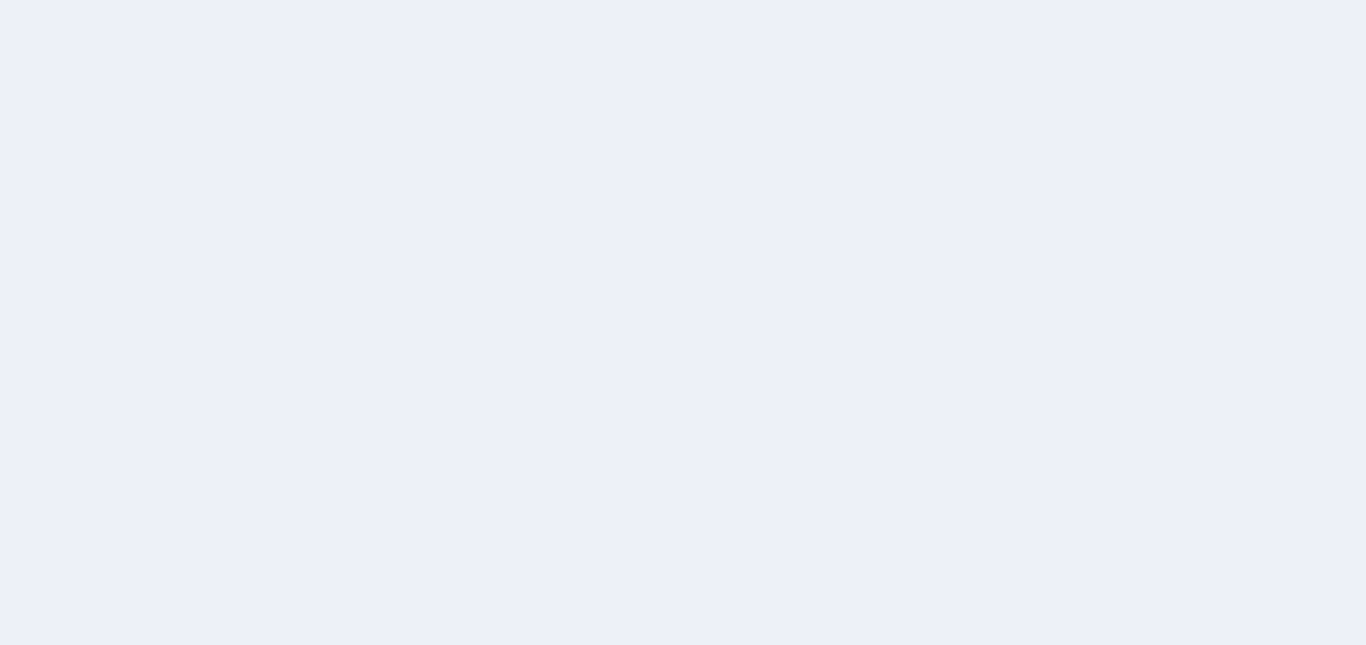 scroll, scrollTop: 0, scrollLeft: 0, axis: both 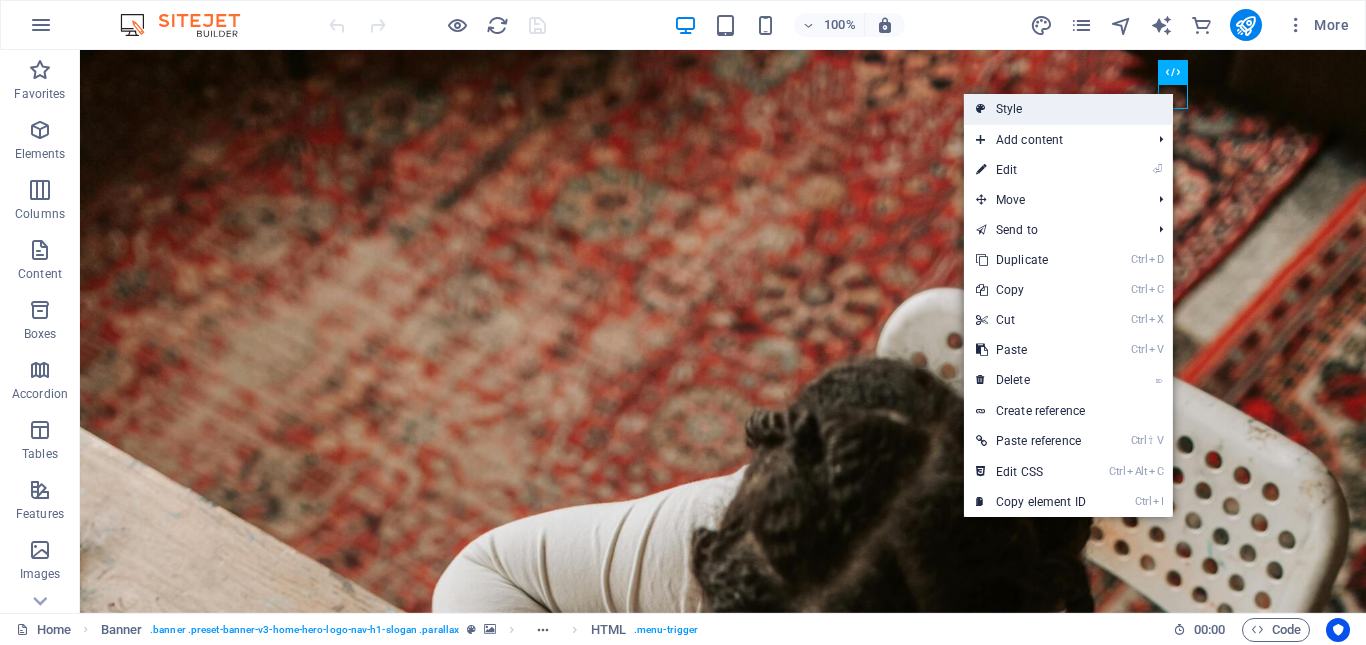 drag, startPoint x: 1020, startPoint y: 109, endPoint x: 39, endPoint y: 125, distance: 981.1305 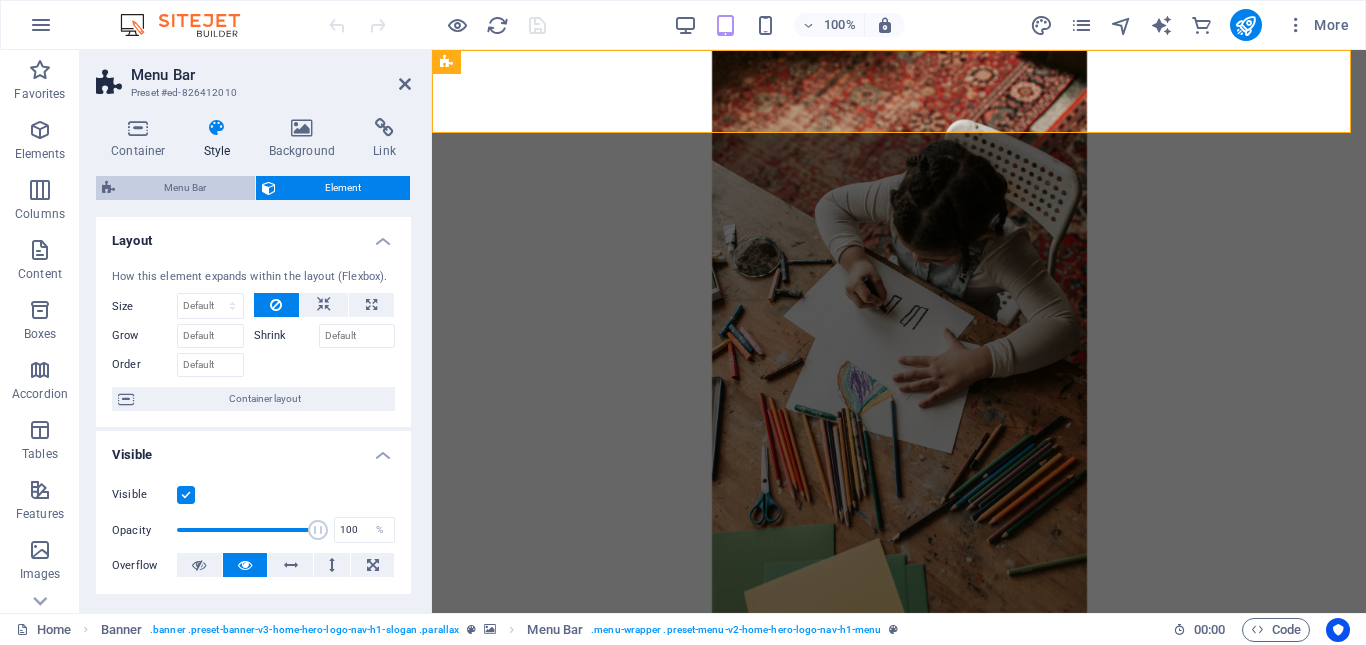 click on "Menu Bar" at bounding box center (185, 188) 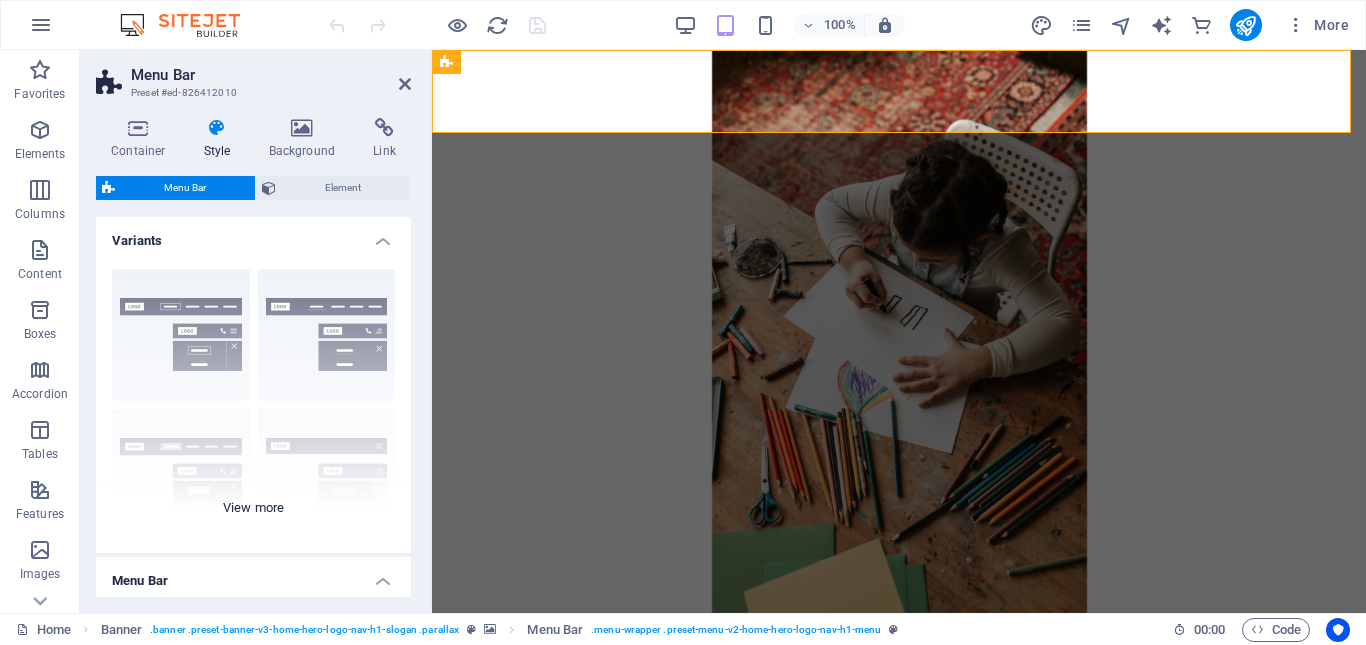 click on "Border Centered Default Fixed Loki Trigger Wide XXL" at bounding box center (253, 403) 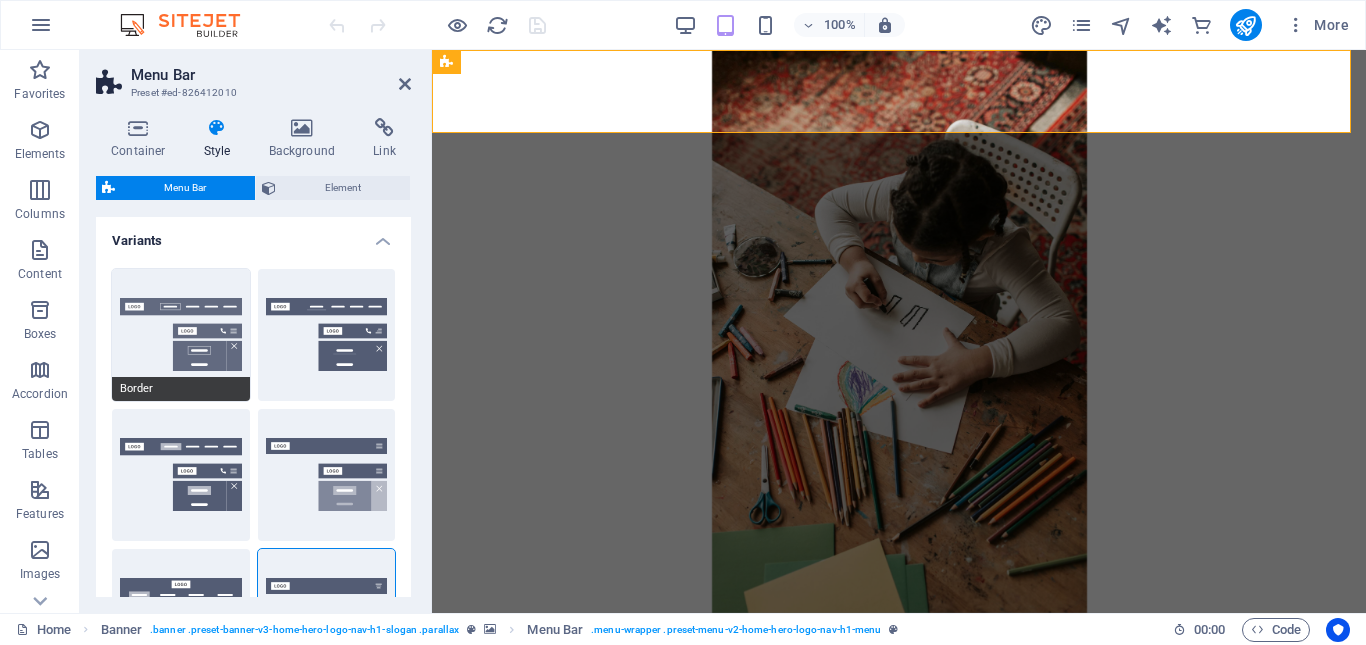 click on "Border" at bounding box center (181, 335) 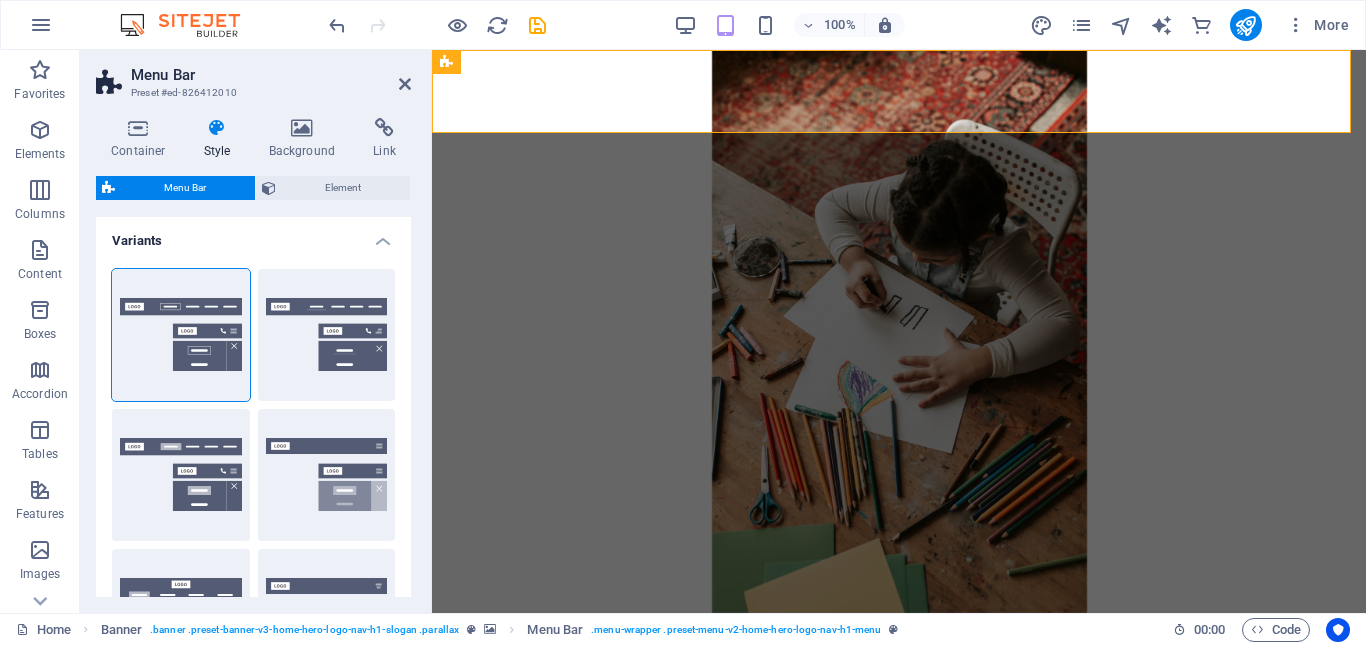 click on "Menu Bar Preset #ed-826412010" at bounding box center [253, 76] 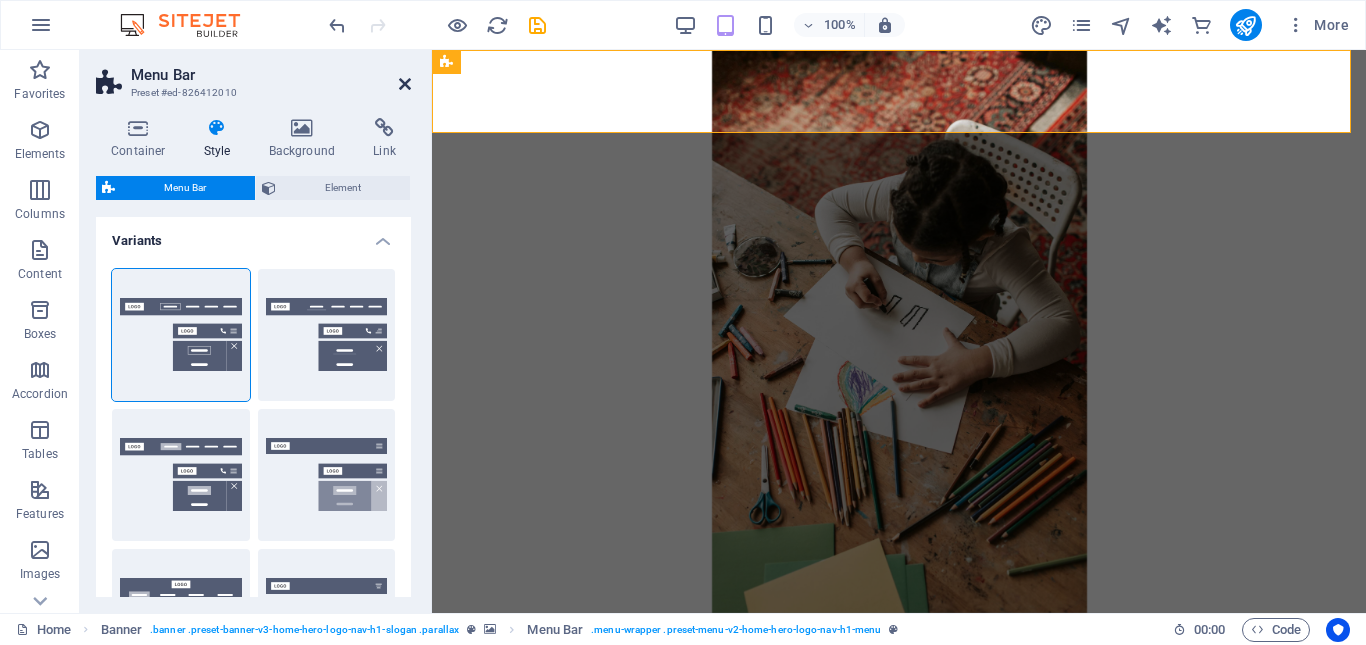 click at bounding box center [405, 84] 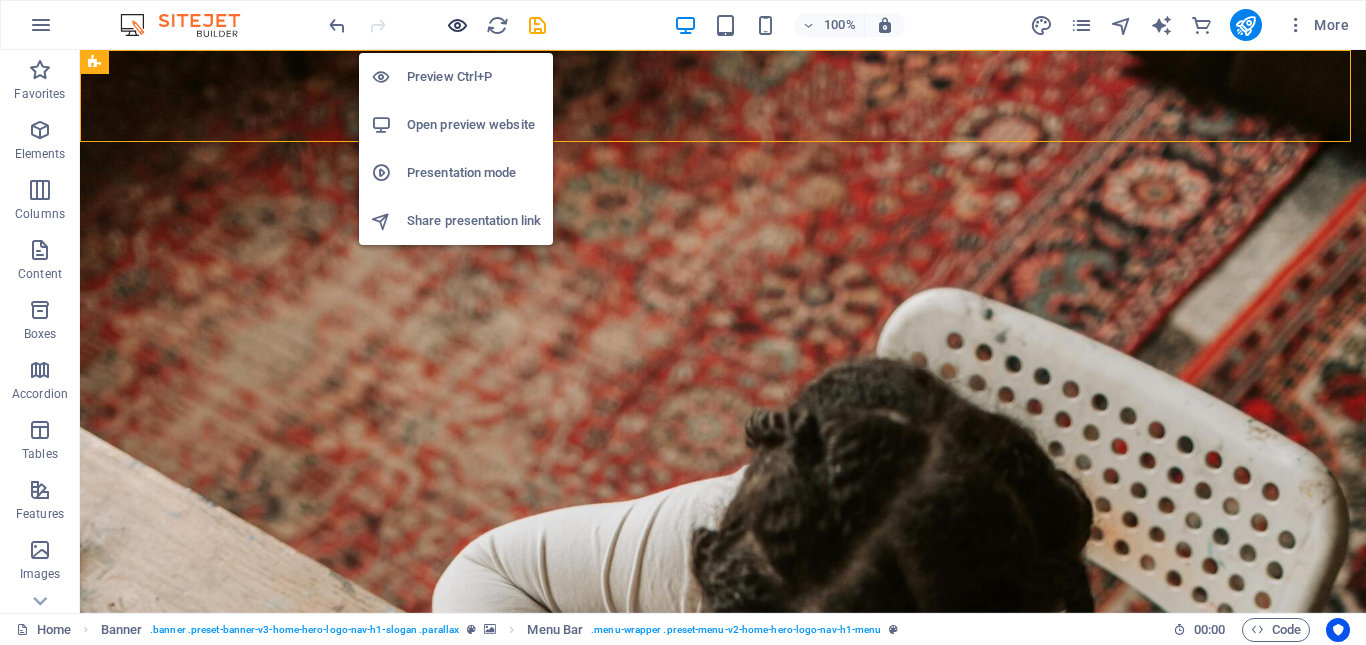 click at bounding box center [457, 25] 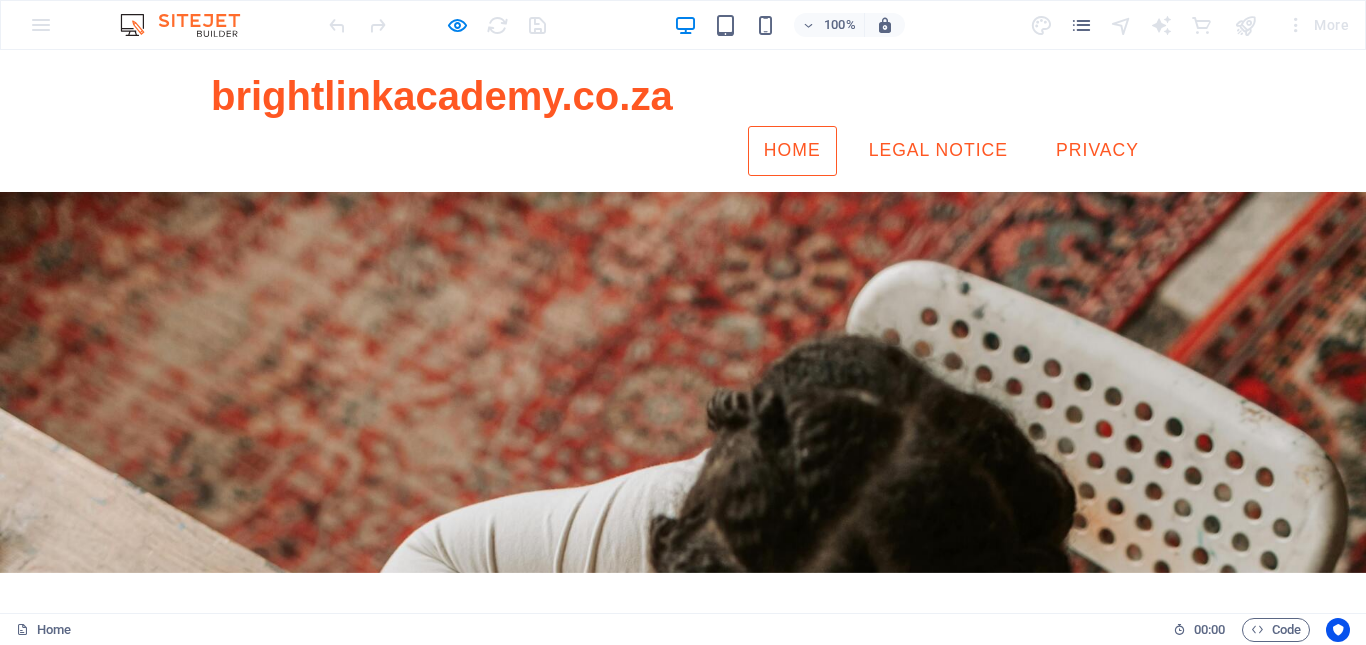 scroll, scrollTop: 0, scrollLeft: 0, axis: both 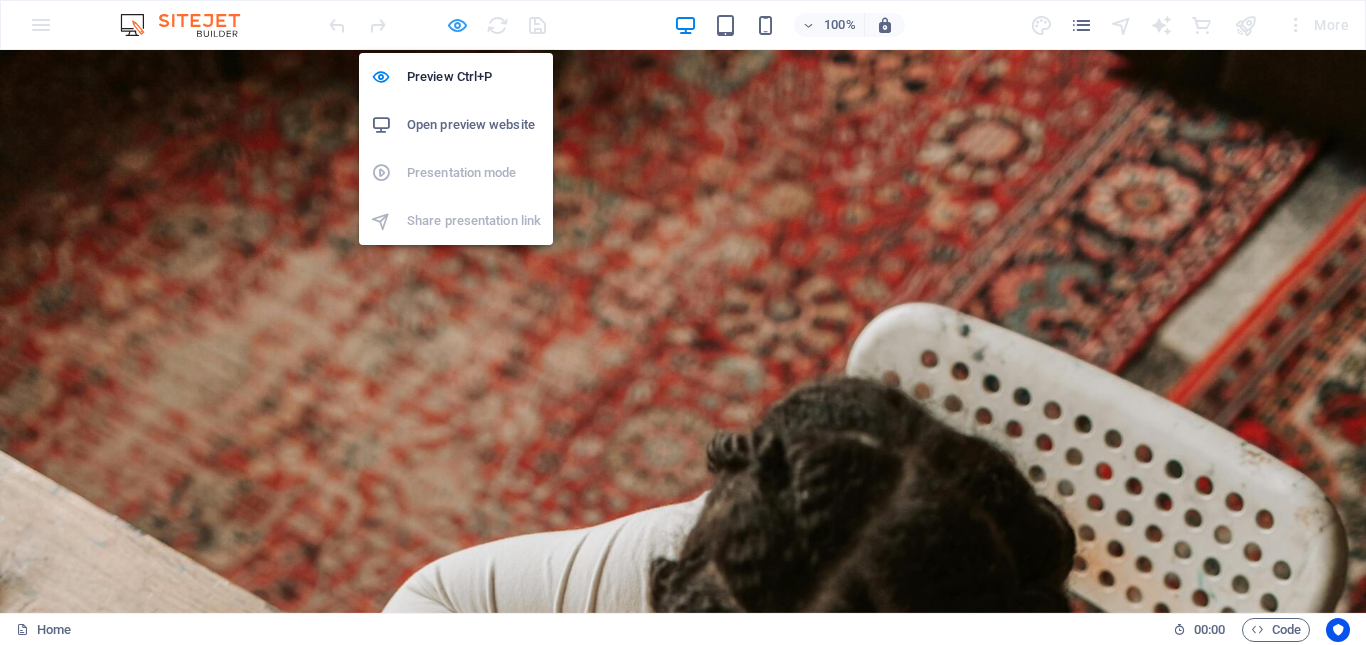 click at bounding box center [457, 25] 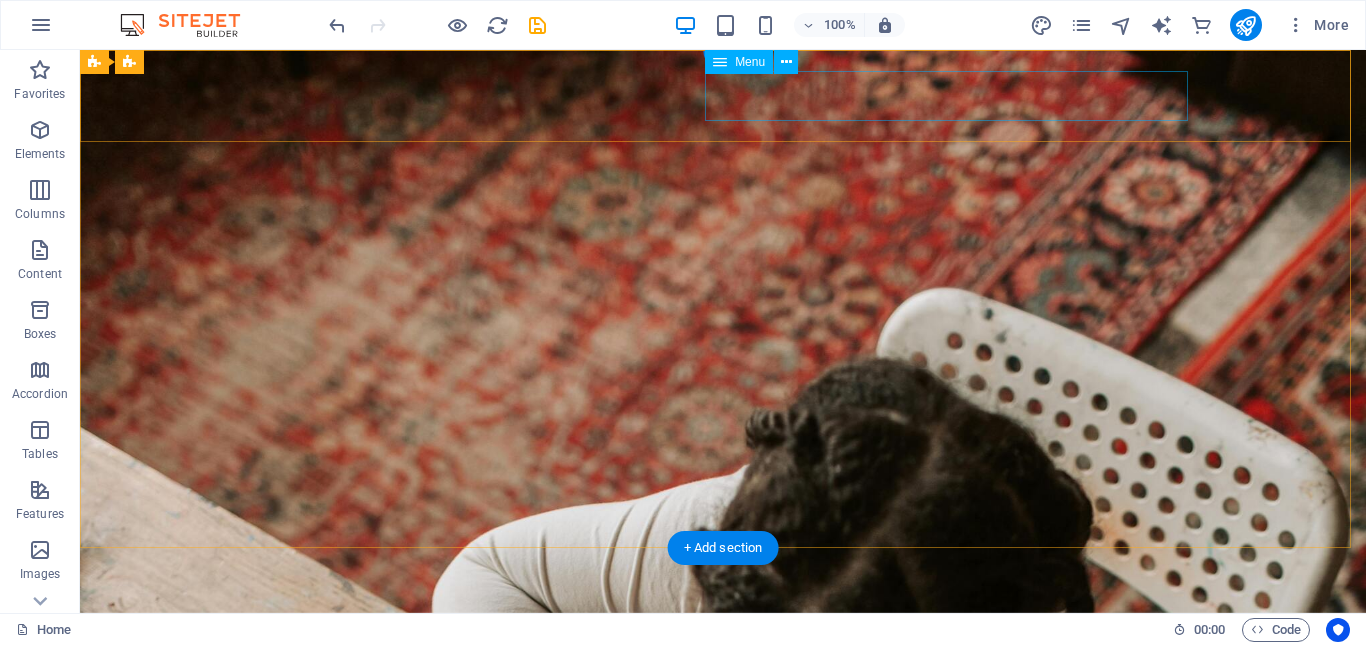click on "Home Legal Notice Privacy" at bounding box center [723, 698] 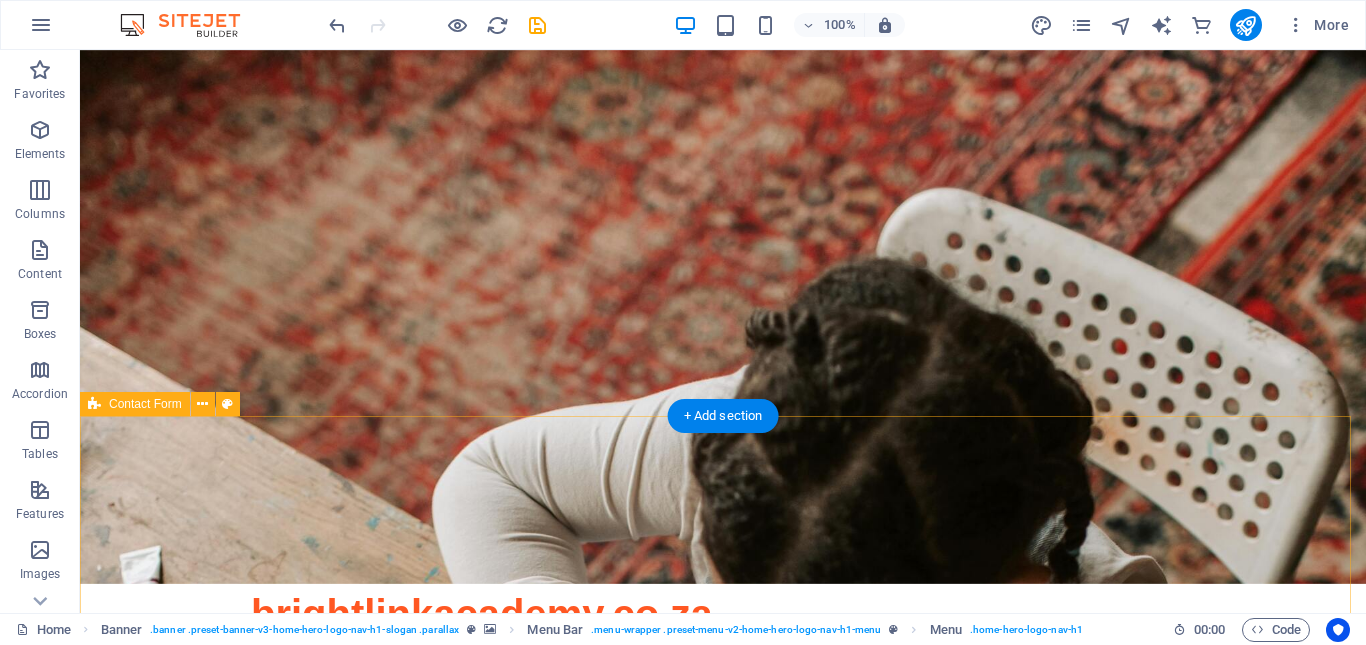 scroll, scrollTop: 400, scrollLeft: 0, axis: vertical 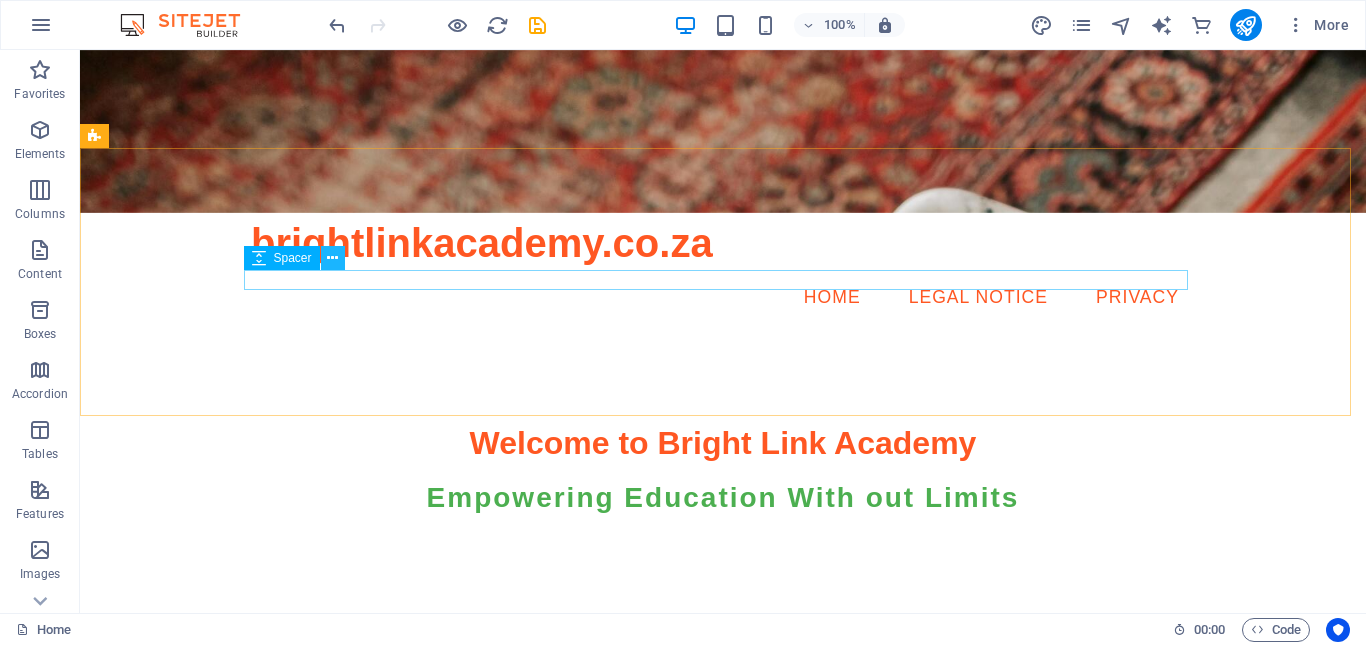 click at bounding box center (332, 258) 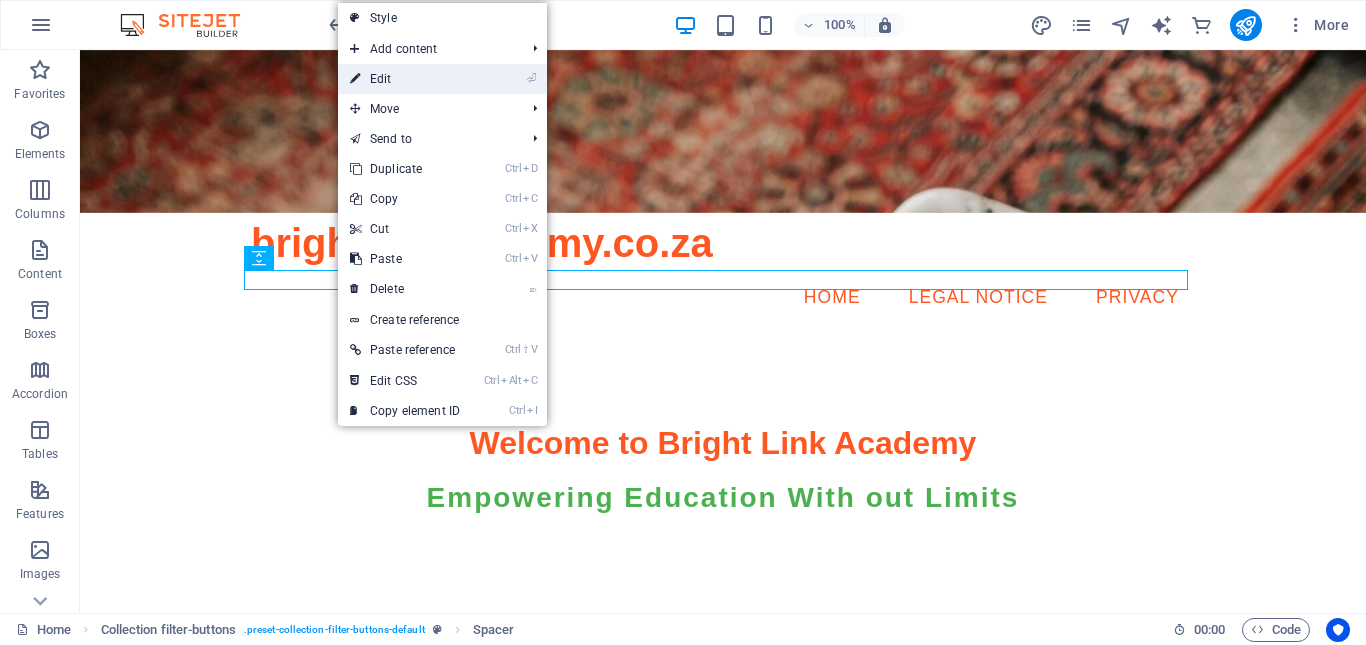 click on "⏎  Edit" at bounding box center (405, 79) 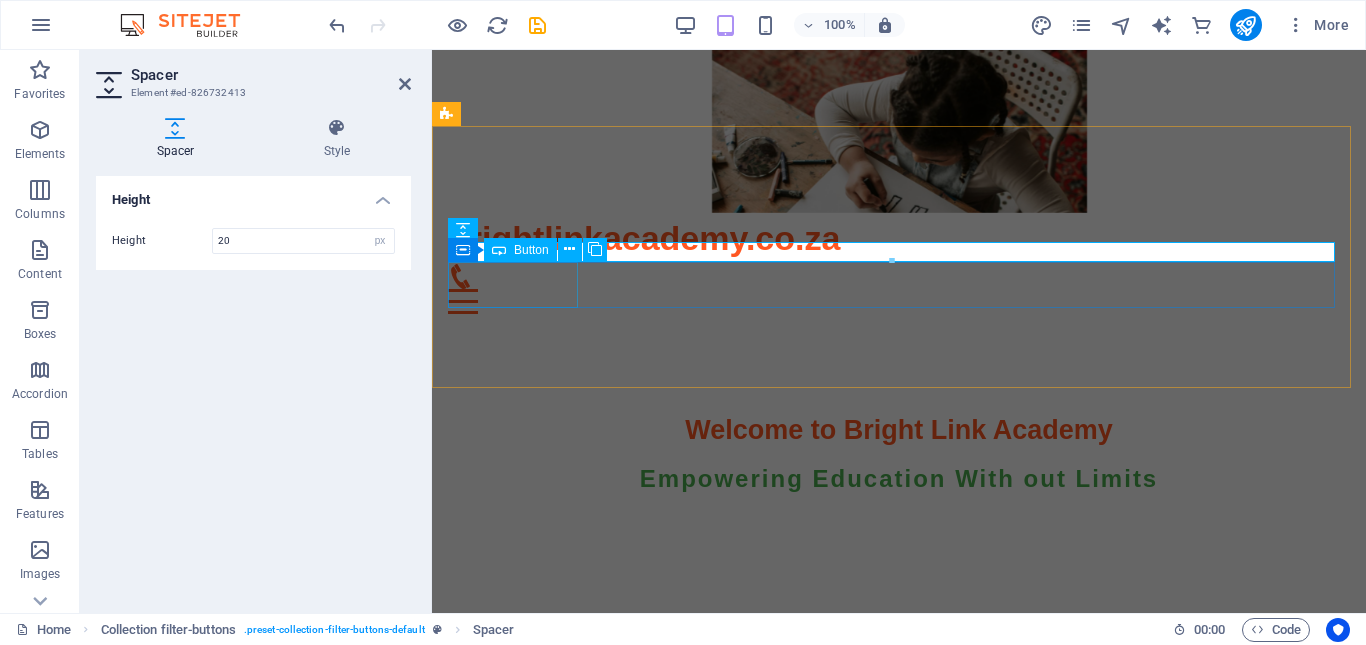 click on "Category 1" at bounding box center (899, 882) 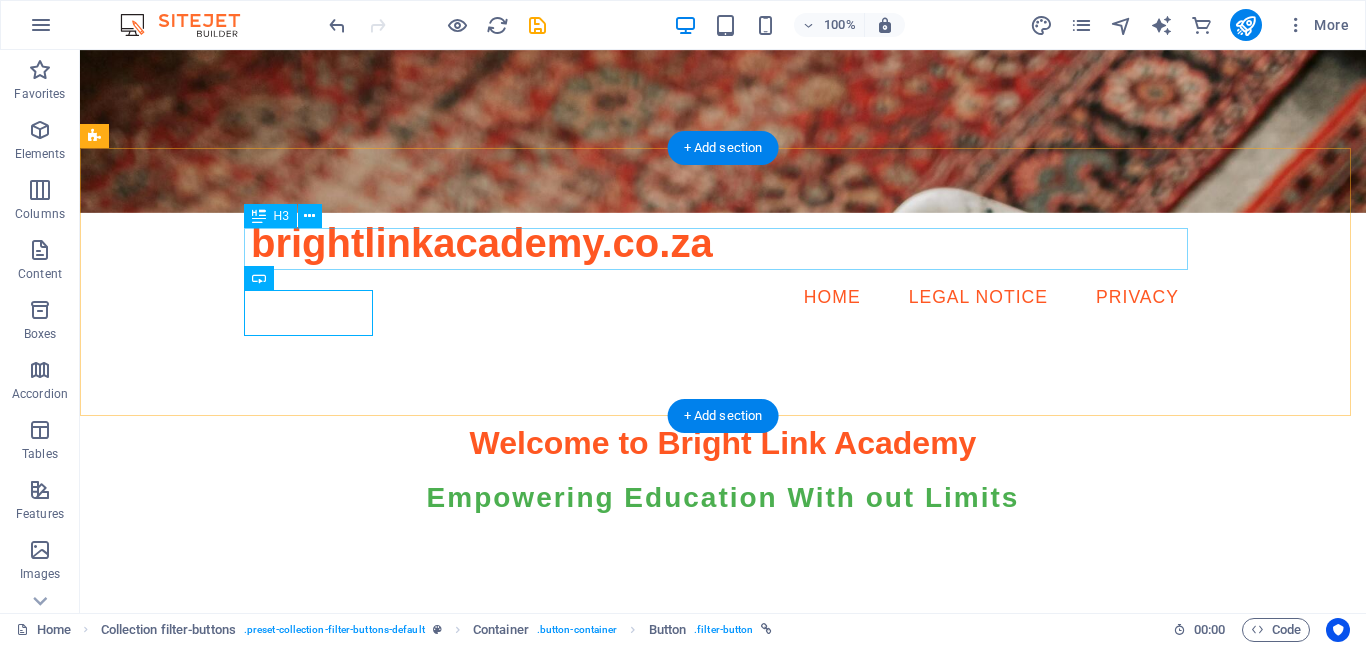 click on "Category 1" at bounding box center [723, 910] 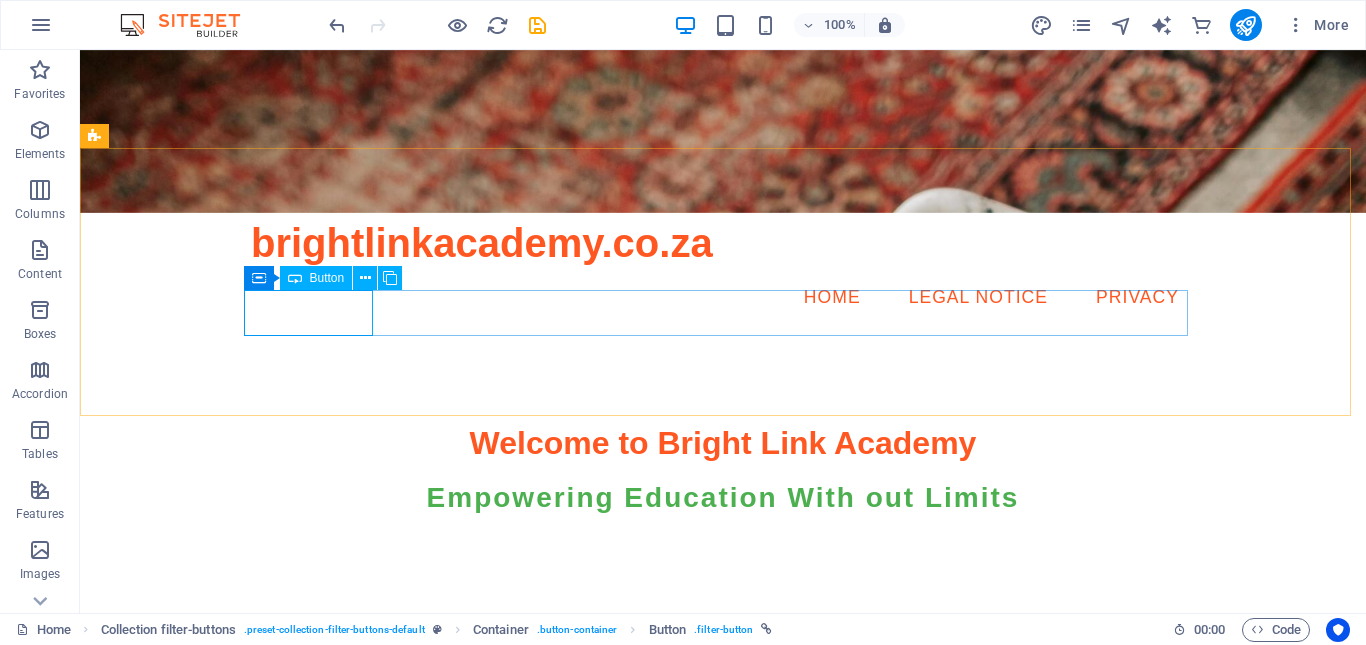 click on "Button" at bounding box center [327, 278] 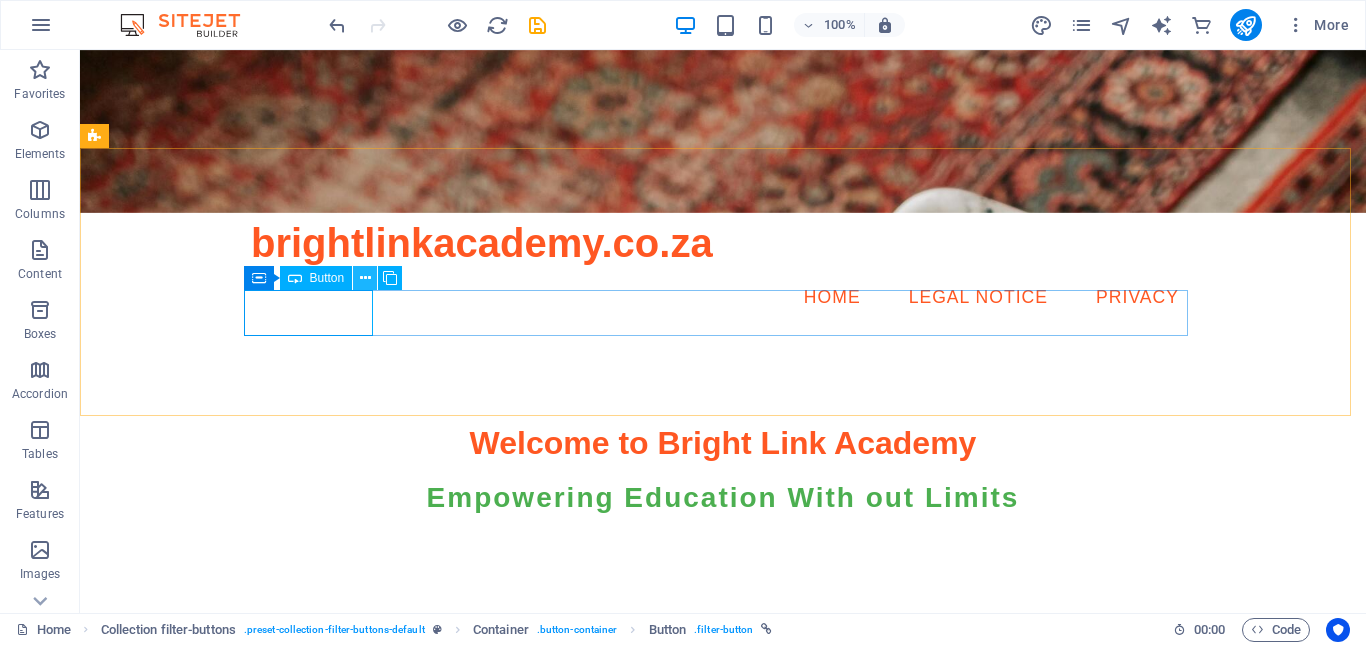click at bounding box center (365, 278) 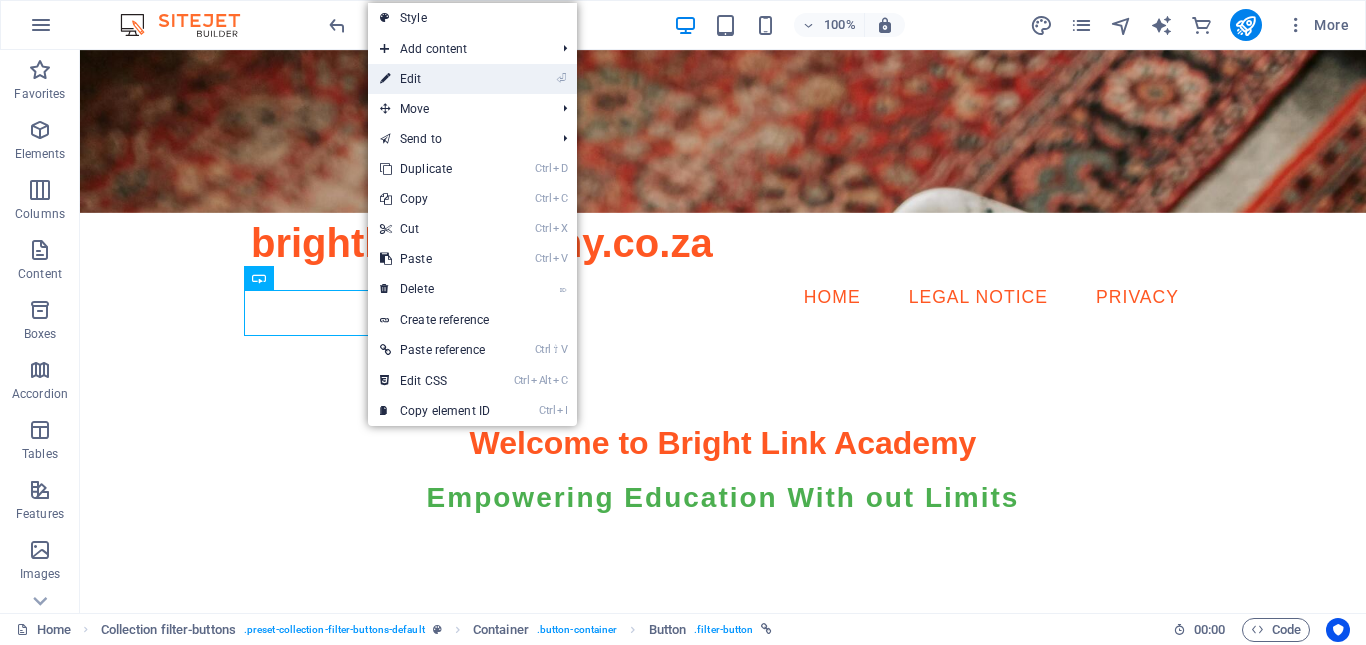 click on "⏎  Edit" at bounding box center (435, 79) 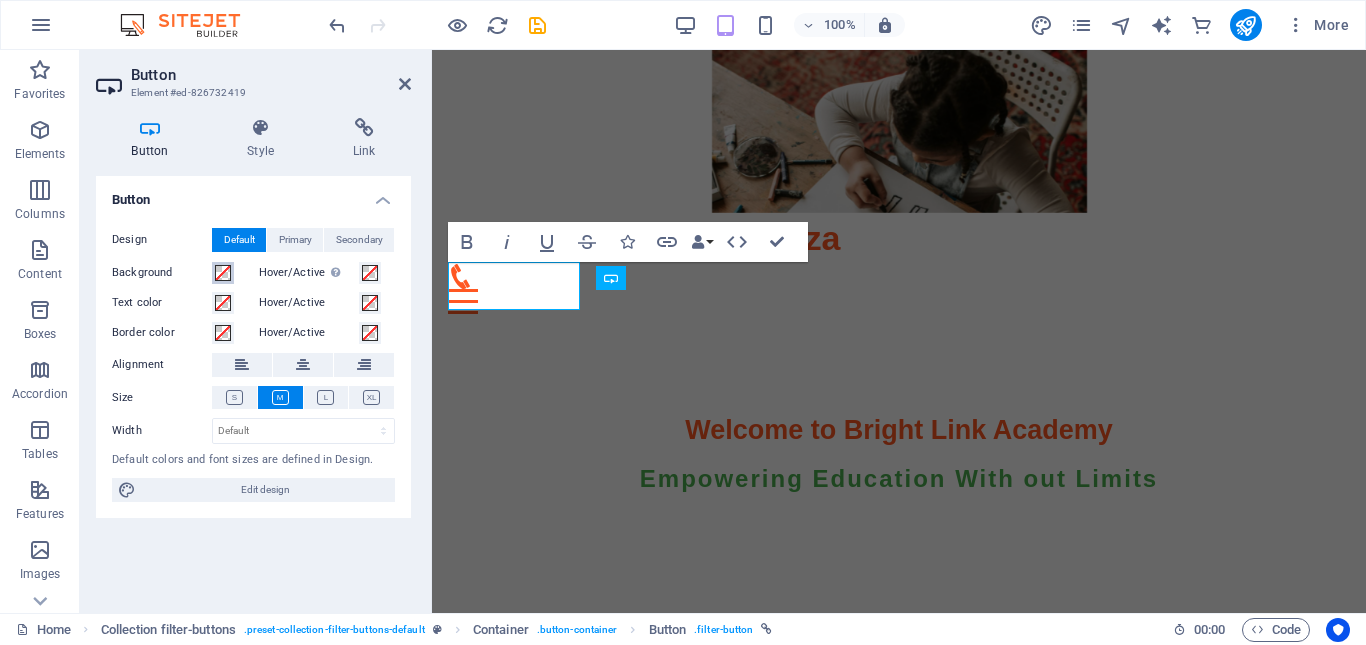 click at bounding box center (223, 273) 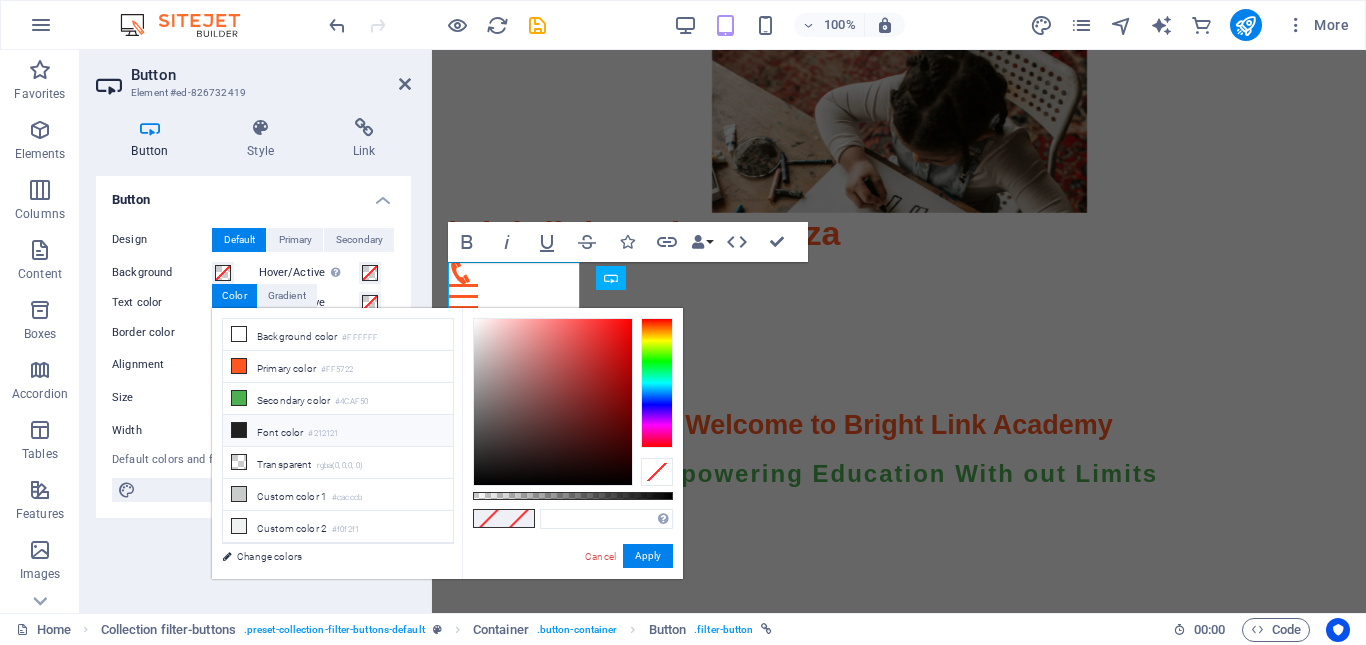 click at bounding box center (239, 430) 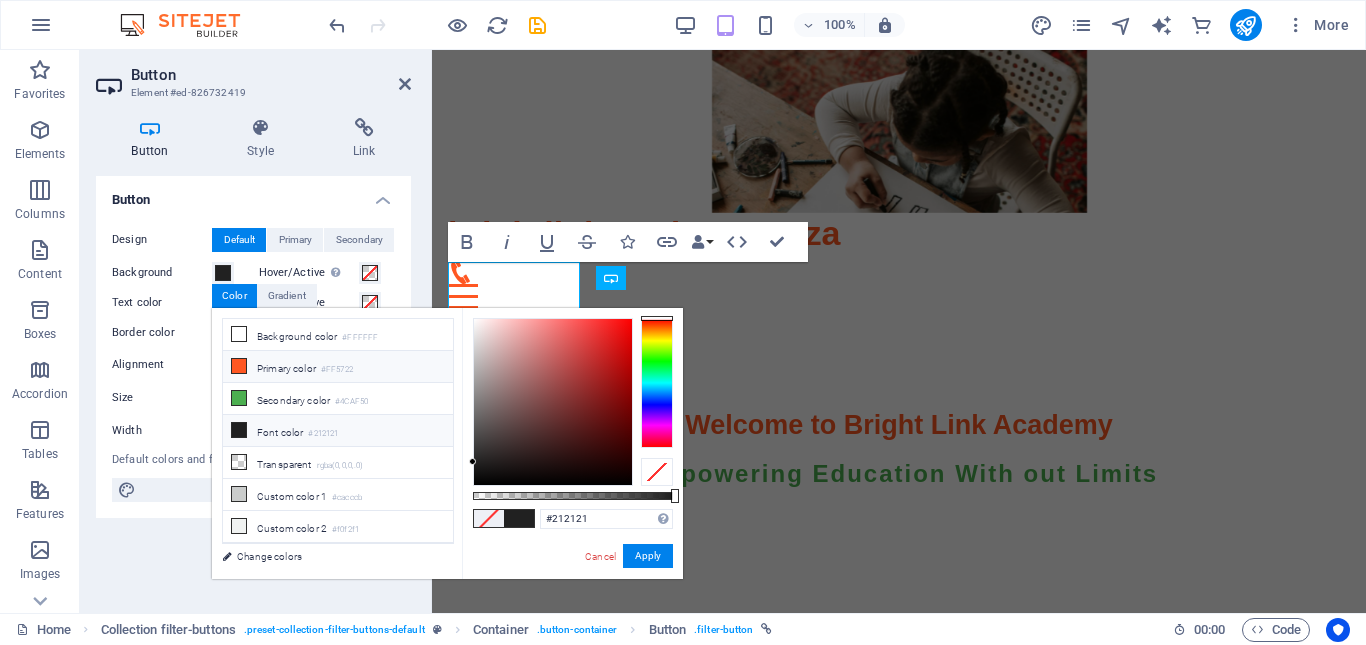 click at bounding box center [239, 366] 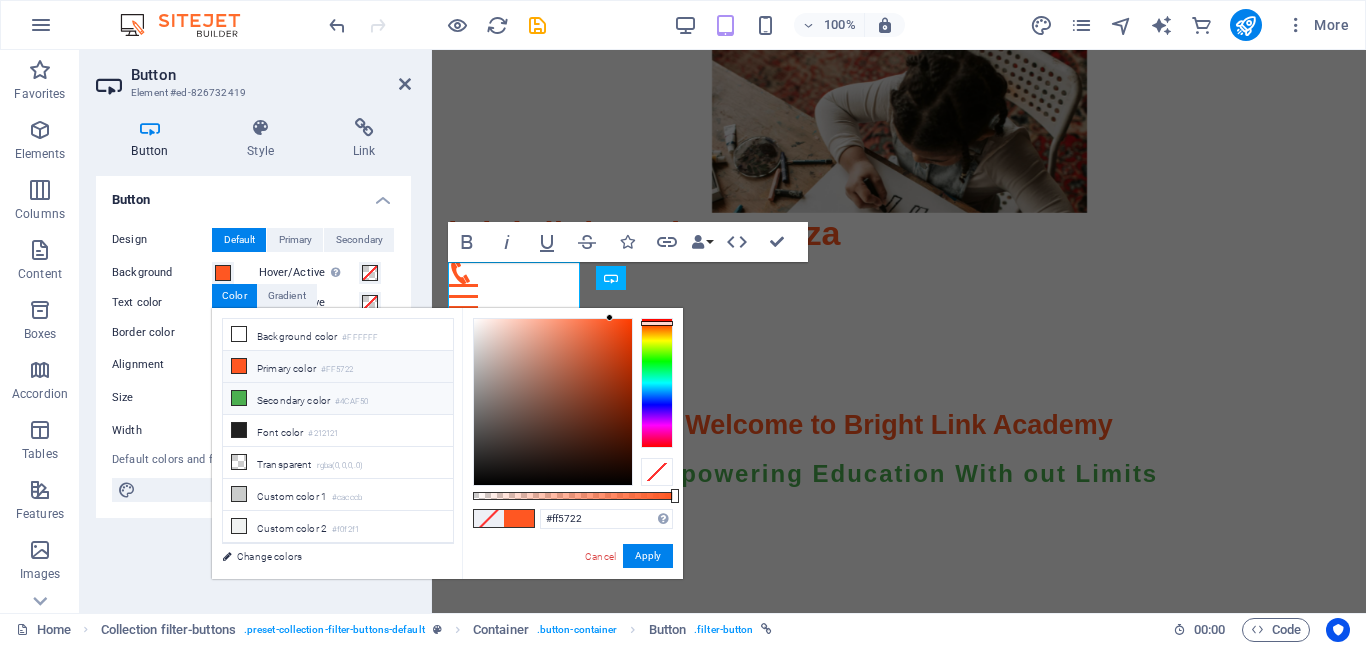 click at bounding box center (239, 398) 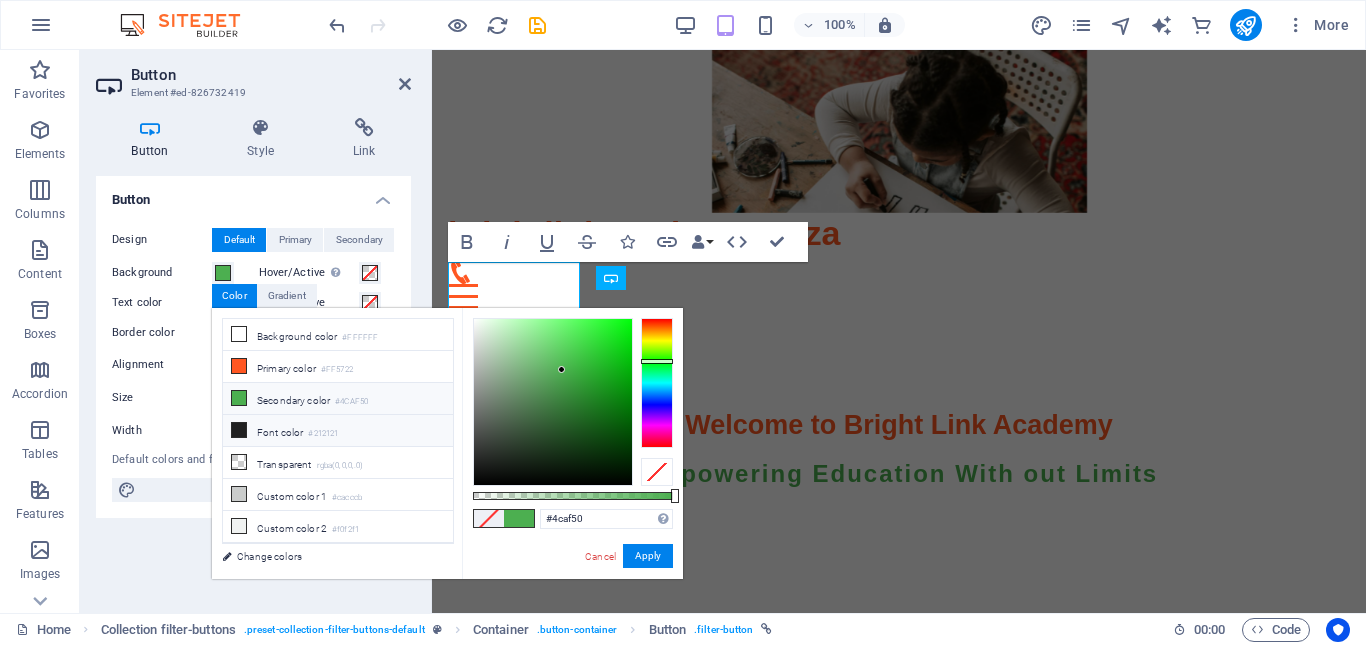 click at bounding box center (239, 430) 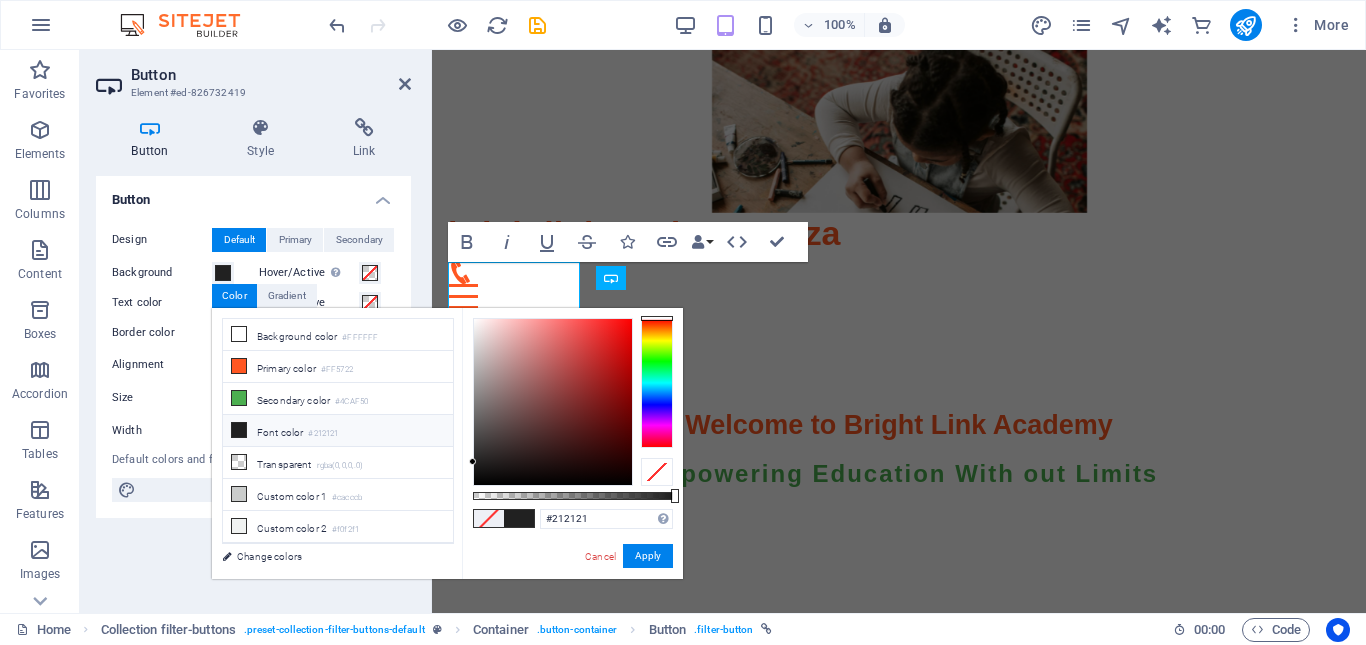 drag, startPoint x: 472, startPoint y: 457, endPoint x: 508, endPoint y: 451, distance: 36.496574 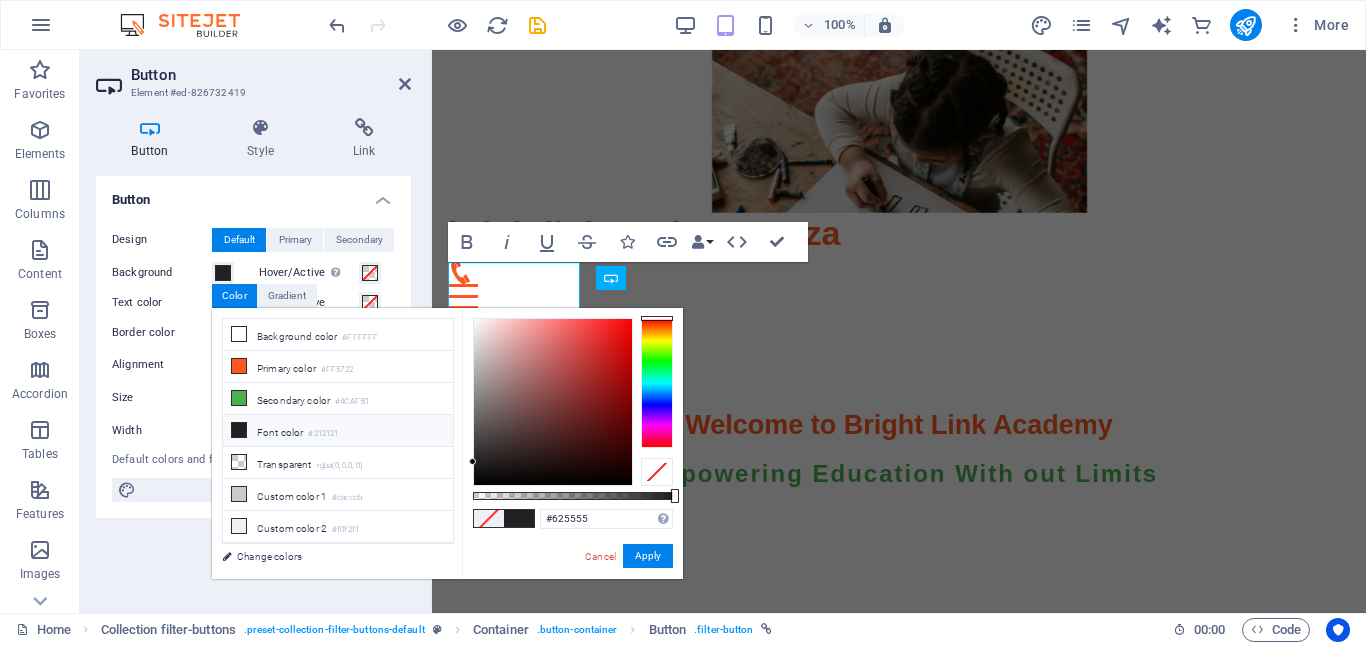 click at bounding box center (553, 402) 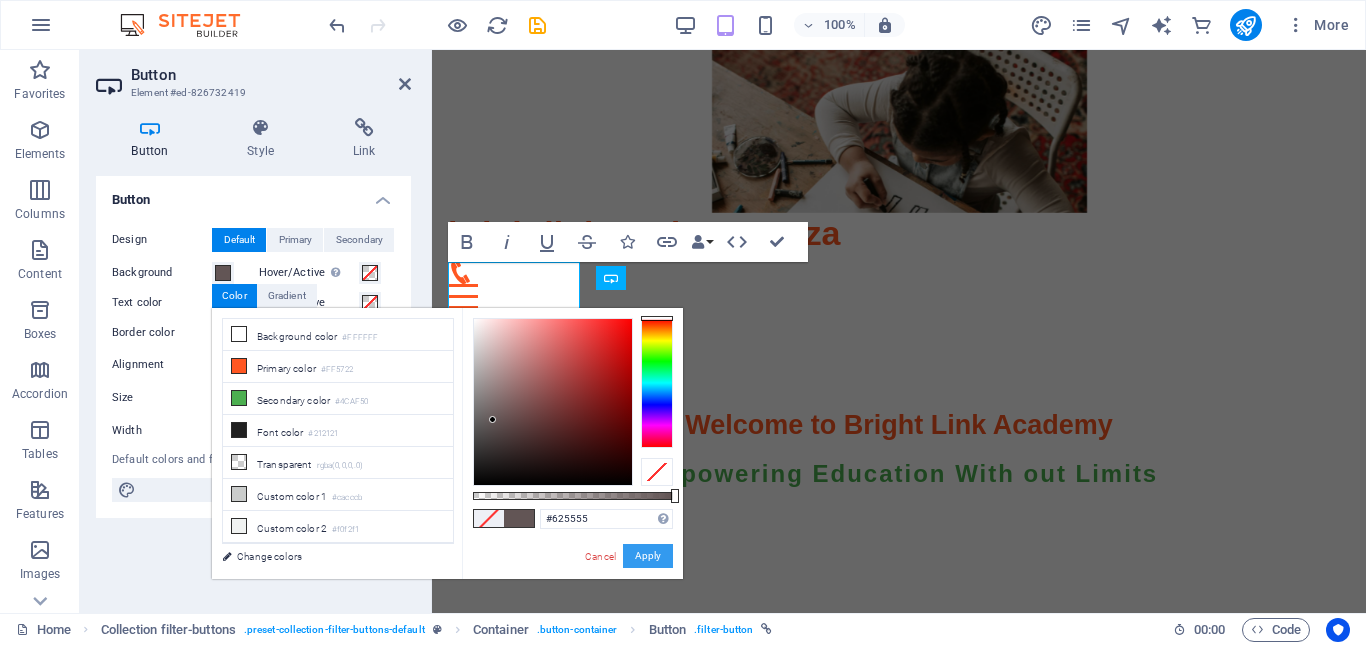 click on "Apply" at bounding box center [648, 556] 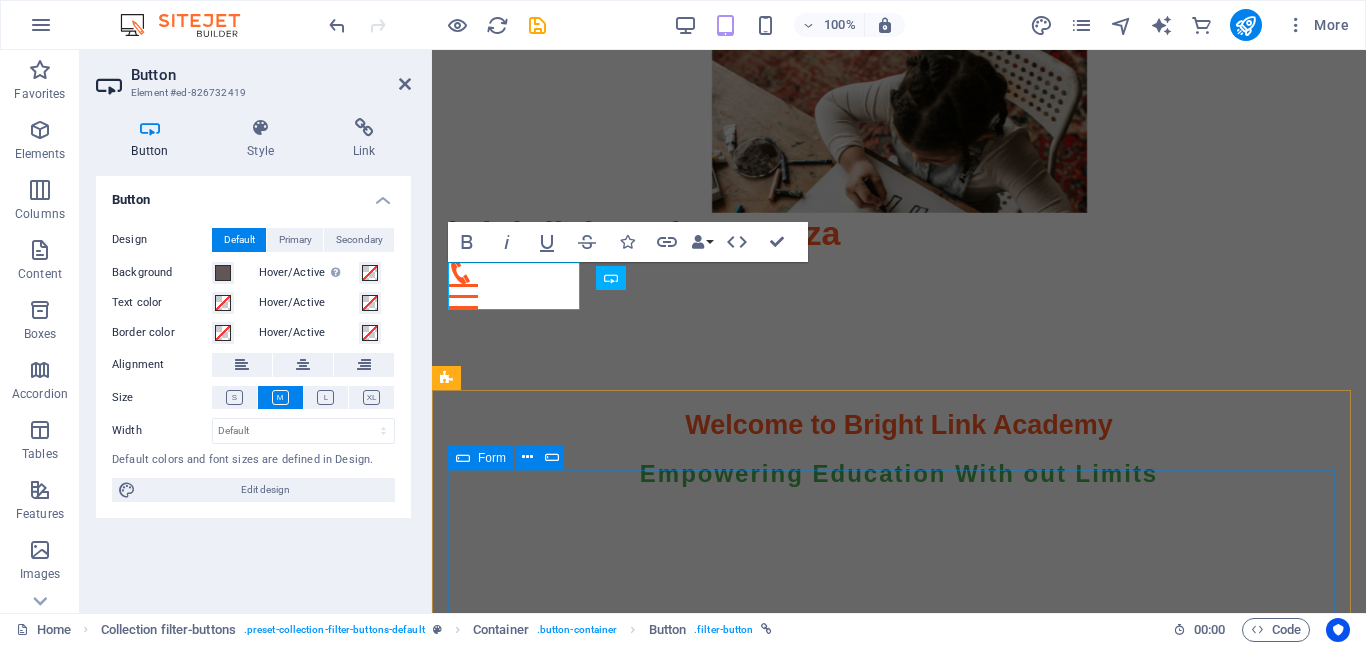 click on "Filter label Category 1 Category 2 All categories" at bounding box center [899, 904] 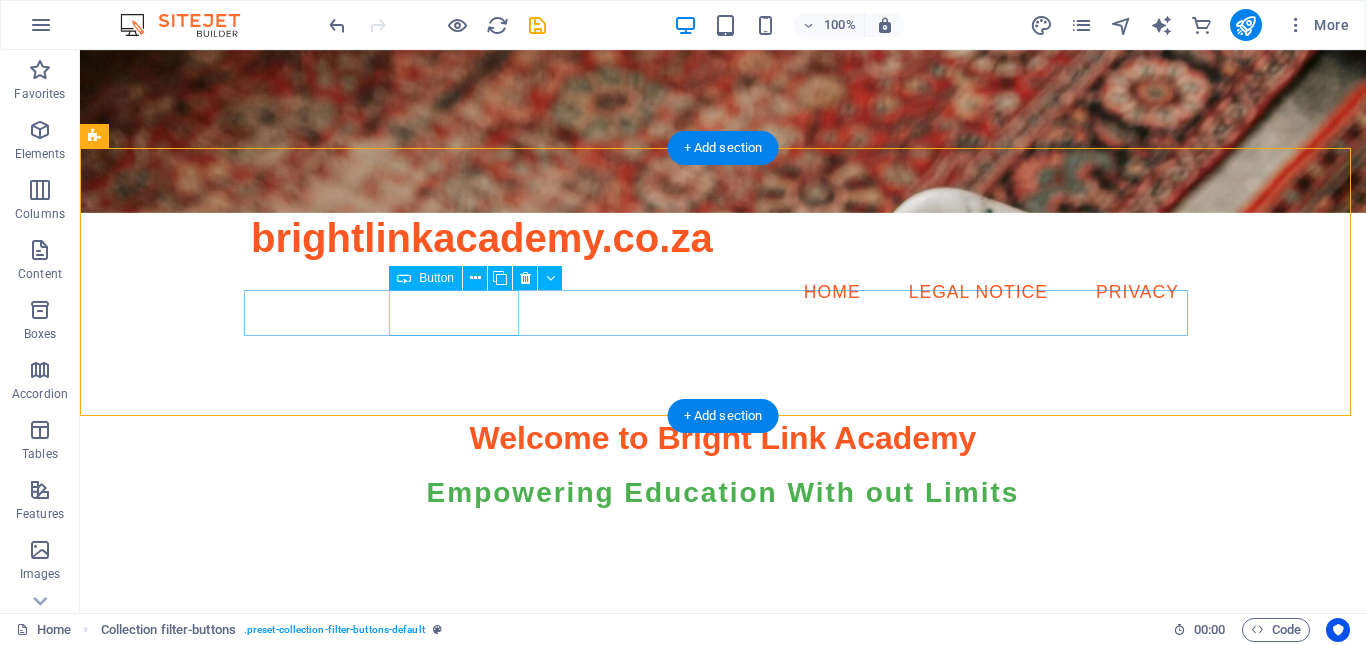 click on "Category 1" at bounding box center [723, 905] 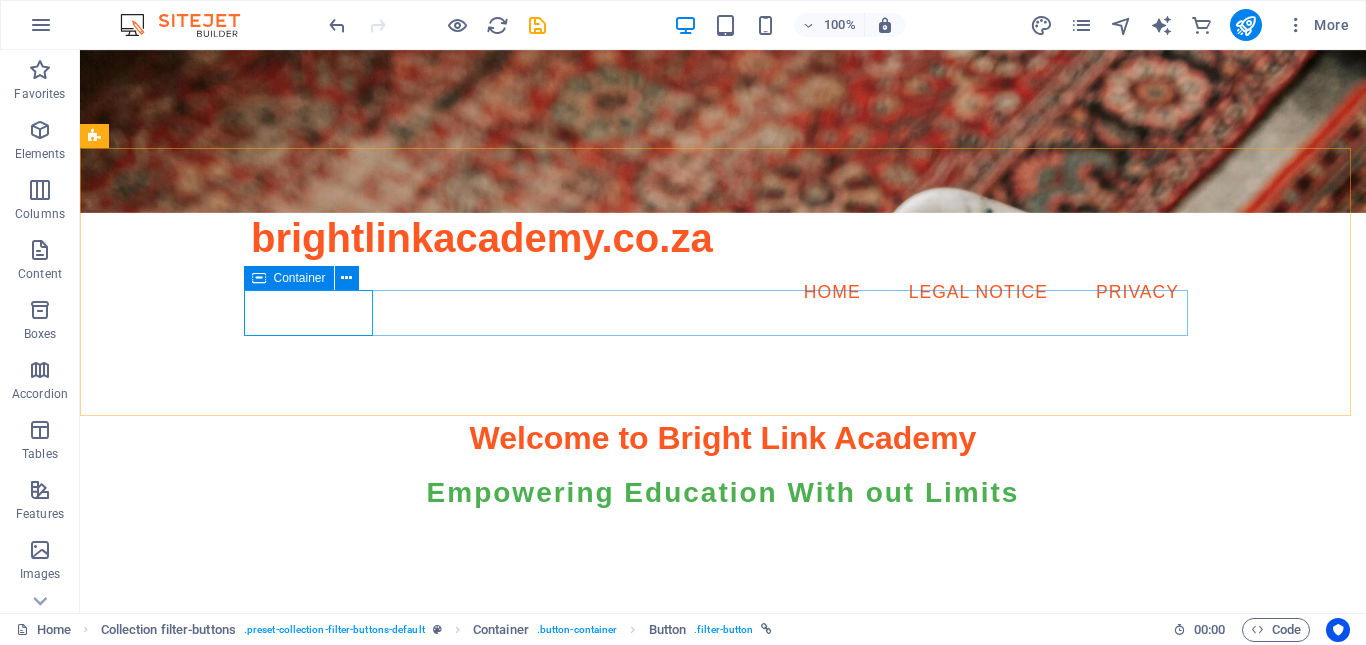 click at bounding box center [259, 278] 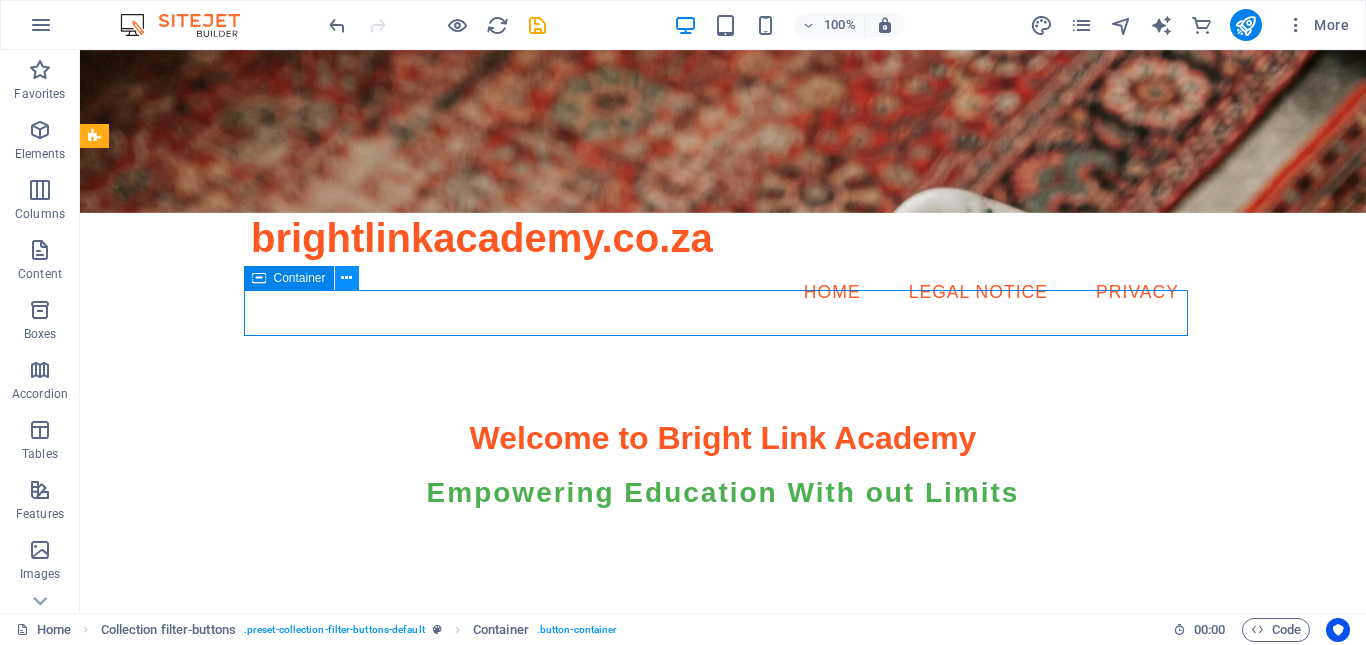 click at bounding box center (347, 278) 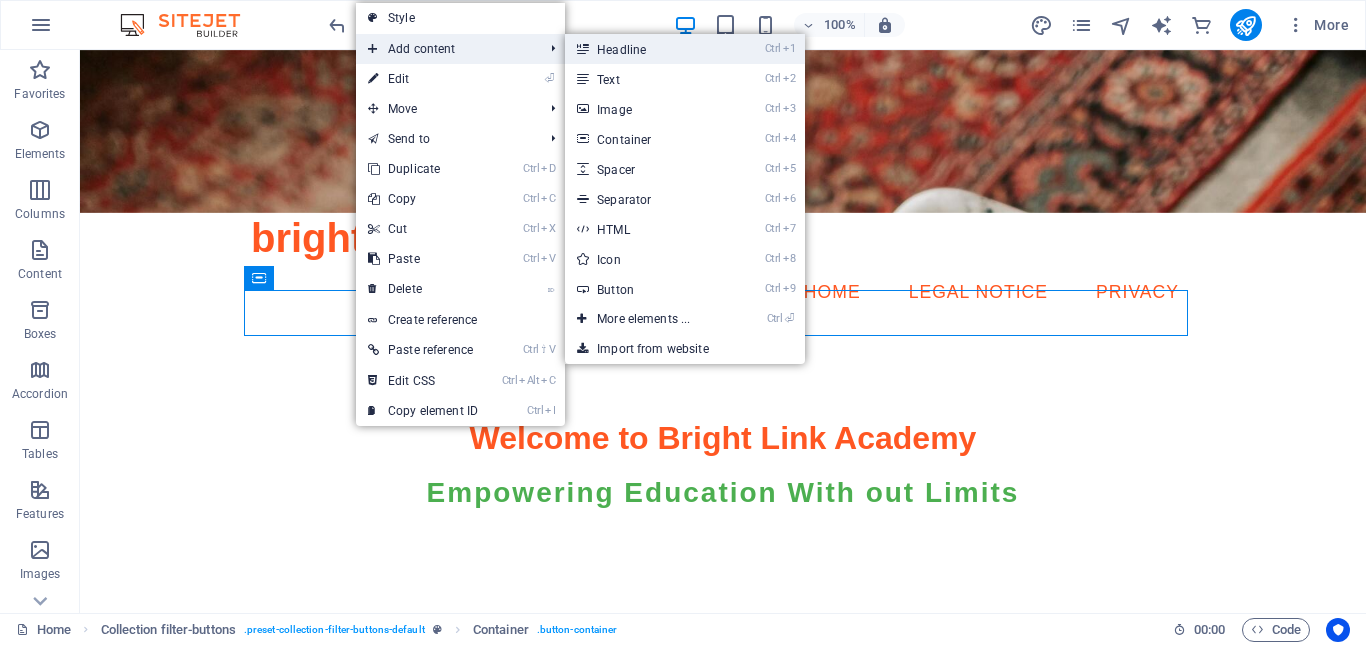 click on "Ctrl 1  Headline" at bounding box center (647, 49) 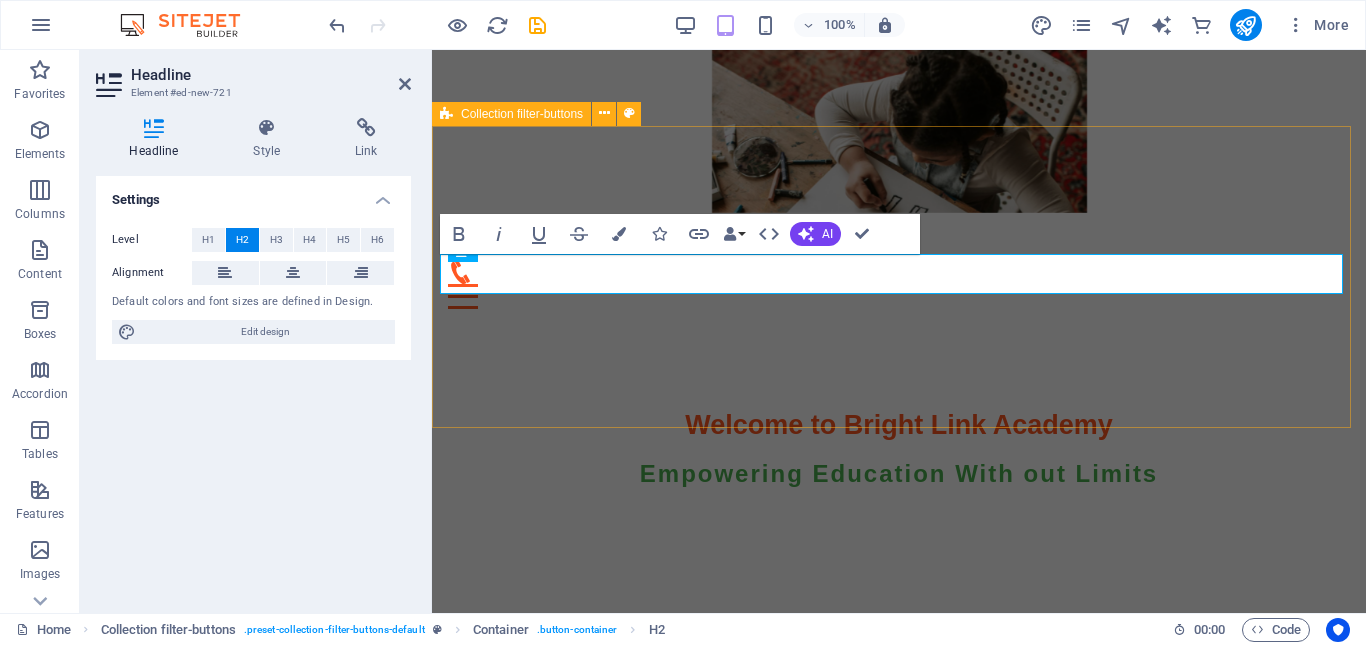 click on "Filter label New headline Category 1 Category 2 All categories" at bounding box center (899, 923) 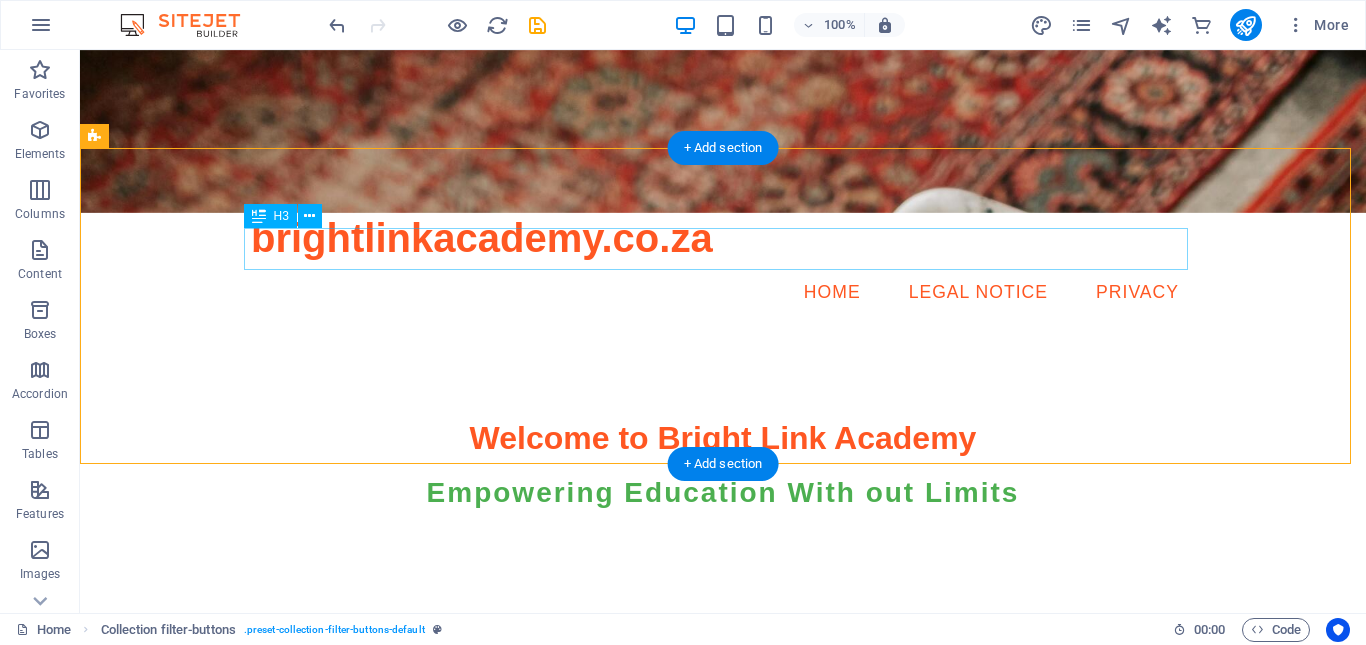 click on "Filter label" at bounding box center (723, 841) 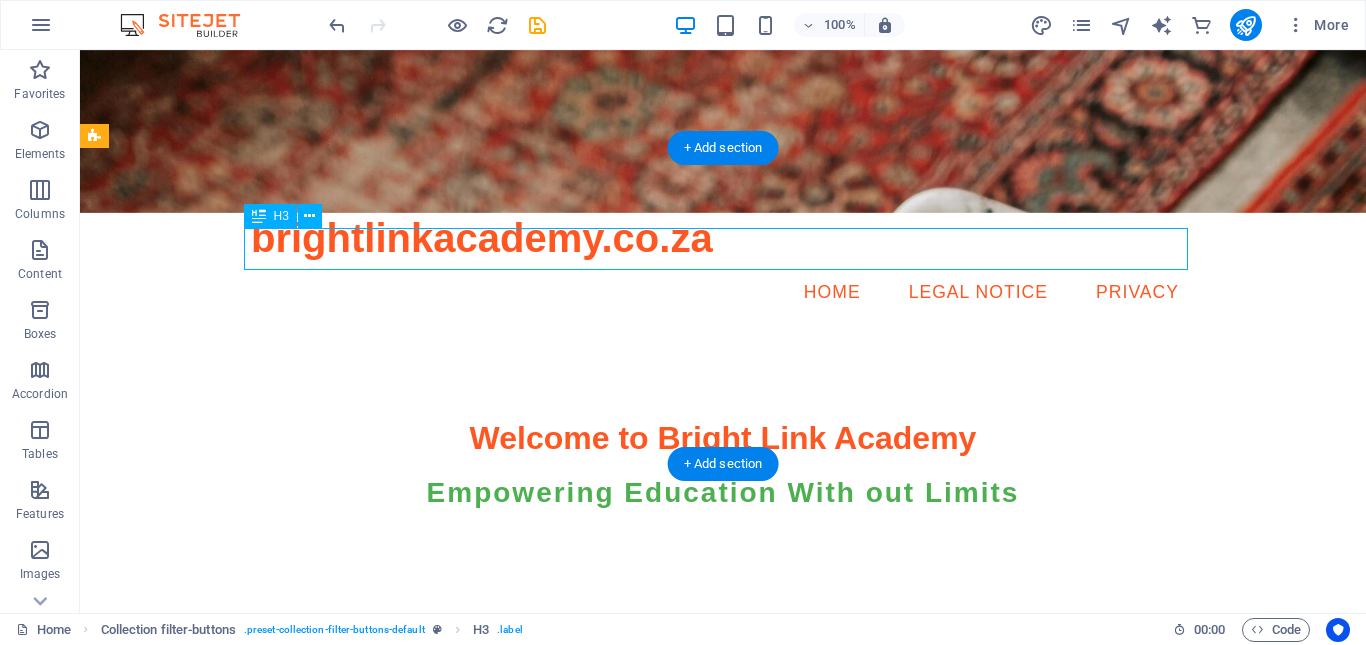 click on "Category 1" at bounding box center (723, 953) 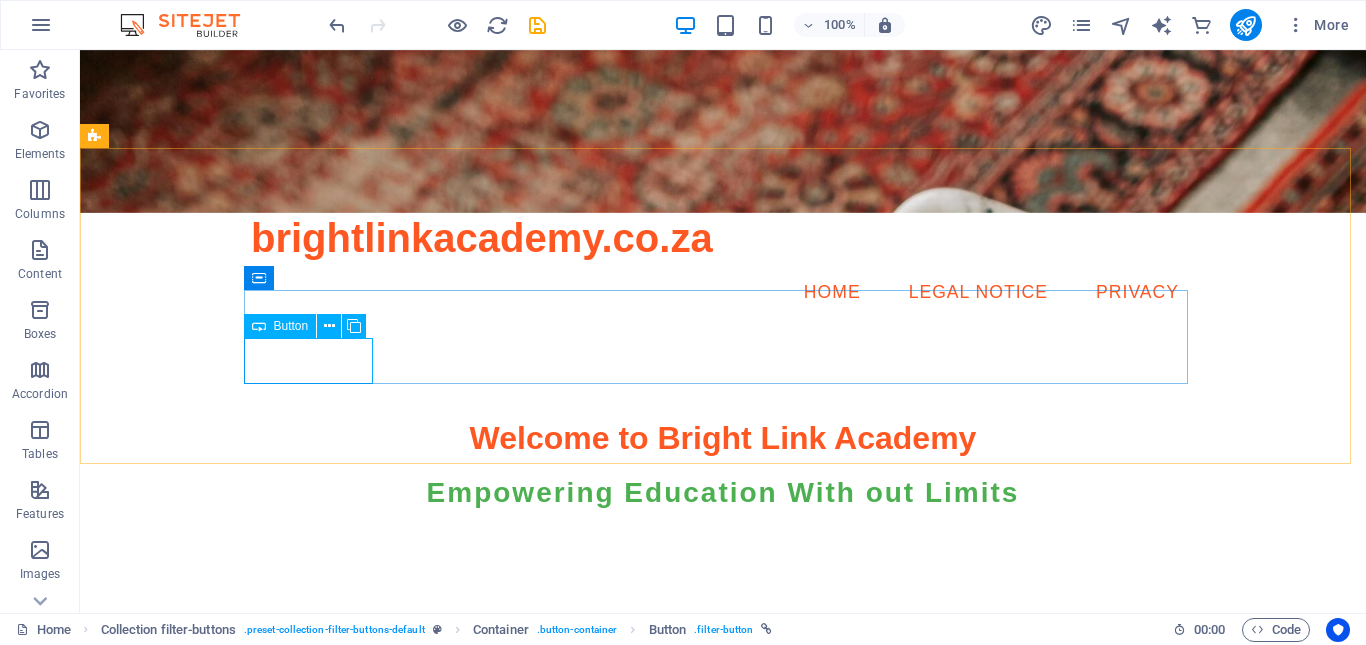 click on "New headline" at bounding box center [723, 898] 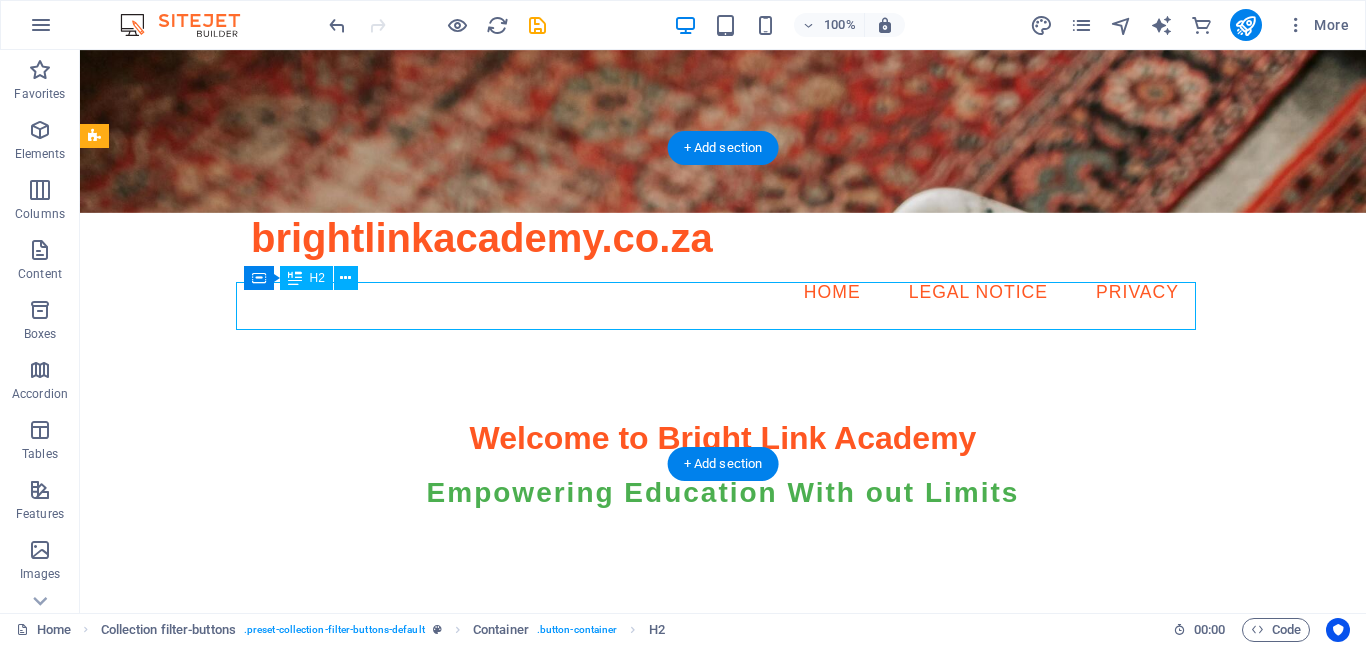 click at bounding box center (723, 872) 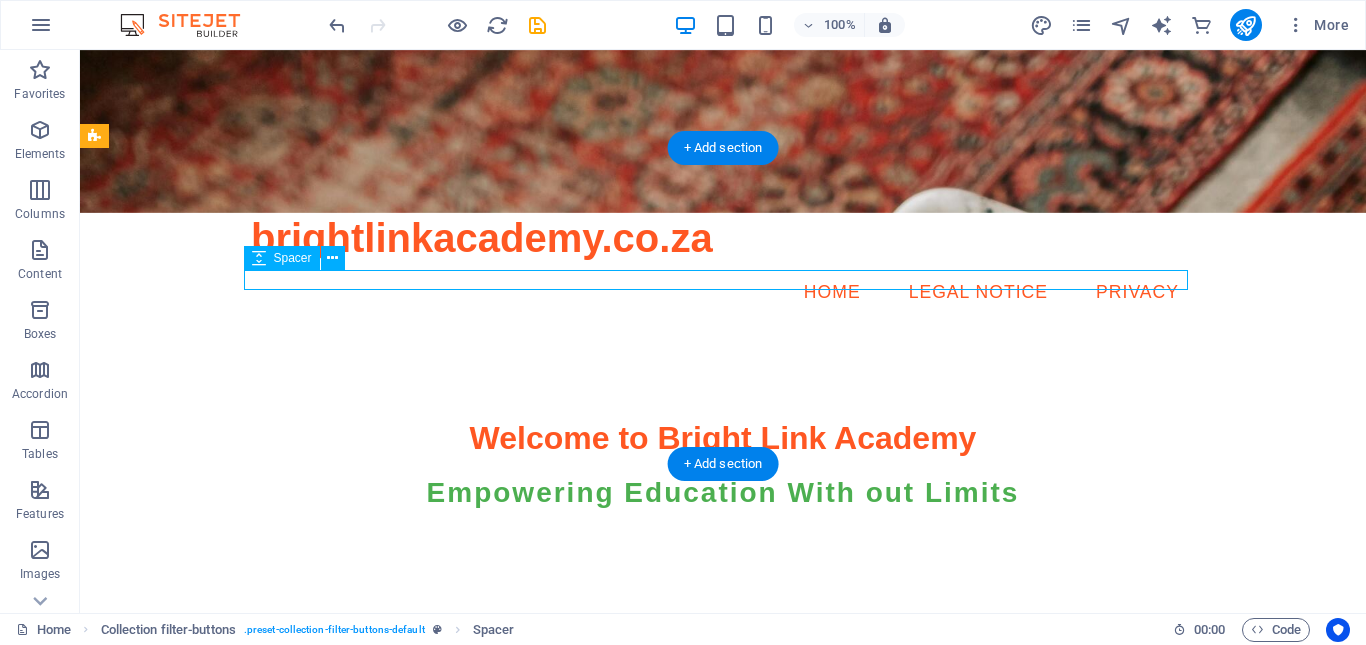 click on "New headline" at bounding box center [723, 898] 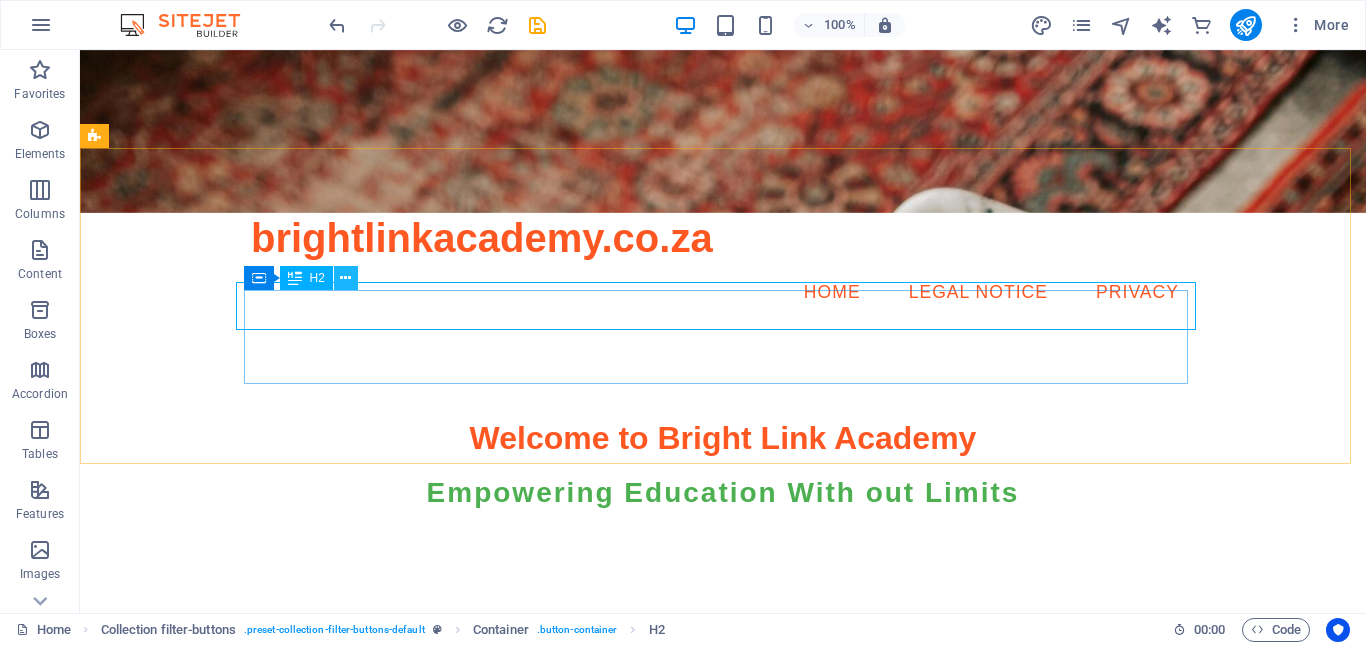 click at bounding box center [345, 278] 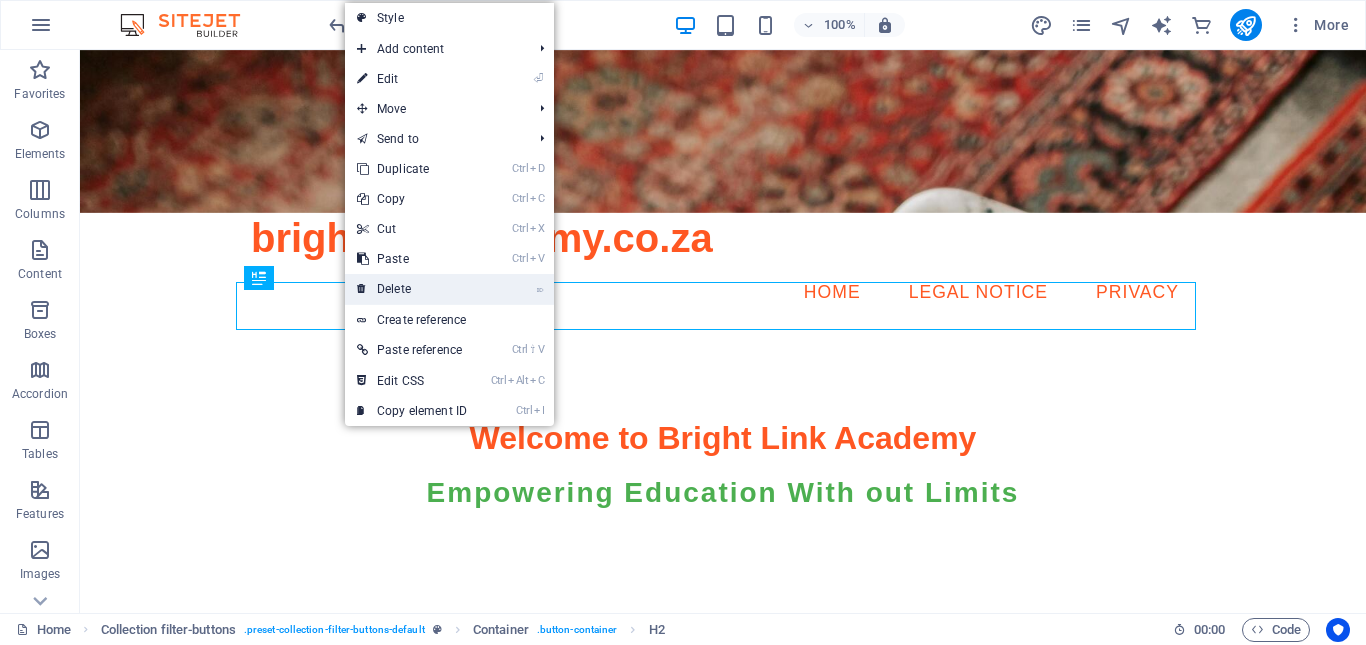 click on "⌦  Delete" at bounding box center [412, 289] 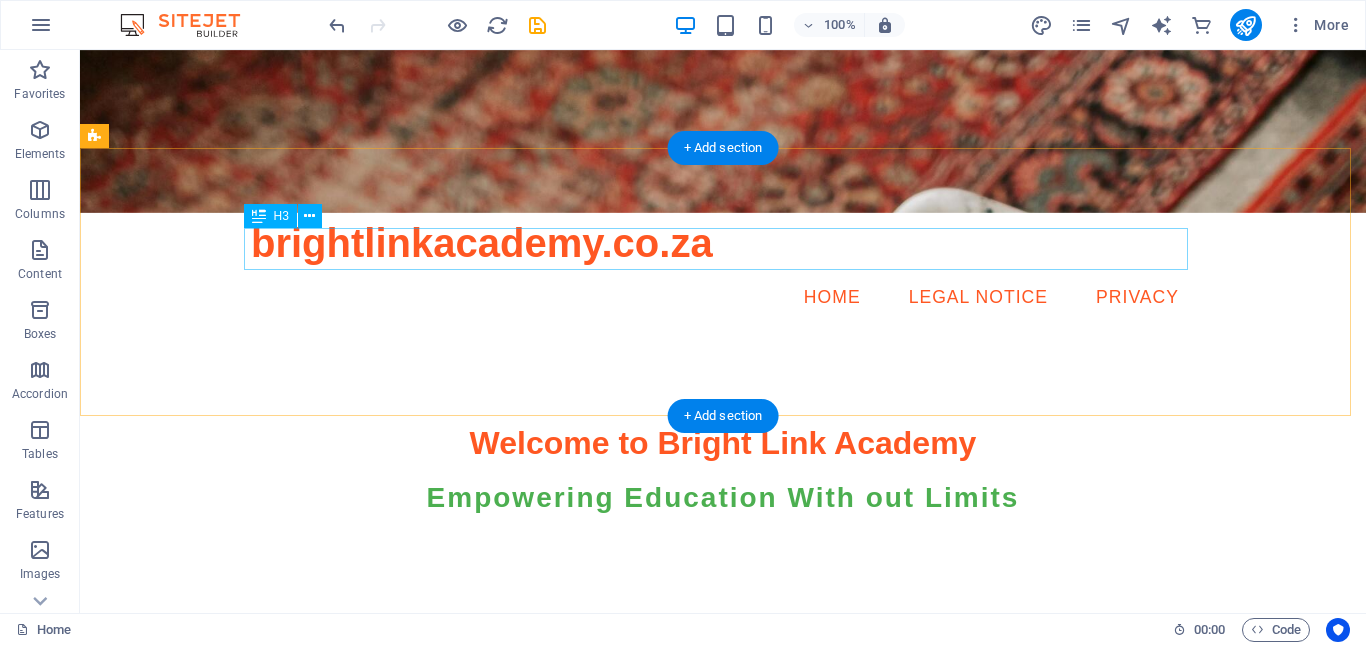 click on "Filter label" at bounding box center [723, 846] 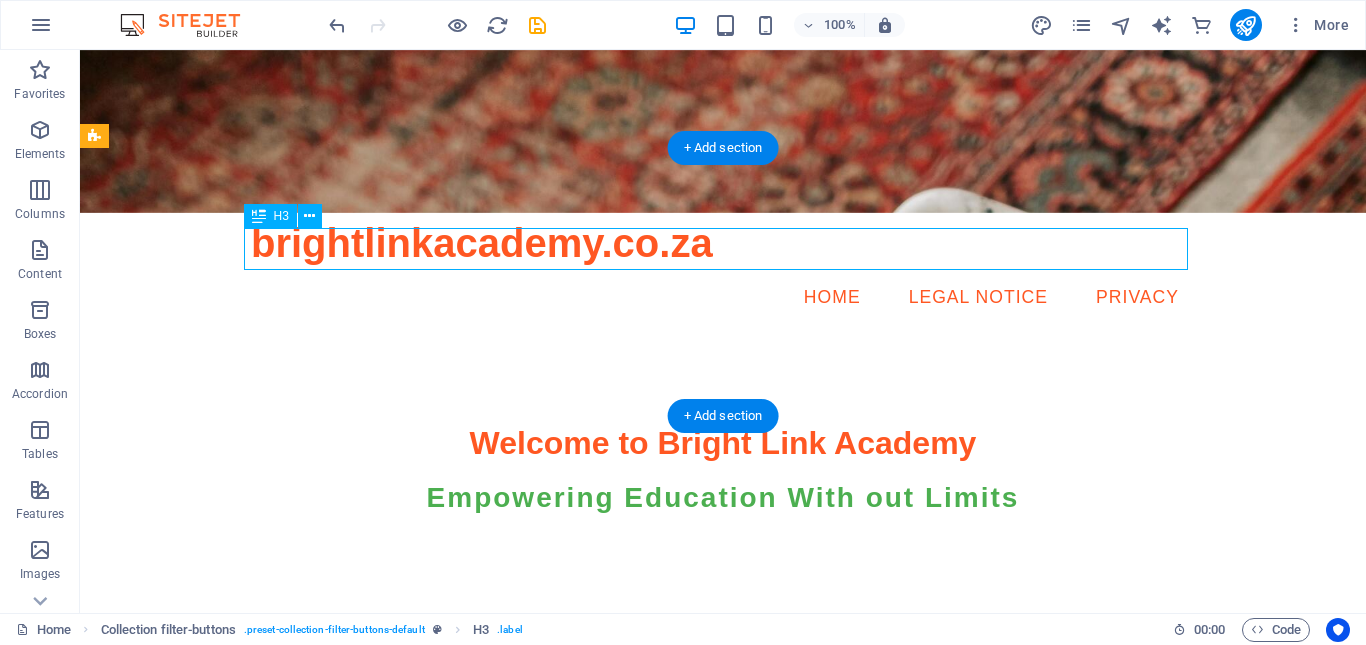 click on "Filter label Category 1 Category 2 All categories" at bounding box center [723, 933] 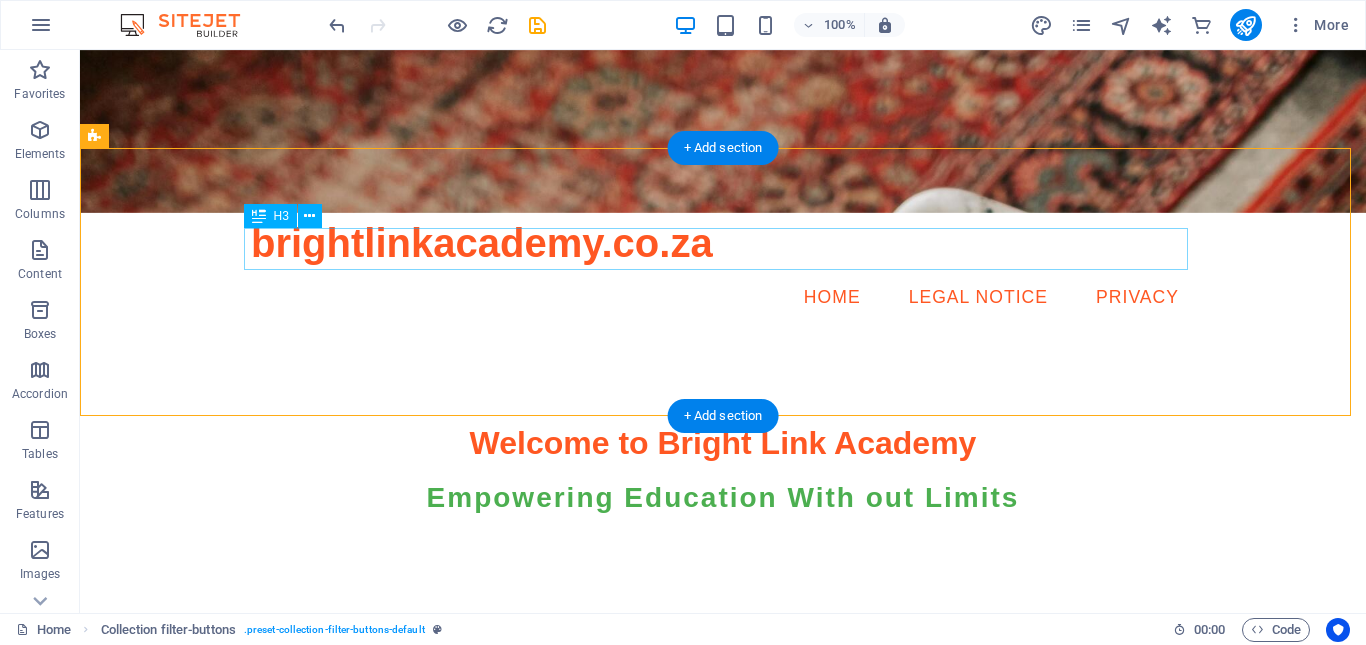 click on "Filter label" at bounding box center (723, 846) 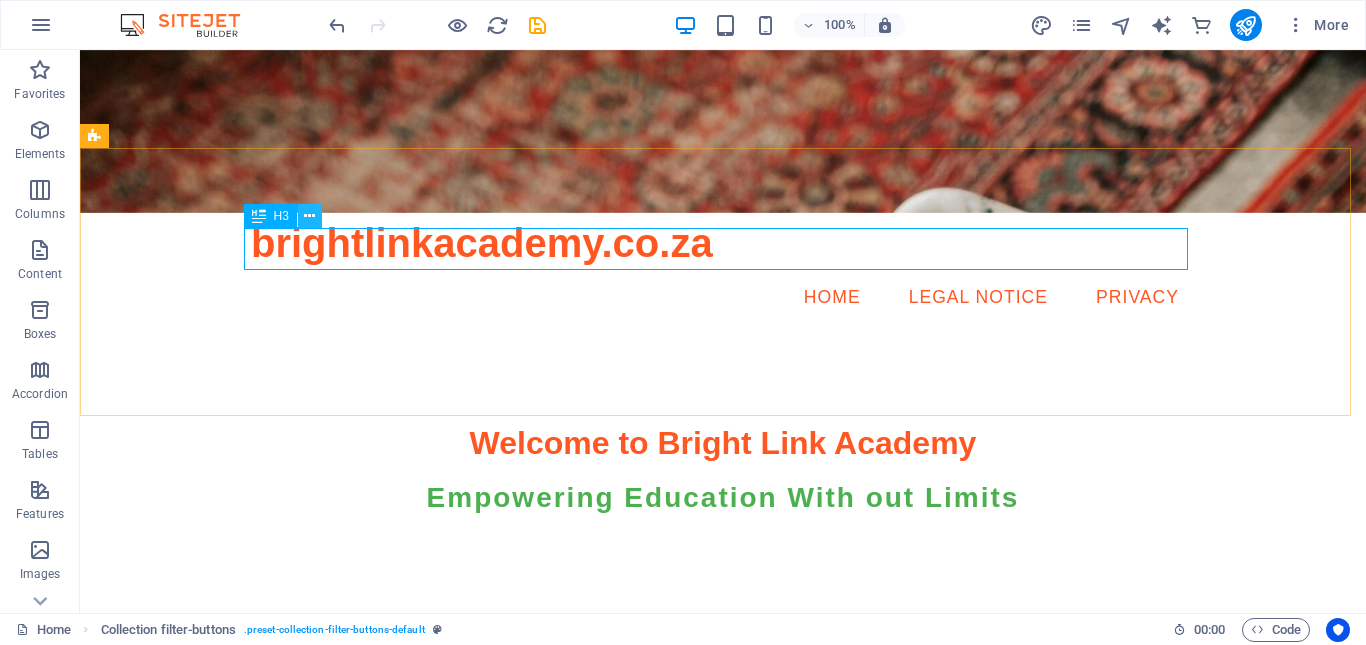 click at bounding box center (309, 216) 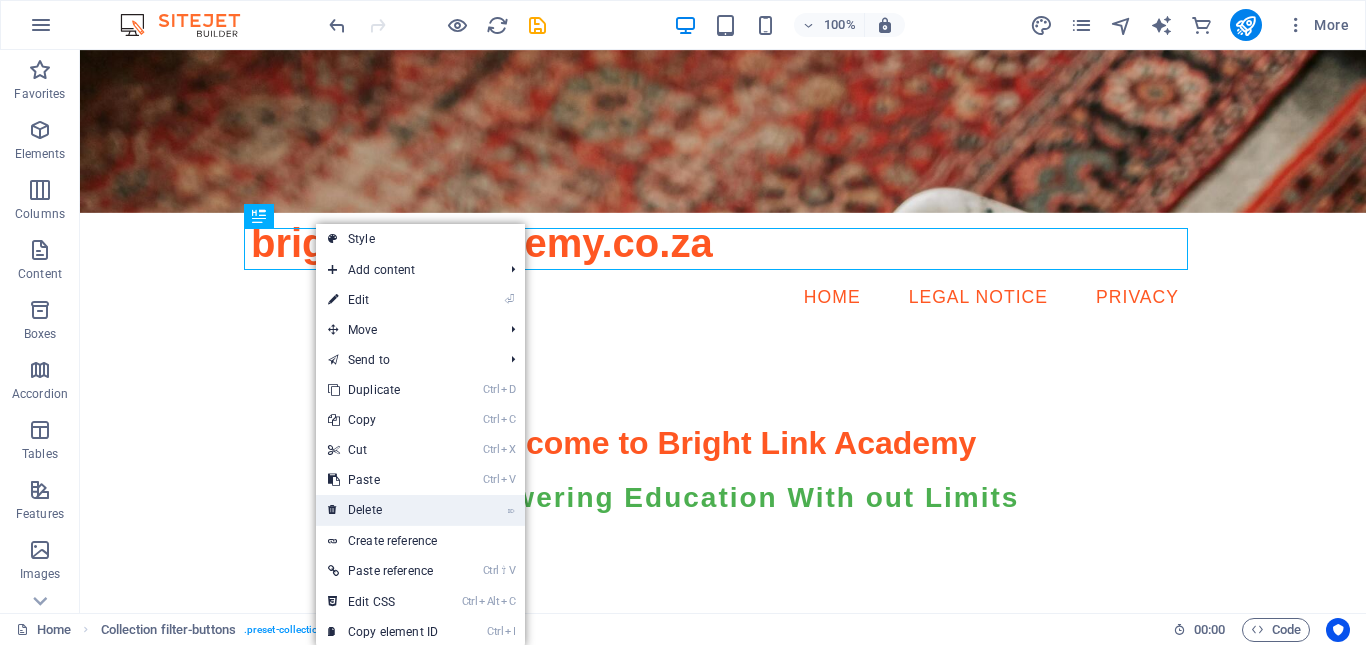 click on "⌦  Delete" at bounding box center [383, 510] 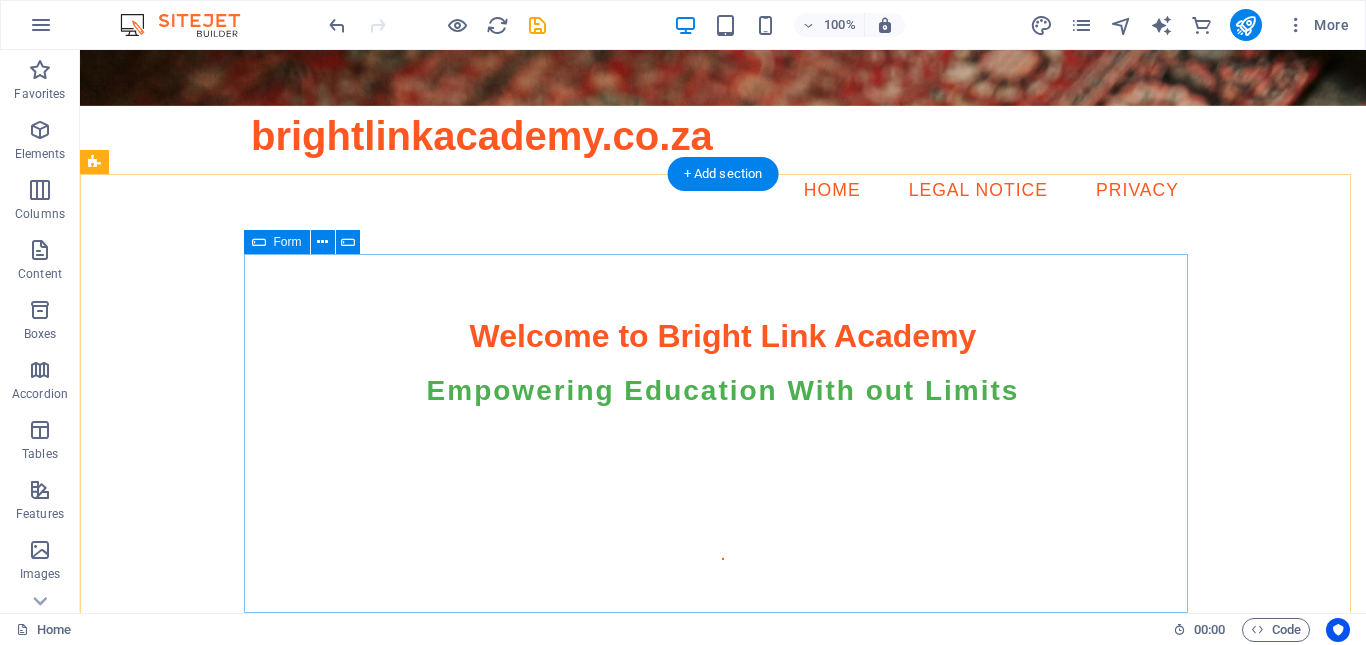 scroll, scrollTop: 600, scrollLeft: 0, axis: vertical 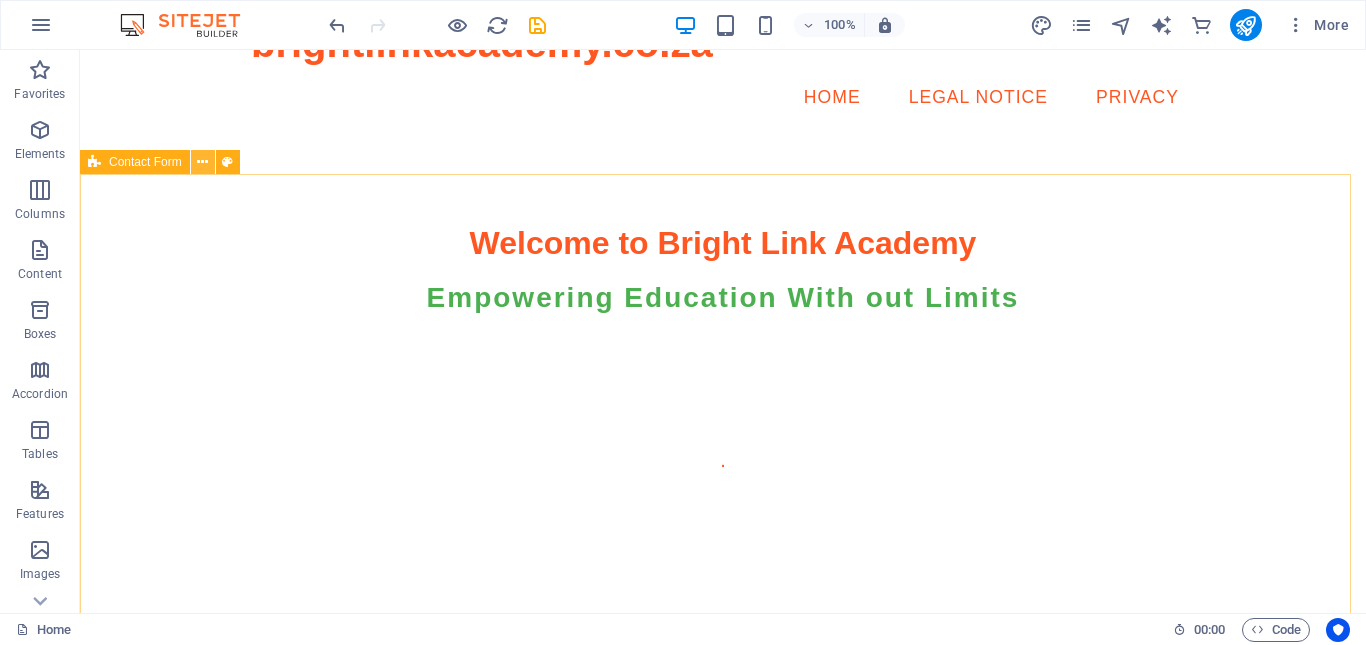 click at bounding box center (202, 162) 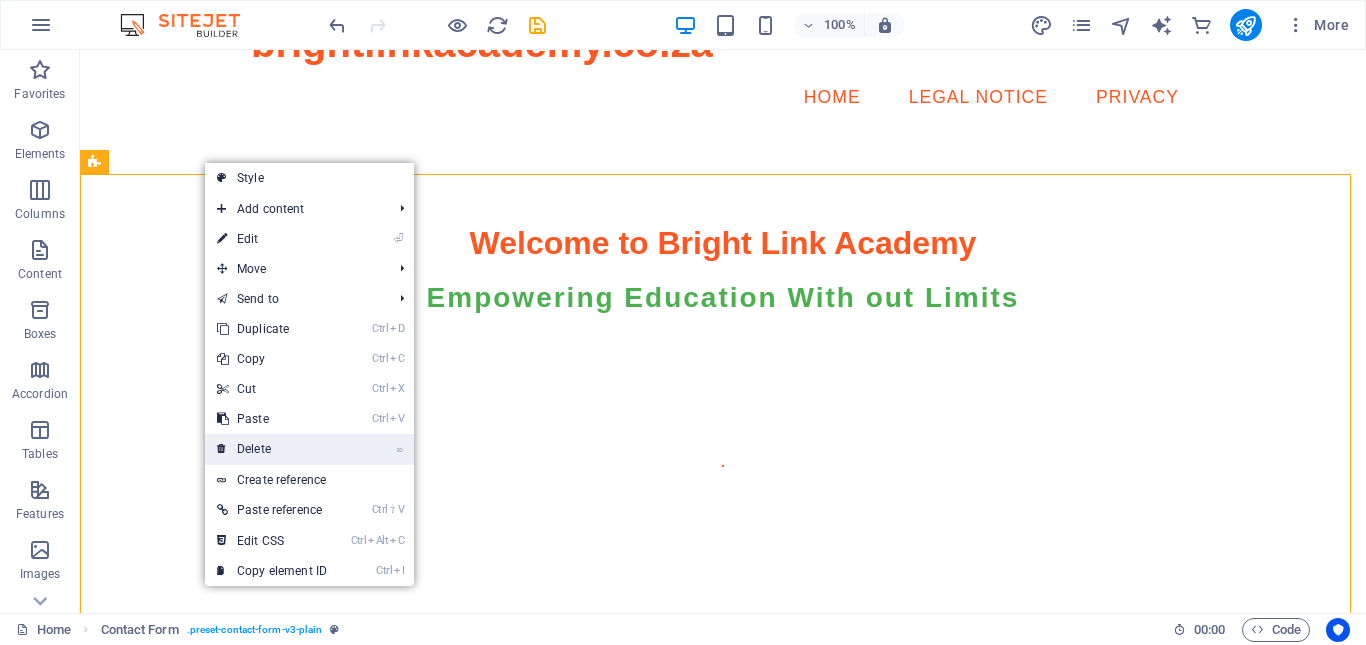click on "⌦  Delete" at bounding box center [272, 449] 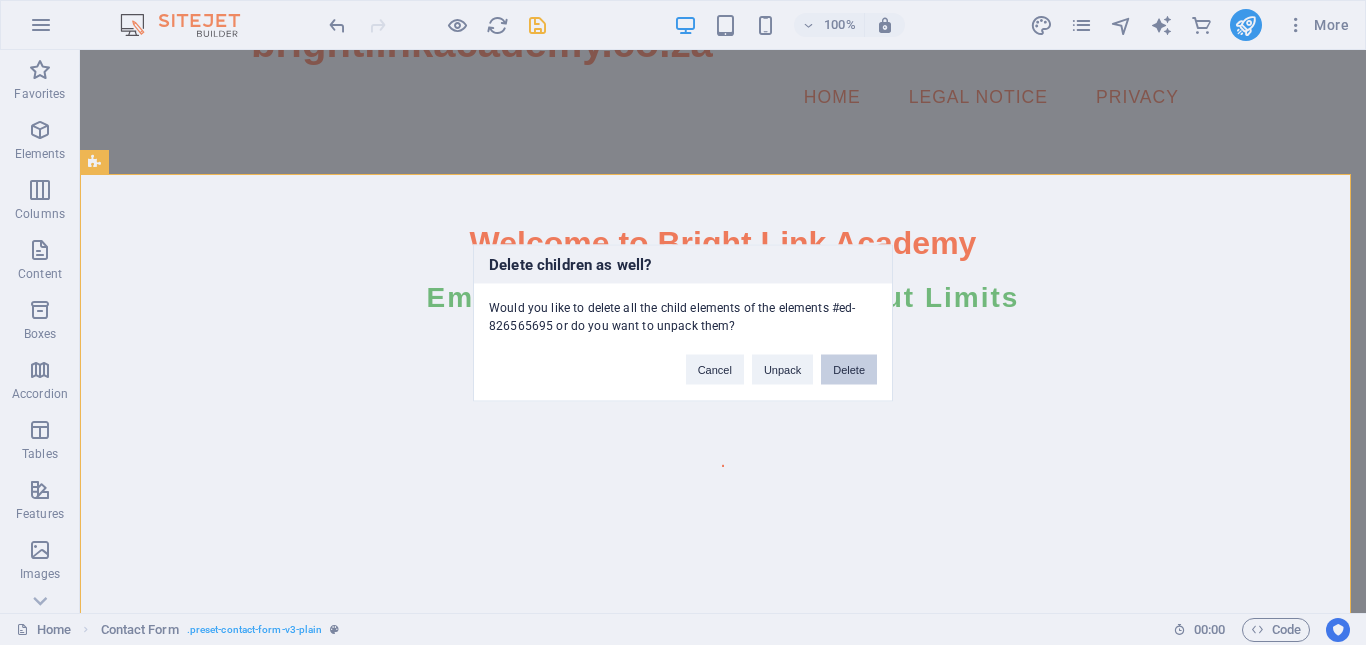click on "Delete" at bounding box center (849, 369) 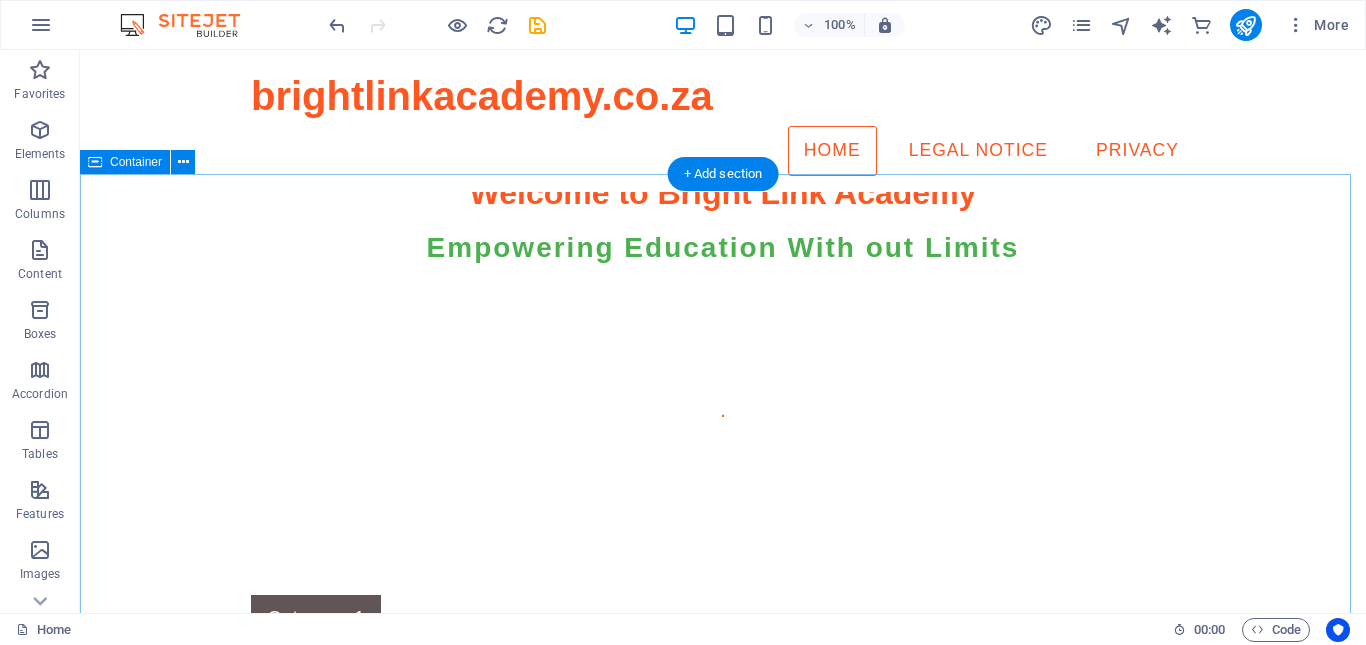 scroll, scrollTop: 200, scrollLeft: 0, axis: vertical 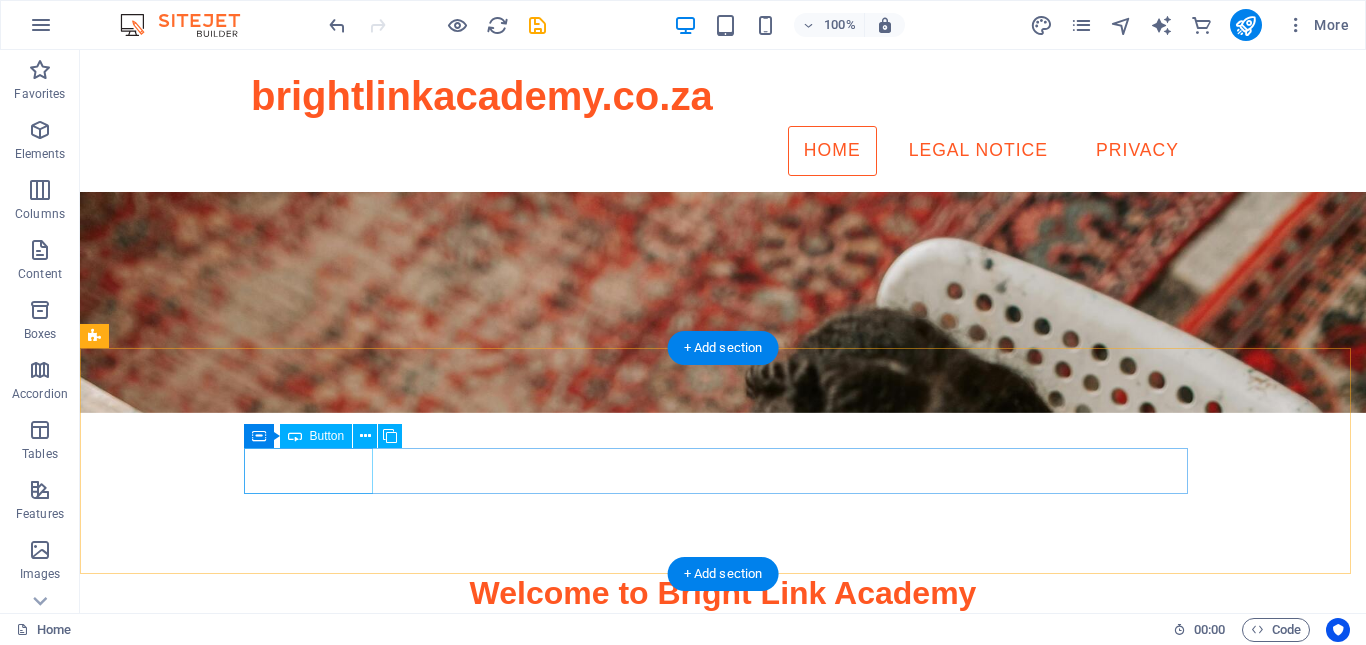 click on "Category 1" at bounding box center [723, 1018] 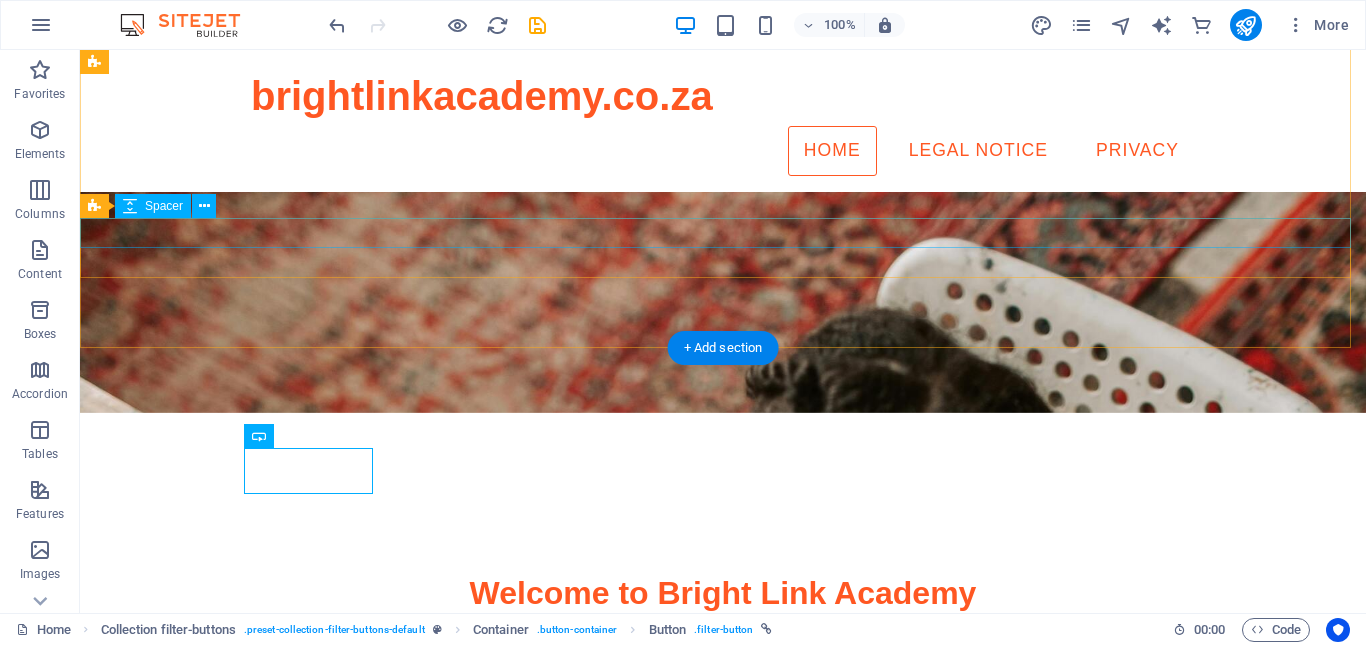 click on "Category 1" at bounding box center (723, 1018) 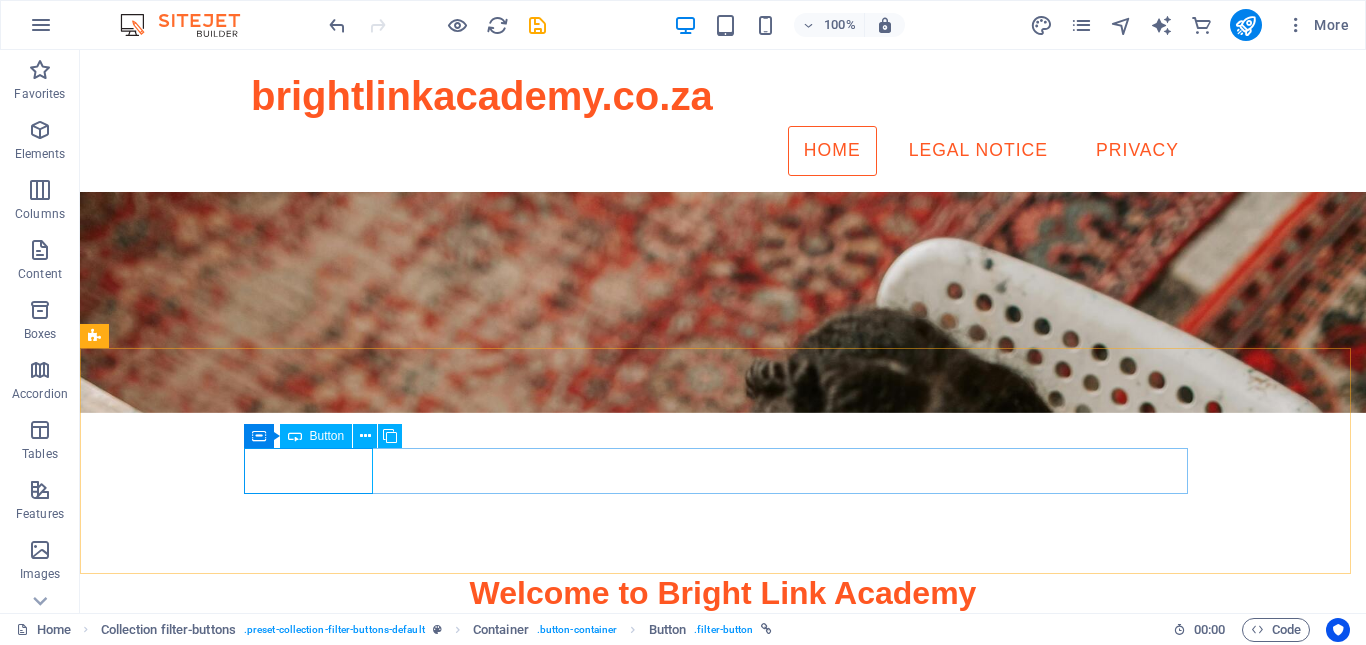 click on "Button" at bounding box center [327, 436] 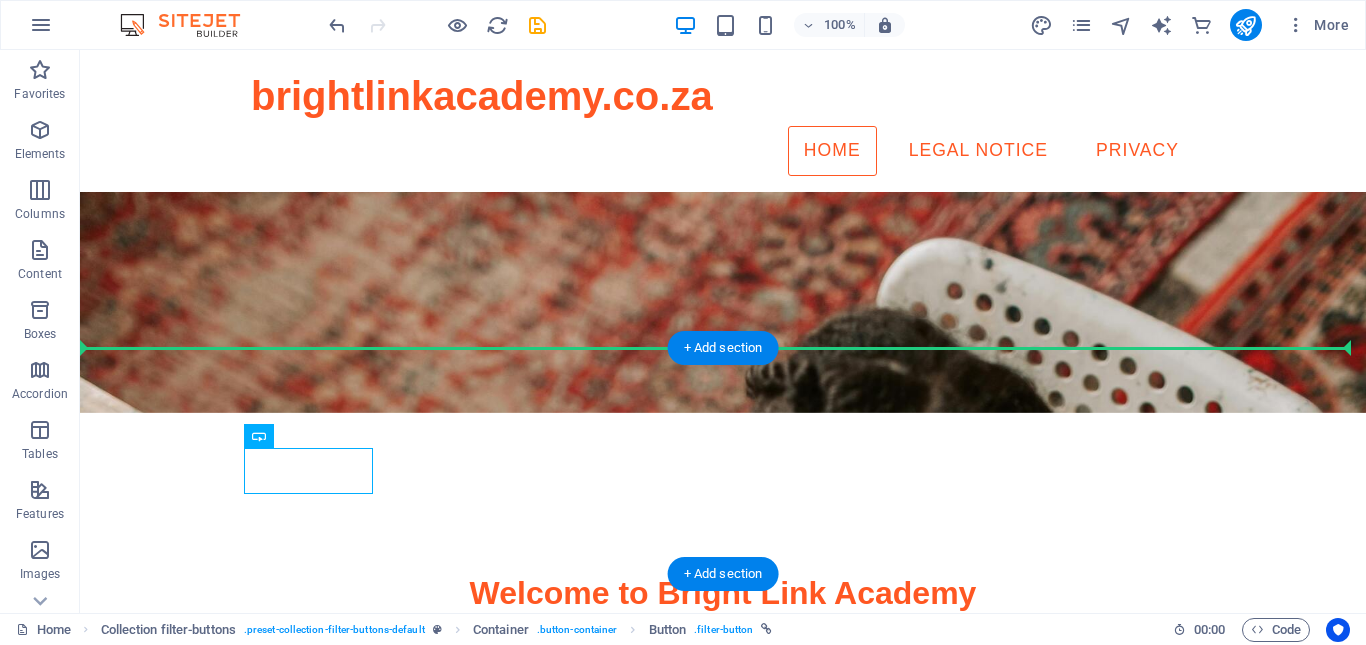 drag, startPoint x: 316, startPoint y: 394, endPoint x: 407, endPoint y: 484, distance: 127.98828 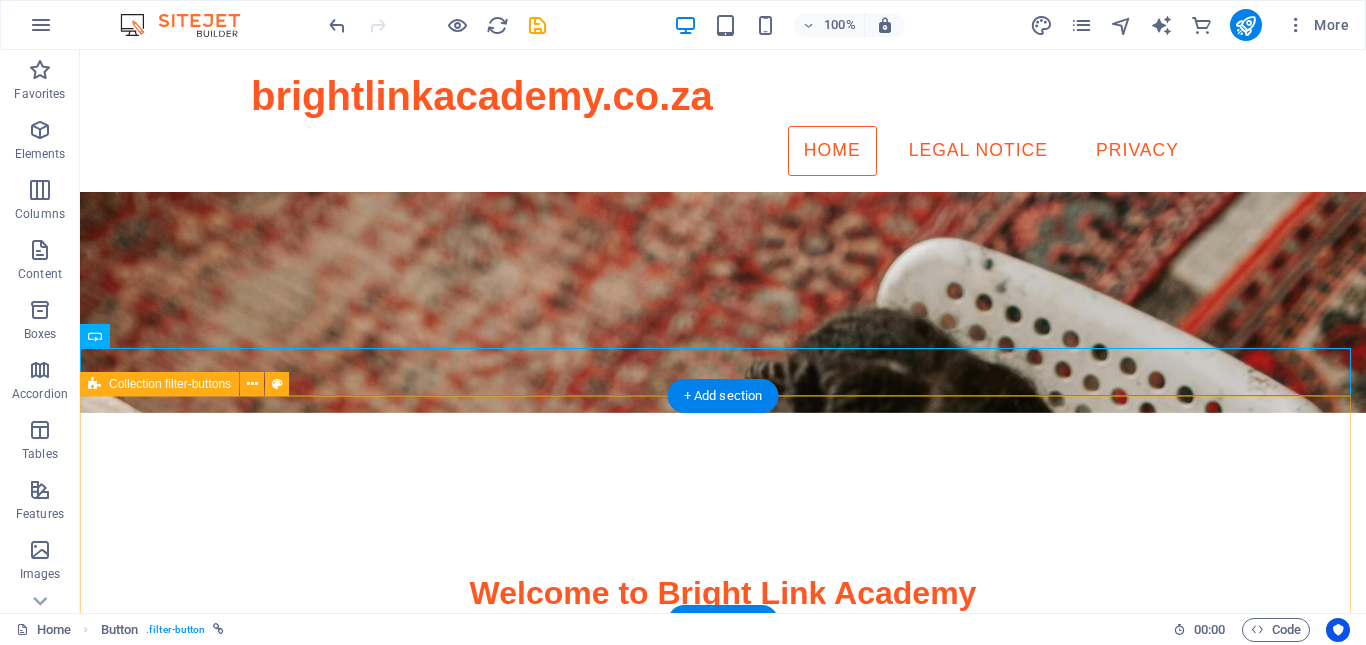 click on "Category 2 All categories" at bounding box center [723, 1083] 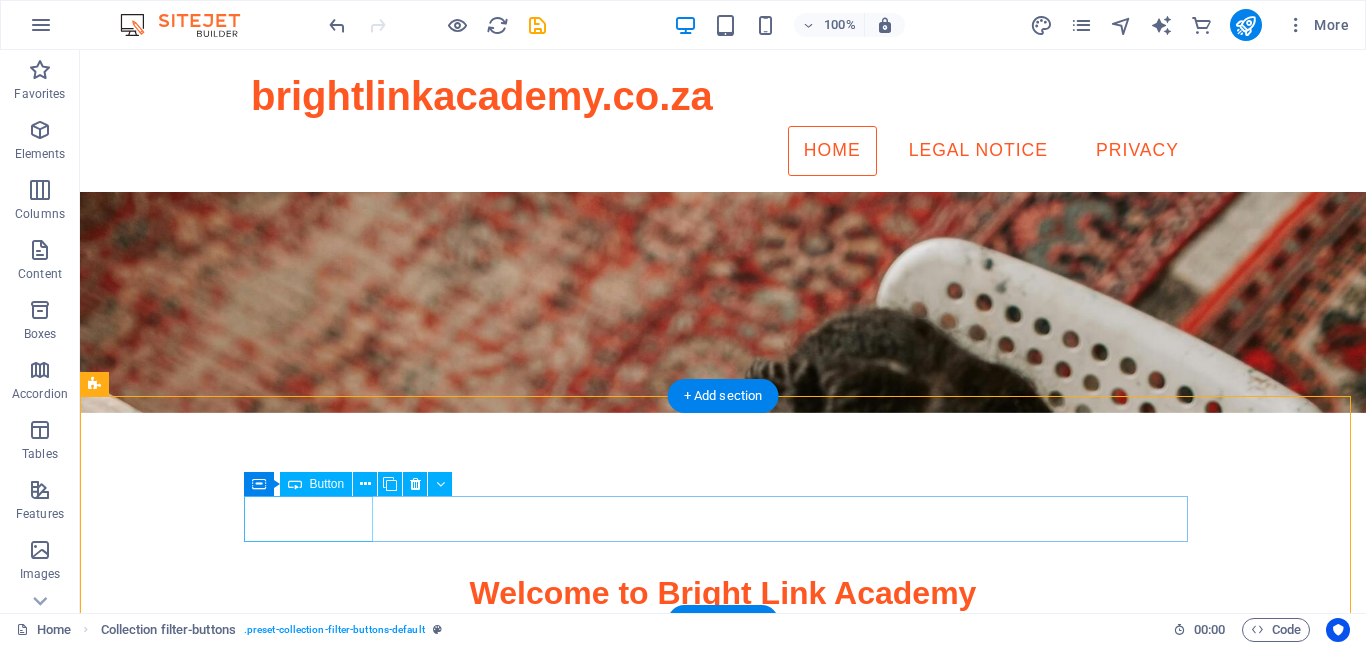 click on "Category 2" at bounding box center [723, 1066] 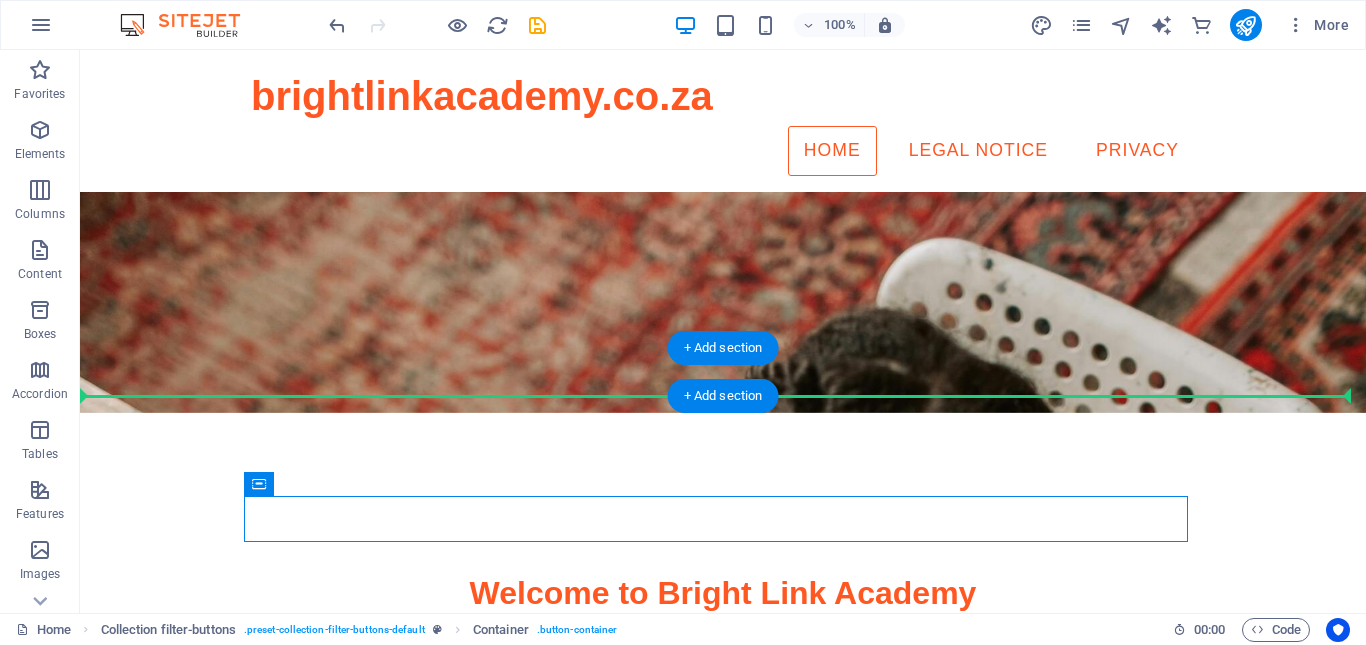 drag, startPoint x: 348, startPoint y: 542, endPoint x: 440, endPoint y: 374, distance: 191.54112 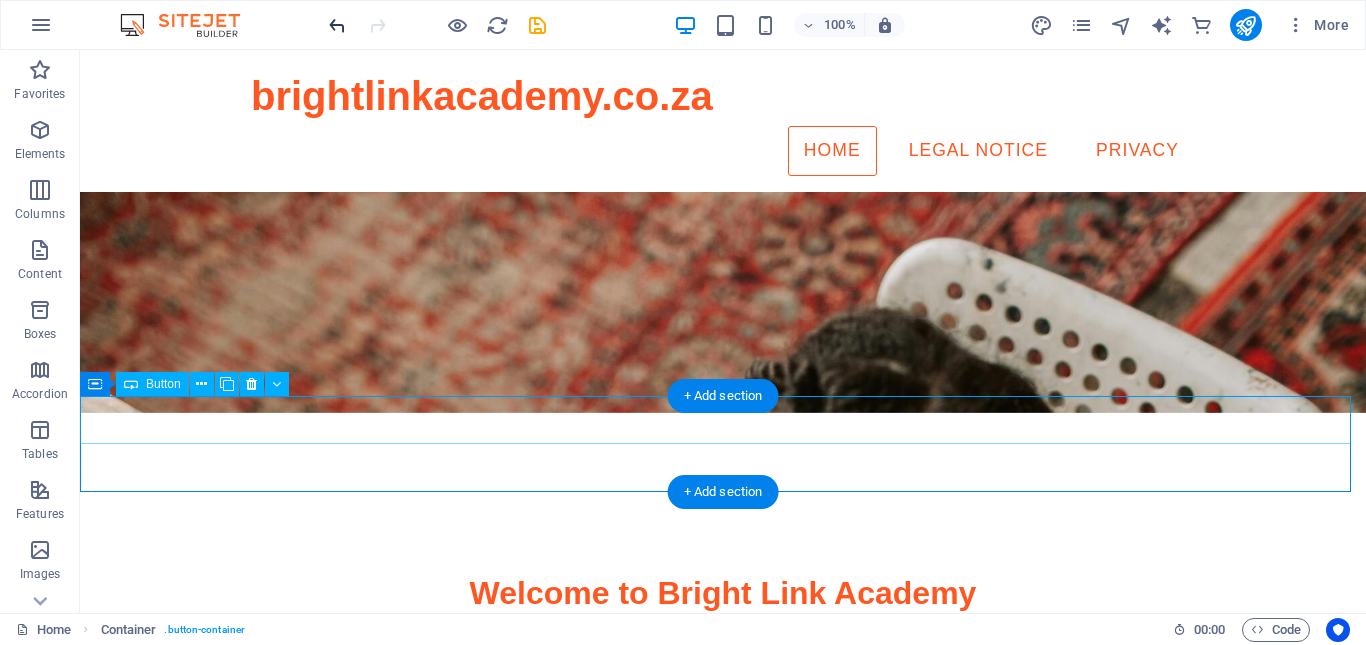 click at bounding box center (337, 25) 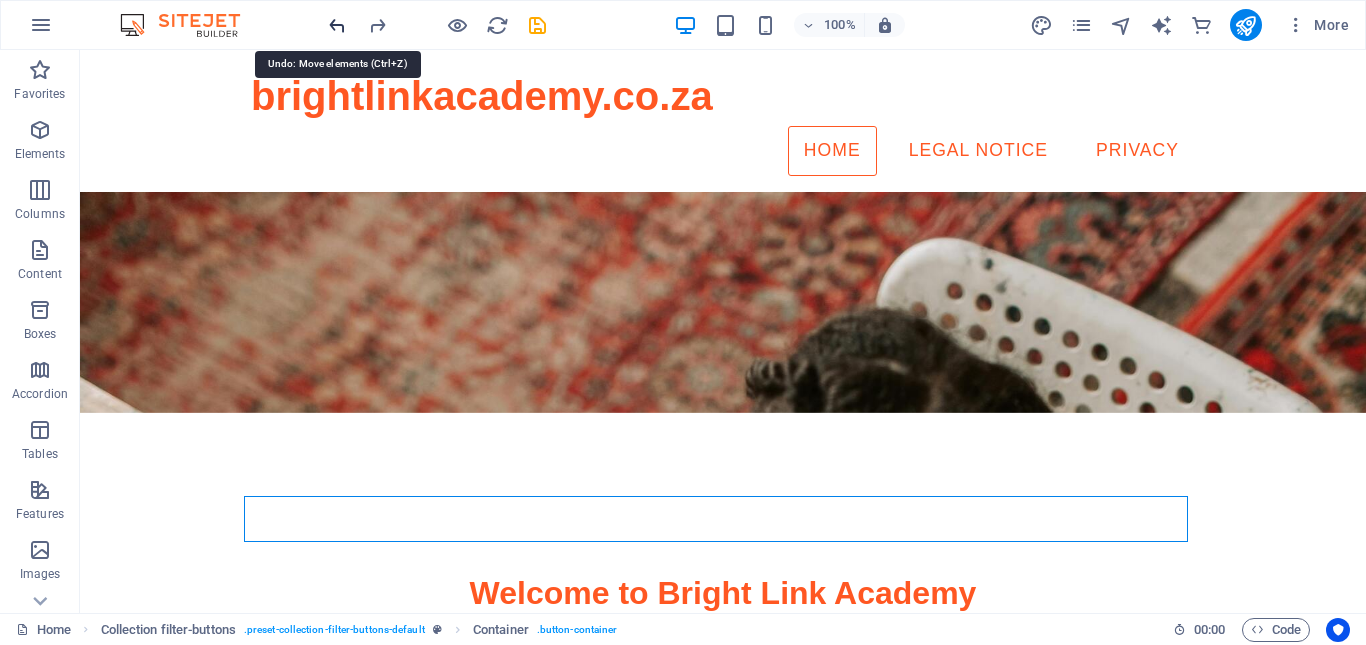 click at bounding box center [337, 25] 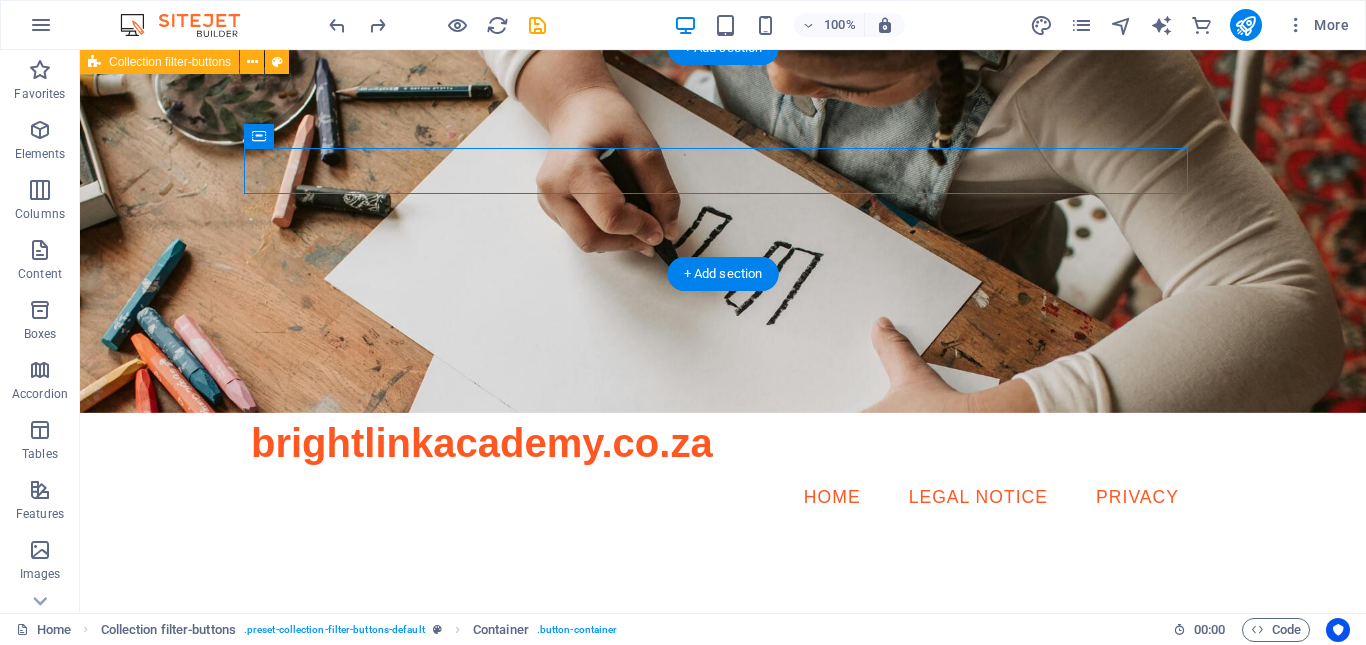 scroll, scrollTop: 500, scrollLeft: 0, axis: vertical 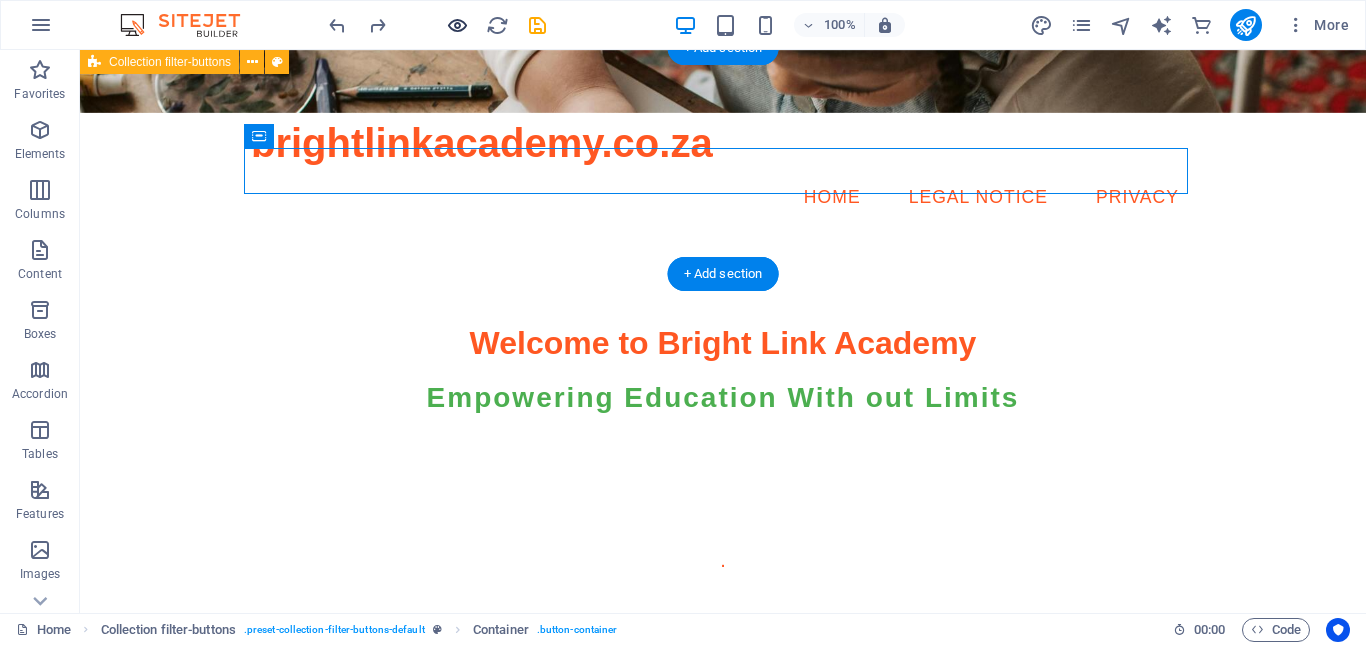 click at bounding box center [457, 25] 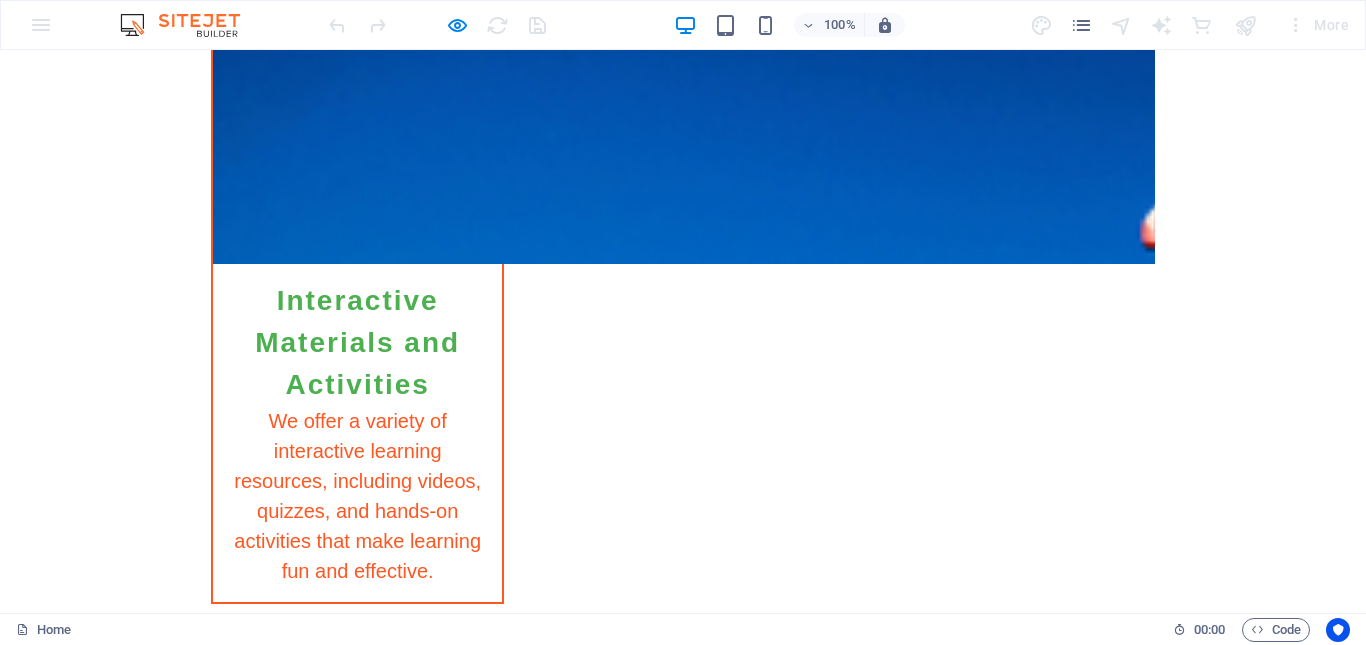 scroll, scrollTop: 4600, scrollLeft: 0, axis: vertical 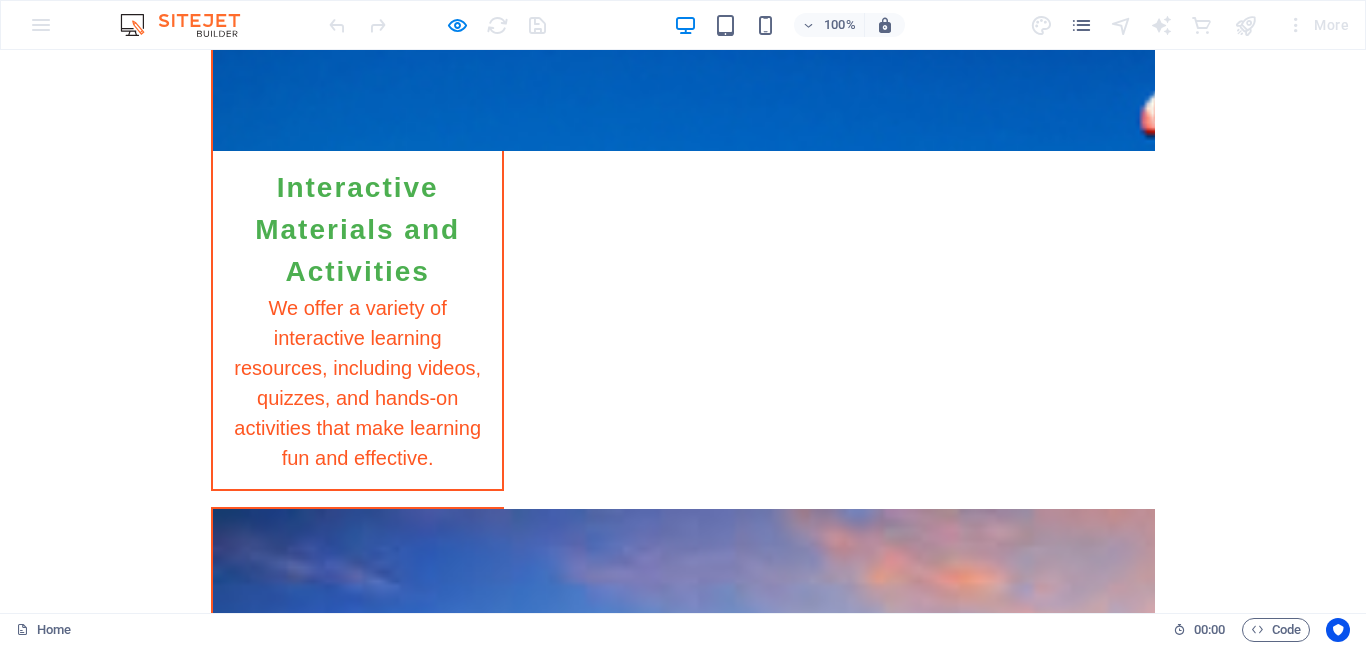 click on "Curriculum" at bounding box center (793, 3403) 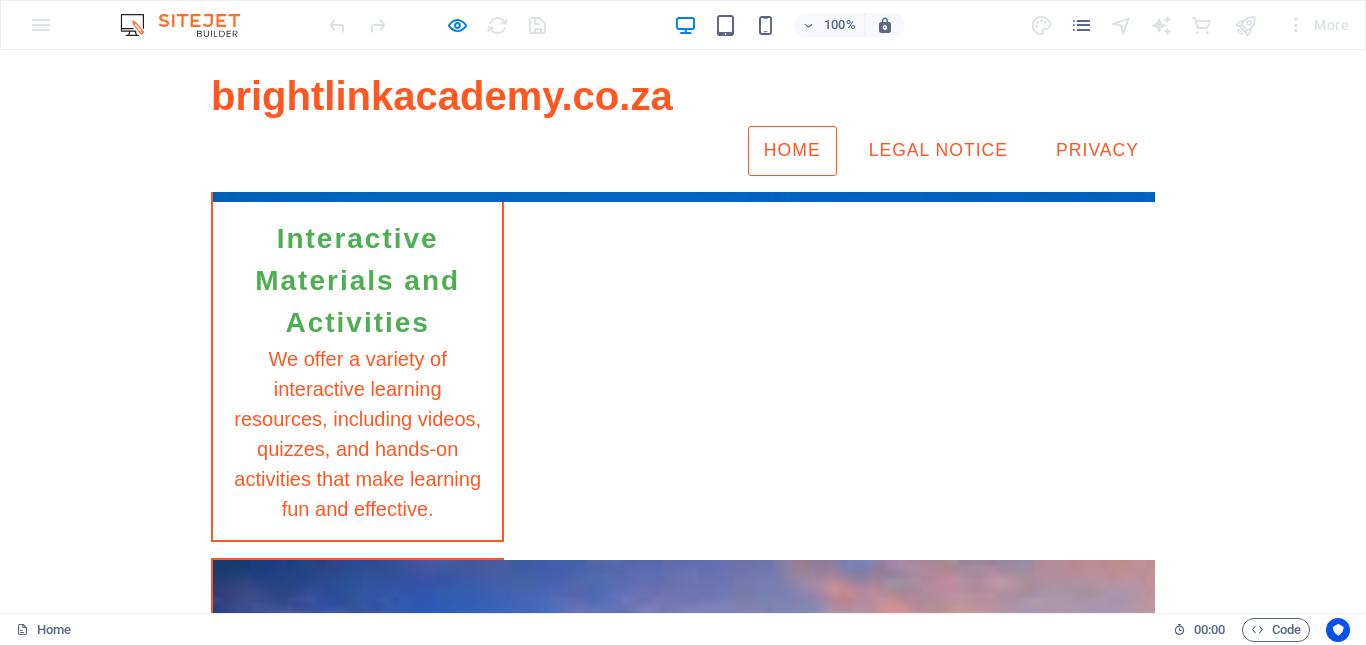 scroll, scrollTop: 4389, scrollLeft: 0, axis: vertical 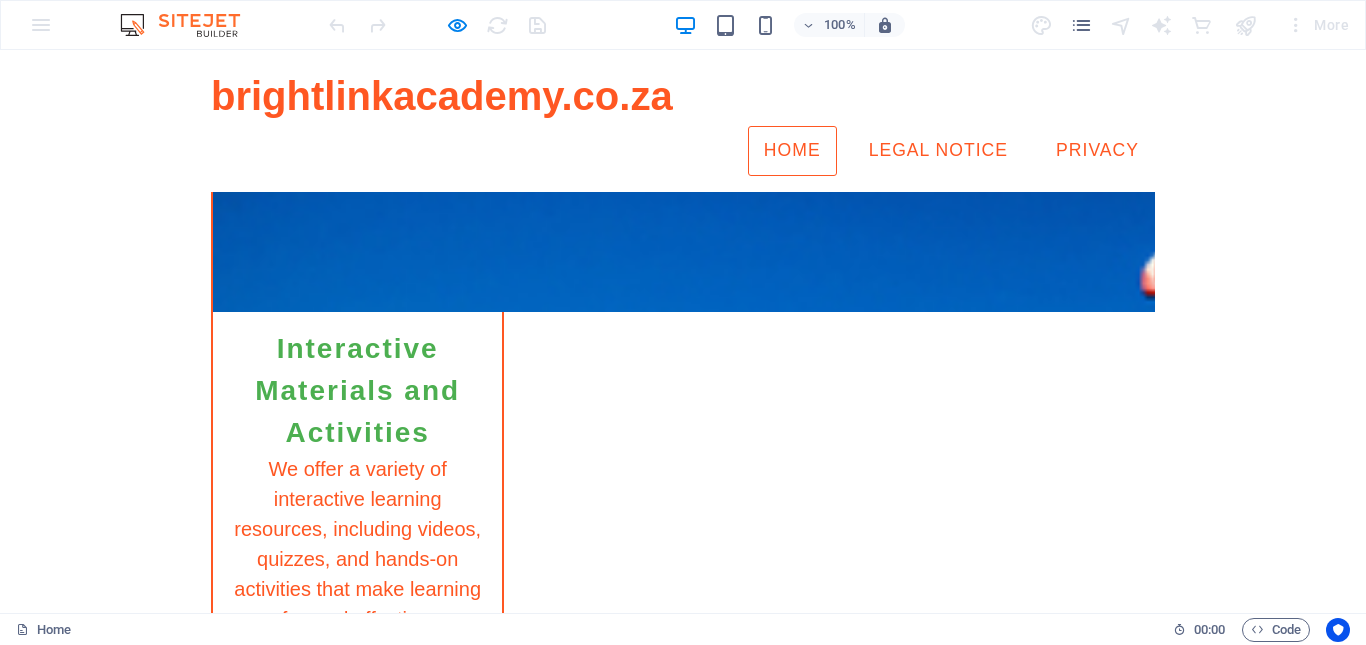 click on "Curriculum" at bounding box center (793, 3564) 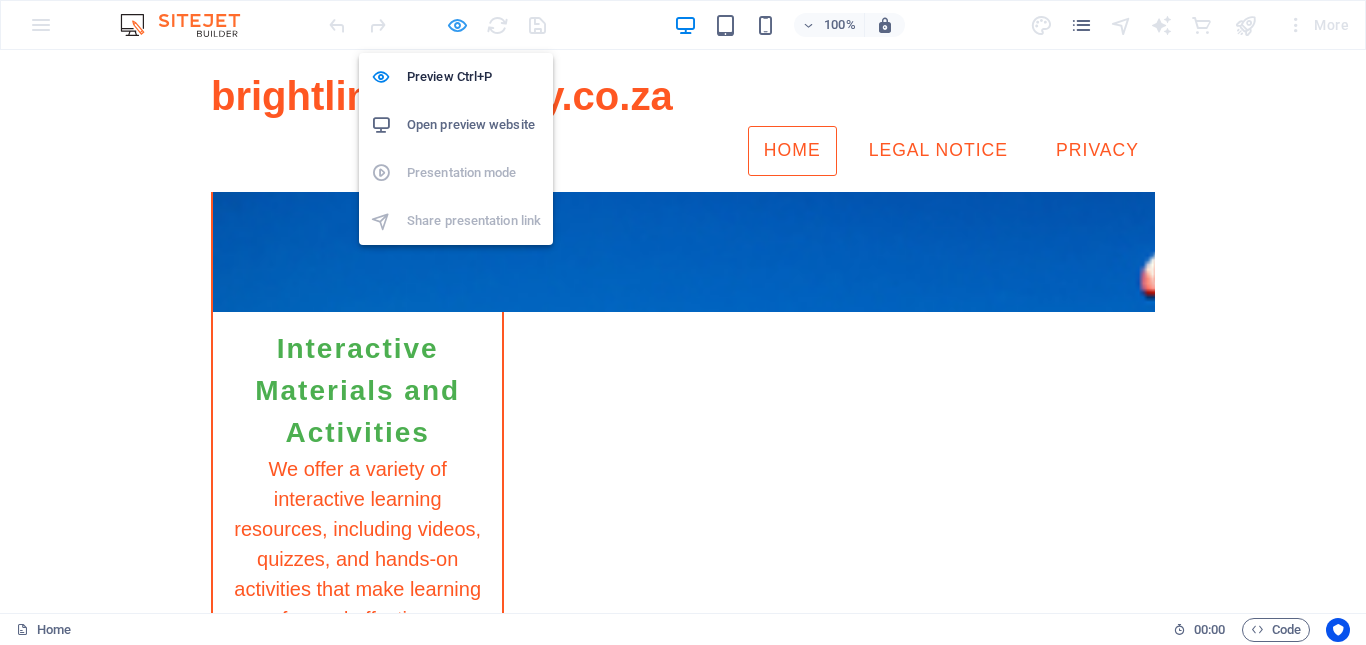 click at bounding box center [457, 25] 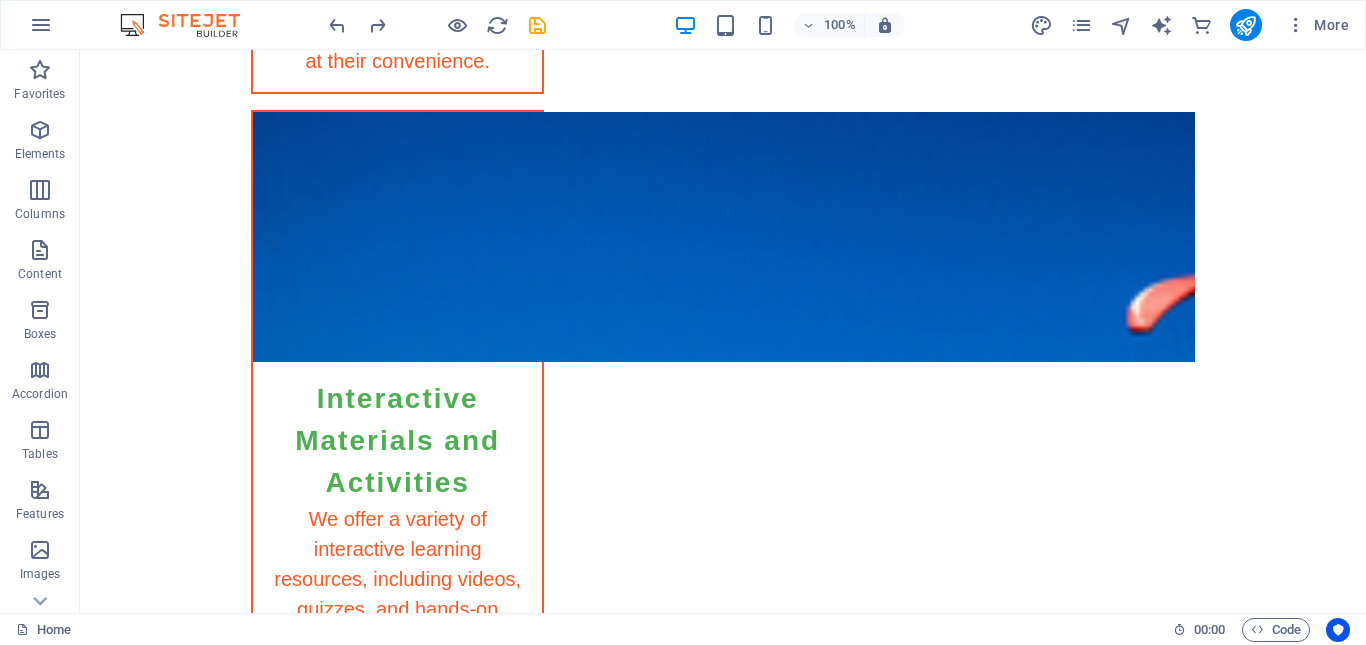 click at bounding box center (252, 3614) 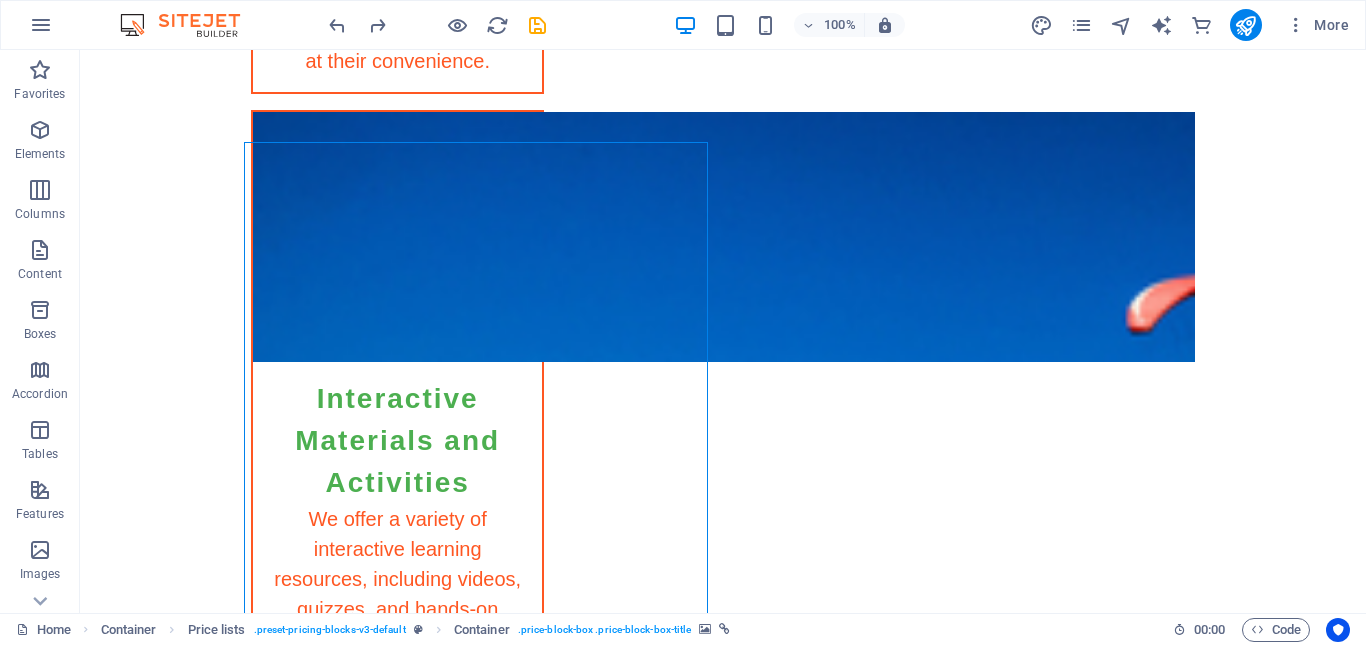 click at bounding box center [252, 3614] 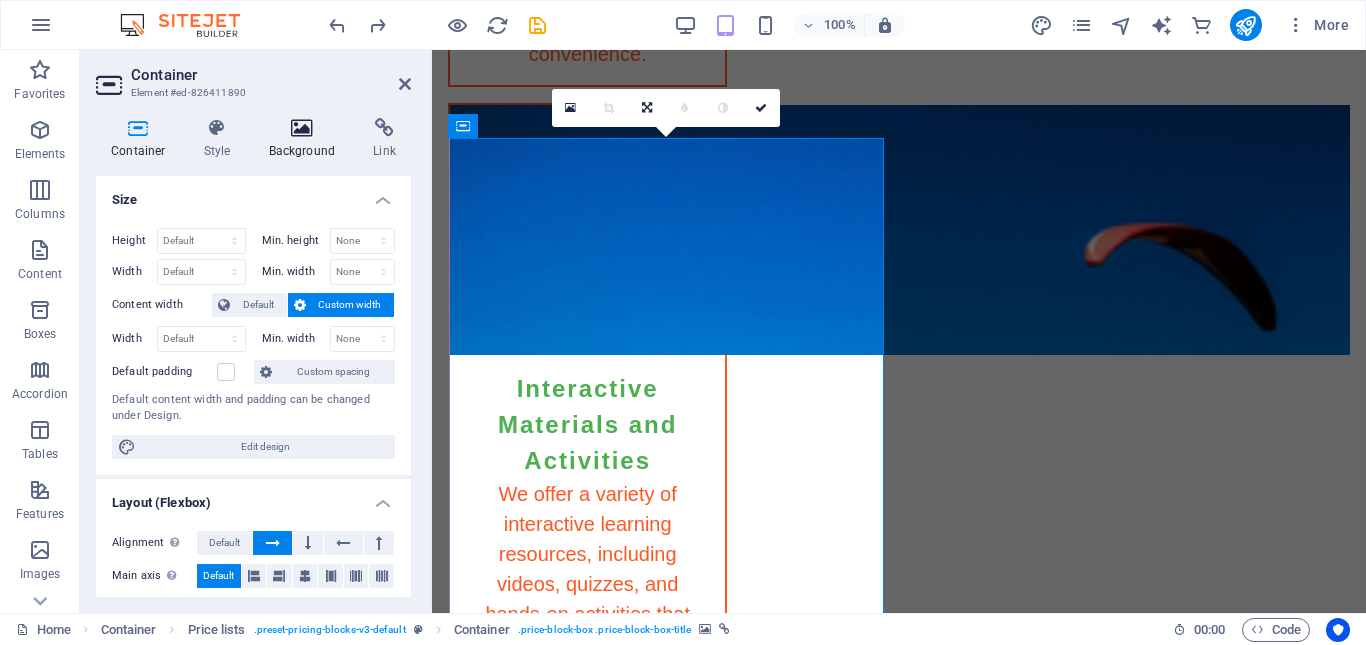 drag, startPoint x: 253, startPoint y: 183, endPoint x: 282, endPoint y: 136, distance: 55.226807 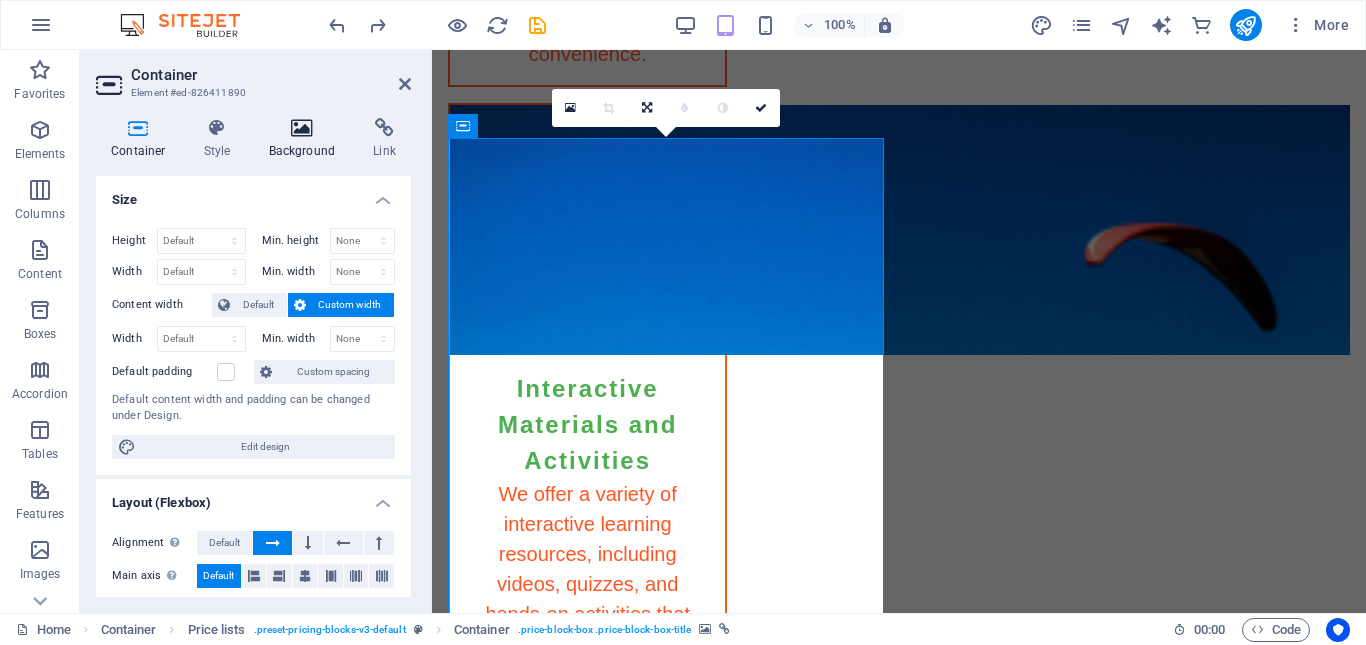 click at bounding box center [302, 128] 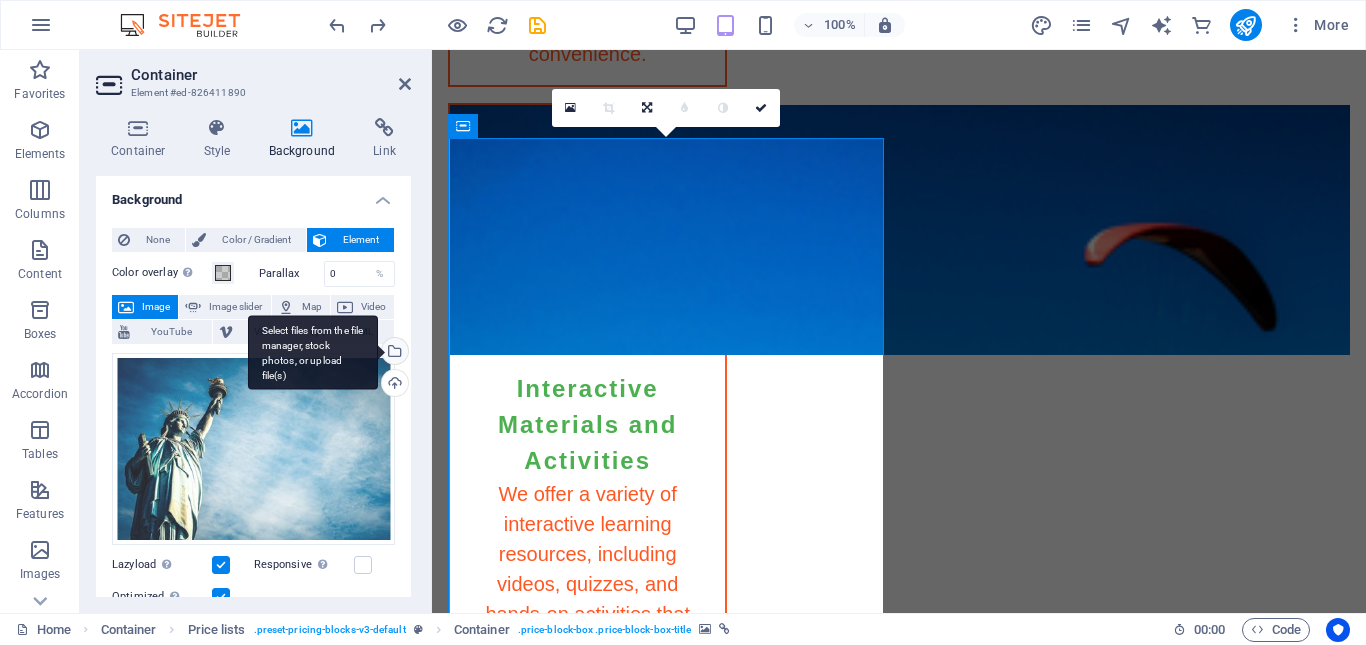 click on "Select files from the file manager, stock photos, or upload file(s)" at bounding box center [393, 353] 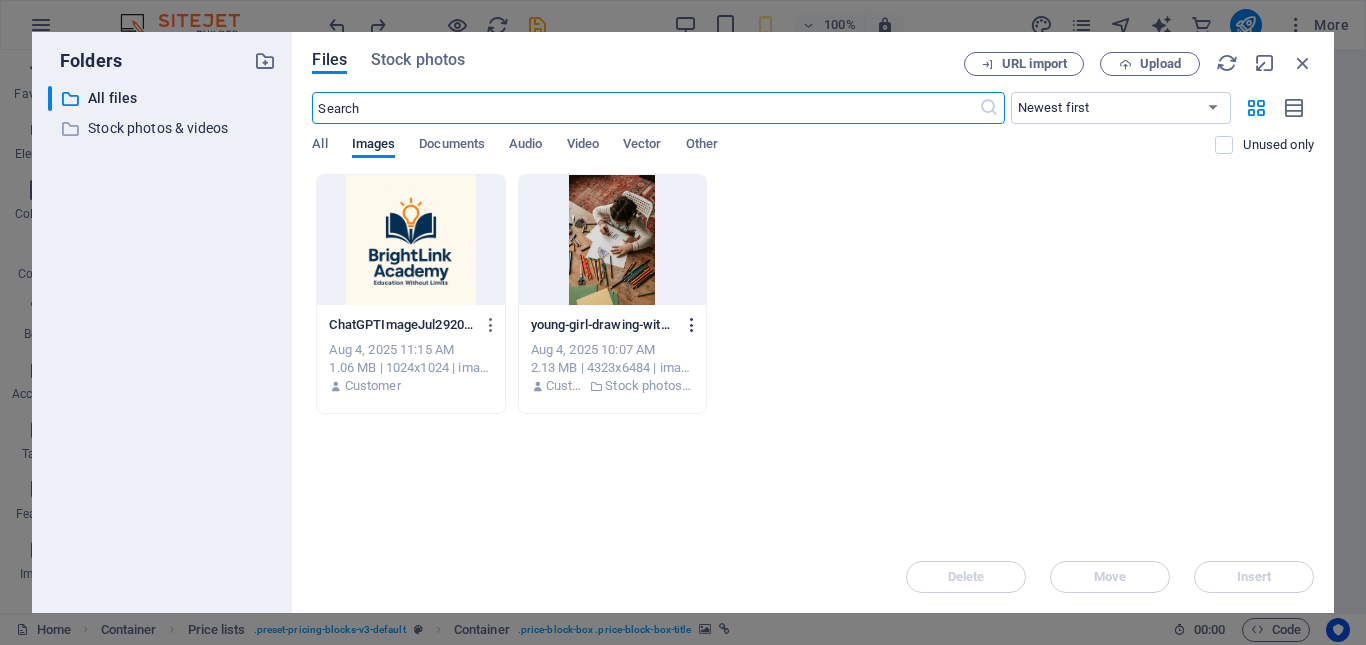 scroll, scrollTop: 6718, scrollLeft: 0, axis: vertical 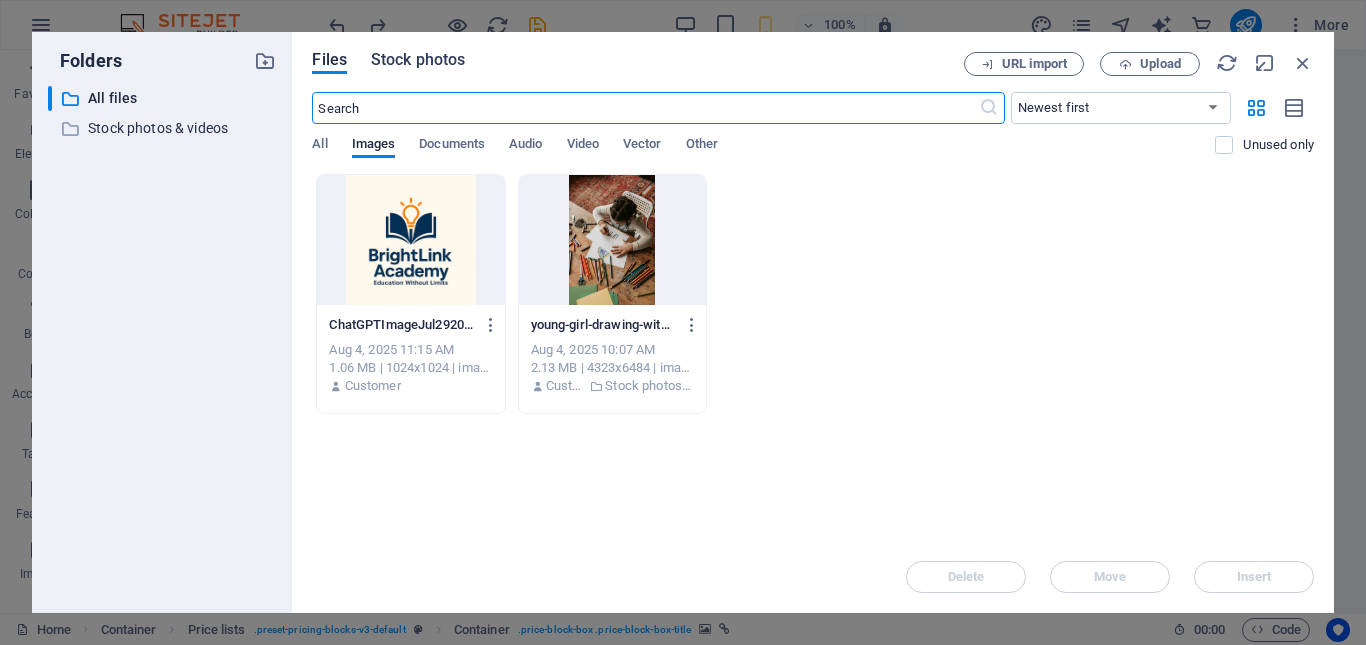 click on "Stock photos" at bounding box center (418, 60) 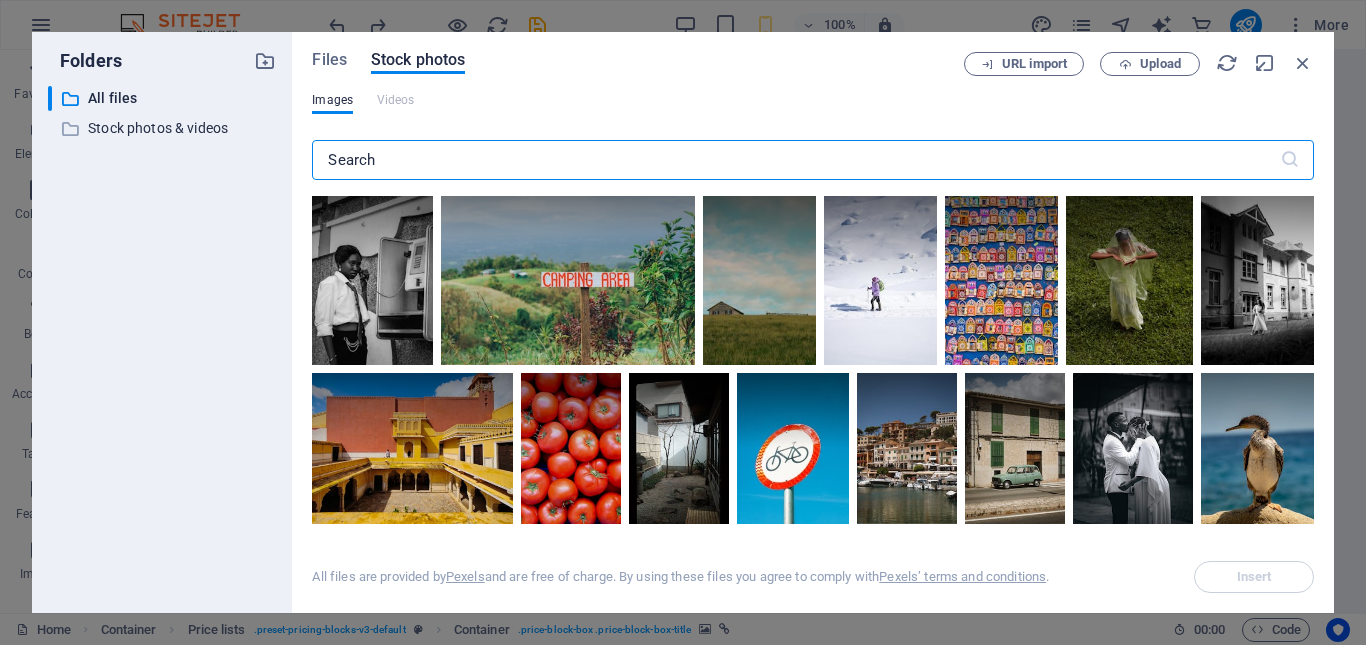 click at bounding box center [795, 160] 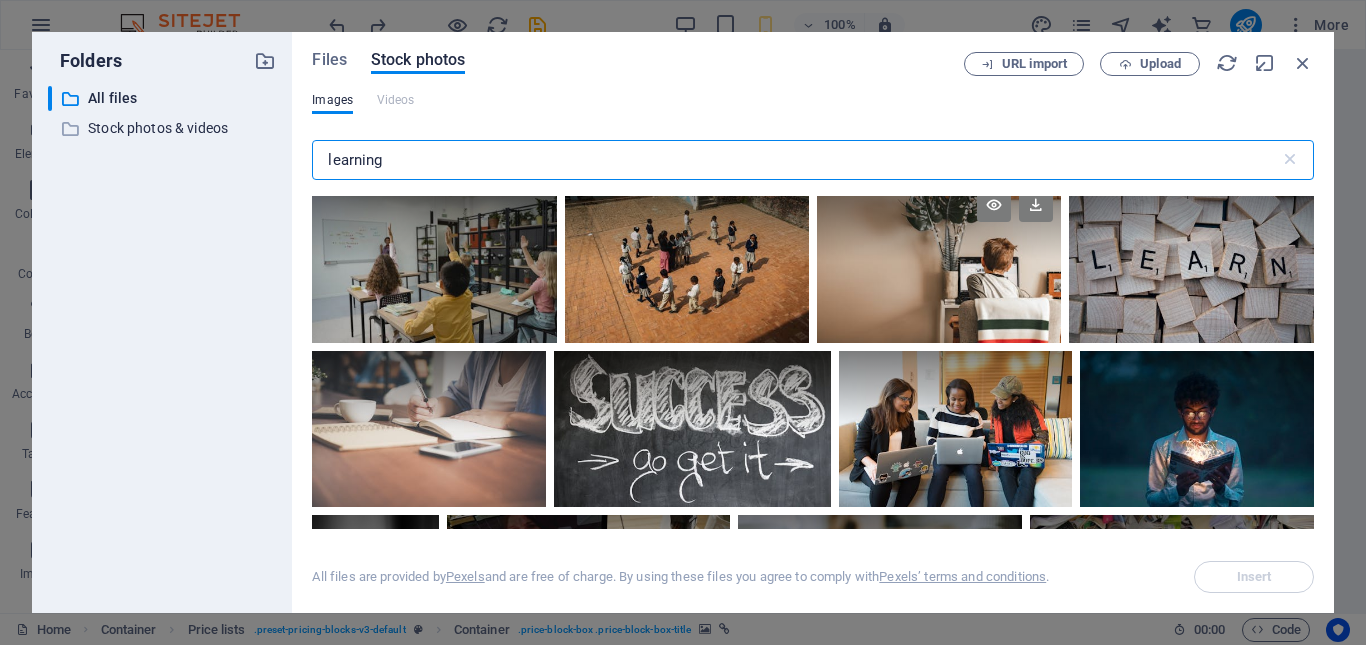 scroll, scrollTop: 600, scrollLeft: 0, axis: vertical 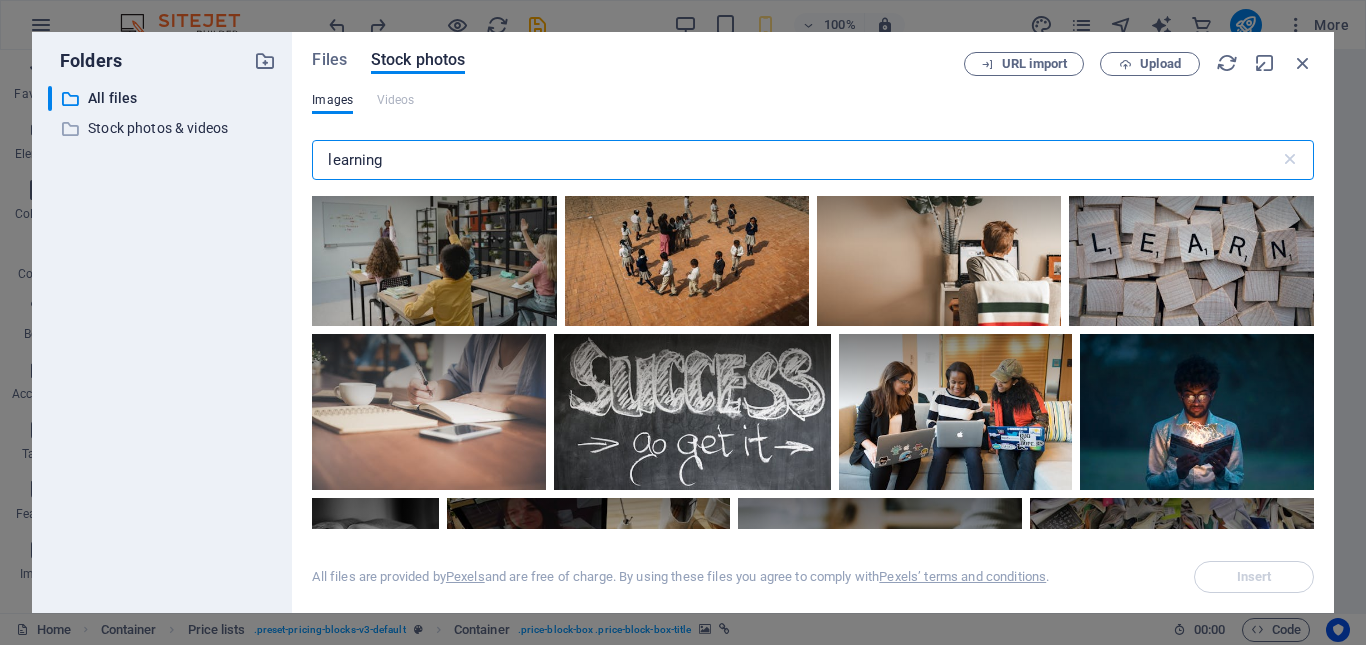 click on "learning" at bounding box center [795, 160] 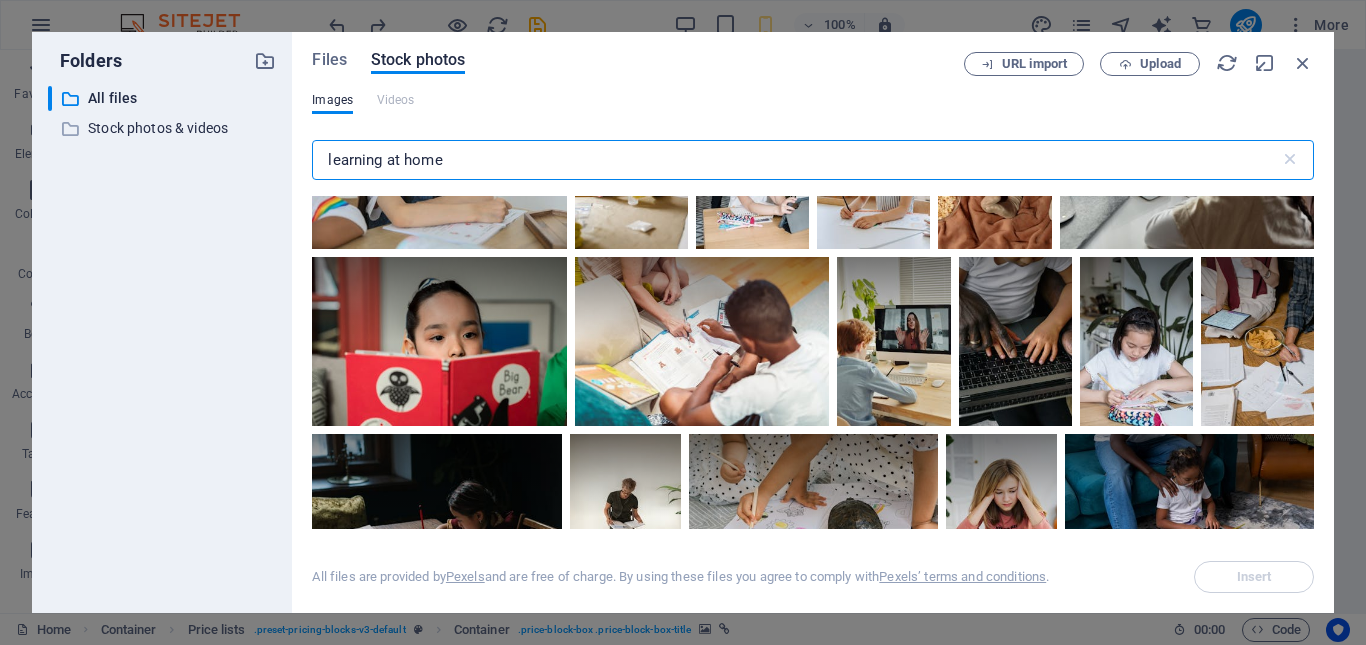 scroll, scrollTop: 1400, scrollLeft: 0, axis: vertical 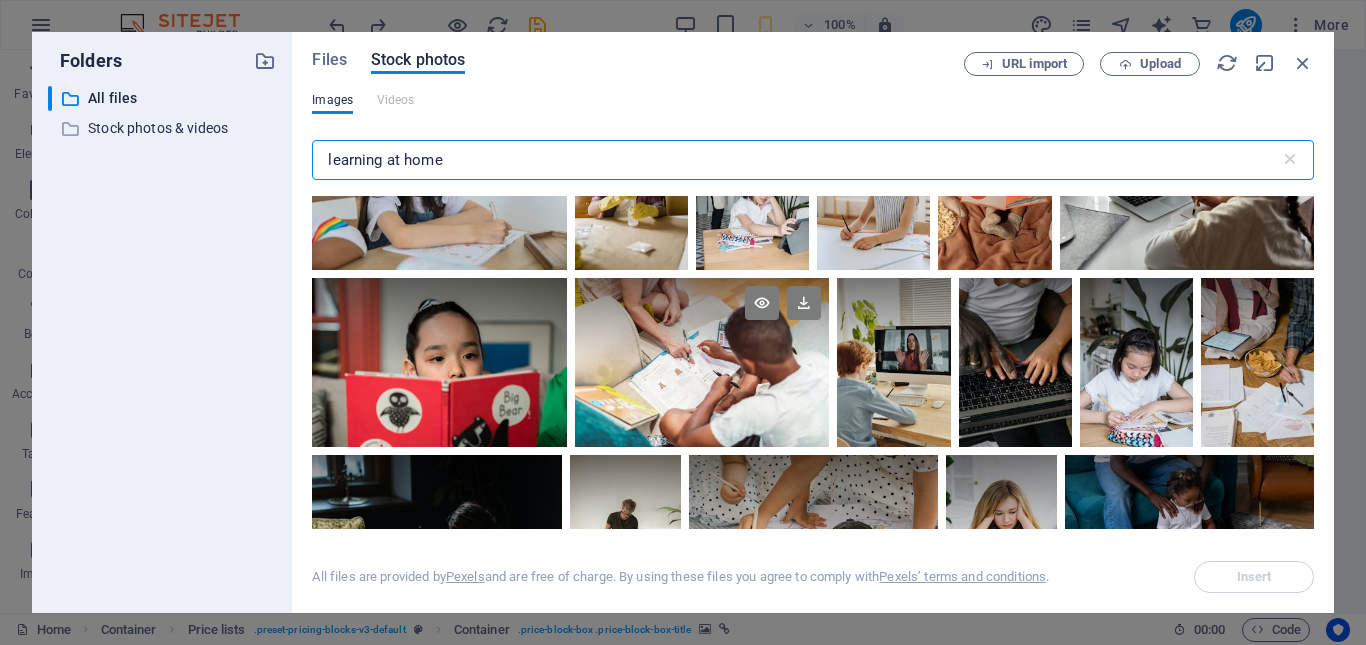 type on "learning at home" 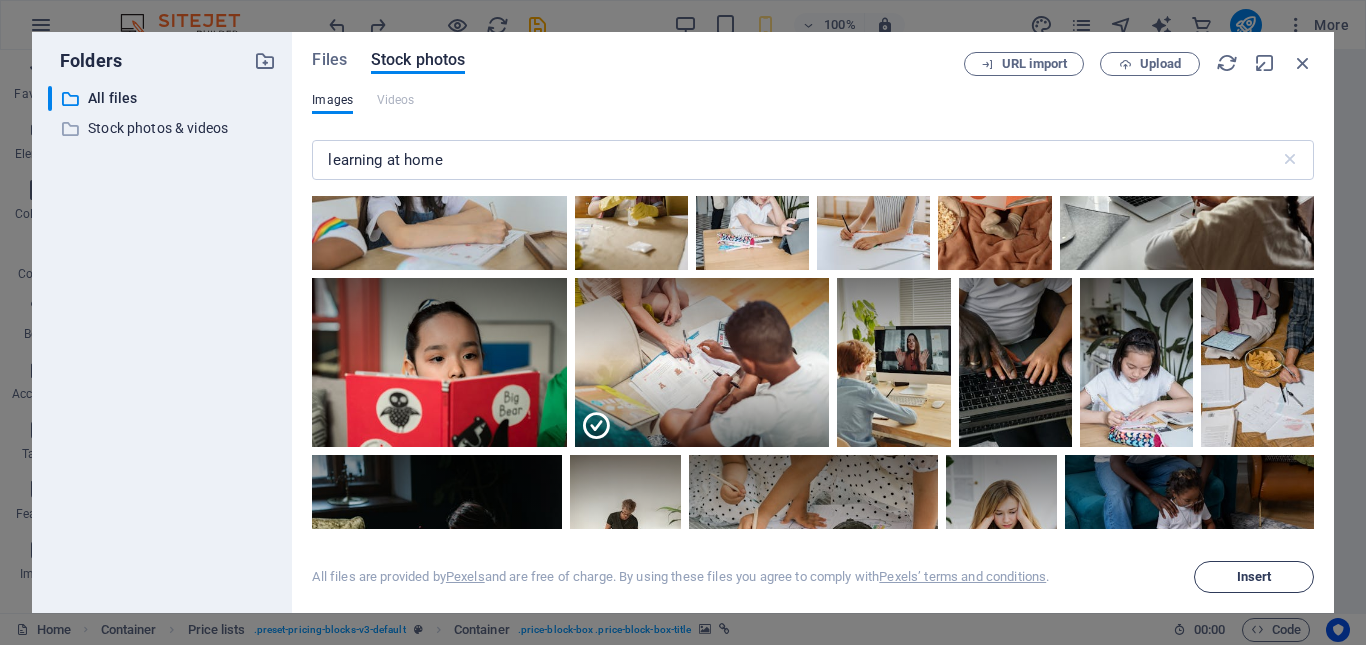 click on "Insert" at bounding box center [1254, 577] 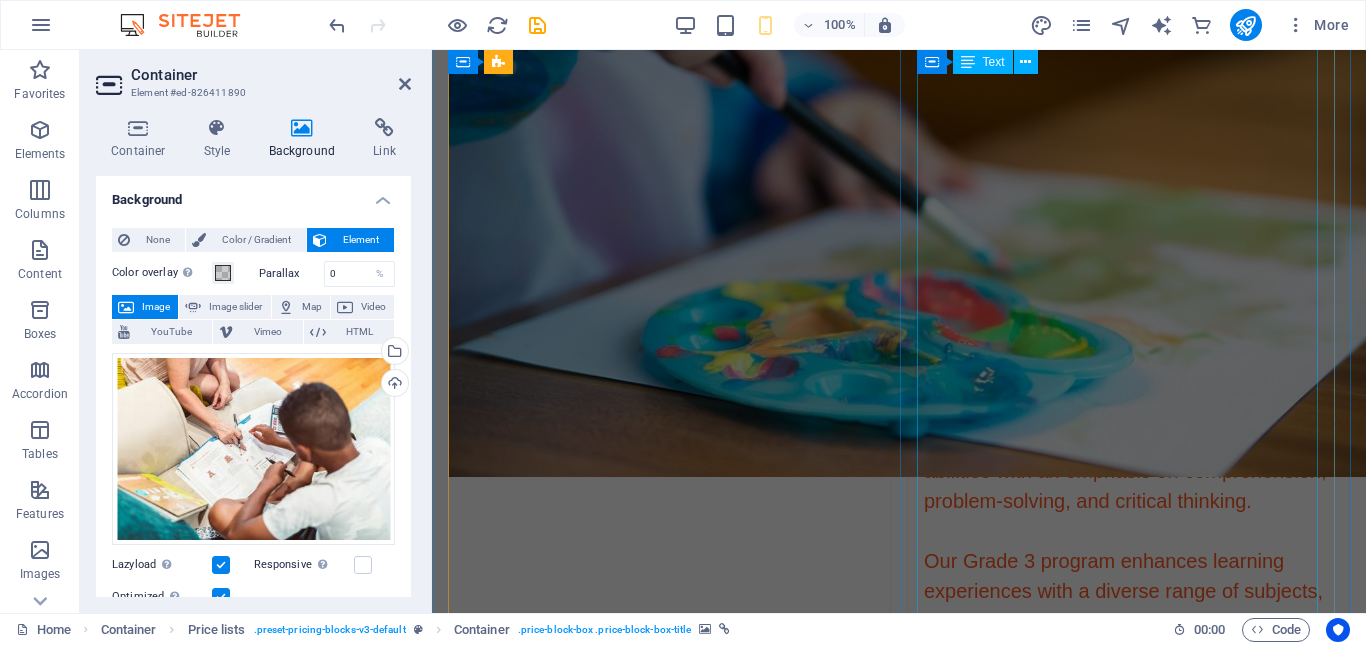scroll, scrollTop: 4647, scrollLeft: 0, axis: vertical 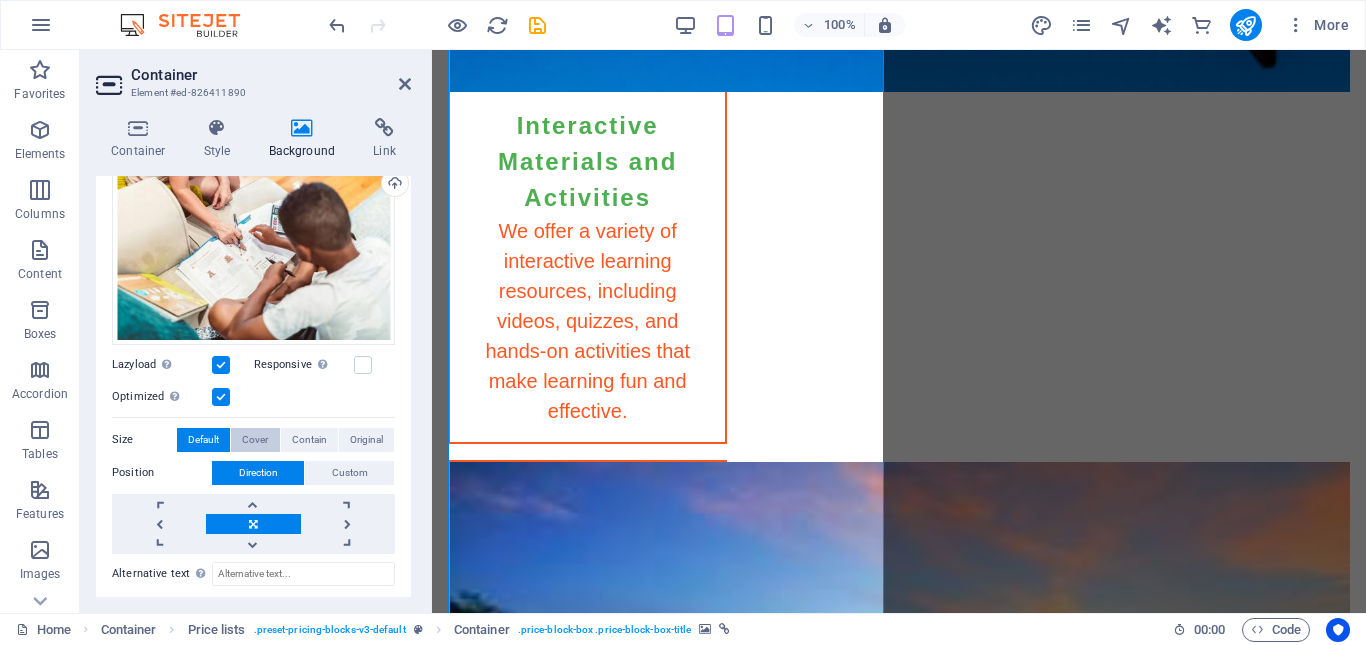 click on "Cover" at bounding box center [255, 440] 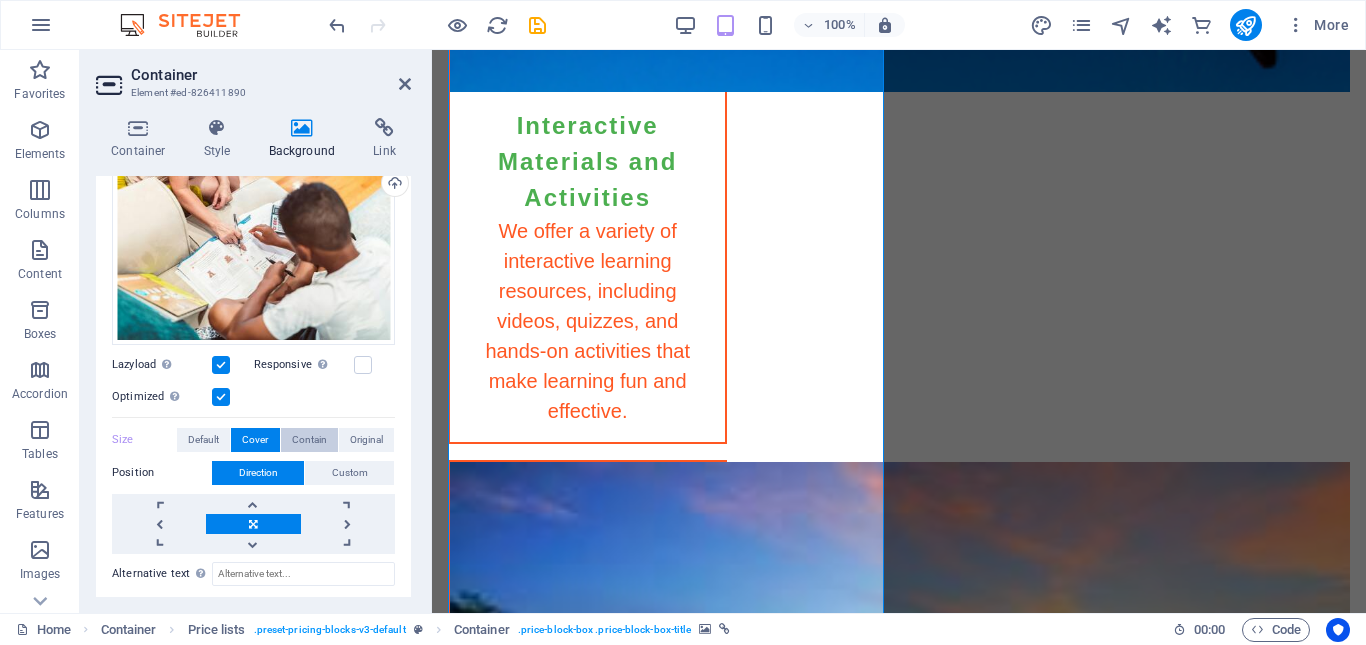 click on "Contain" at bounding box center (309, 440) 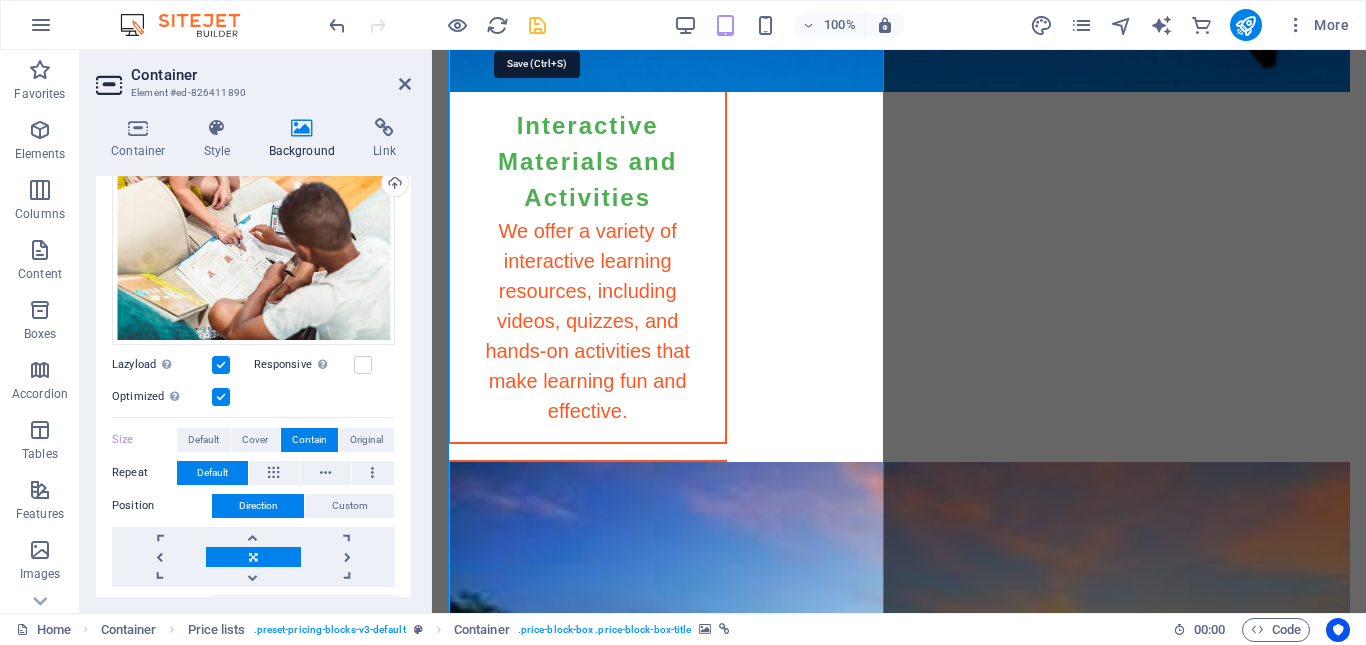 click at bounding box center [537, 25] 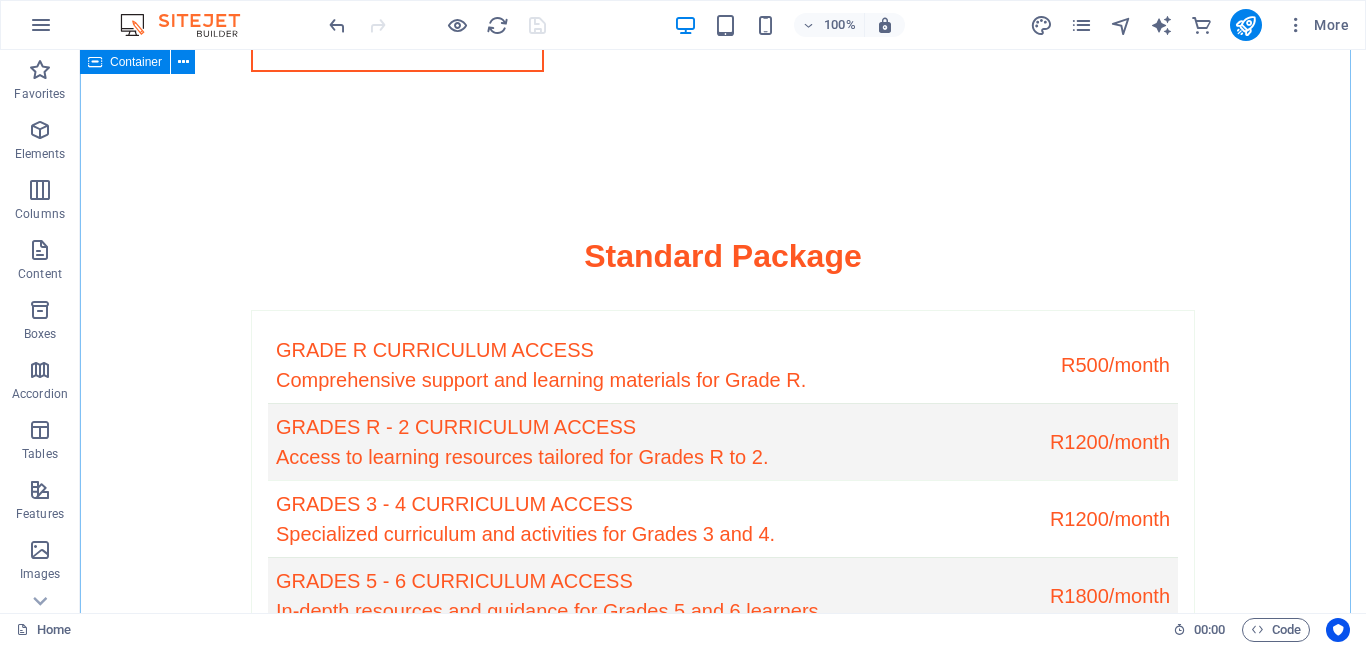 scroll, scrollTop: 5651, scrollLeft: 0, axis: vertical 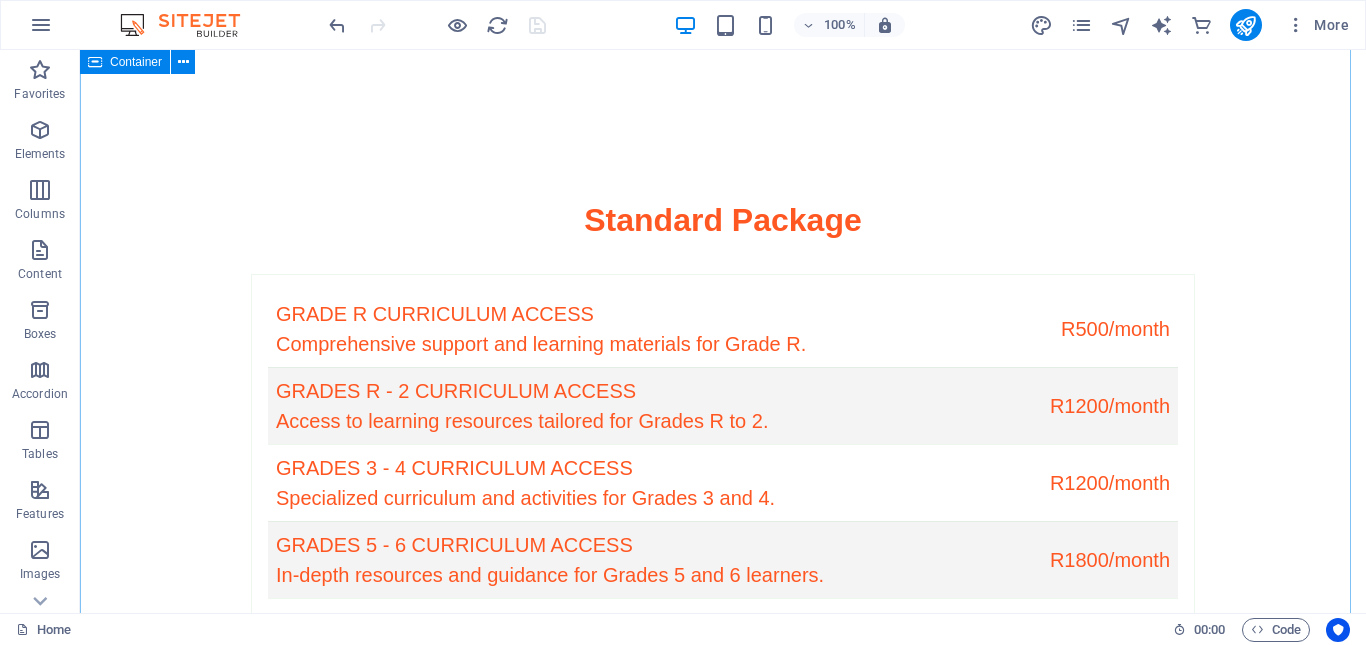 click at bounding box center (252, 3229) 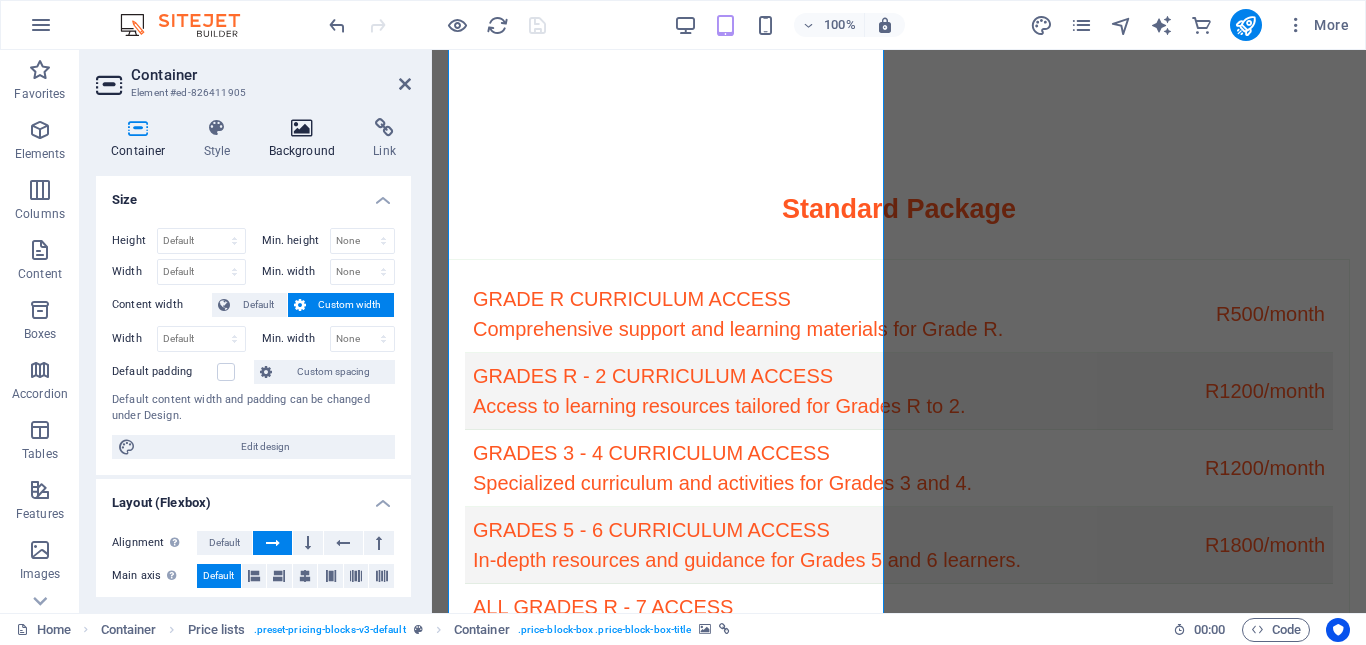 click at bounding box center [302, 128] 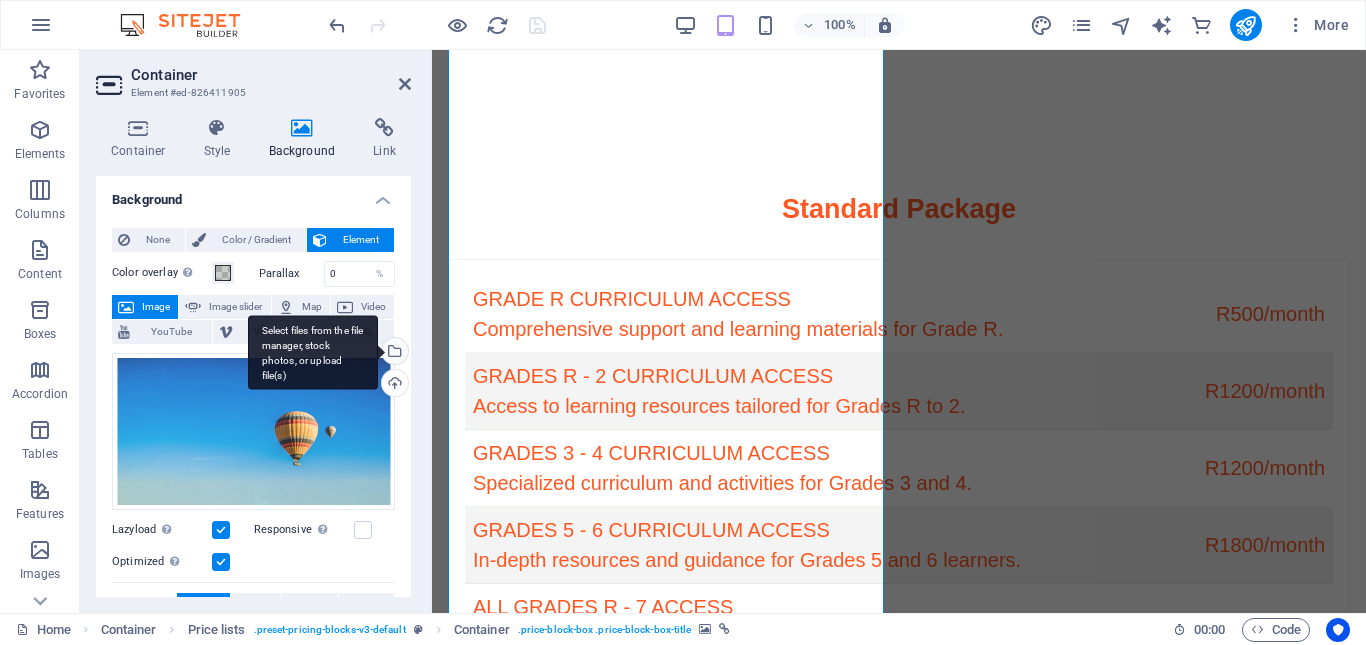 click on "Select files from the file manager, stock photos, or upload file(s)" at bounding box center (313, 352) 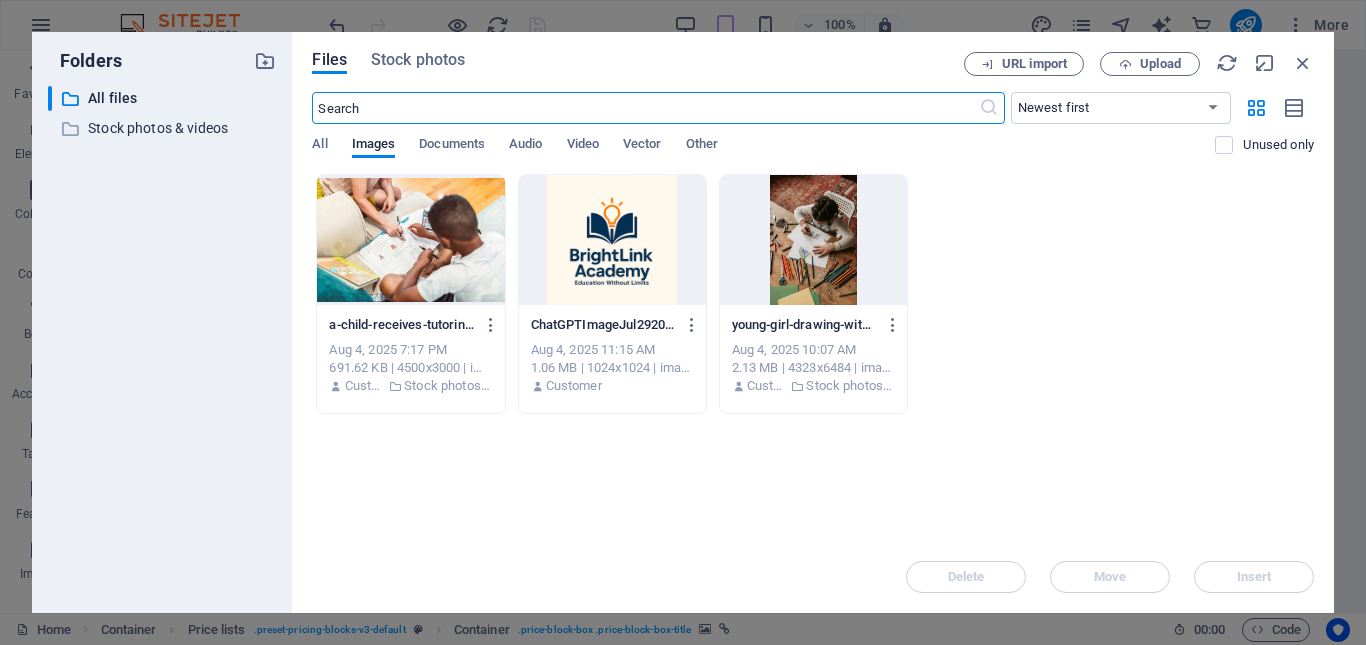 scroll, scrollTop: 7796, scrollLeft: 0, axis: vertical 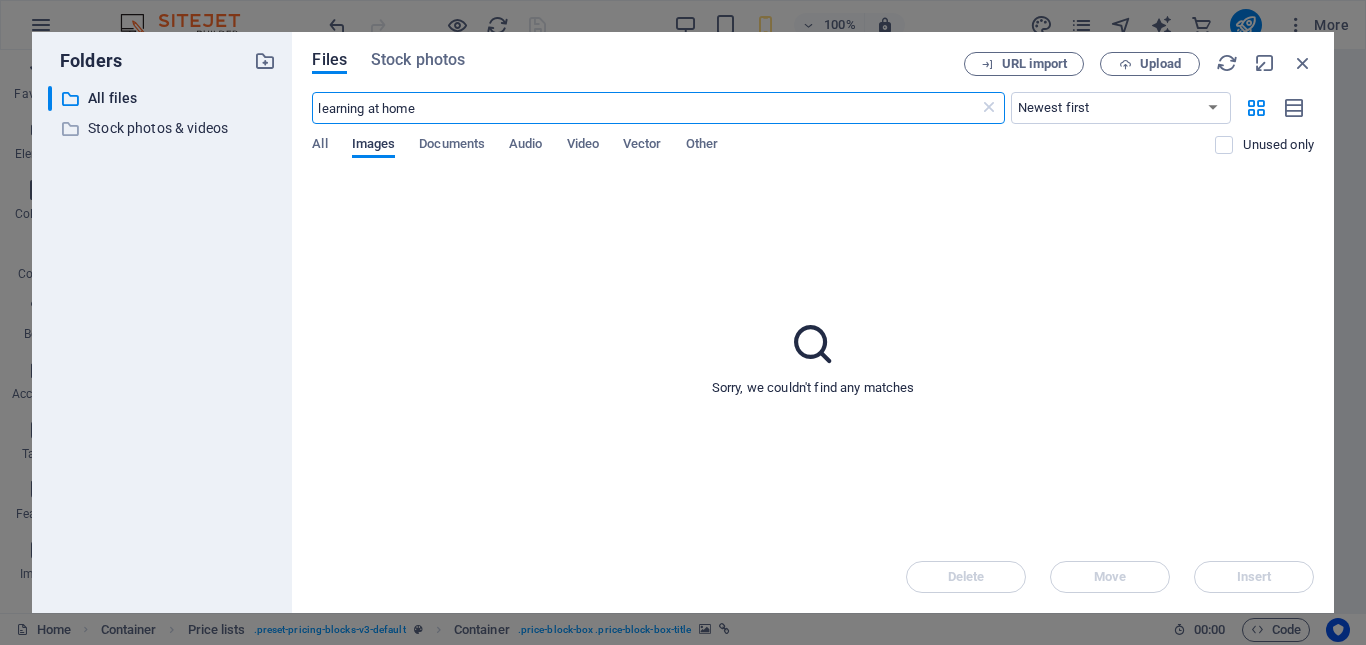 type on "learning at home" 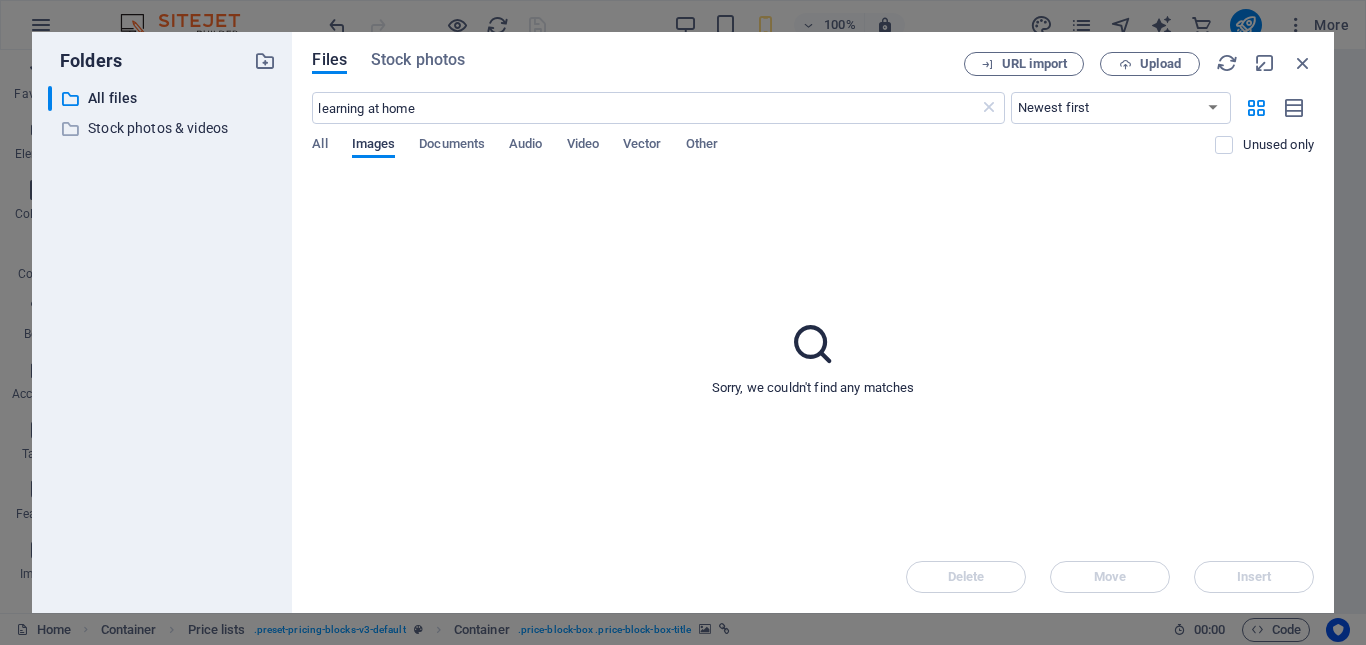 click on "Images" at bounding box center [374, 146] 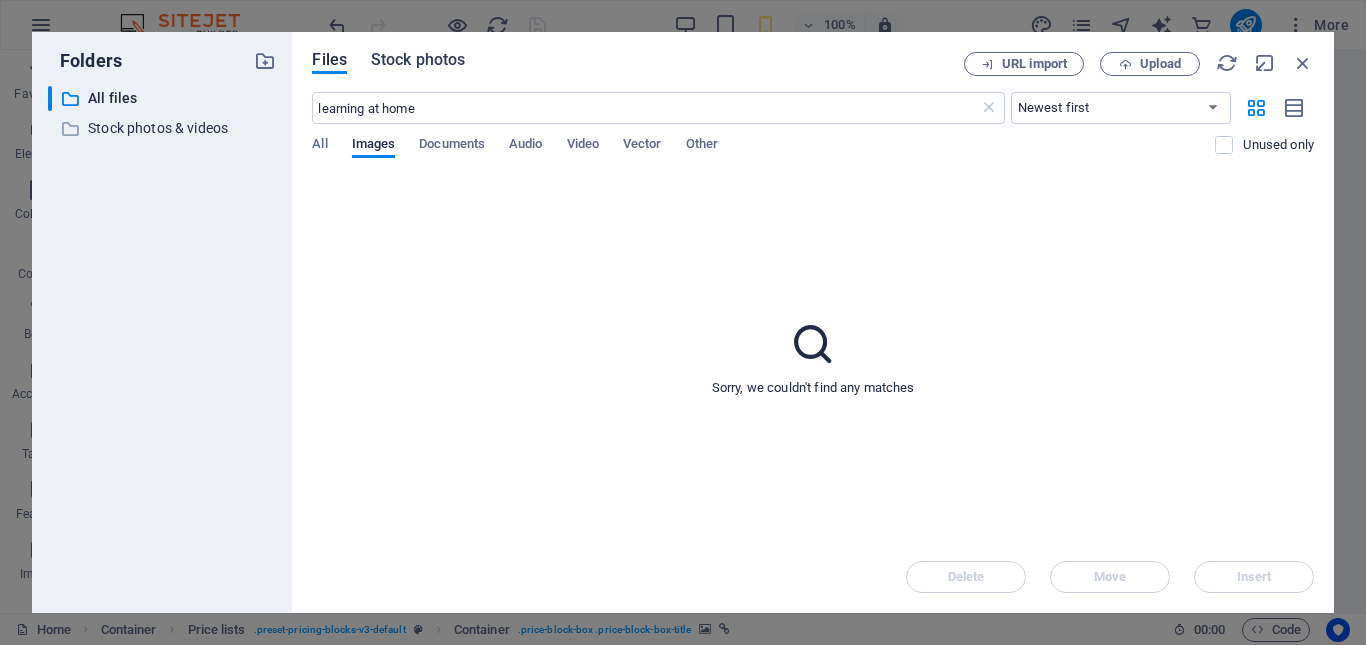 click on "Stock photos" at bounding box center (418, 60) 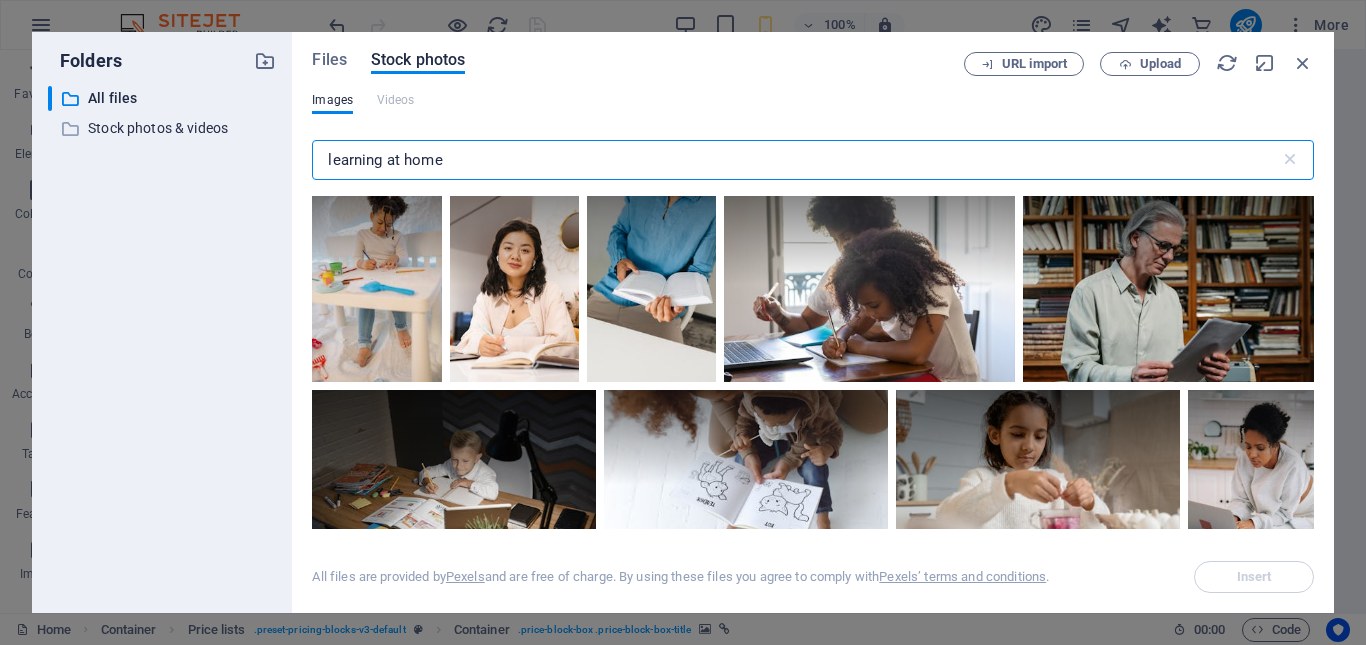 scroll, scrollTop: 2500, scrollLeft: 0, axis: vertical 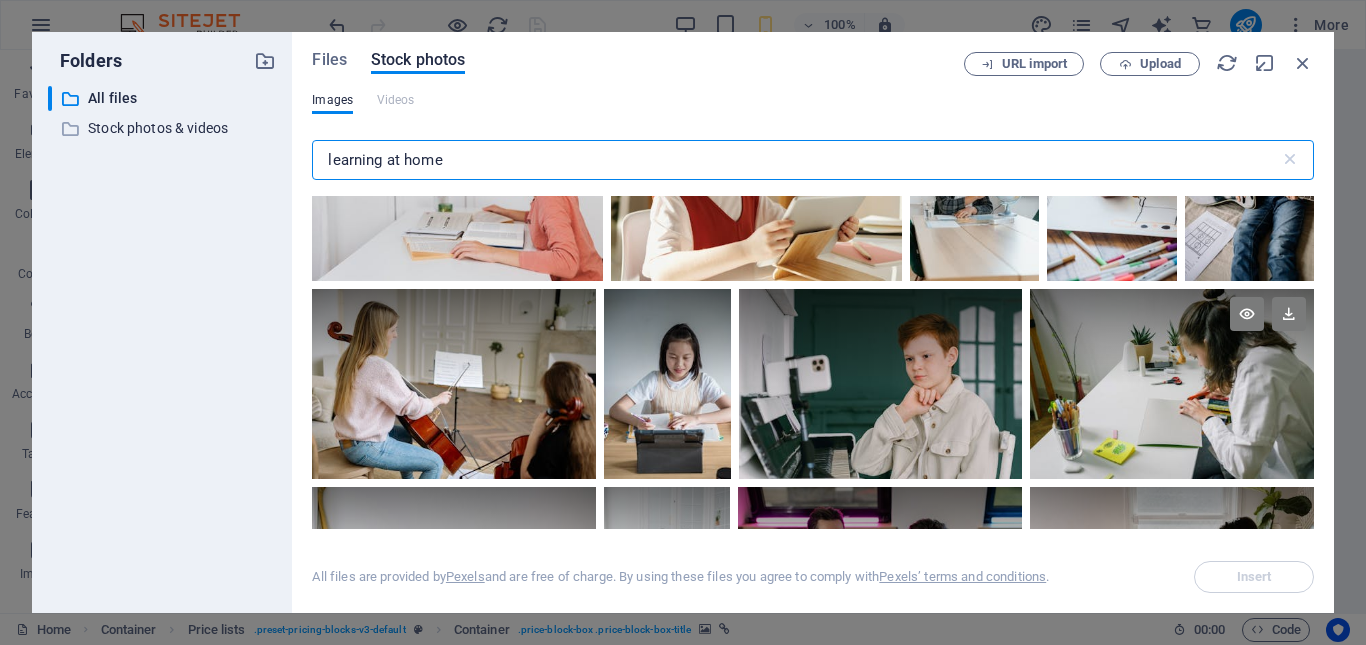 click at bounding box center [1172, 384] 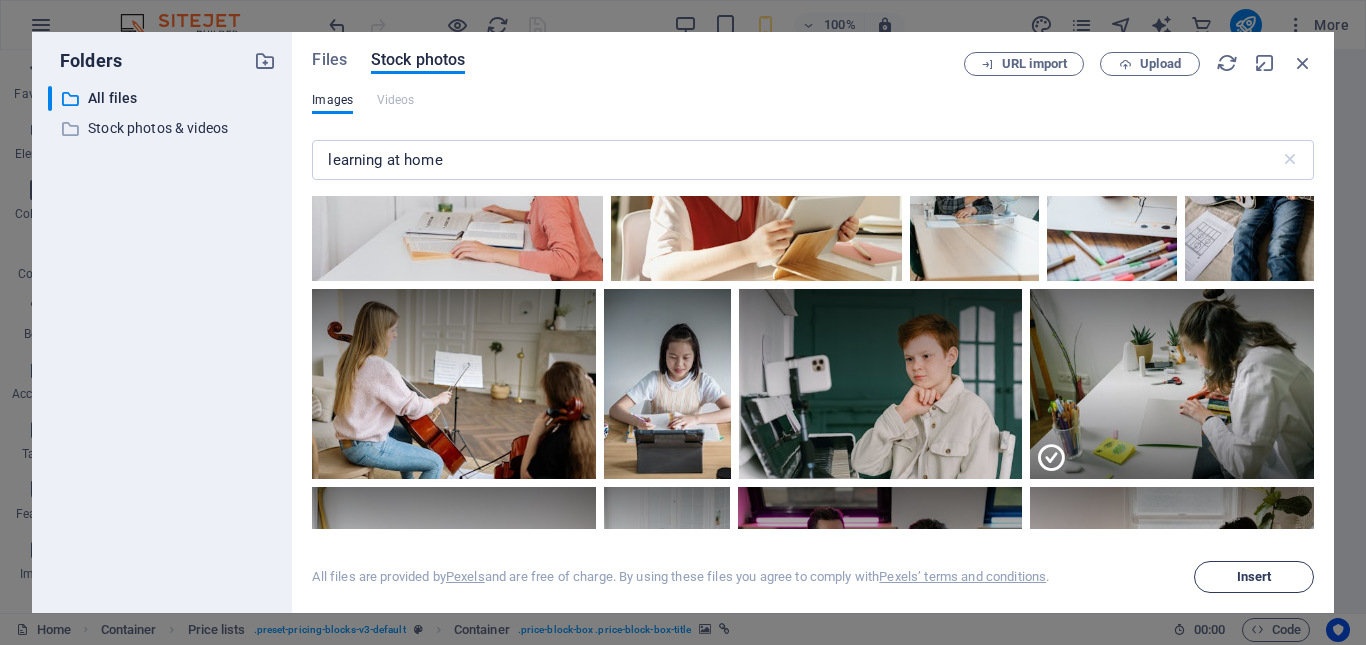 click on "Insert" at bounding box center [1254, 577] 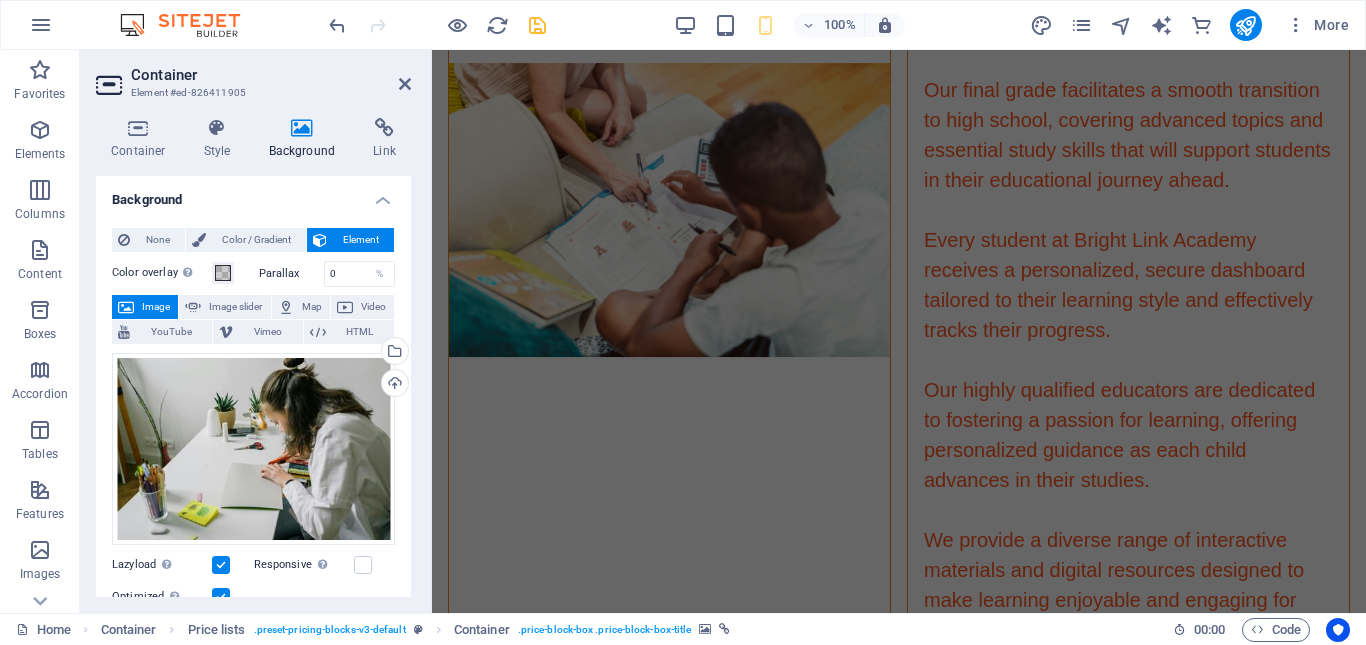 scroll, scrollTop: 5537, scrollLeft: 0, axis: vertical 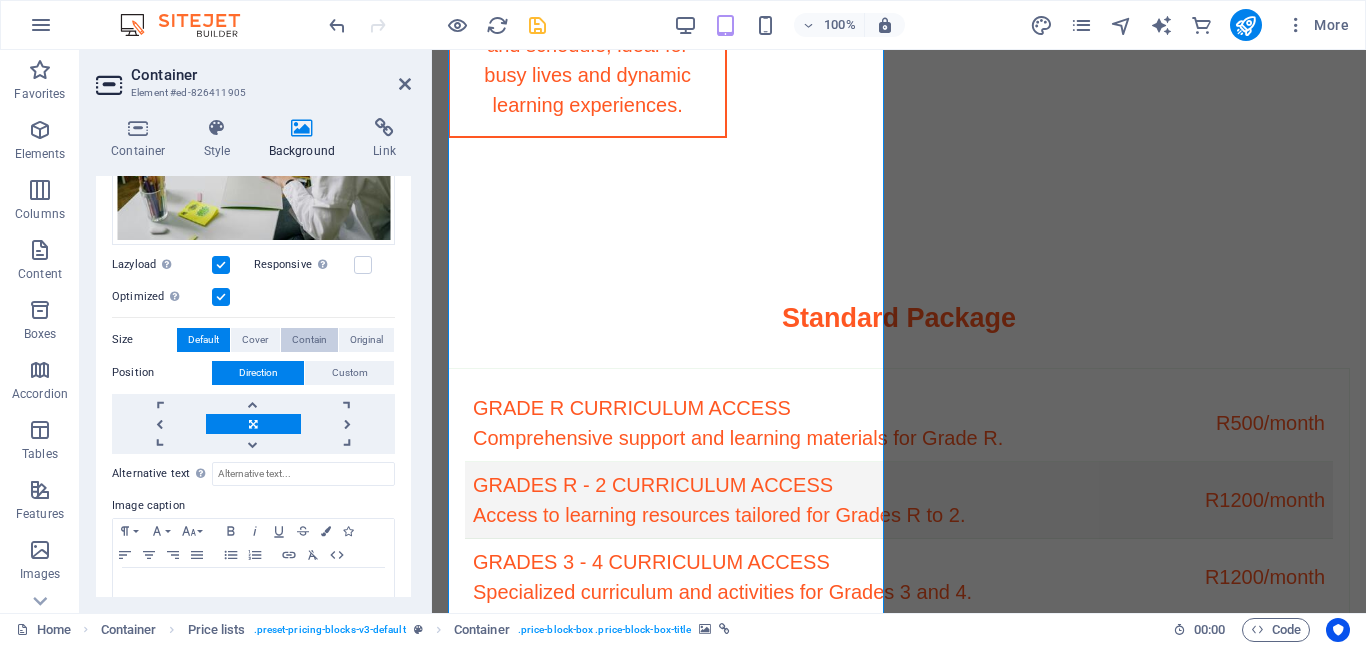 click on "Contain" at bounding box center (309, 340) 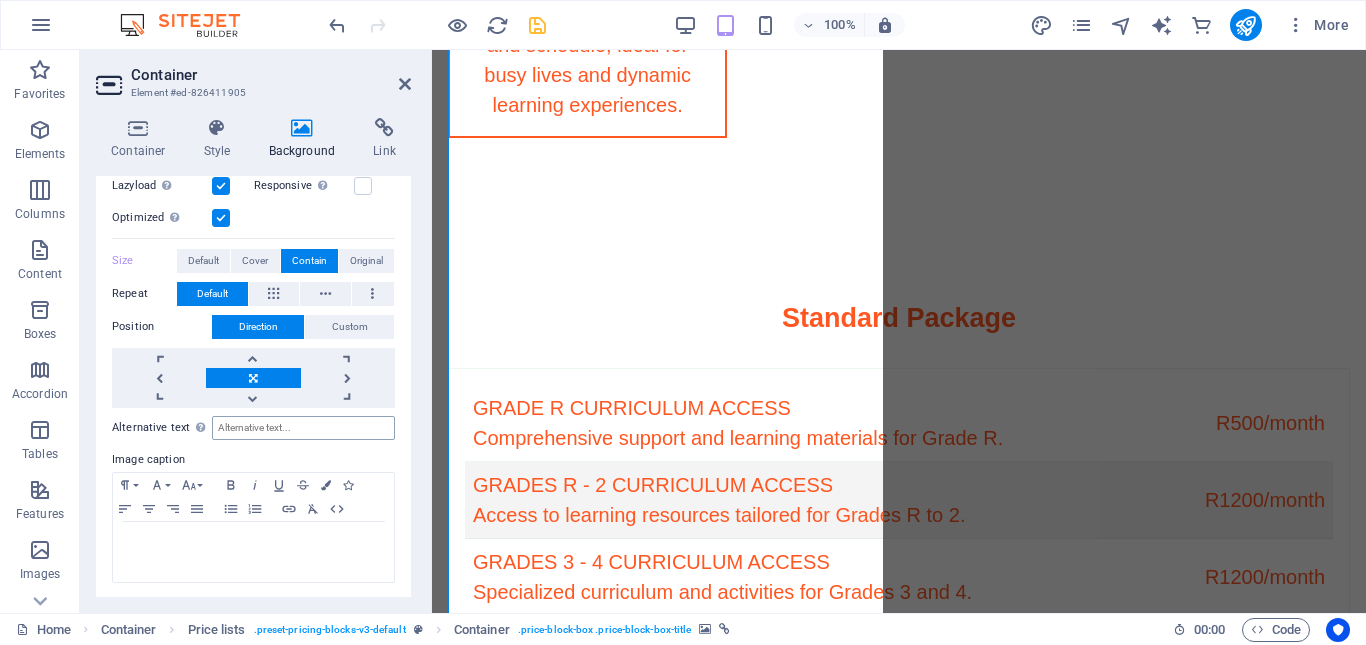 scroll, scrollTop: 0, scrollLeft: 0, axis: both 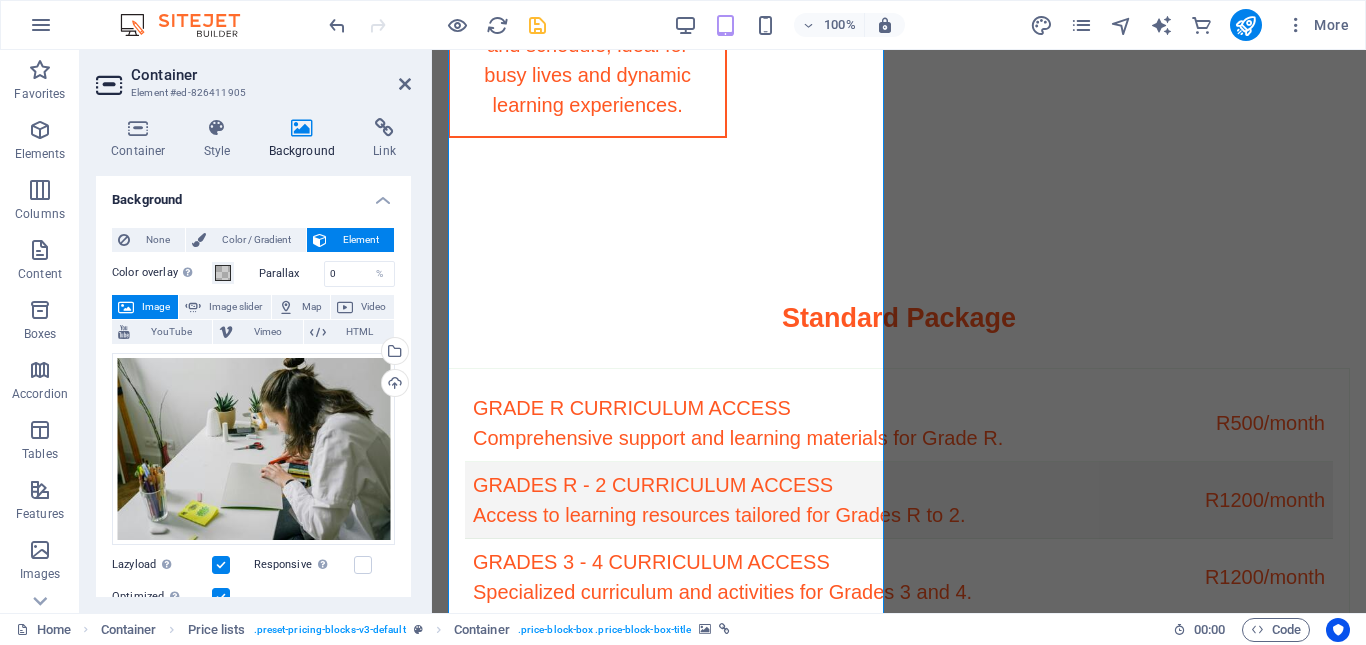 click at bounding box center [405, 84] 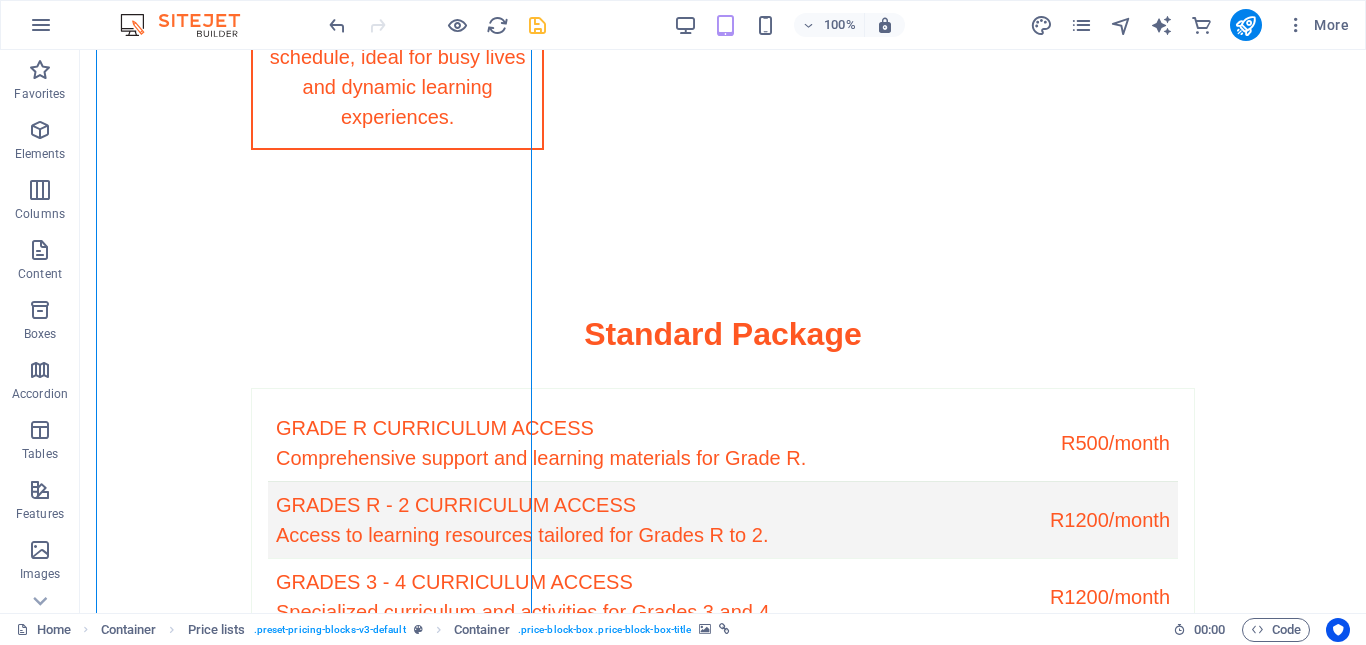 scroll, scrollTop: 5541, scrollLeft: 0, axis: vertical 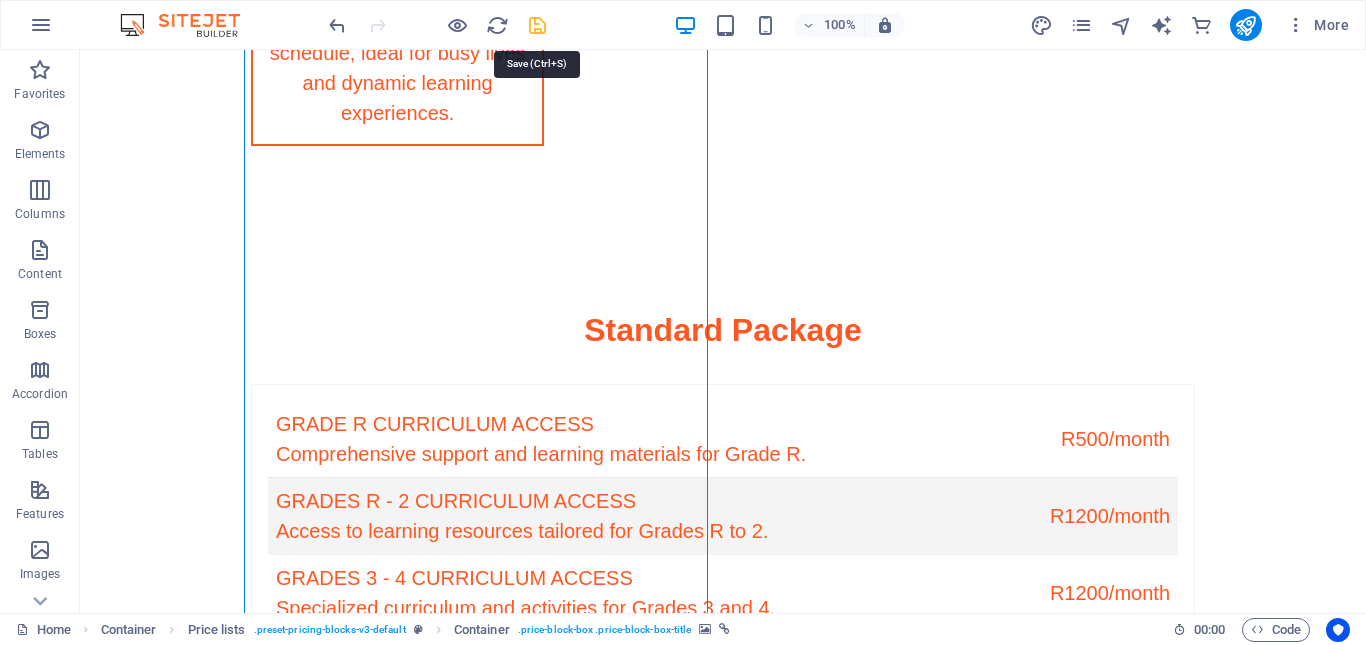drag, startPoint x: 540, startPoint y: 31, endPoint x: 972, endPoint y: 378, distance: 554.1056 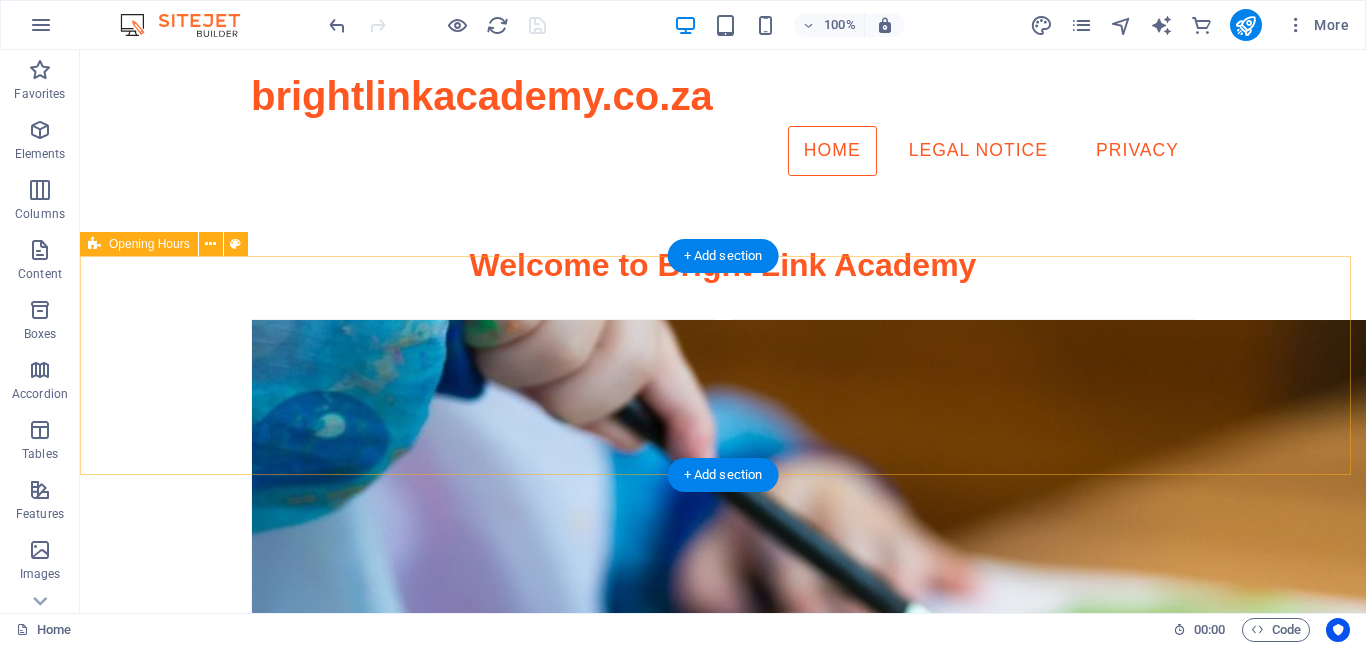 scroll, scrollTop: 6089, scrollLeft: 0, axis: vertical 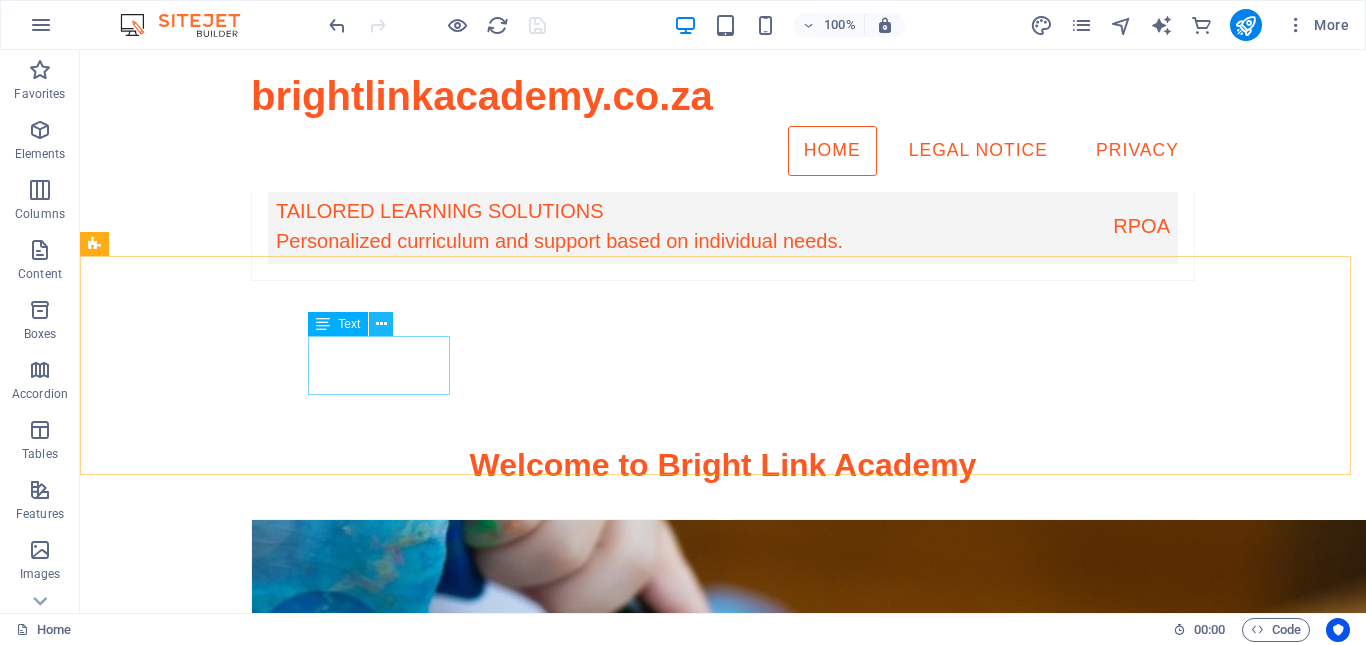 click at bounding box center (381, 324) 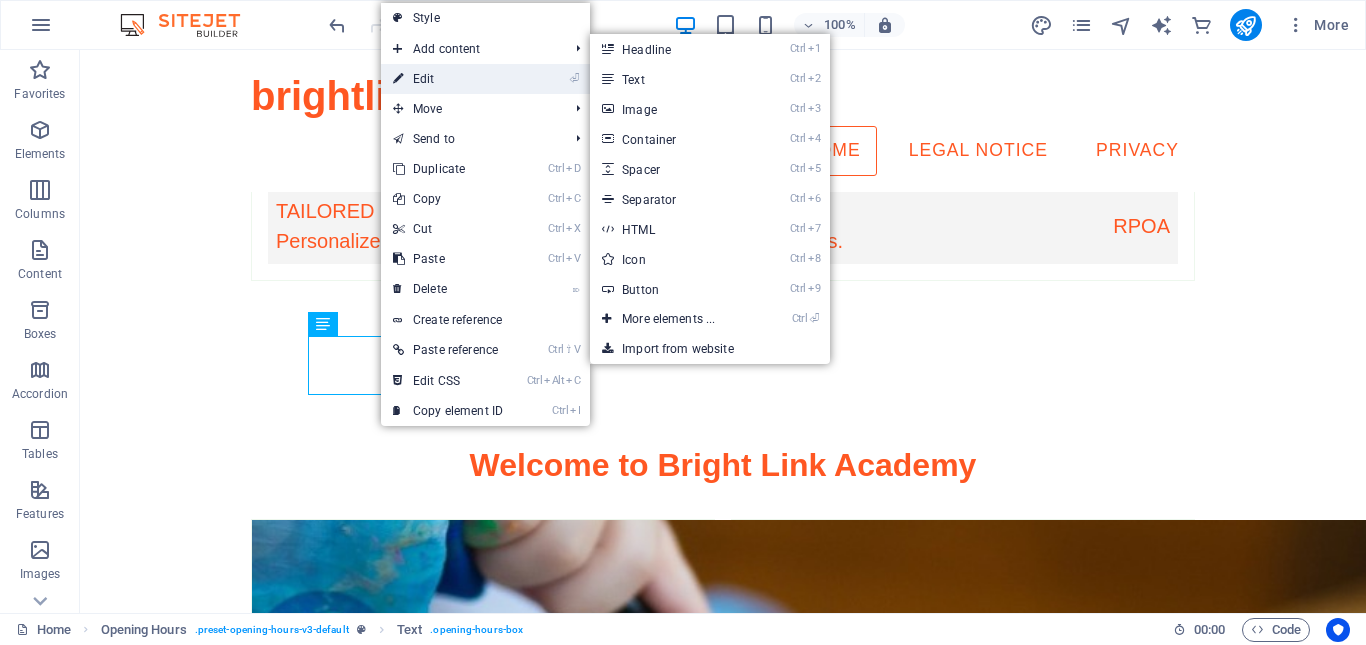 click on "⏎  Edit" at bounding box center [448, 79] 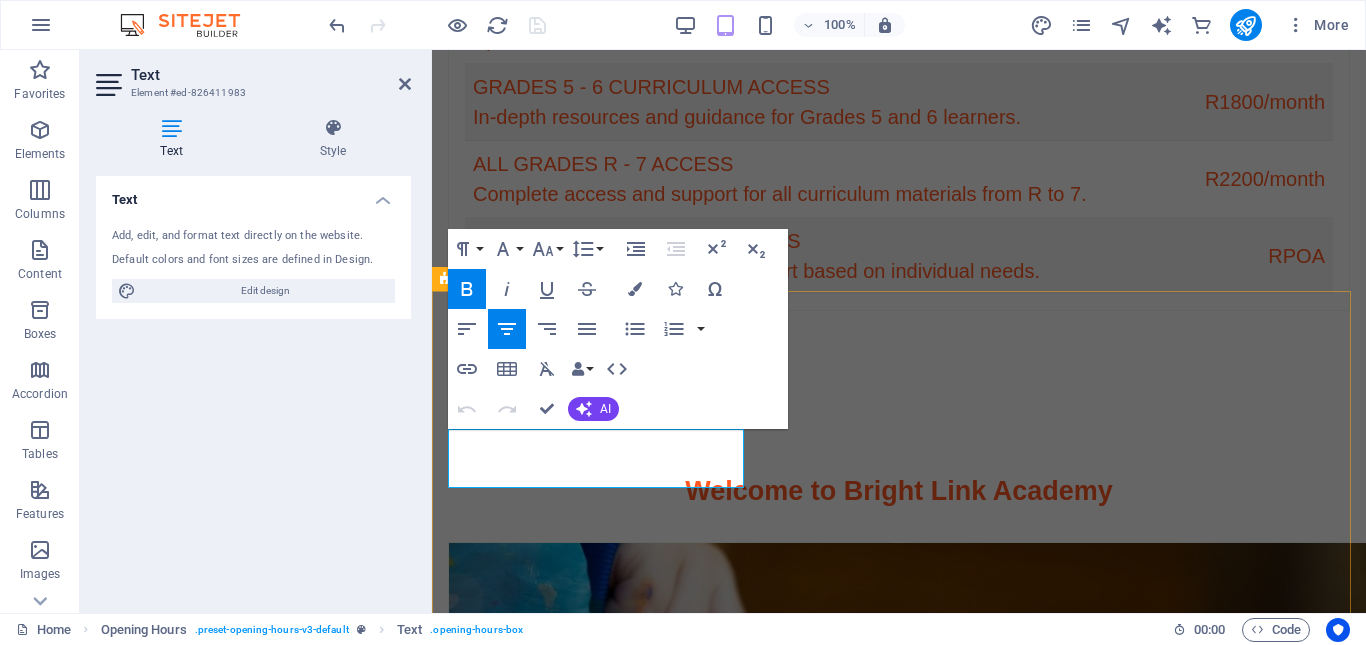 scroll, scrollTop: 6080, scrollLeft: 0, axis: vertical 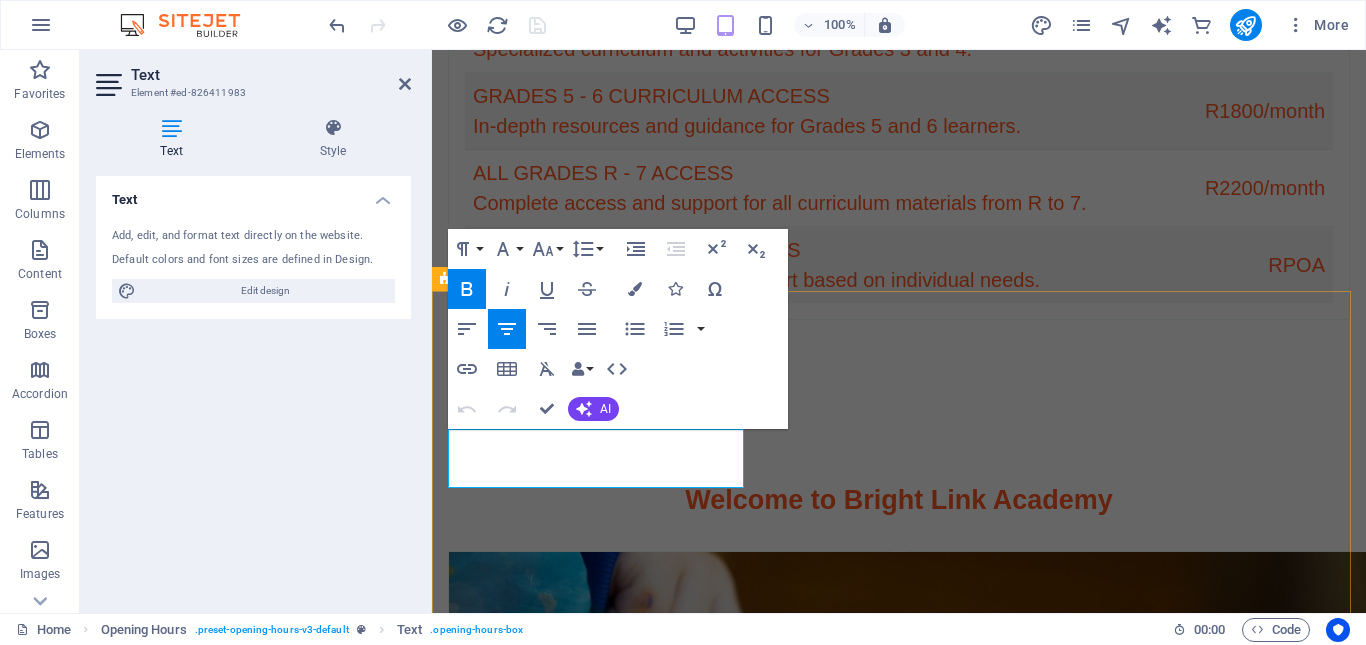click on "8:00 AM - 5:00 PM" at bounding box center (899, 3507) 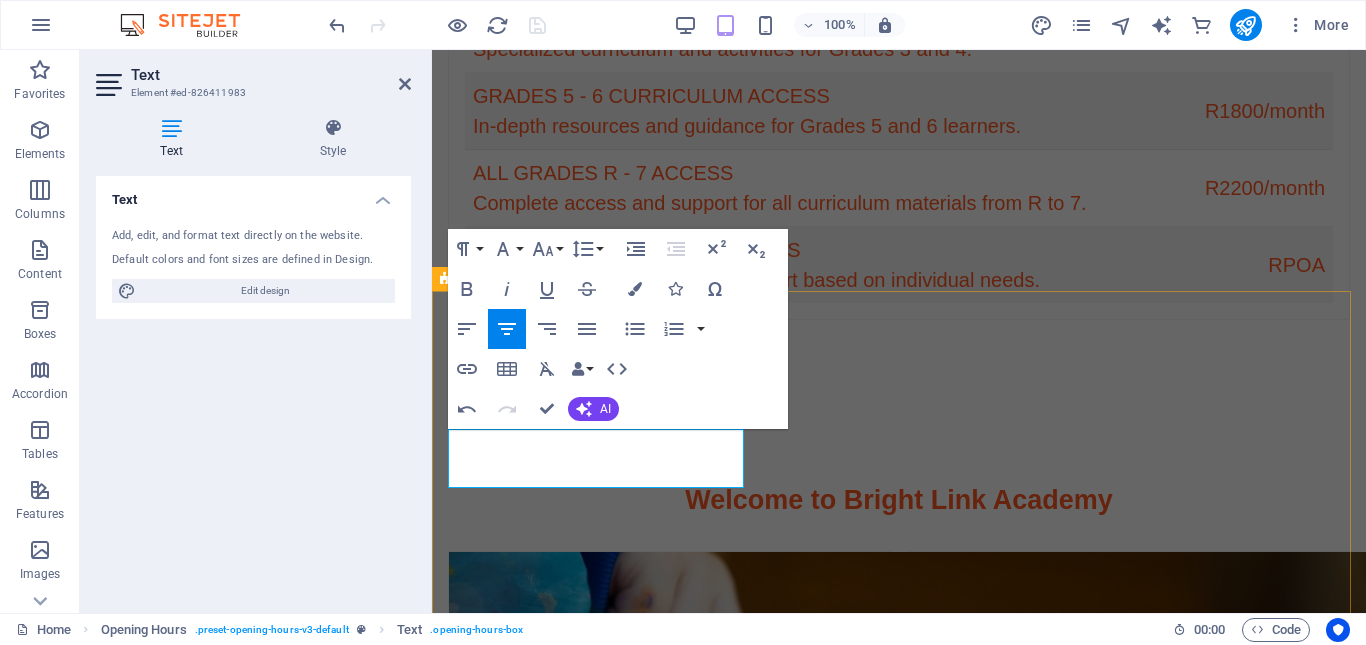 type 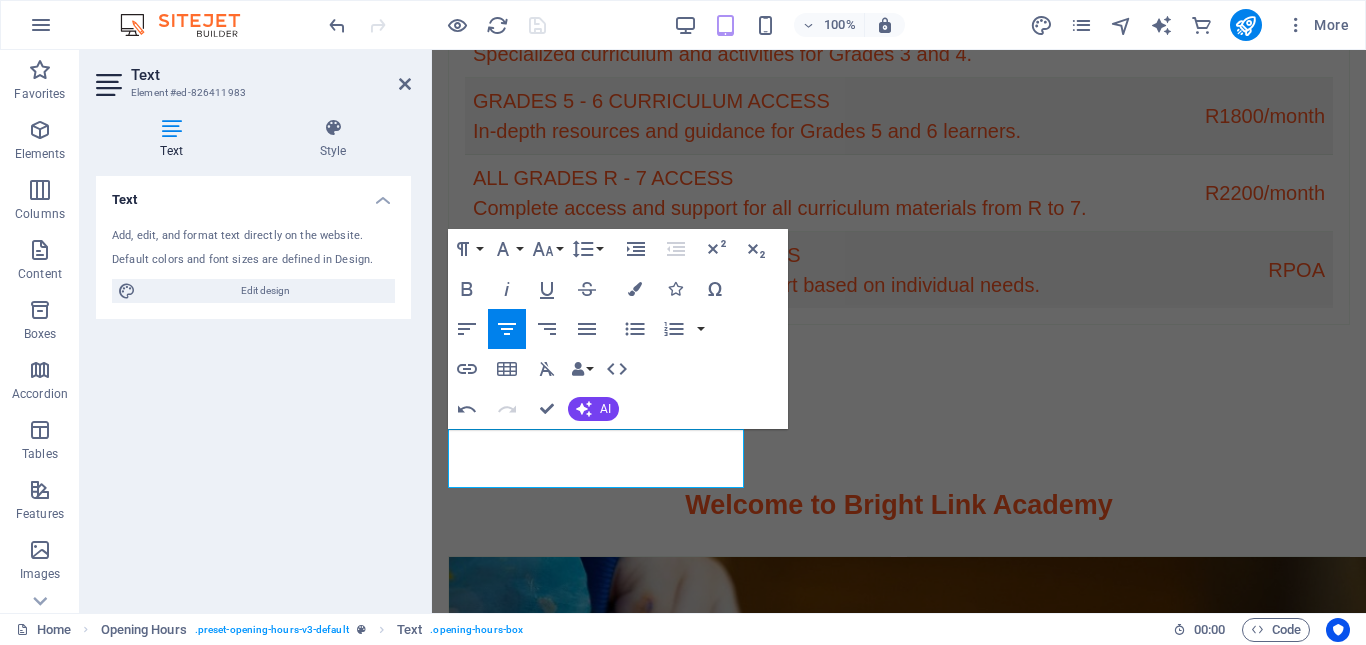 click on "[DAY] [TIME] - [TIME] [DAY] [TIME] - [TIME] [DAY] [TIME] - [TIME] [DAY] [TIME] - [TIME] [DAY] [TIME] - [TIME] [DAY] Closed [DAY] Closed" at bounding box center [899, 3586] 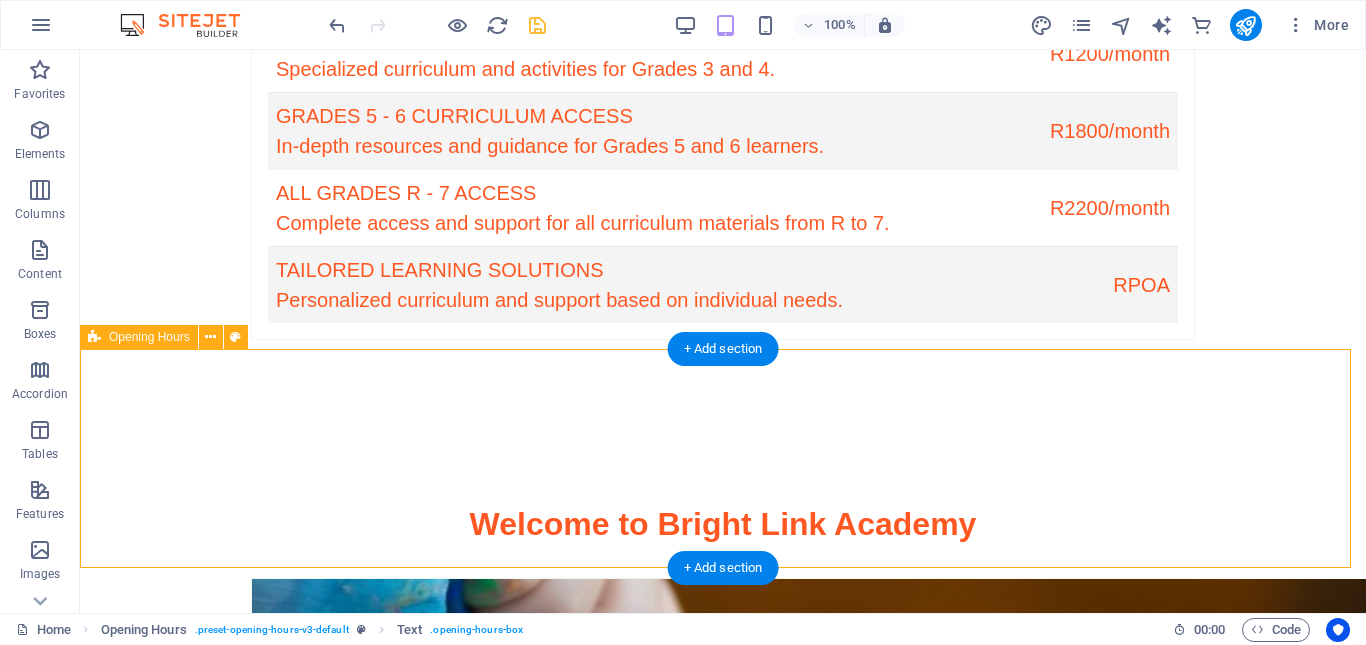 scroll, scrollTop: 5996, scrollLeft: 0, axis: vertical 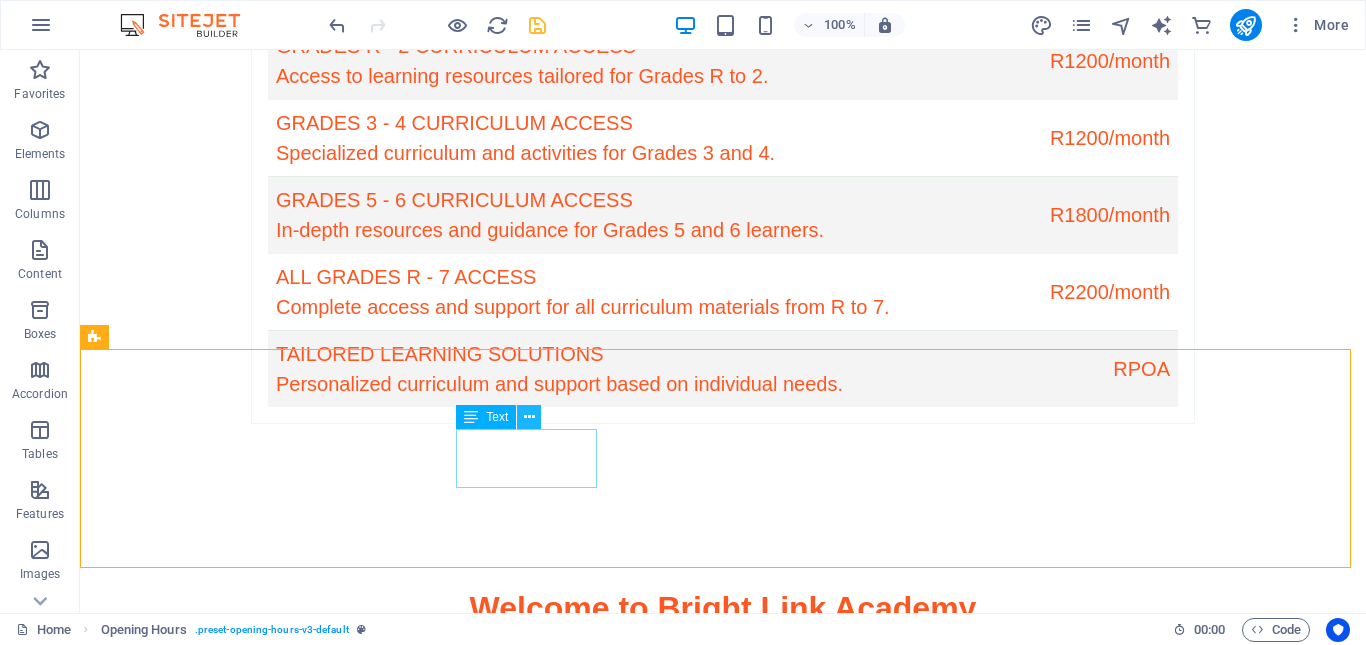 click at bounding box center (529, 417) 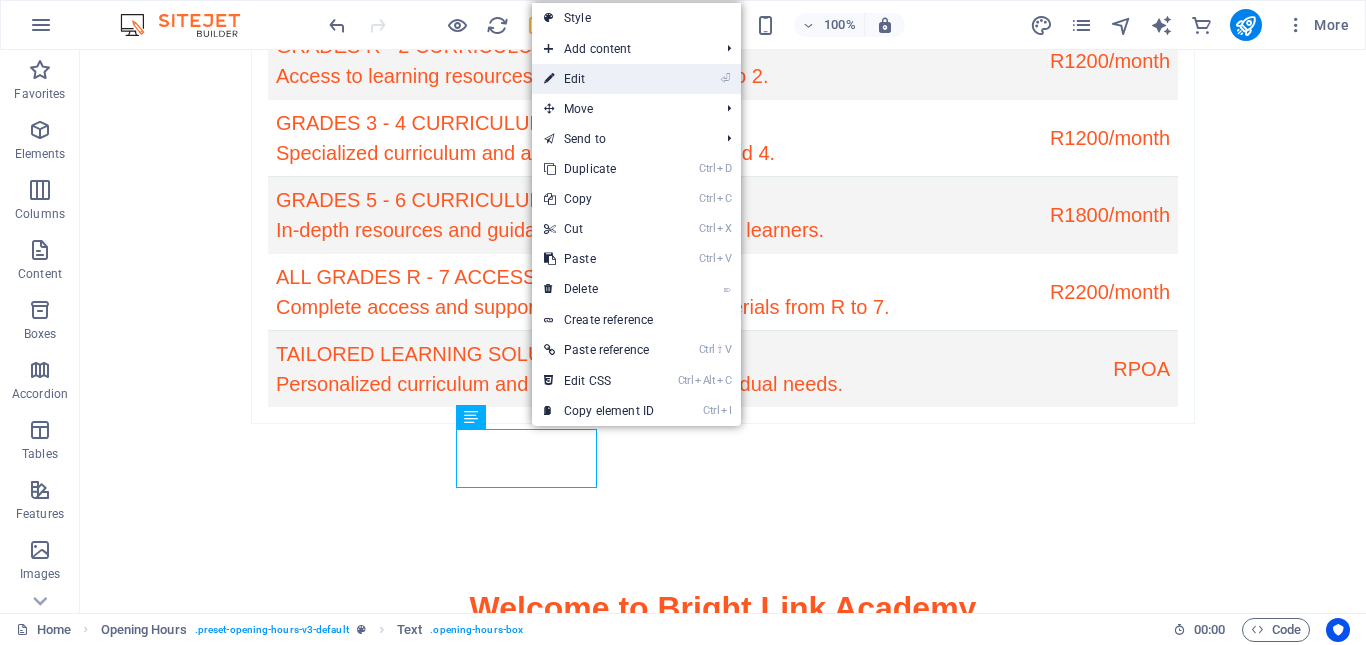 click on "⏎  Edit" at bounding box center [599, 79] 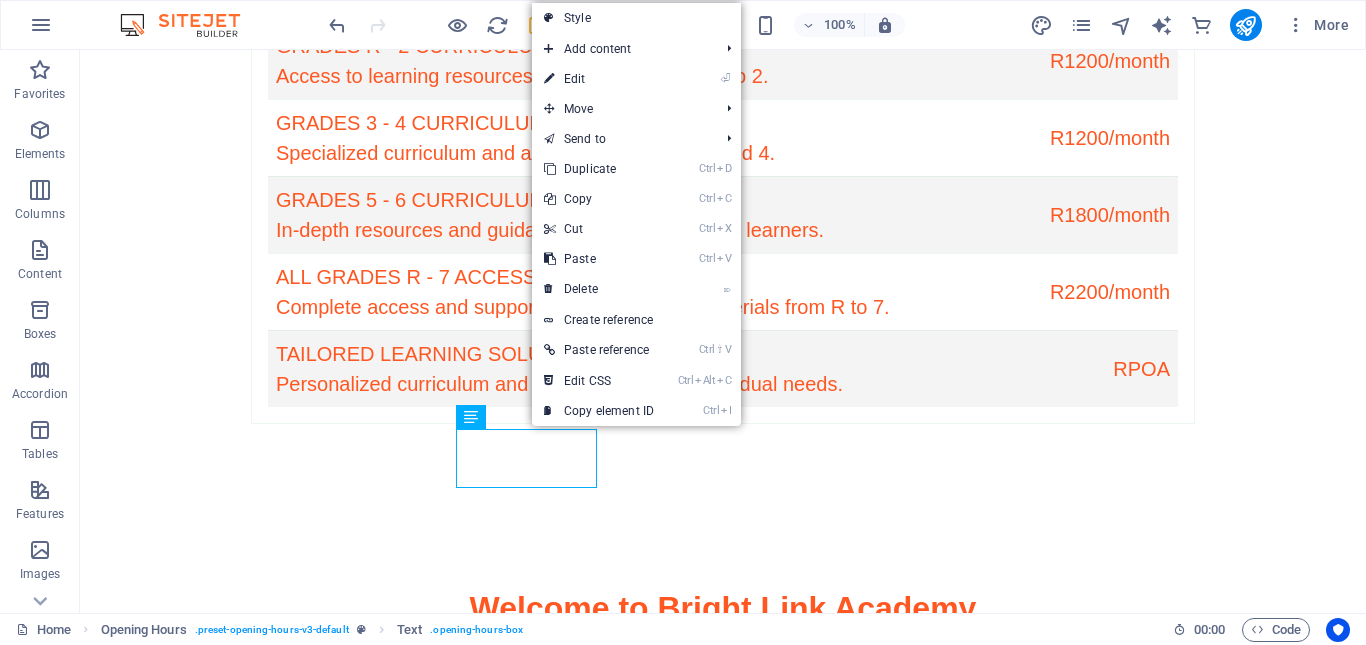 click on "8:00 AM - 5:00 PM" at bounding box center (568, 3618) 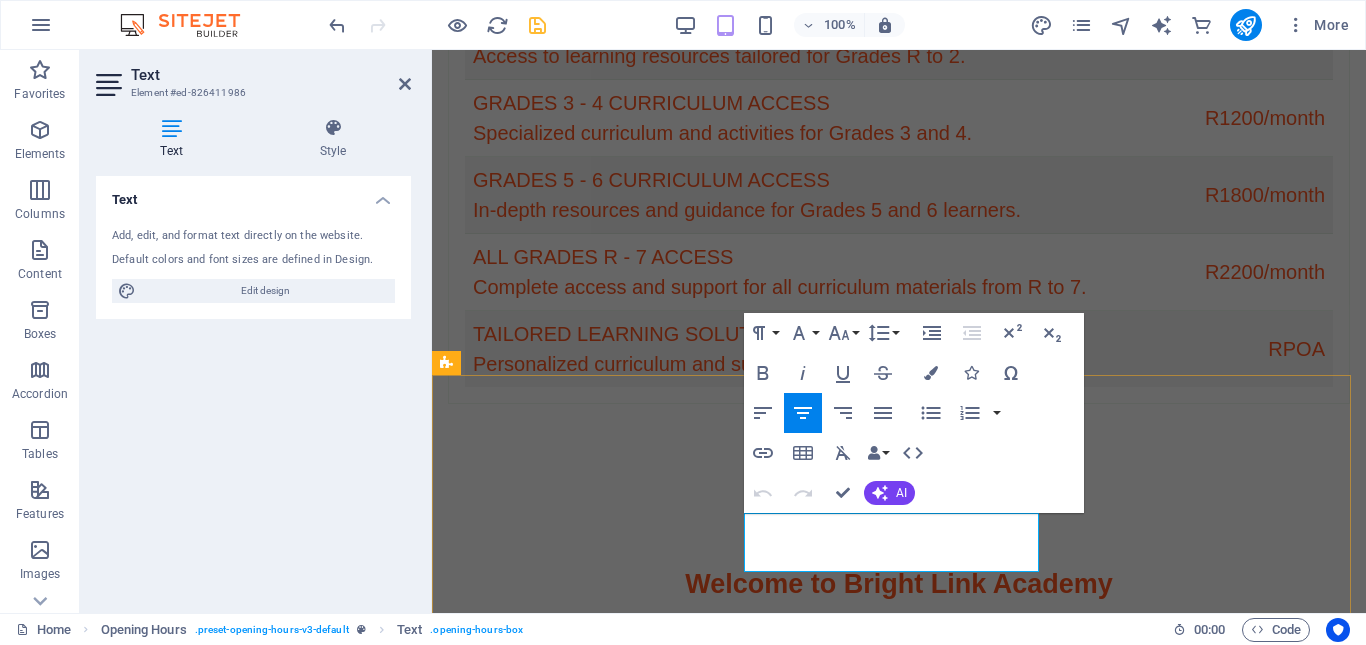 type 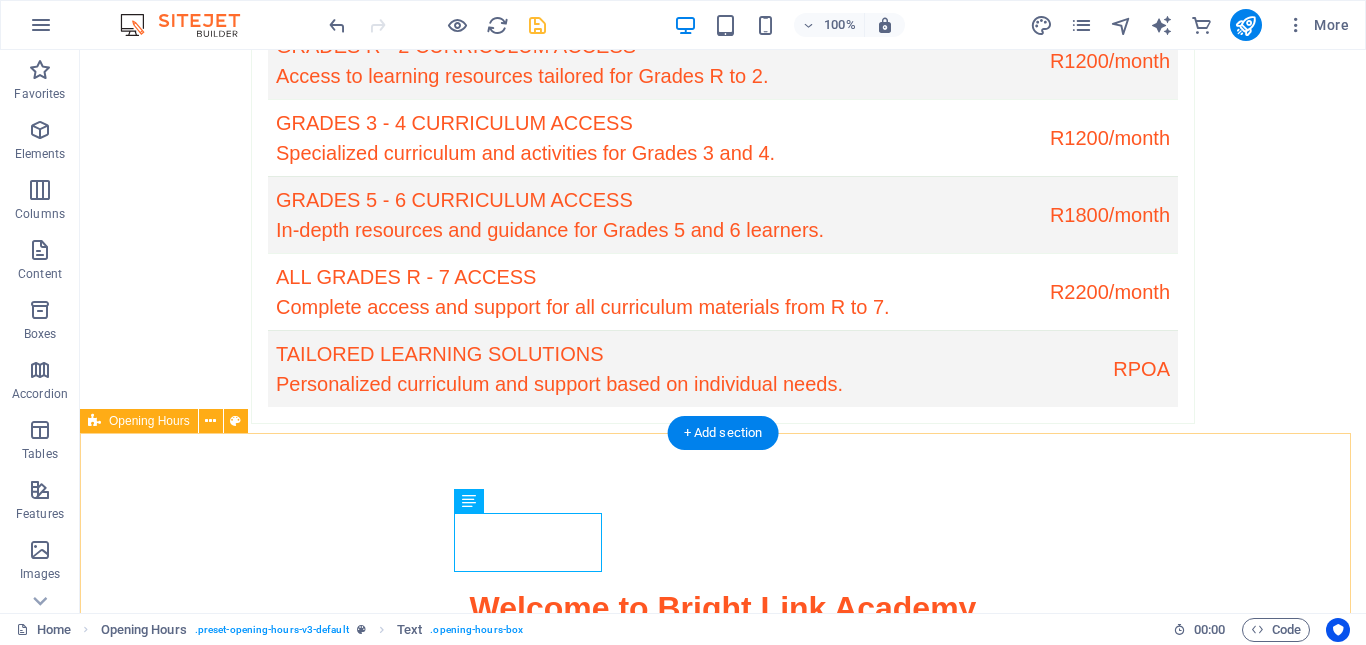 scroll, scrollTop: 5912, scrollLeft: 0, axis: vertical 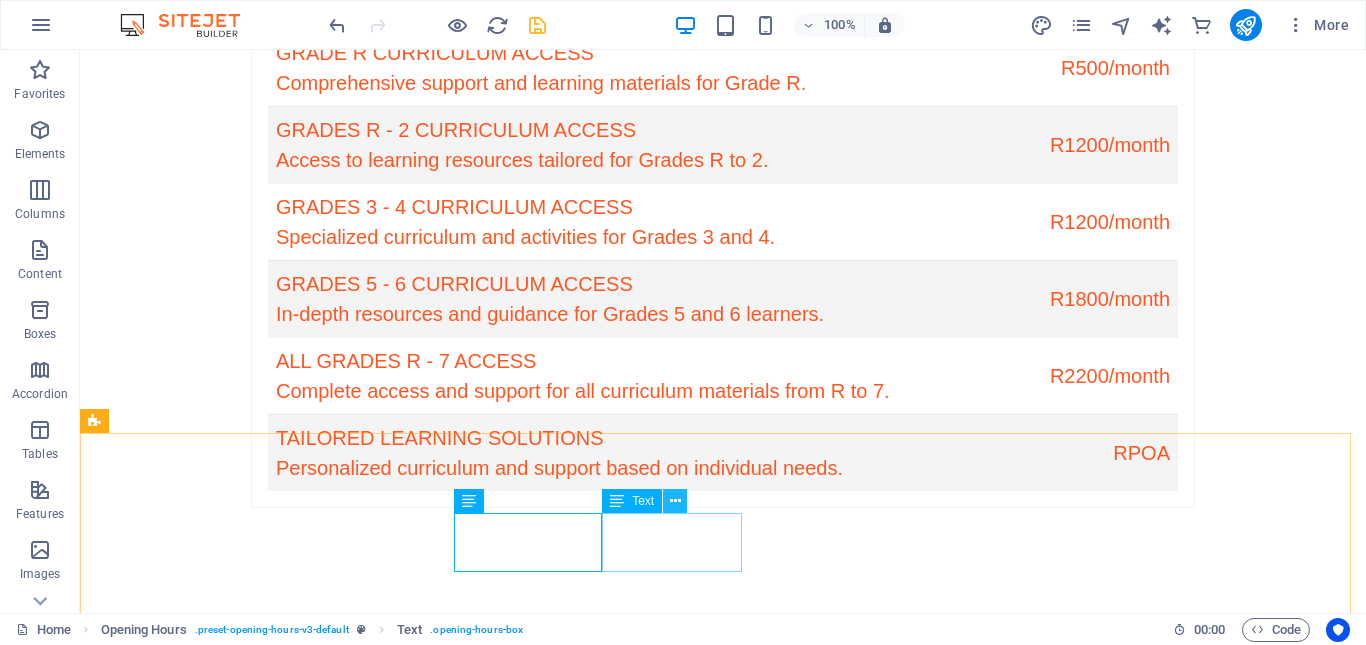 click at bounding box center (675, 501) 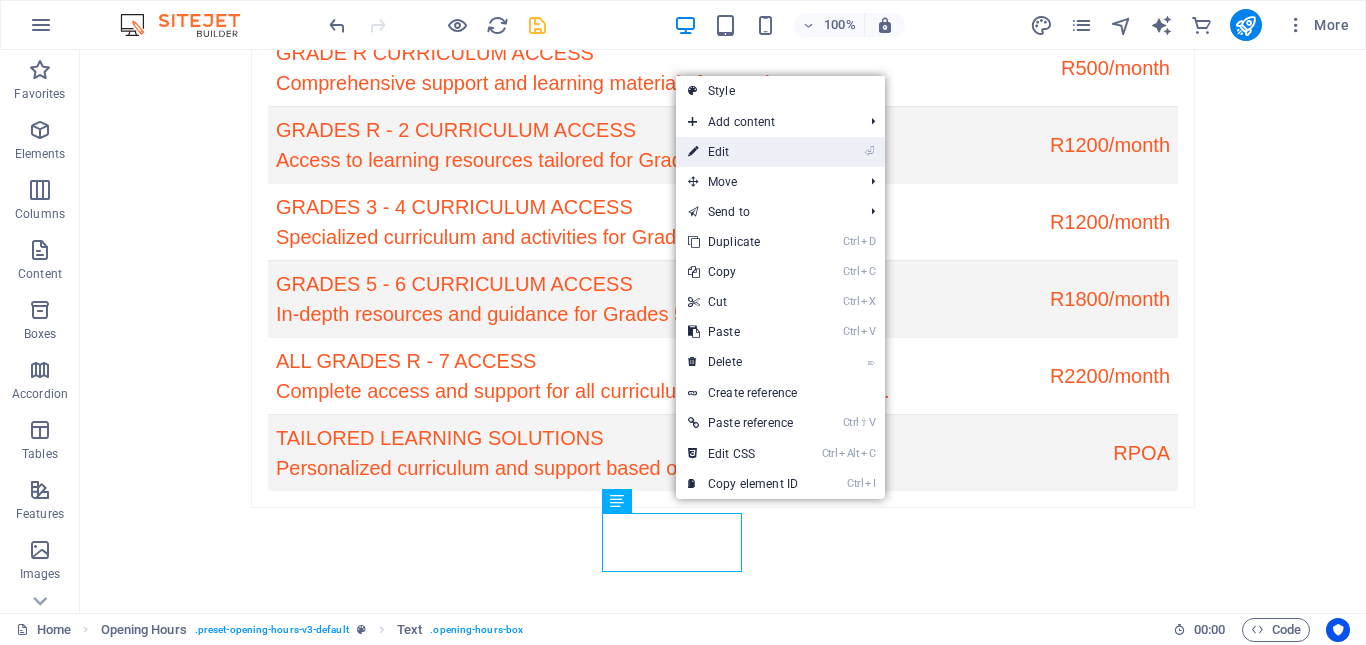 click on "⏎  Edit" at bounding box center [743, 152] 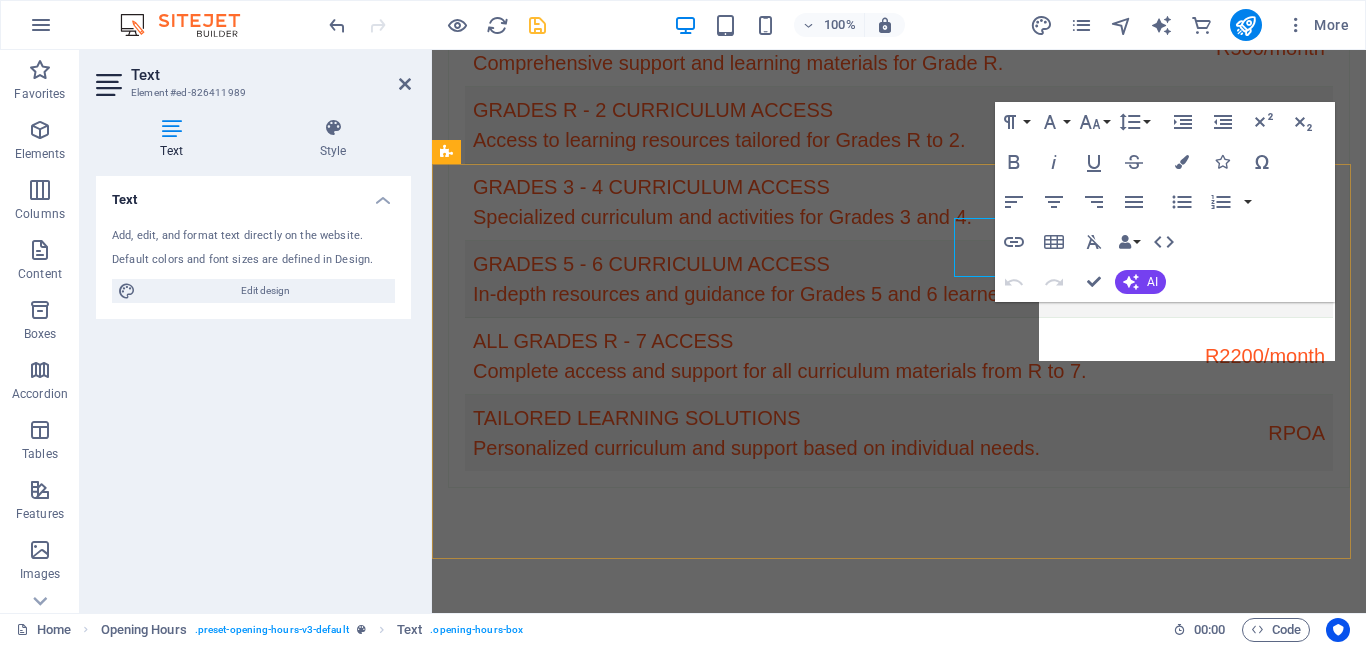 click on "8:00 AM - 5:00 PM" at bounding box center (899, 3794) 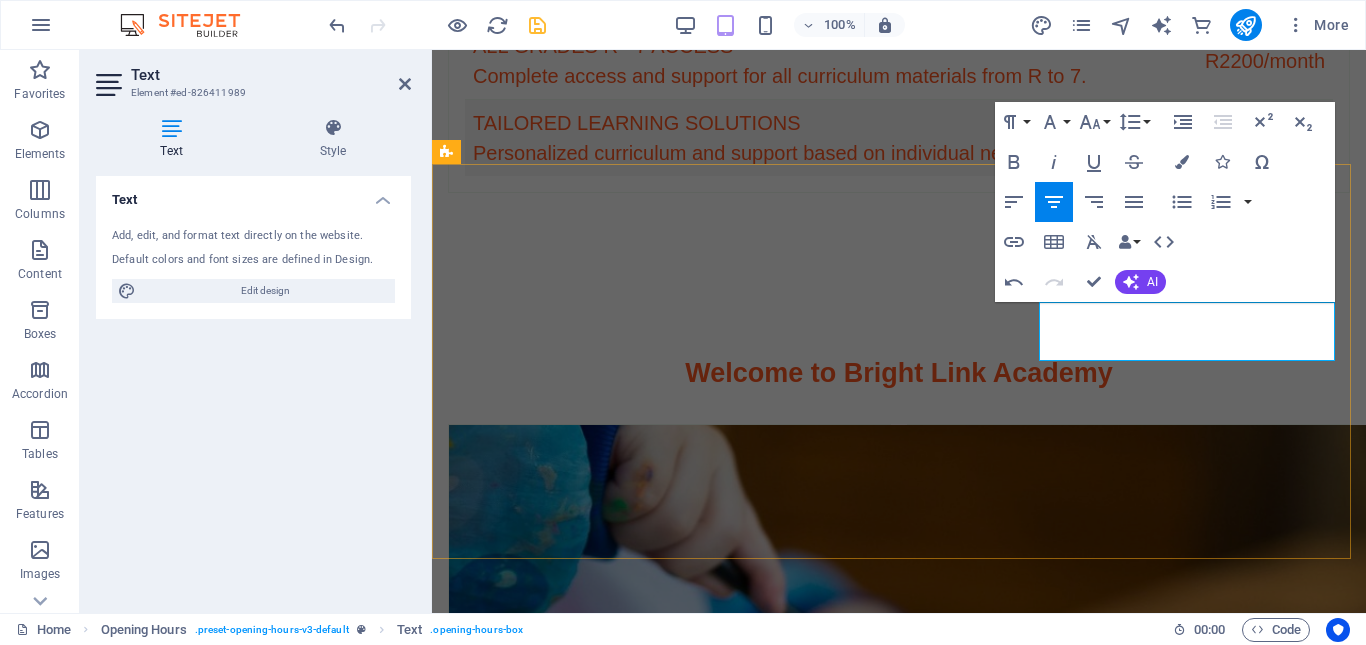type 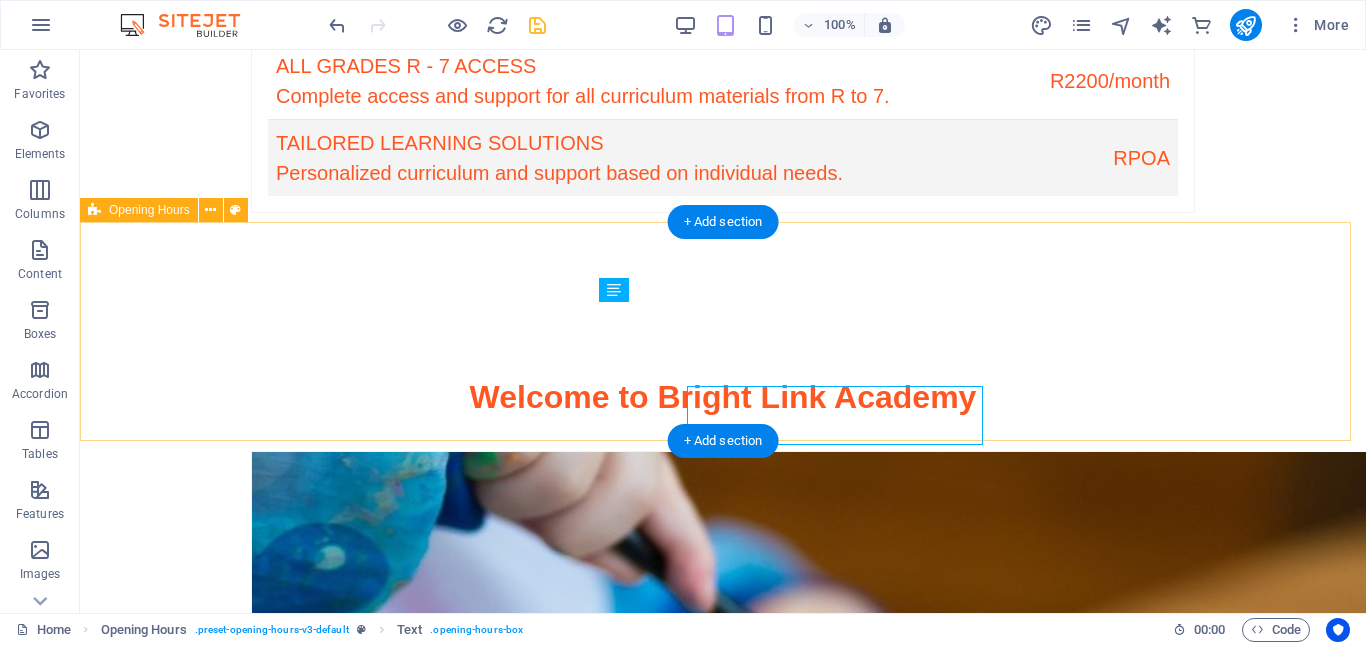 scroll, scrollTop: 6123, scrollLeft: 0, axis: vertical 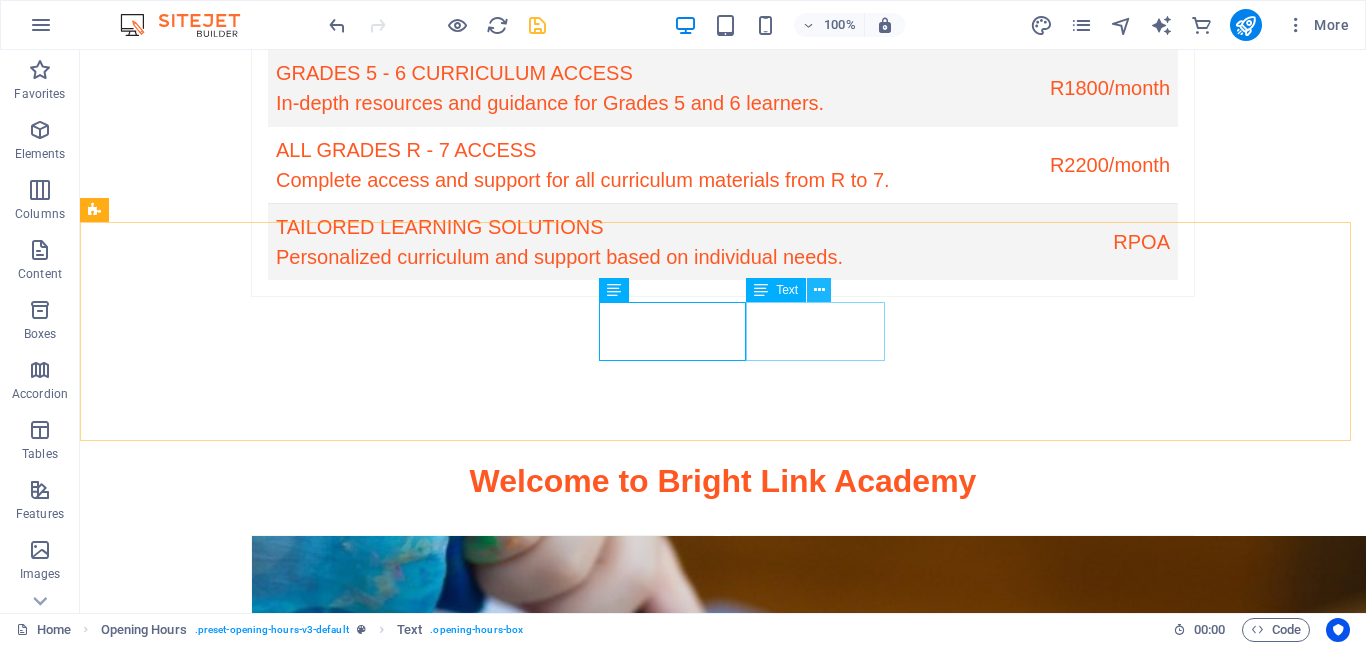 click at bounding box center (819, 290) 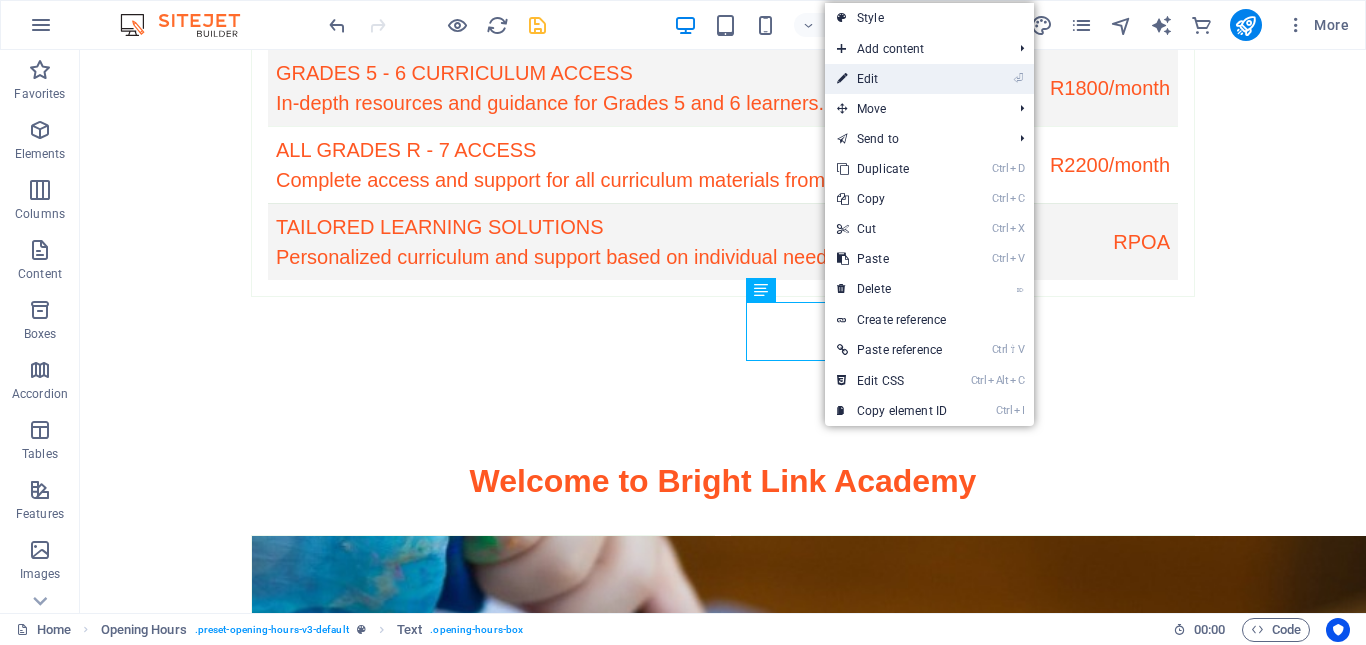 click on "⏎  Edit" at bounding box center (892, 79) 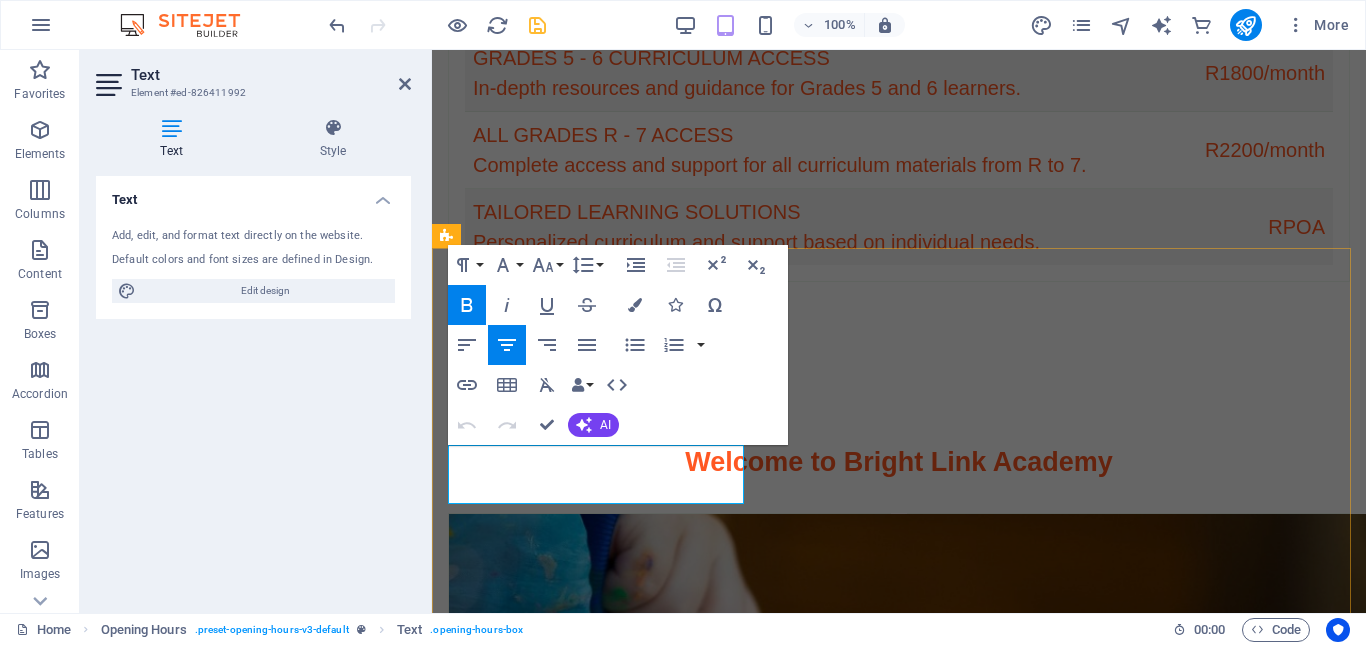 click on "8:00 AM - 5:00 PM" at bounding box center [899, 3587] 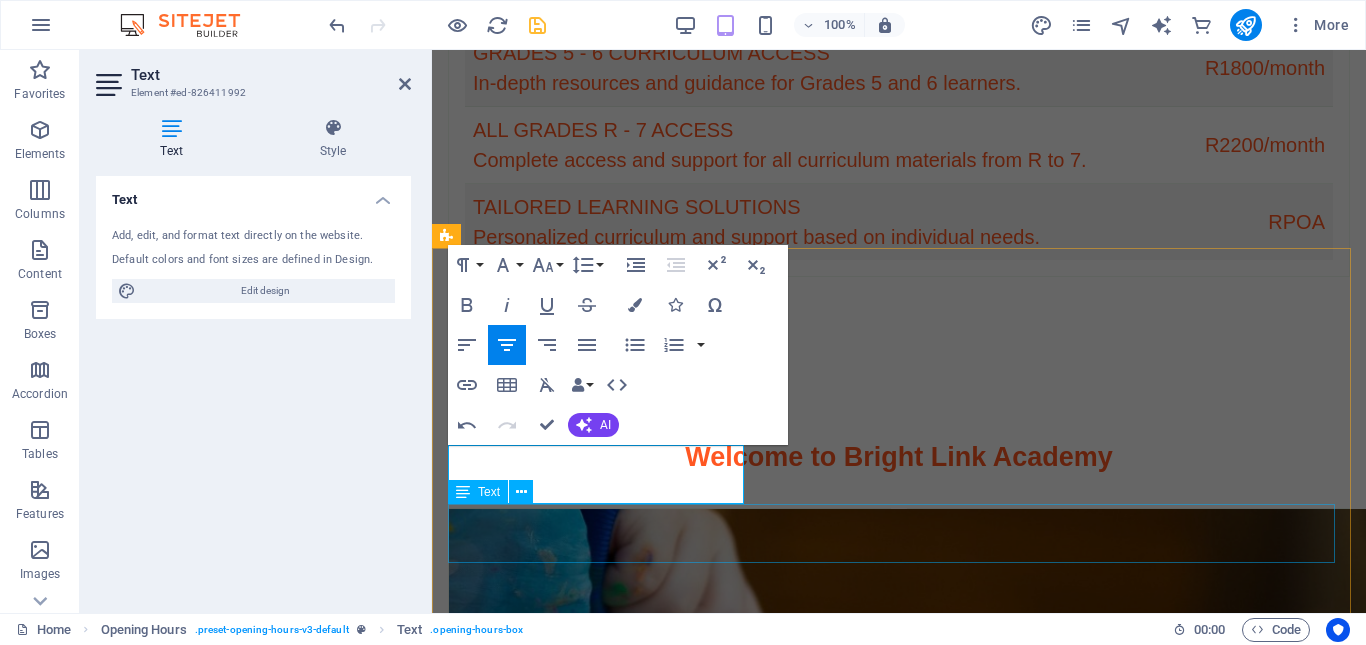type 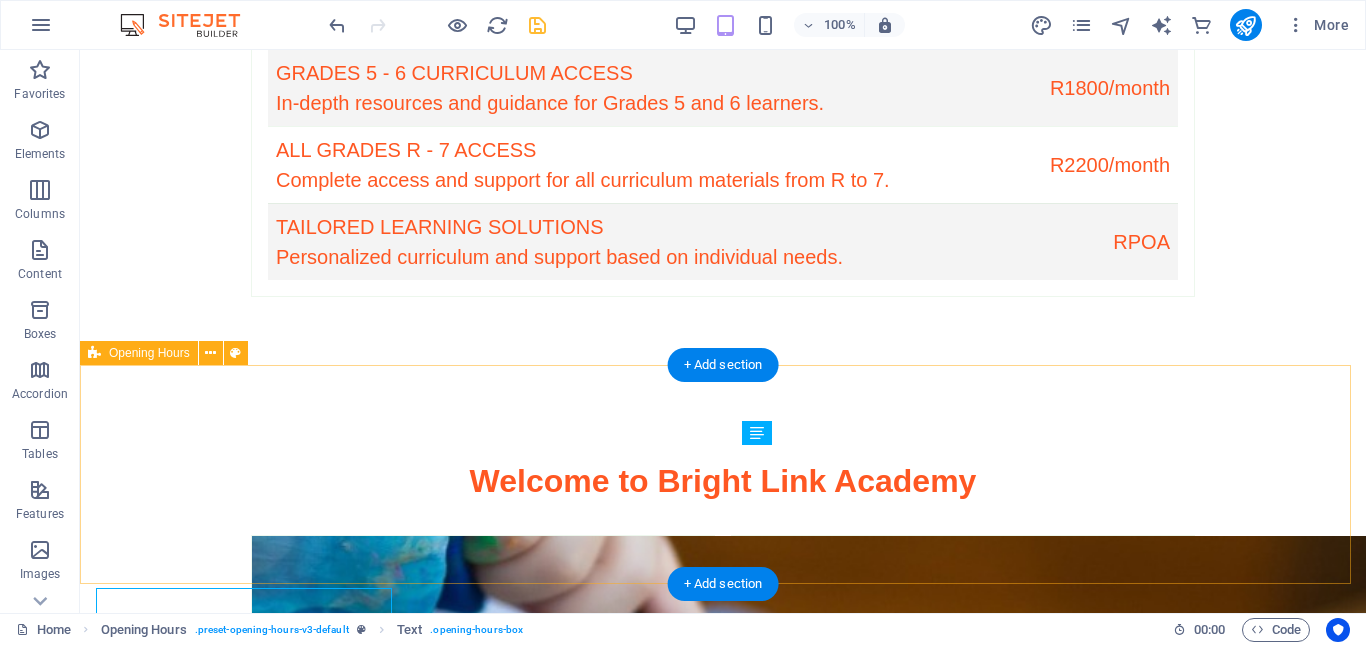 scroll, scrollTop: 5980, scrollLeft: 0, axis: vertical 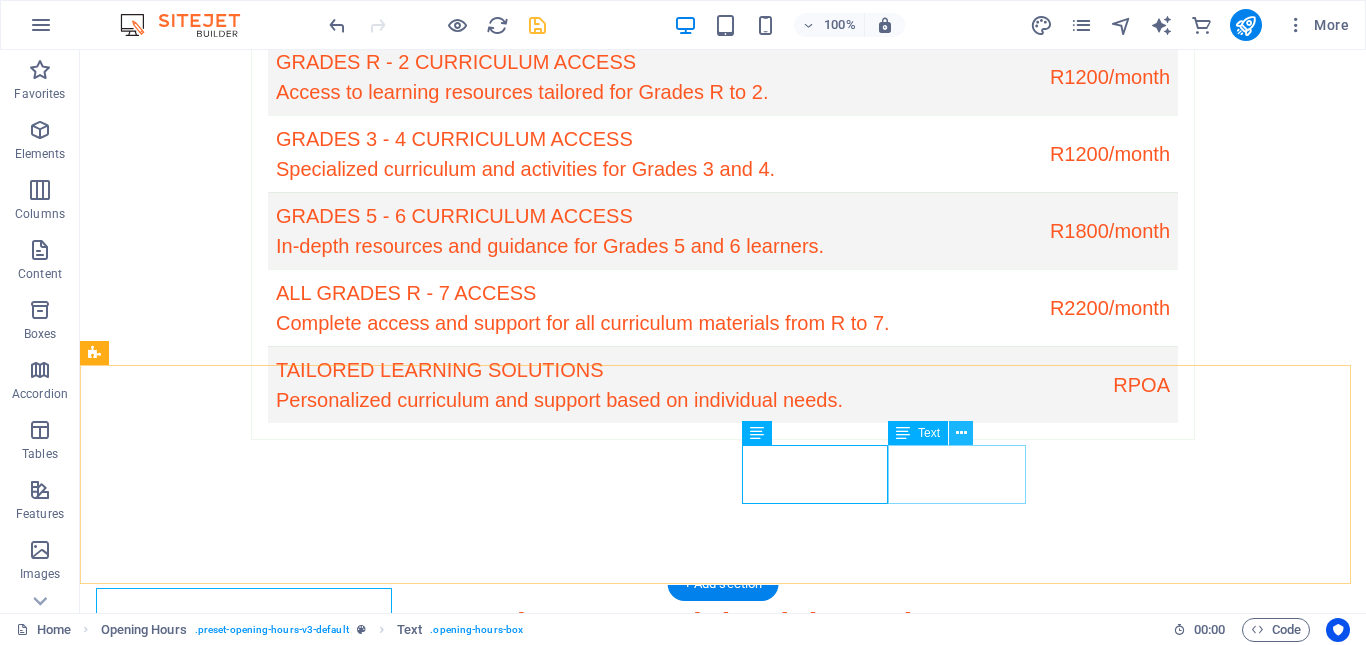 click at bounding box center (961, 433) 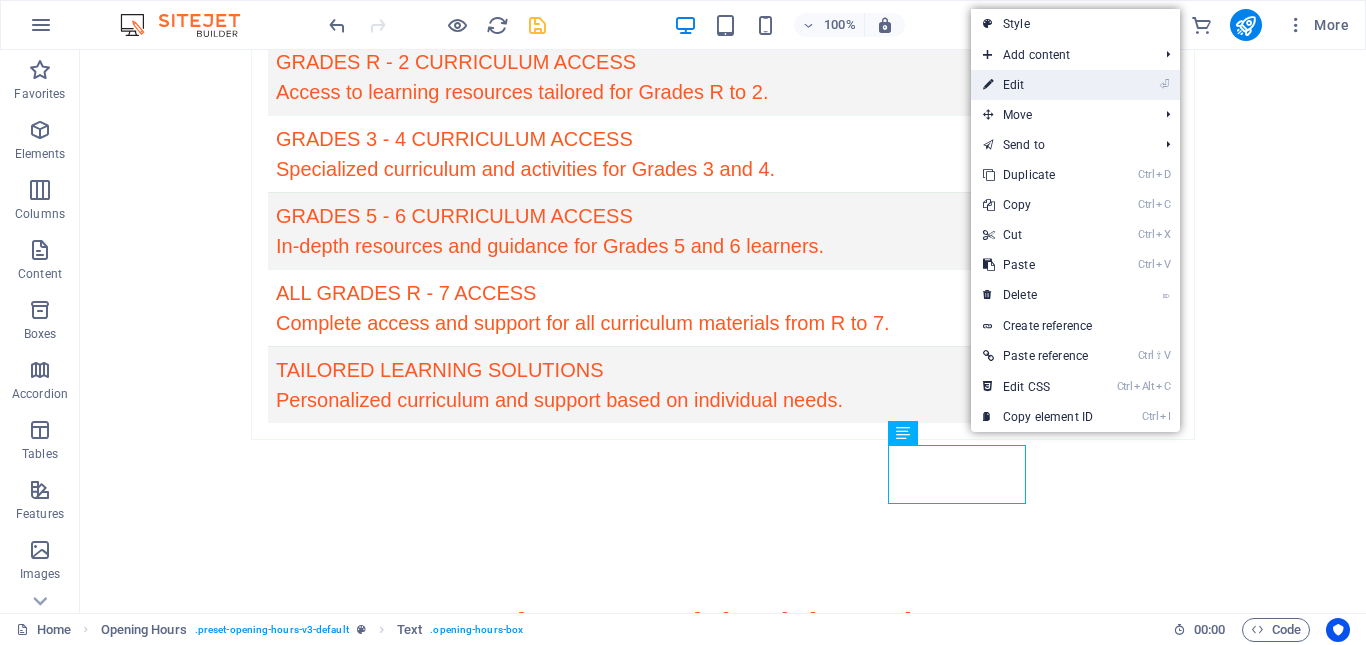 click on "⏎  Edit" at bounding box center [1038, 85] 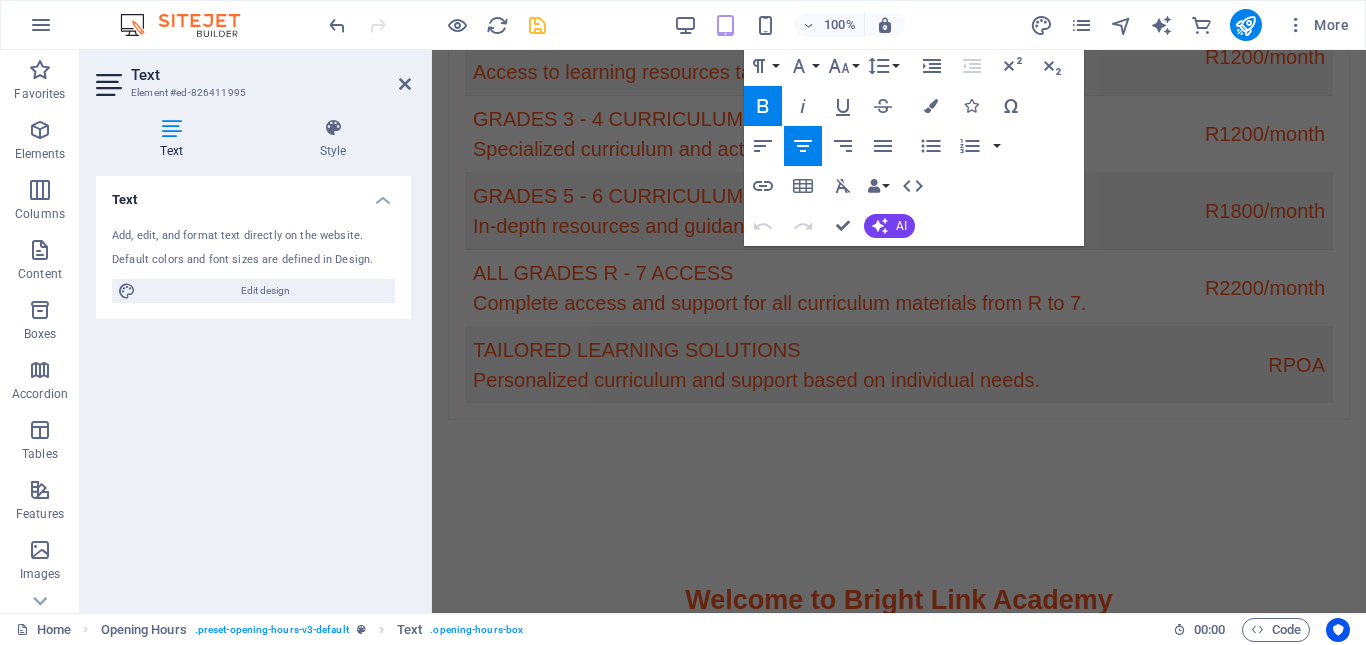 scroll, scrollTop: 6784, scrollLeft: 0, axis: vertical 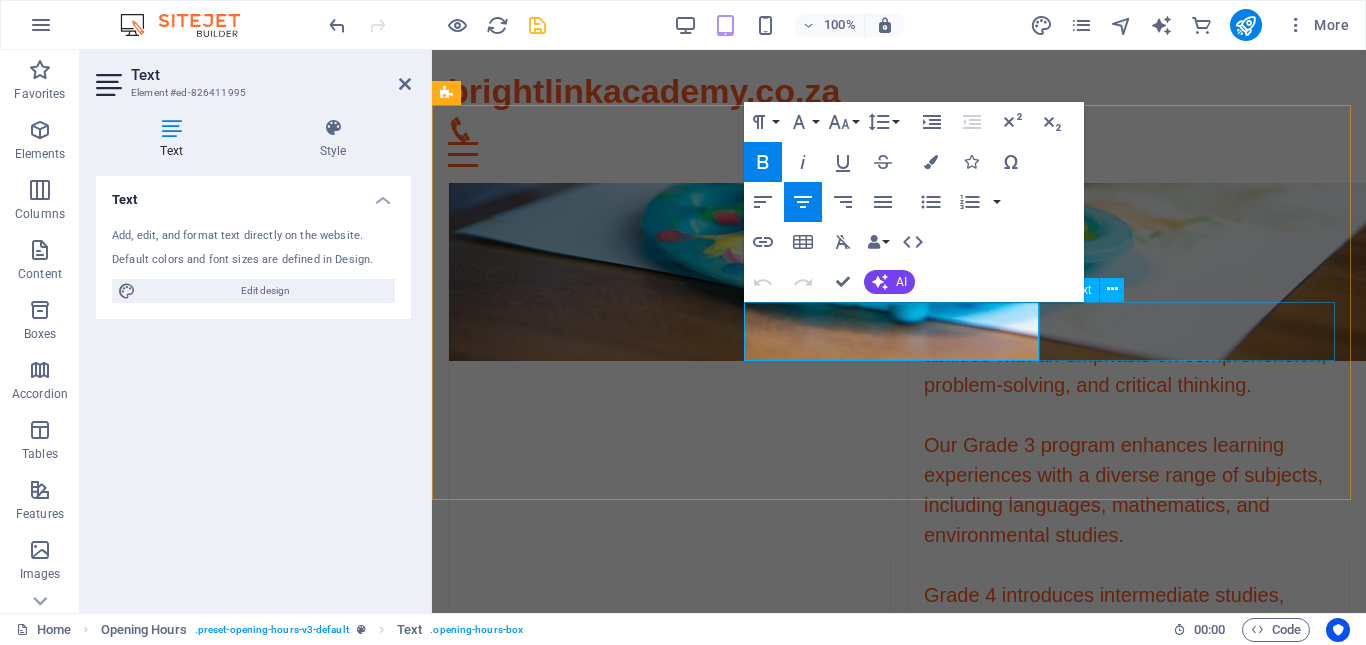click on "8:00 AM - 5:00 PM" at bounding box center (899, 2990) 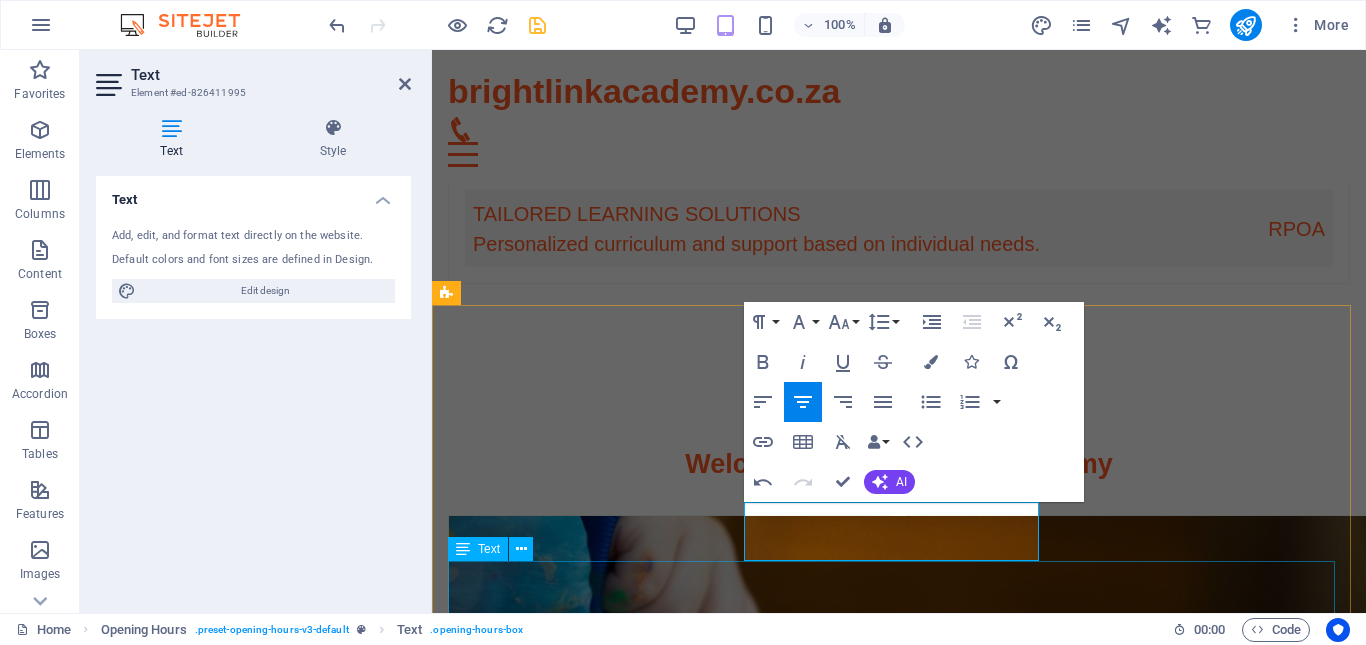 type 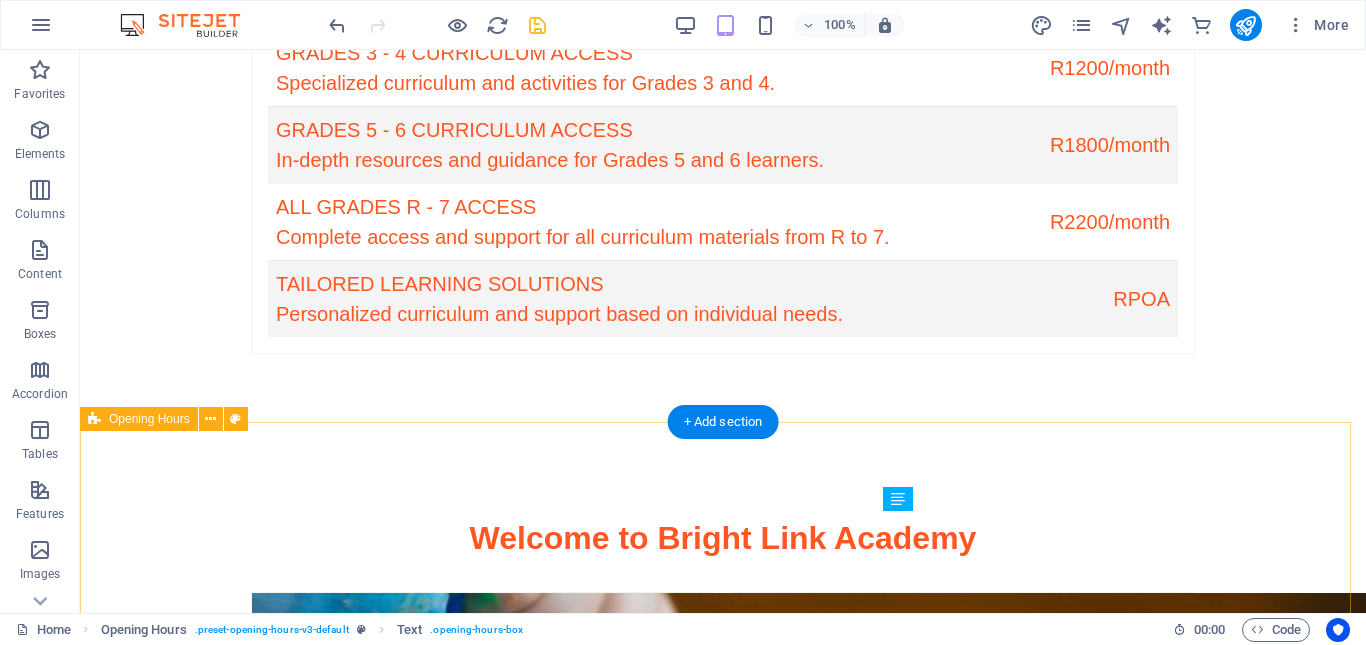 scroll, scrollTop: 5914, scrollLeft: 0, axis: vertical 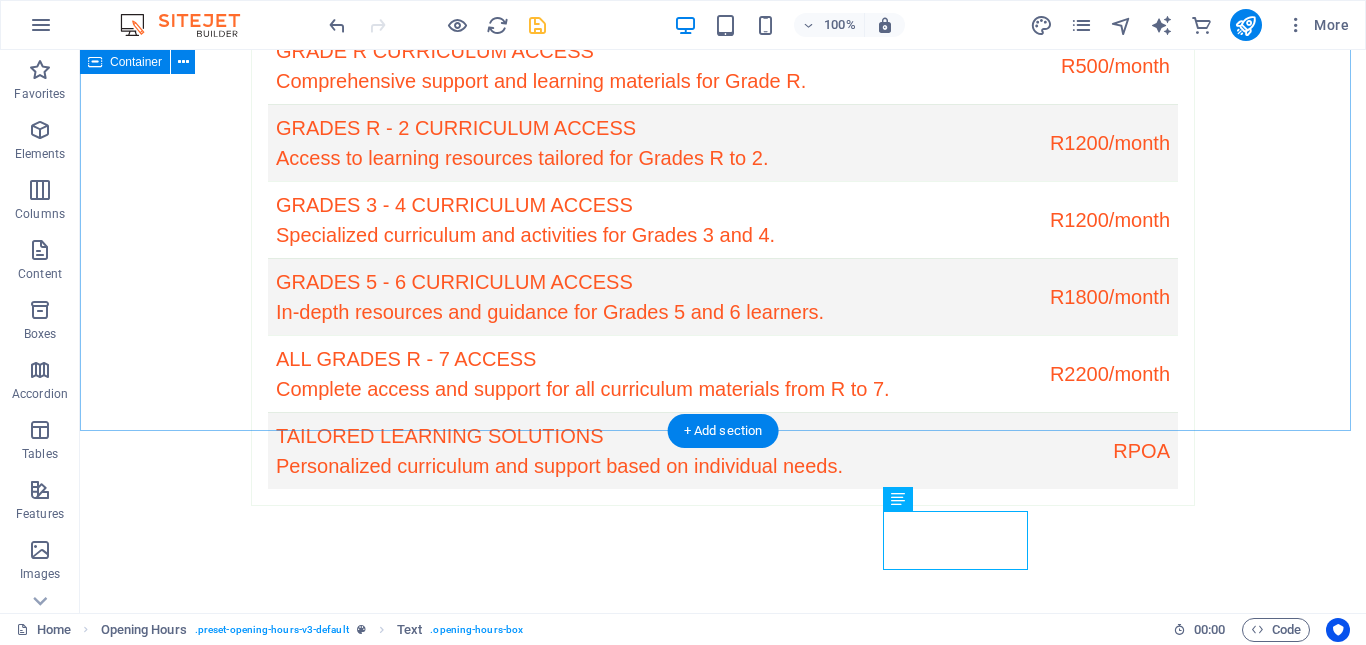 click on "[DAY] [TIME] - [TIME] [DAY] [TIME] - [TIME] [DAY] [TIME] - [TIME] [DAY] [TIME] - [TIME] [DAY] [TIME] - [TIME] [DAY] Closed [DAY] Closed" at bounding box center (723, 3774) 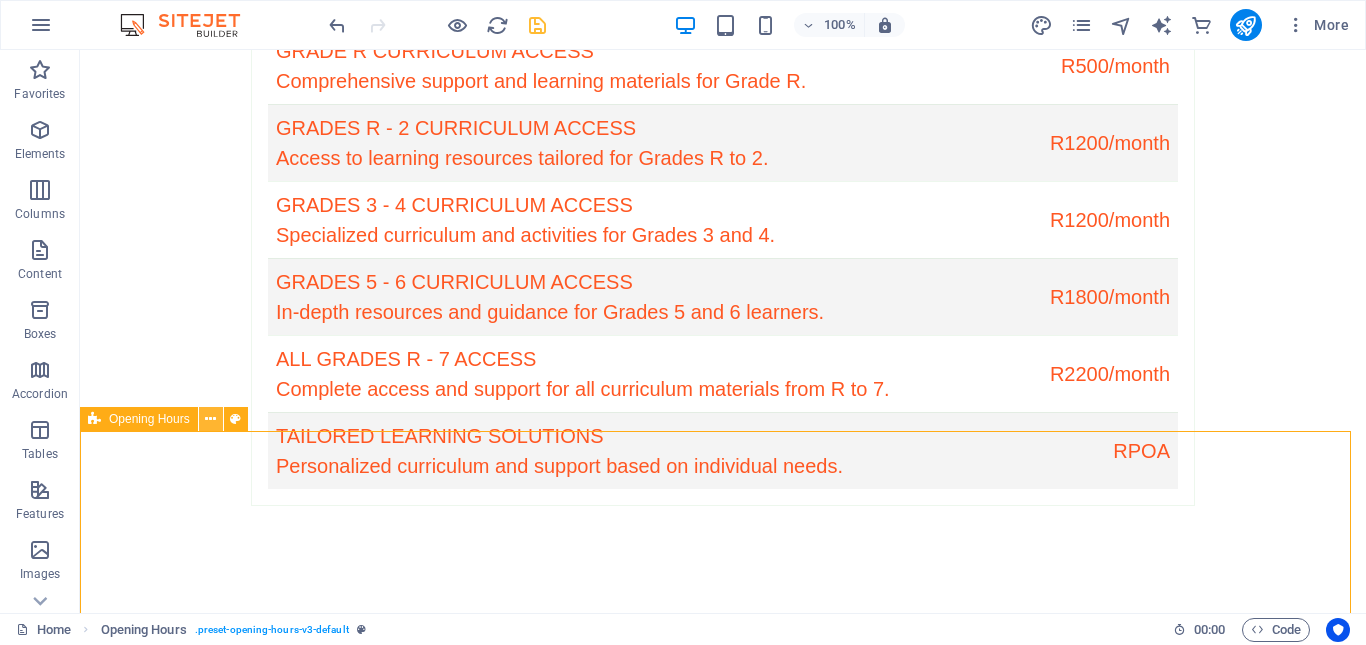 click at bounding box center (210, 419) 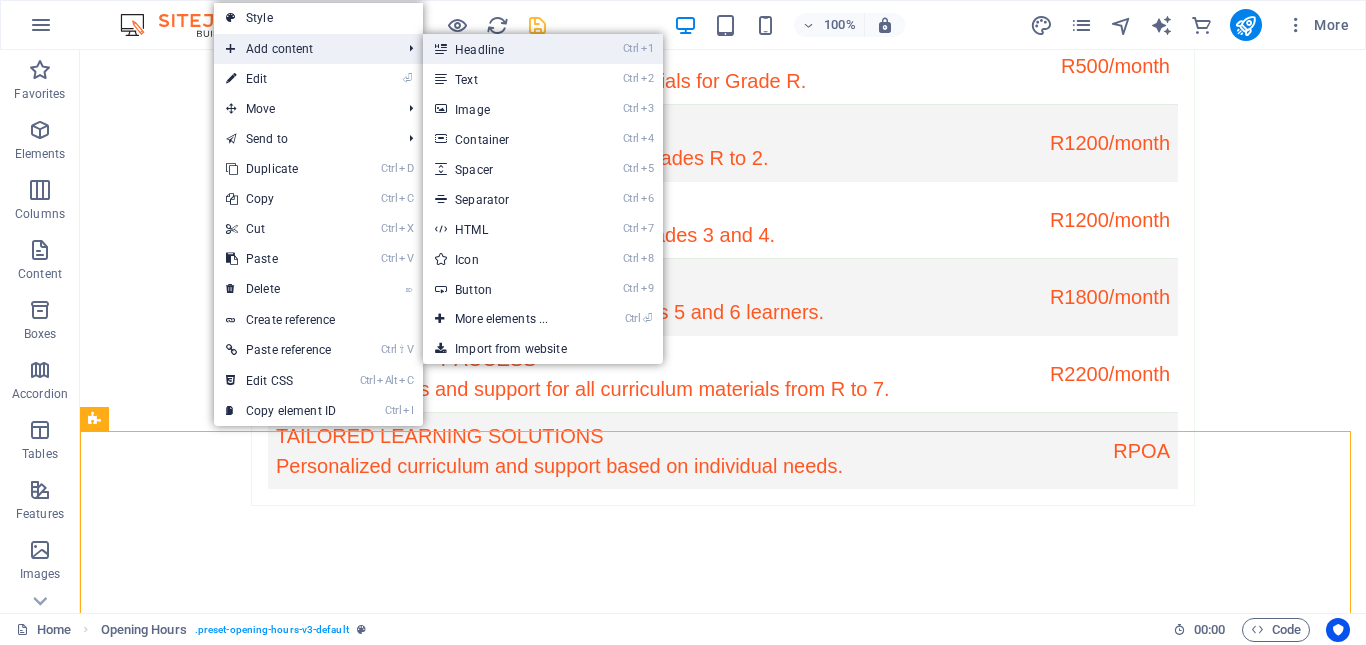 click on "Ctrl 1  Headline" at bounding box center [505, 49] 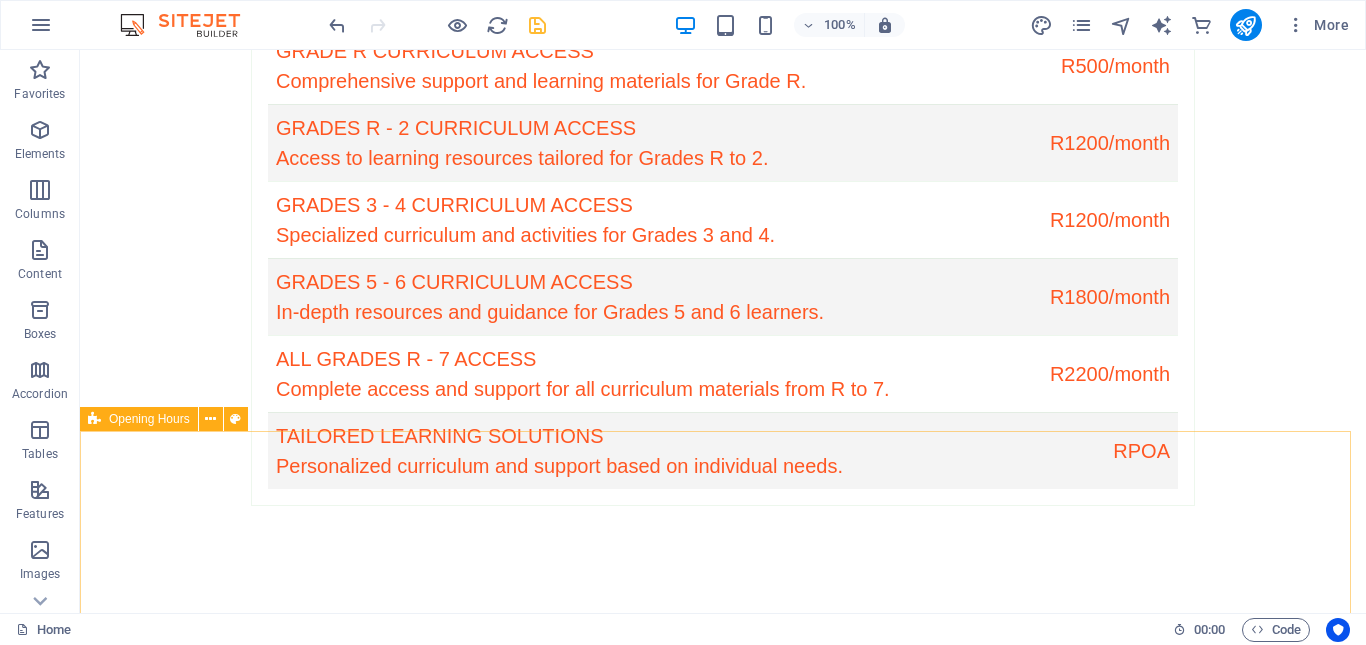 click on "Opening Hours" at bounding box center [149, 419] 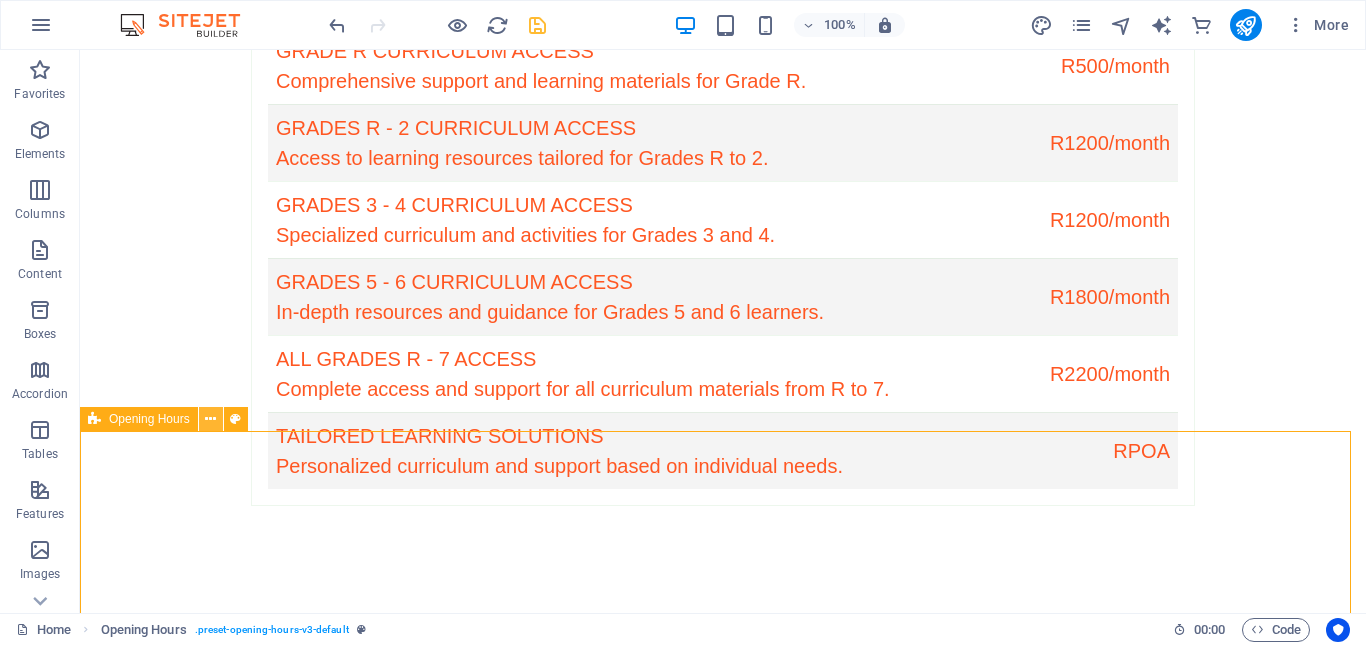 click at bounding box center (210, 419) 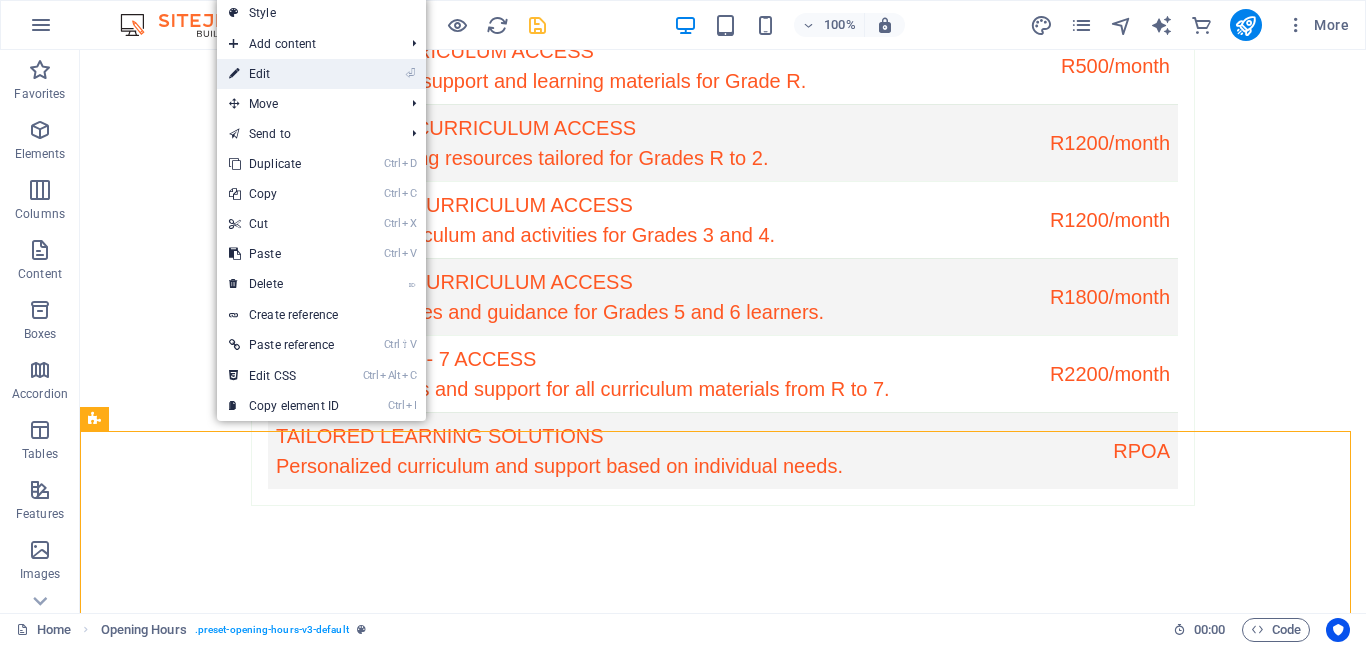 click on "⏎  Edit" at bounding box center (284, 74) 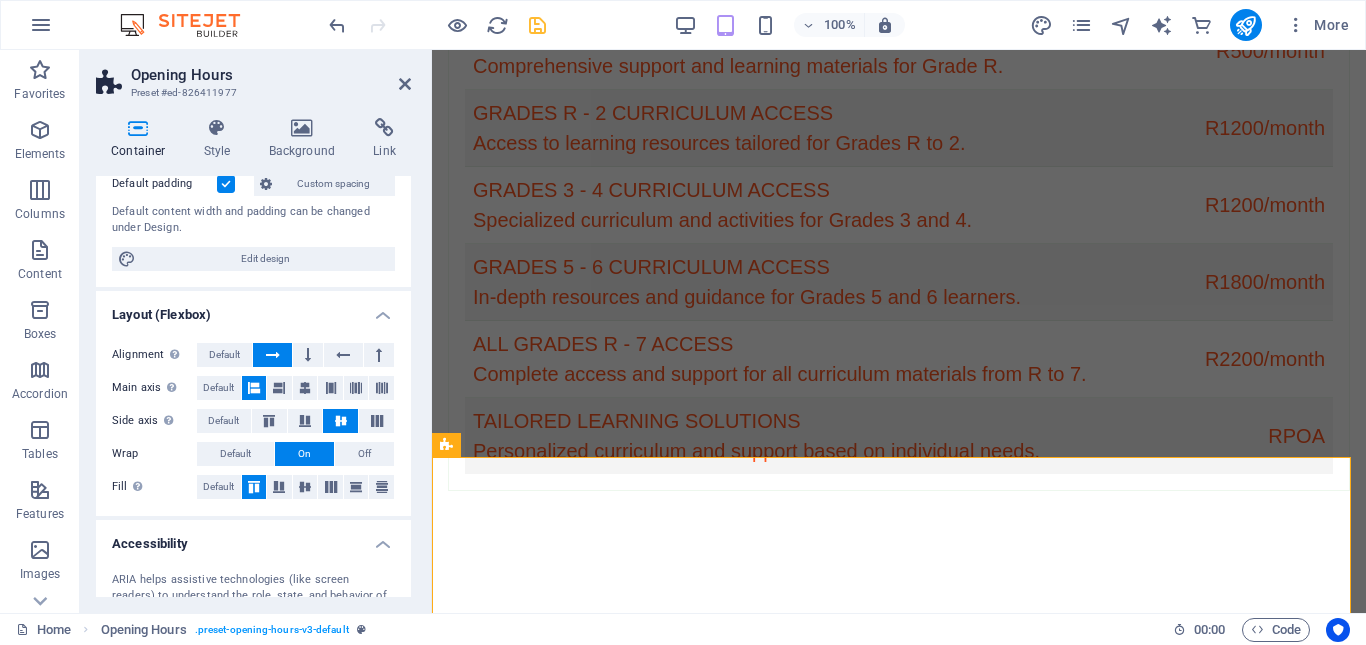 scroll, scrollTop: 0, scrollLeft: 0, axis: both 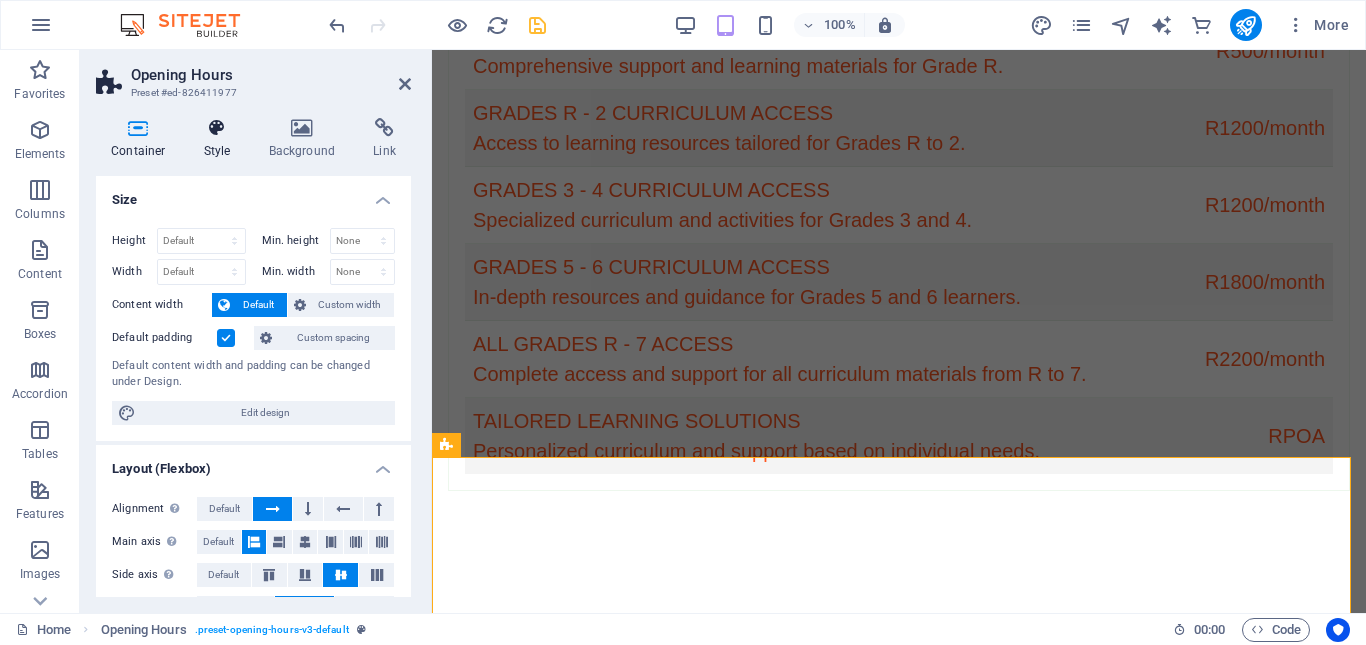 click on "Style" at bounding box center [221, 139] 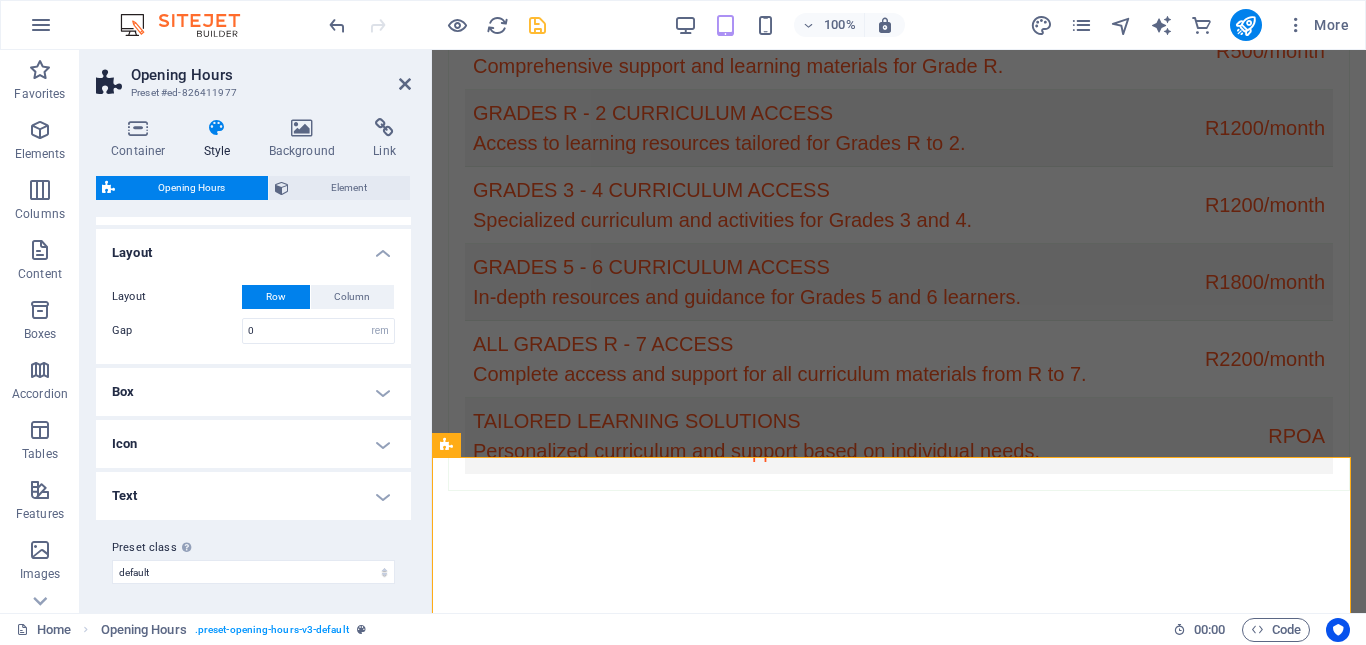 scroll, scrollTop: 335, scrollLeft: 0, axis: vertical 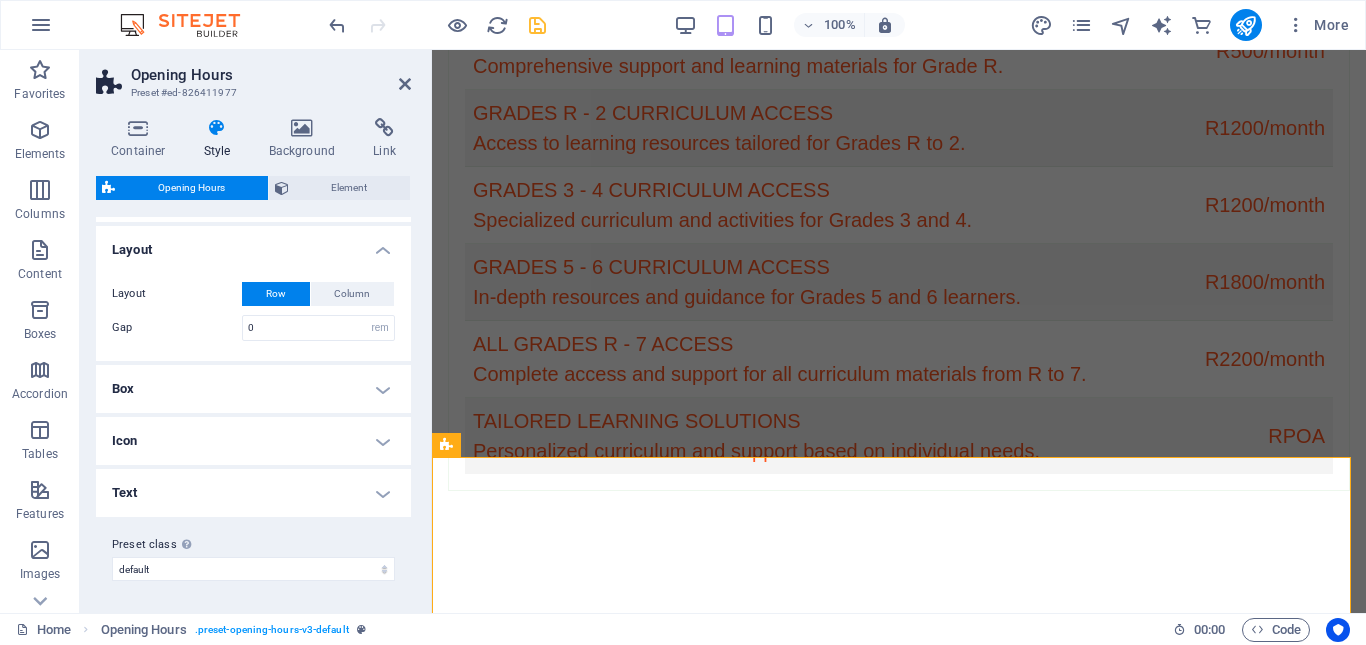 click on "Box" at bounding box center [253, 389] 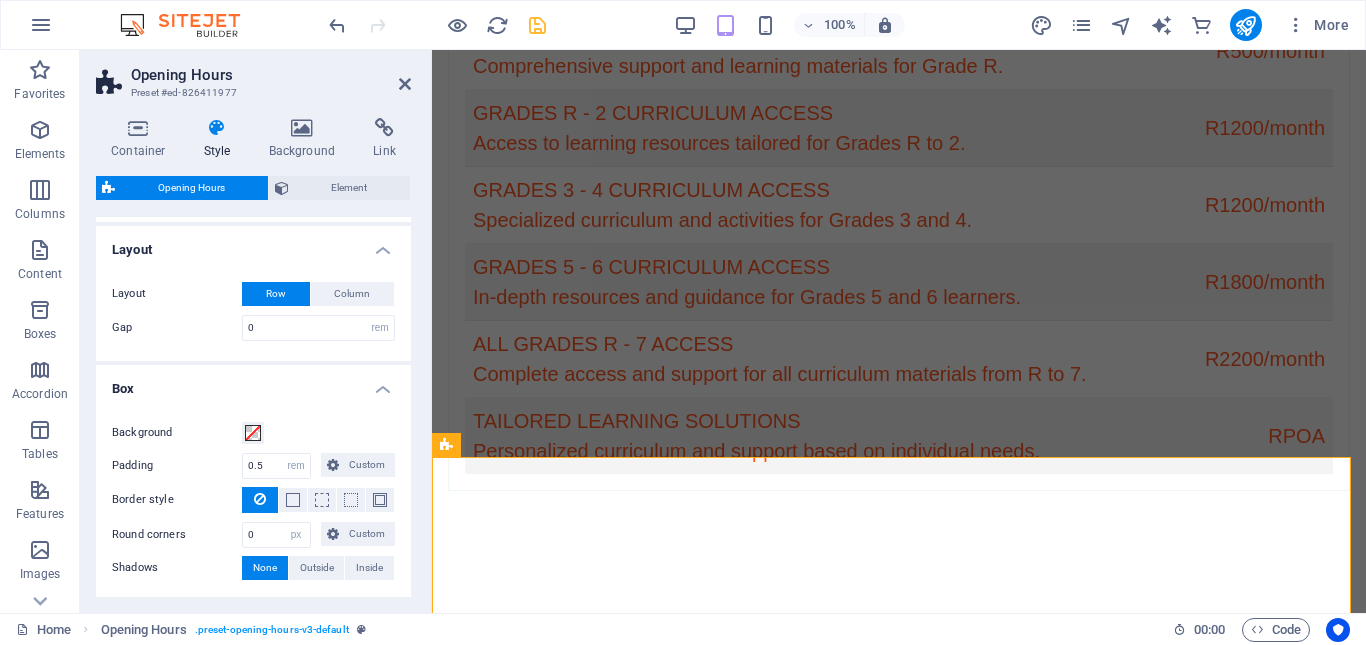 click on "Box" at bounding box center (253, 383) 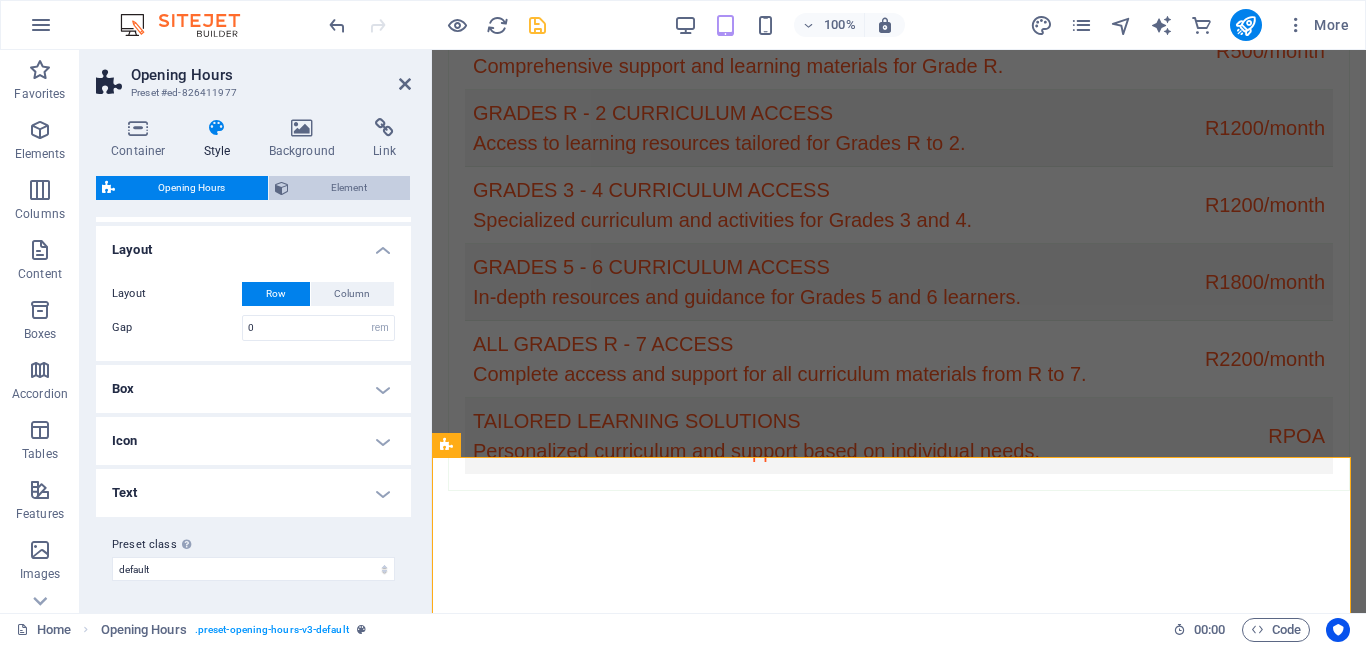 click on "Element" at bounding box center (350, 188) 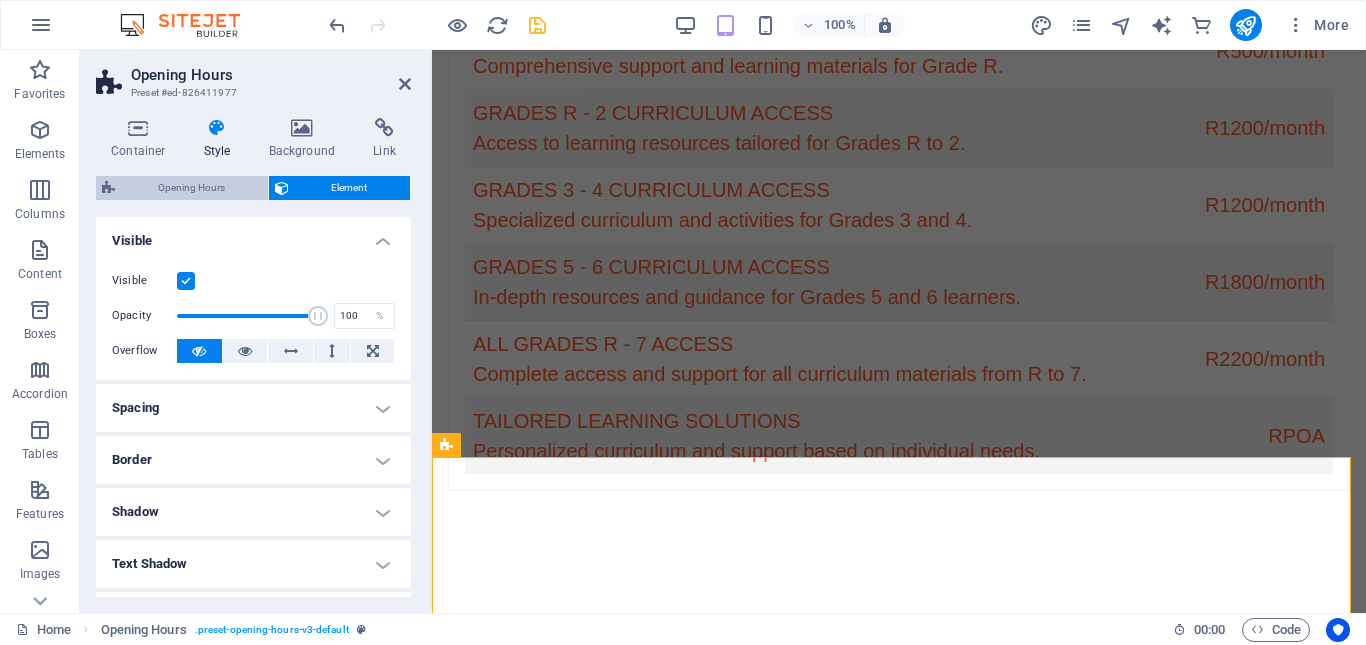 click on "Opening Hours" at bounding box center [191, 188] 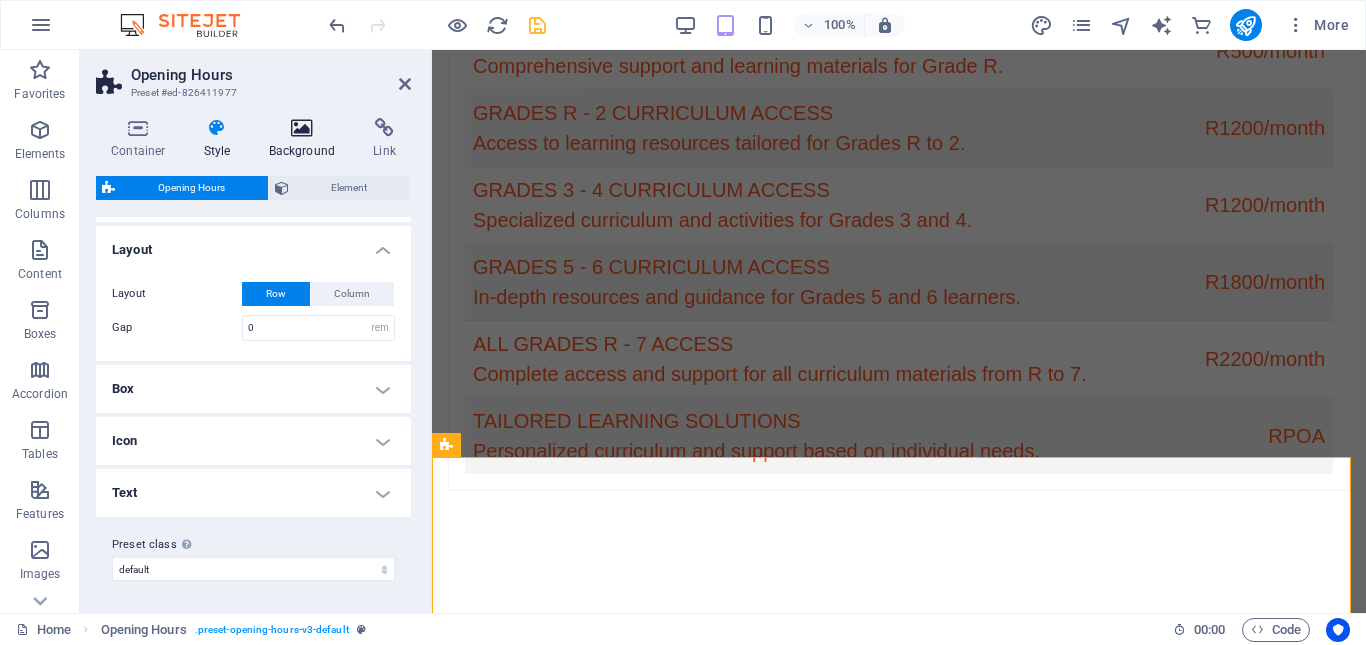 click on "Background" at bounding box center [306, 139] 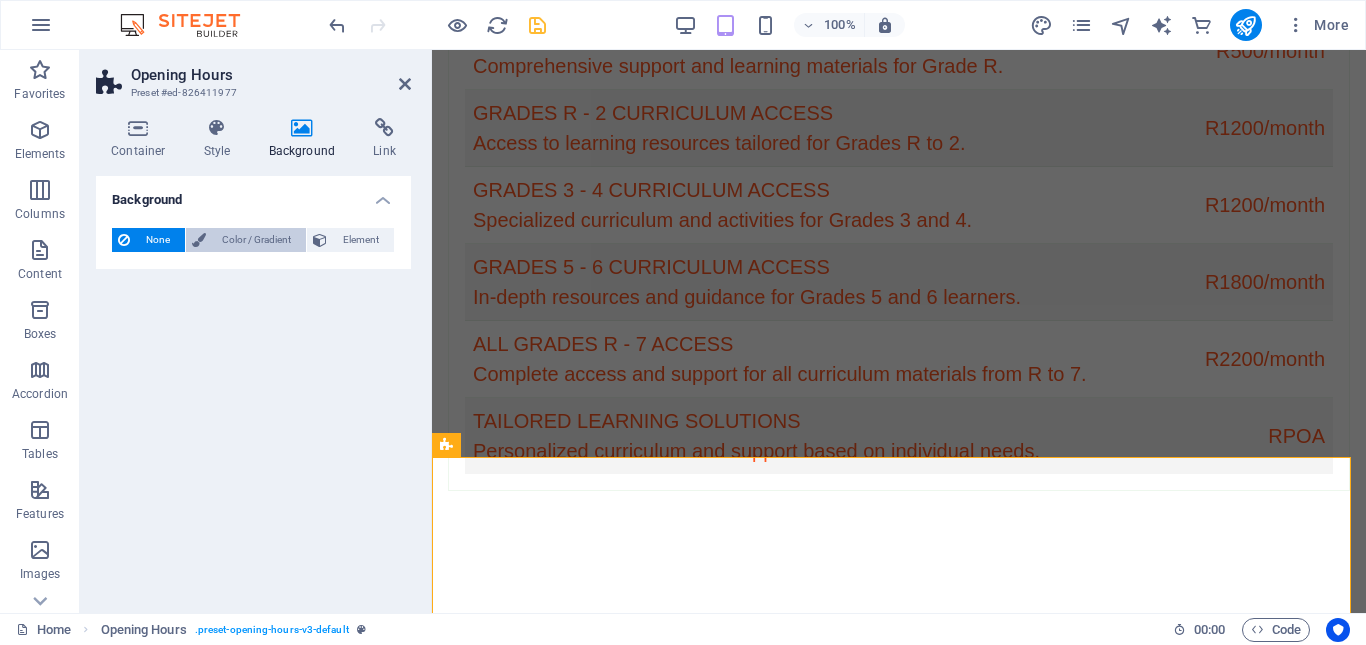 click on "Color / Gradient" at bounding box center [256, 240] 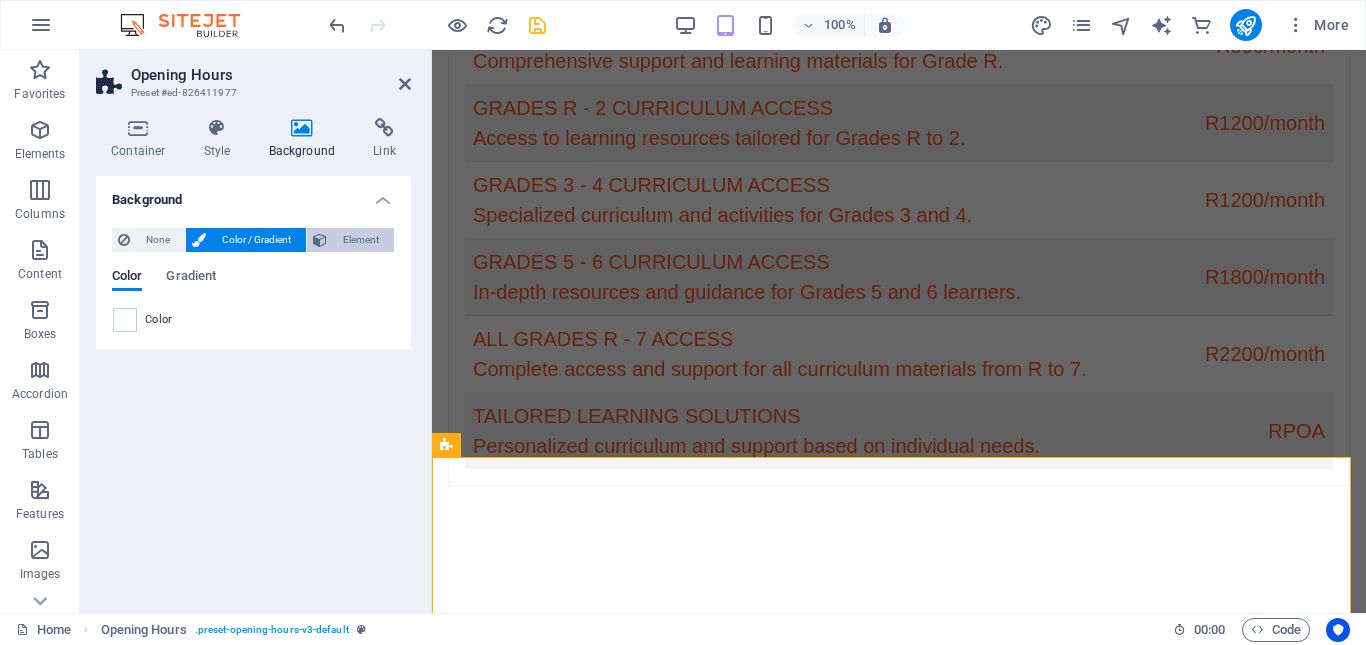 click on "Element" at bounding box center (360, 240) 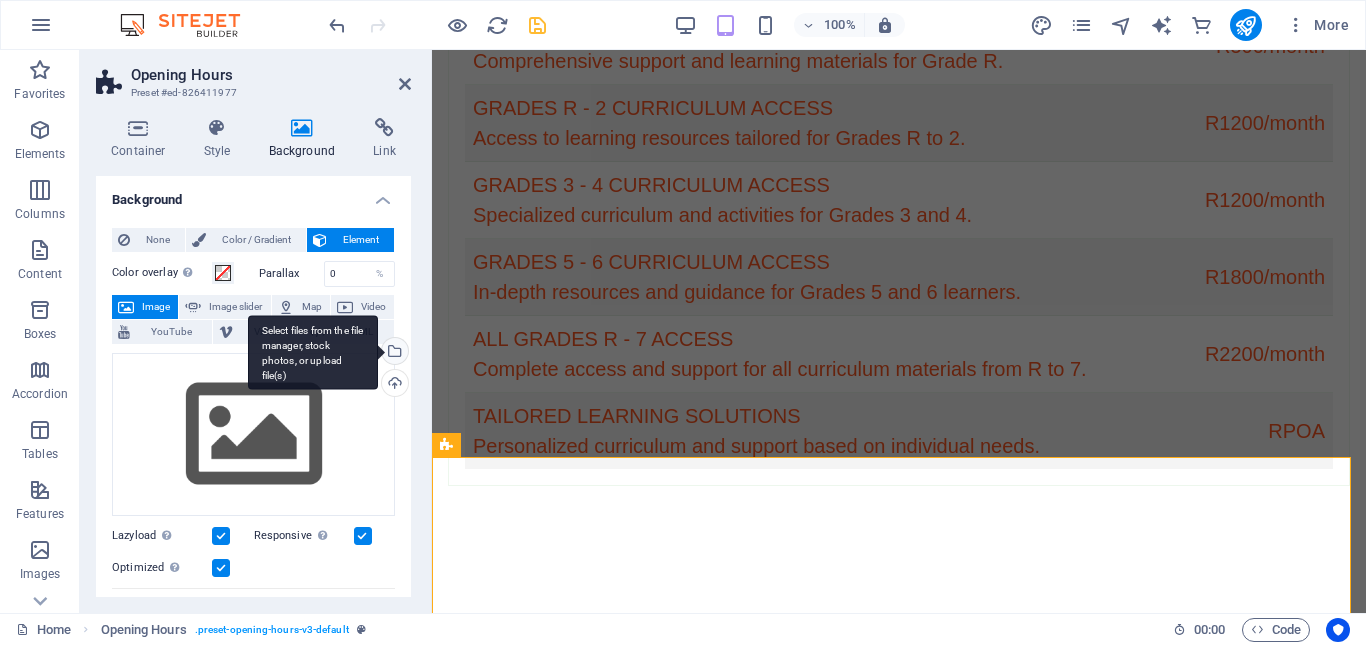 click on "Select files from the file manager, stock photos, or upload file(s)" at bounding box center (313, 352) 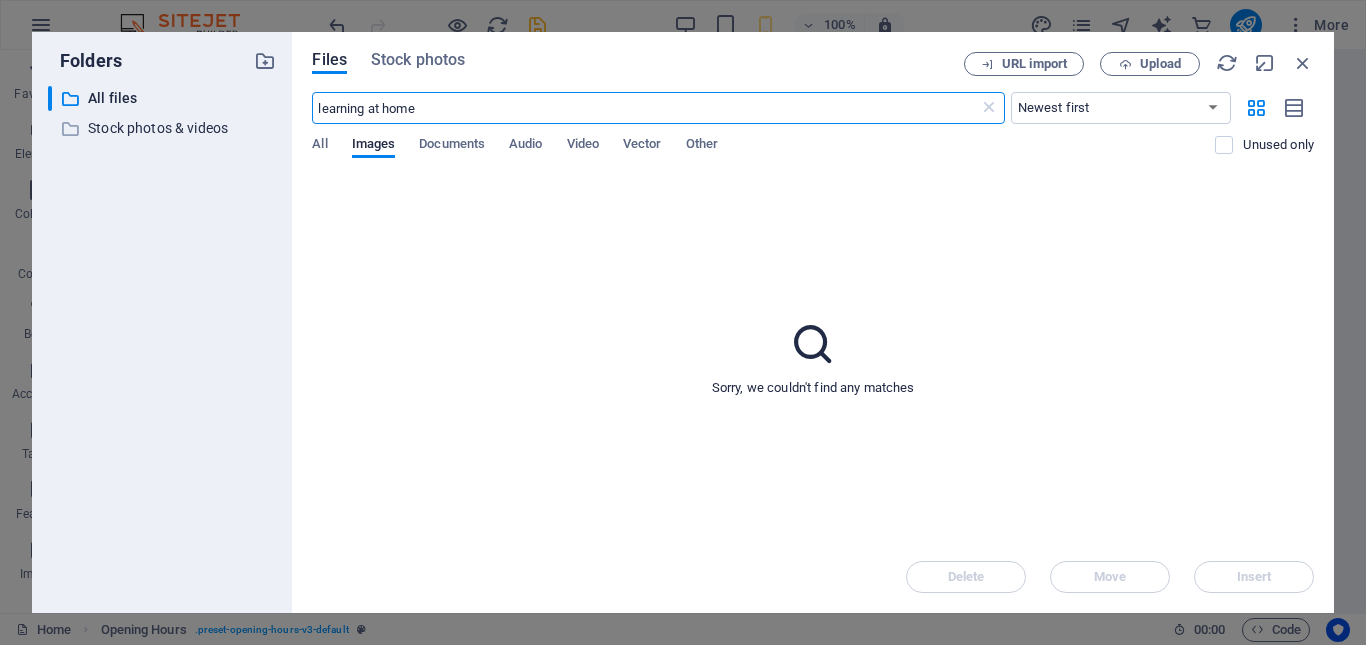 click on "learning at home" at bounding box center [645, 108] 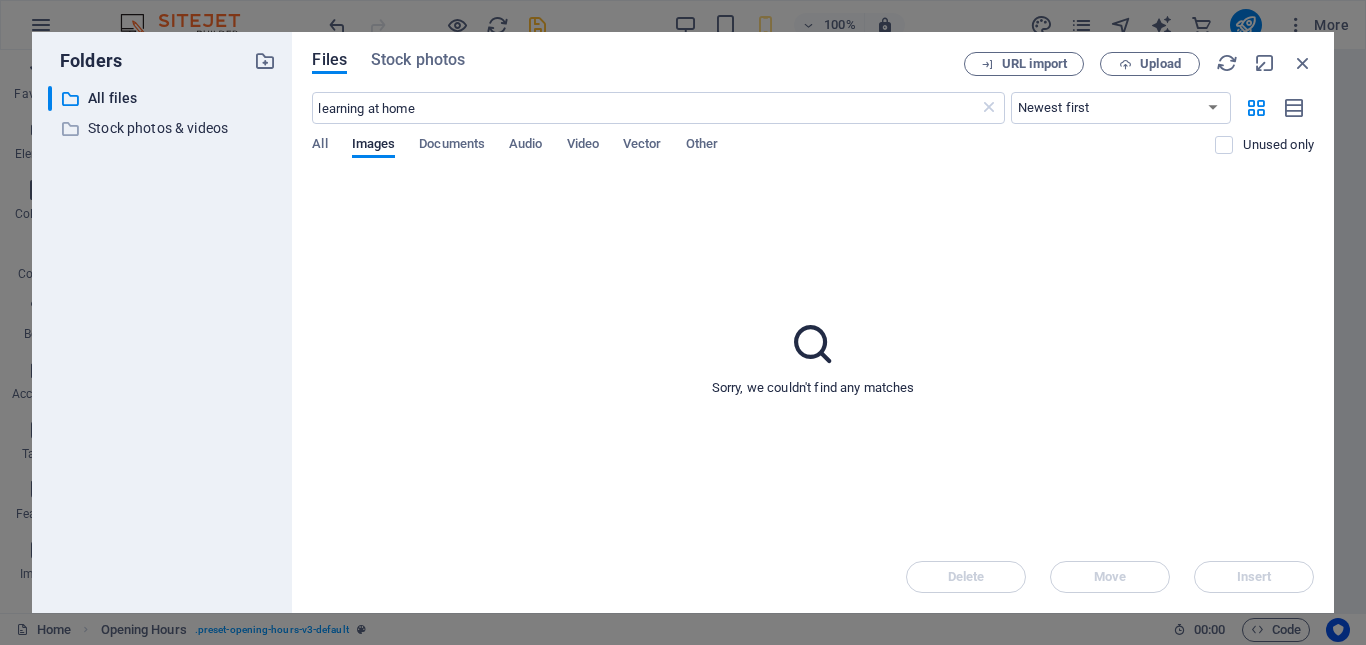 click on "Files Stock photos URL import Upload learning at home ​ Newest first Oldest first Name (A-Z) Name (Z-A) Size (0-9) Size (9-0) Resolution (0-9) Resolution (9-0) All Images Documents Audio Video Vector Other Unused only Sorry, we couldn't find any matches Delete Move Insert" at bounding box center [813, 322] 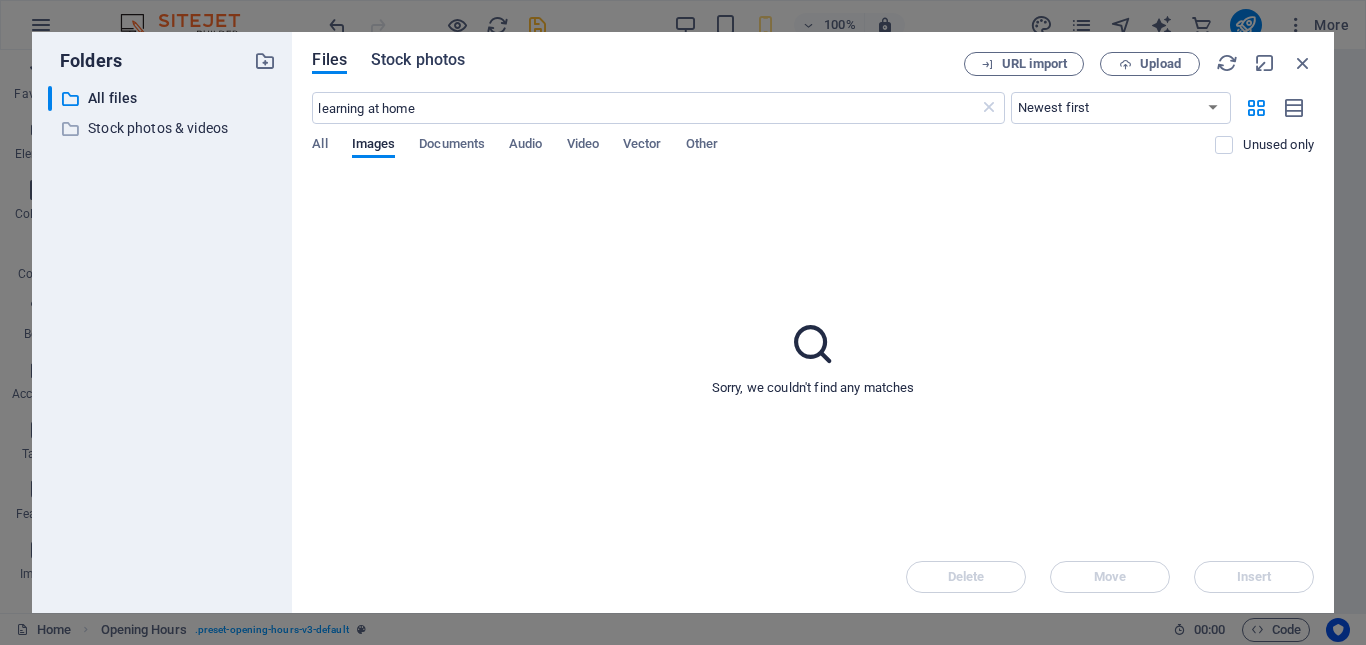 click on "Stock photos" at bounding box center (418, 60) 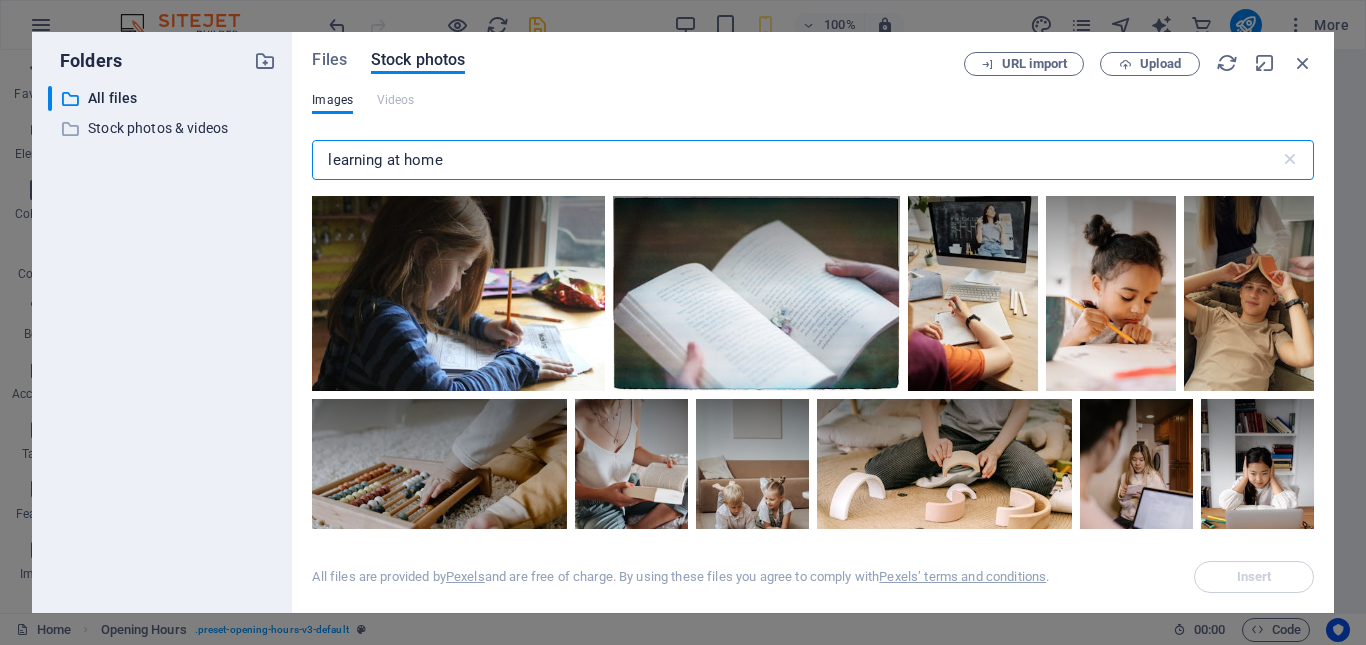 click on "learning at home" at bounding box center [795, 160] 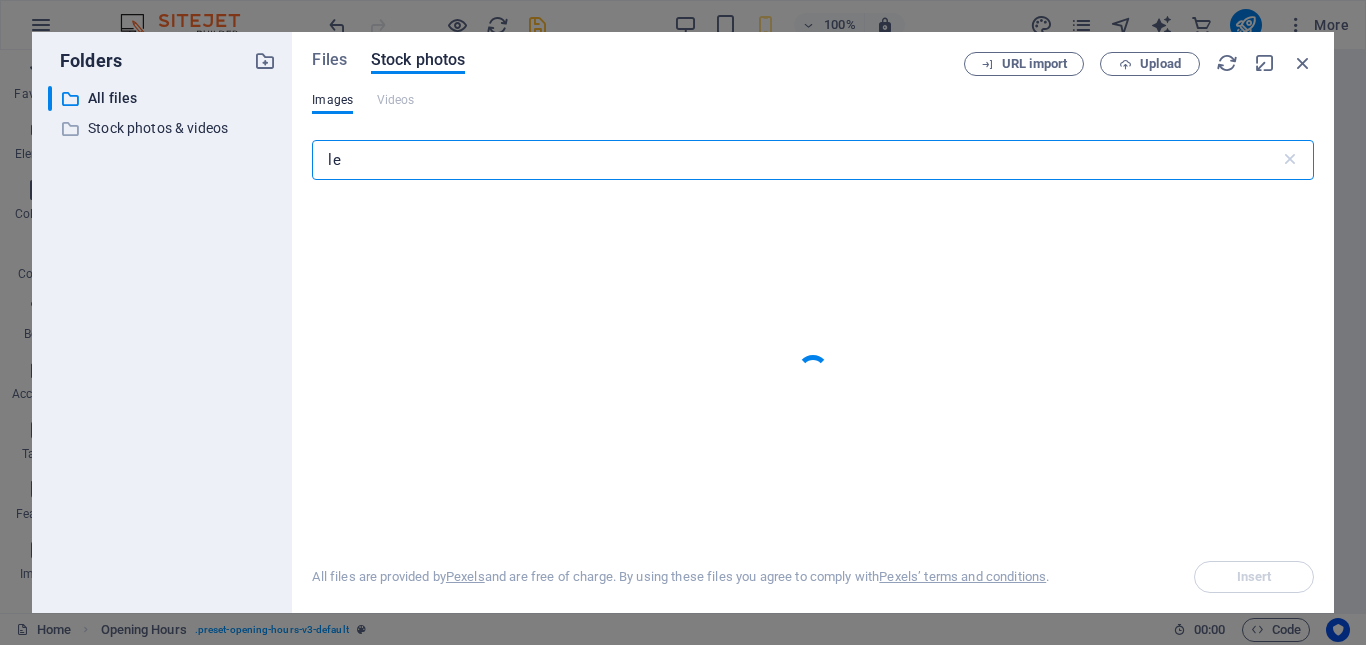 type on "l" 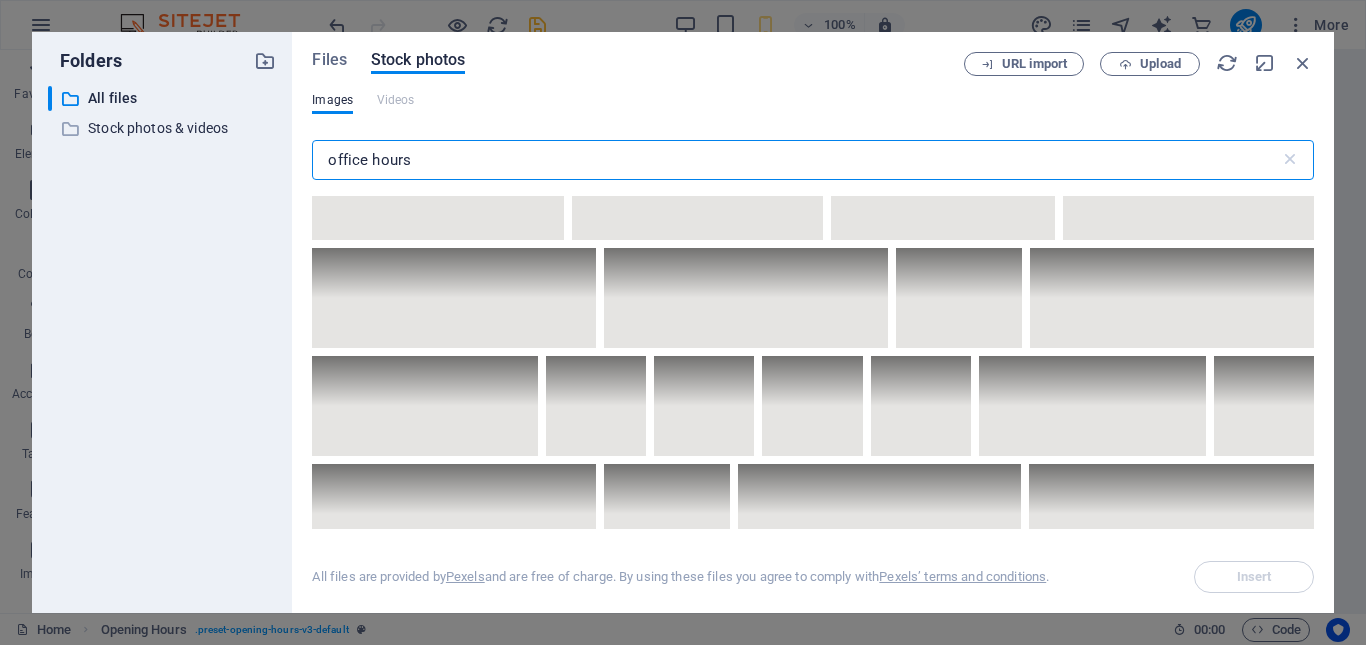 scroll, scrollTop: 7600, scrollLeft: 0, axis: vertical 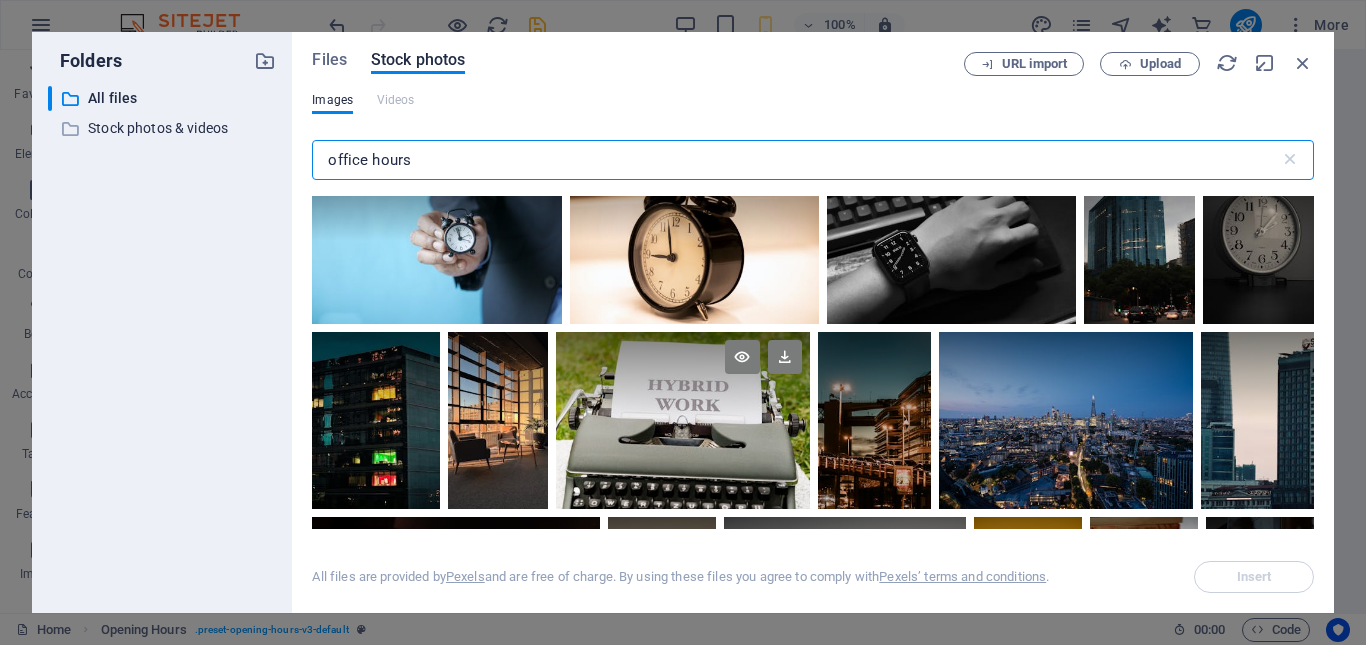 type on "office hours" 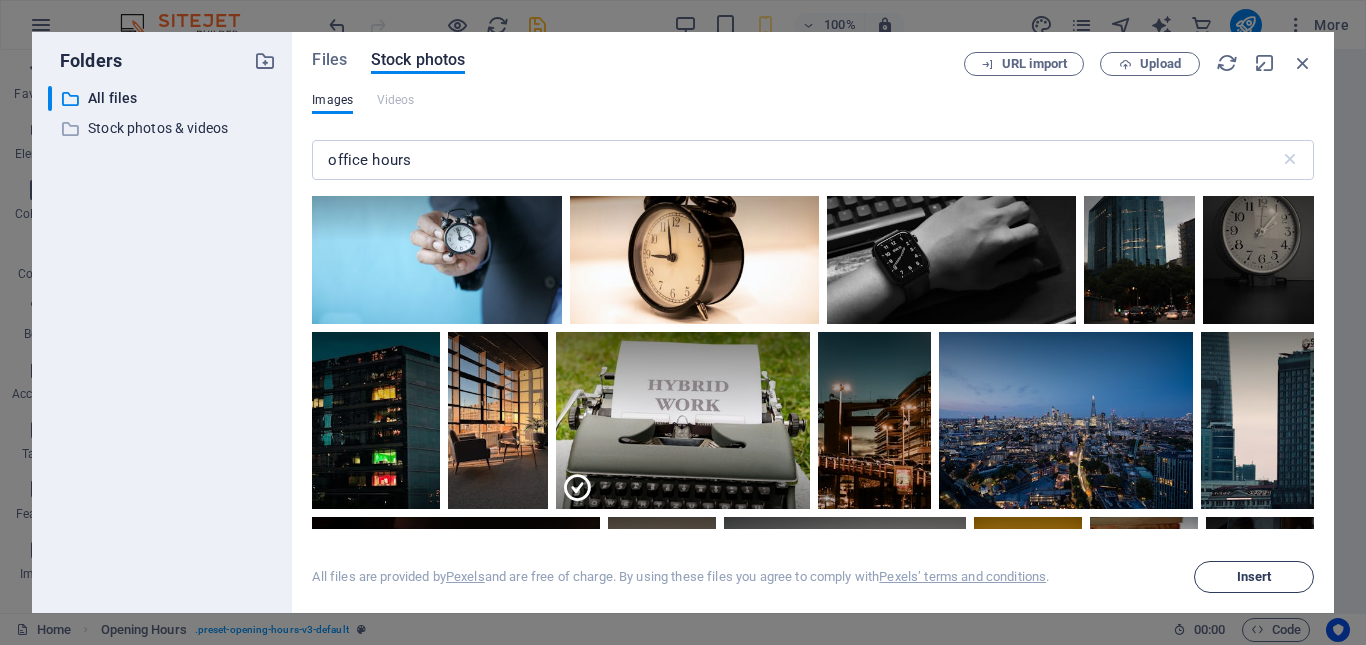 click on "Insert" at bounding box center (1254, 577) 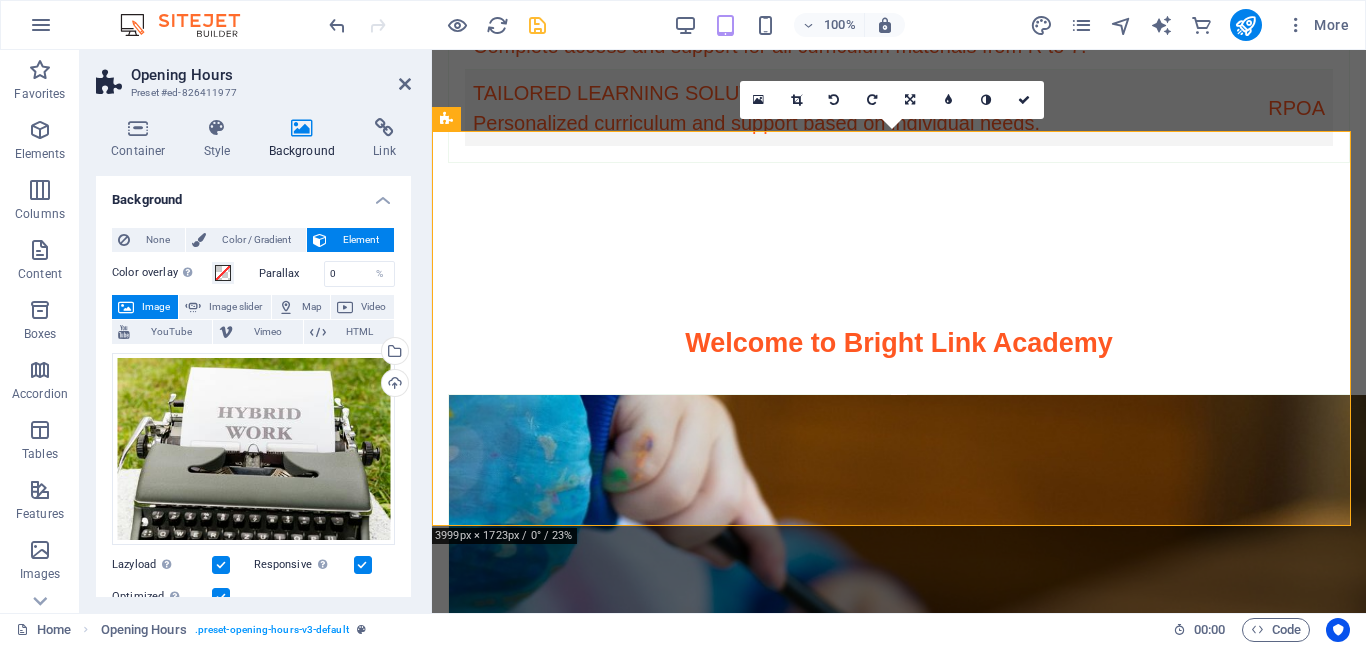 scroll, scrollTop: 6337, scrollLeft: 0, axis: vertical 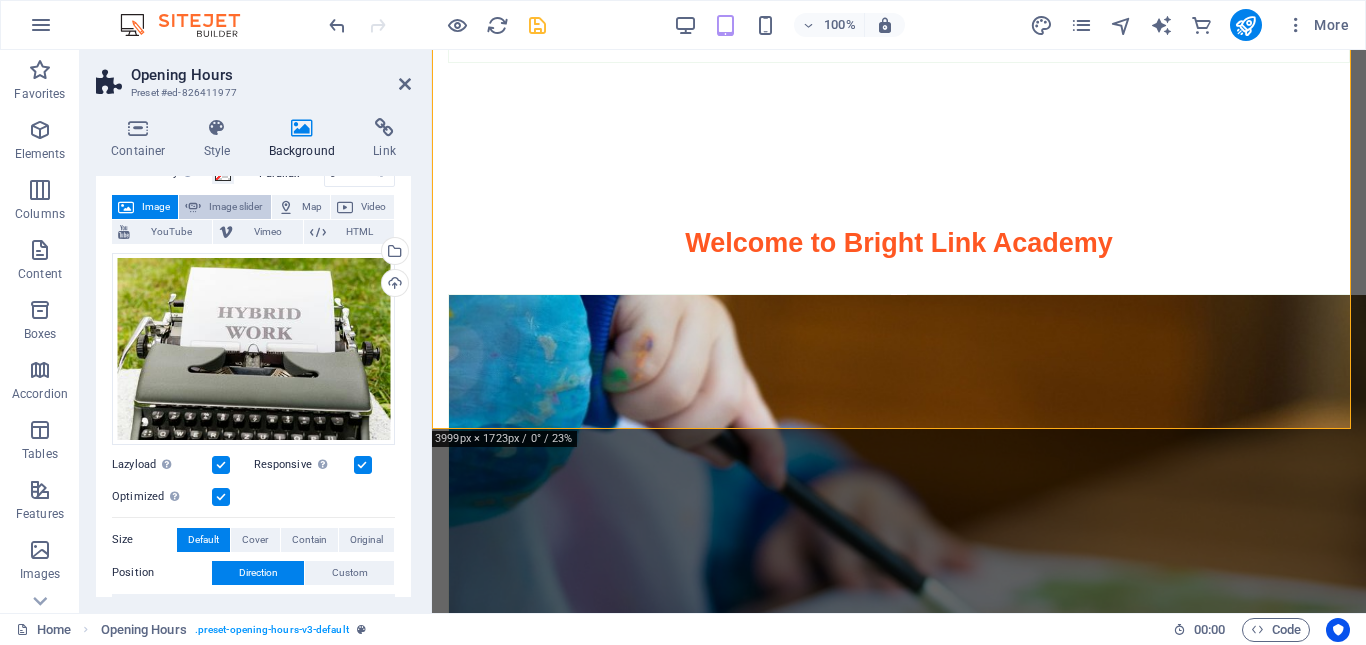 click on "Image slider" at bounding box center [235, 207] 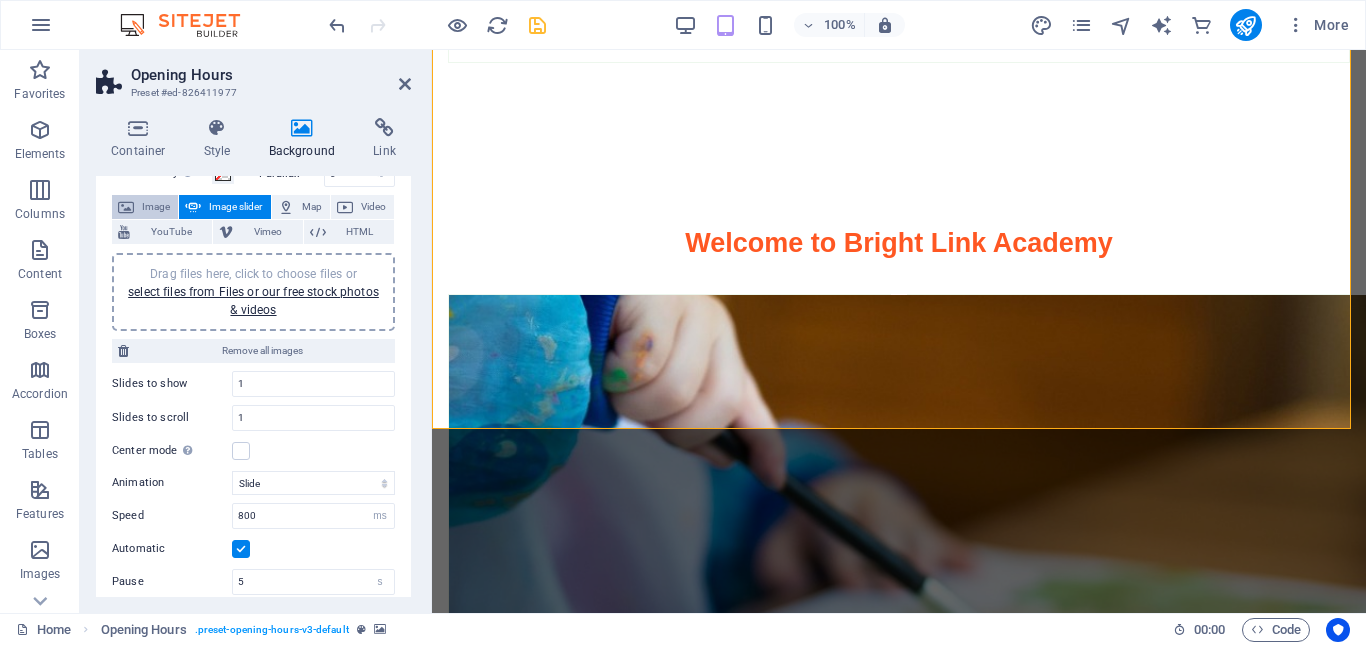 click on "Image" at bounding box center [156, 207] 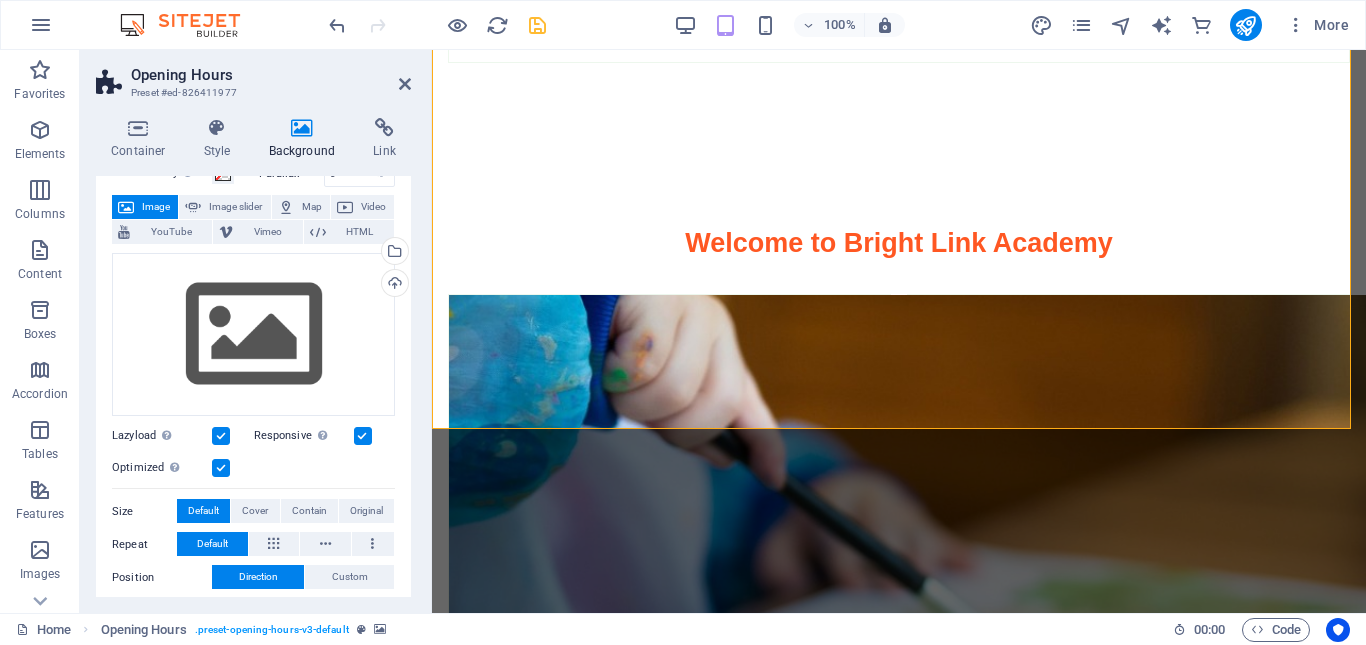 scroll, scrollTop: 0, scrollLeft: 0, axis: both 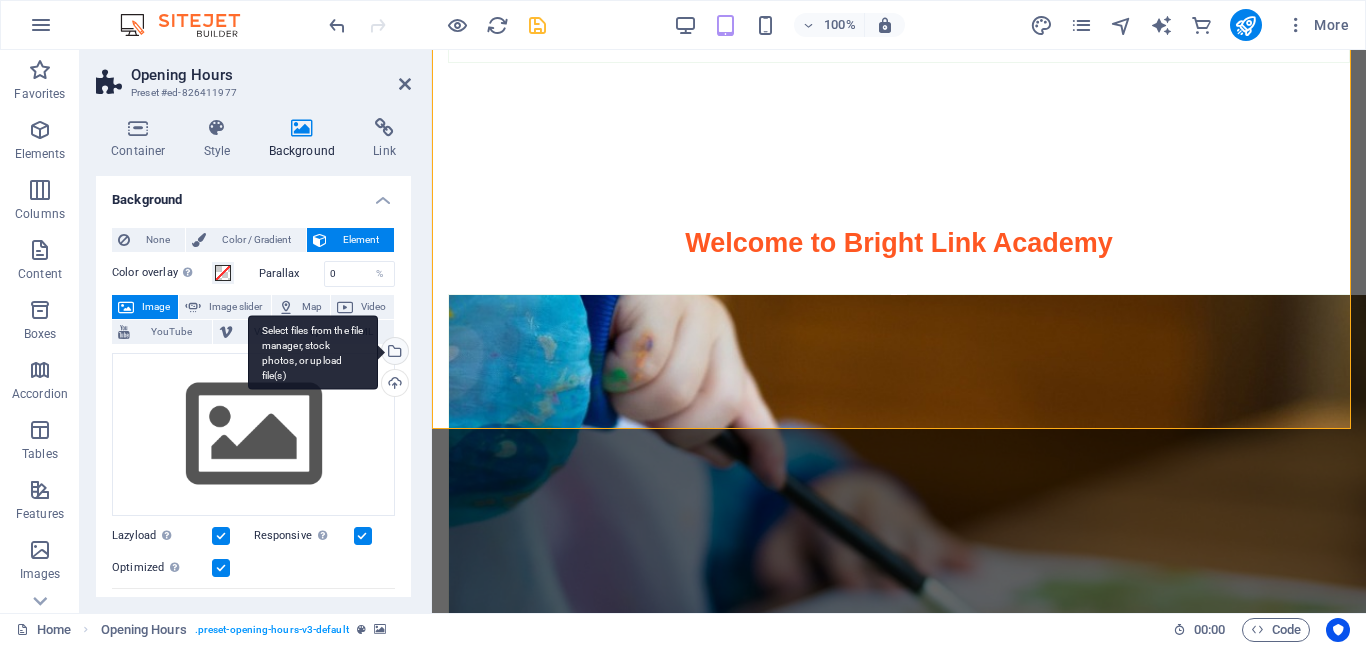 click on "Select files from the file manager, stock photos, or upload file(s)" at bounding box center [393, 353] 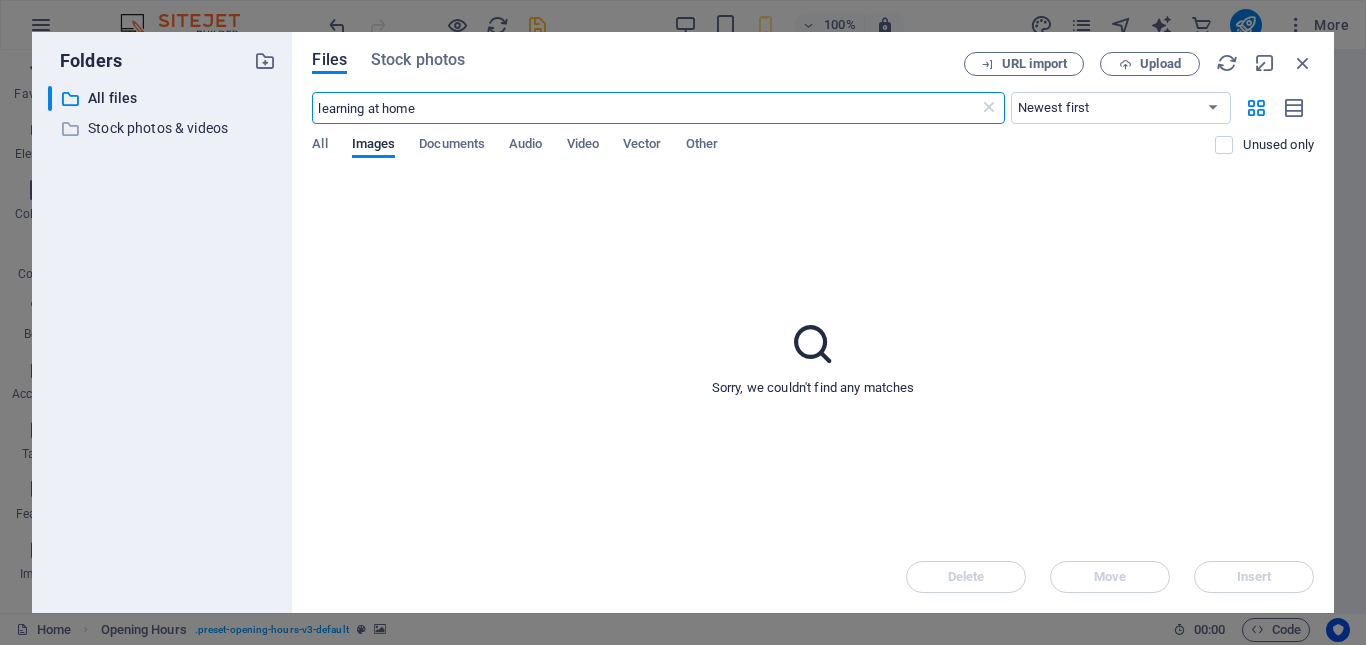 scroll, scrollTop: 9099, scrollLeft: 0, axis: vertical 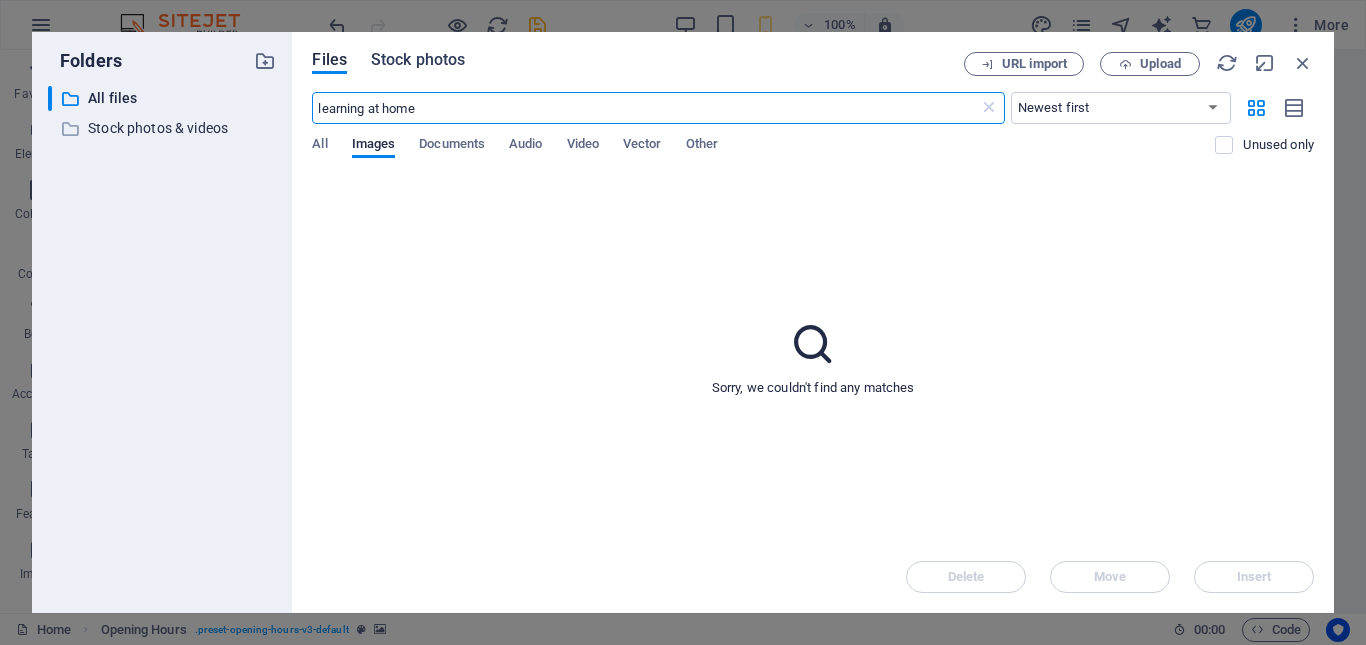 click on "Stock photos" at bounding box center [418, 60] 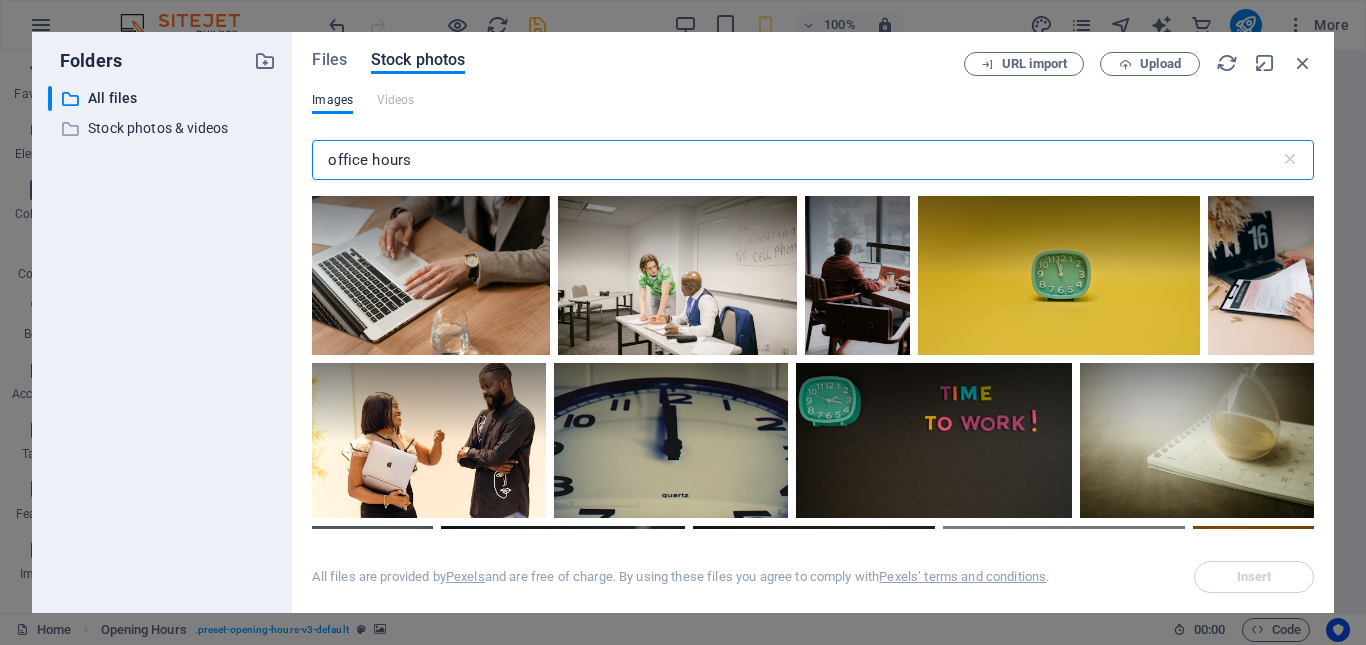 click on "office hours" at bounding box center (795, 160) 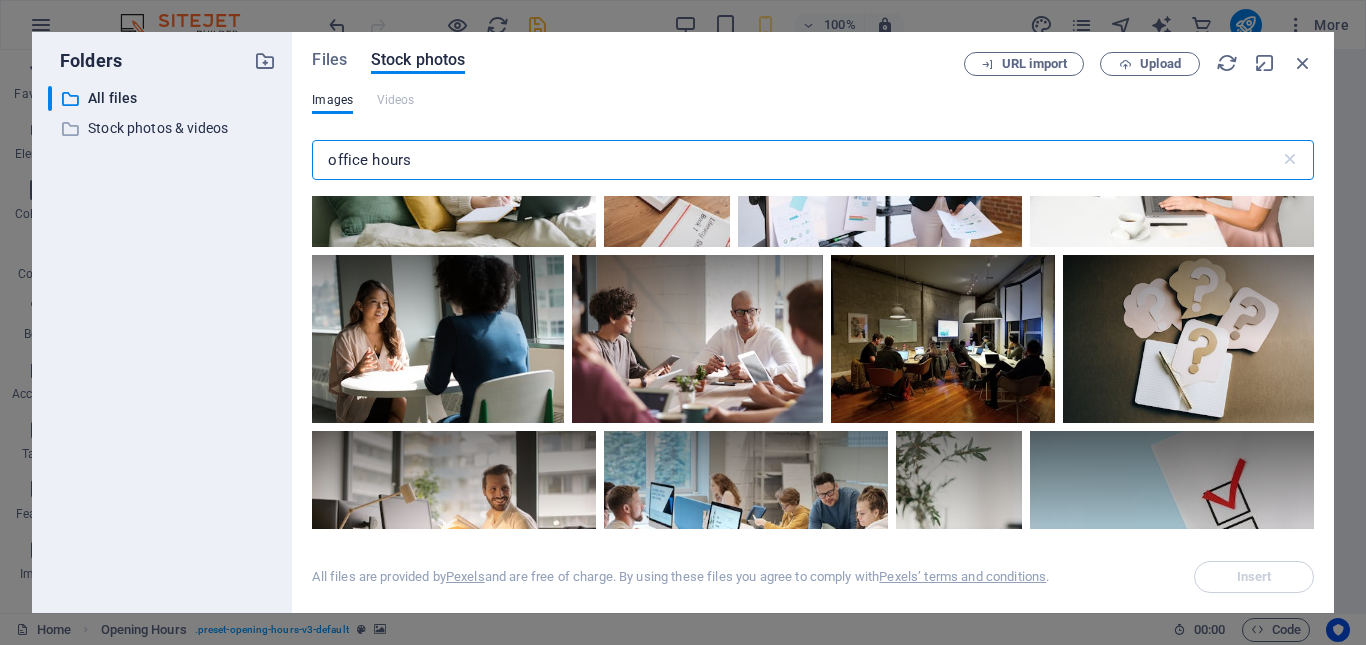 scroll, scrollTop: 12700, scrollLeft: 0, axis: vertical 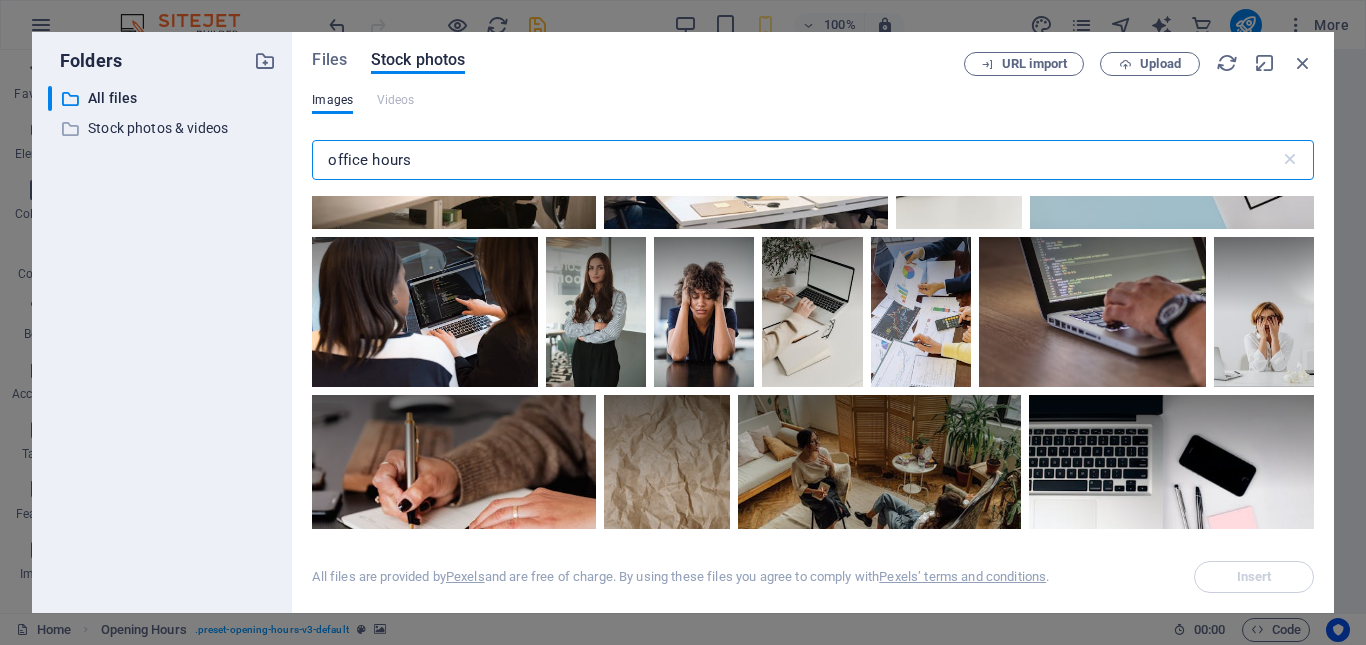 drag, startPoint x: 322, startPoint y: 154, endPoint x: 338, endPoint y: 164, distance: 18.867962 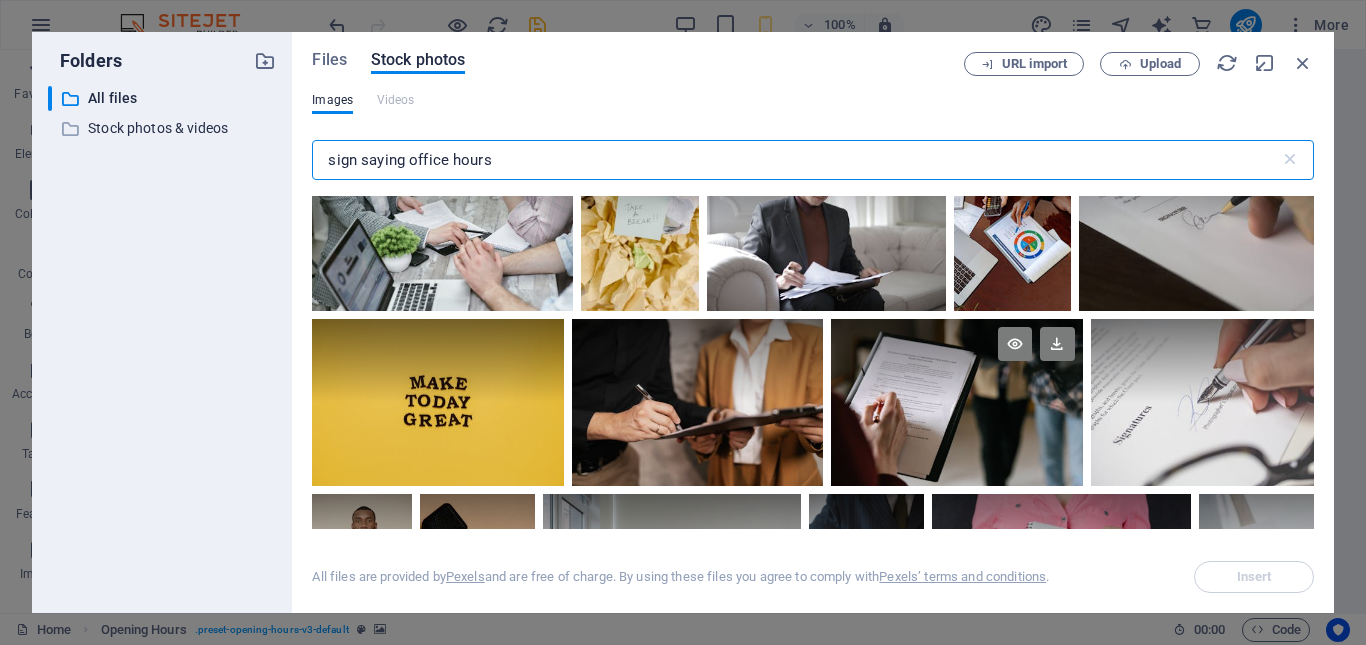 scroll, scrollTop: 800, scrollLeft: 0, axis: vertical 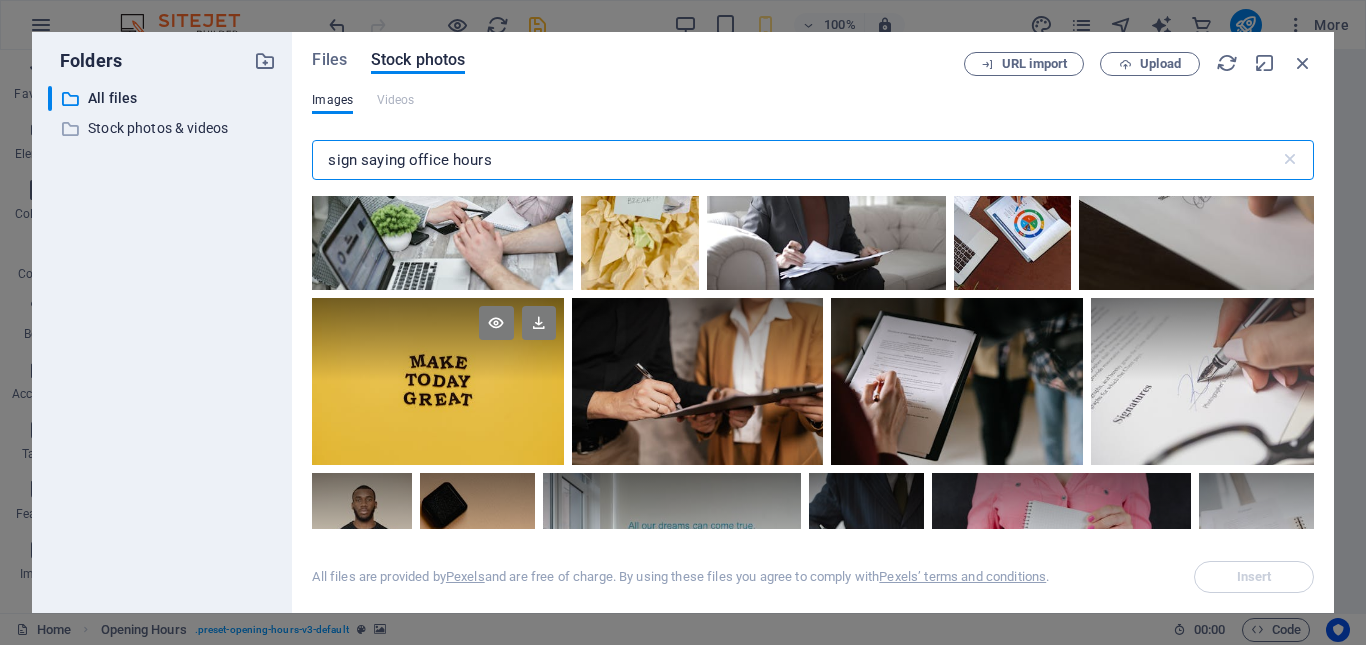type on "sign saying office hours" 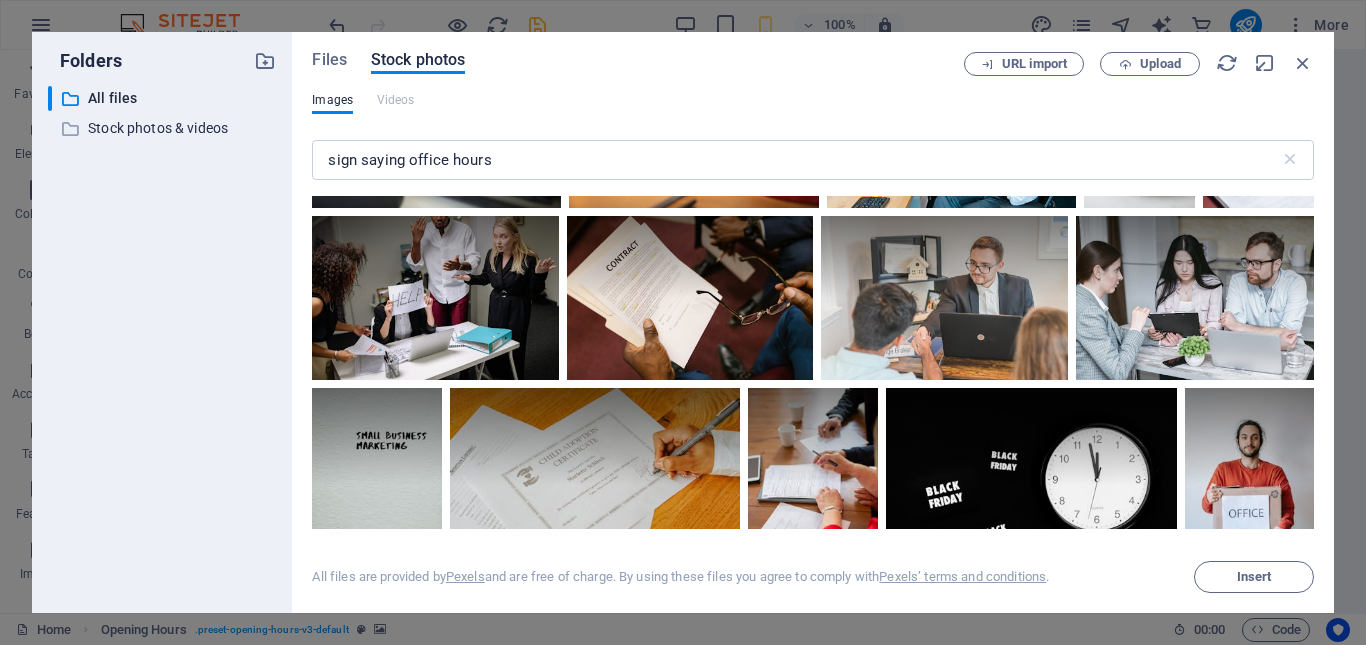scroll, scrollTop: 2900, scrollLeft: 0, axis: vertical 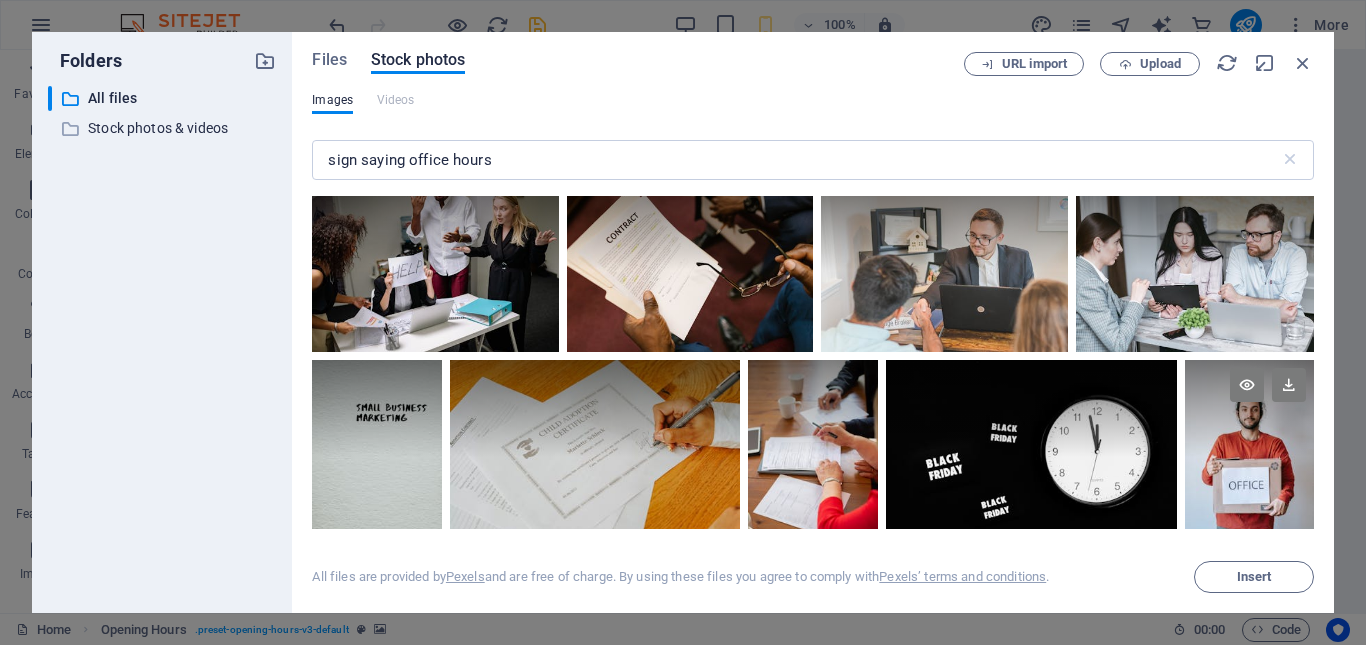 click at bounding box center (1249, 408) 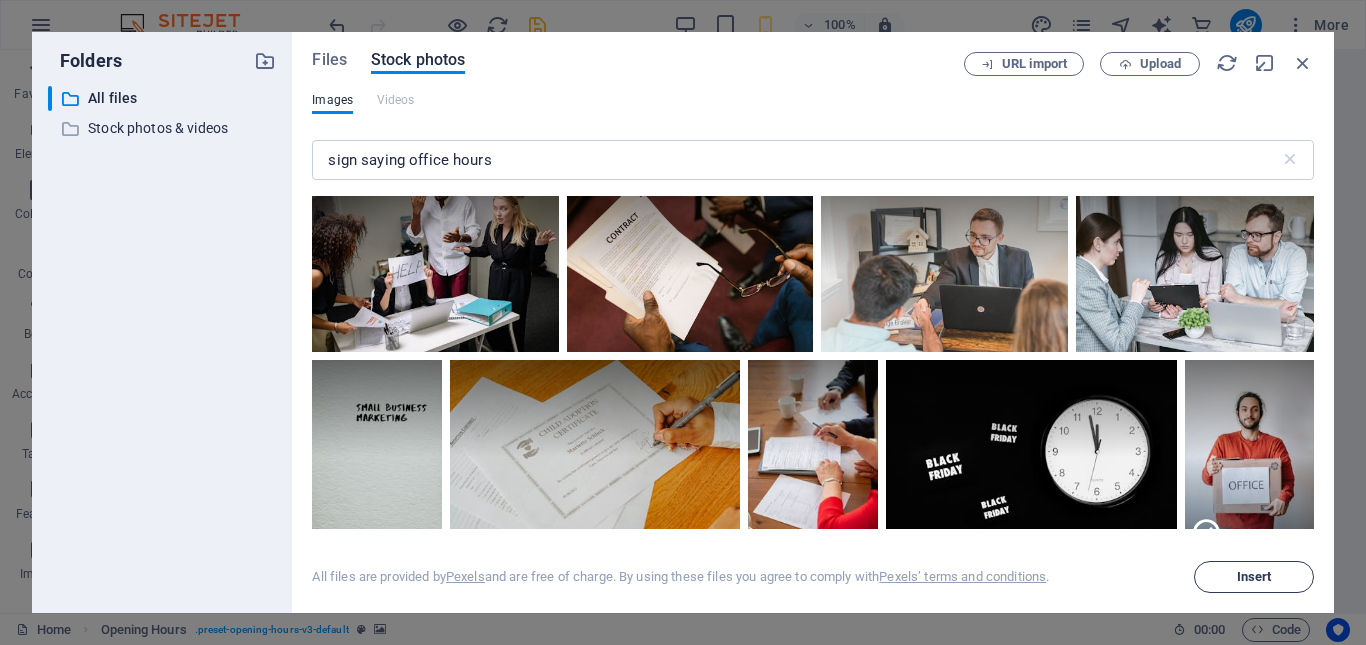 click on "Insert" at bounding box center [1254, 577] 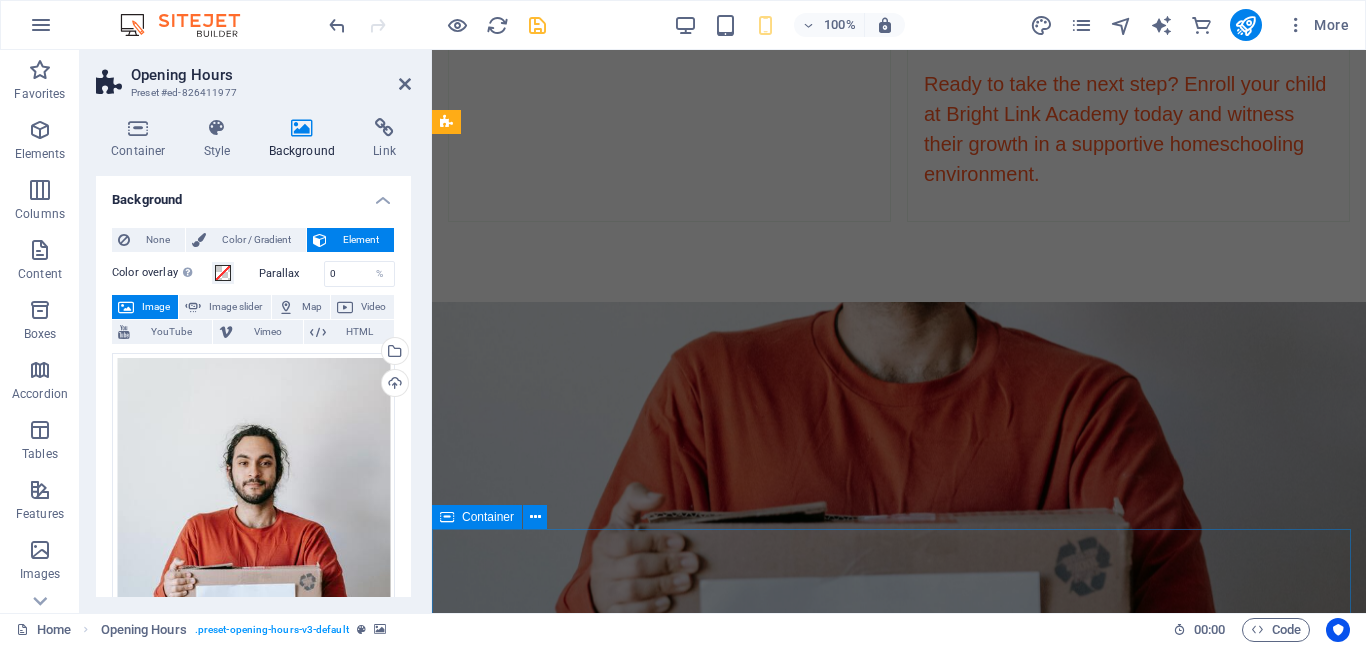 scroll, scrollTop: 6237, scrollLeft: 0, axis: vertical 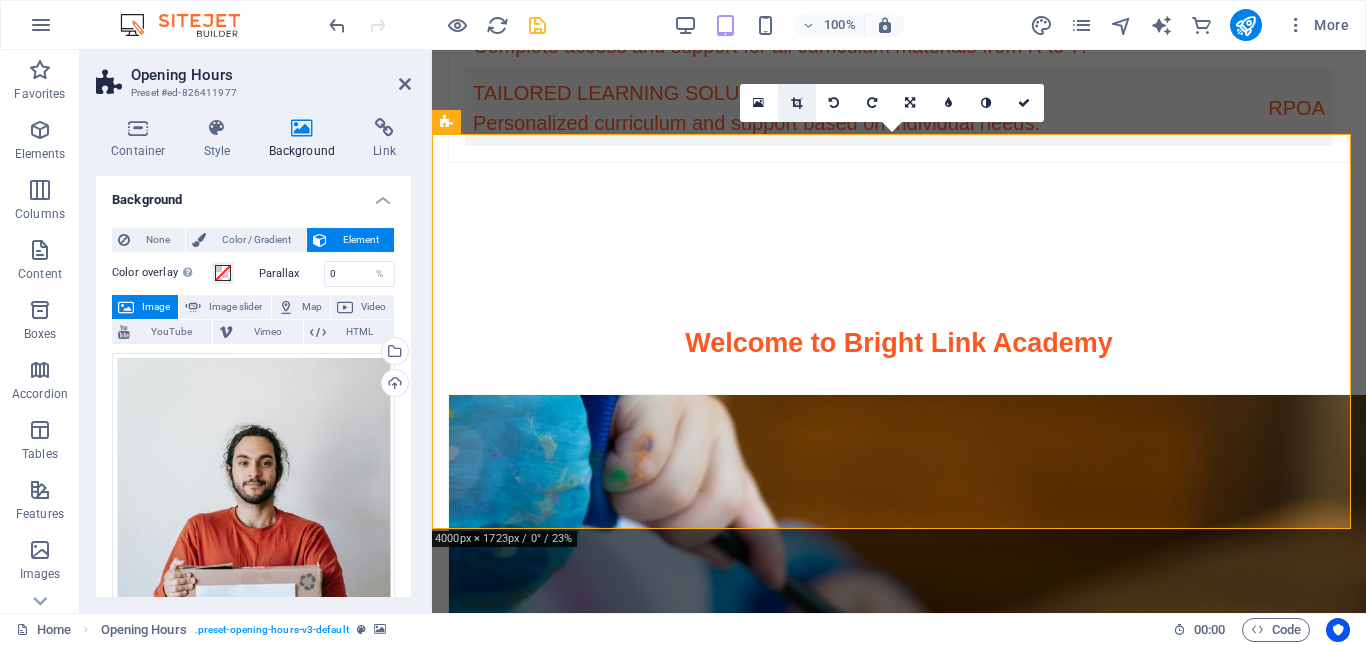 click at bounding box center (796, 103) 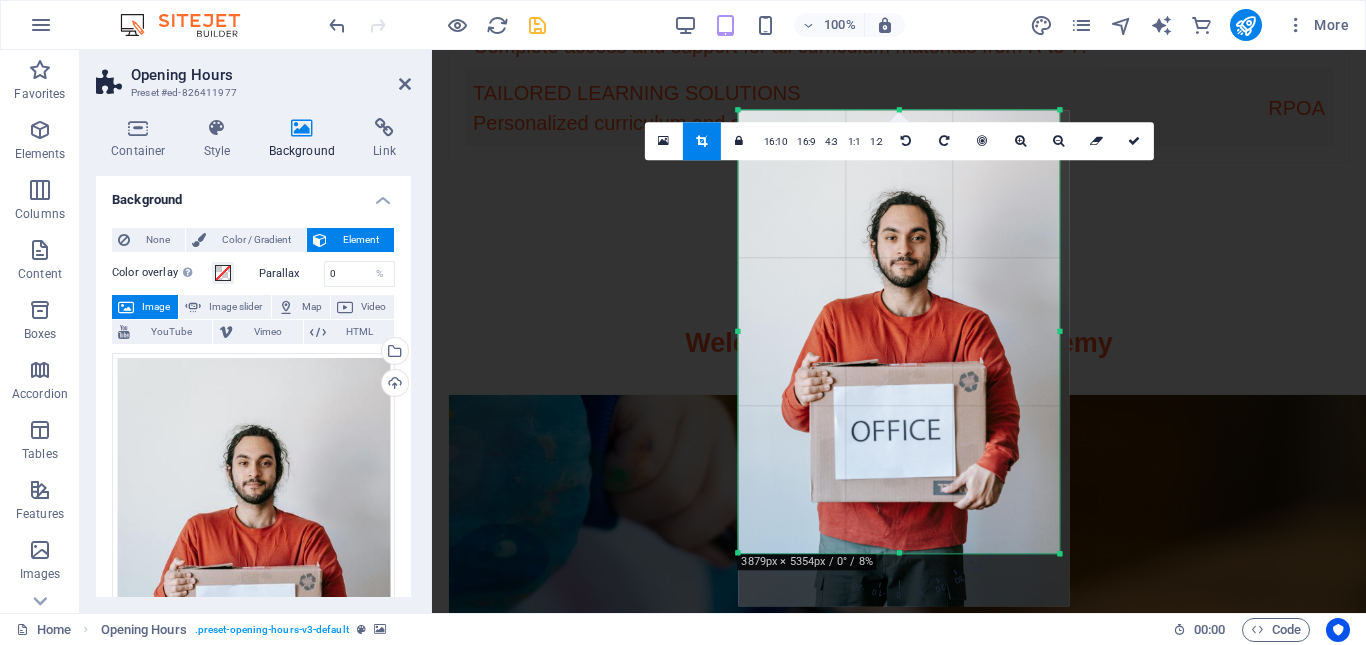 drag, startPoint x: 1049, startPoint y: 560, endPoint x: 1070, endPoint y: 553, distance: 22.135944 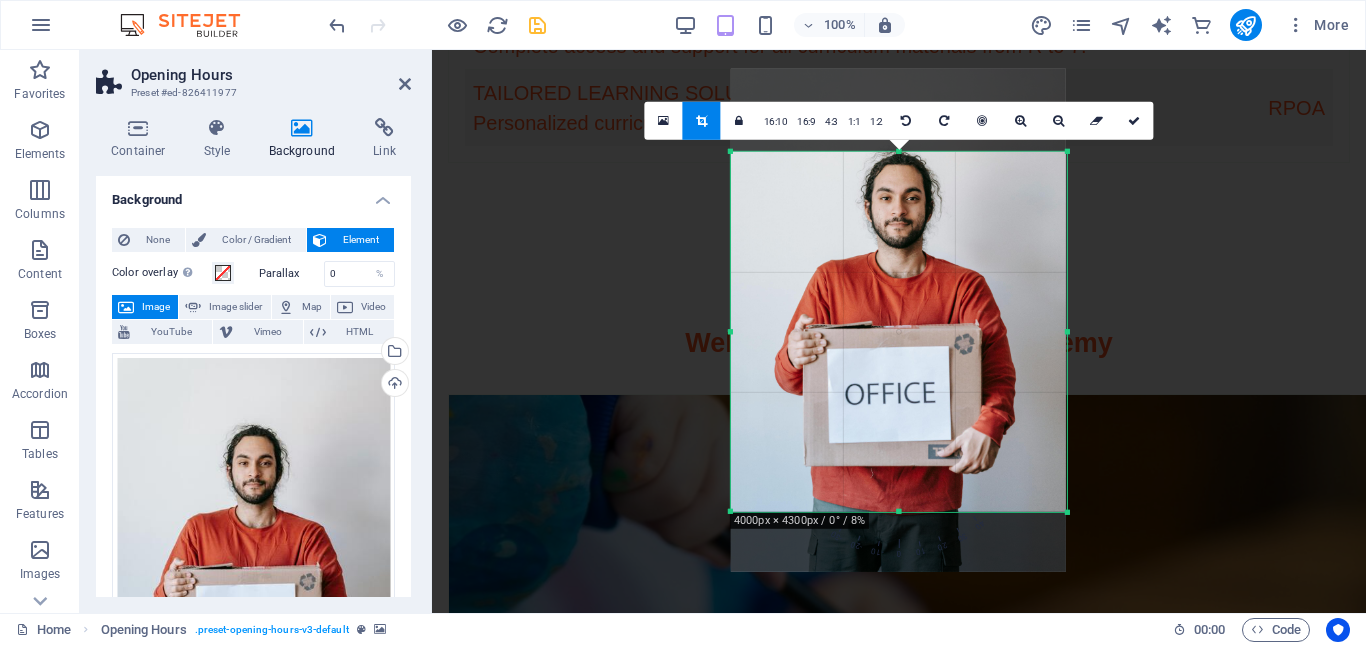 drag, startPoint x: 1060, startPoint y: 109, endPoint x: 1074, endPoint y: 192, distance: 84.17244 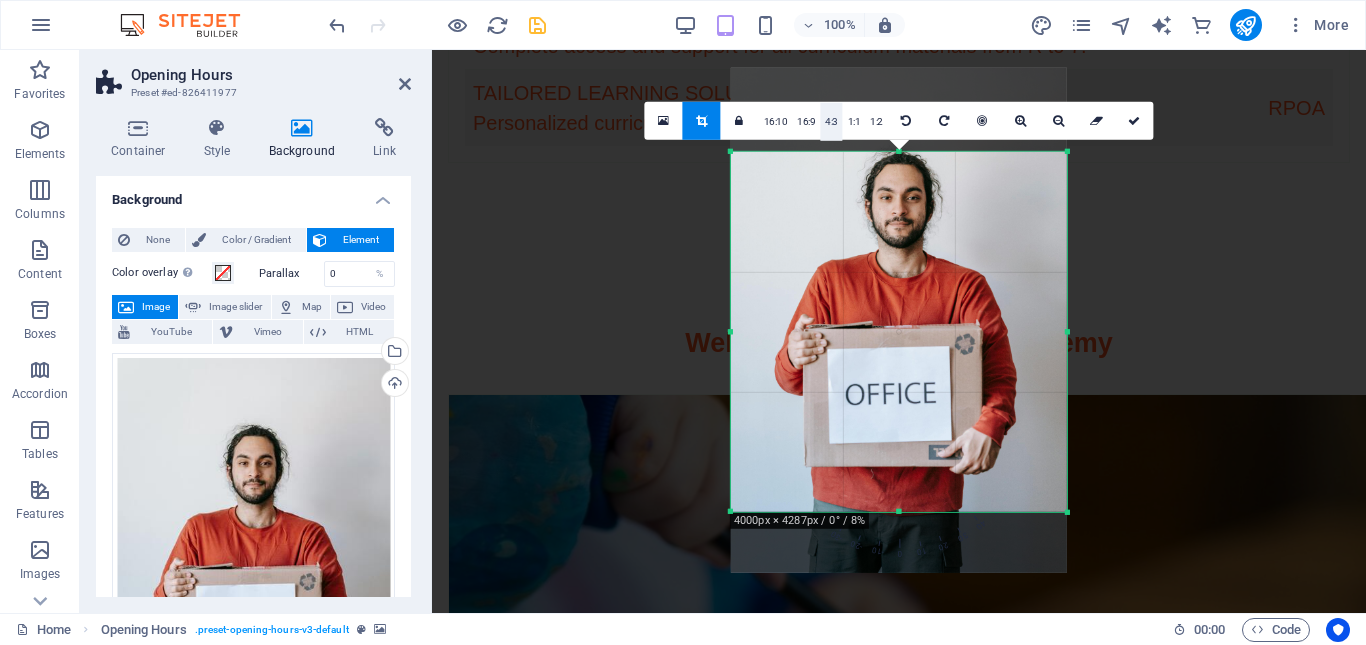 click at bounding box center (663, 120) 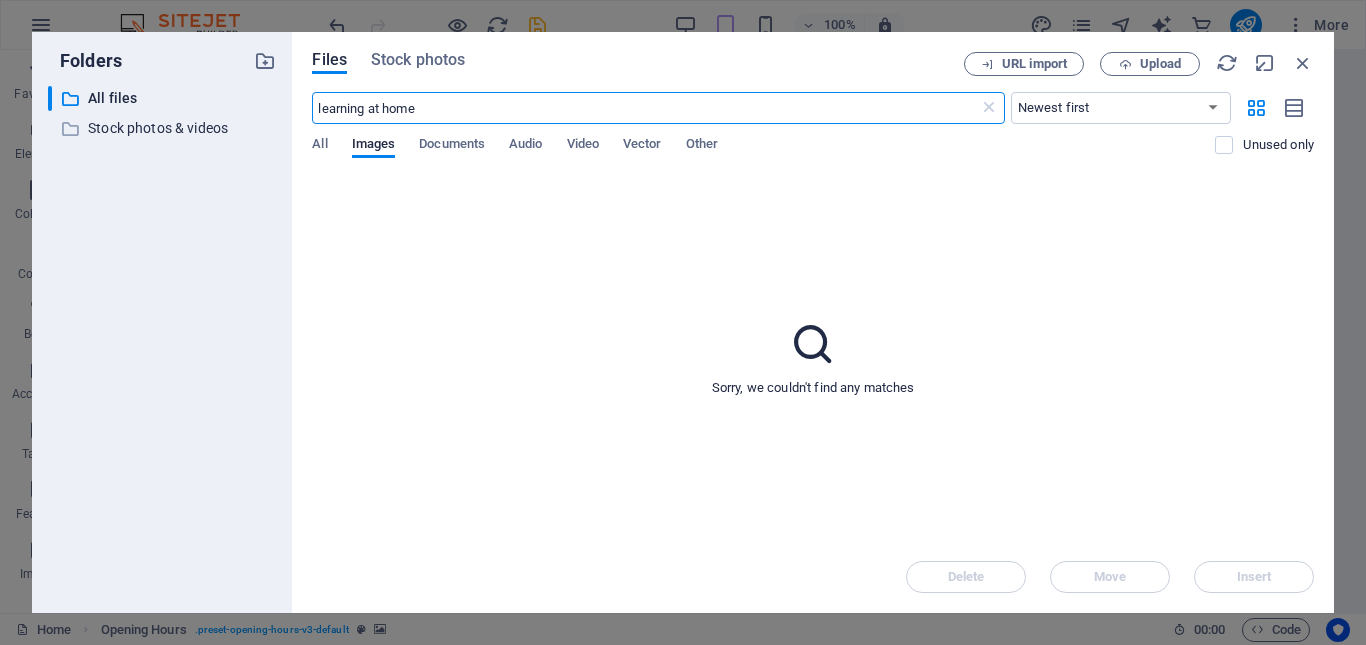 scroll, scrollTop: 8979, scrollLeft: 0, axis: vertical 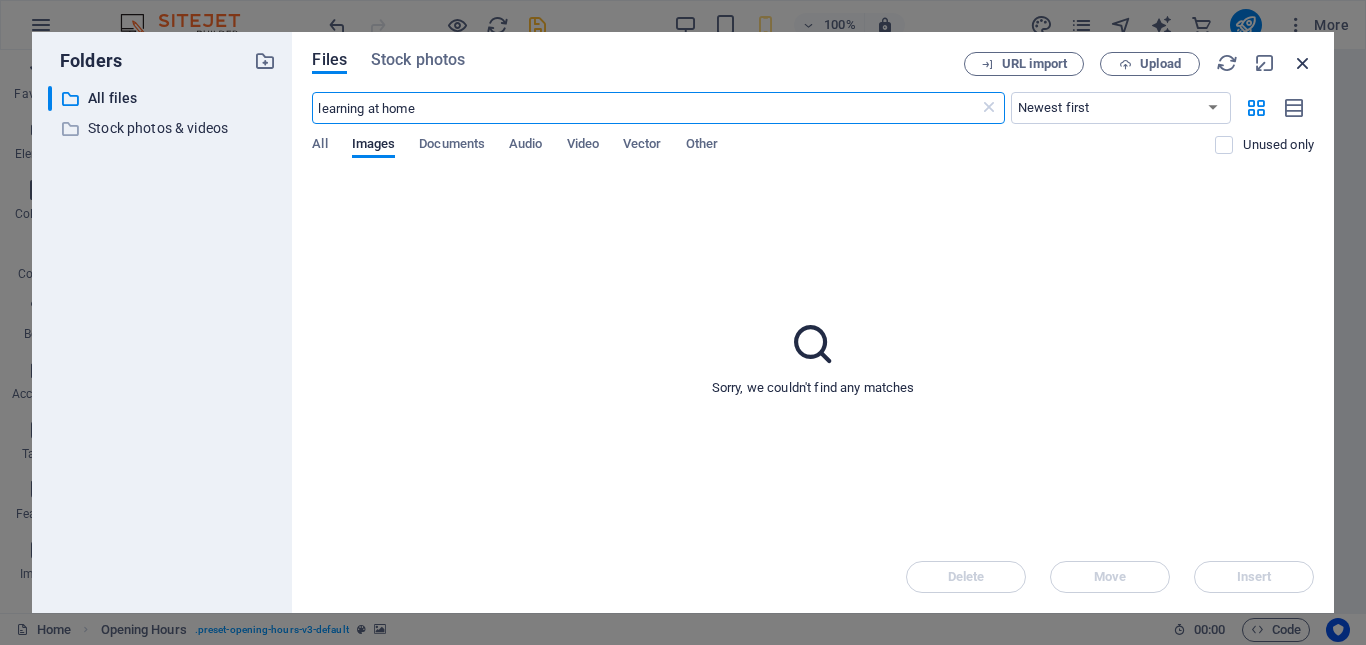 click at bounding box center [1303, 63] 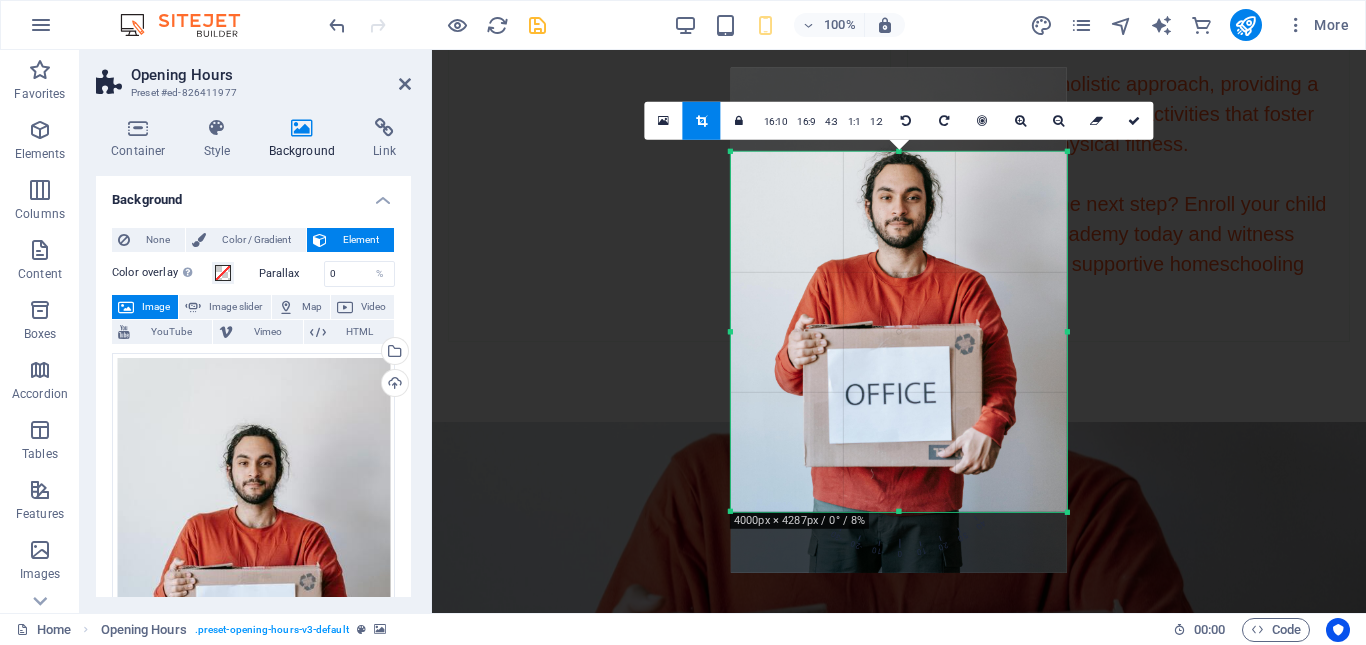 scroll, scrollTop: 6219, scrollLeft: 0, axis: vertical 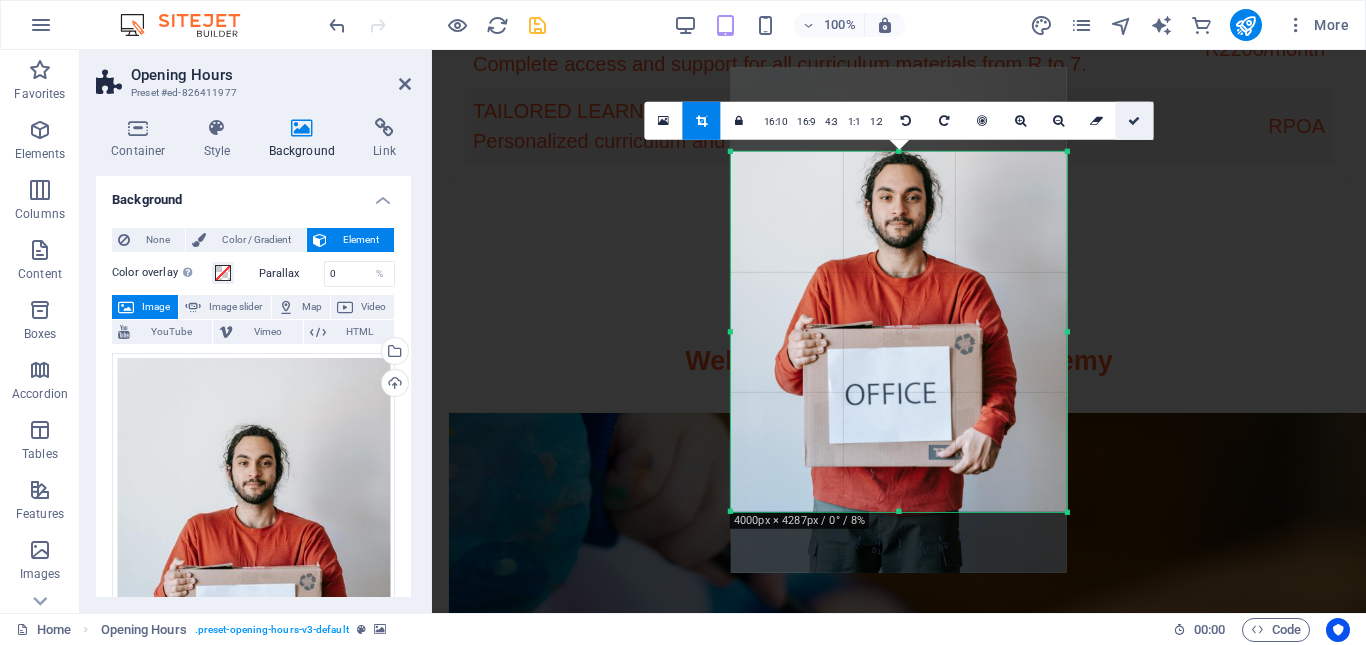 click at bounding box center (1134, 120) 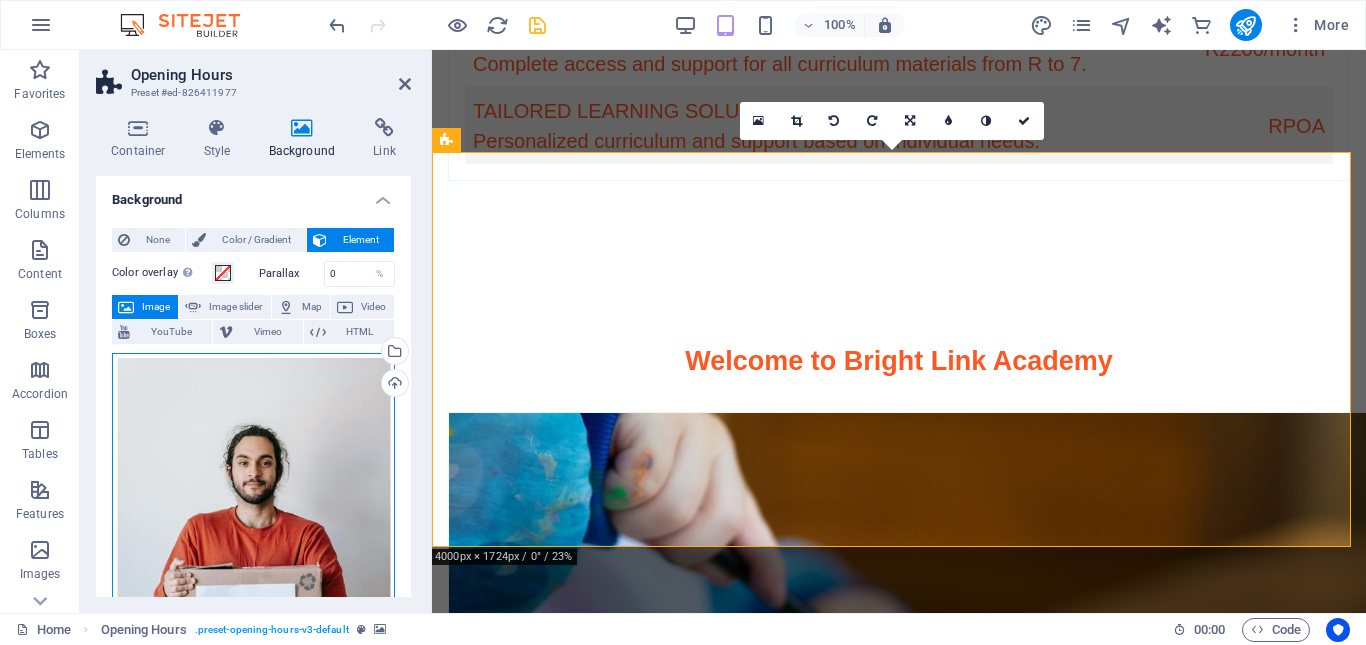 click on "Drag files here, click to choose files or select files from Files or our free stock photos & videos" at bounding box center [253, 563] 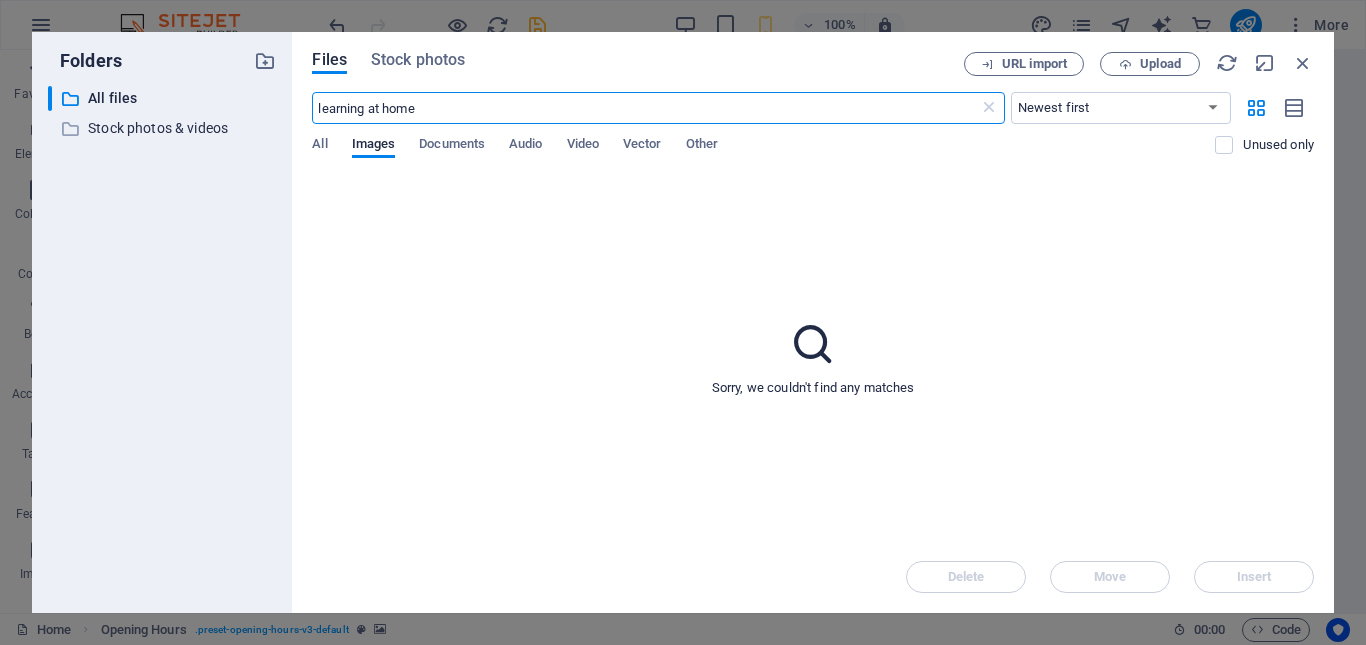 scroll, scrollTop: 9099, scrollLeft: 0, axis: vertical 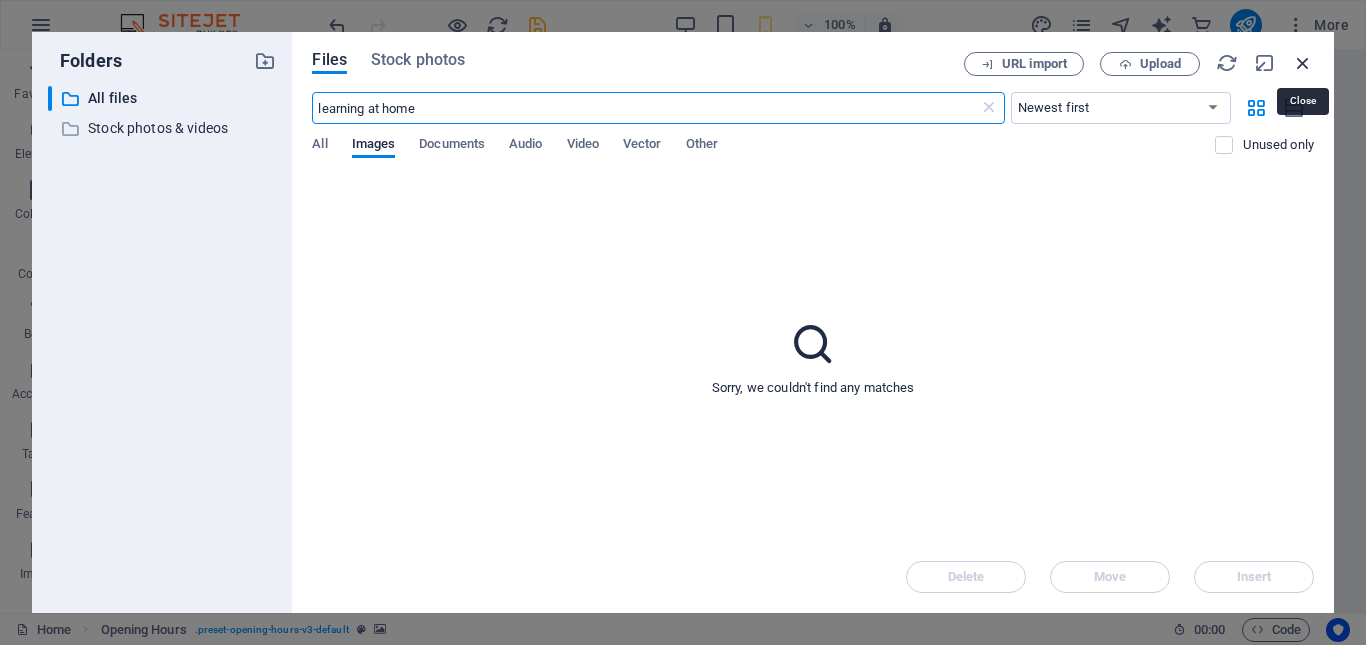 click at bounding box center (1303, 63) 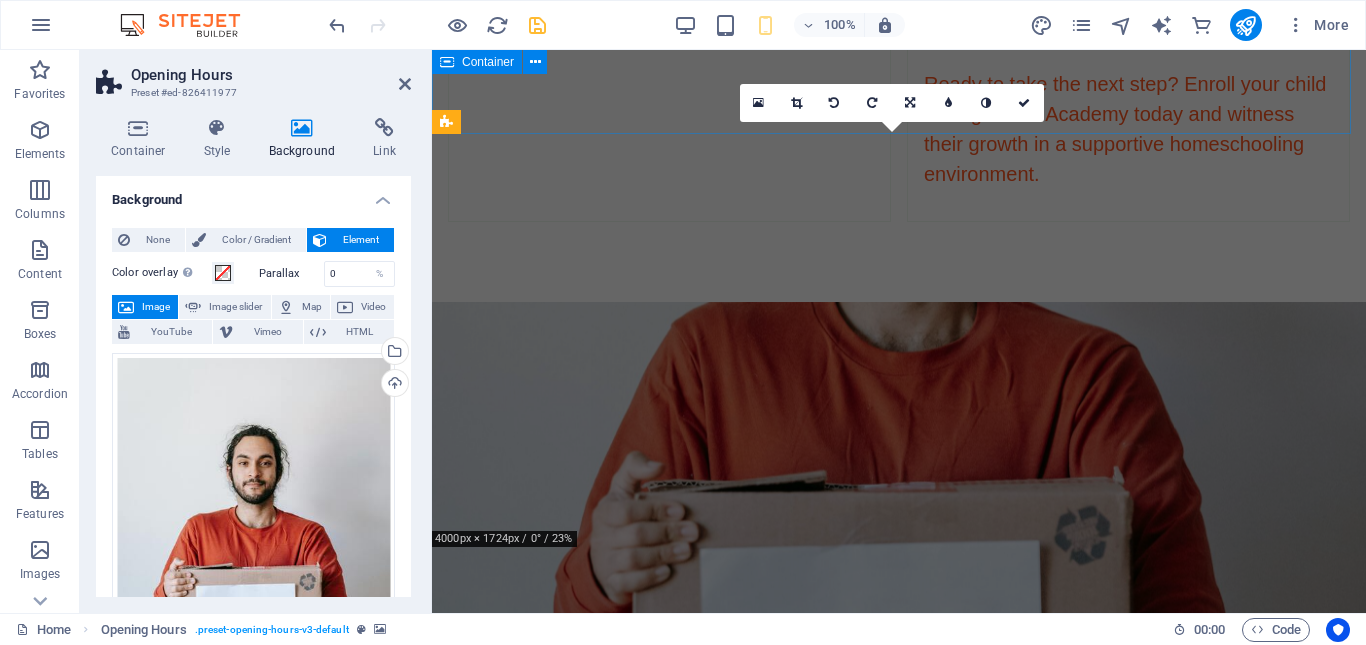 scroll, scrollTop: 6237, scrollLeft: 0, axis: vertical 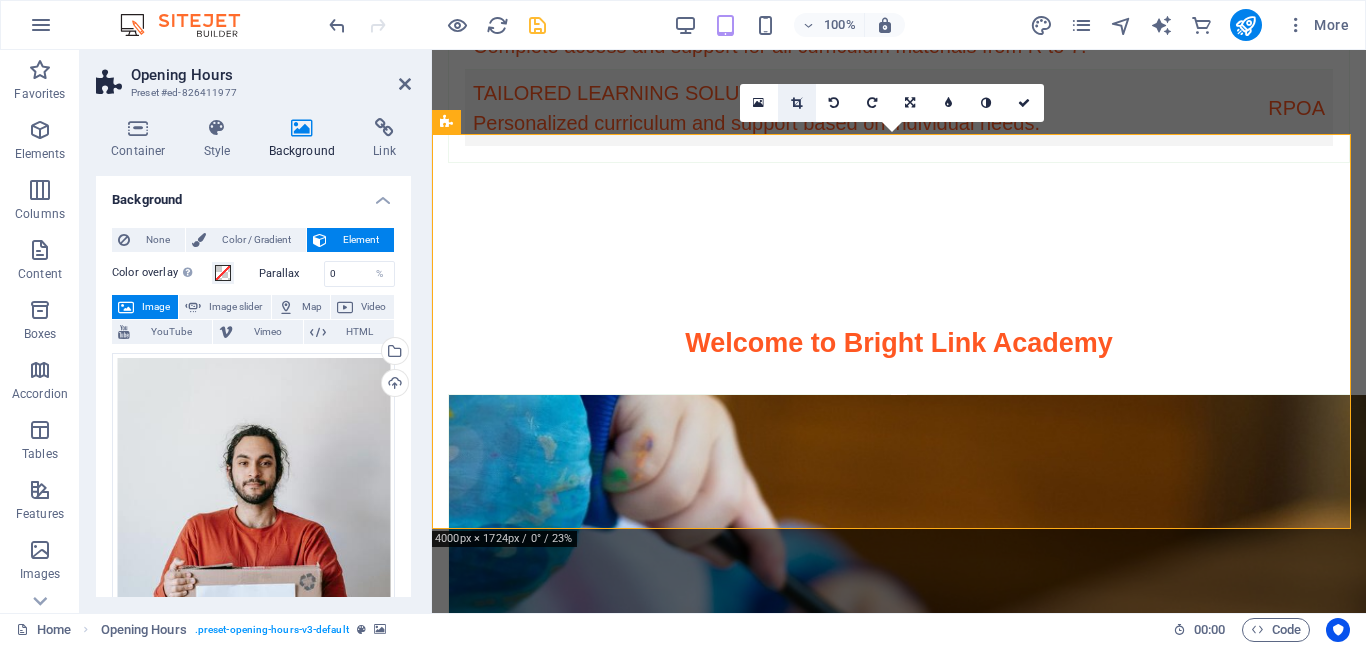 click at bounding box center [796, 103] 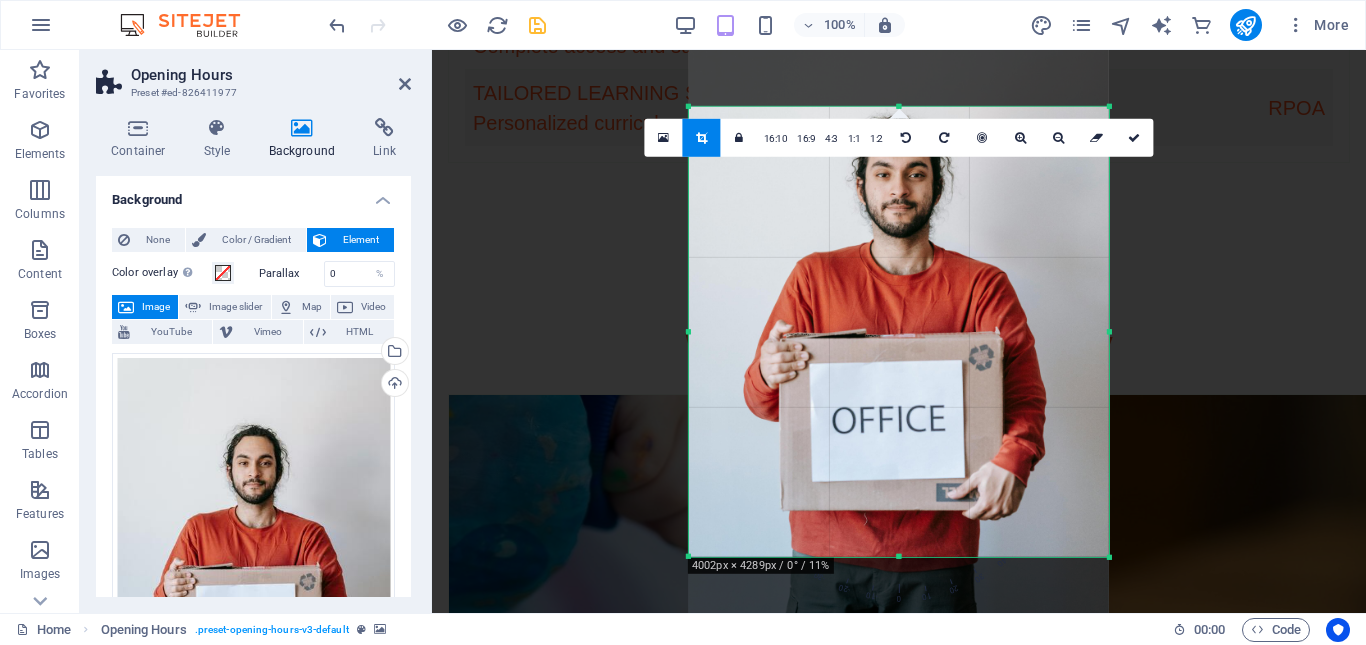 drag, startPoint x: 813, startPoint y: 278, endPoint x: 817, endPoint y: 288, distance: 10.770329 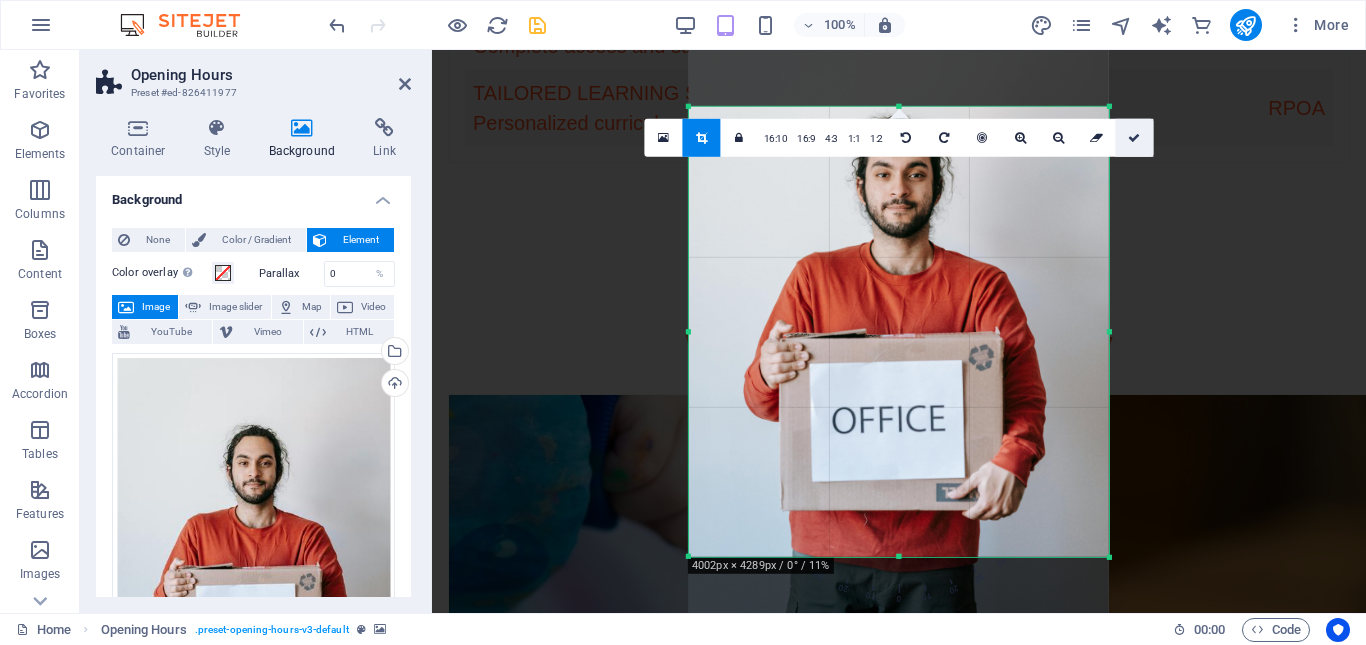 click at bounding box center (1134, 137) 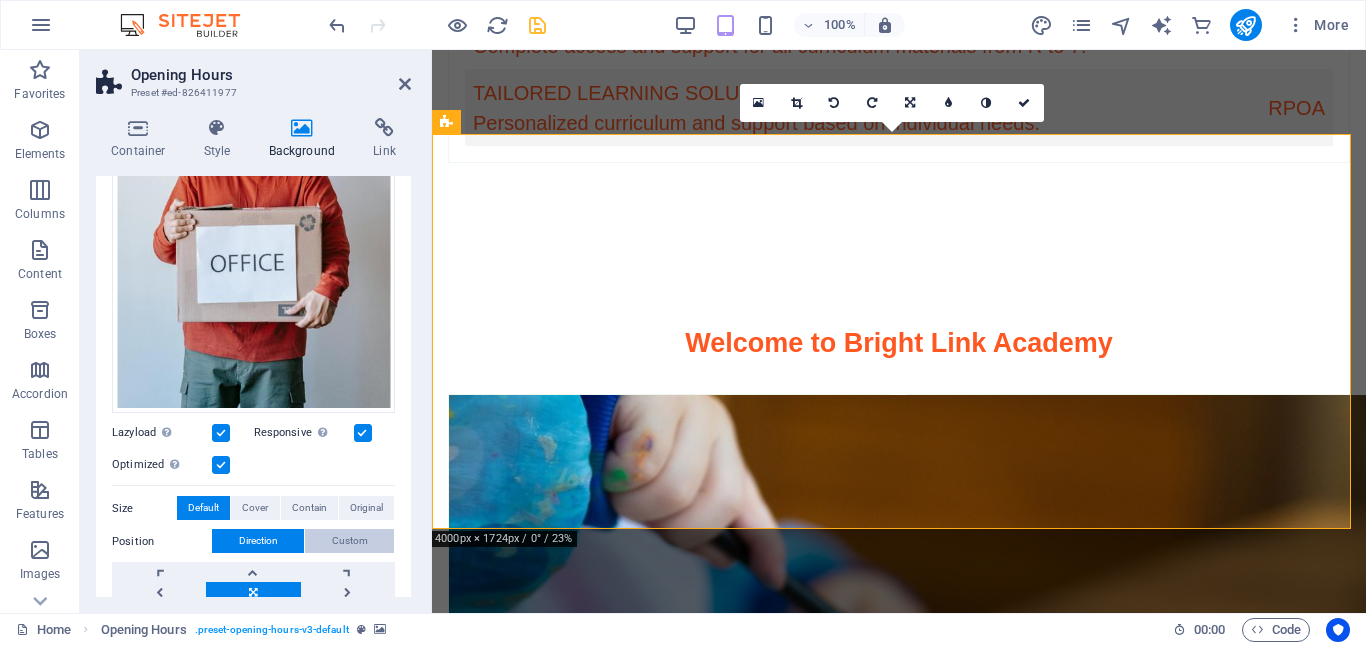 scroll, scrollTop: 400, scrollLeft: 0, axis: vertical 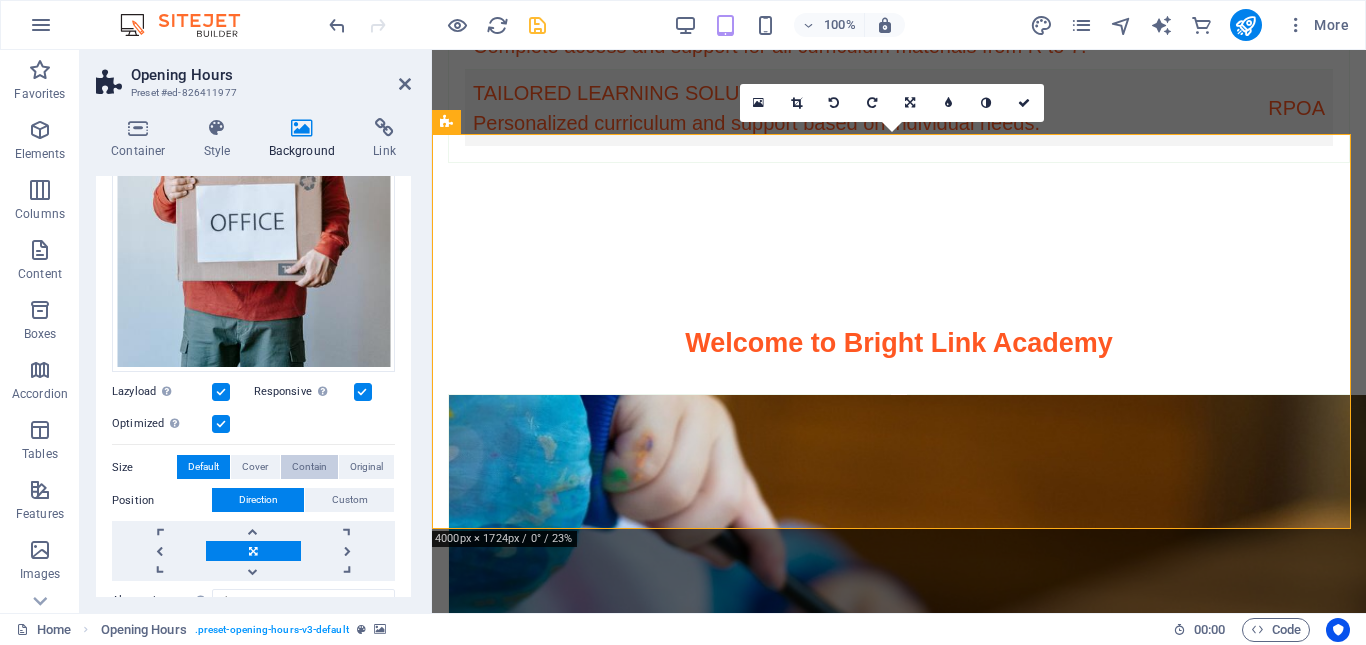 click on "Contain" at bounding box center (309, 467) 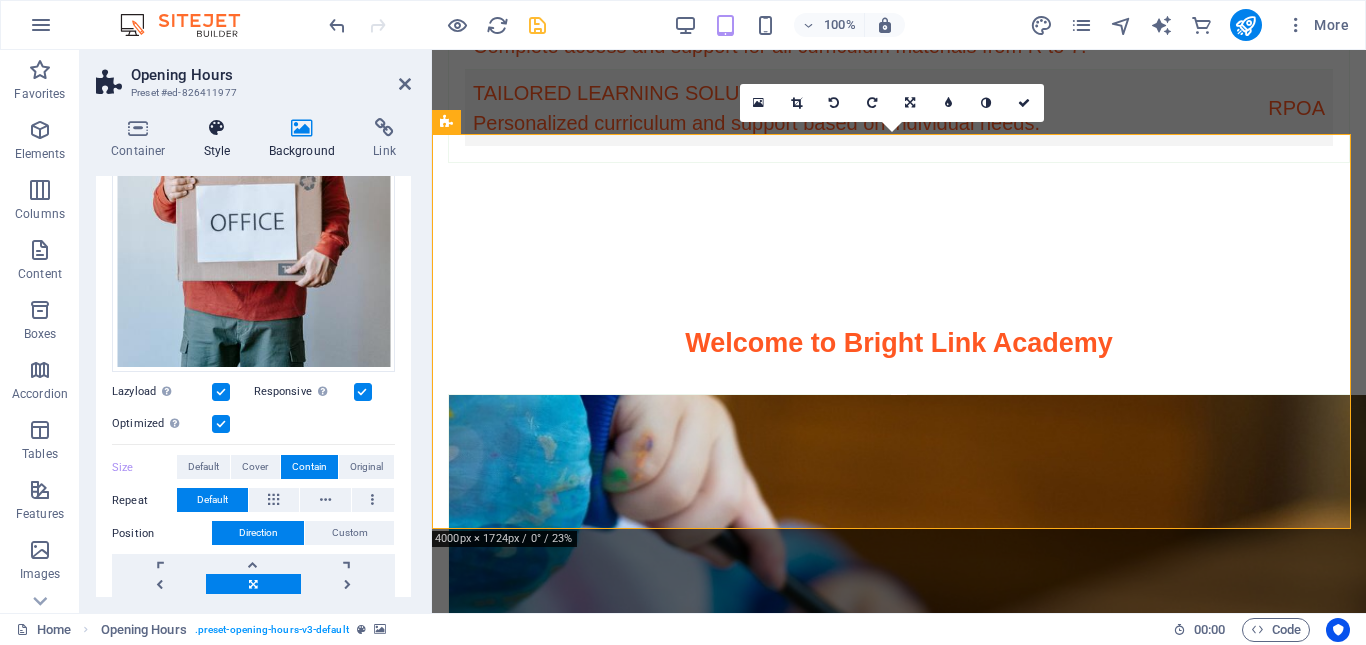 click on "Style" at bounding box center [221, 139] 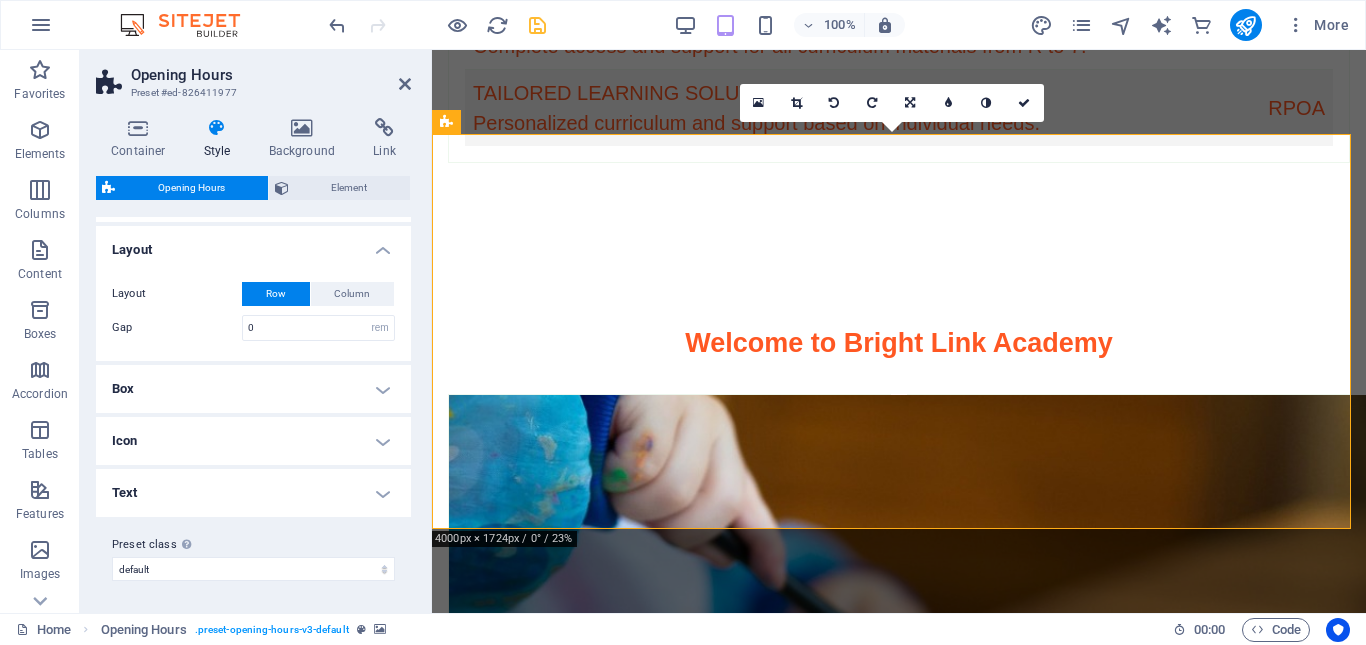 click on "Text" at bounding box center [253, 493] 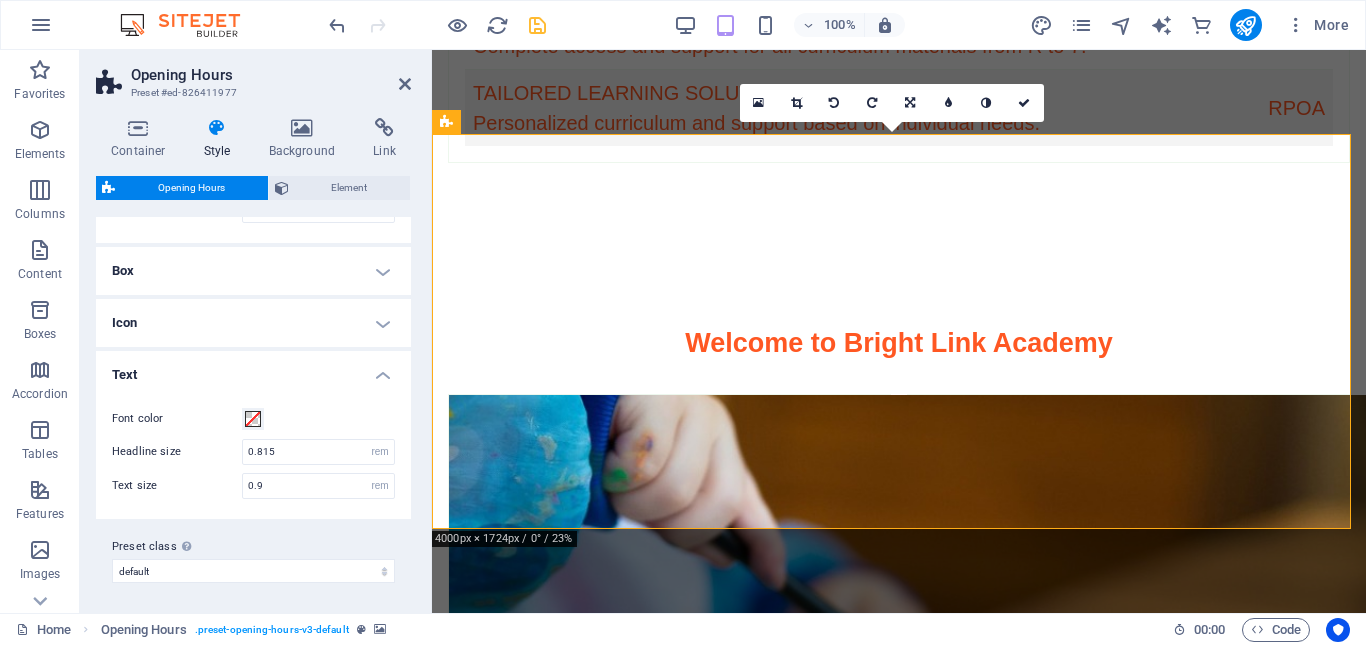 scroll, scrollTop: 455, scrollLeft: 0, axis: vertical 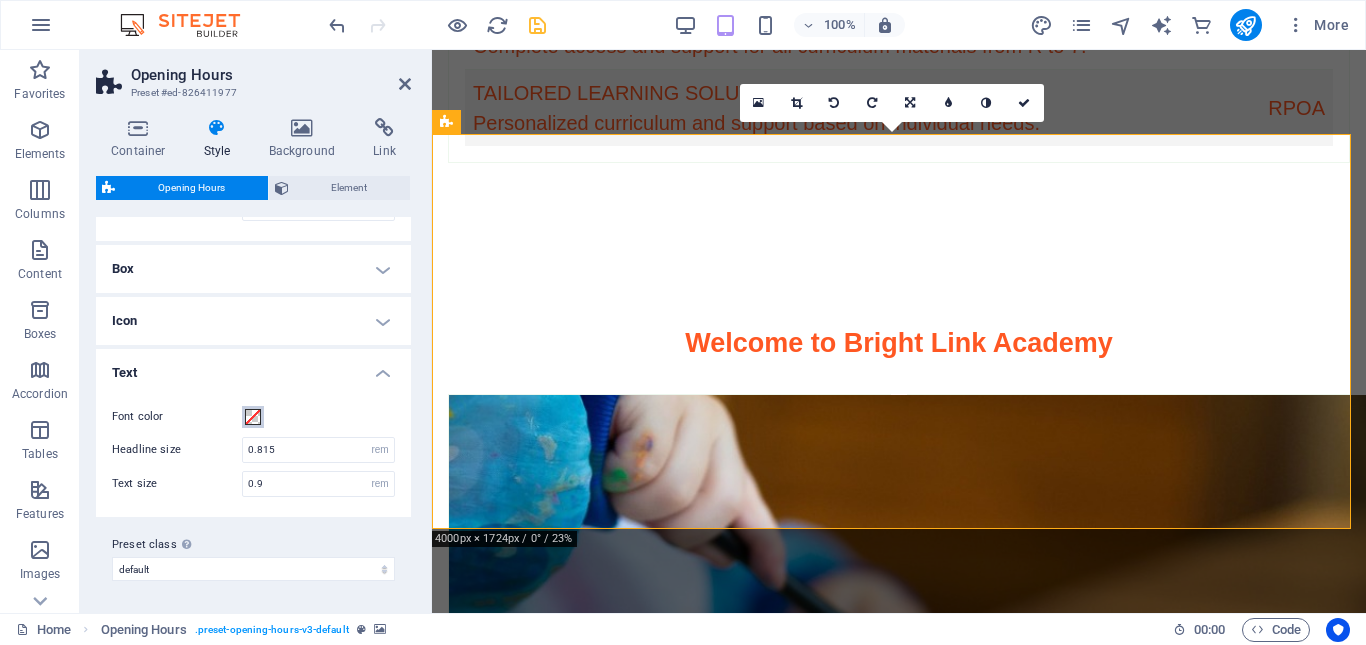 click at bounding box center (253, 417) 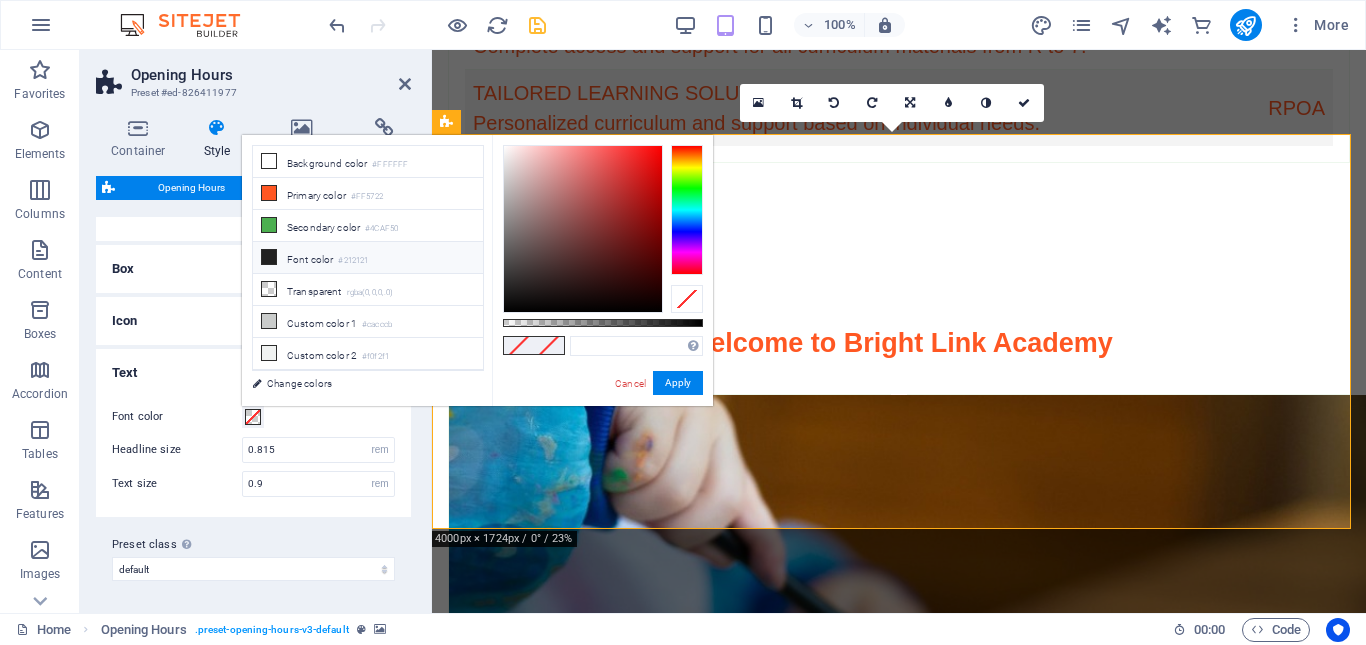 click at bounding box center [269, 257] 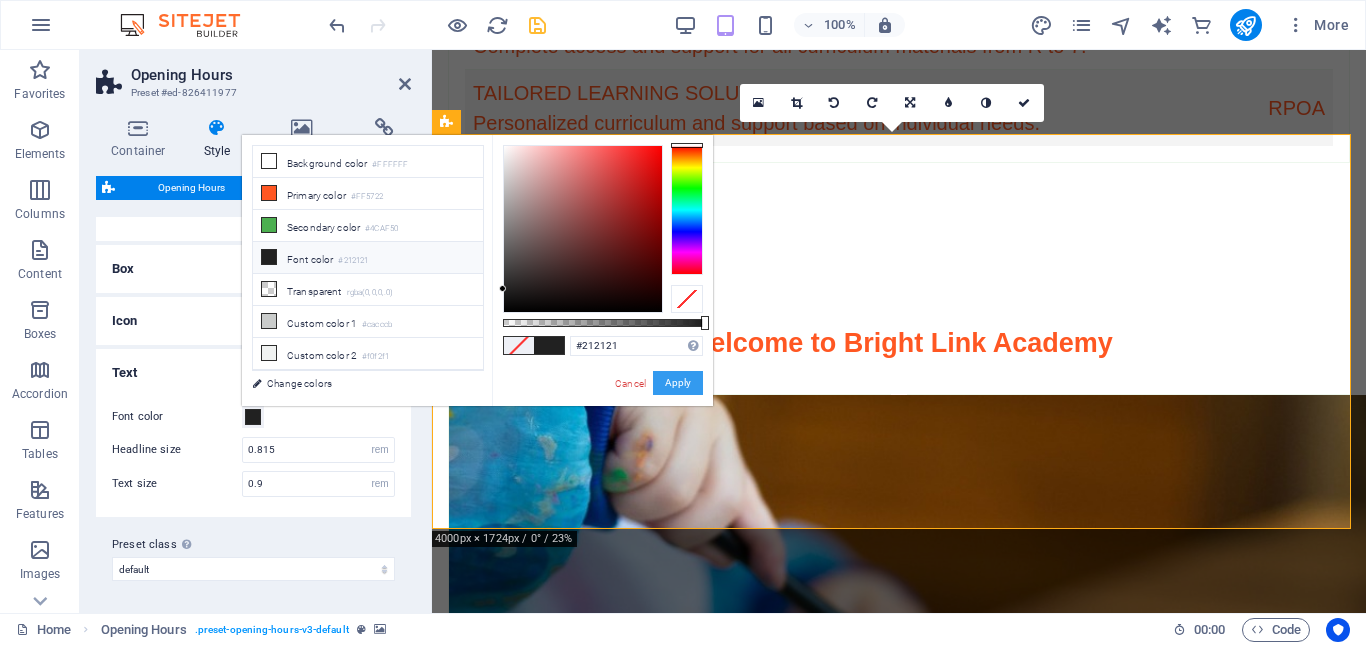 click on "Apply" at bounding box center (678, 383) 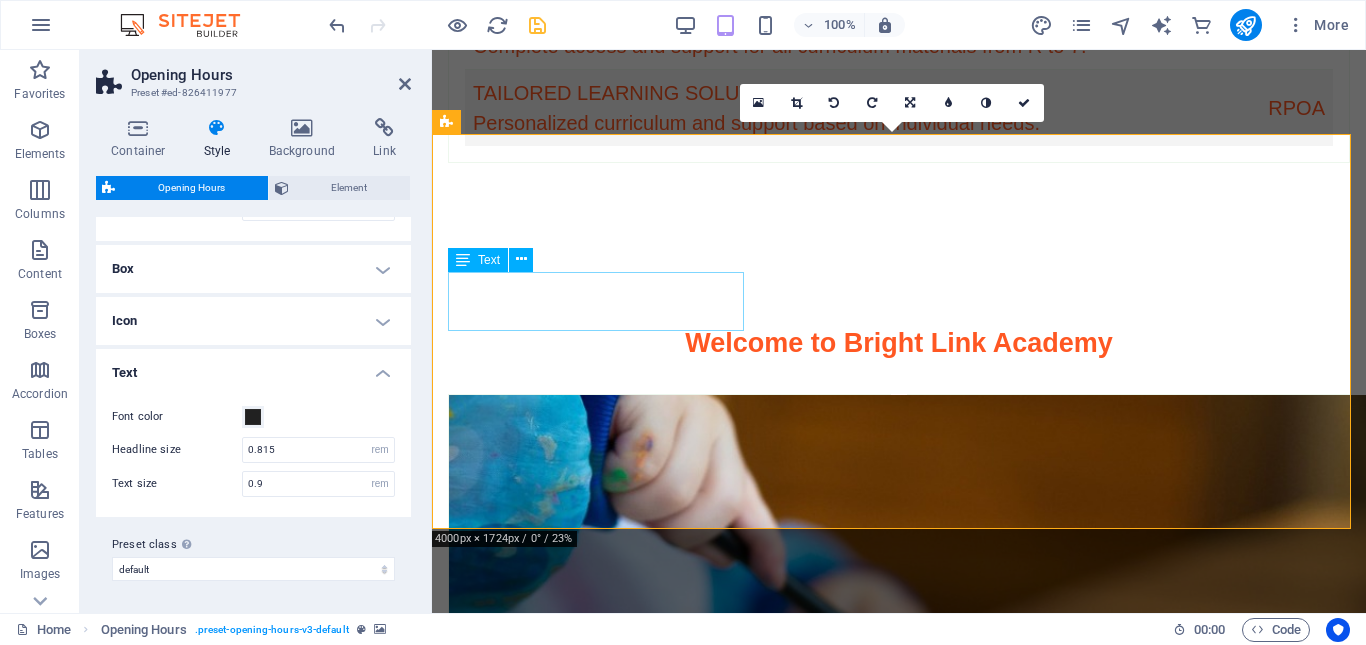 click on "[DAY] [TIME] - [TIME]" at bounding box center (899, 3735) 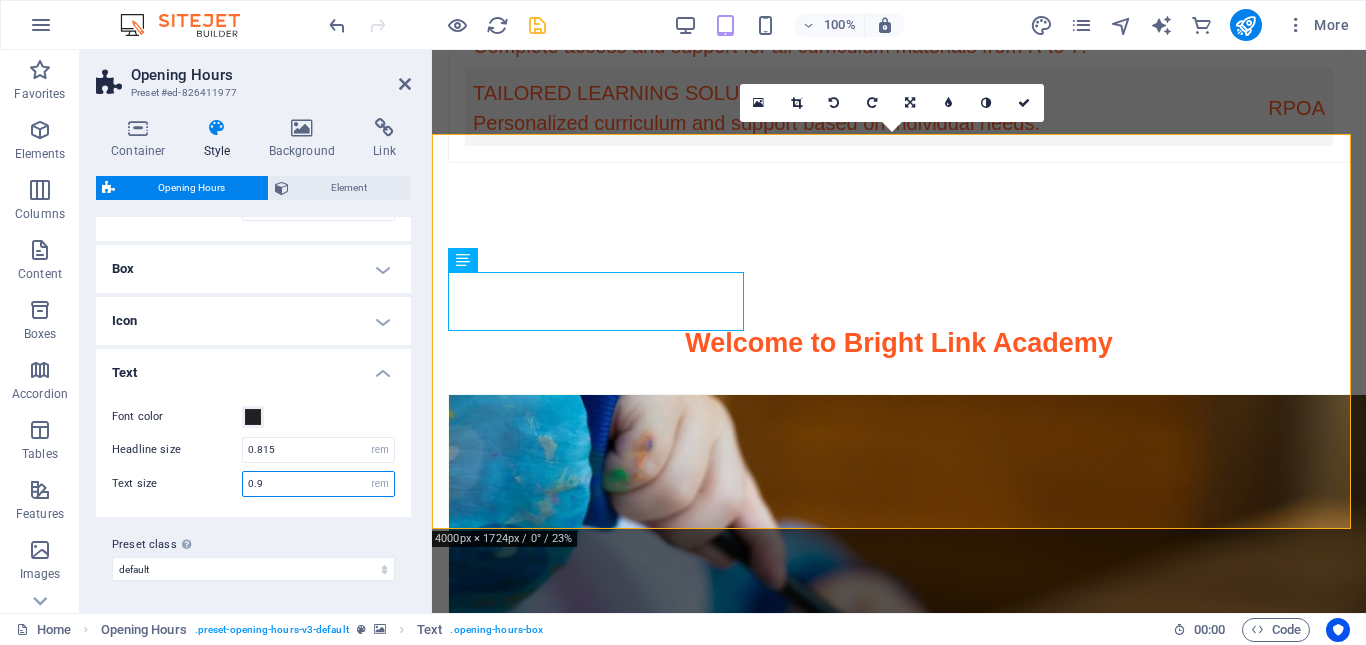 click on "0.9" at bounding box center (318, 484) 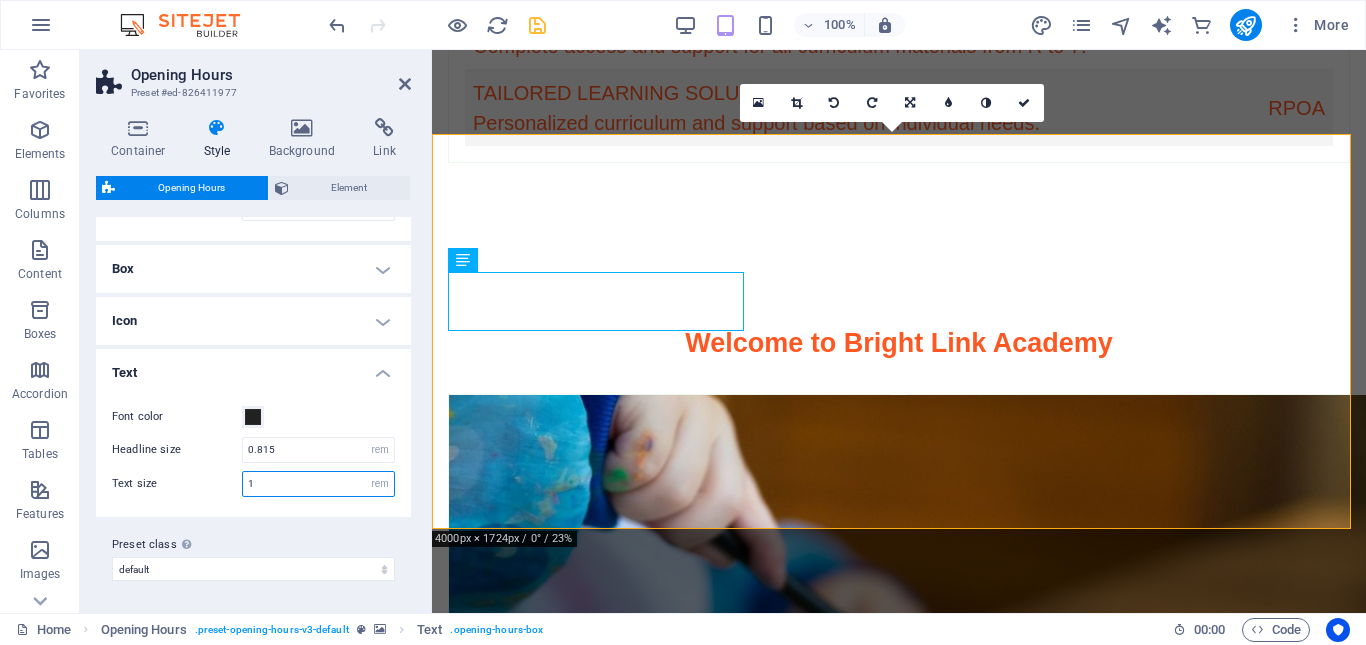 type on "10" 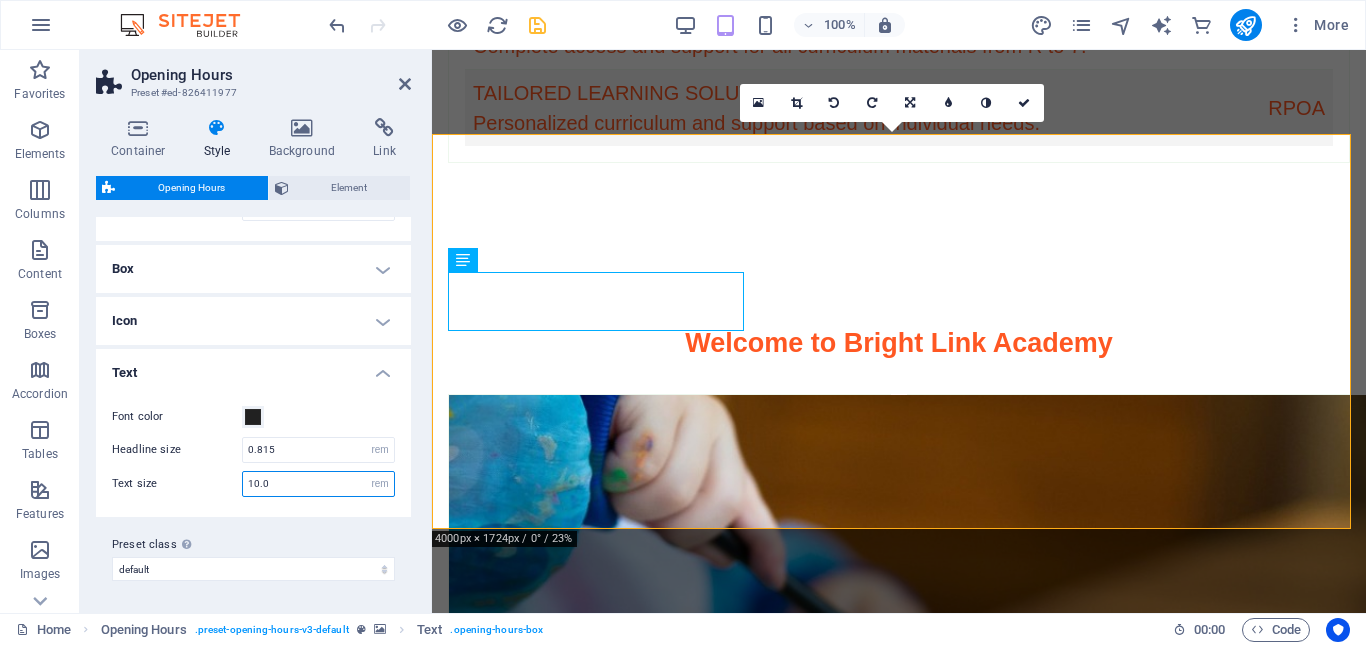 type on "10.0" 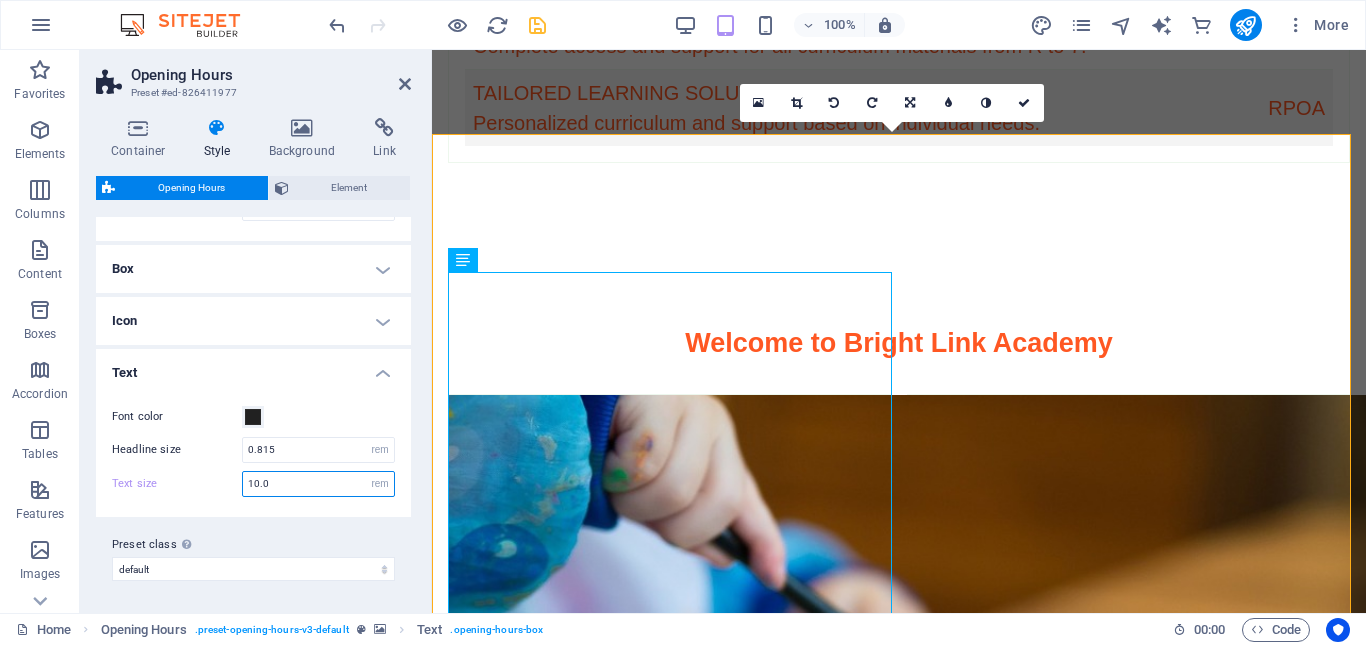click on "10.0" at bounding box center [318, 484] 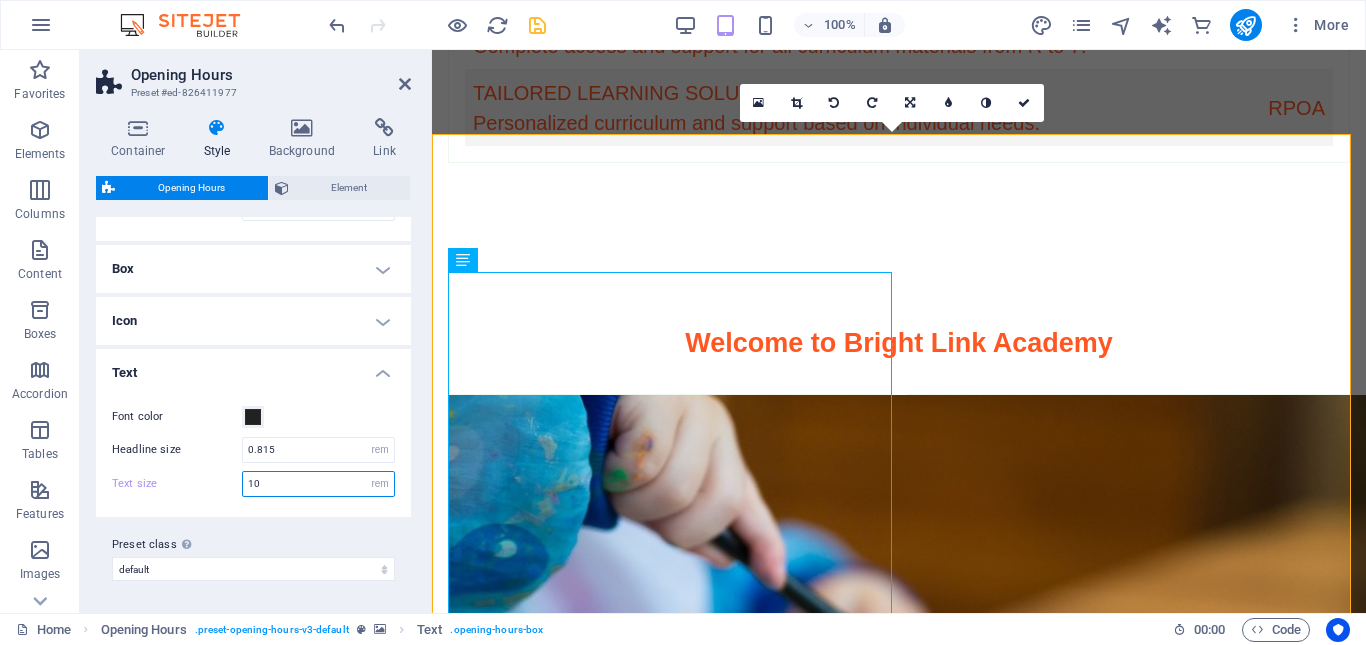 type on "1" 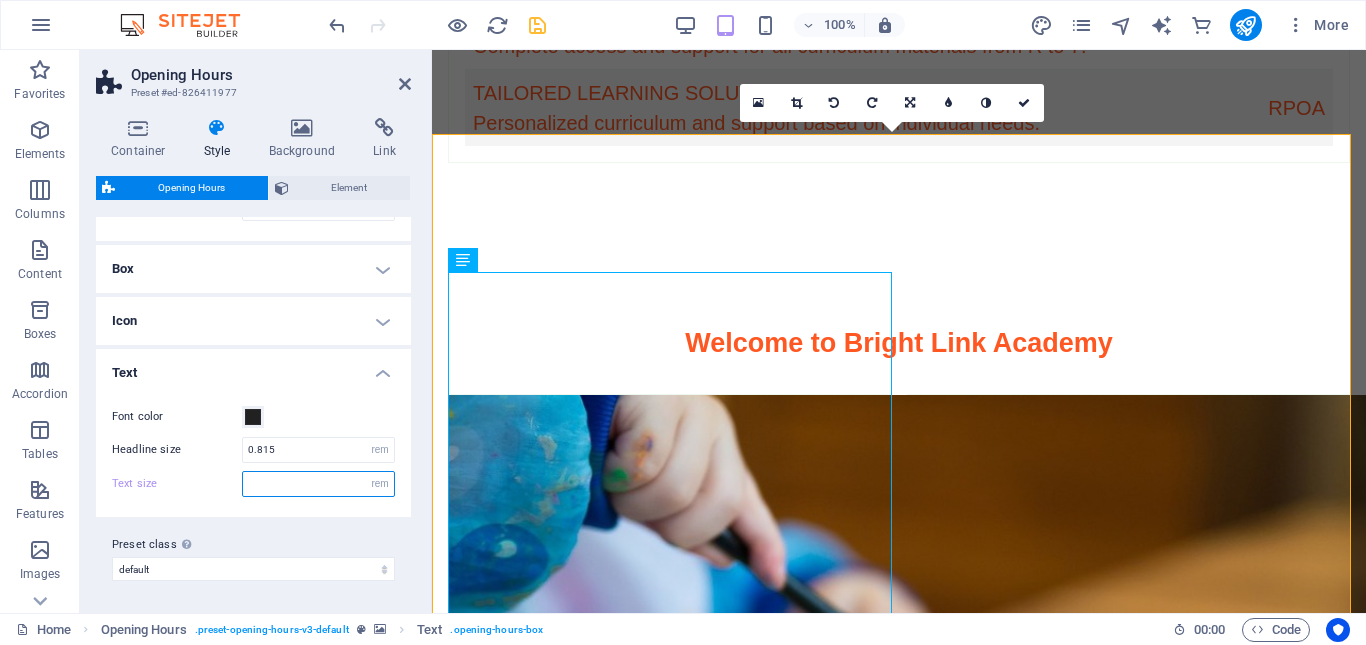 type on "0" 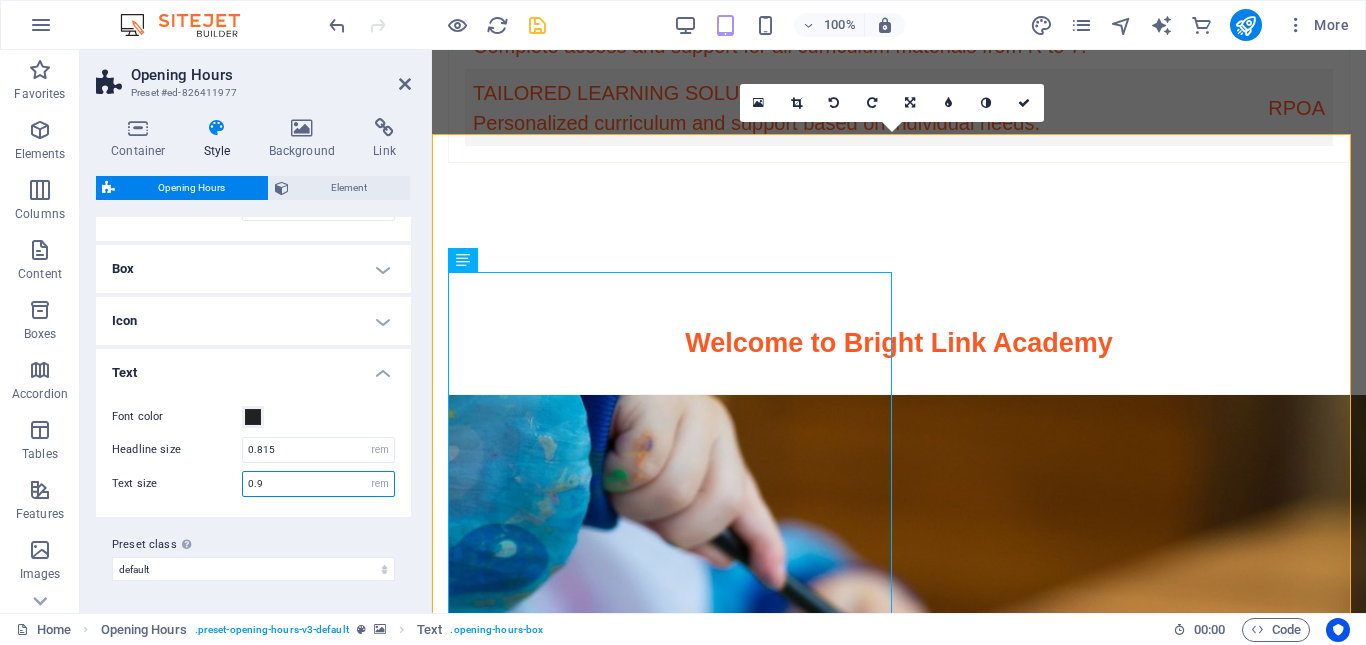 type on "0.9" 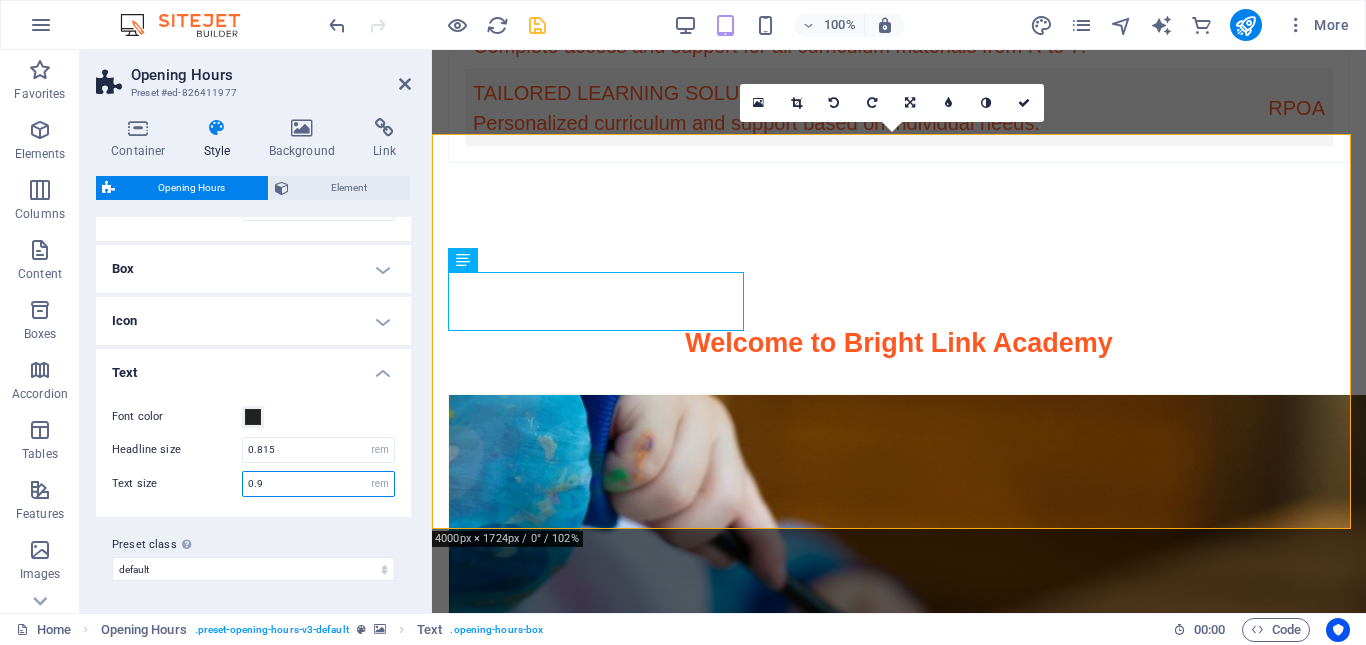 click on "0.9" at bounding box center [318, 484] 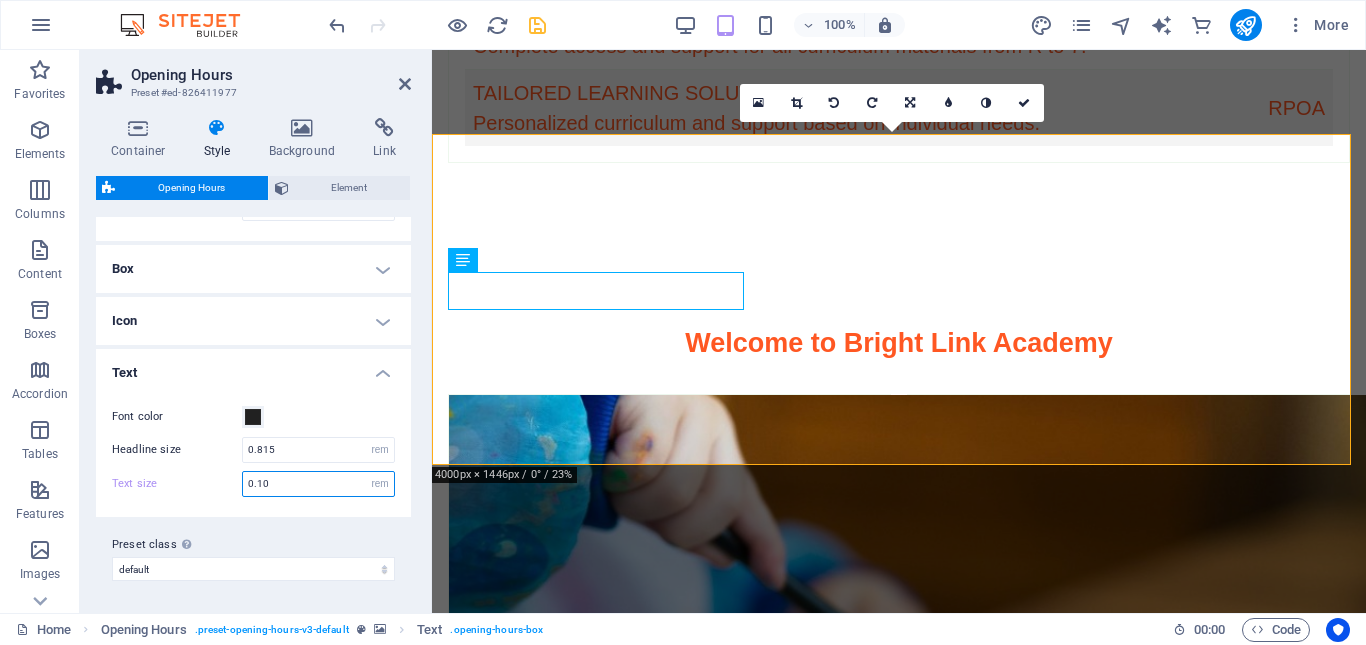 click on "0.10" at bounding box center [318, 484] 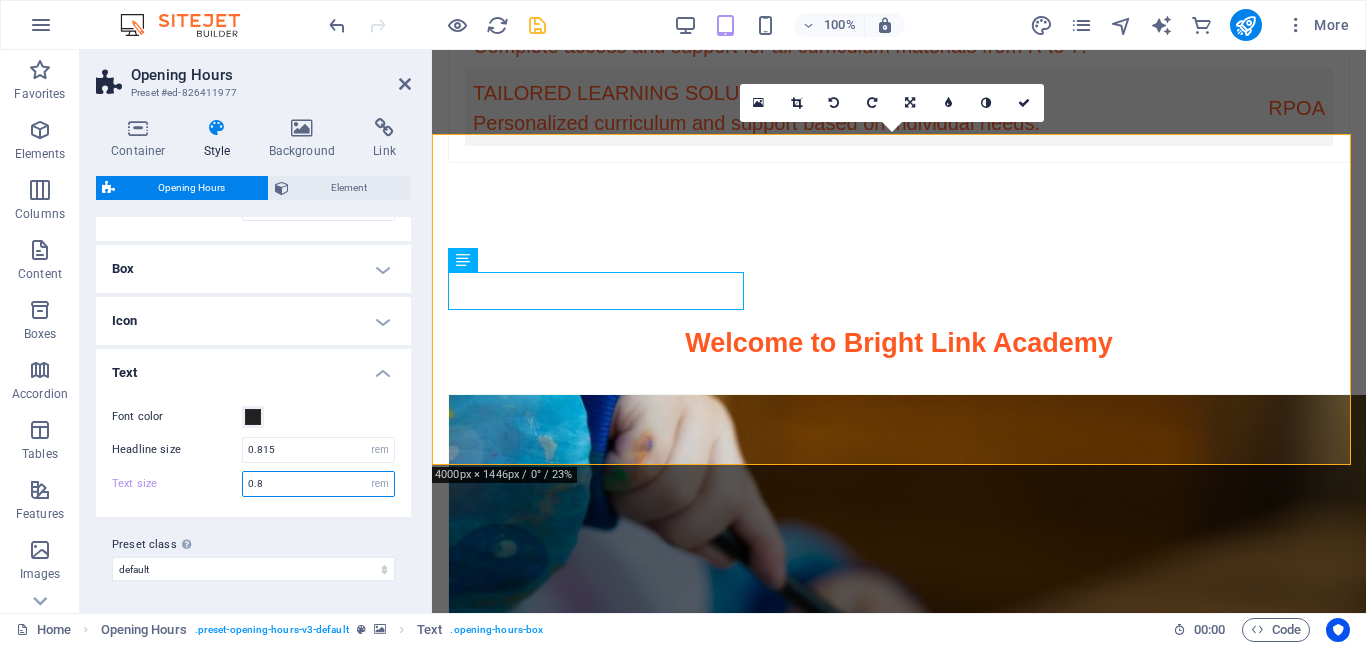 type on "0.8" 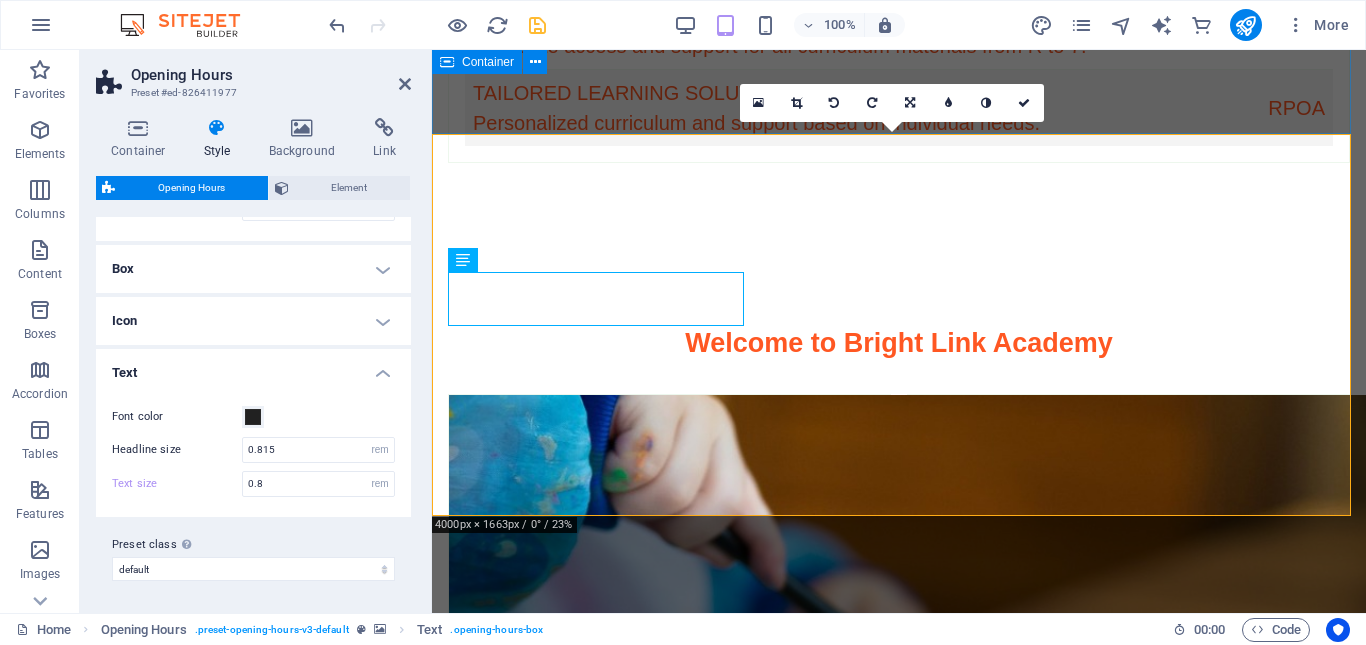 click on "Welcome to Bright Link Academy Home Schooling Program We offer a comprehensive homeschooling program for grades R to 7, fully aligned with the CAPS curriculum. Each child receives personalized attention and resources to help them excel in their studies. Our Grade R program establishes a strong foundation for future learning, concentrating on key developmental milestones through engaging and interactive lesson plans. The Grade 1 curriculum prioritizes literacy and numeracy skills, fostering a love for learning while ensuring students acquire essential knowledge. In Grade 2, students further develop their abilities with an emphasis on comprehension, problem-solving, and critical thinking. Our Grade 3 program enhances learning experiences with a diverse range of subjects, including languages, mathematics, and environmental studies. Grade 4 introduces intermediate studies, boosting learners' skills in history, geography, and science through project-based learning. Curriculum Curriculum" at bounding box center (899, 1703) 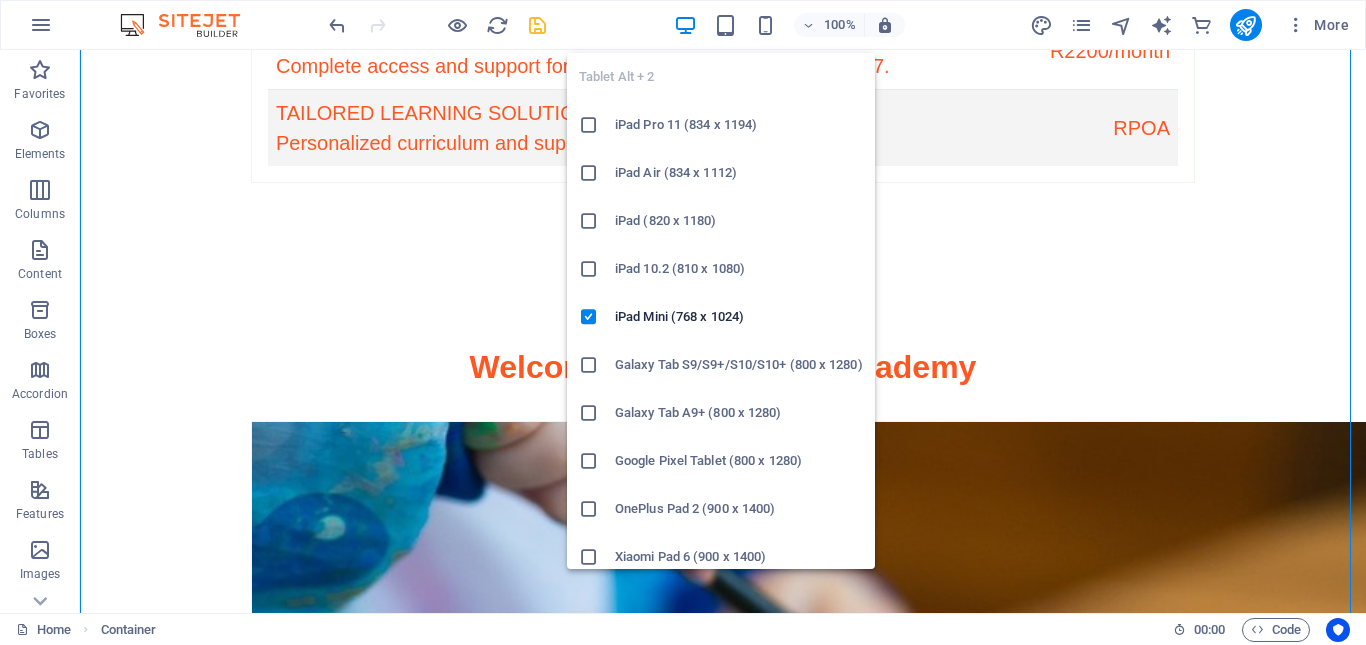 scroll, scrollTop: 4583, scrollLeft: 0, axis: vertical 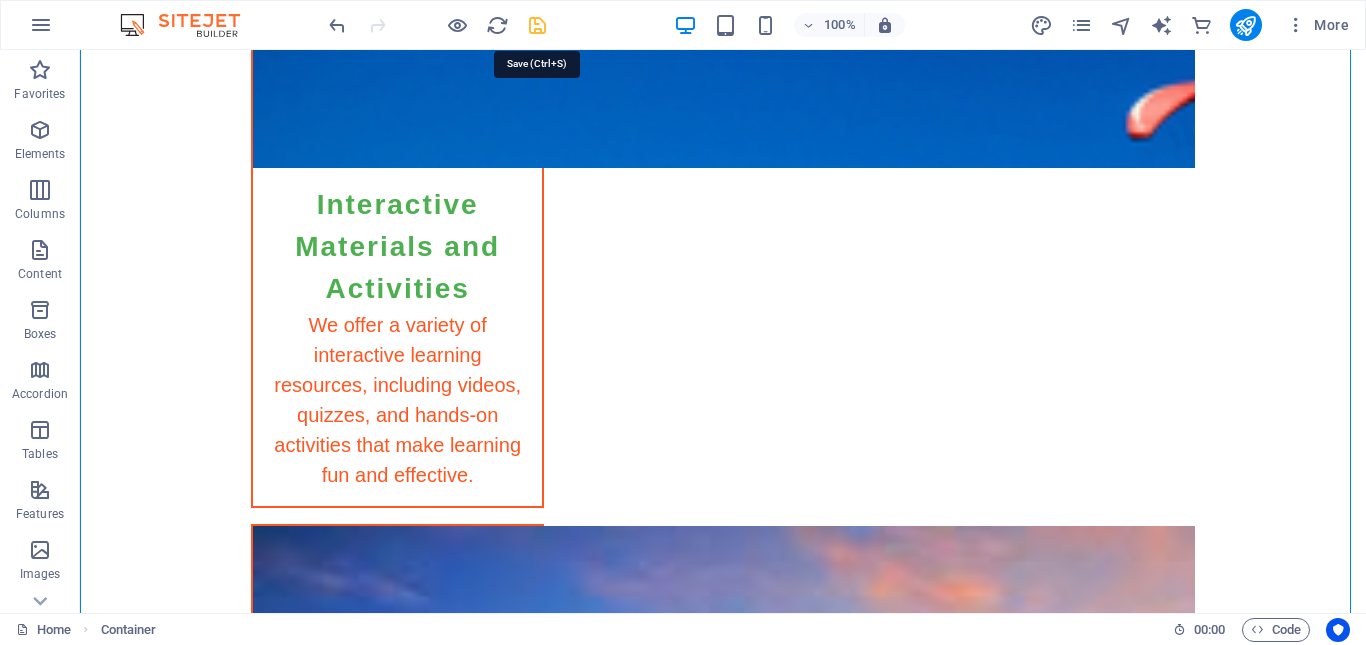 click at bounding box center (537, 25) 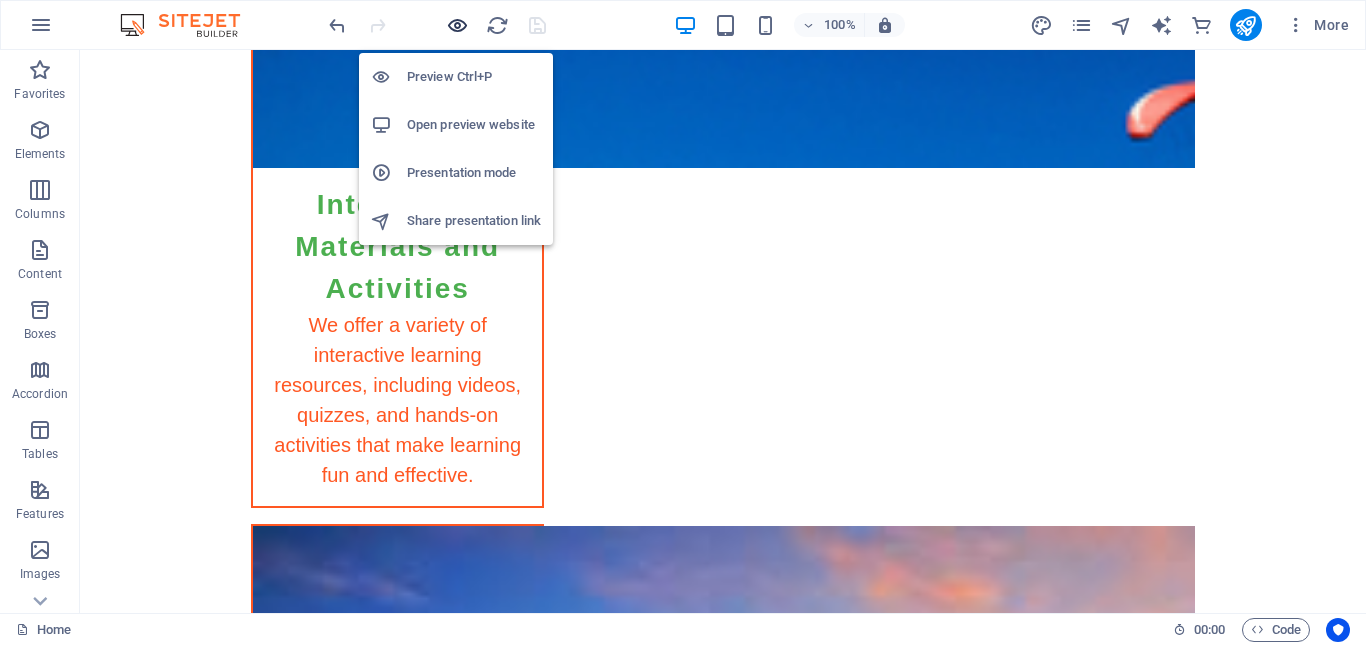 click at bounding box center (457, 25) 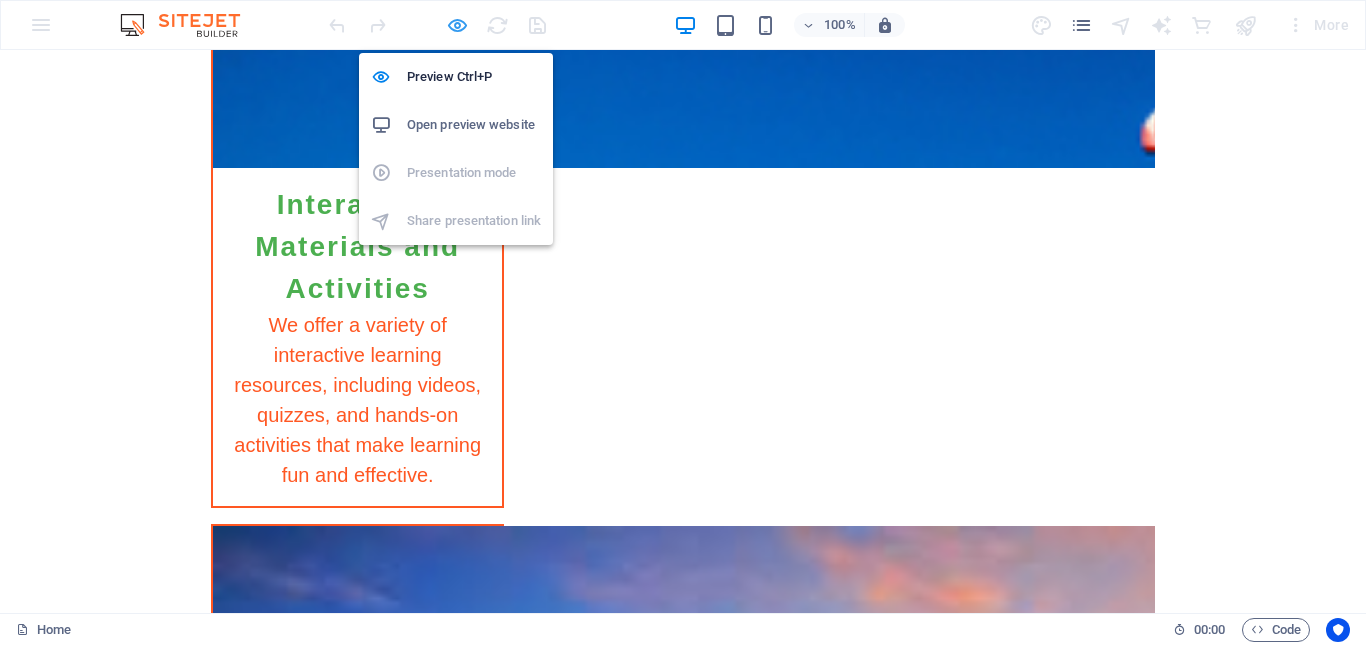 click at bounding box center (457, 25) 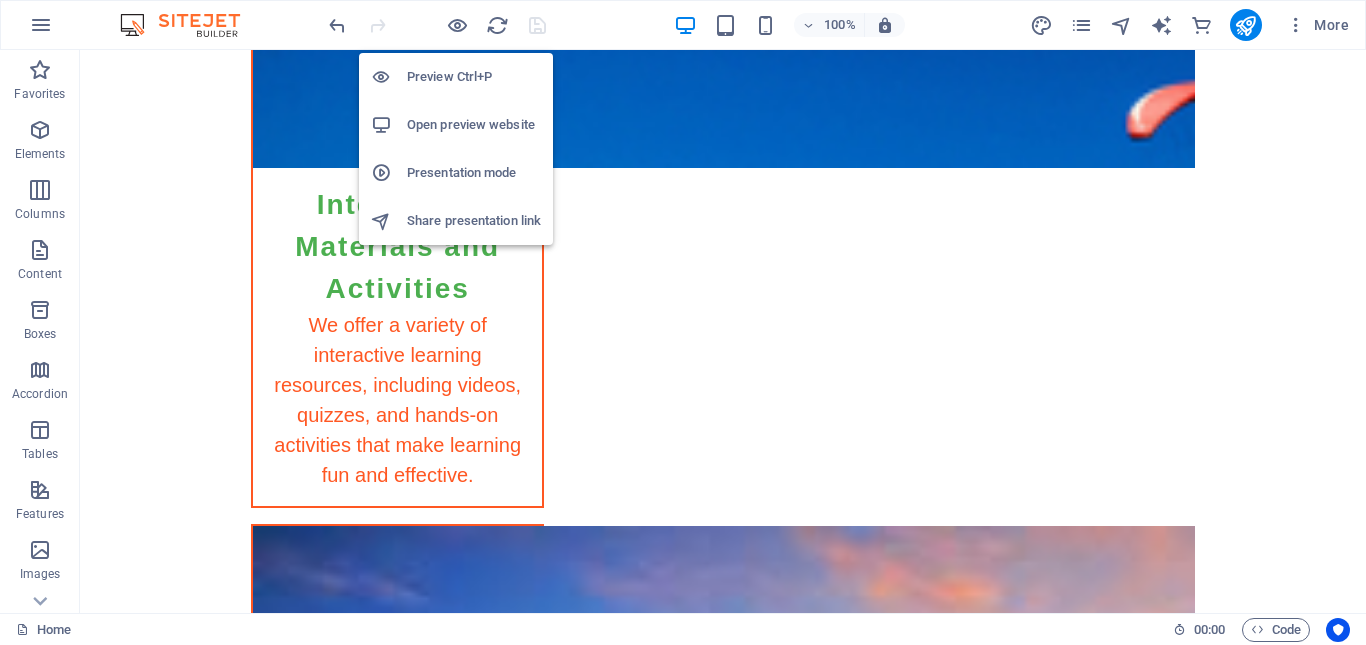 click on "Open preview website" at bounding box center [474, 125] 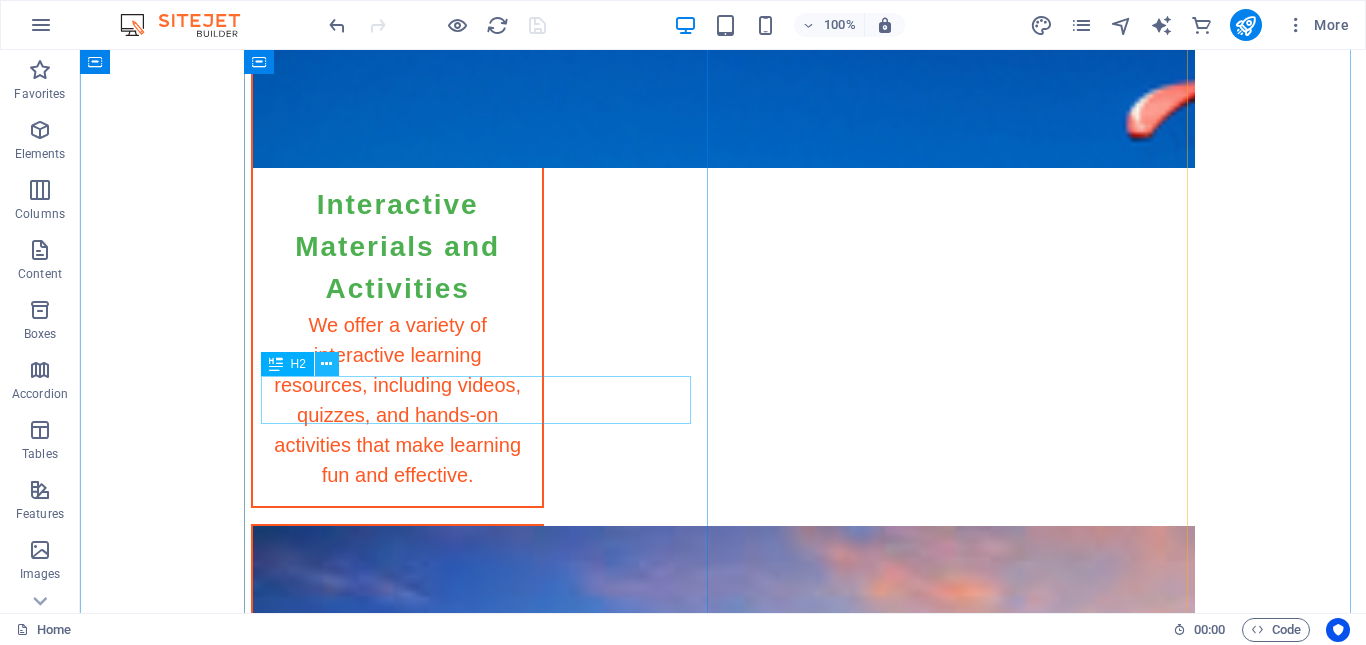 click at bounding box center (326, 364) 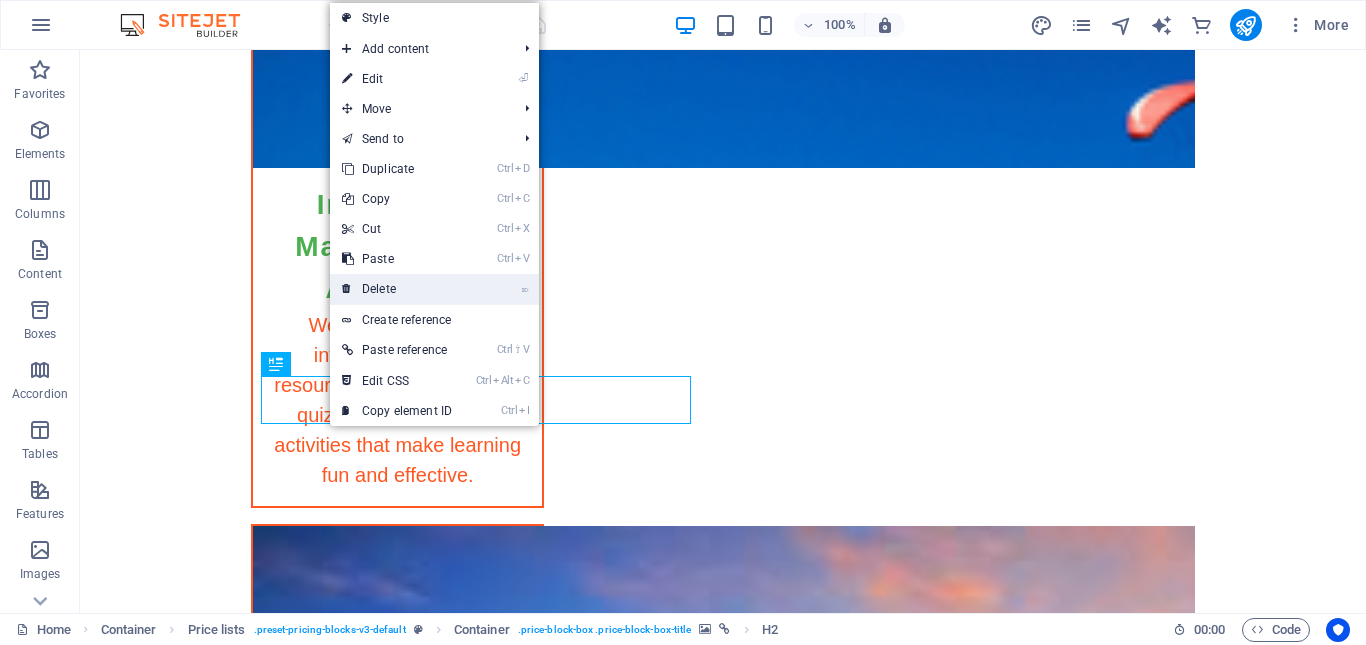 click on "⌦  Delete" at bounding box center [397, 289] 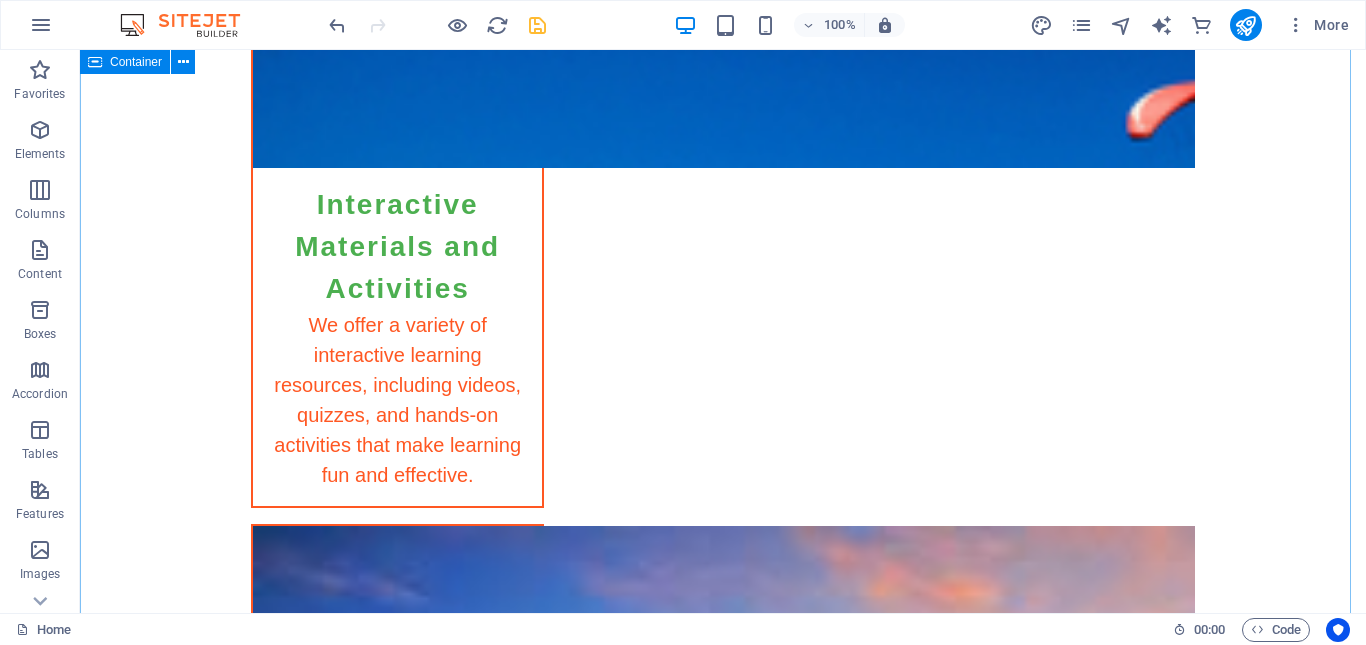 click on "Welcome to Bright Link Academy Home Schooling Program We offer a comprehensive homeschooling program for grades R to 7, fully aligned with the CAPS curriculum. Each child receives personalized attention and resources to help them excel in their studies. Our Grade R program establishes a strong foundation for future learning, concentrating on key developmental milestones through engaging and interactive lesson plans. The Grade 1 curriculum prioritizes literacy and numeracy skills, fostering a love for learning while ensuring students acquire essential knowledge. In Grade 2, students further develop their abilities with an emphasis on comprehension, problem-solving, and critical thinking. Our Grade 3 program enhances learning experiences with a diverse range of subjects, including languages, mathematics, and environmental studies. Grade 4 introduces intermediate studies, boosting learners' skills in history, geography, and science through project-based learning. Drop content here or  Add elements Curriculum" at bounding box center [723, 3351] 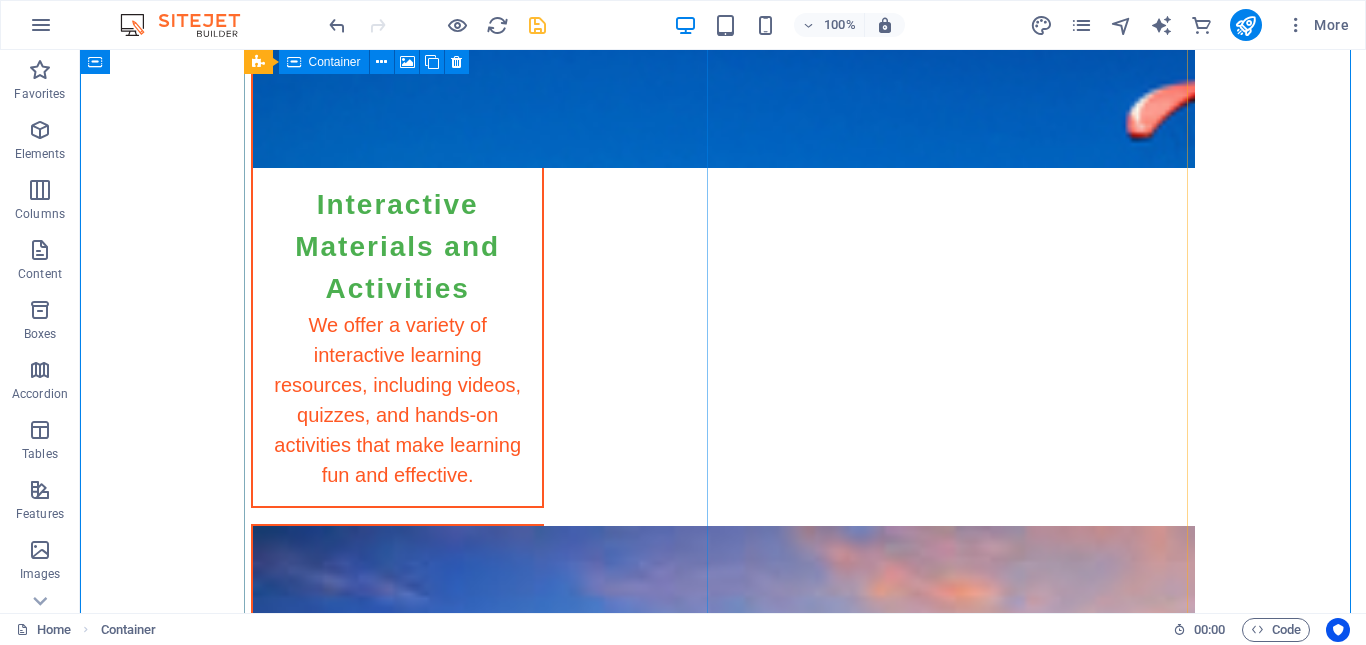 click on "Add elements" at bounding box center [383, 3432] 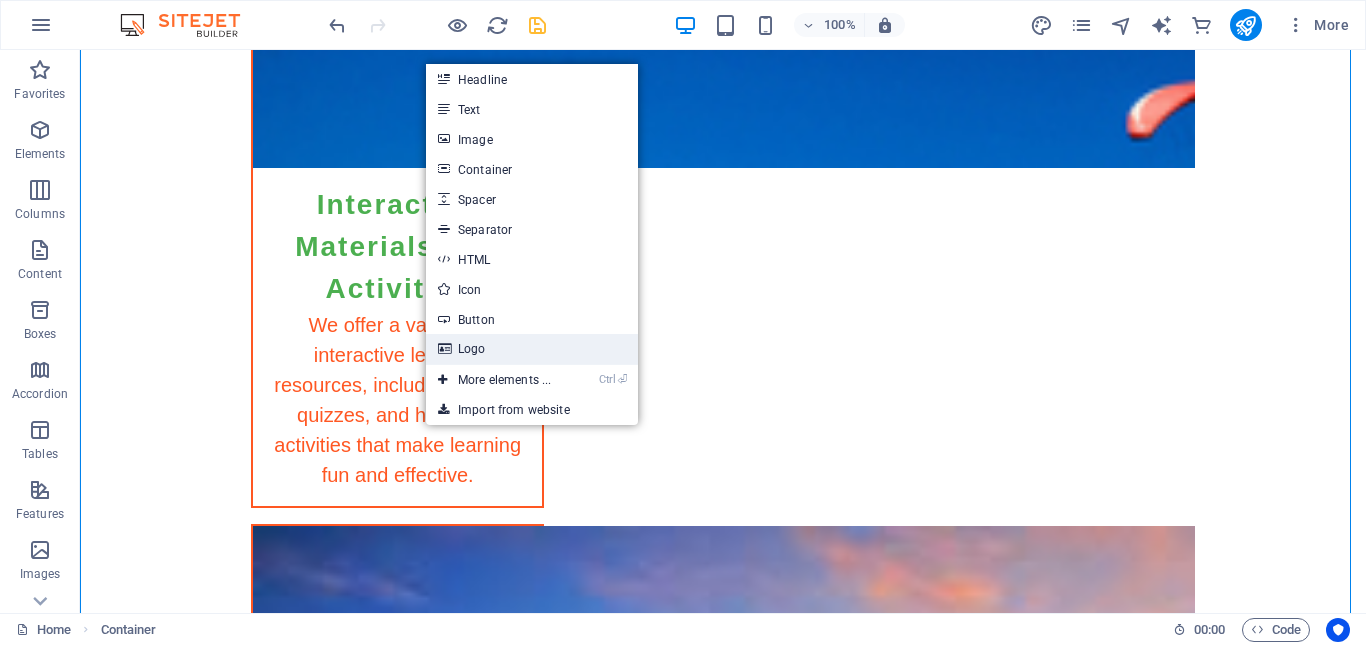 click on "Logo" at bounding box center [532, 349] 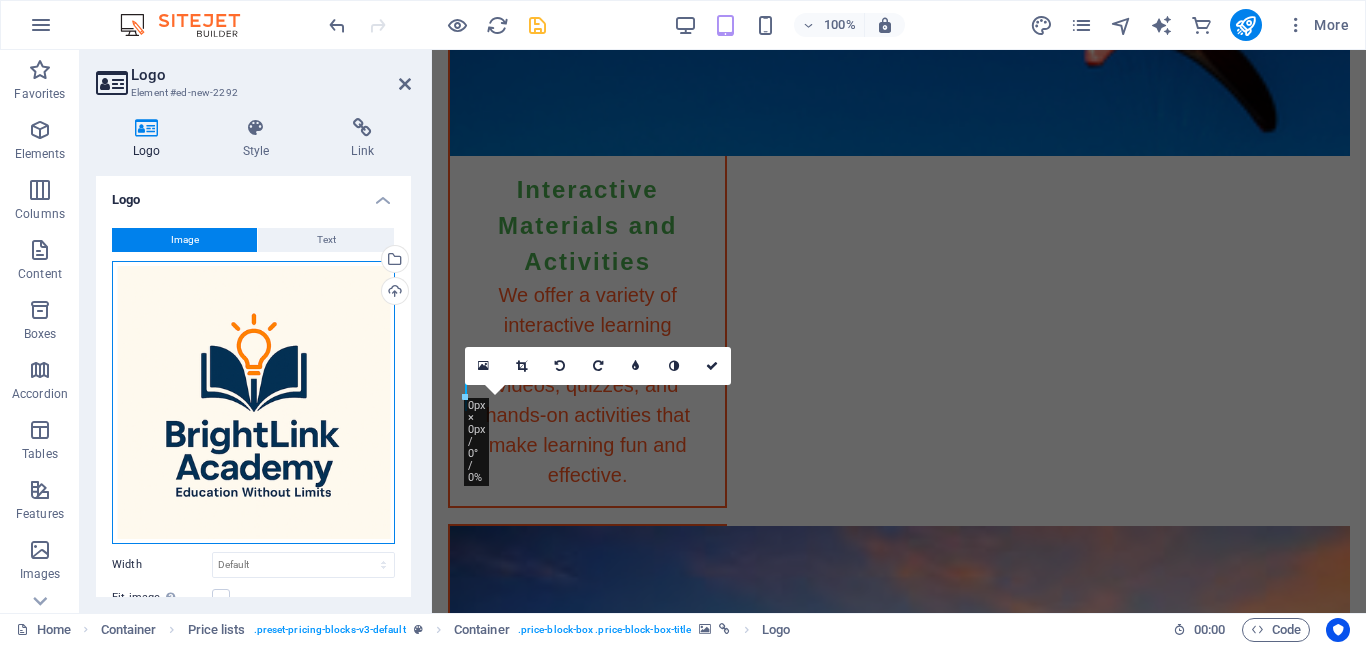 click on "Drag files here, click to choose files or select files from Files or our free stock photos & videos" at bounding box center [253, 402] 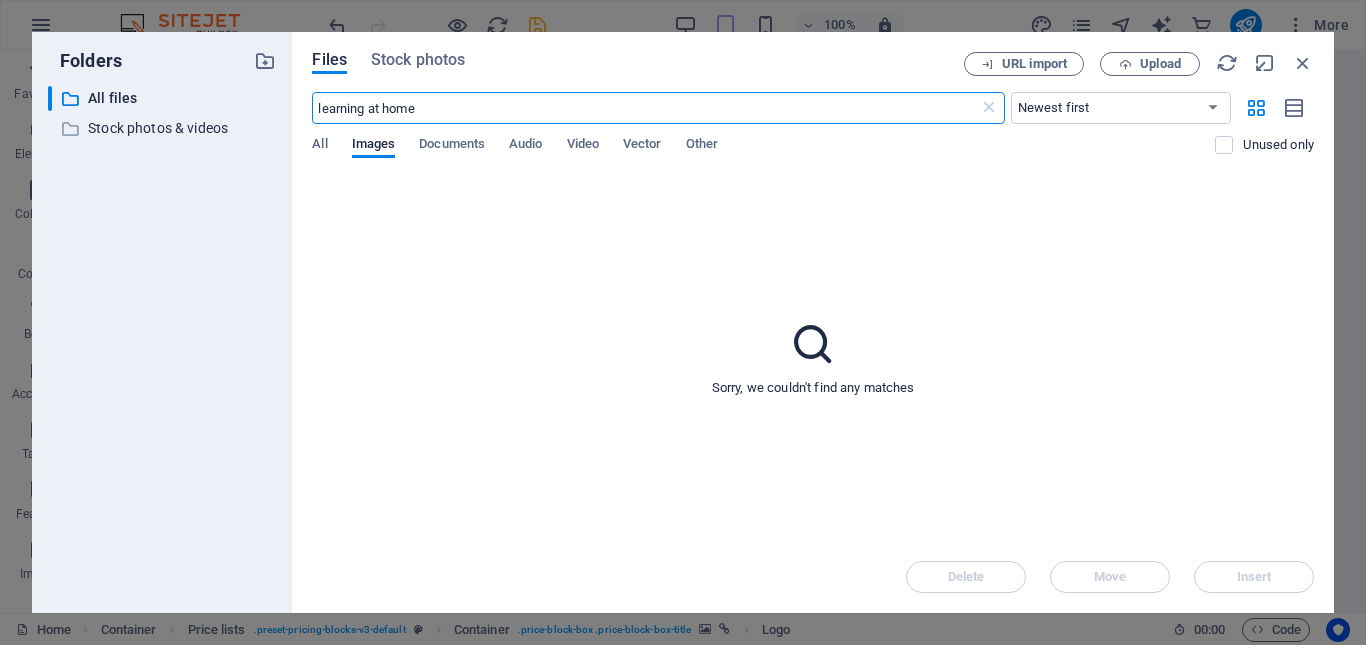 scroll, scrollTop: 6718, scrollLeft: 0, axis: vertical 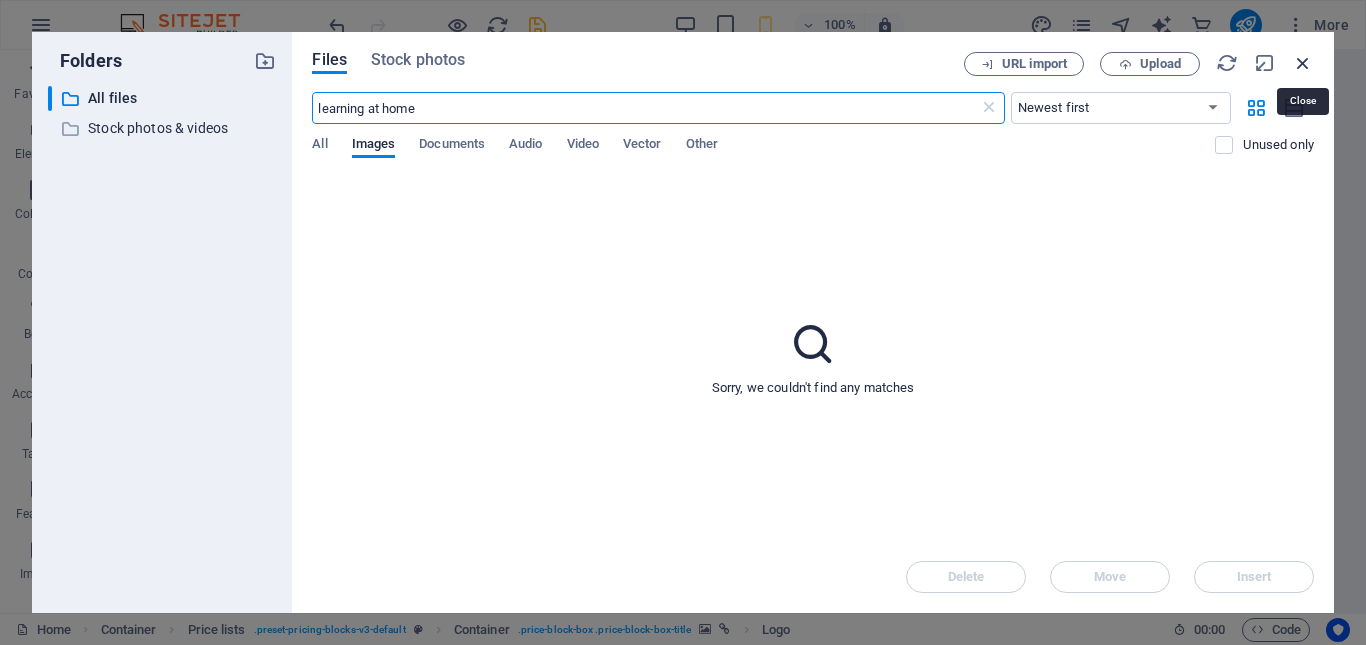 click at bounding box center [1303, 63] 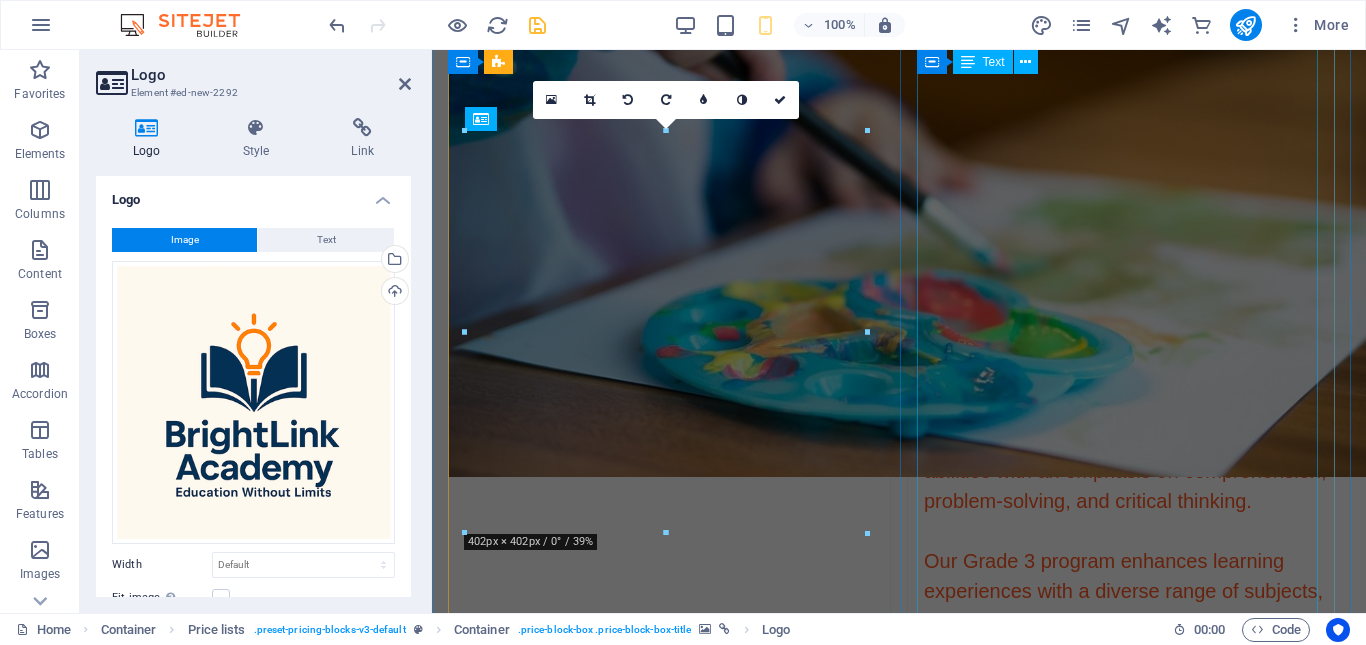 scroll, scrollTop: 4647, scrollLeft: 0, axis: vertical 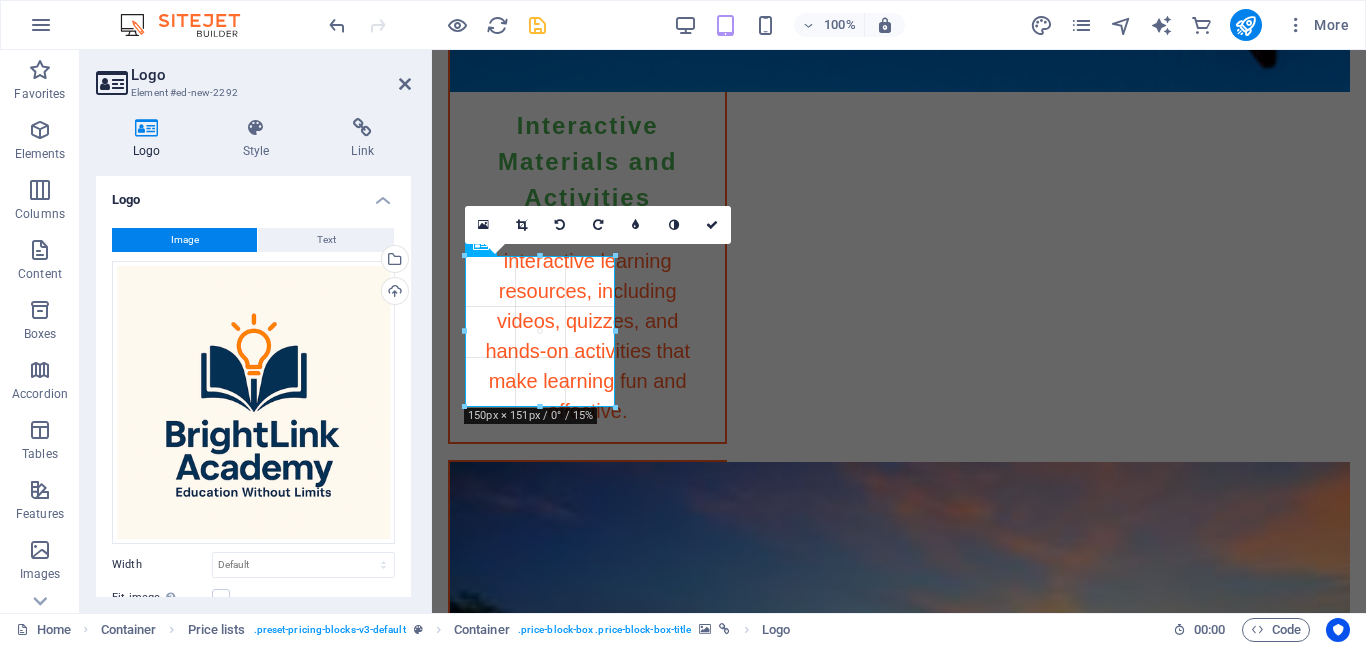 drag, startPoint x: 863, startPoint y: 530, endPoint x: 611, endPoint y: 258, distance: 370.79373 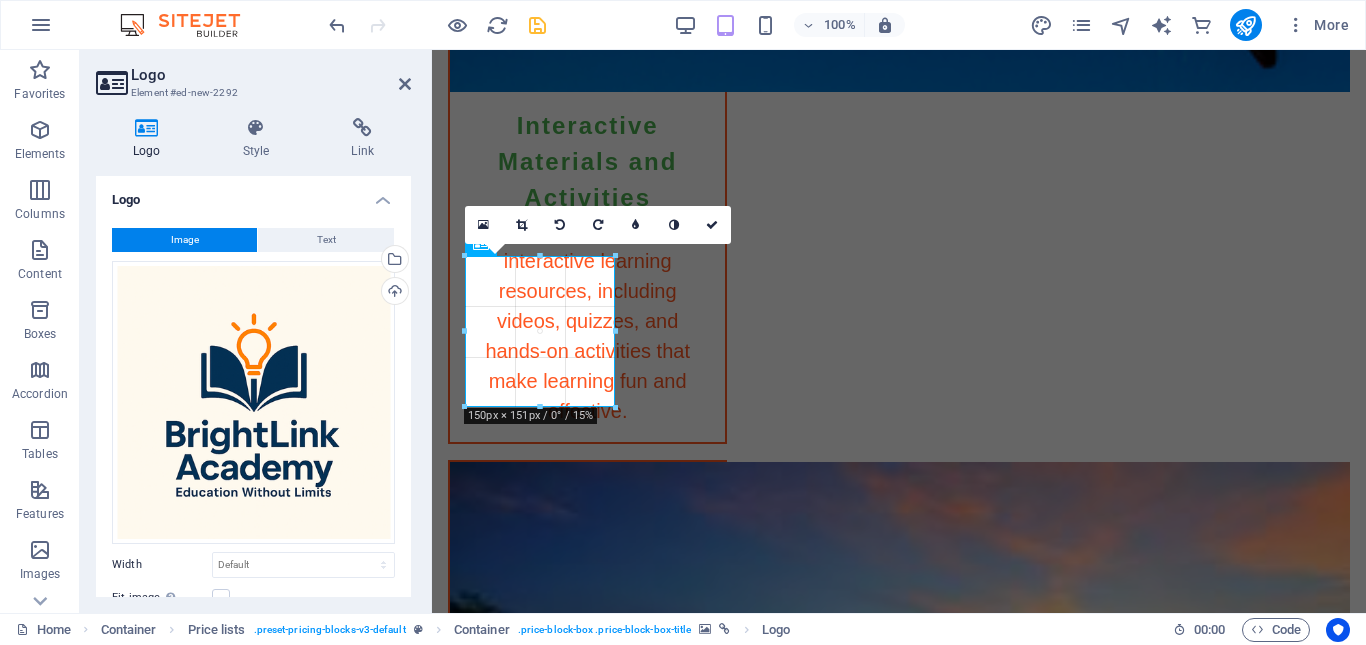 type on "150" 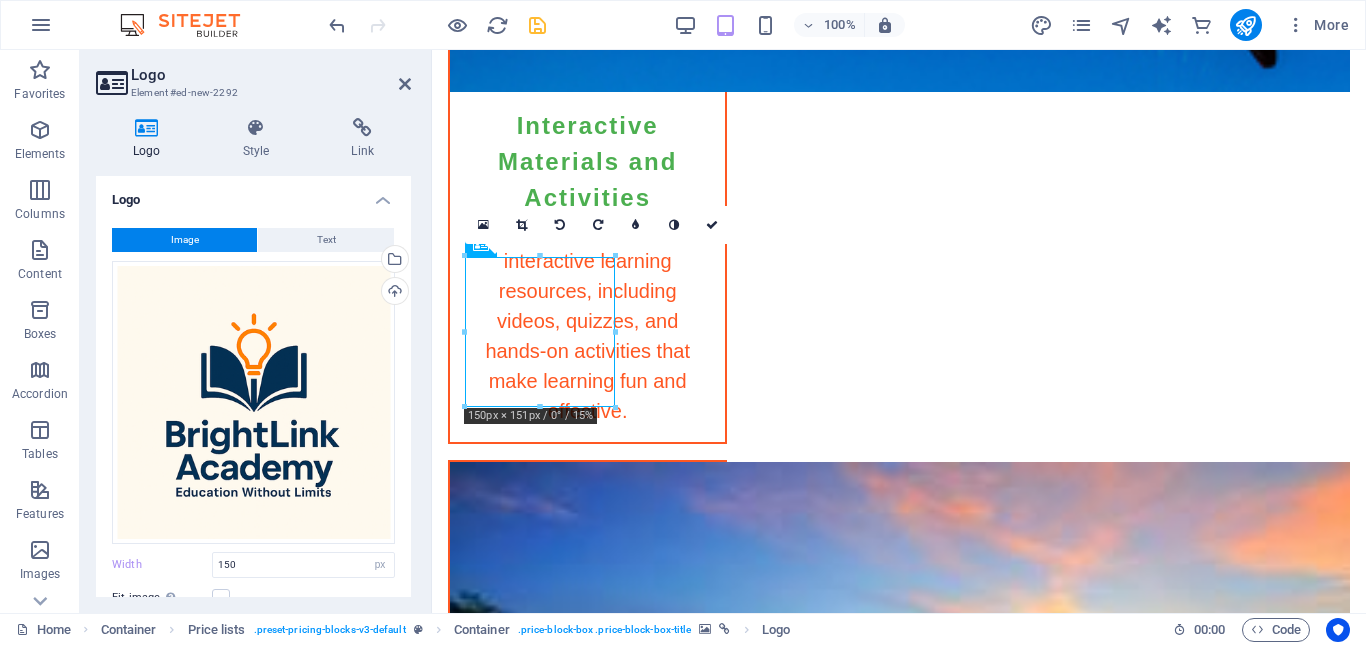 drag, startPoint x: 532, startPoint y: 331, endPoint x: 607, endPoint y: 370, distance: 84.53402 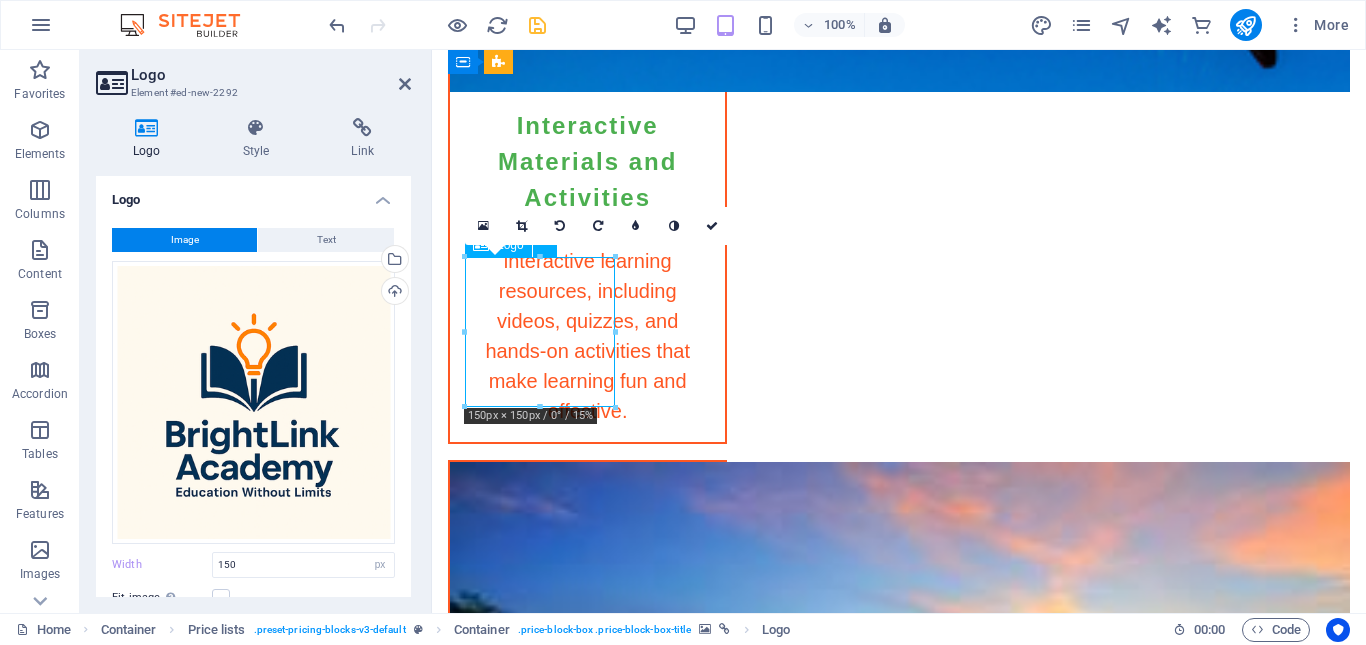 drag, startPoint x: 527, startPoint y: 309, endPoint x: 588, endPoint y: 333, distance: 65.551506 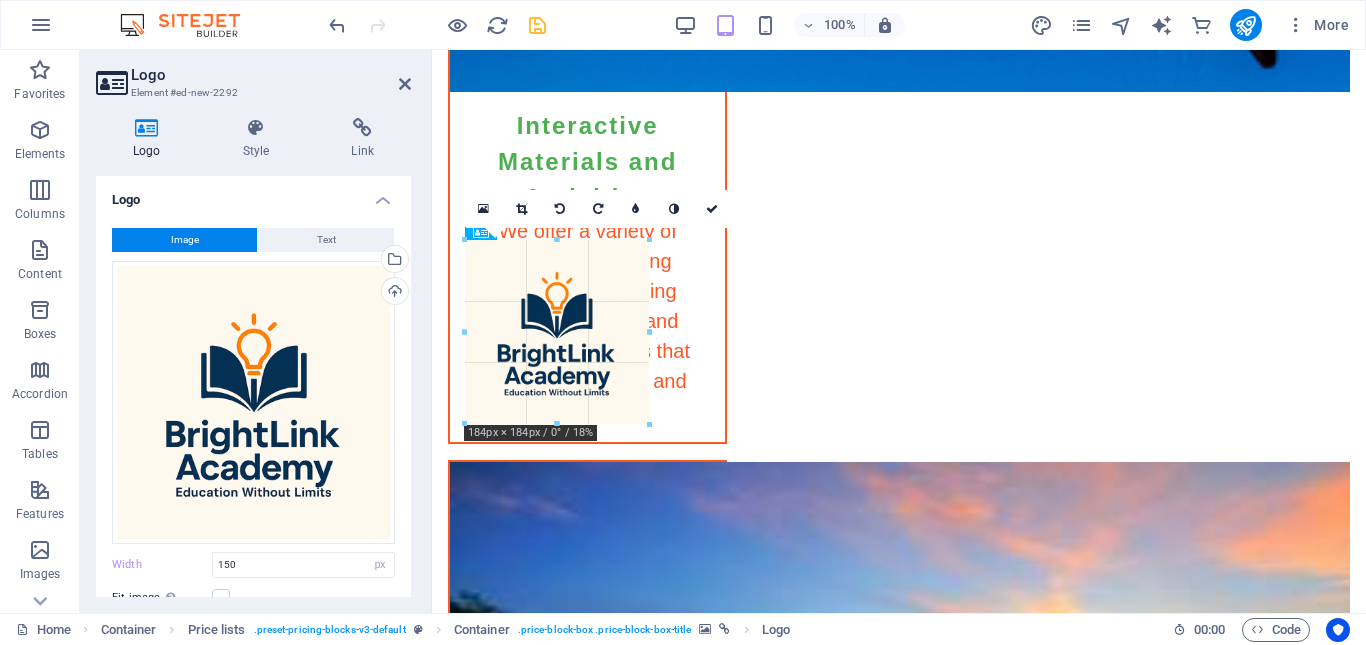 drag, startPoint x: 613, startPoint y: 402, endPoint x: 651, endPoint y: 345, distance: 68.50548 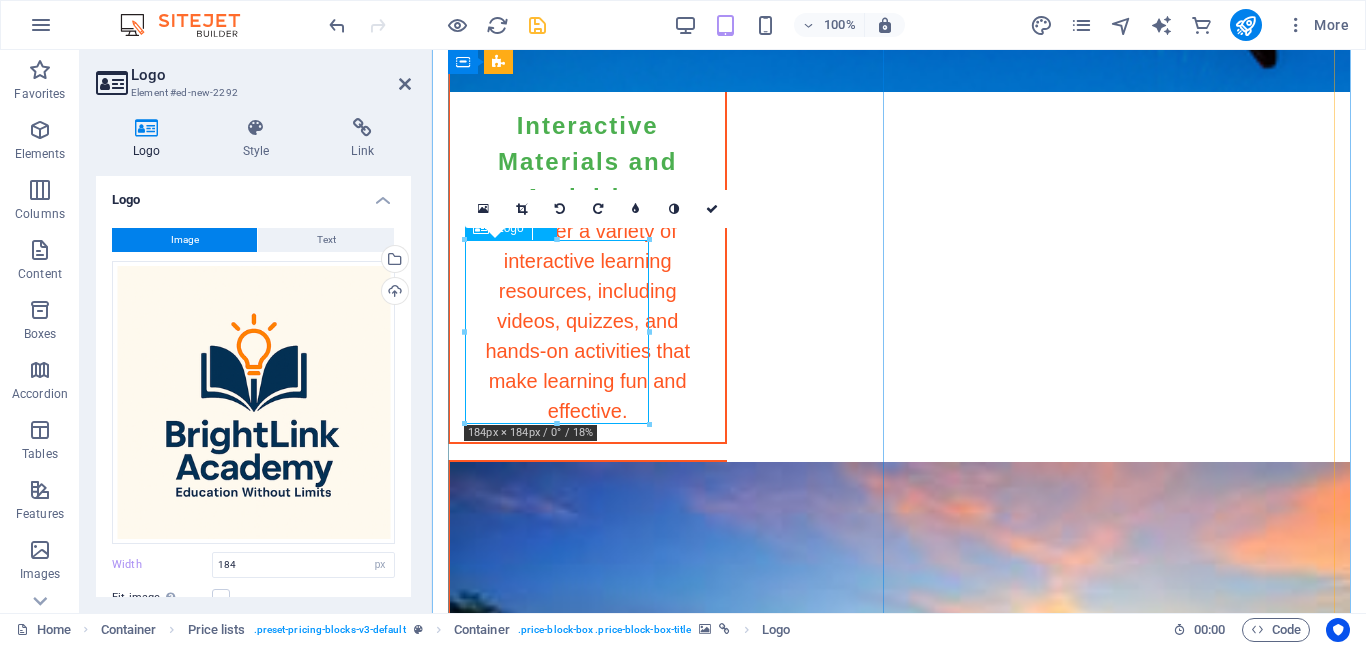 drag, startPoint x: 988, startPoint y: 470, endPoint x: 577, endPoint y: 318, distance: 438.20657 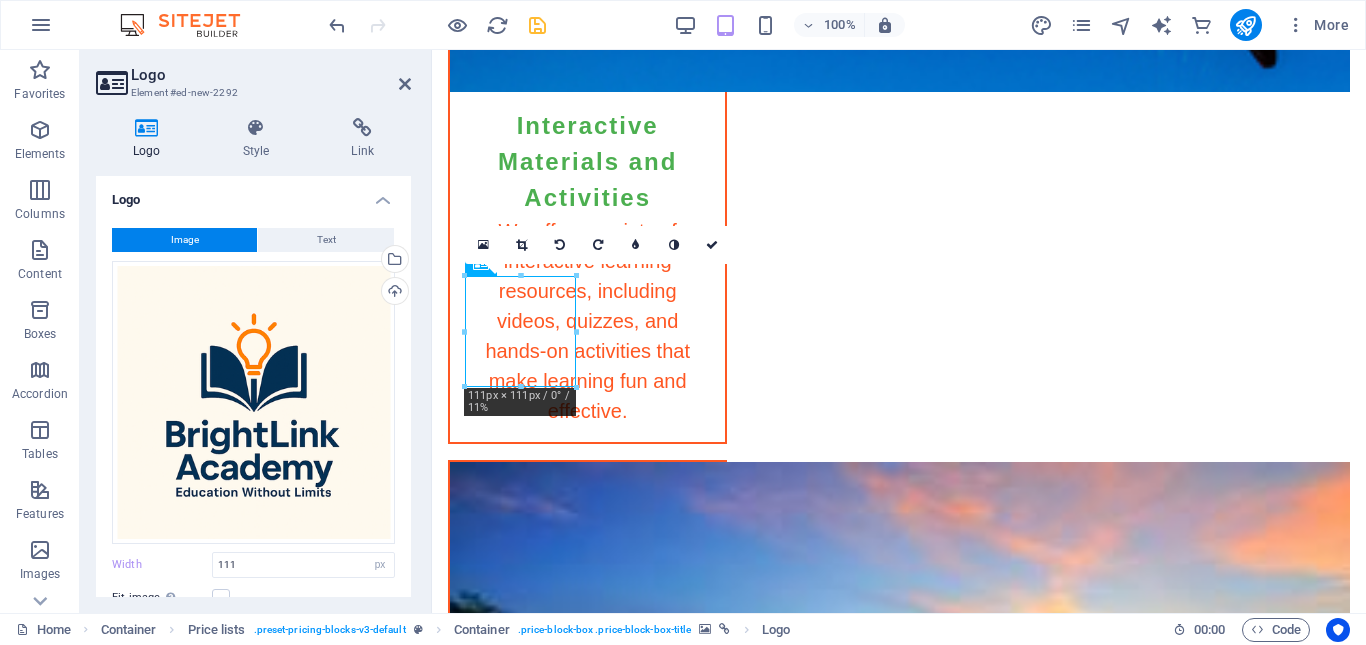 drag, startPoint x: 519, startPoint y: 347, endPoint x: 649, endPoint y: 345, distance: 130.01538 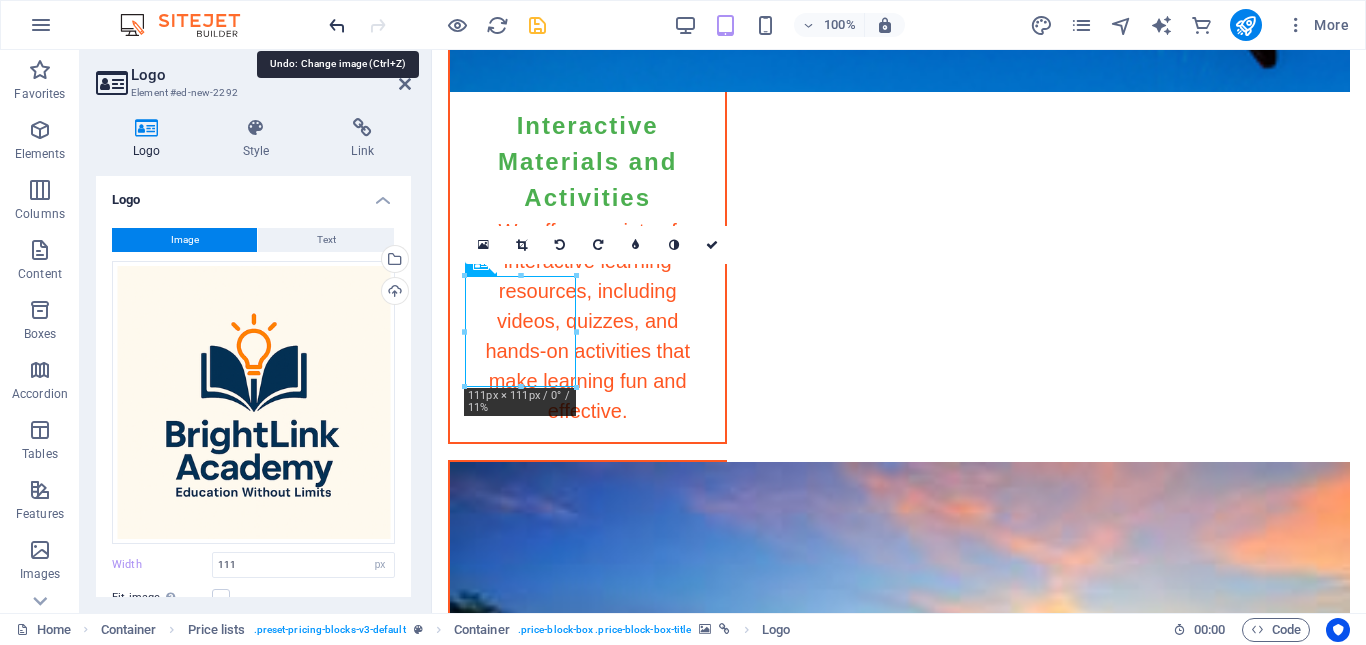 click at bounding box center [337, 25] 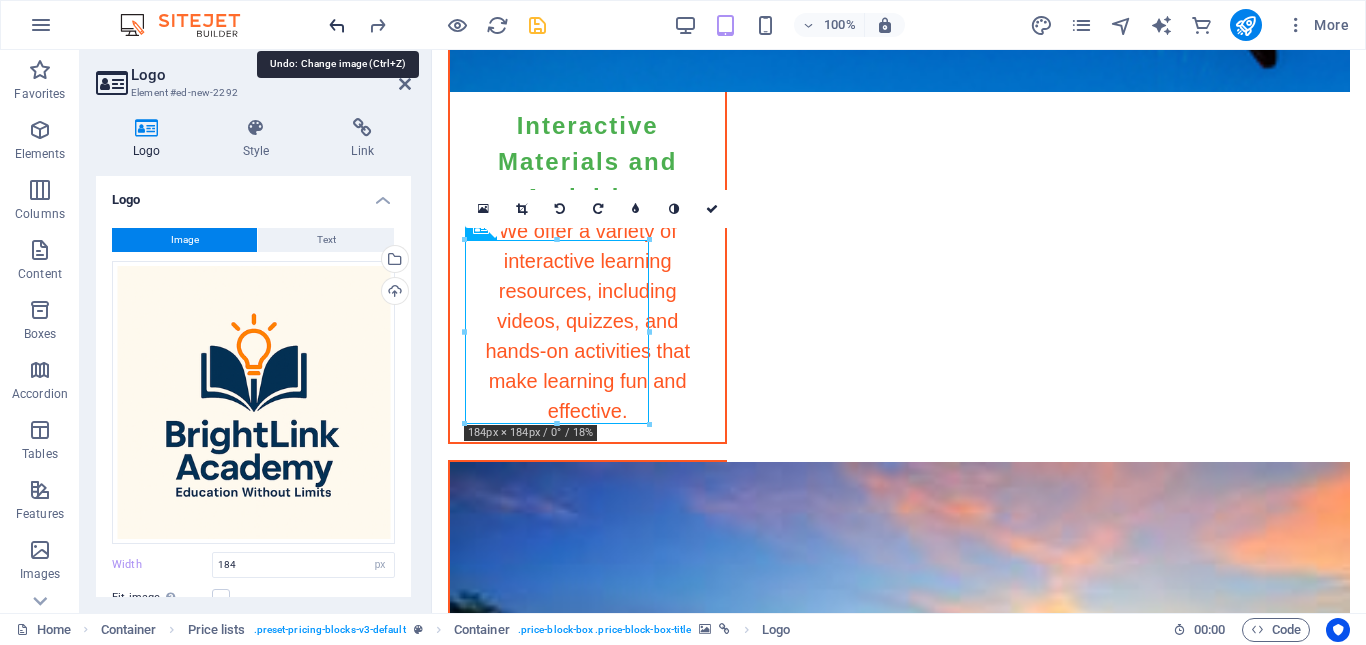 click at bounding box center [337, 25] 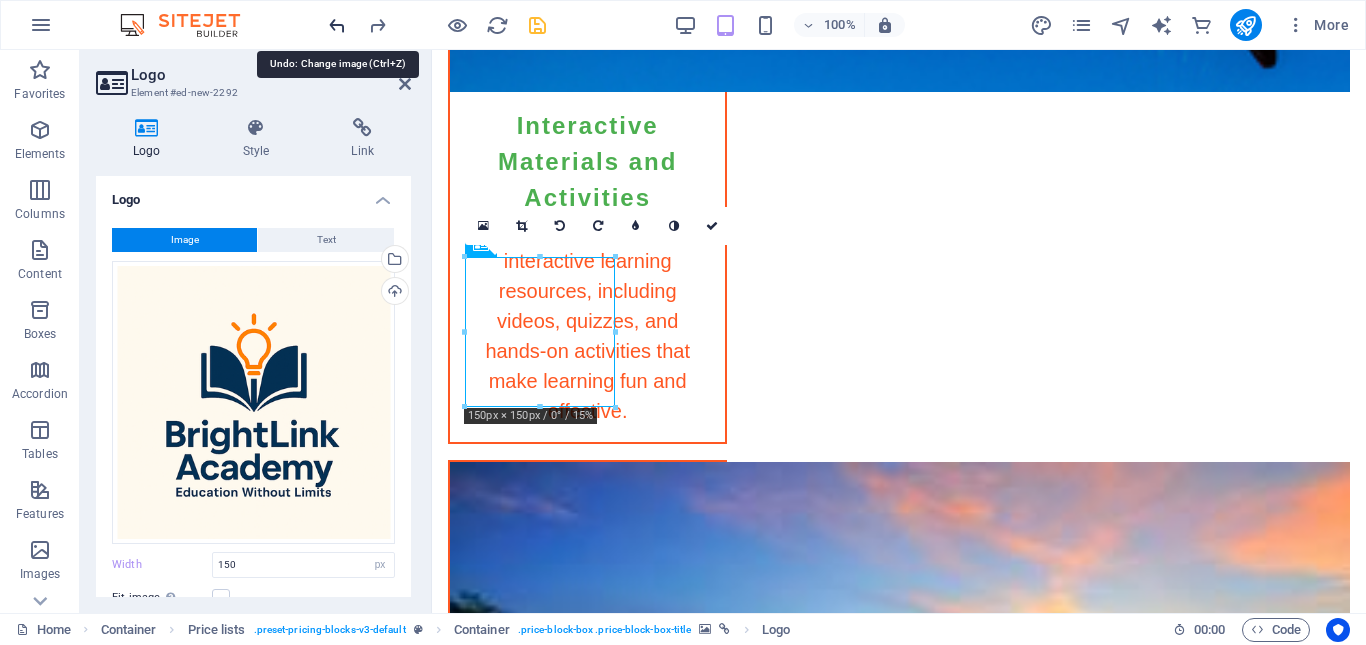 click at bounding box center [337, 25] 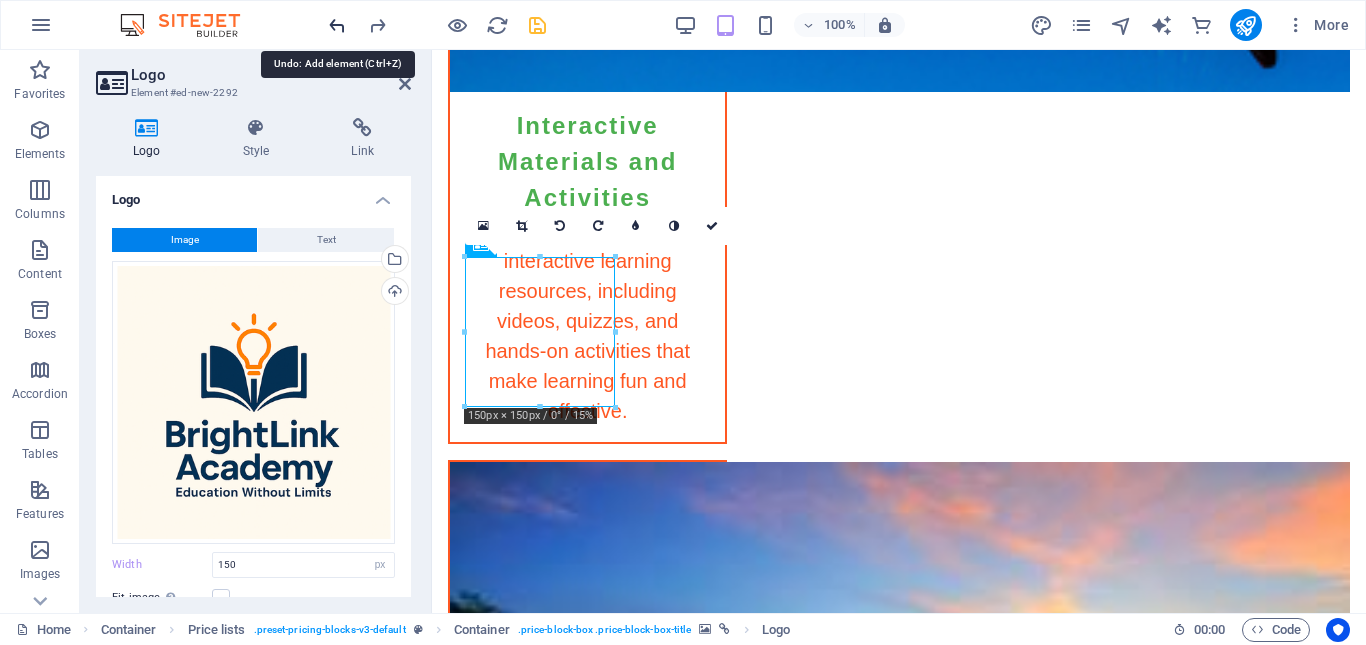 click at bounding box center [337, 25] 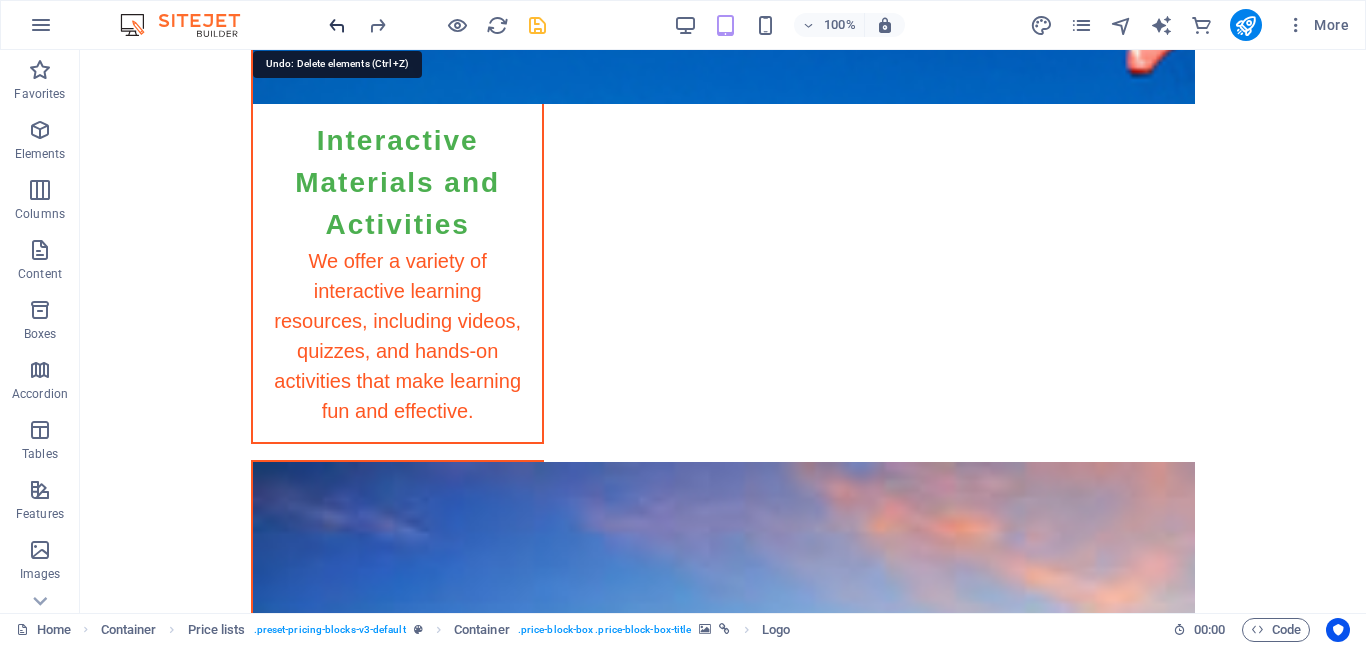 scroll, scrollTop: 4651, scrollLeft: 0, axis: vertical 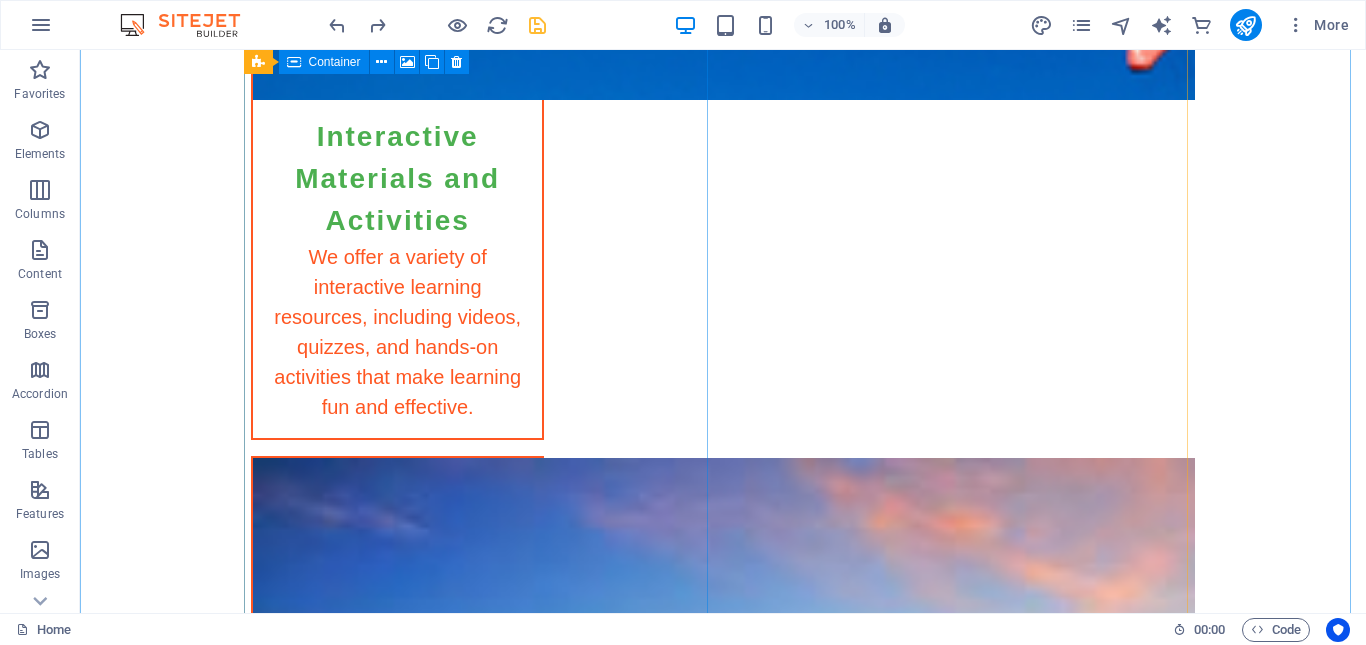 click on "Add elements" at bounding box center [383, 3364] 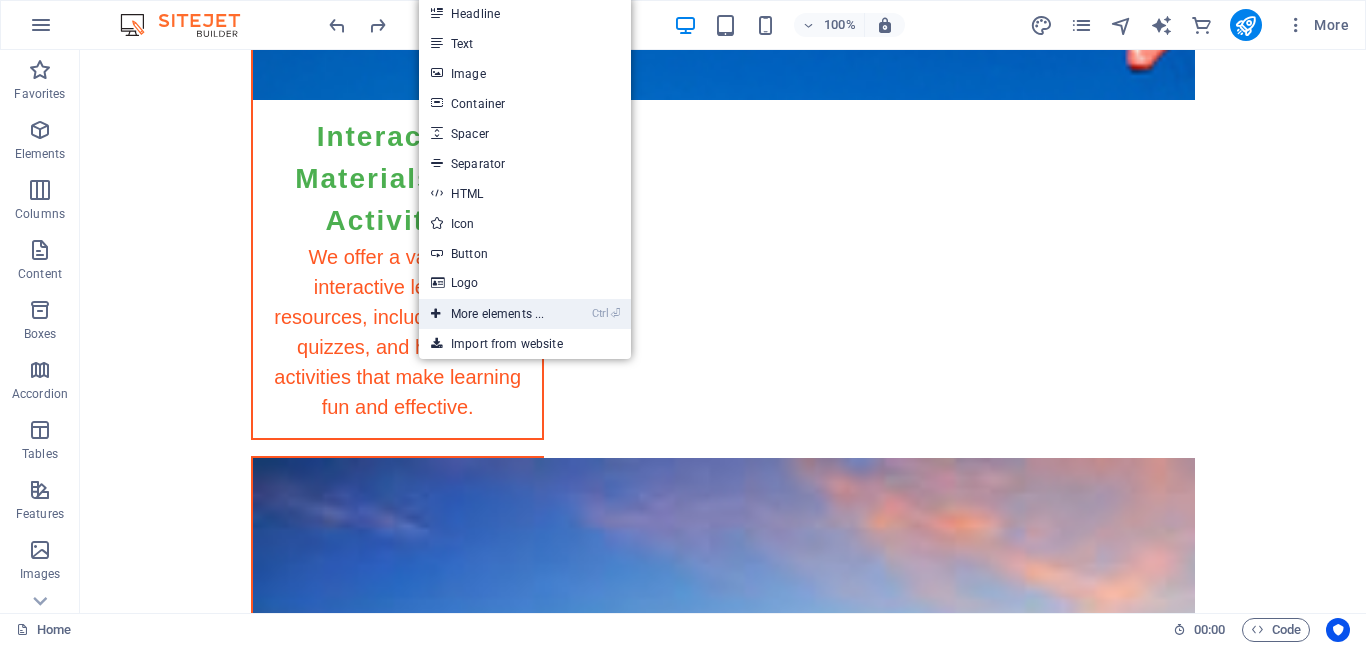 click on "Ctrl ⏎  More elements ..." at bounding box center (487, 314) 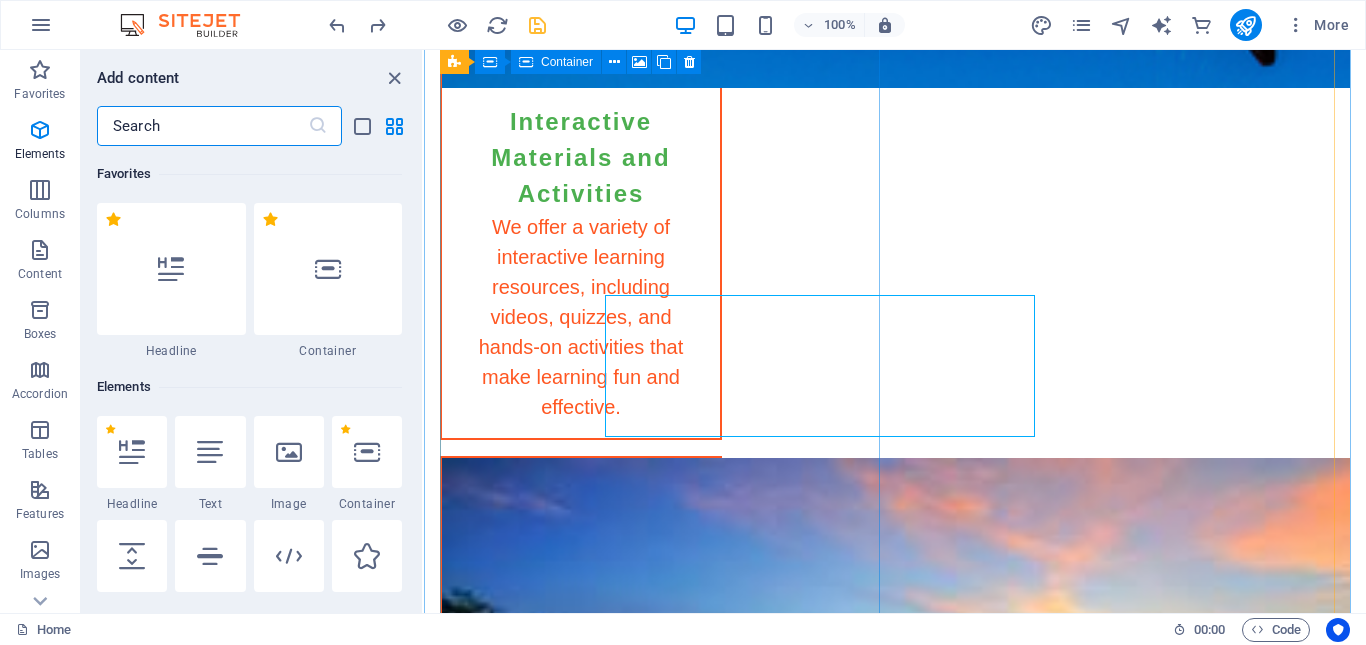 scroll, scrollTop: 4617, scrollLeft: 0, axis: vertical 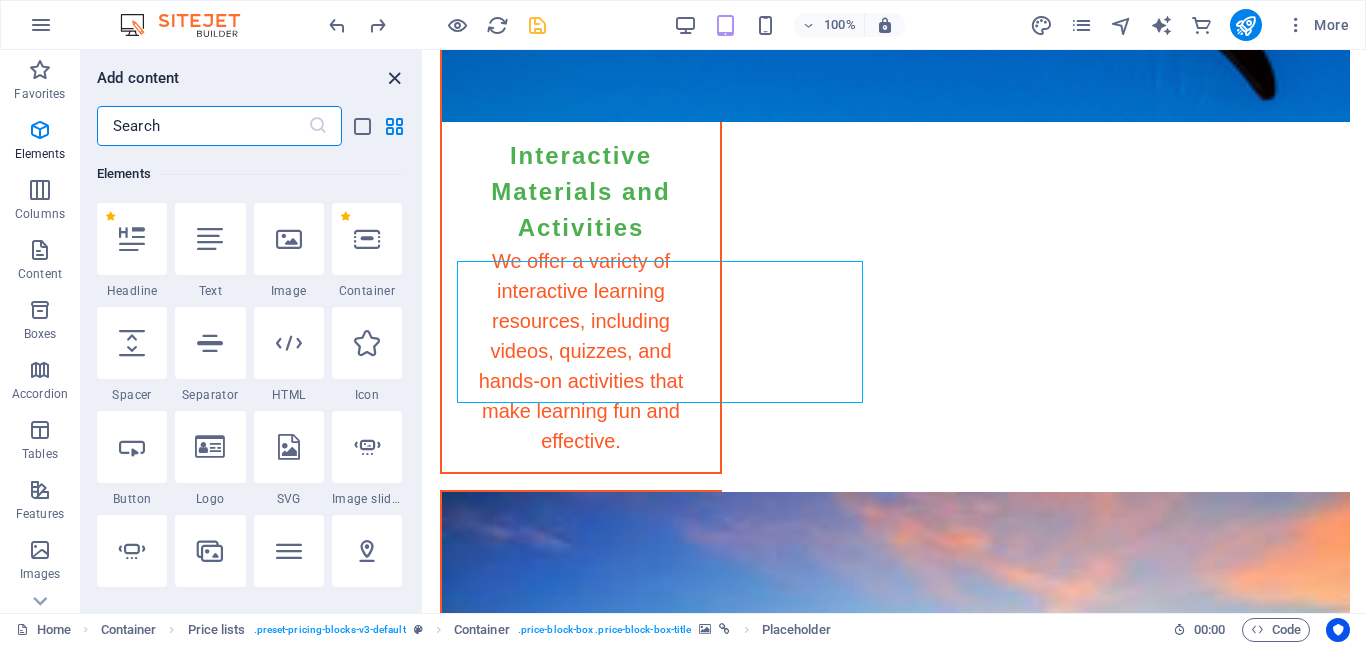 click at bounding box center (394, 78) 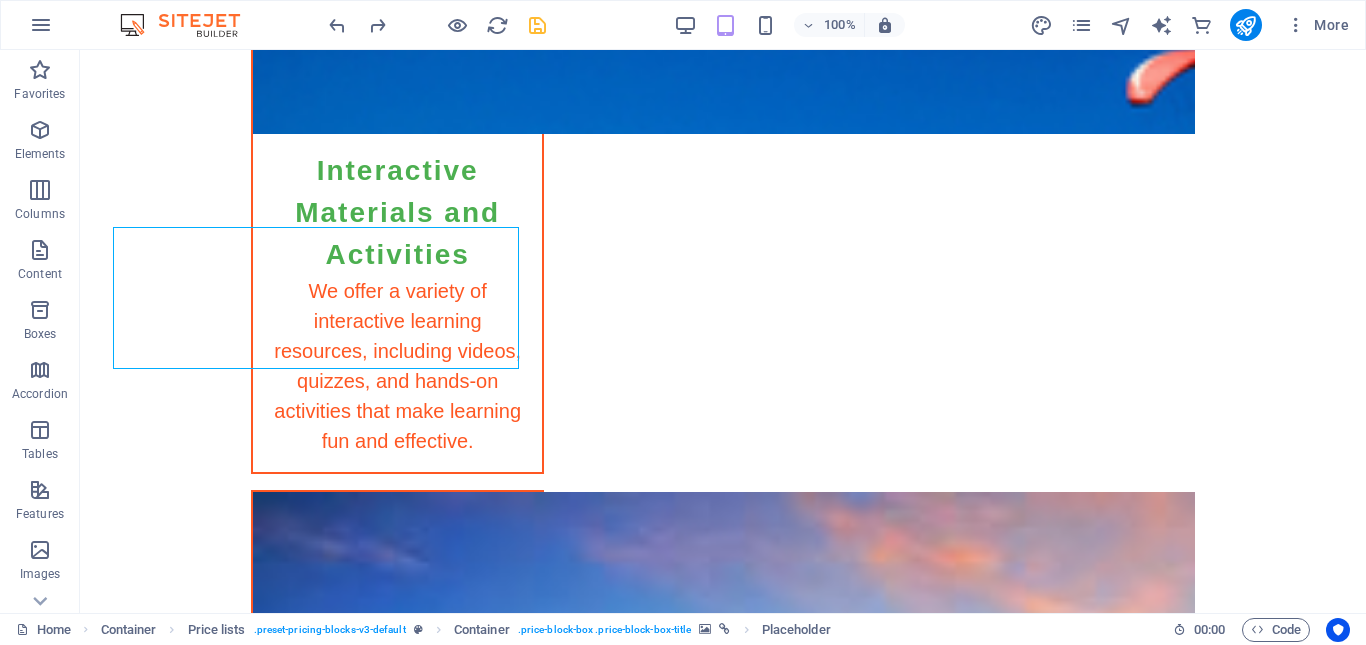 scroll, scrollTop: 4651, scrollLeft: 0, axis: vertical 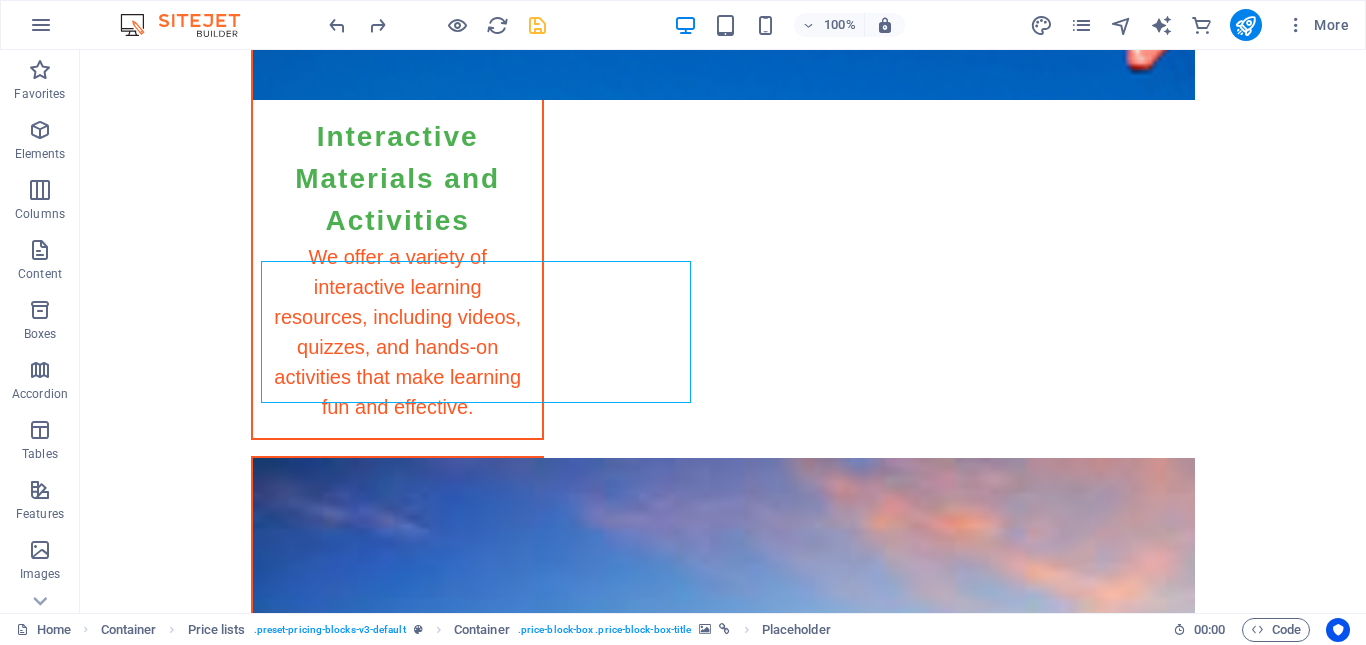 click at bounding box center (252, 3352) 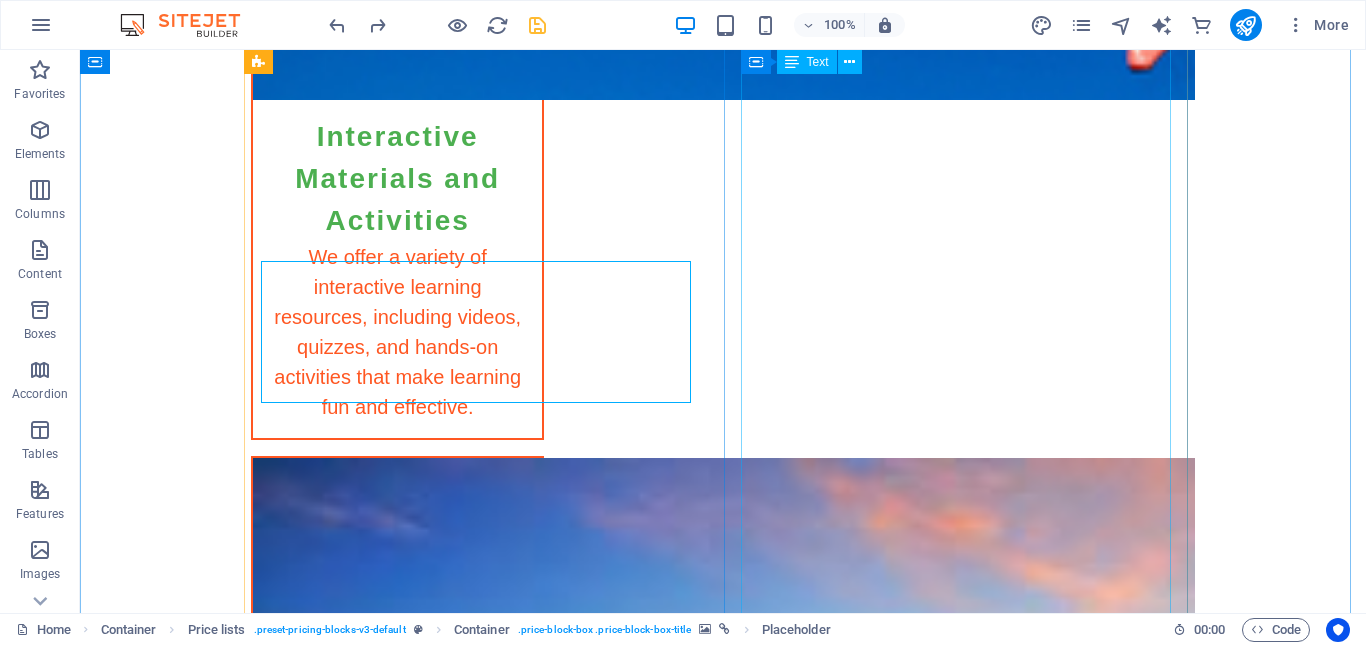 click on "In Grade 5, students are encouraged to develop critical thinking and writing skills across various subjects, equipping them for future academic challenges. Grade 6 emphasizes a deeper understanding and practical application of knowledge through projects that foster teamwork and innovation among peers. Our final grade facilitates a smooth transition to high school, covering advanced topics and essential study skills that will support students in their educational journey ahead. Every student at Bright Link Academy receives a personalized, secure dashboard tailored to their learning style and effectively tracks their progress. Our highly qualified educators are dedicated to fostering a passion for learning, offering personalized guidance as each child advances in their studies. We provide a diverse range of interactive materials and digital resources designed to make learning enjoyable and engaging for every student." at bounding box center [963, 3352] 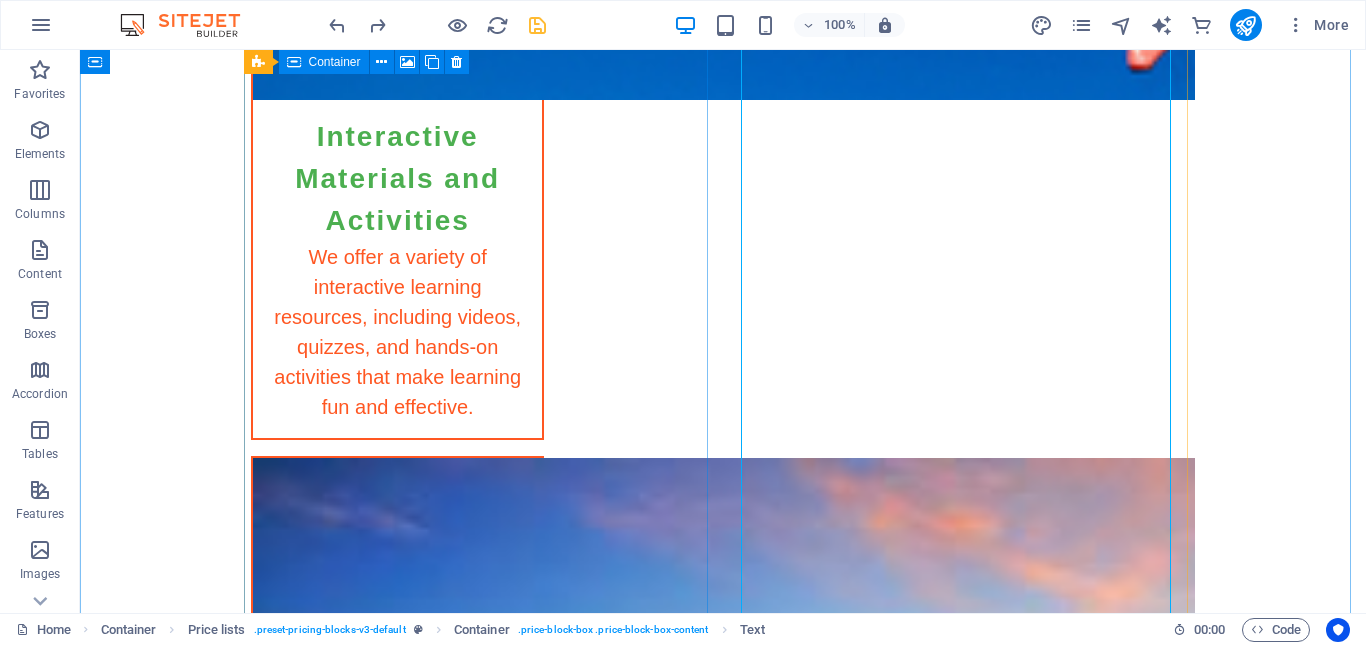click on "Add elements" at bounding box center [383, 3364] 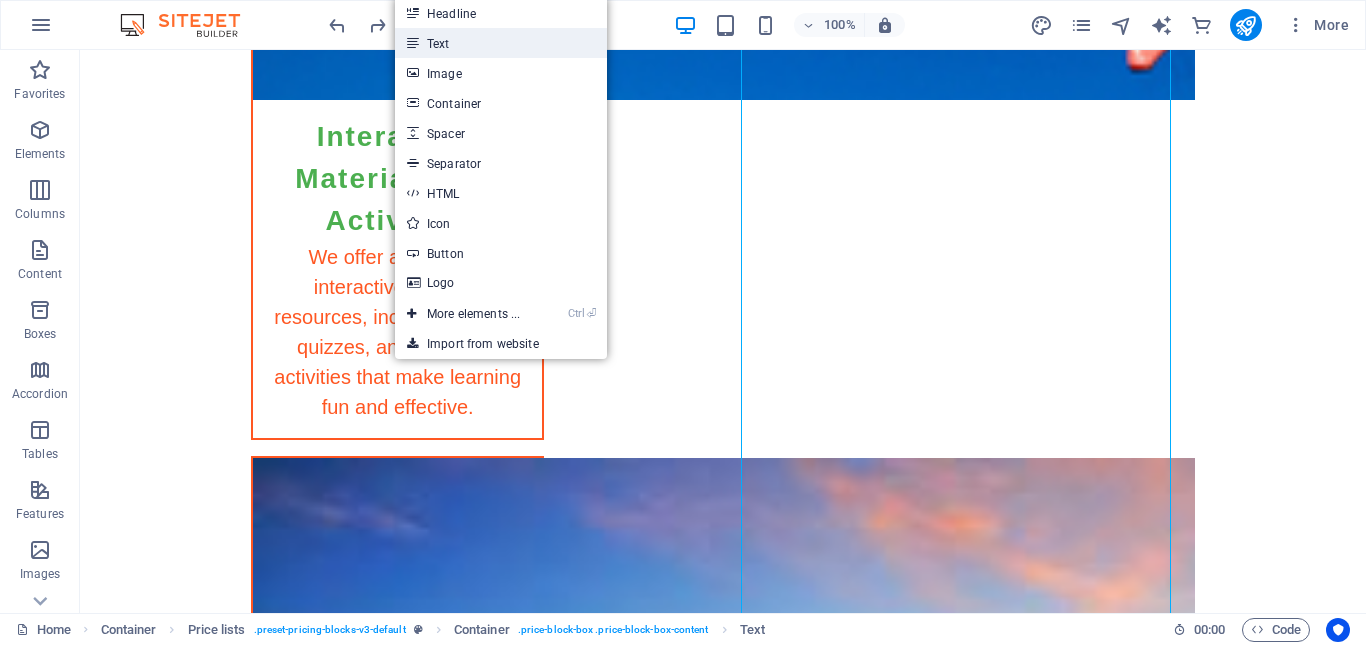 click on "Text" at bounding box center [501, 43] 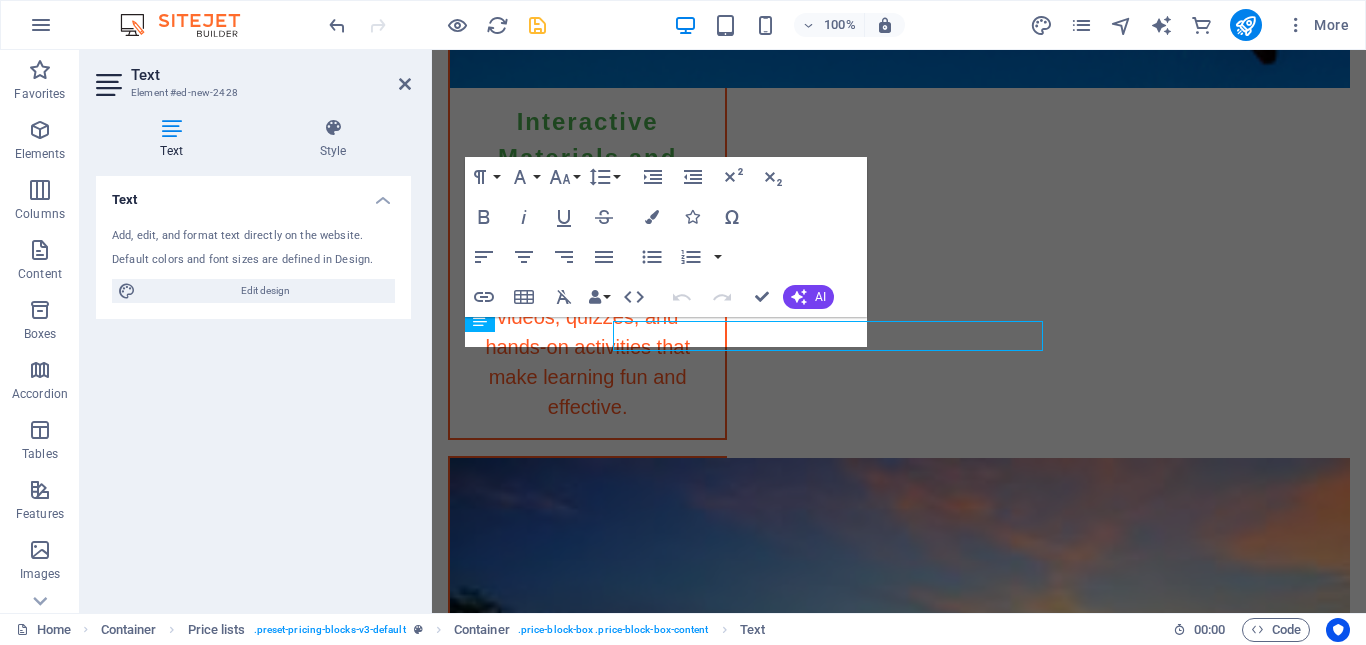 scroll, scrollTop: 4647, scrollLeft: 0, axis: vertical 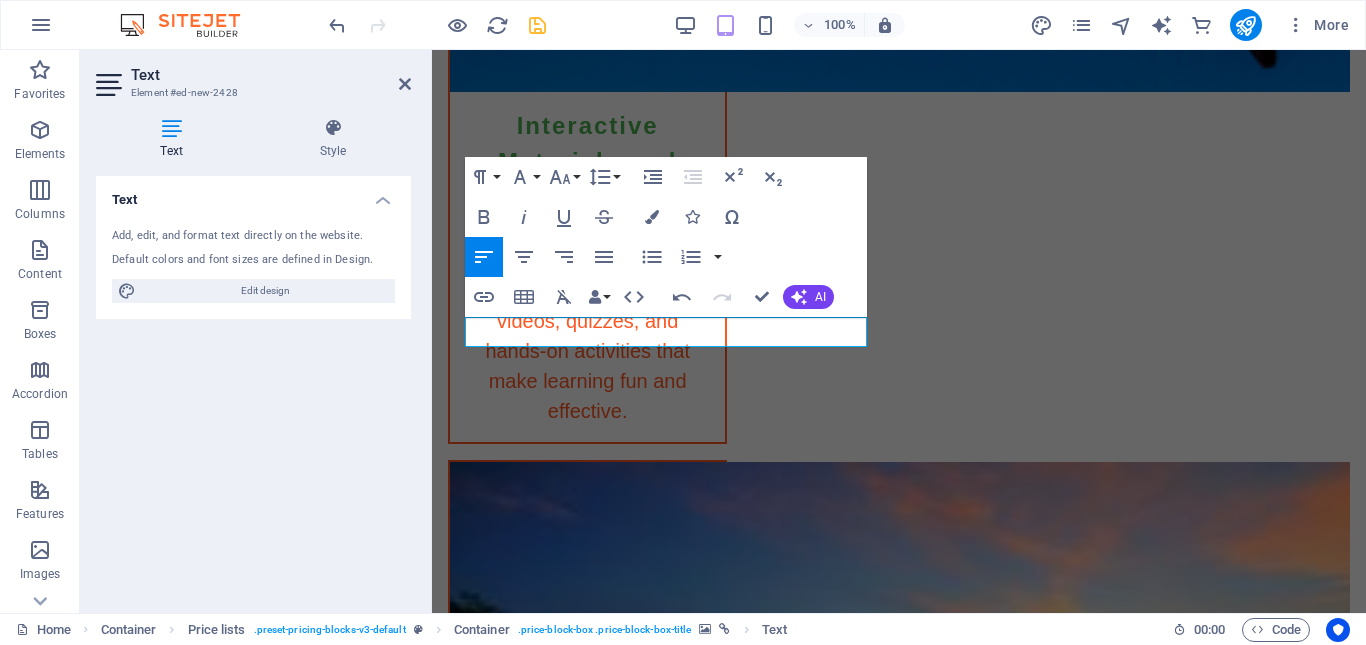 type 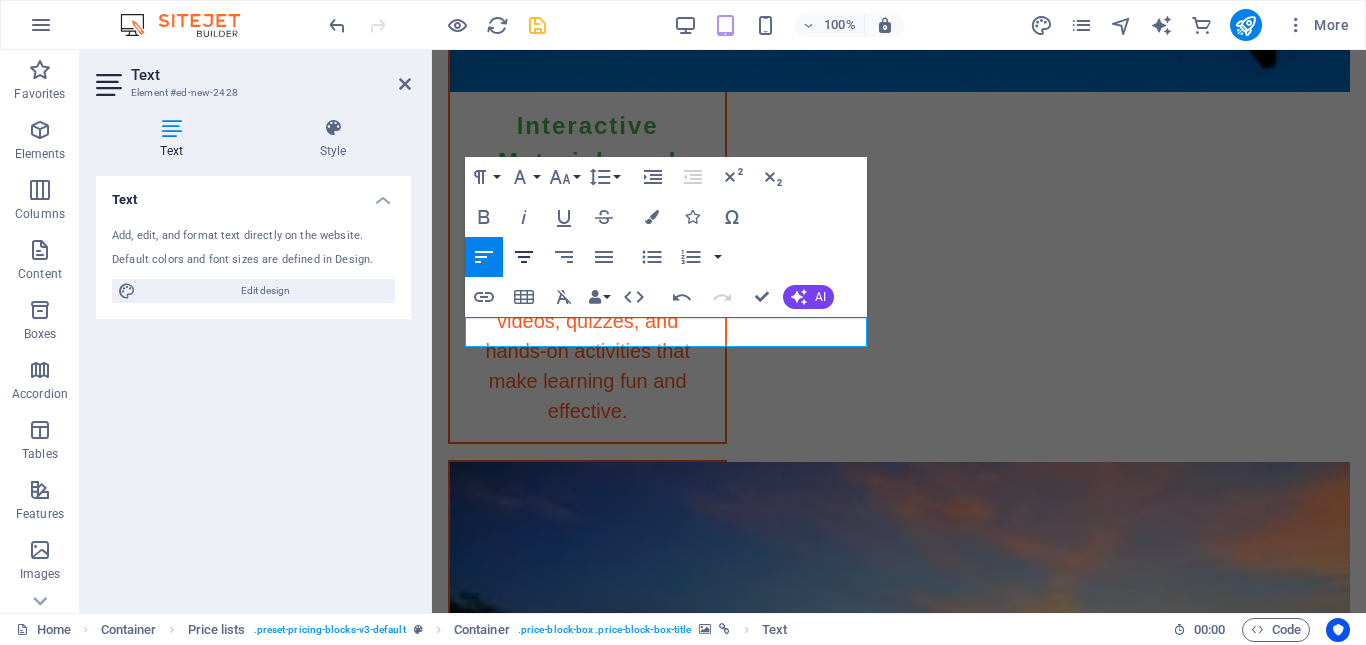 click 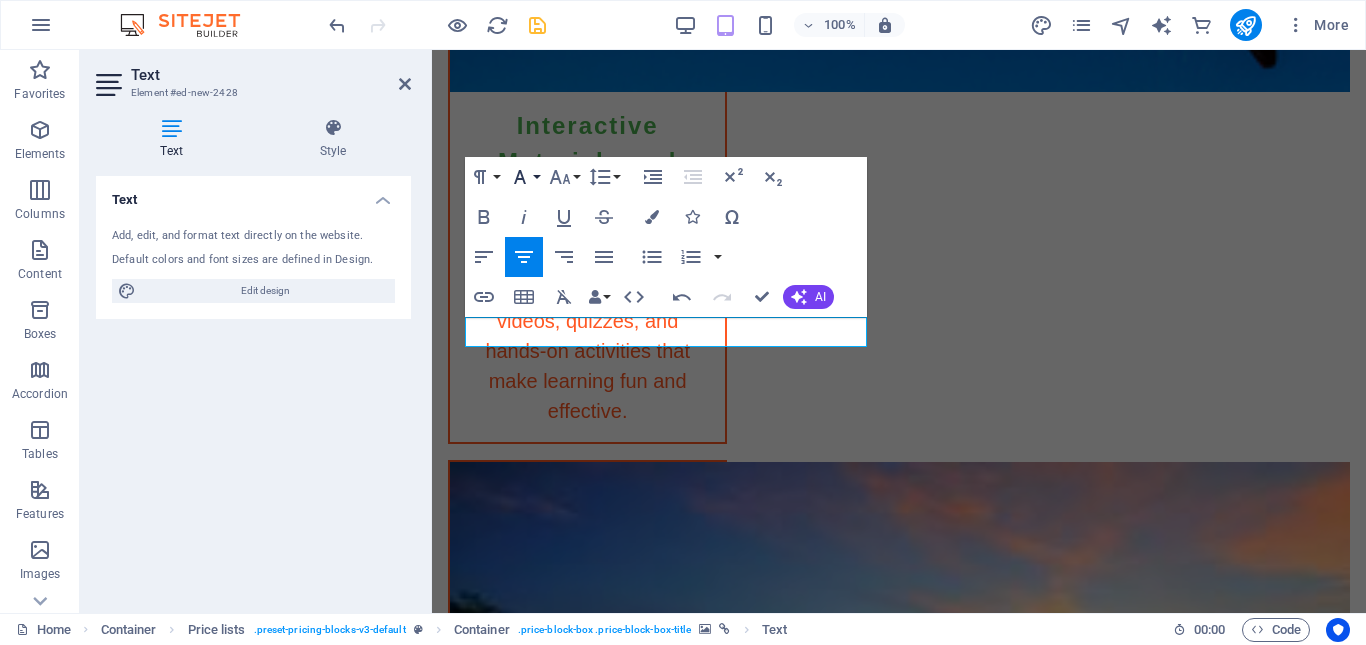 click on "Font Family" at bounding box center (524, 177) 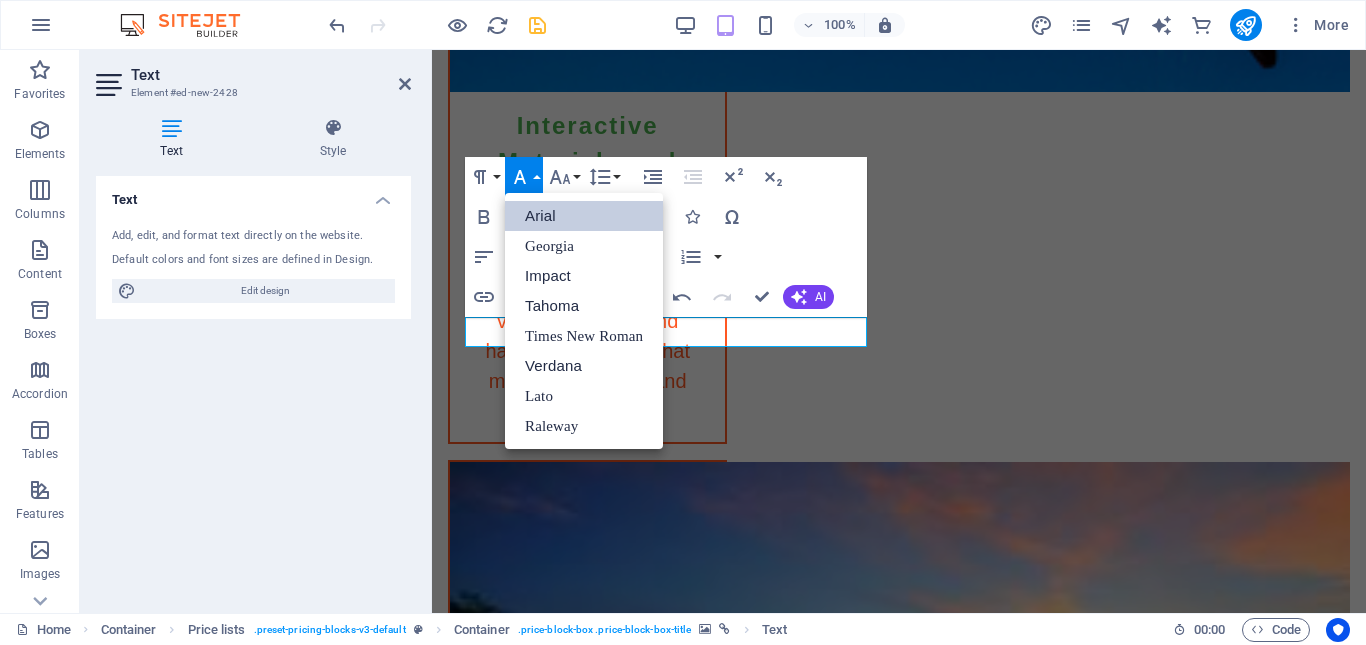 scroll, scrollTop: 0, scrollLeft: 0, axis: both 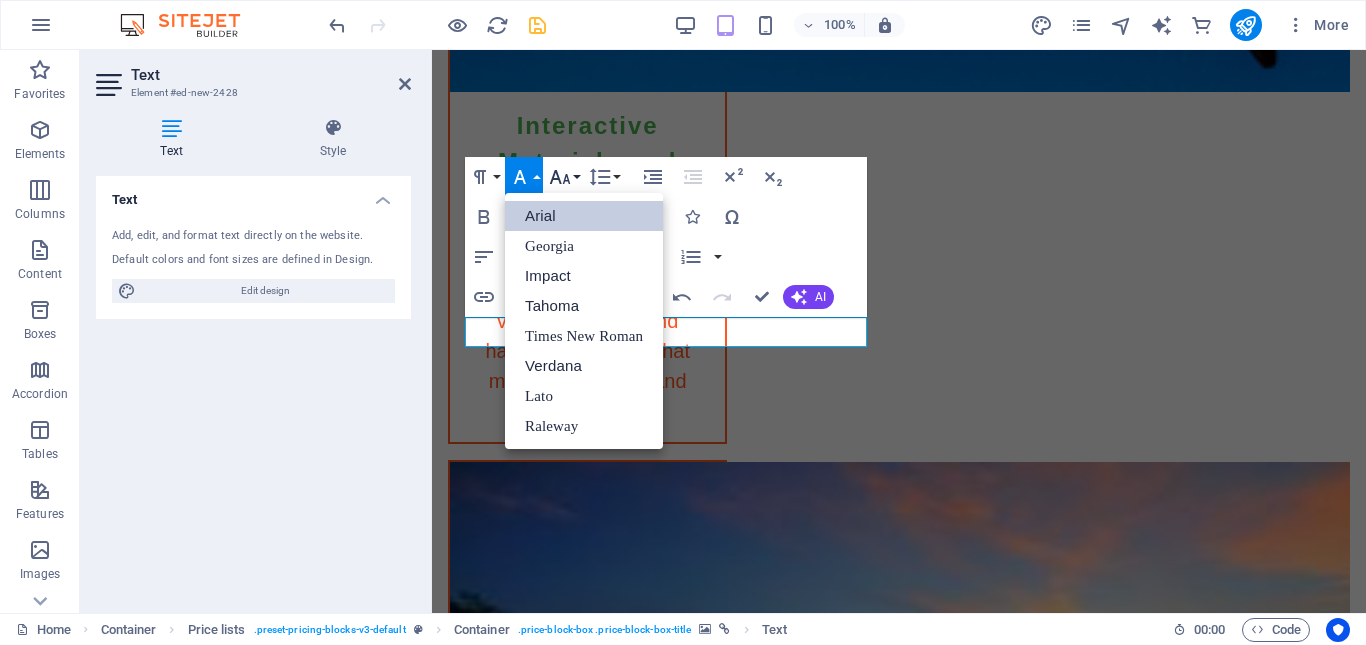click on "Font Size" at bounding box center (564, 177) 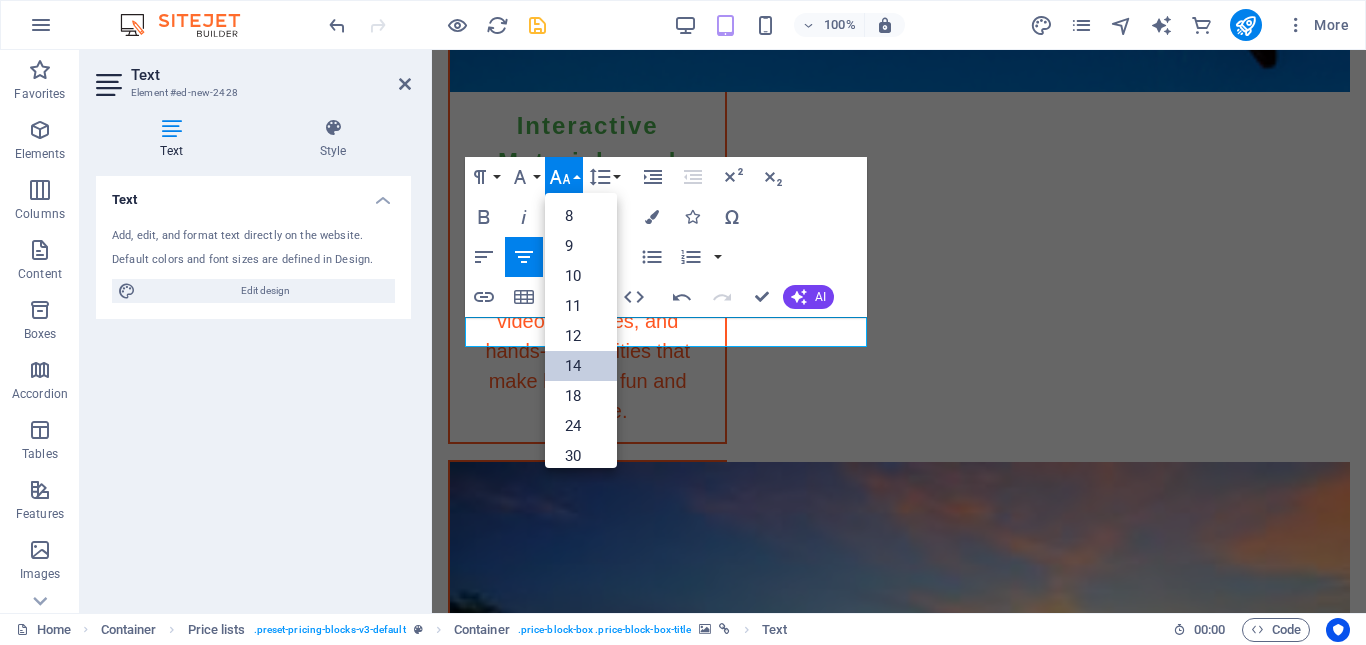 click on "14" at bounding box center (581, 366) 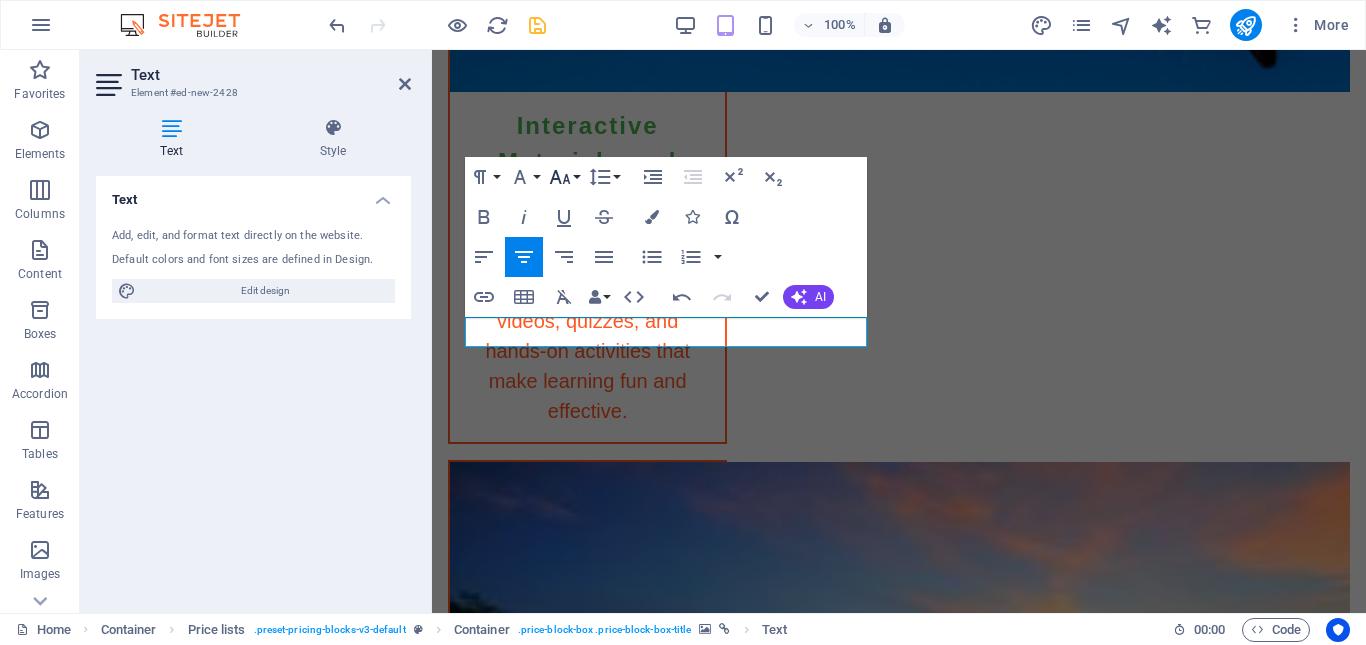 click 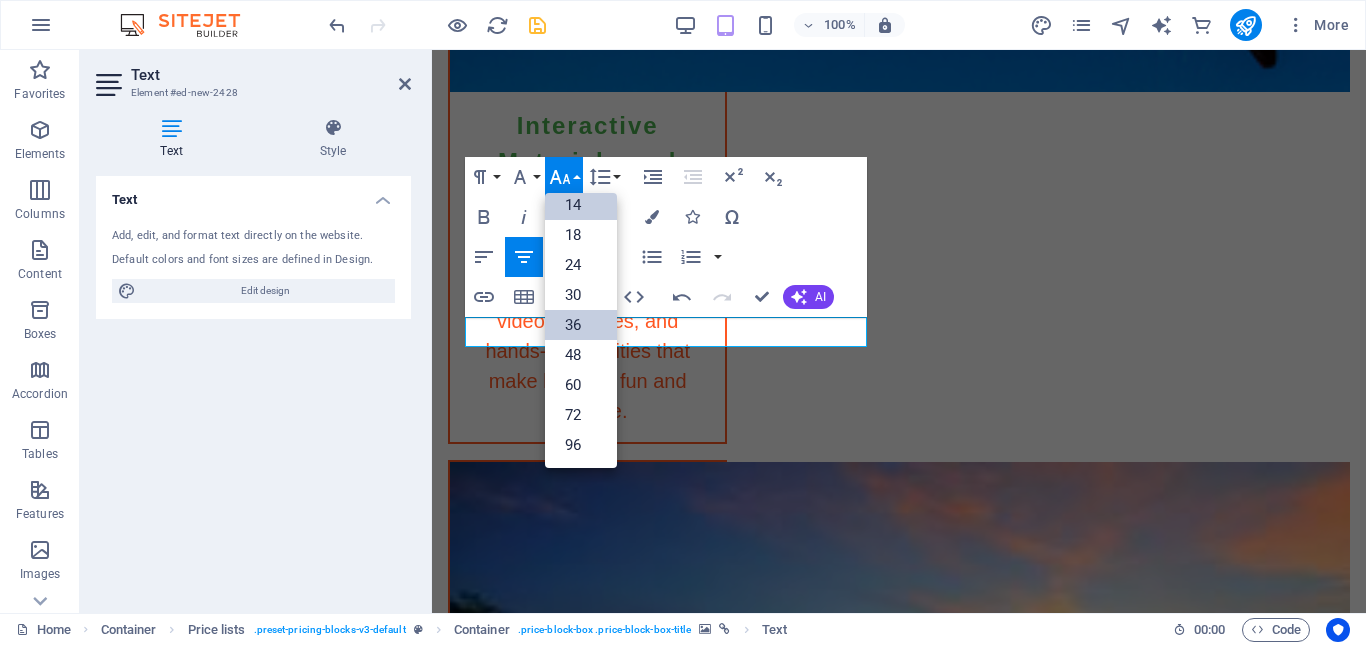scroll, scrollTop: 161, scrollLeft: 0, axis: vertical 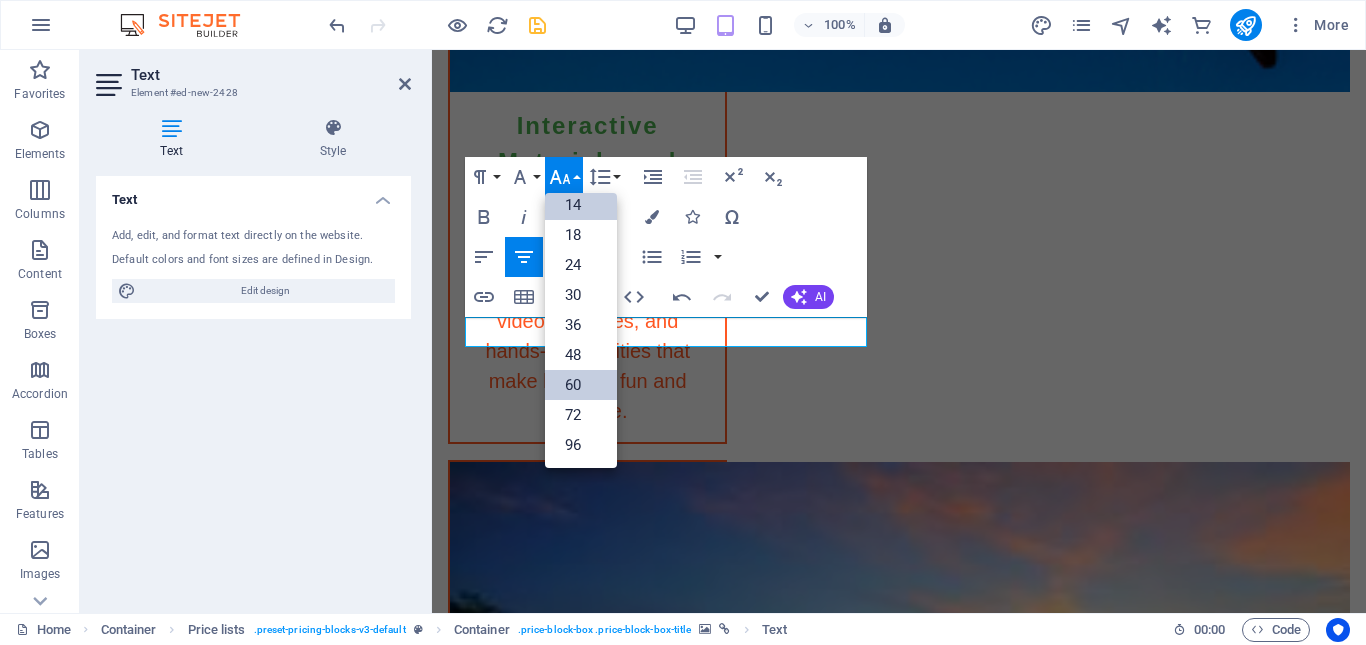 click on "60" at bounding box center [581, 385] 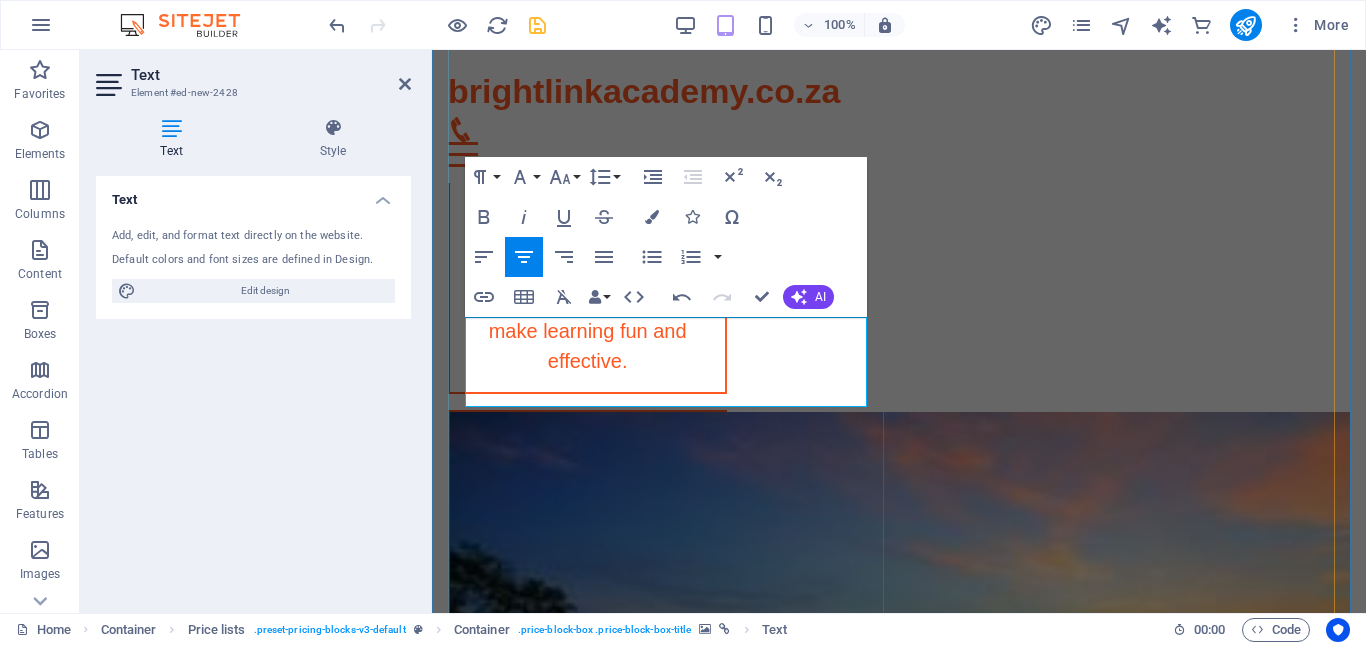 scroll, scrollTop: 4617, scrollLeft: 0, axis: vertical 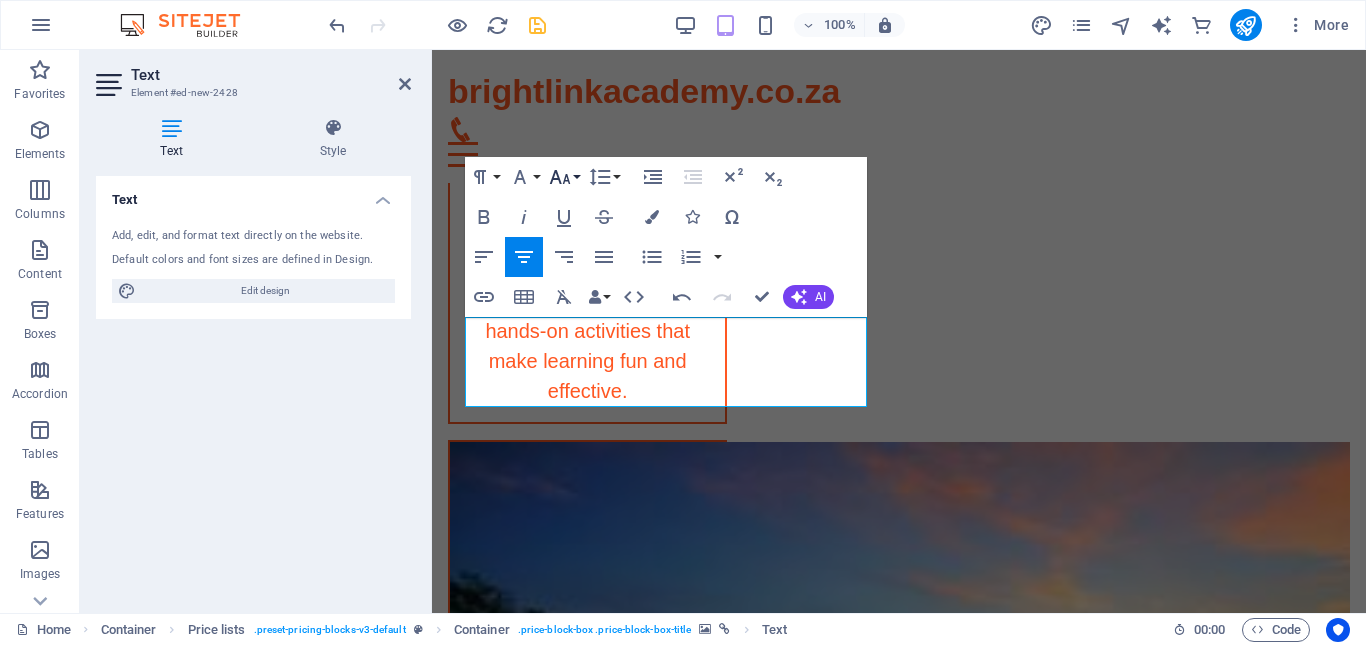 click 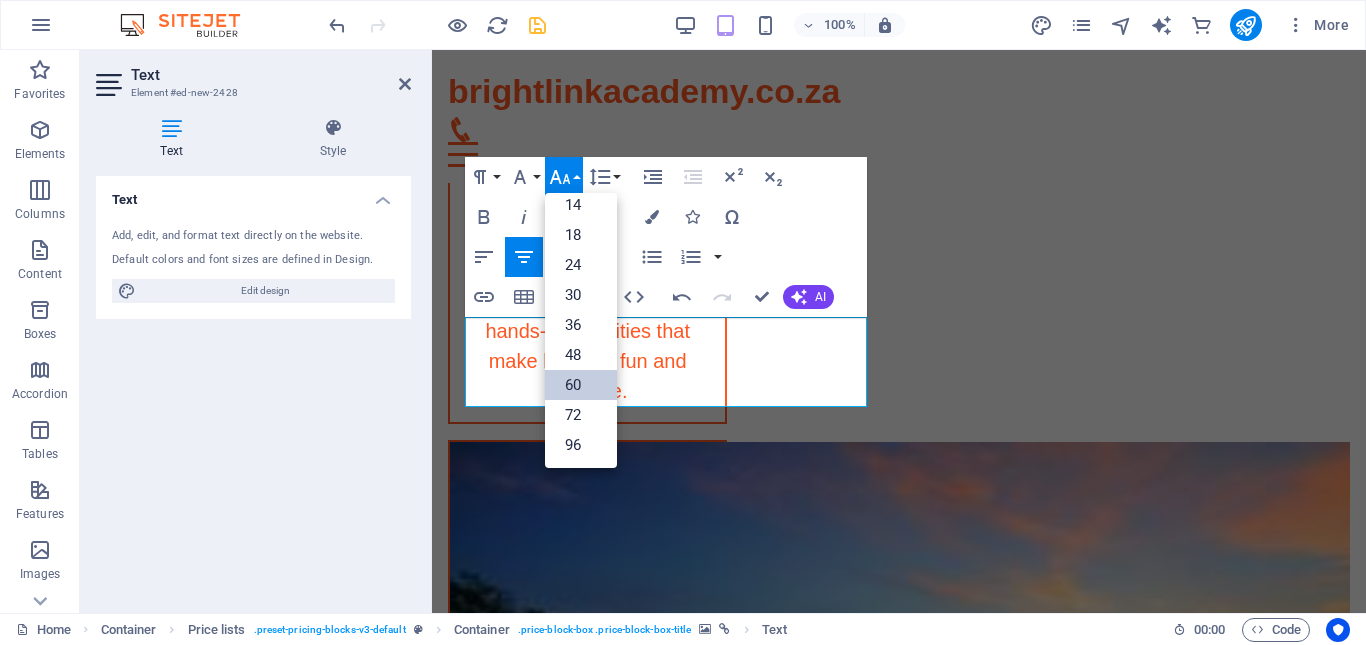 scroll, scrollTop: 161, scrollLeft: 0, axis: vertical 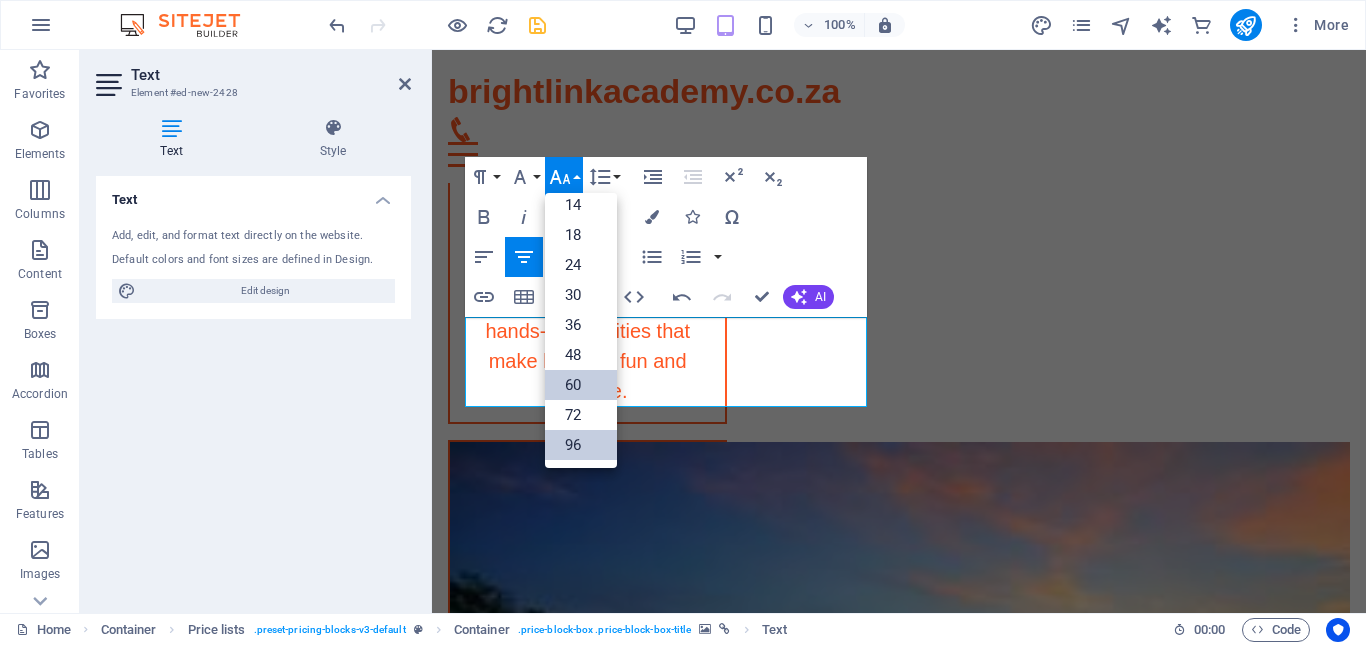 click on "96" at bounding box center (581, 445) 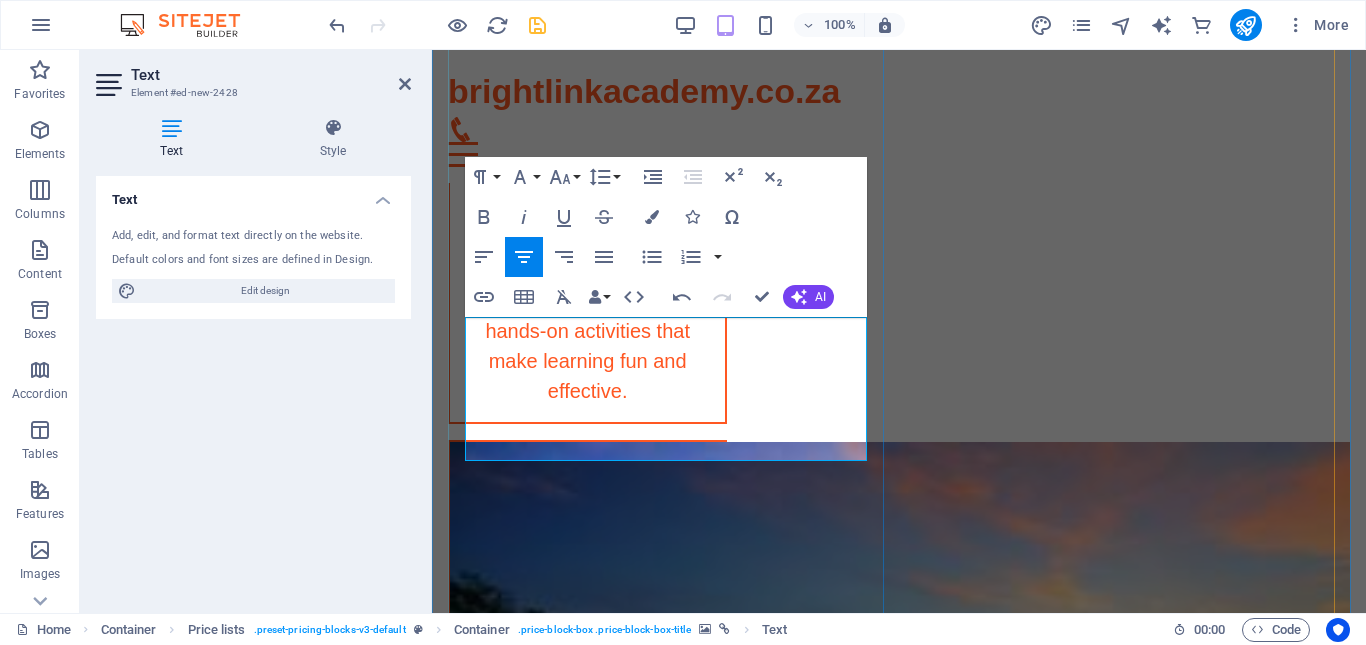 scroll, scrollTop: 4590, scrollLeft: 0, axis: vertical 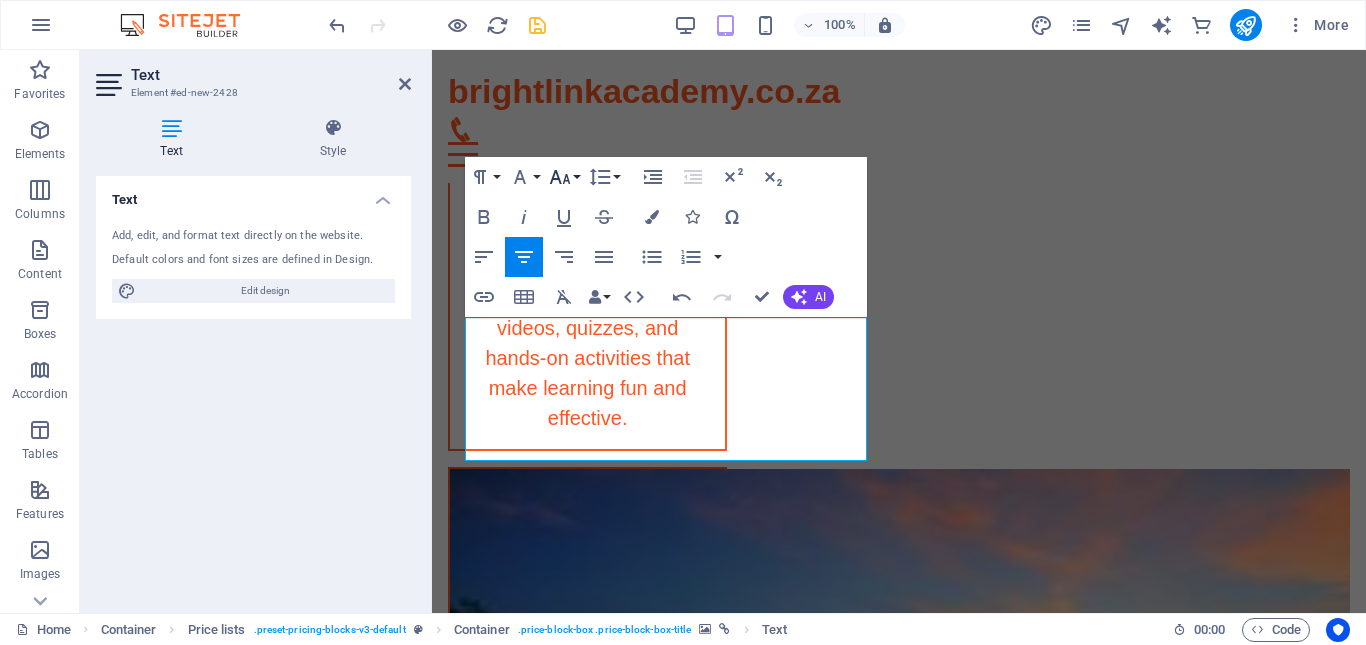 click on "Font Size" at bounding box center (564, 177) 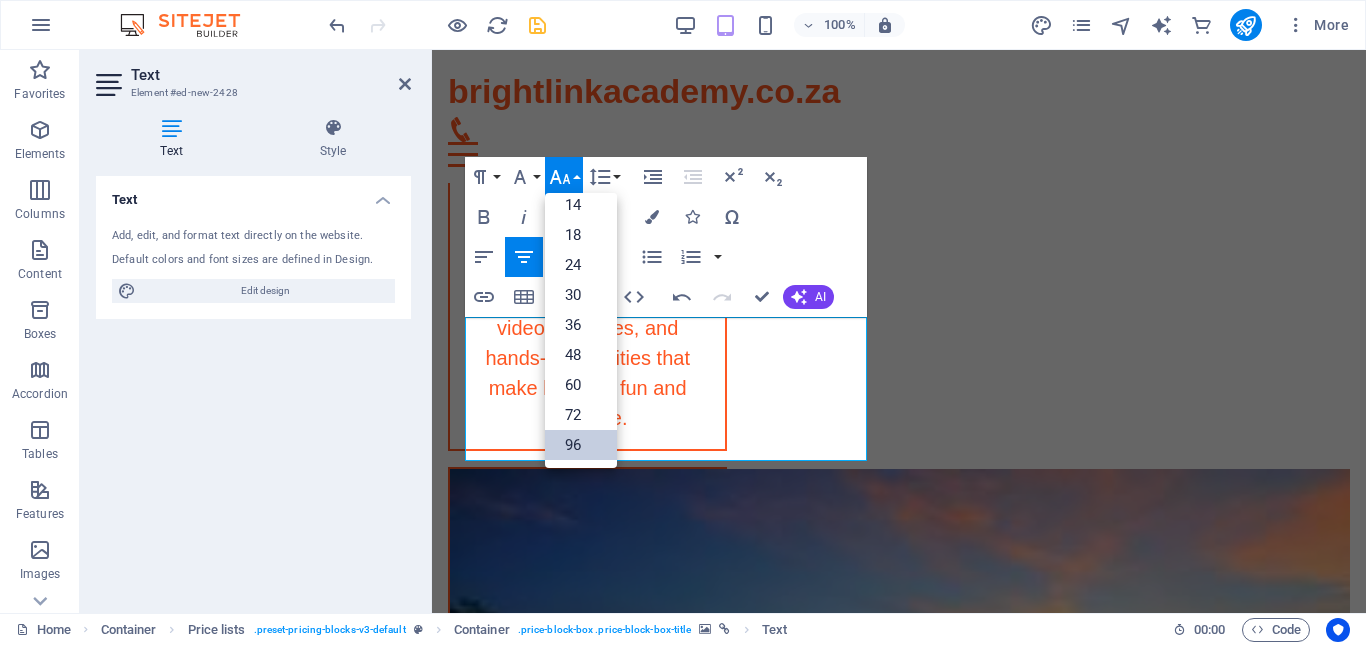scroll, scrollTop: 161, scrollLeft: 0, axis: vertical 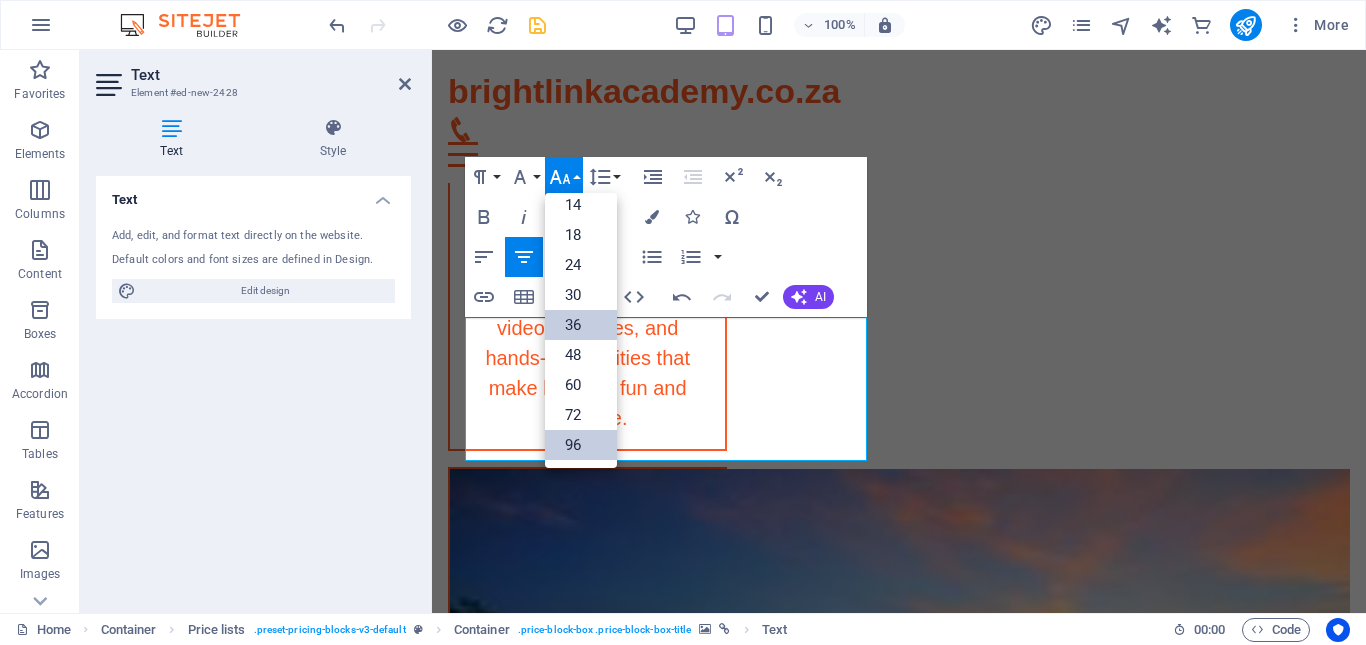 click on "36" at bounding box center (581, 325) 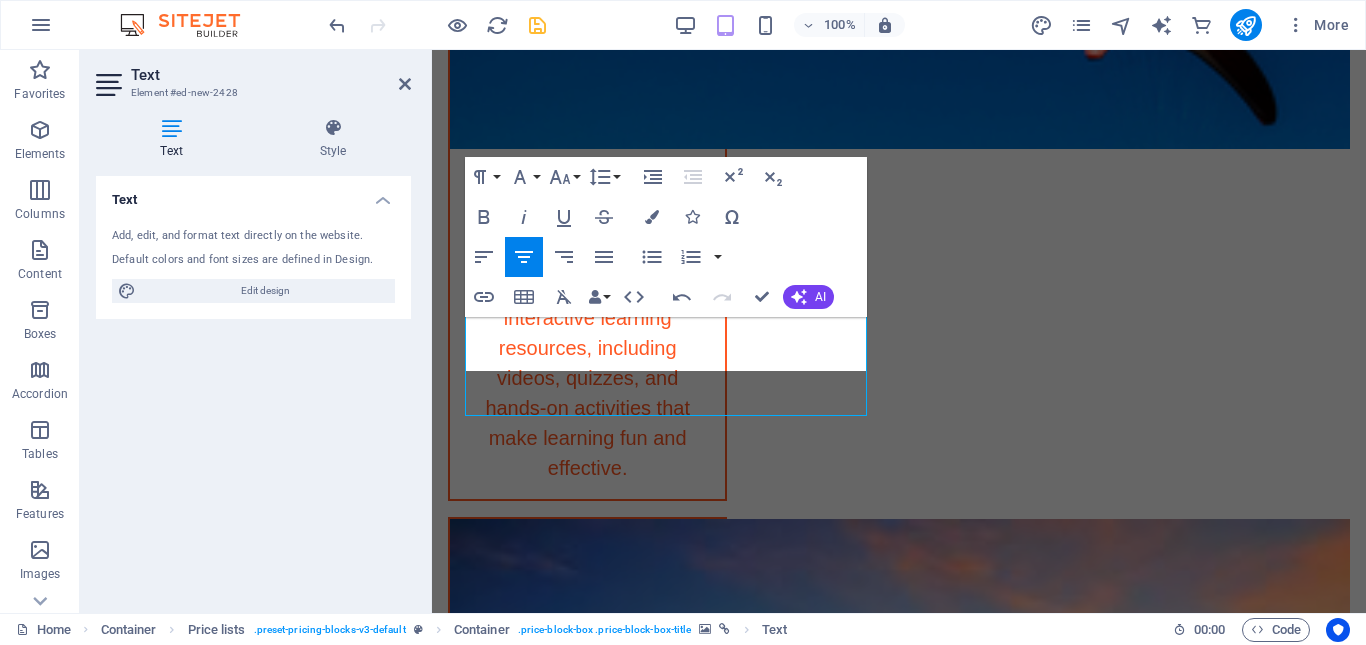 scroll, scrollTop: 4635, scrollLeft: 0, axis: vertical 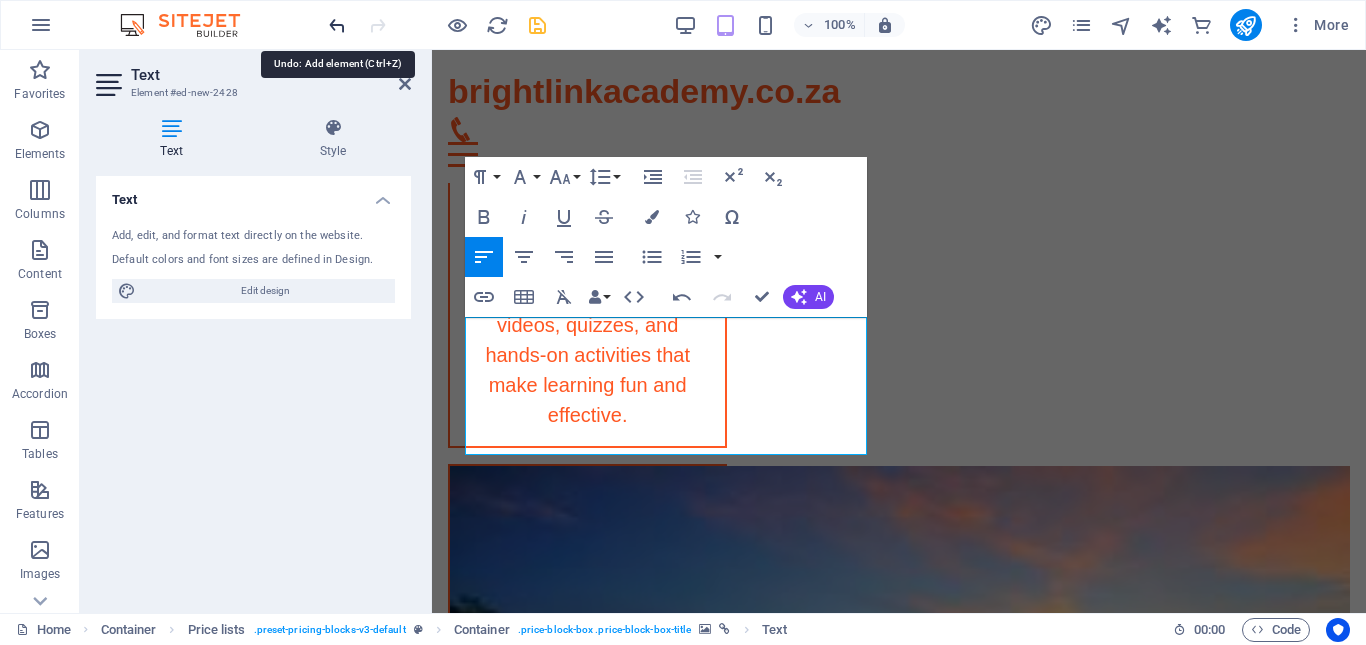 click at bounding box center (337, 25) 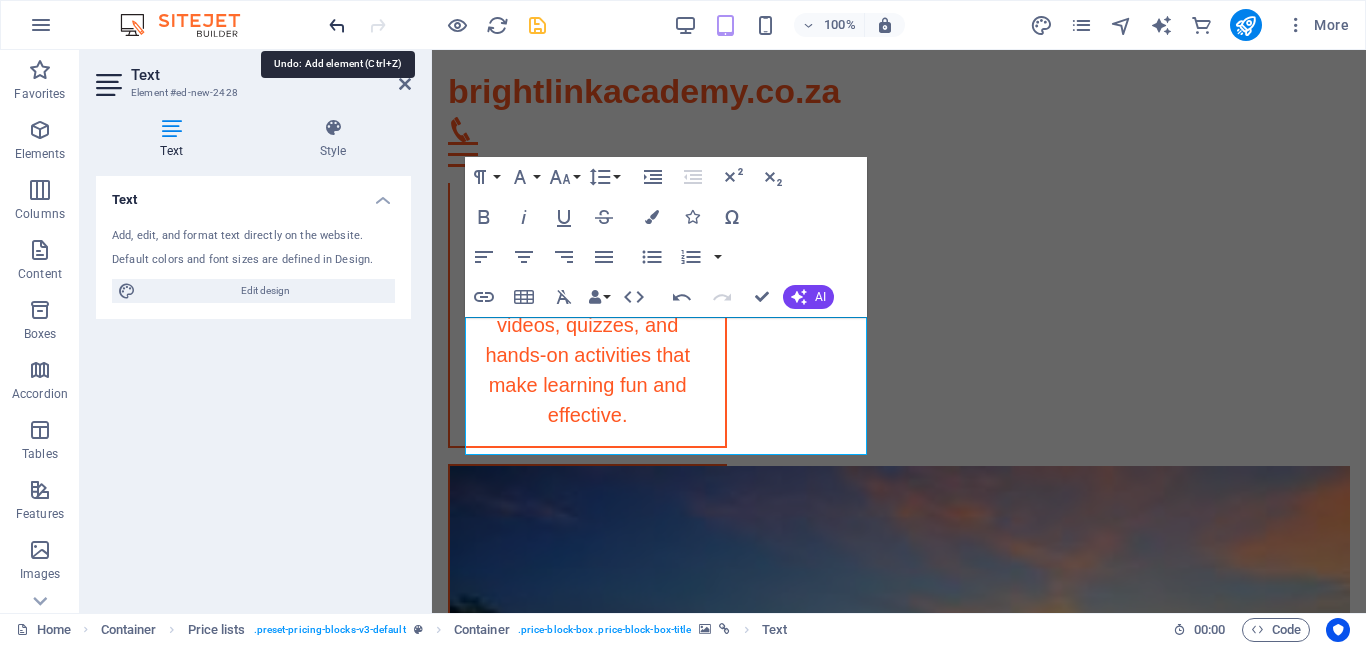 click at bounding box center (337, 25) 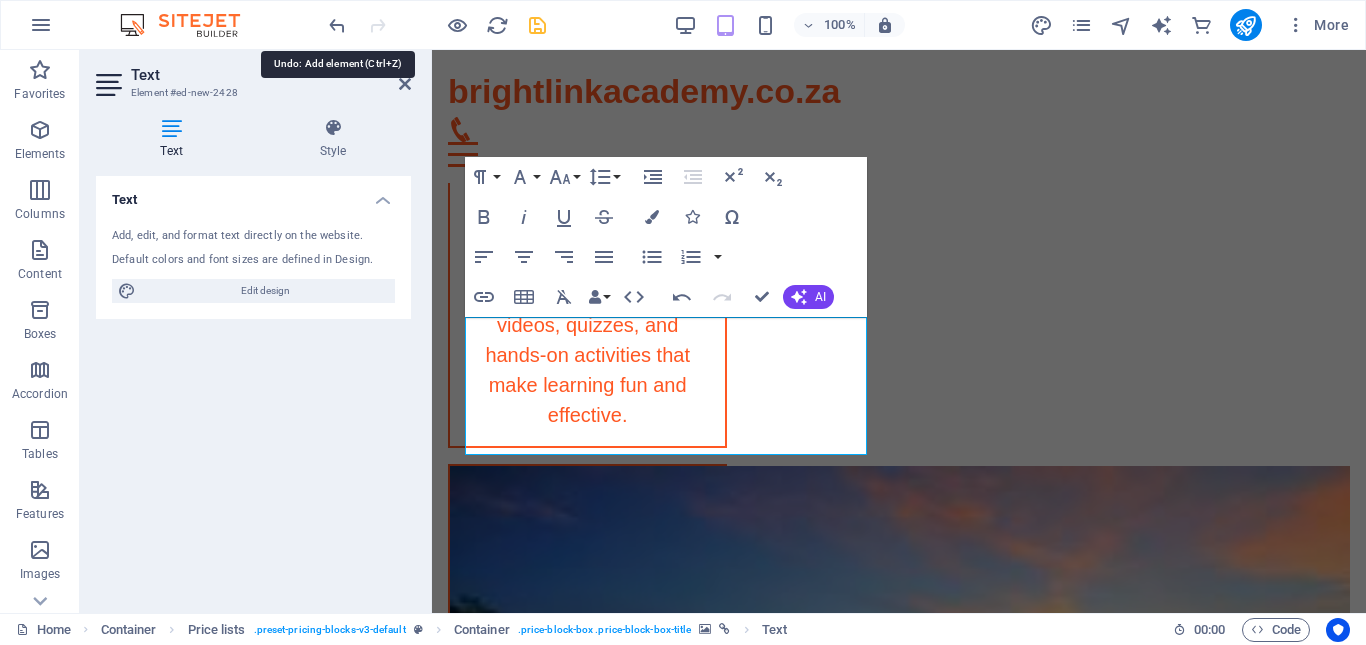 drag, startPoint x: 339, startPoint y: 32, endPoint x: 353, endPoint y: 49, distance: 22.022715 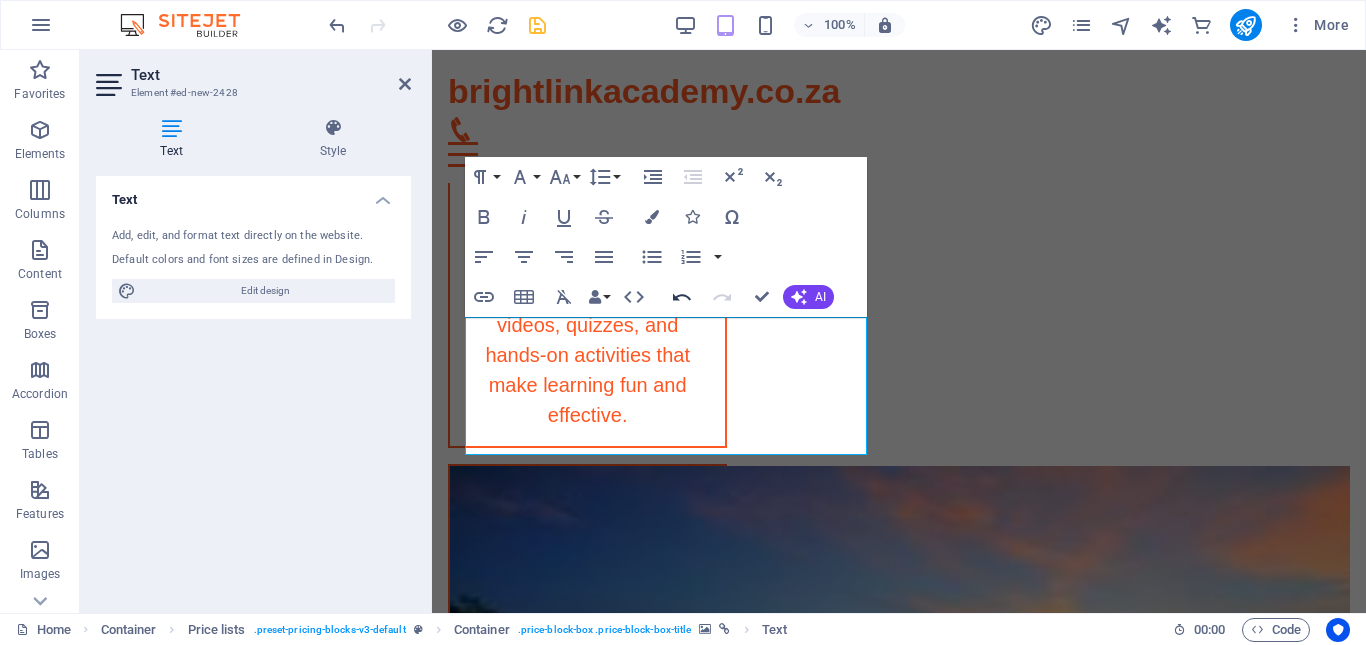 click 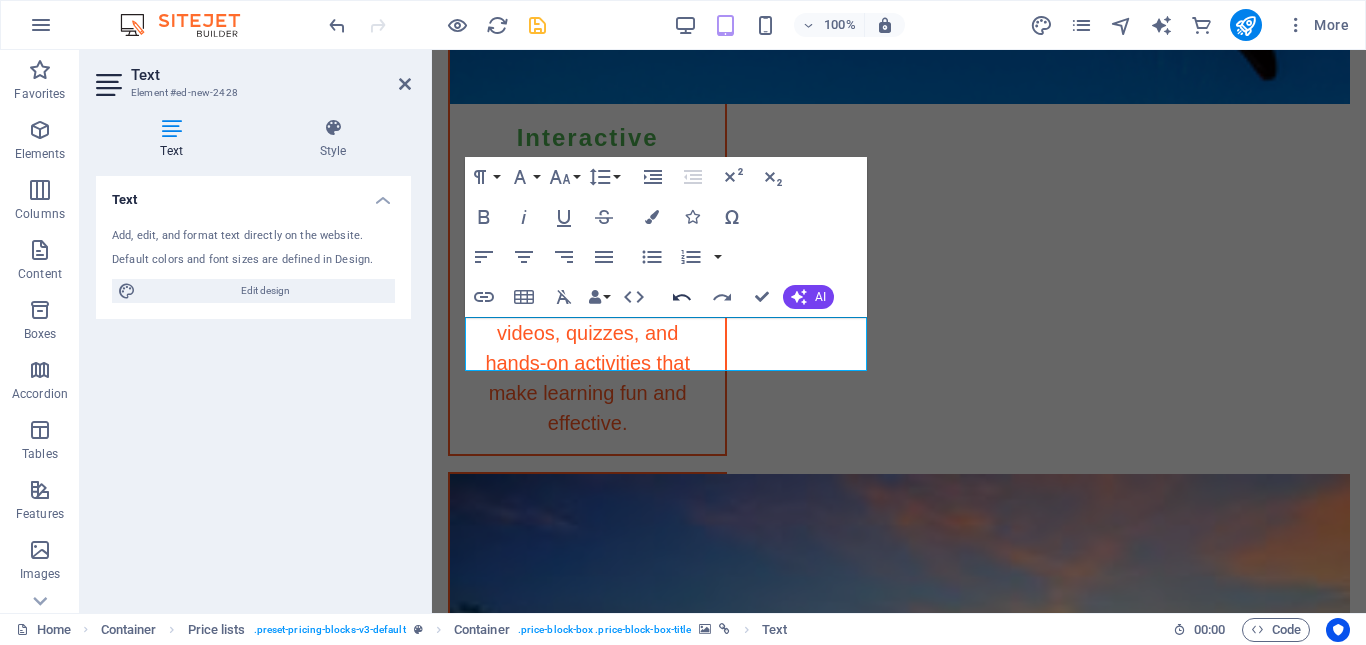 click 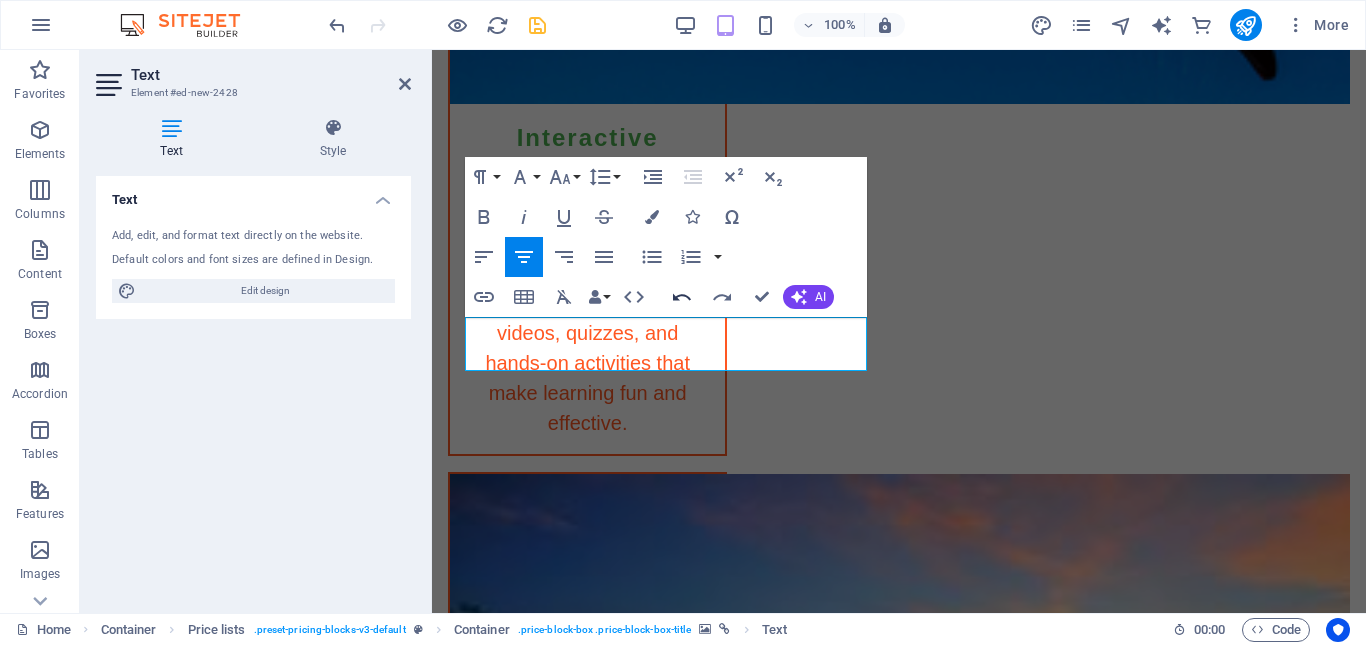 click 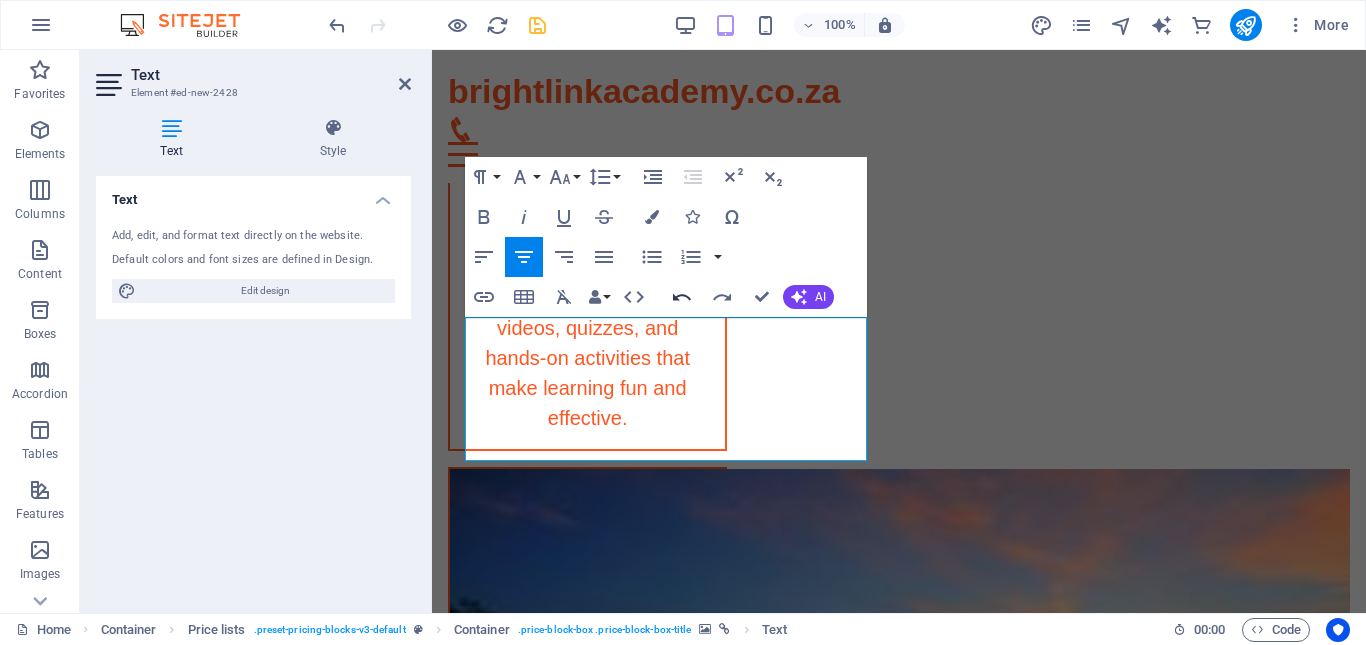 click 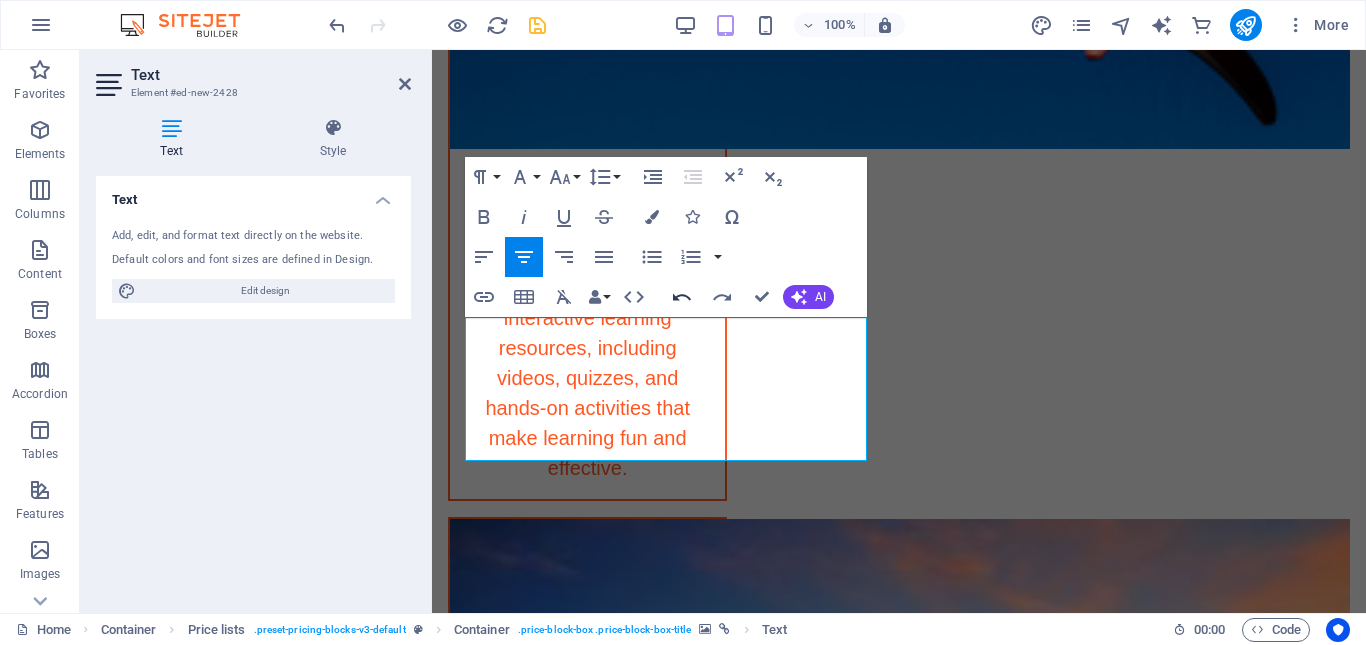 scroll, scrollTop: 4617, scrollLeft: 0, axis: vertical 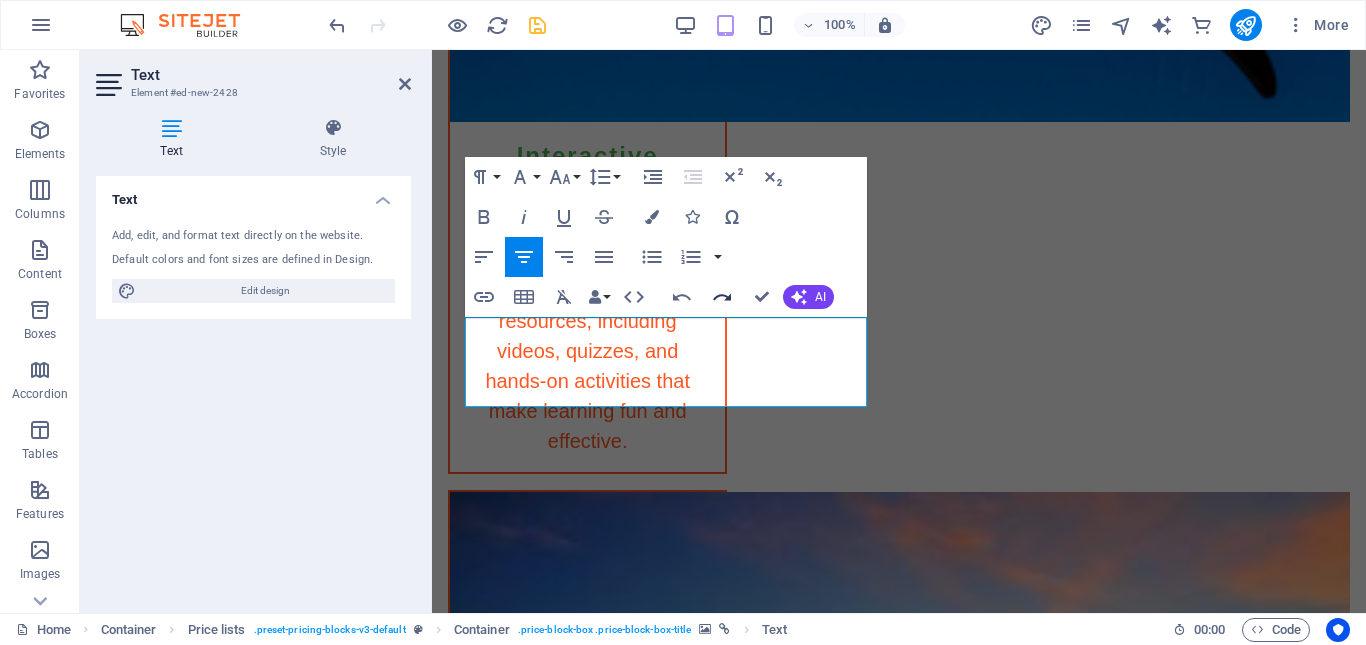 click 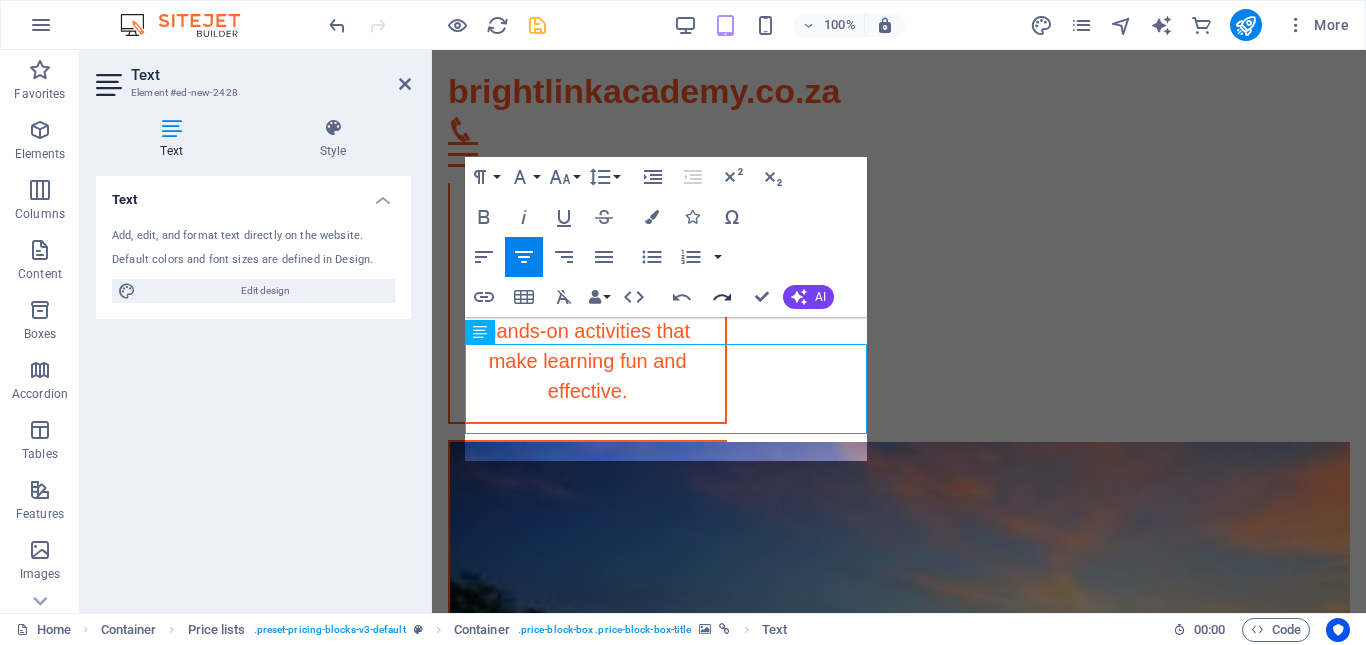 scroll, scrollTop: 4590, scrollLeft: 0, axis: vertical 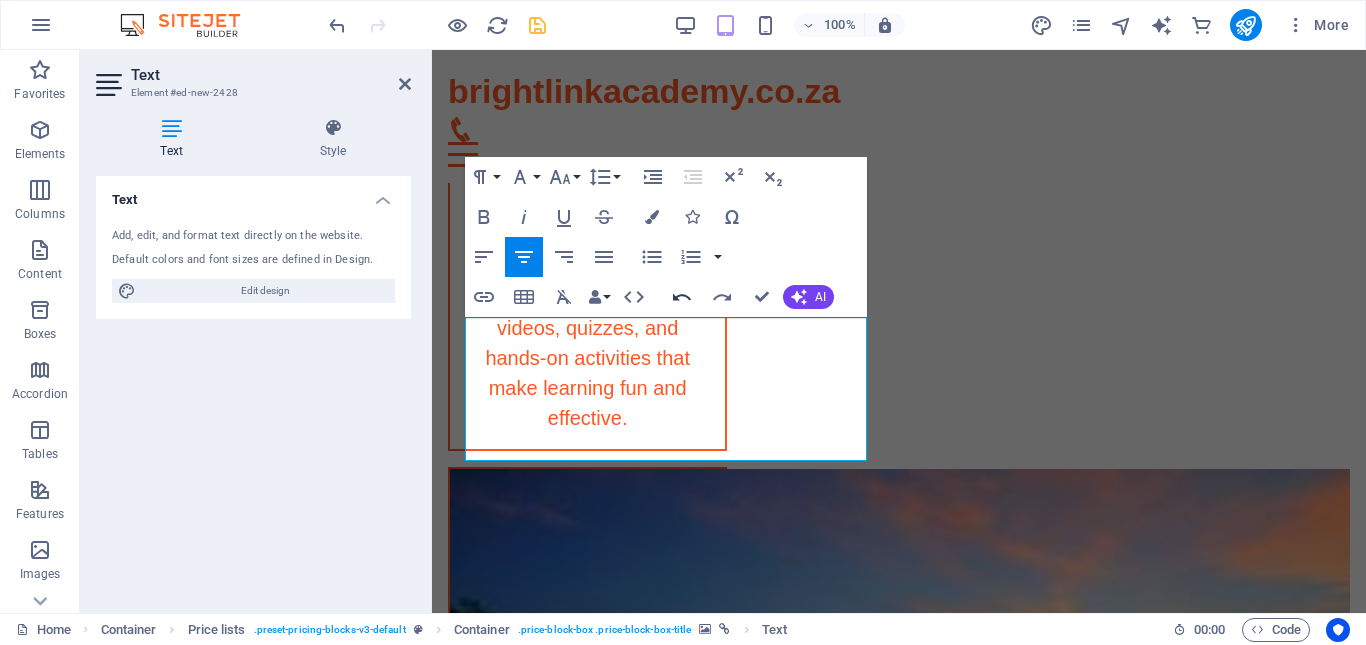 click 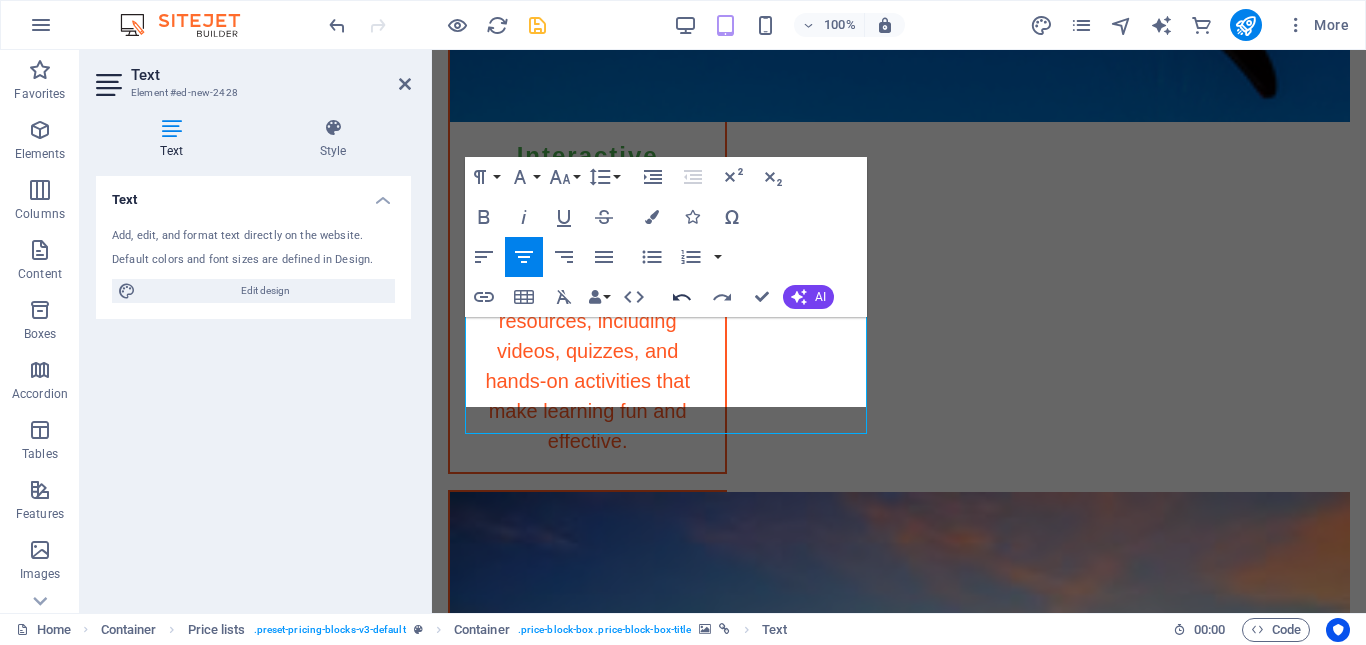 click 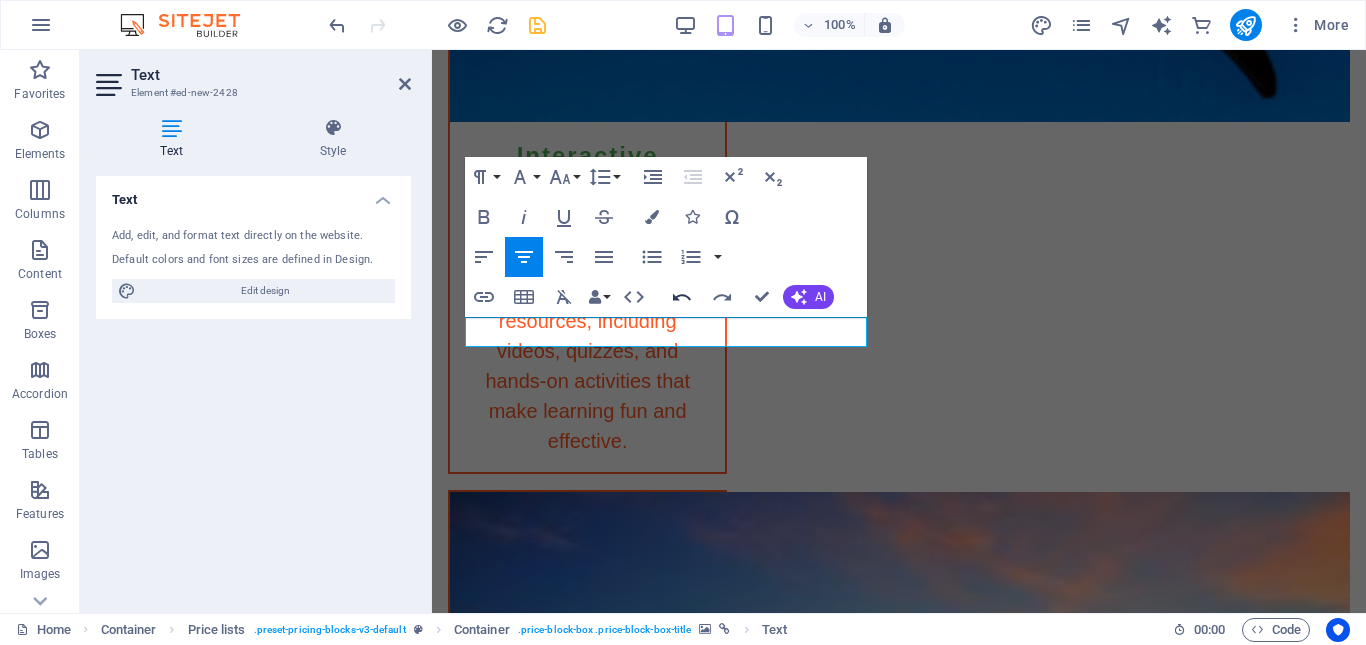 scroll, scrollTop: 4647, scrollLeft: 0, axis: vertical 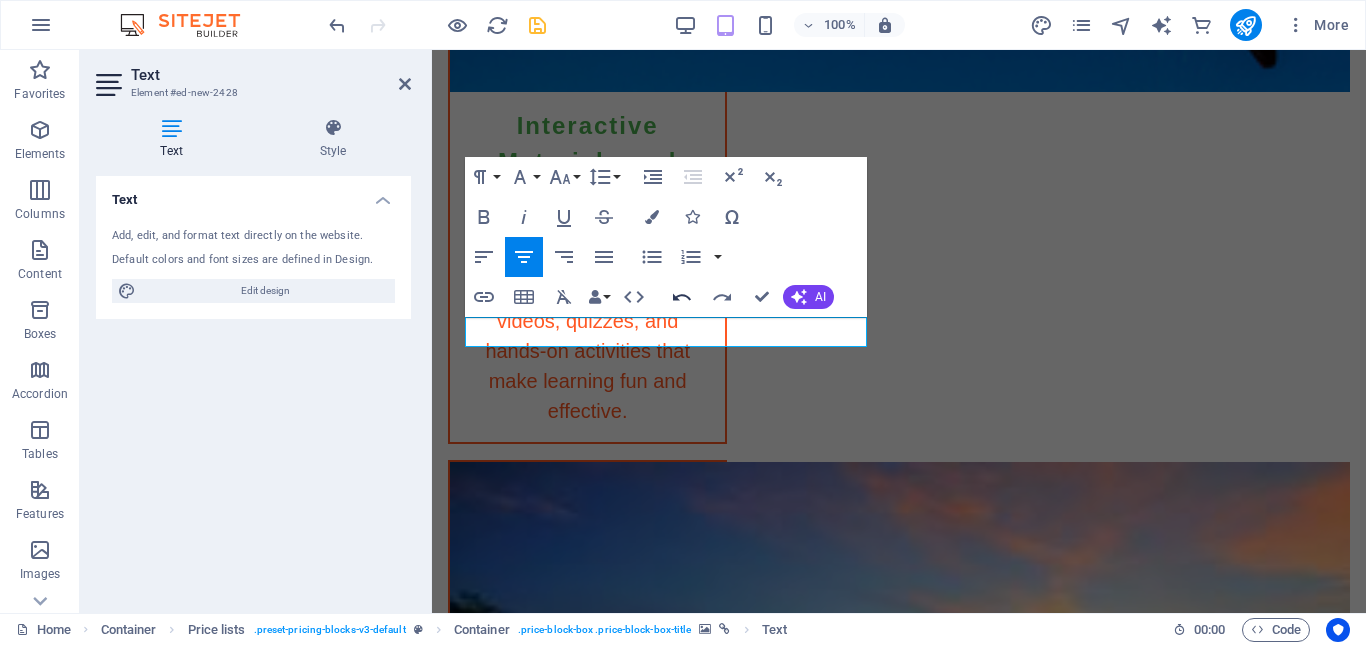 click 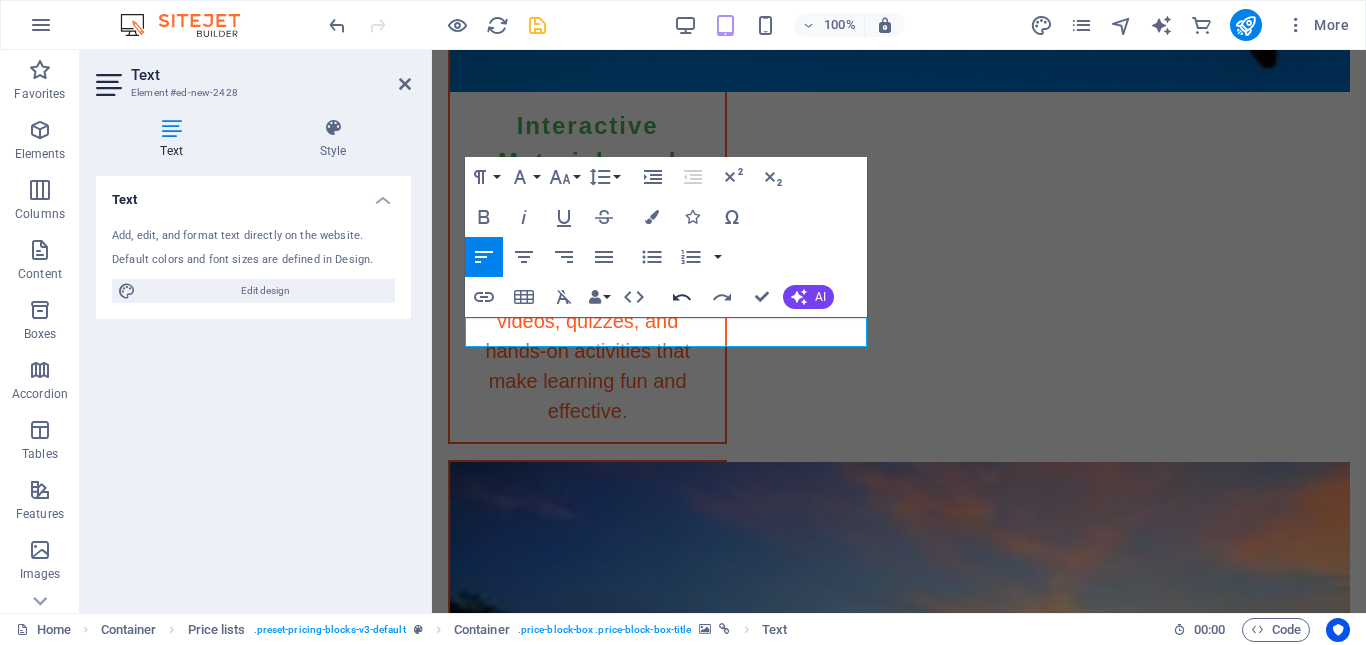 click 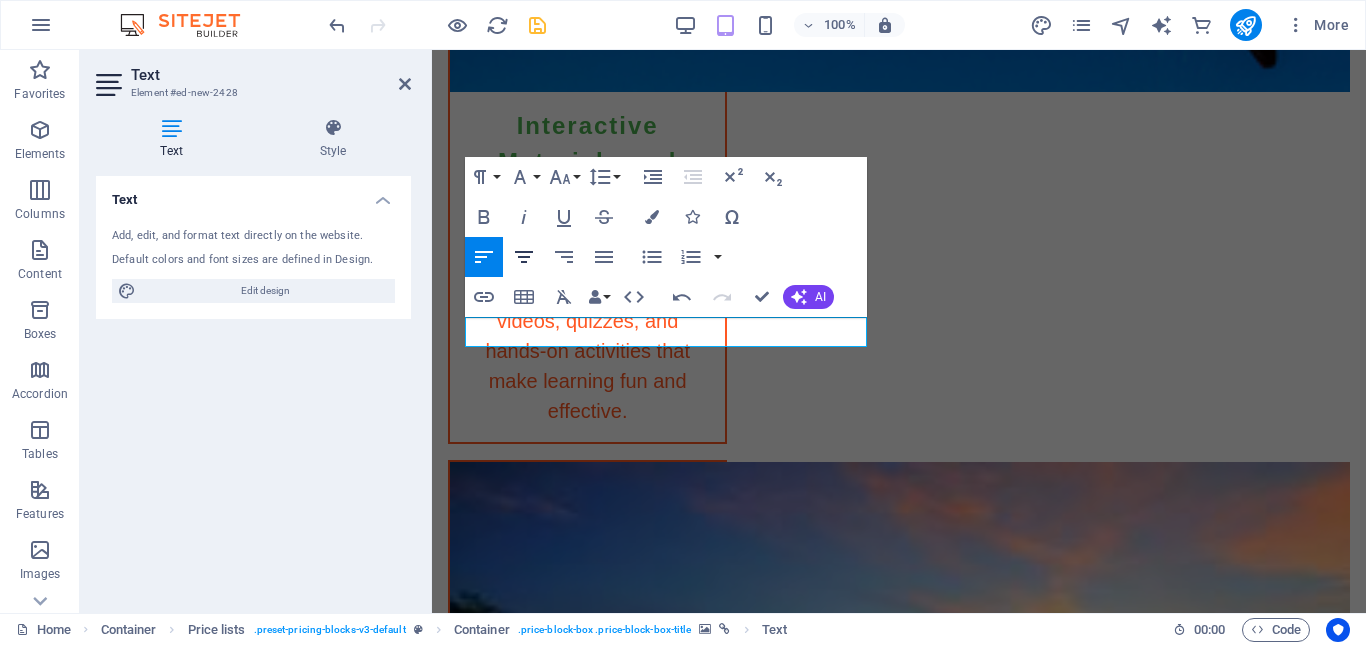 click 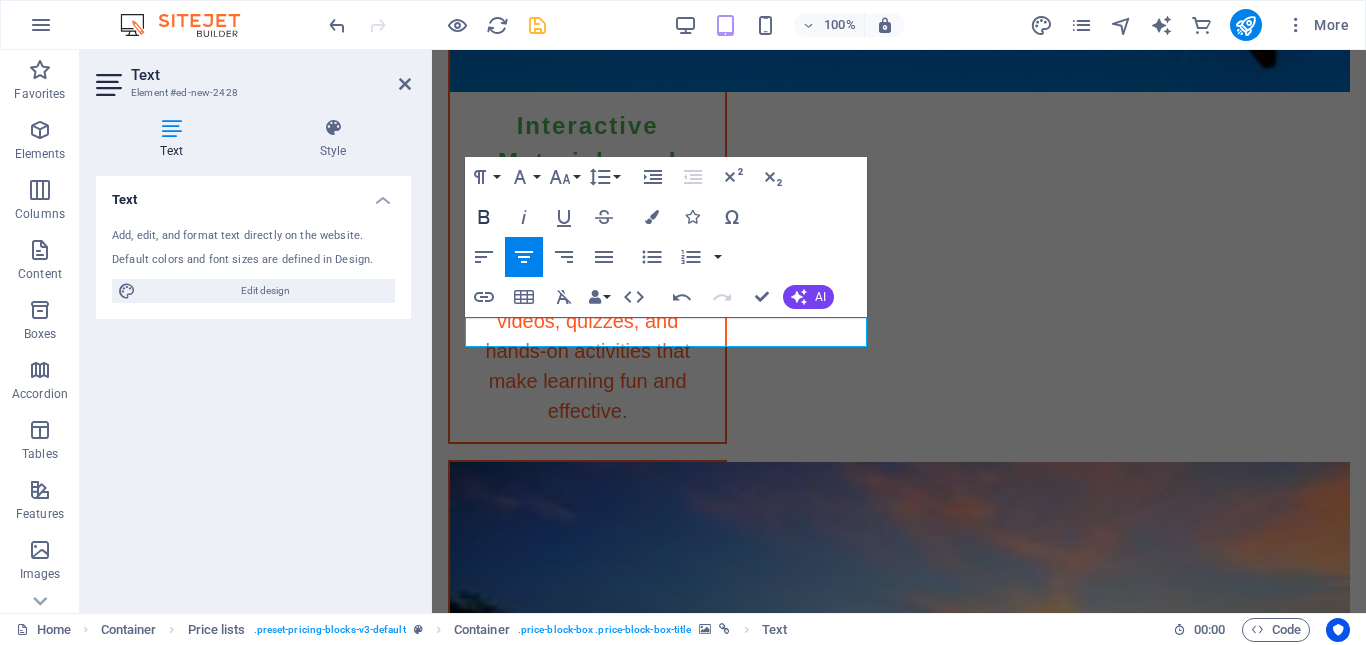 click 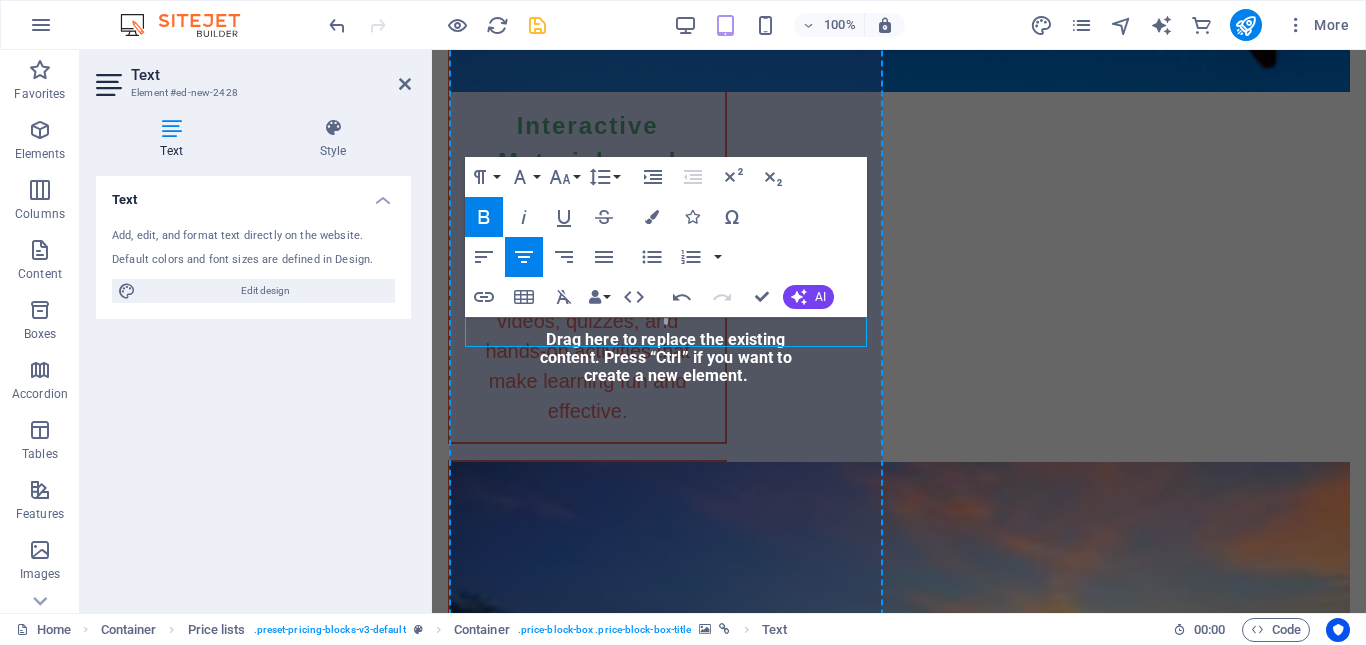 click at bounding box center (449, 3359) 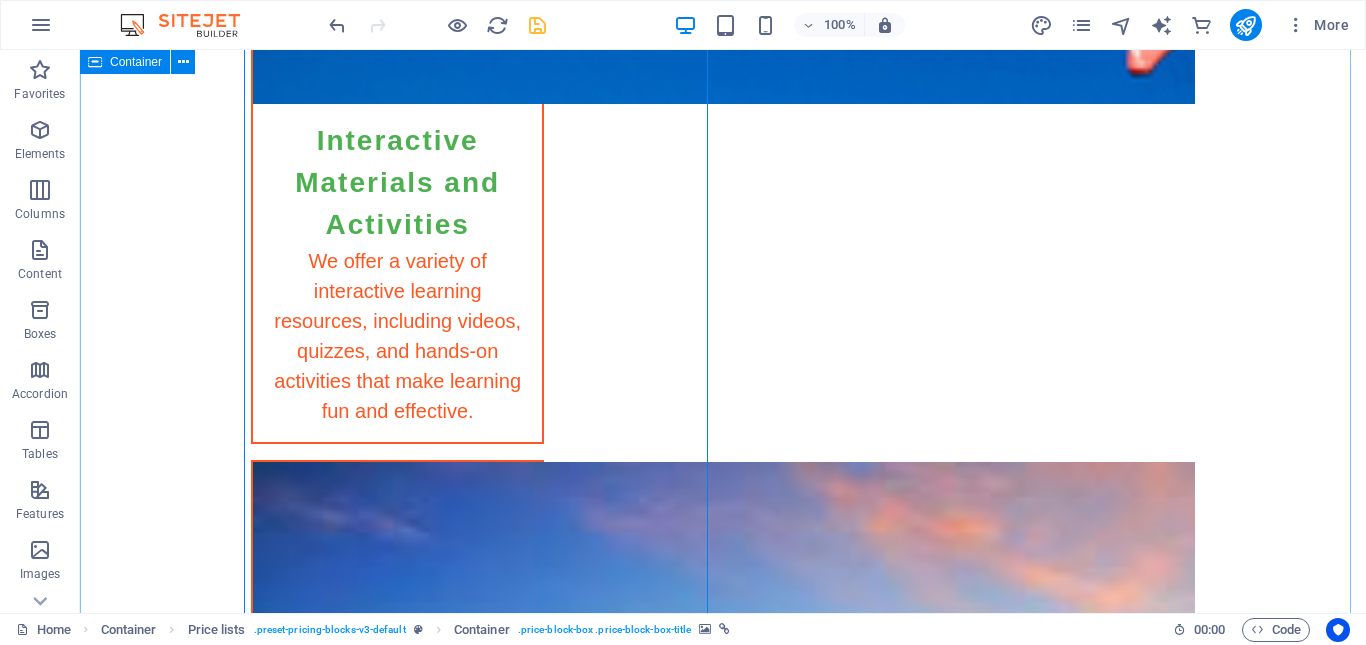 click on "Welcome to Bright Link Academy Home Schooling Program We offer a comprehensive homeschooling program for grades R to 7, fully aligned with the CAPS curriculum. Each child receives personalized attention and resources to help them excel in their studies. Our Grade R program establishes a strong foundation for future learning, concentrating on key developmental milestones through engaging and interactive lesson plans. The Grade 1 curriculum prioritizes literacy and numeracy skills, fostering a love for learning while ensuring students acquire essential knowledge. In Grade 2, students further develop their abilities with an emphasis on comprehension, problem-solving, and critical thinking. Our Grade 3 program enhances learning experiences with a diverse range of subjects, including languages, mathematics, and environmental studies. Grade 4 introduces intermediate studies, boosting learners' skills in history, geography, and science through project-based learning. Learn Curriculum" at bounding box center (723, 3287) 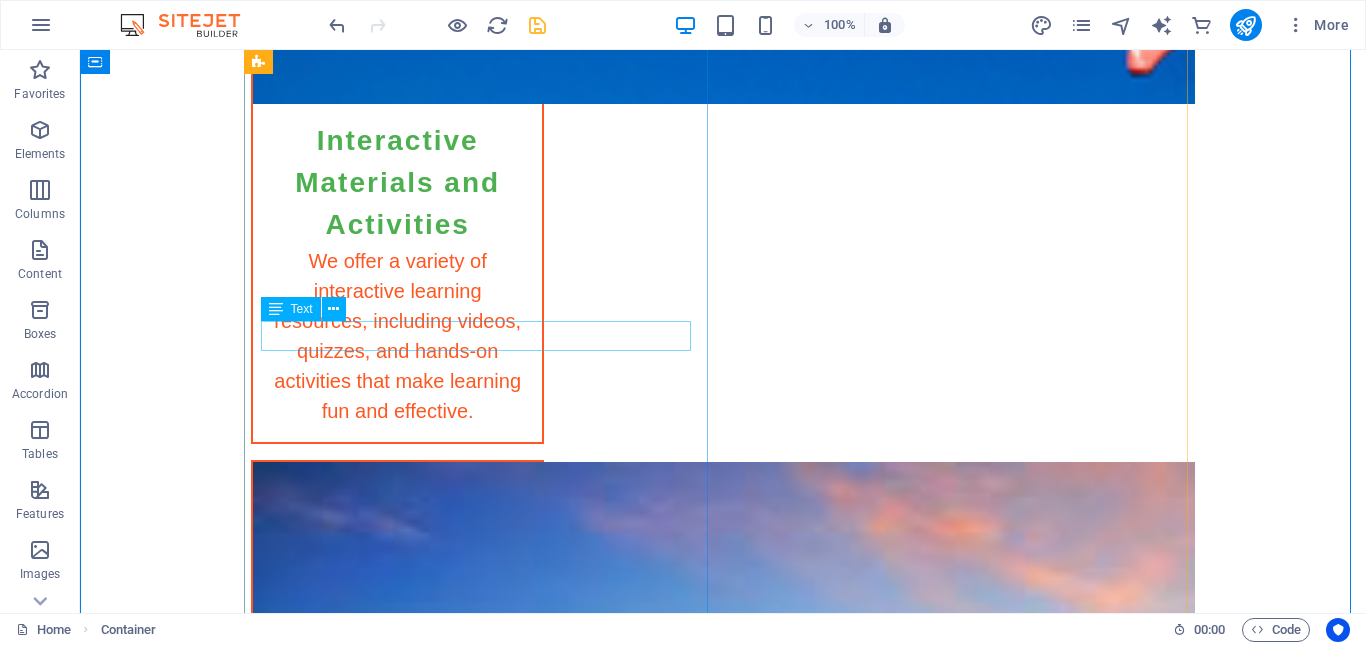 click on "Learn" at bounding box center [293, 3356] 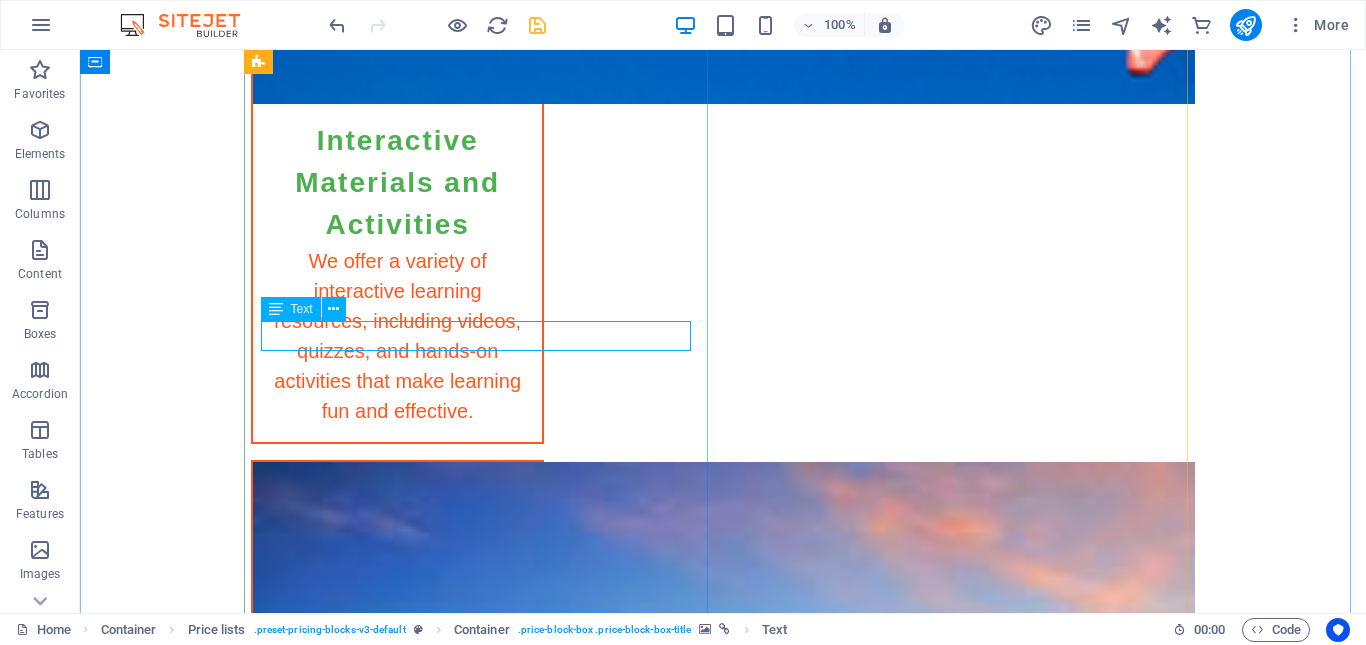 click on "Text" at bounding box center [302, 309] 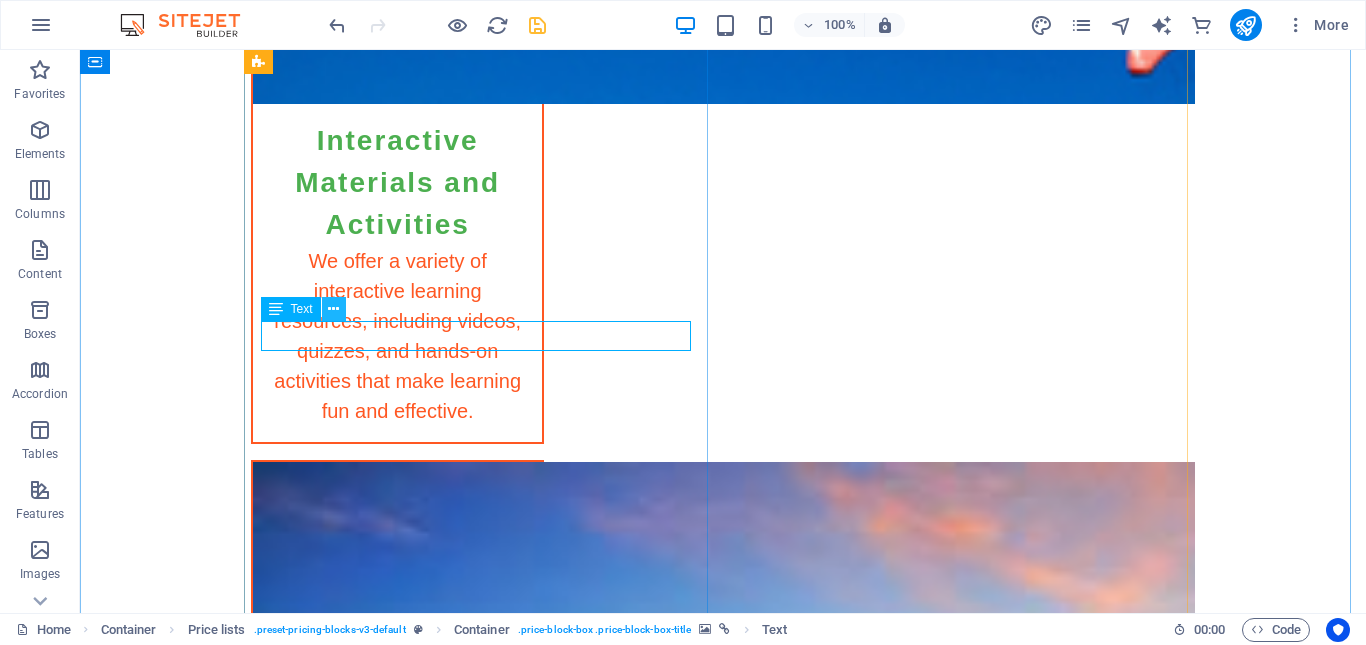 click at bounding box center (333, 309) 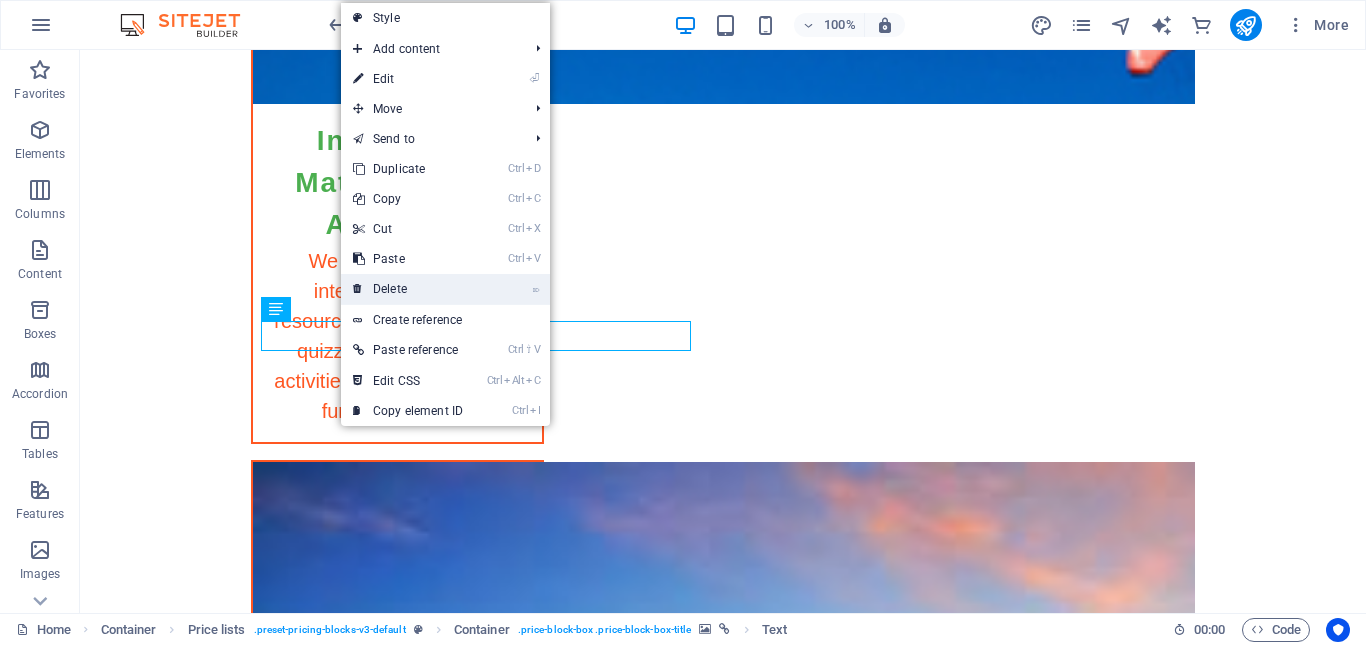 click on "⌦  Delete" at bounding box center (408, 289) 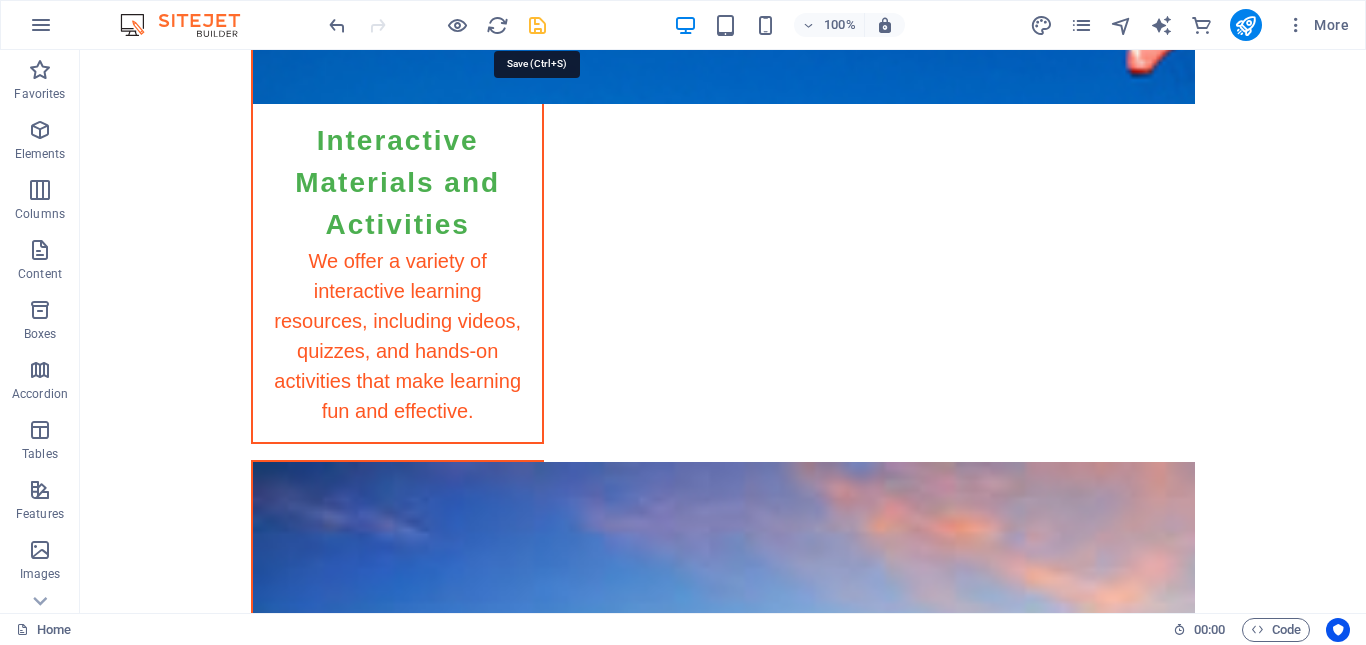 click at bounding box center [537, 25] 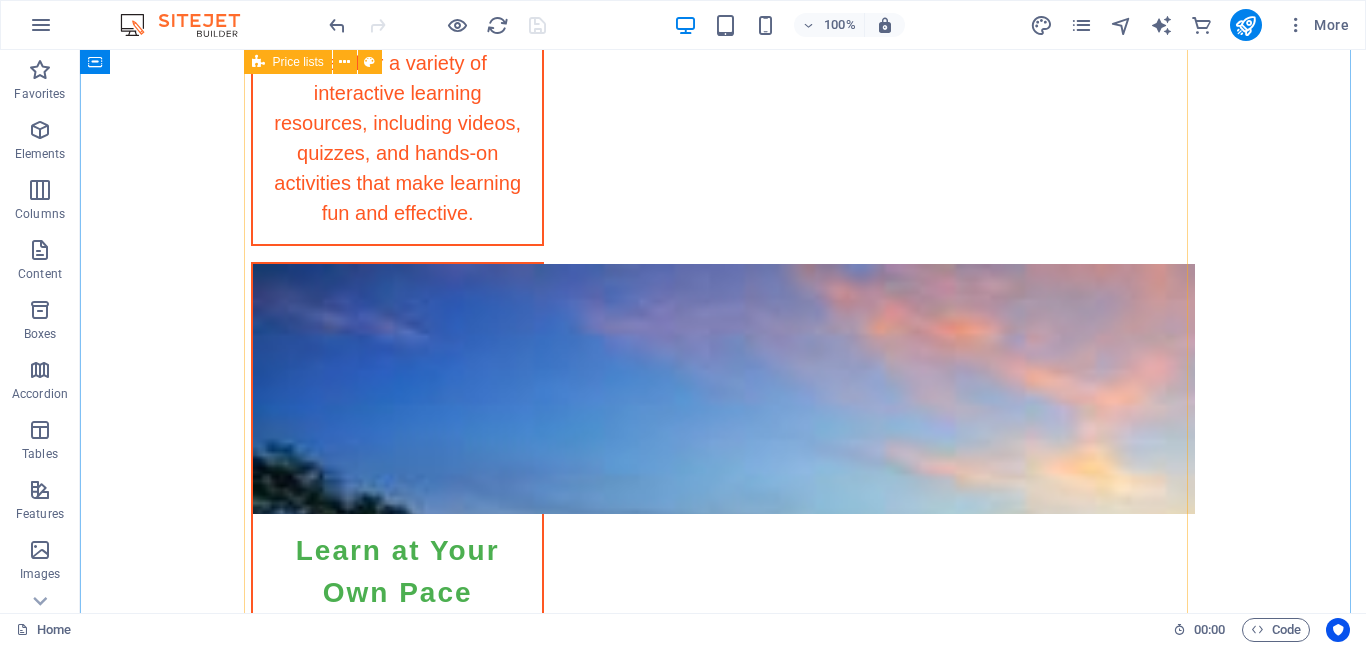 scroll, scrollTop: 4847, scrollLeft: 0, axis: vertical 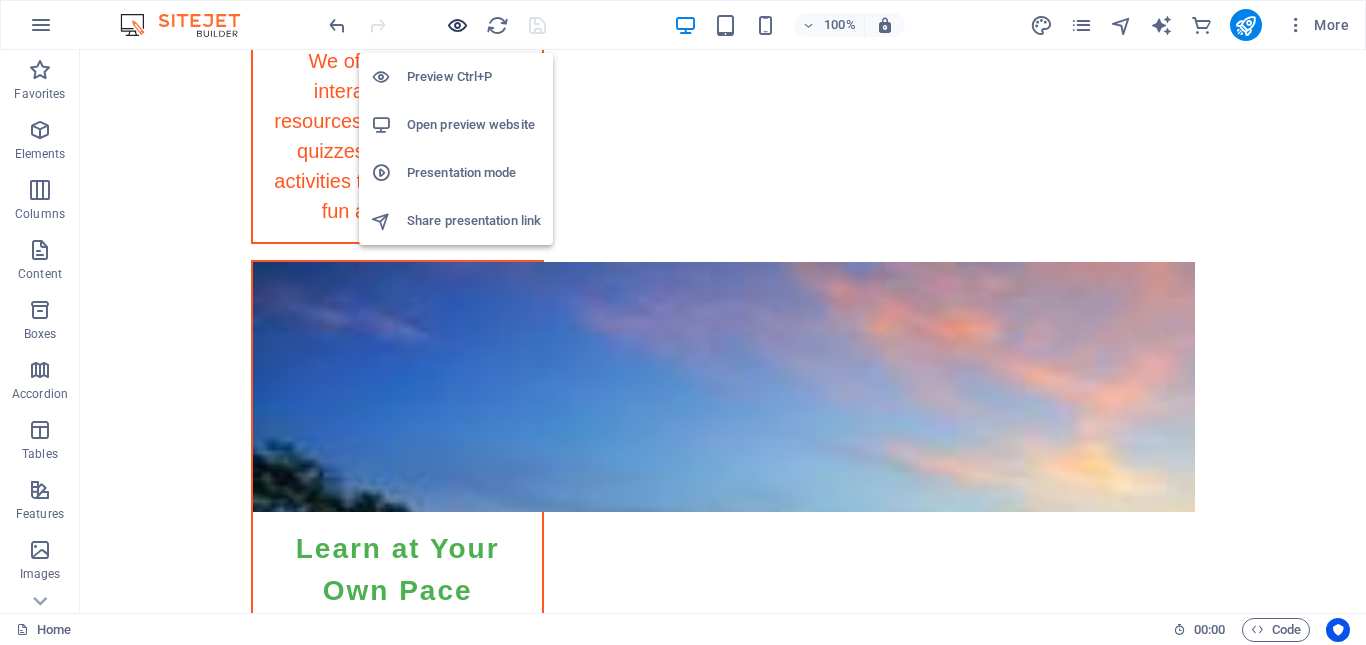 click at bounding box center (457, 25) 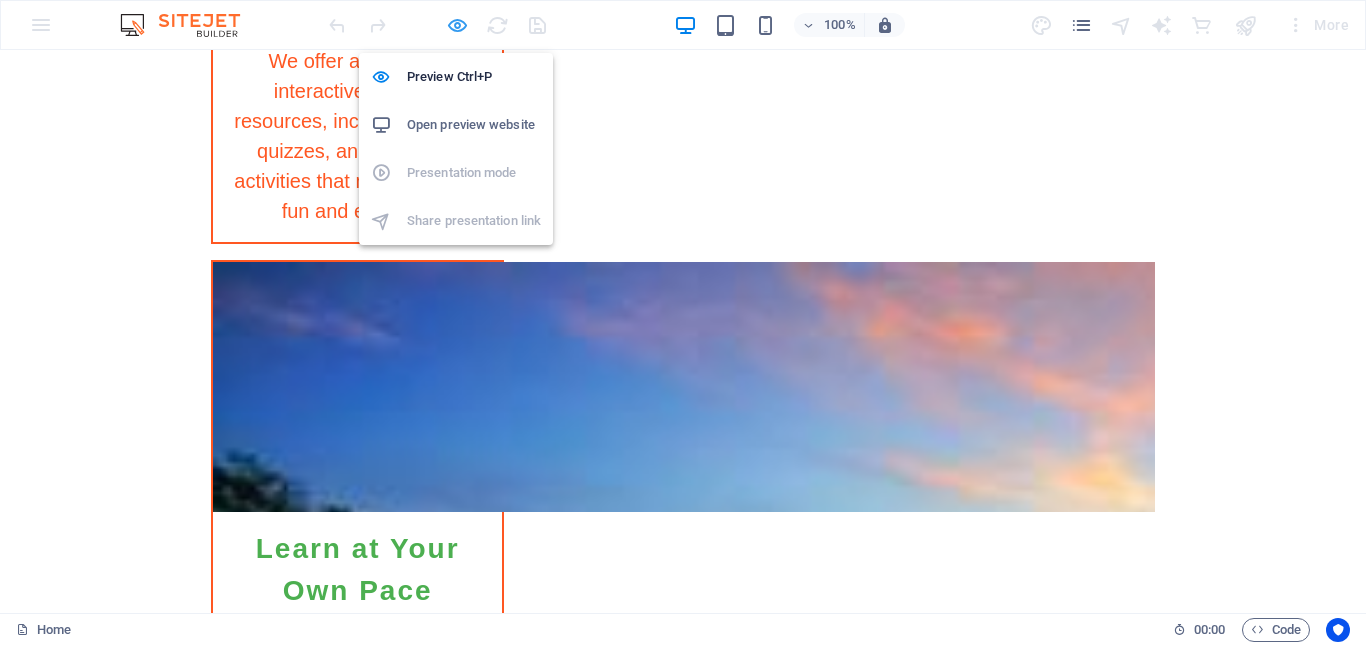 click at bounding box center [457, 25] 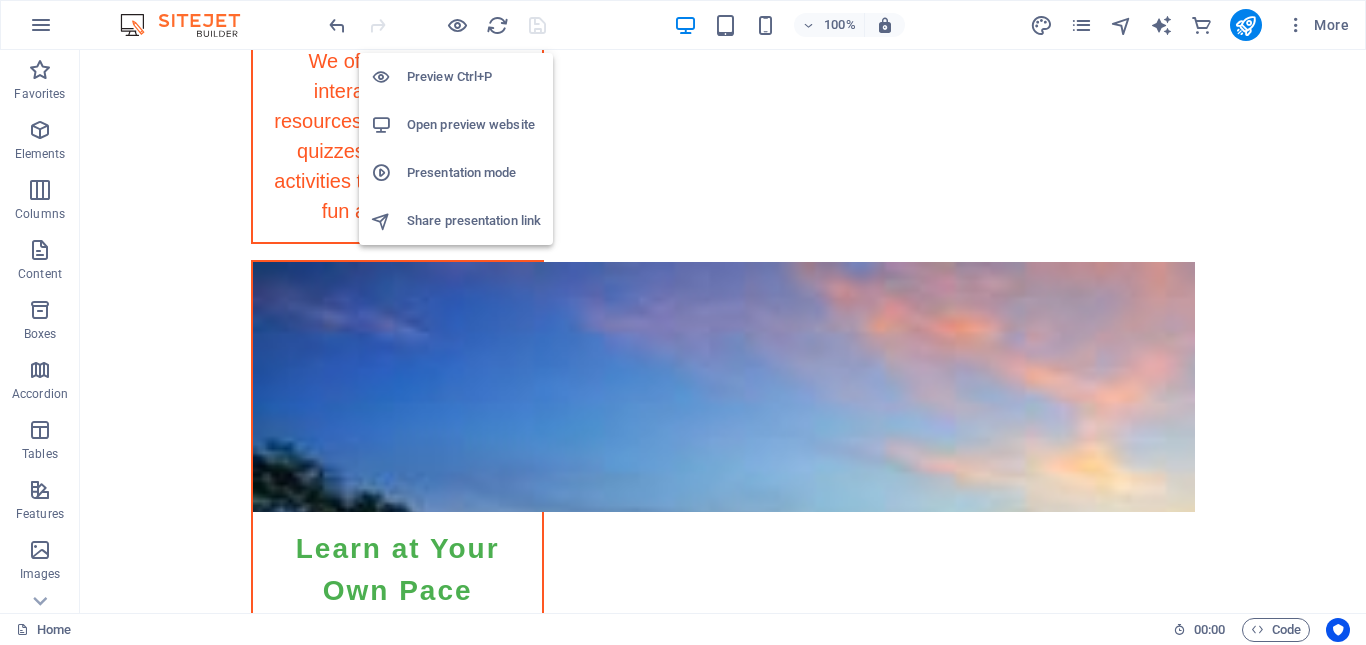 click on "Open preview website" at bounding box center (474, 125) 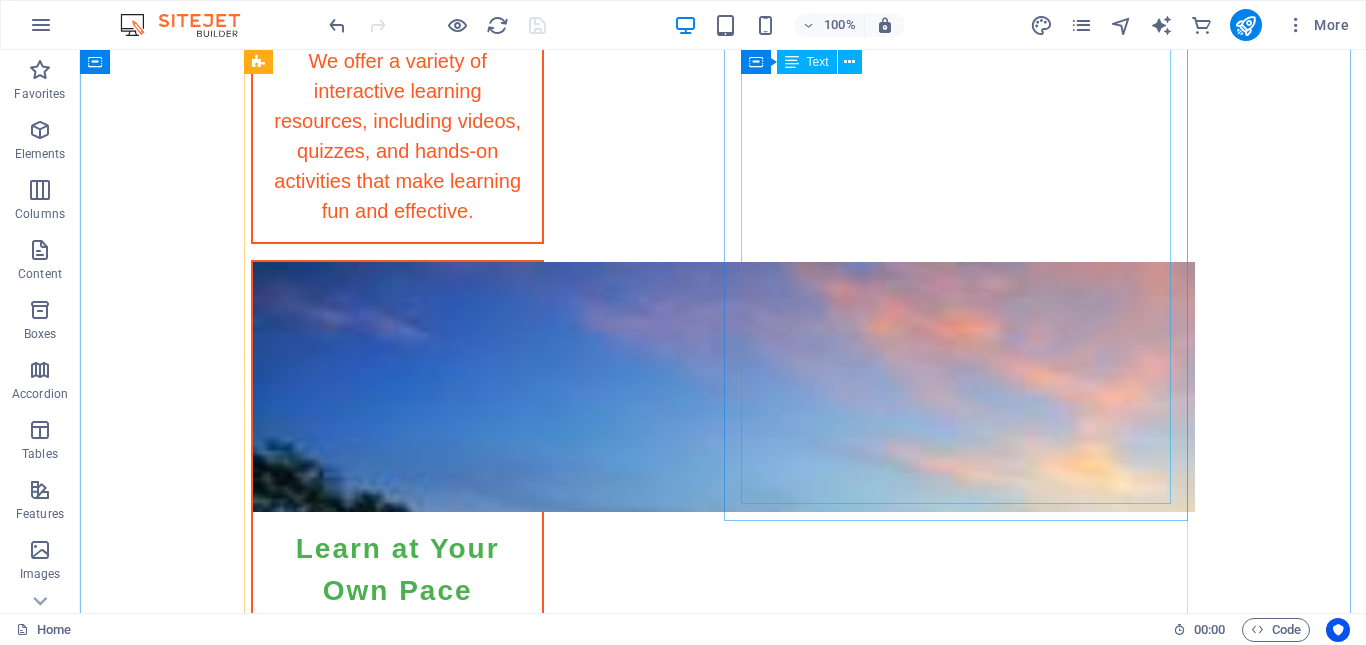scroll, scrollTop: 5547, scrollLeft: 0, axis: vertical 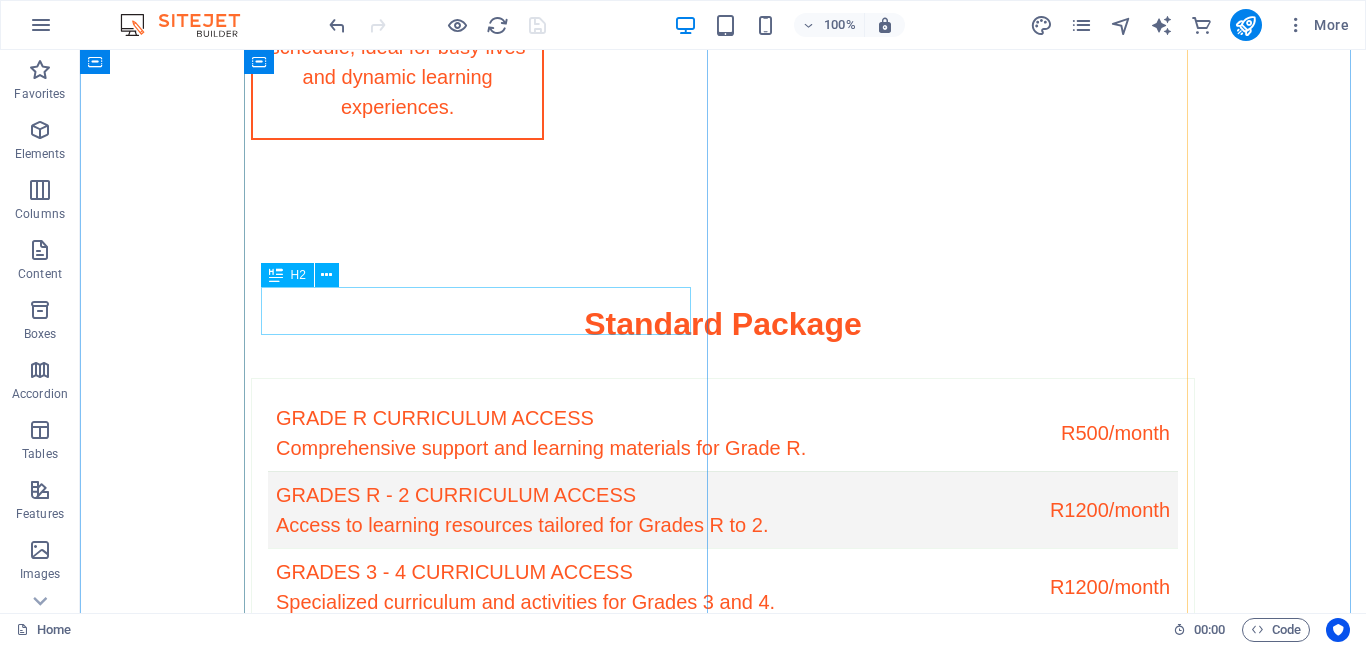 click on "Curriculum" at bounding box center [353, 3333] 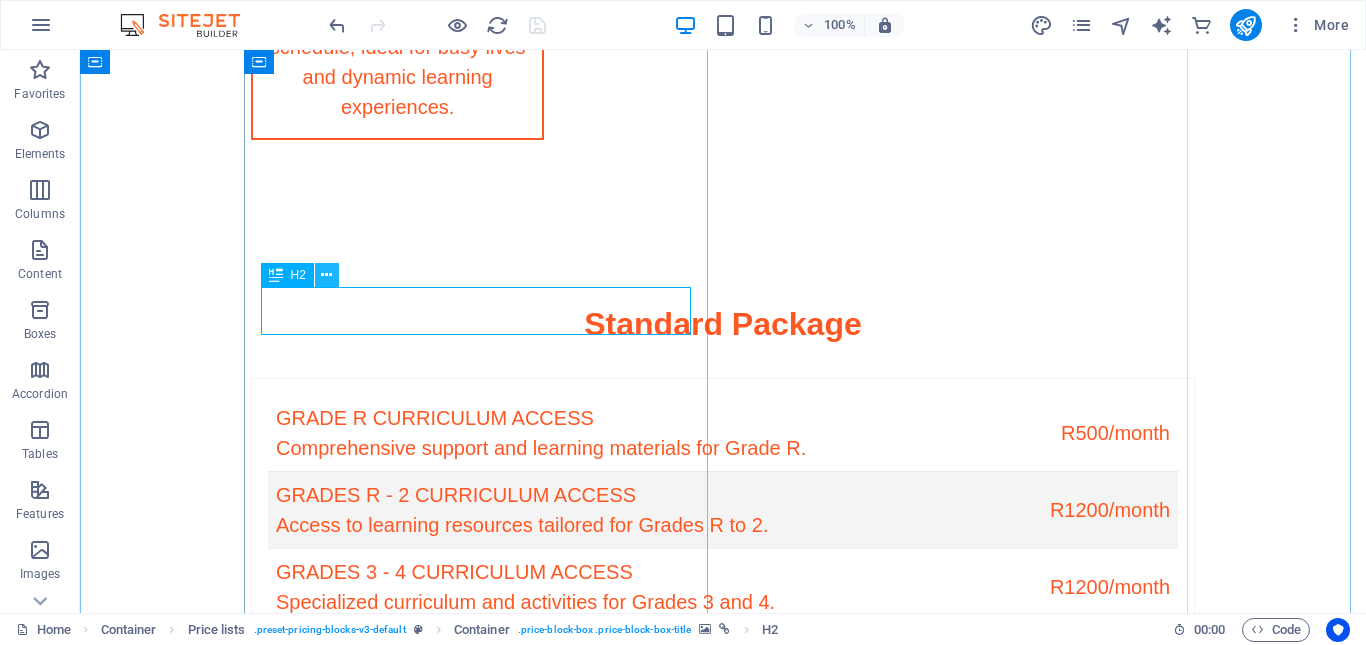 click at bounding box center (327, 275) 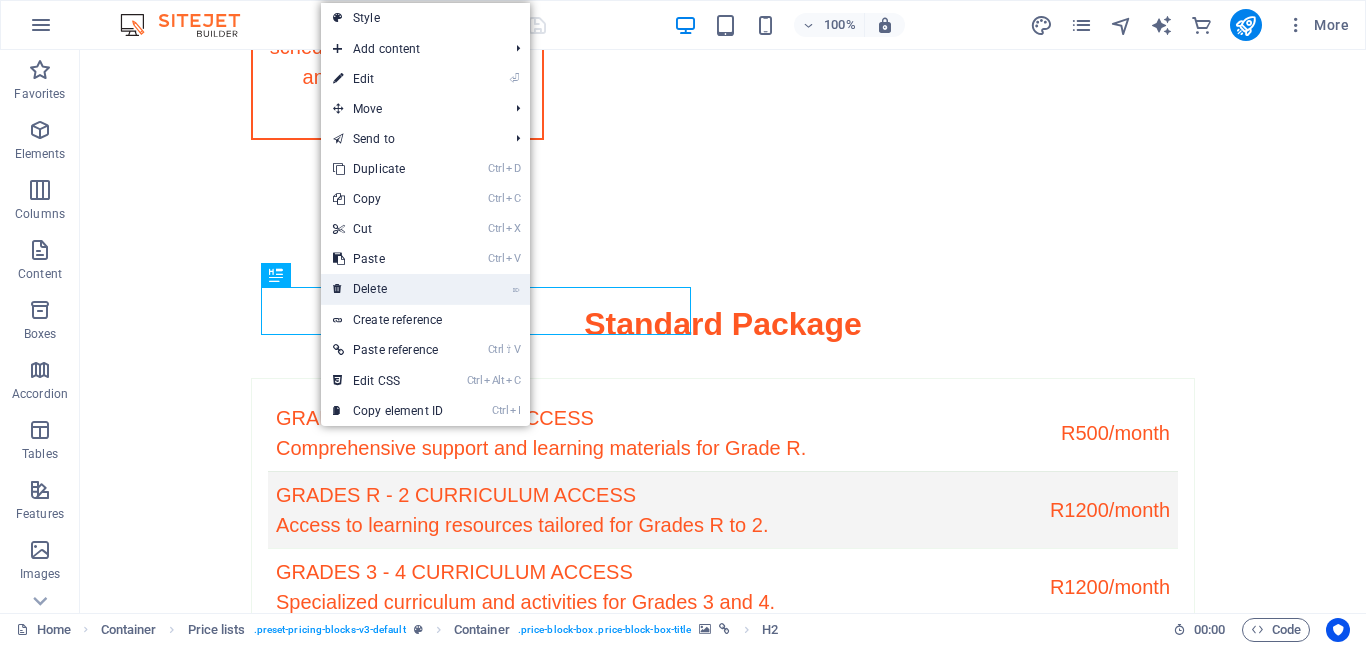 click on "⌦  Delete" at bounding box center (388, 289) 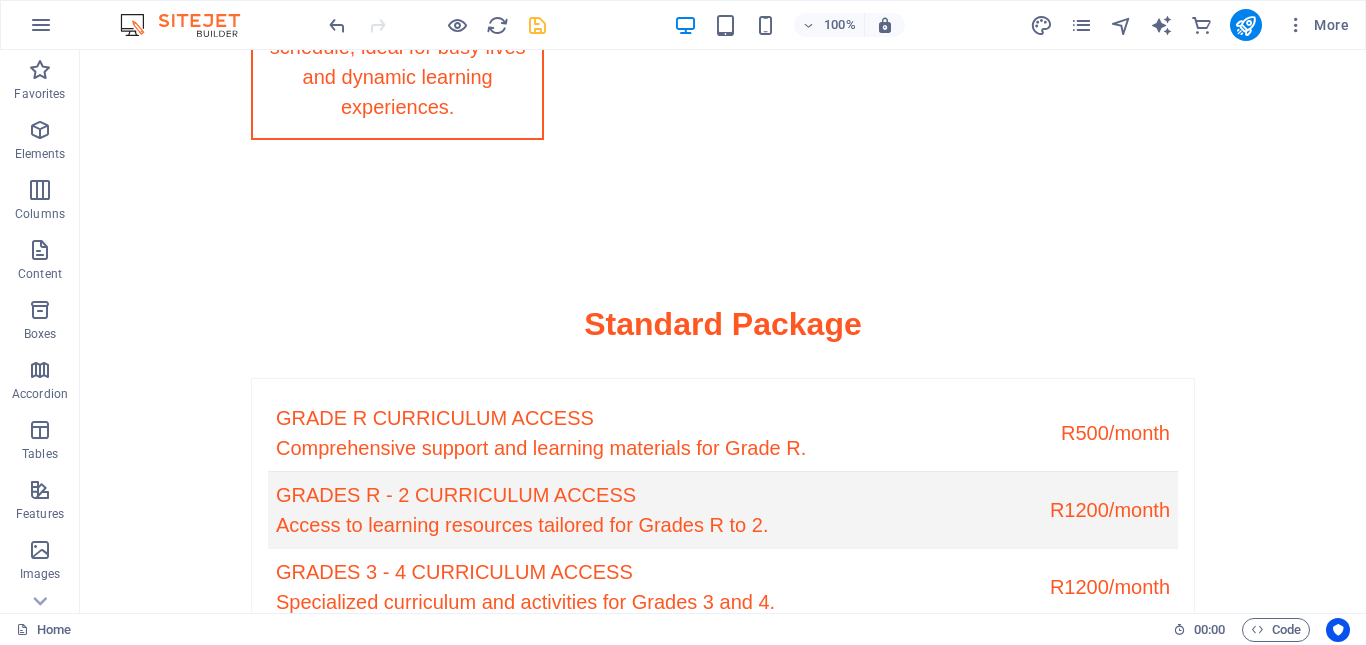 click at bounding box center [537, 25] 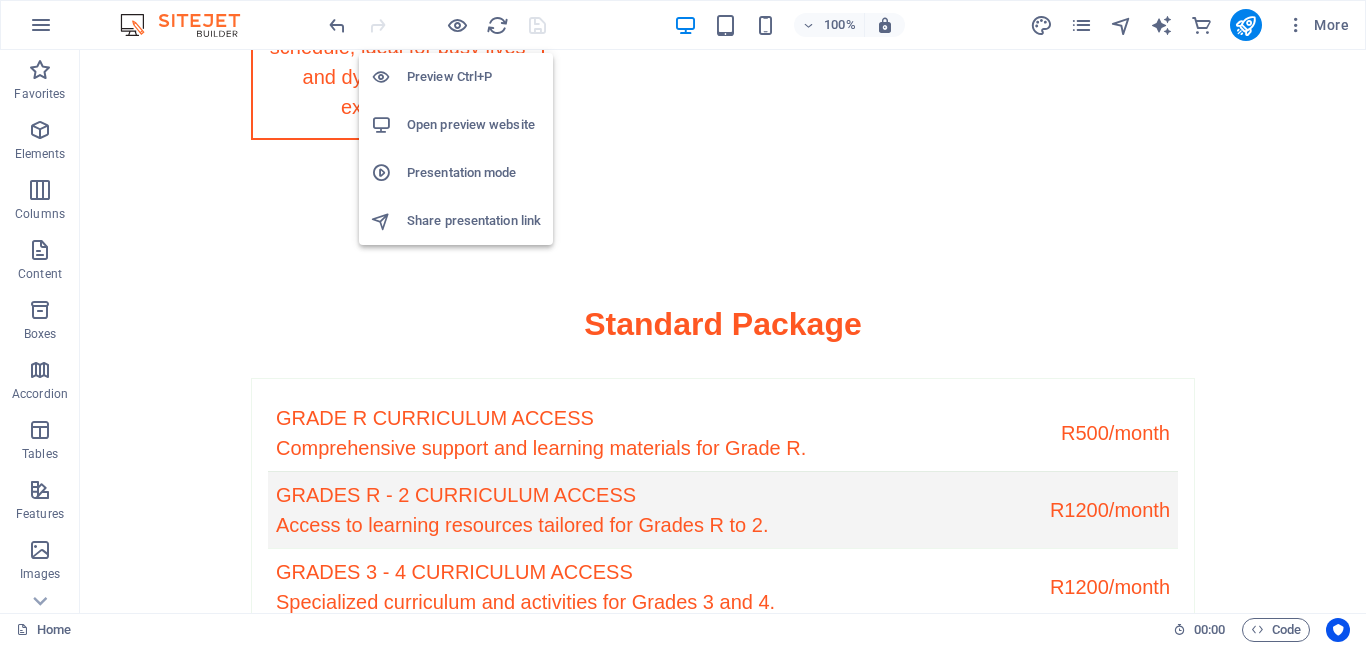 click on "Open preview website" at bounding box center (474, 125) 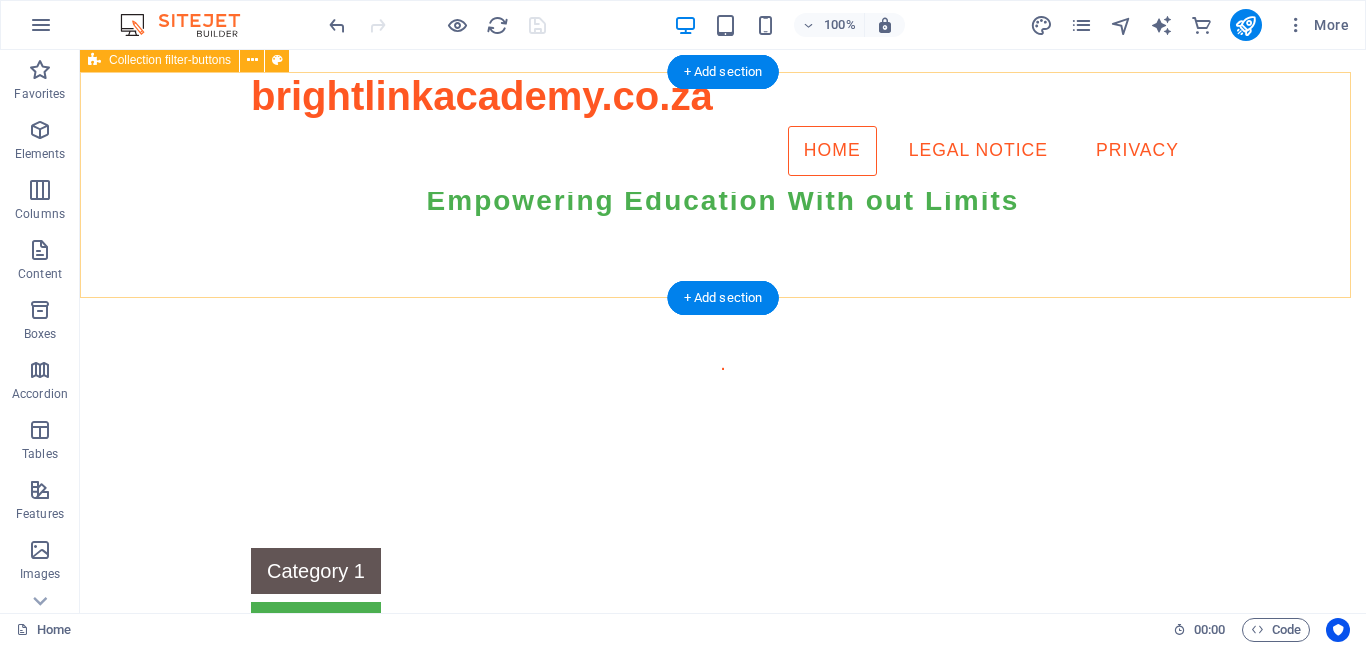 scroll, scrollTop: 447, scrollLeft: 0, axis: vertical 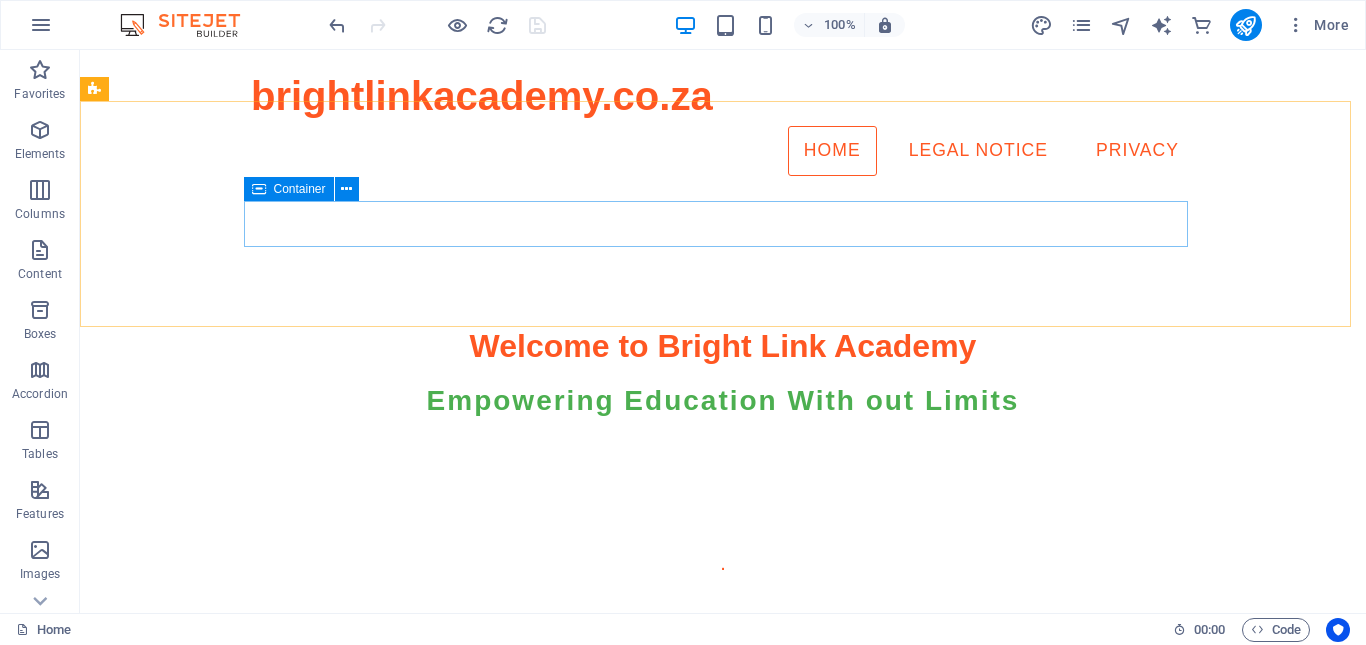 click at bounding box center (259, 189) 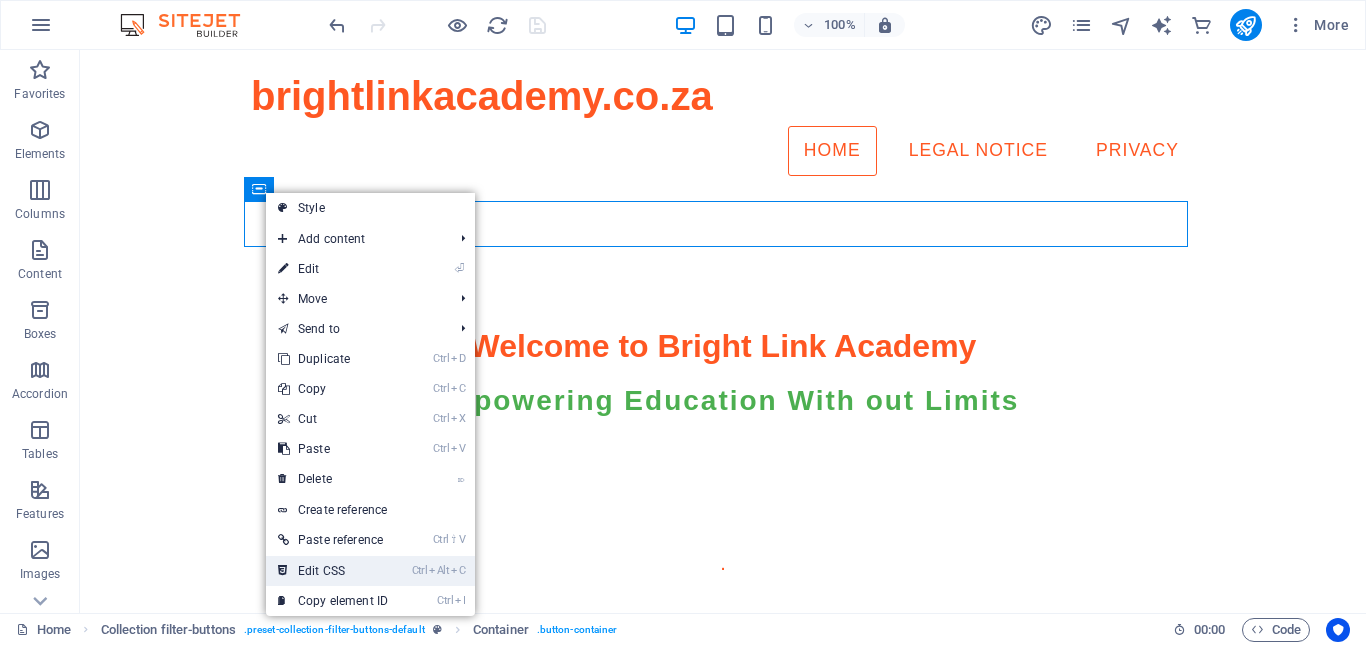 click on "Ctrl Alt C  Edit CSS" at bounding box center [333, 571] 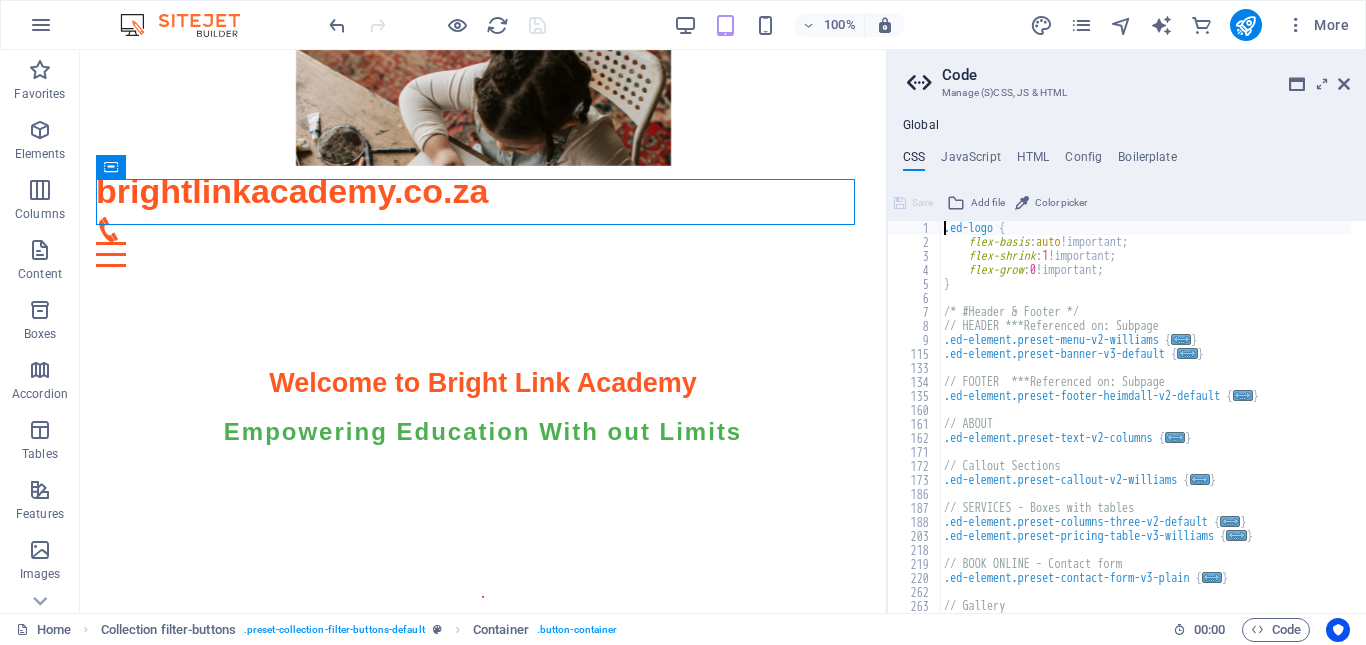 scroll, scrollTop: 0, scrollLeft: 0, axis: both 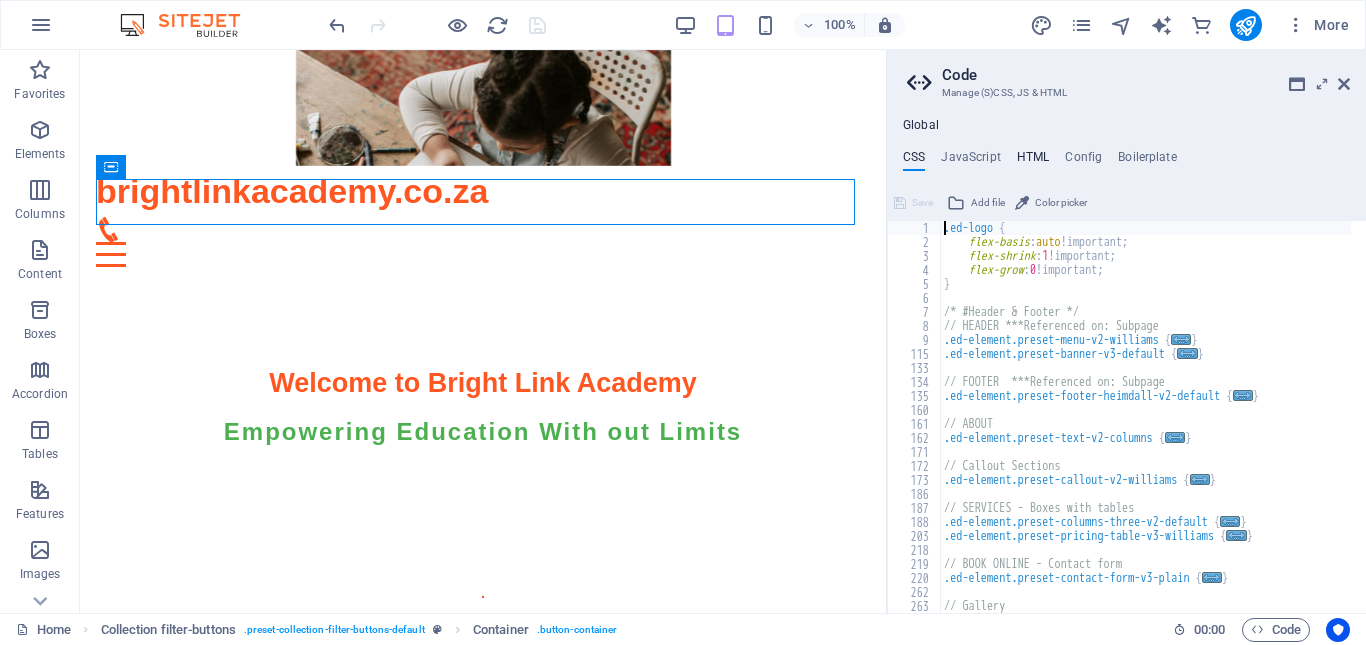 click on "HTML" at bounding box center [1033, 161] 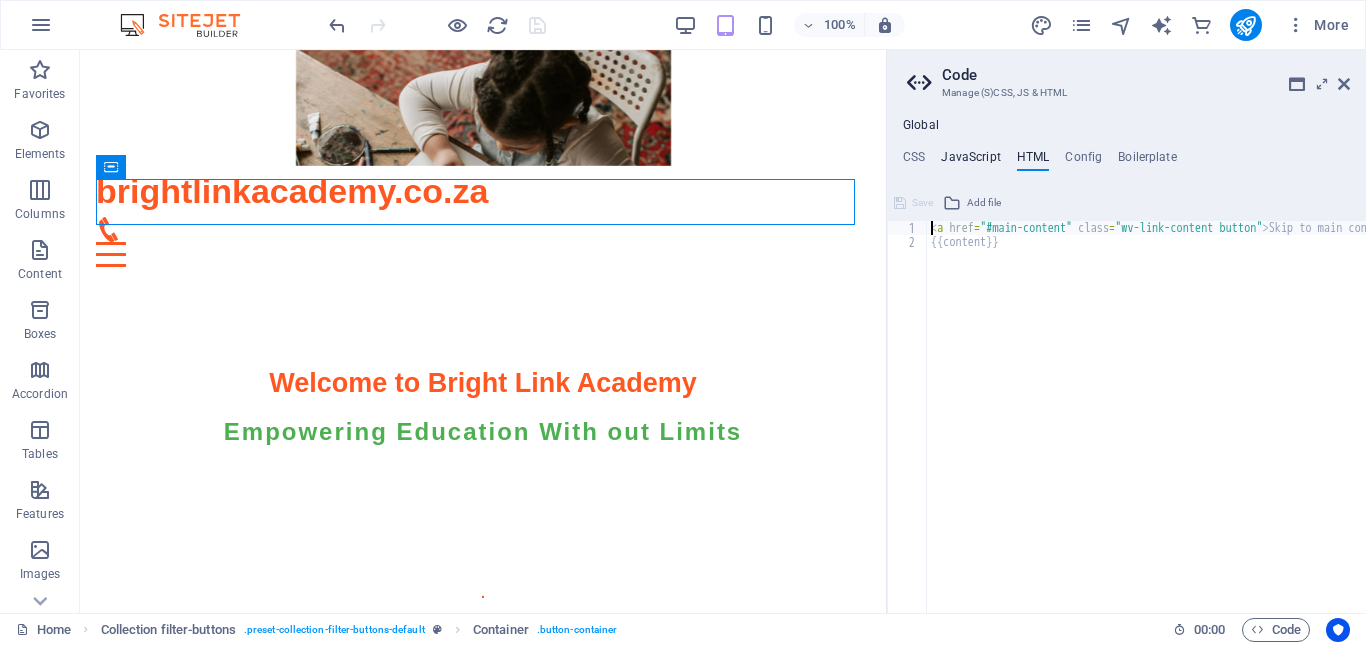 click on "JavaScript" at bounding box center (970, 161) 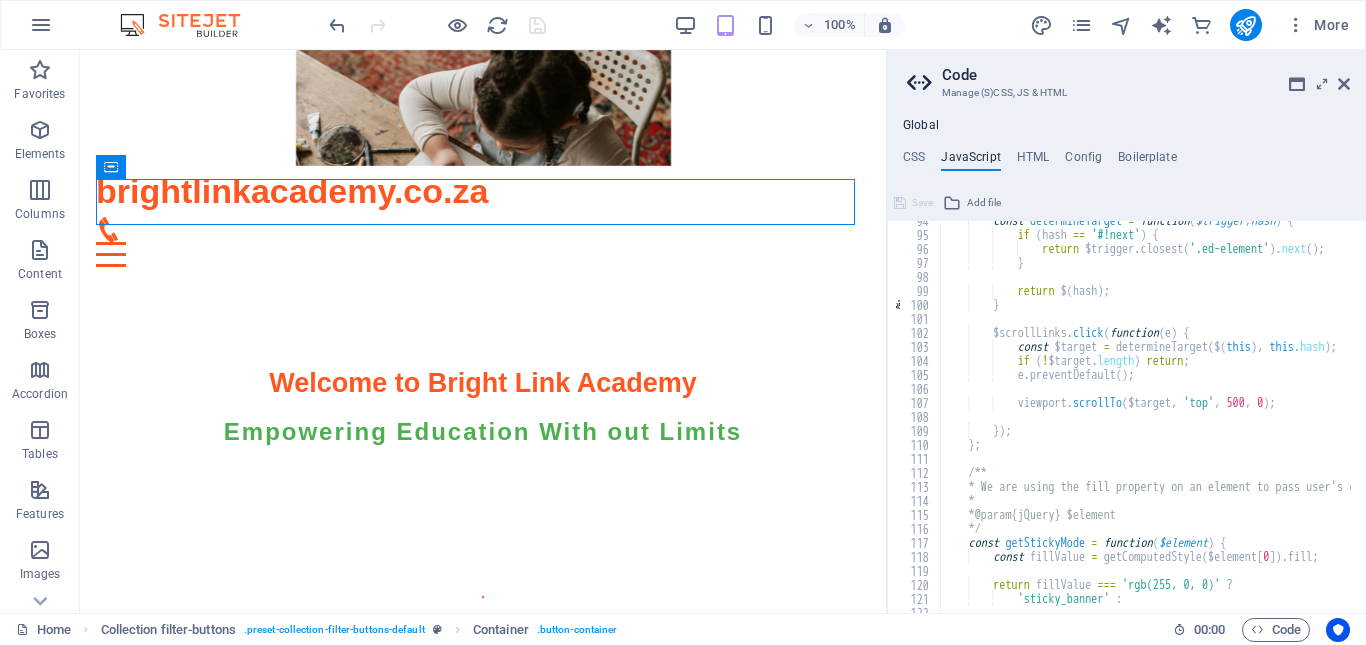 scroll, scrollTop: 1309, scrollLeft: 0, axis: vertical 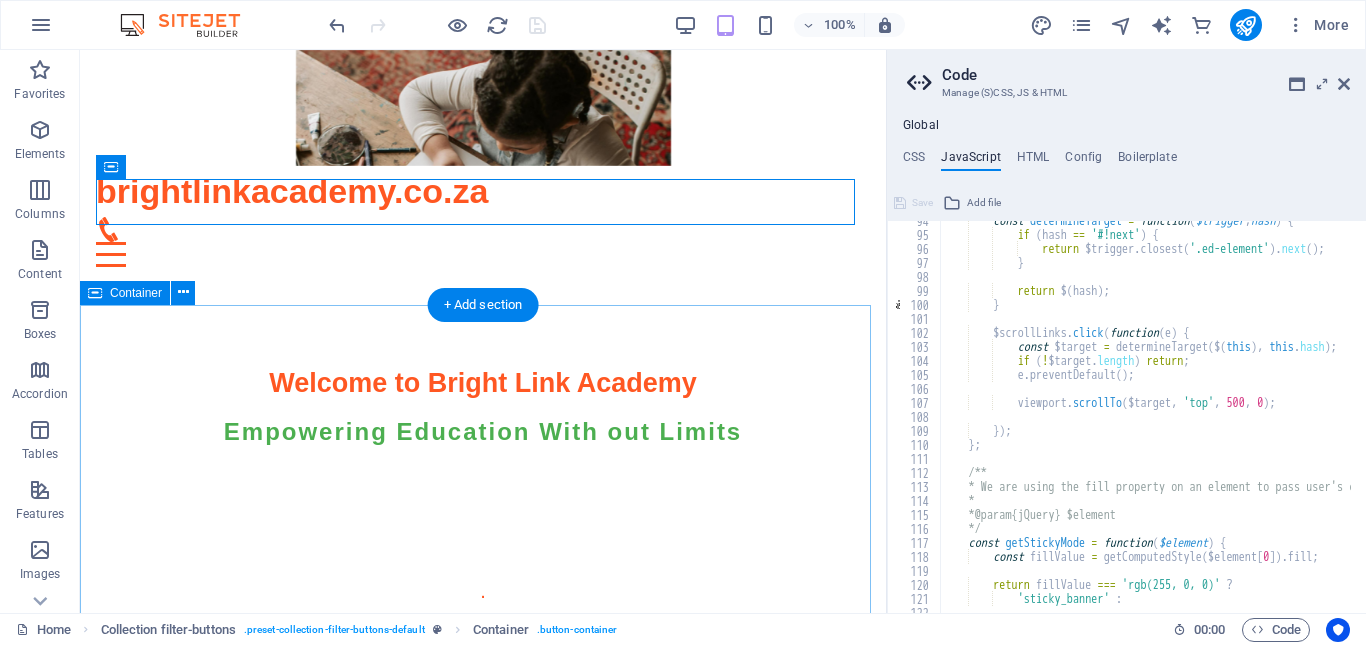 click on "Our Core Values Innovation We're committed to innovating educational methods to keep learning exciting. Integrity We uphold integrity in every aspect of our organization, ensuring quality service. Community We believe in fostering a strong sense of community among students and families." at bounding box center [483, 1513] 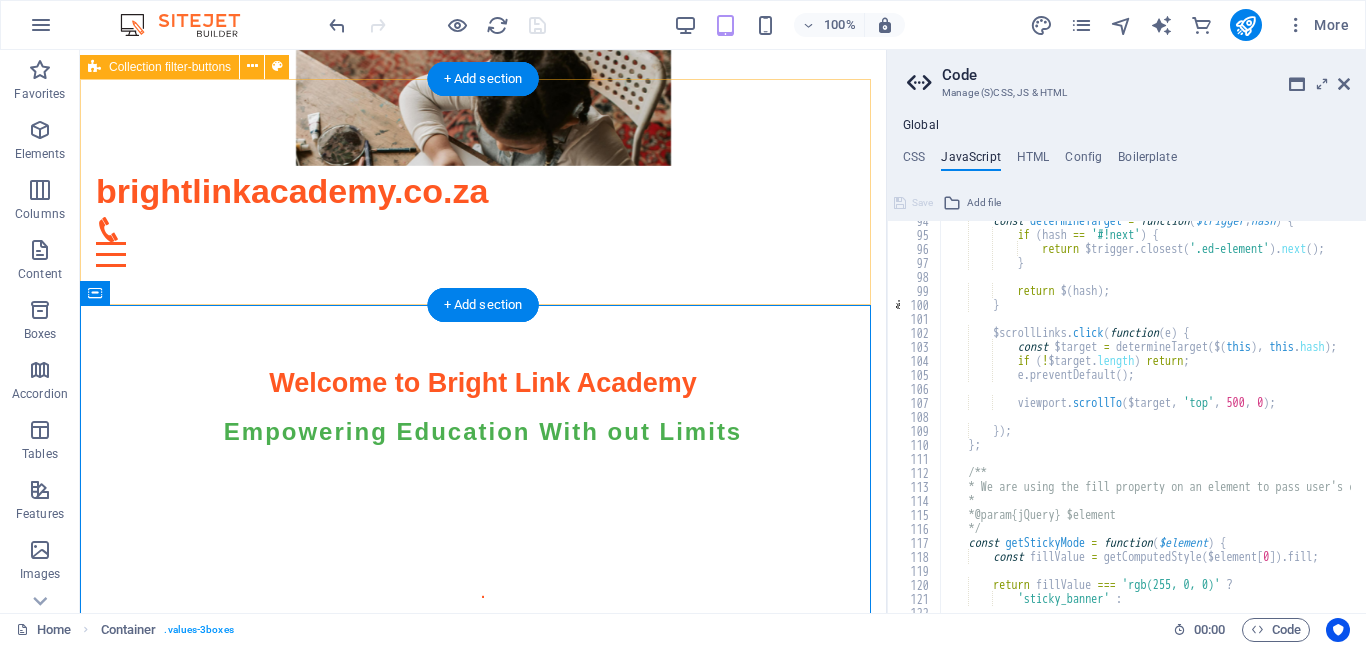 click on "Category 1 Category 2 All categories" at bounding box center [483, 843] 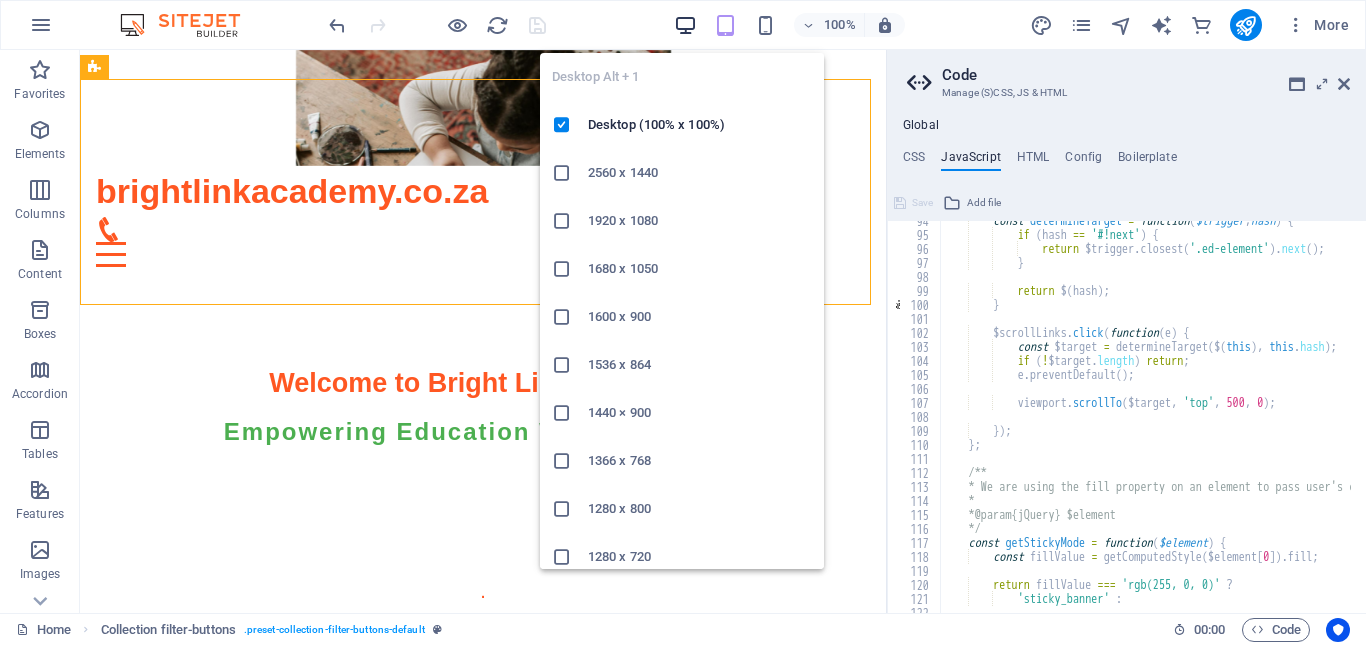 click at bounding box center [685, 25] 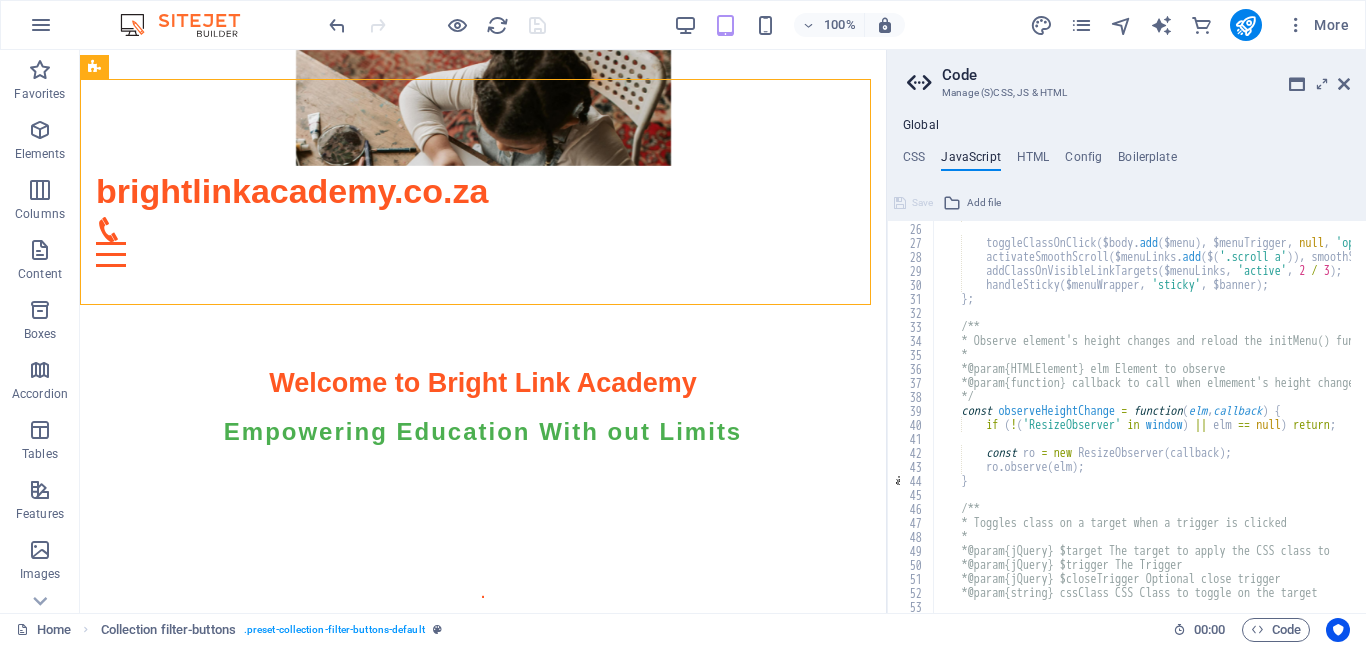scroll, scrollTop: 0, scrollLeft: 0, axis: both 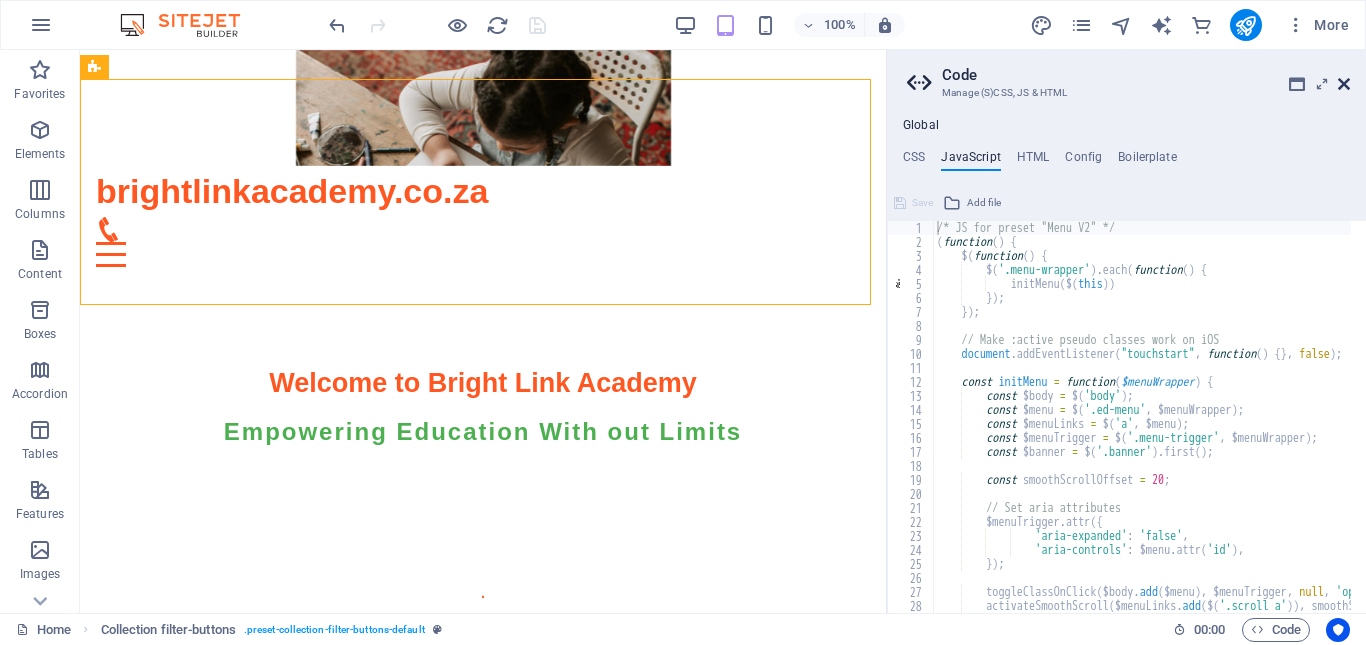 click at bounding box center (1344, 84) 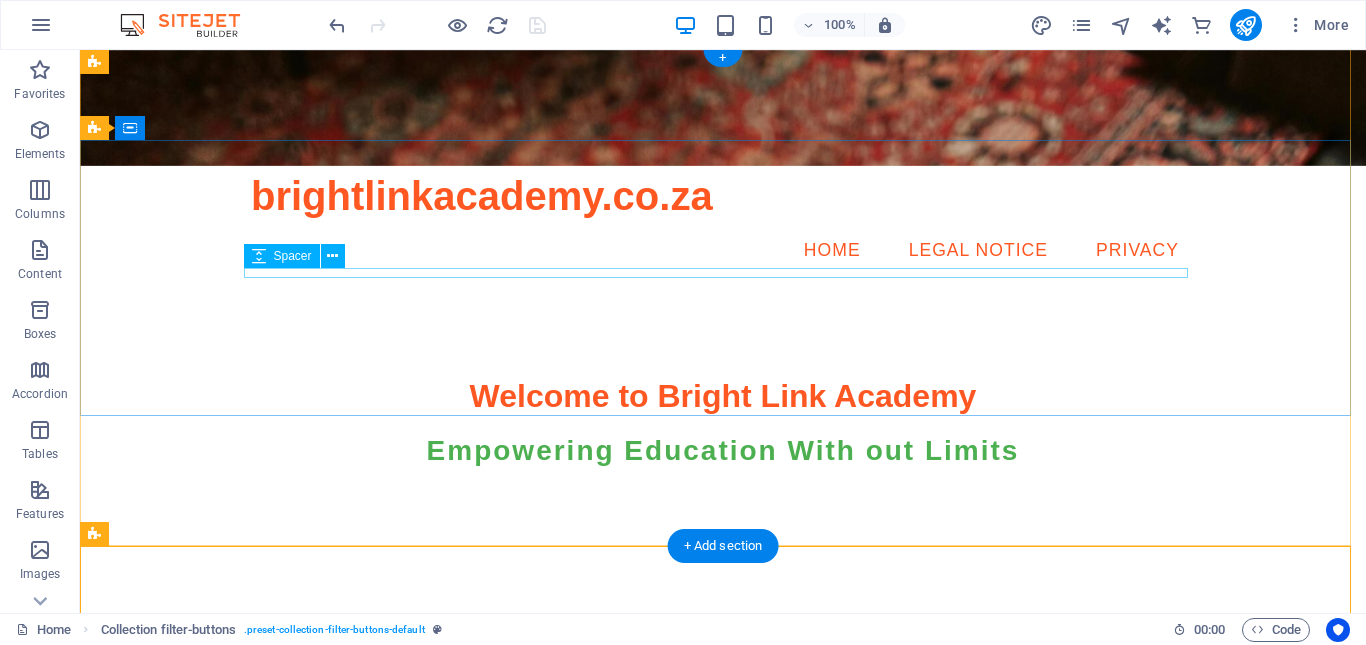 scroll, scrollTop: 0, scrollLeft: 0, axis: both 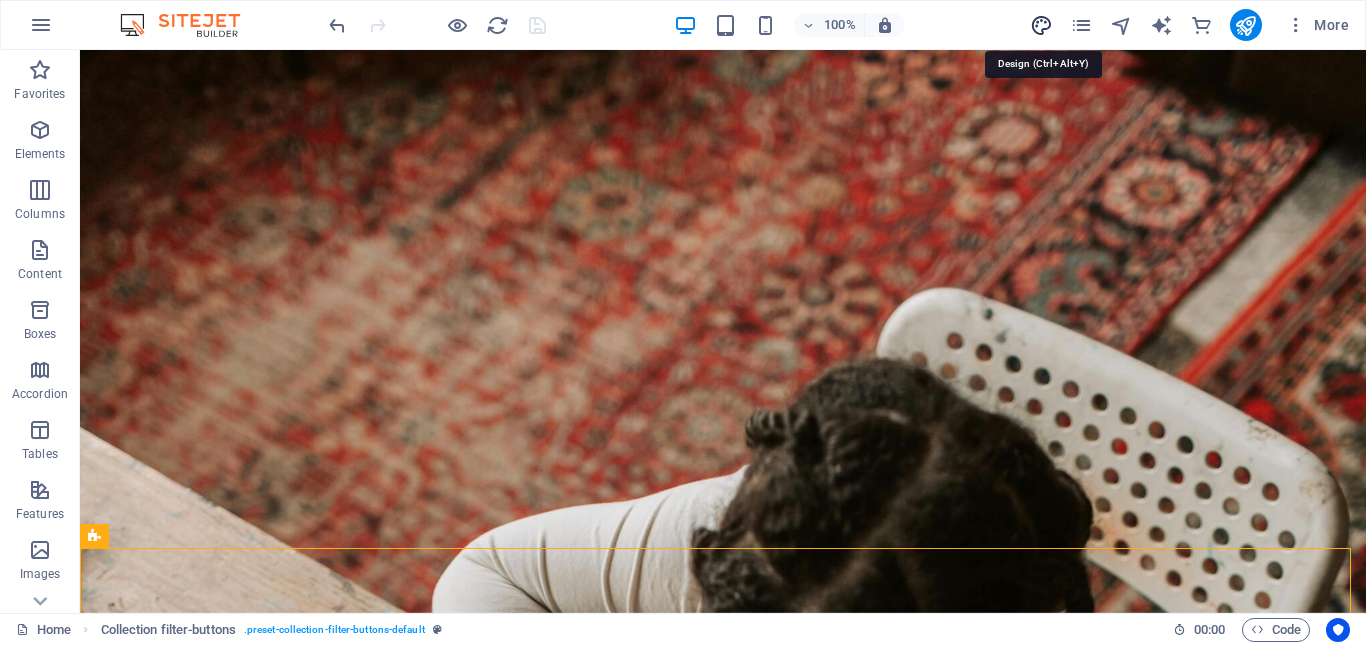 drag, startPoint x: 1042, startPoint y: 27, endPoint x: 709, endPoint y: 42, distance: 333.33768 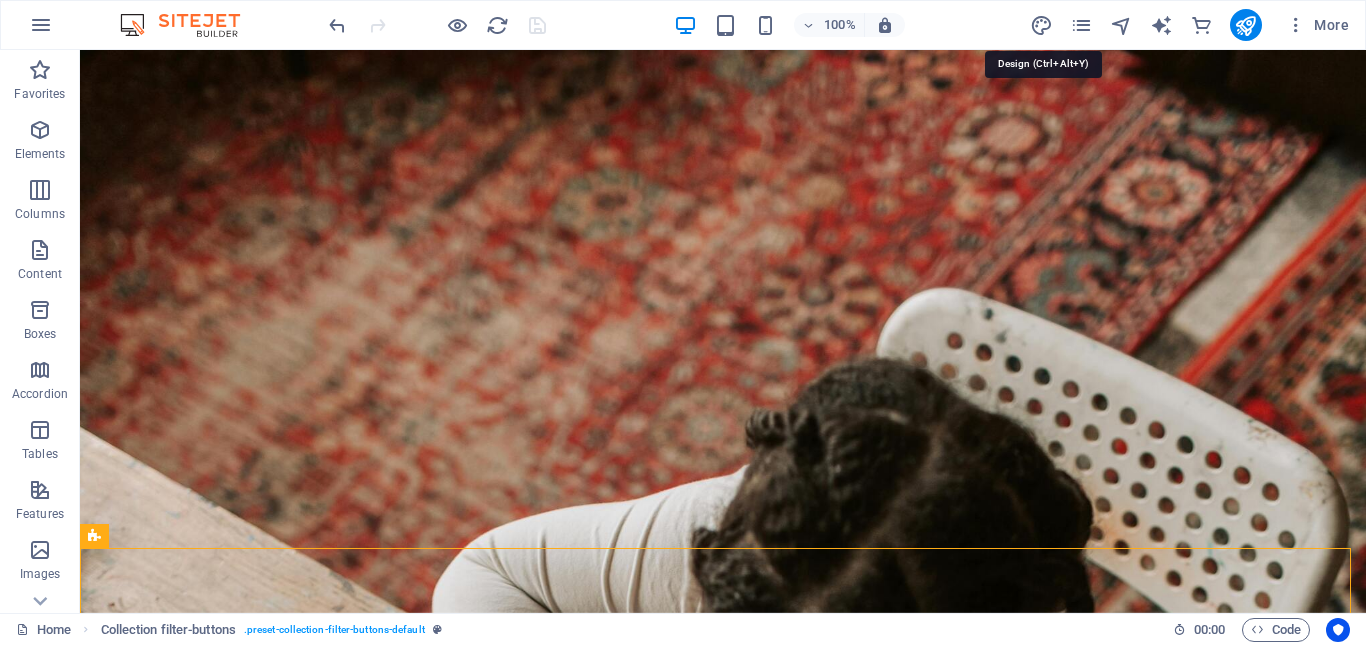 select on "700" 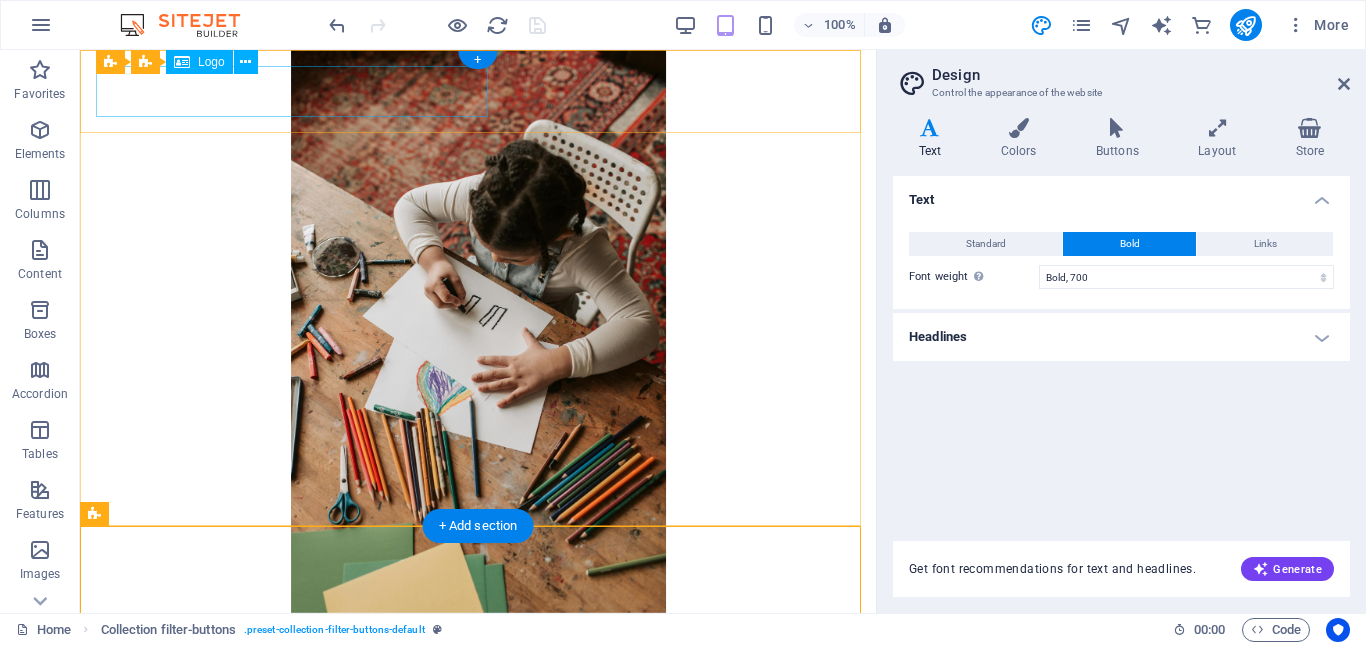 click on "brightlinkacademy.co.za" at bounding box center [478, 638] 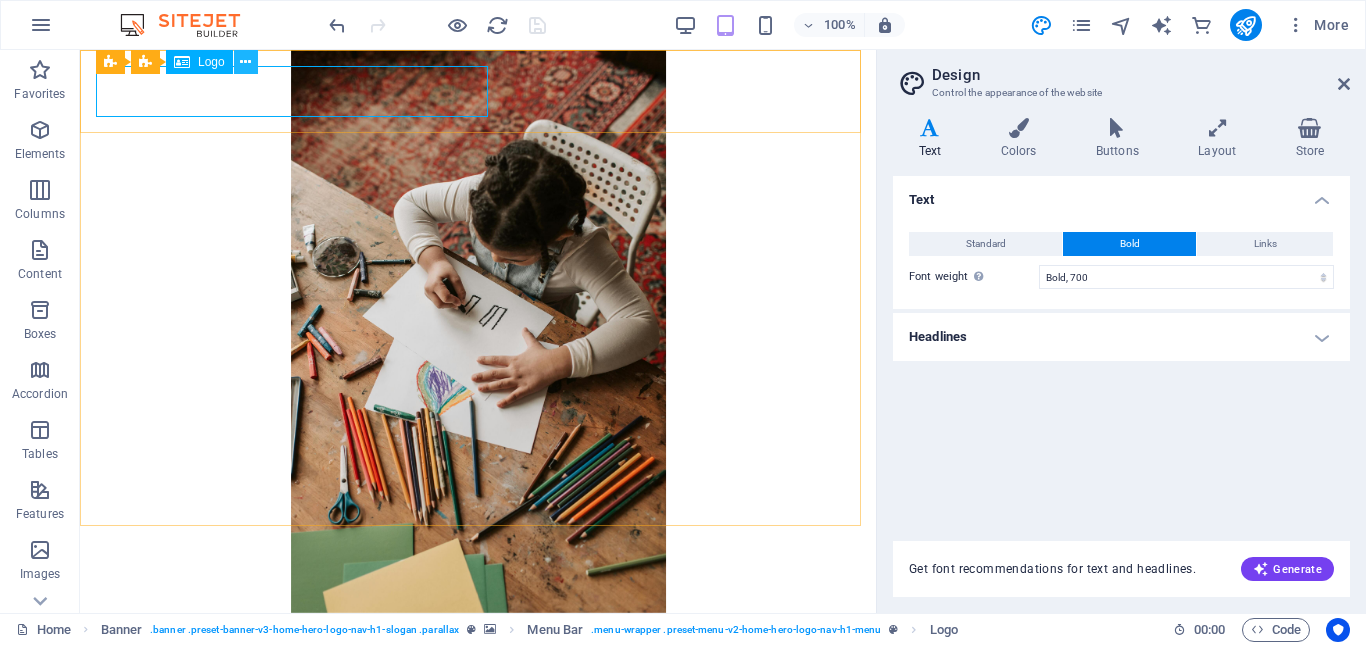 click at bounding box center [245, 62] 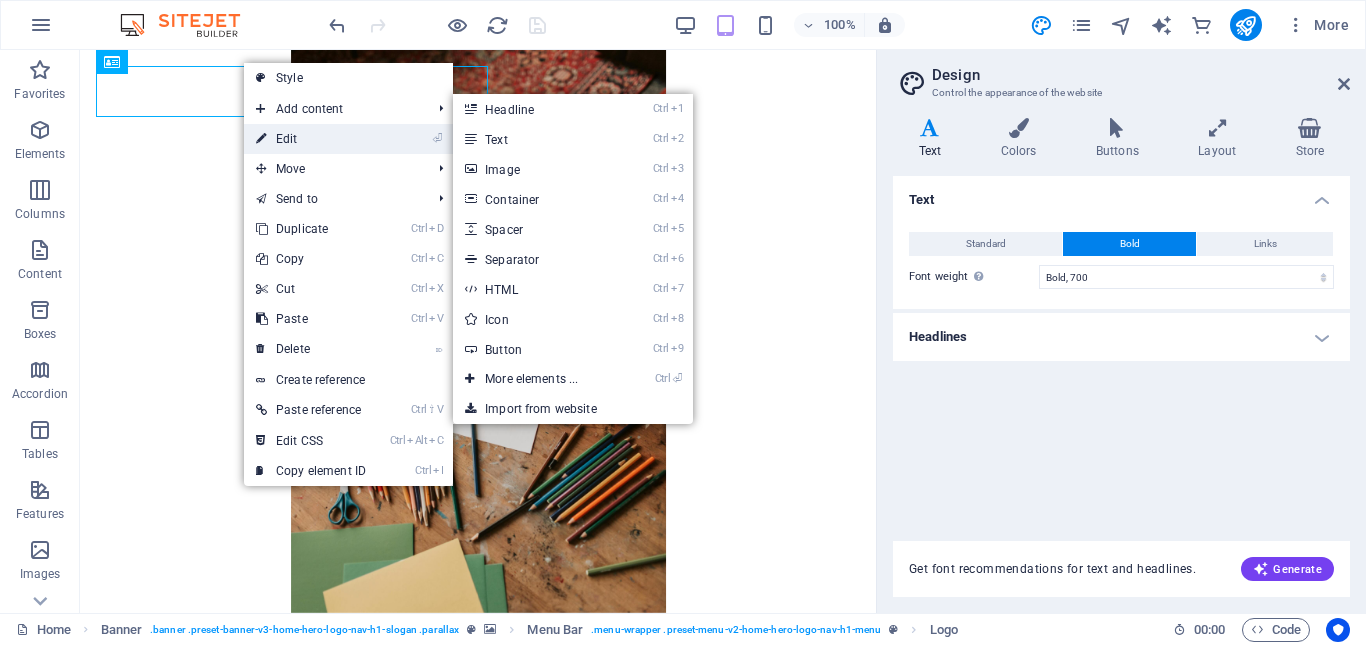 click on "⏎  Edit" at bounding box center (311, 139) 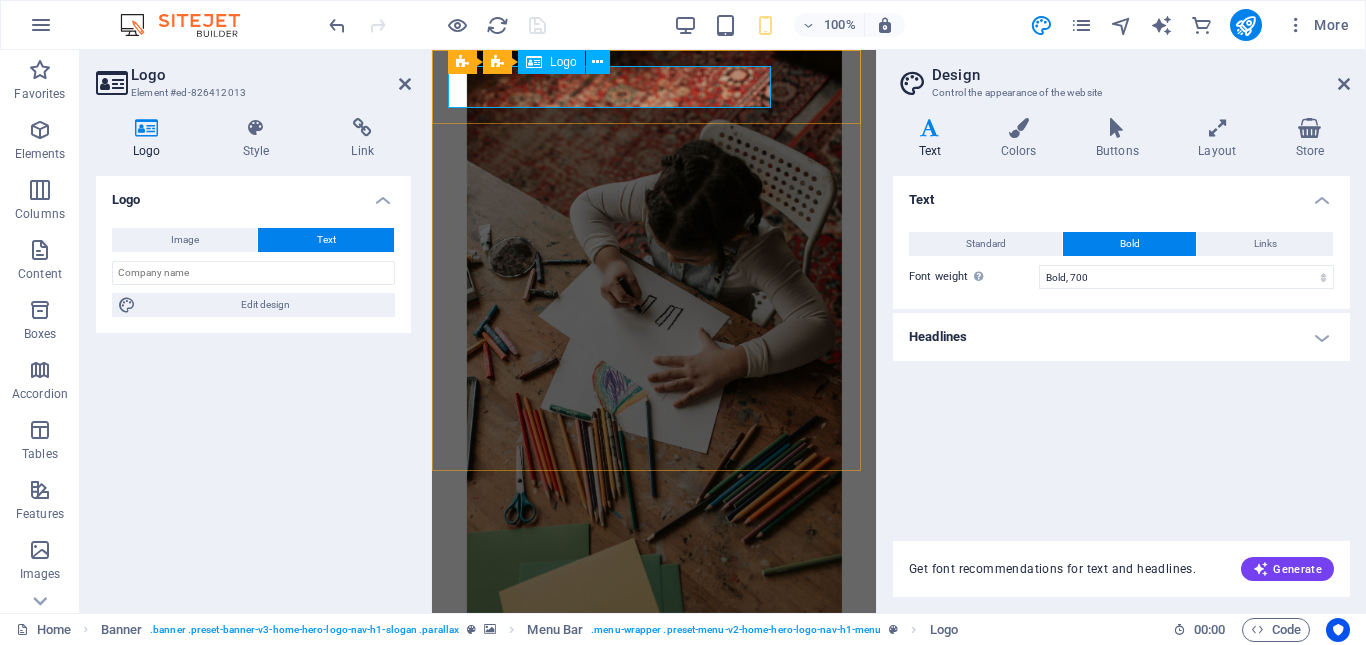 click on "brightlinkacademy.co.za" at bounding box center [654, 634] 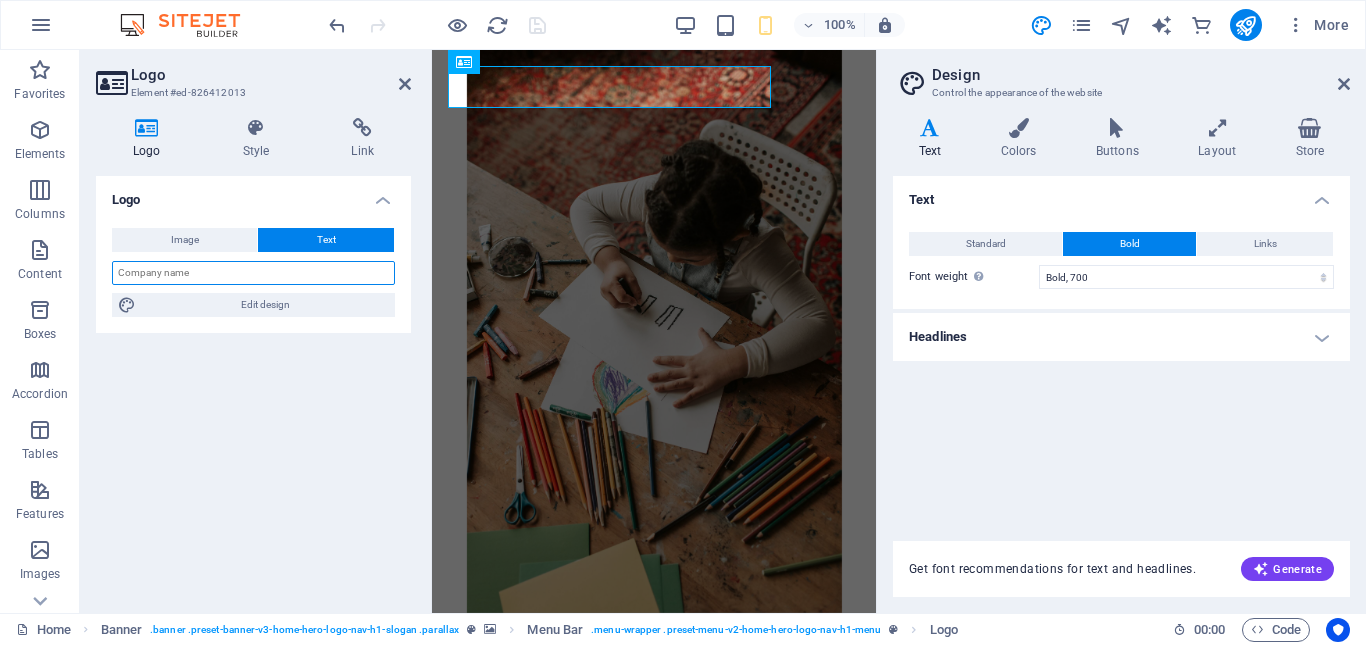 click at bounding box center (253, 273) 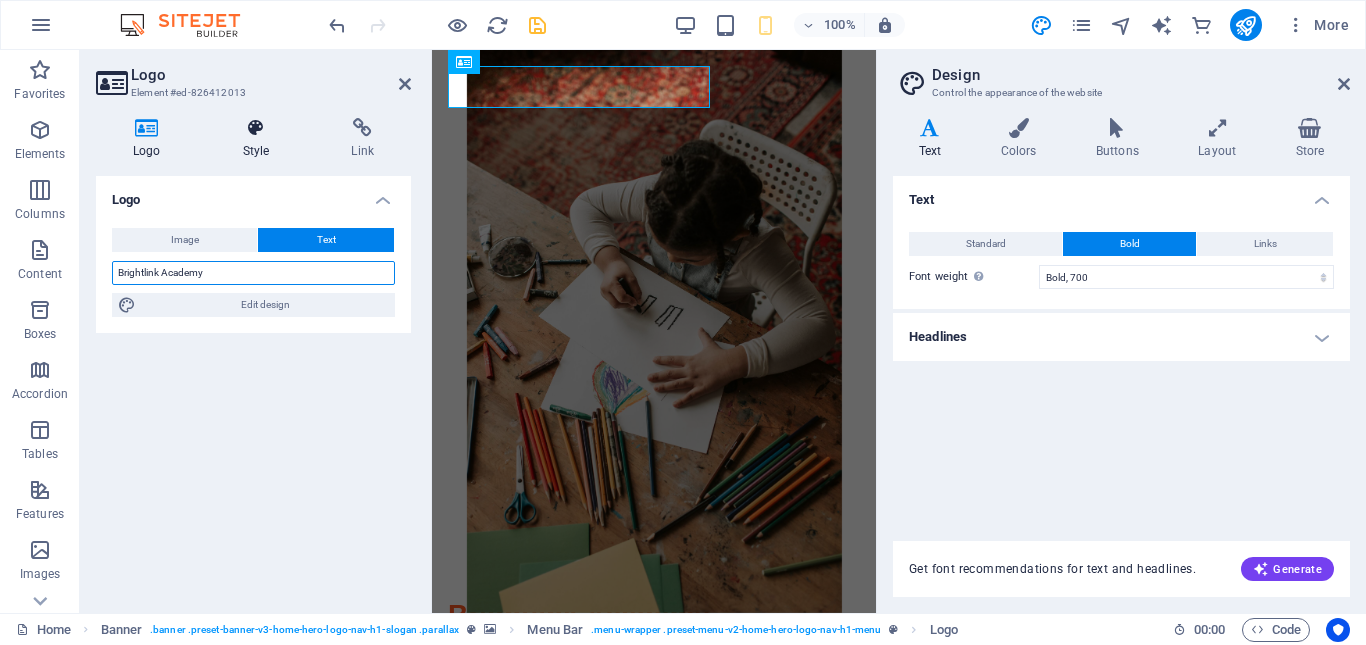 type on "Brightlink Academy" 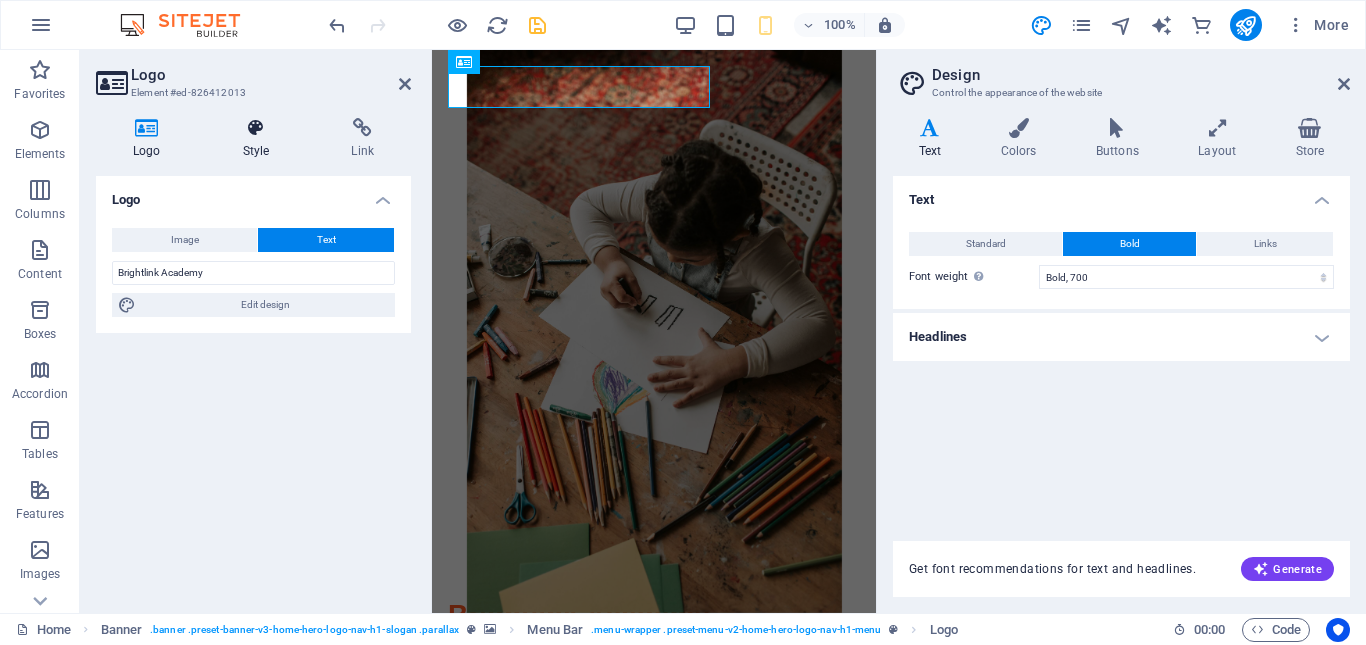 click at bounding box center (256, 128) 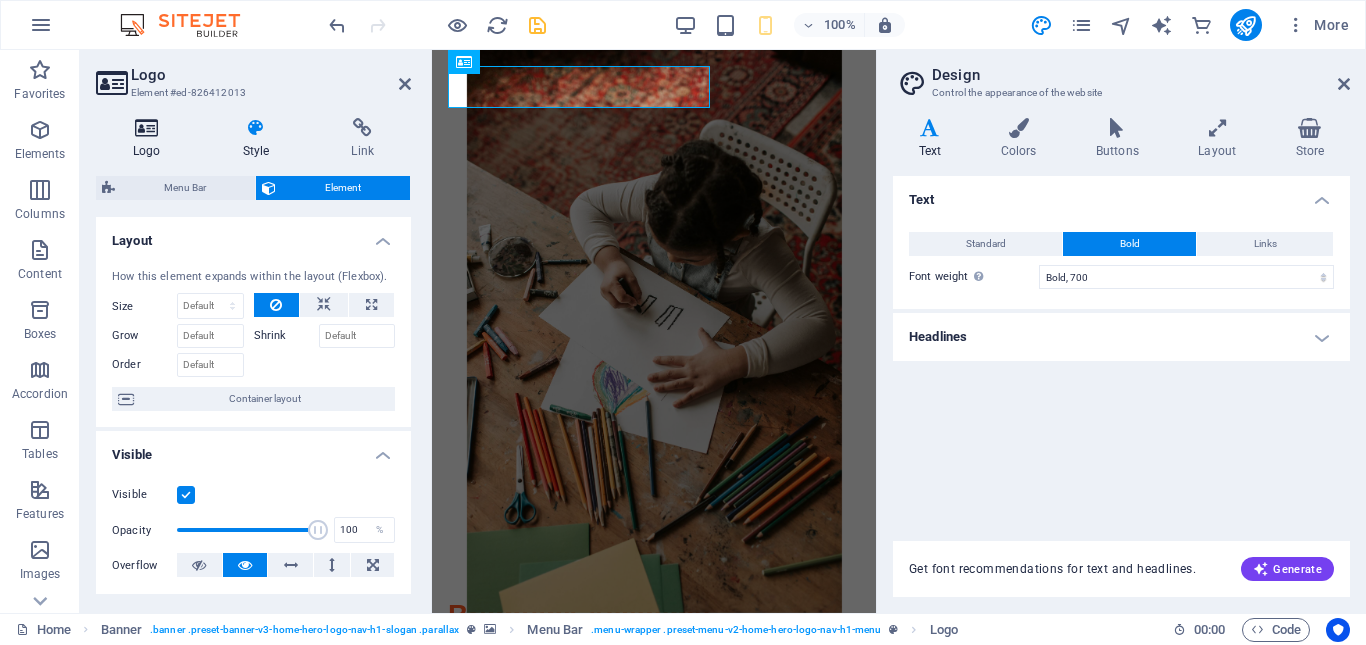 click at bounding box center (147, 128) 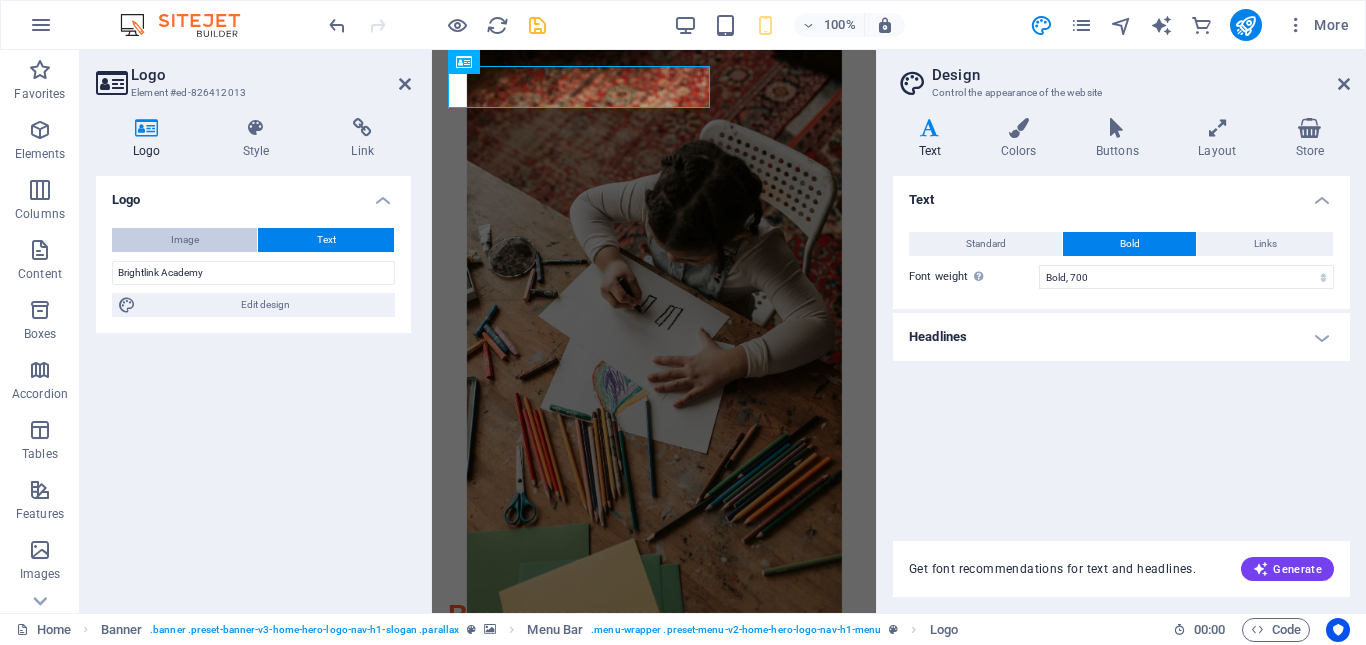 click on "Image" at bounding box center [184, 240] 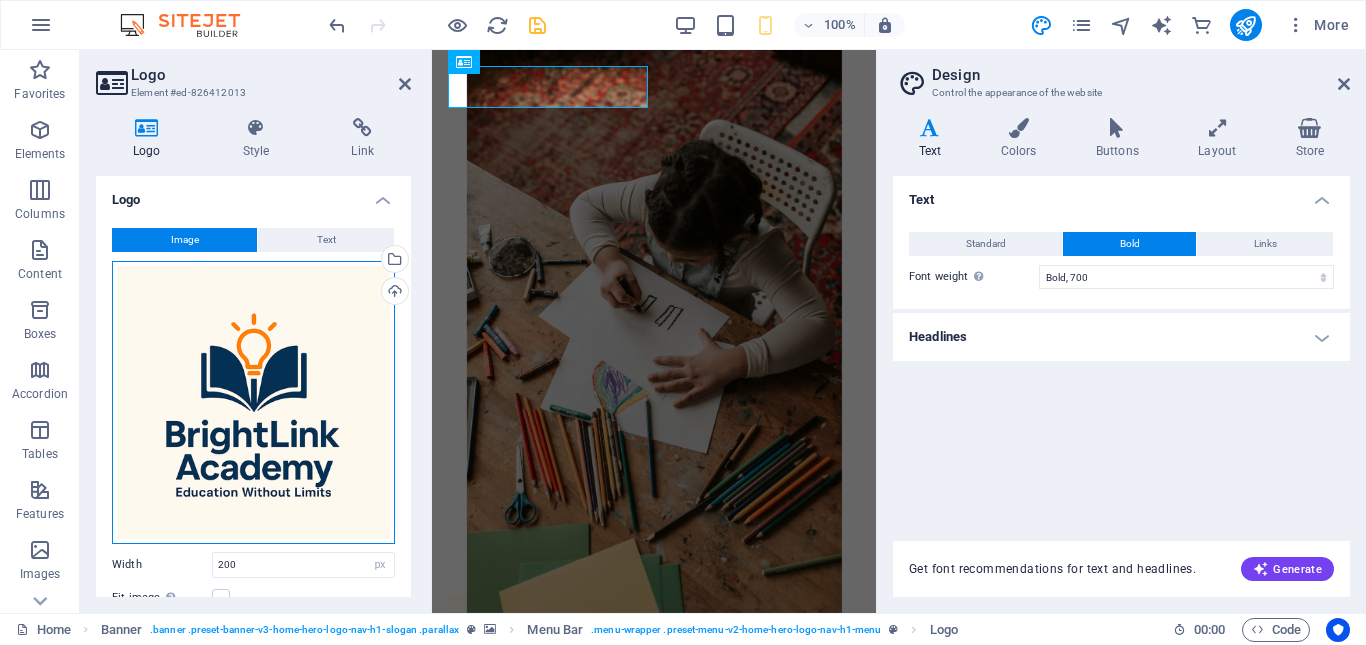 click on "Drag files here, click to choose files or select files from Files or our free stock photos & videos" at bounding box center (253, 402) 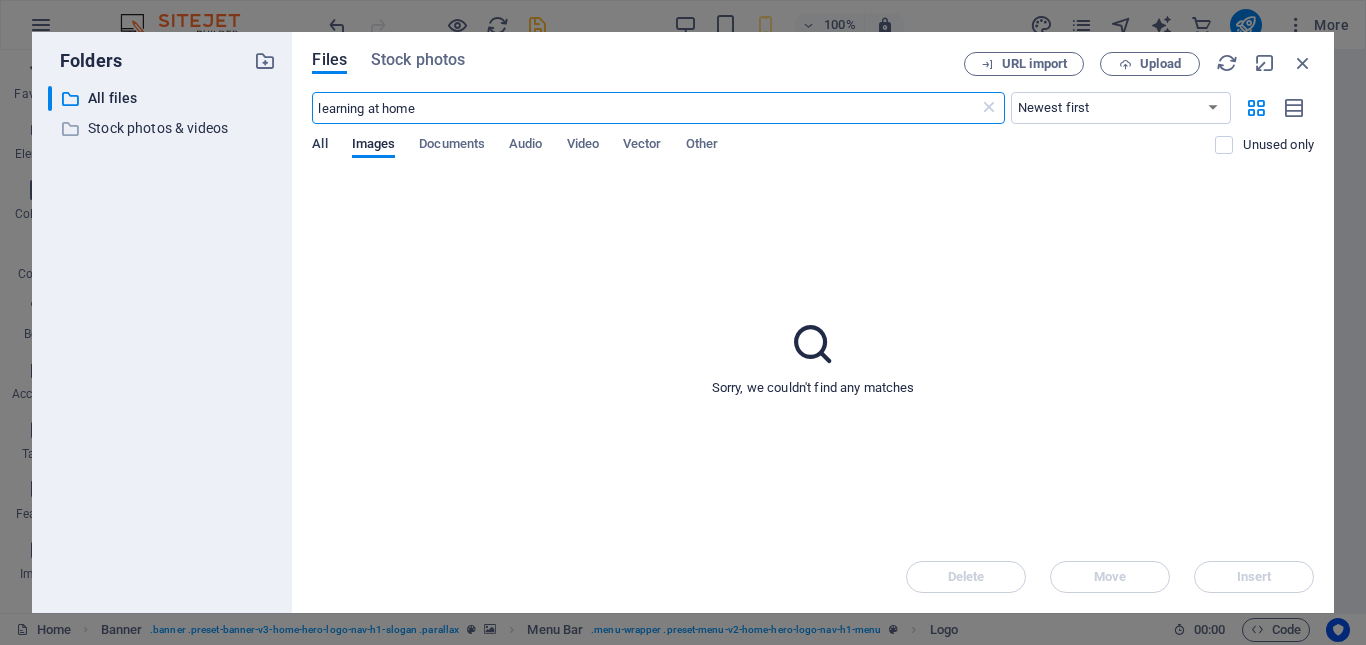 click on "All" at bounding box center (319, 146) 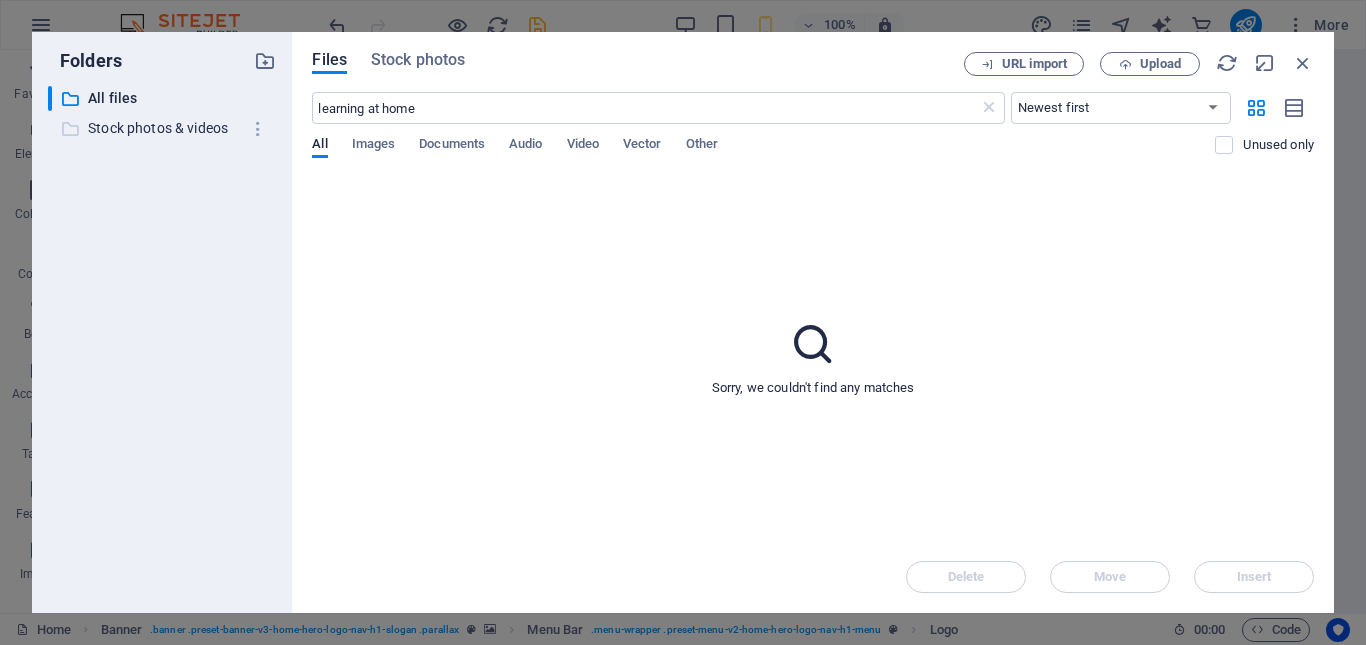 click on "Stock photos & videos" at bounding box center [164, 128] 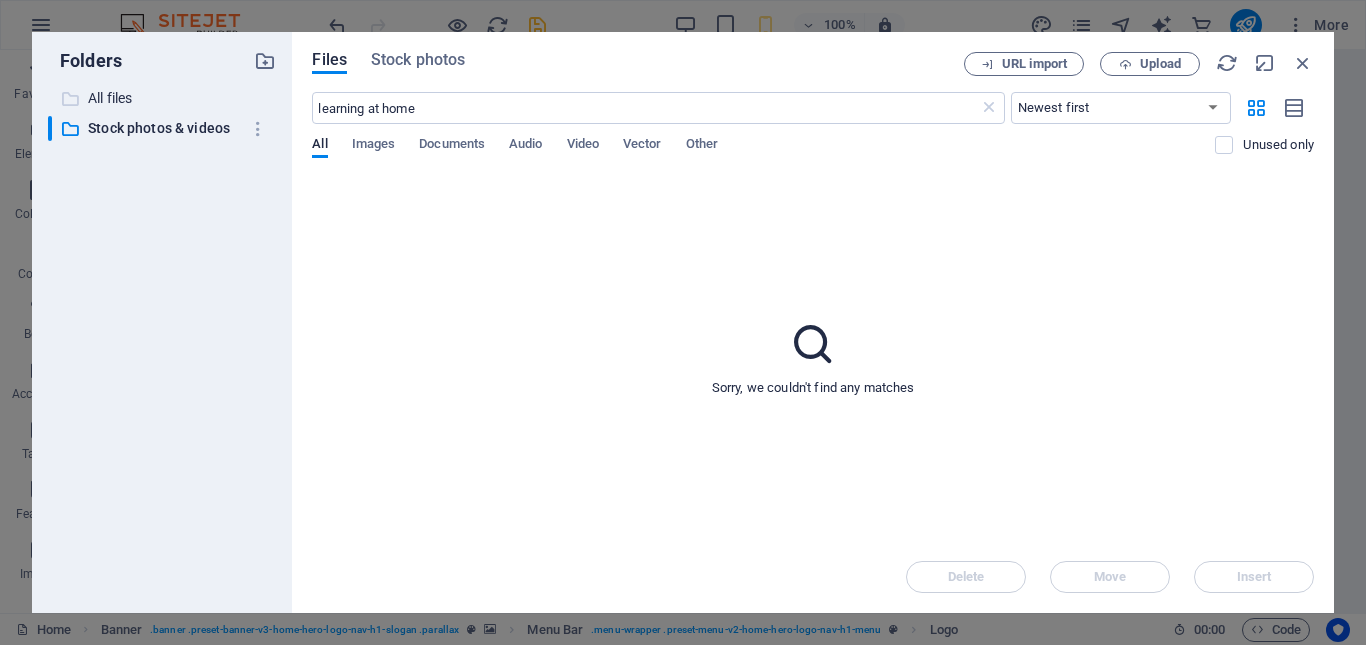 click on "All files" at bounding box center (164, 98) 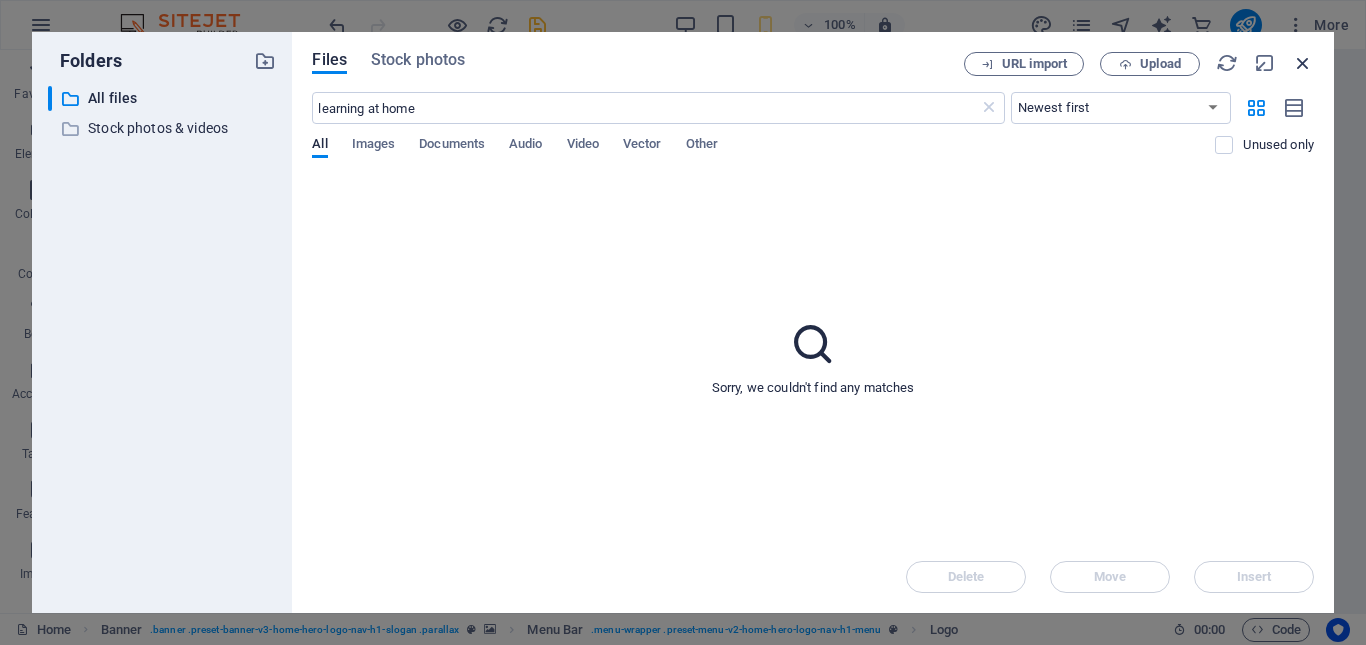 click at bounding box center [1303, 63] 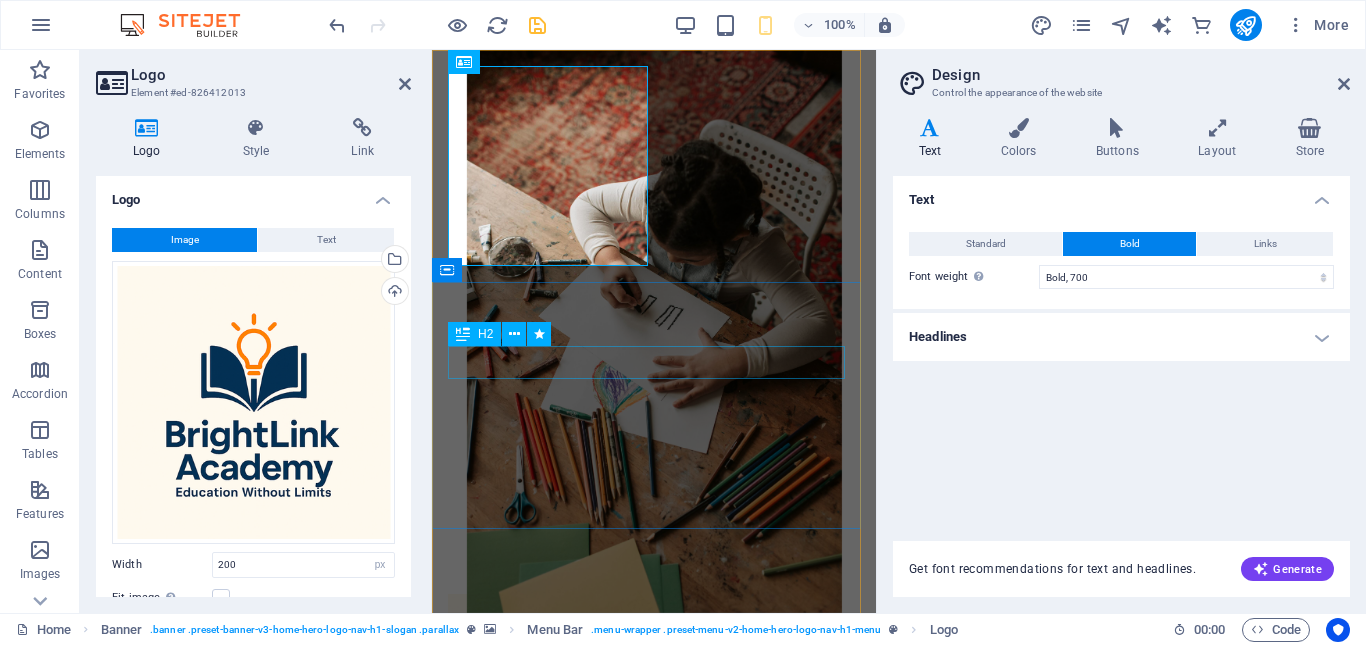 click on "Welcome to Bright Link Academy" at bounding box center (654, 940) 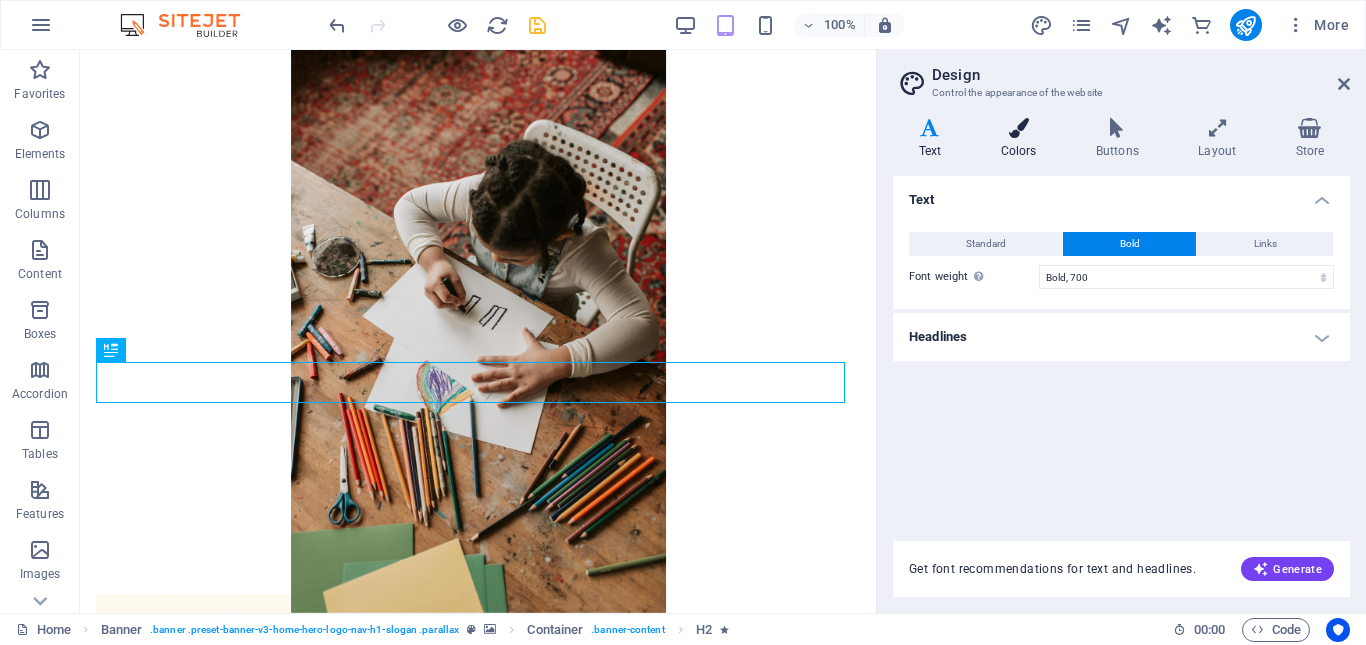 click on "Colors" at bounding box center (1022, 139) 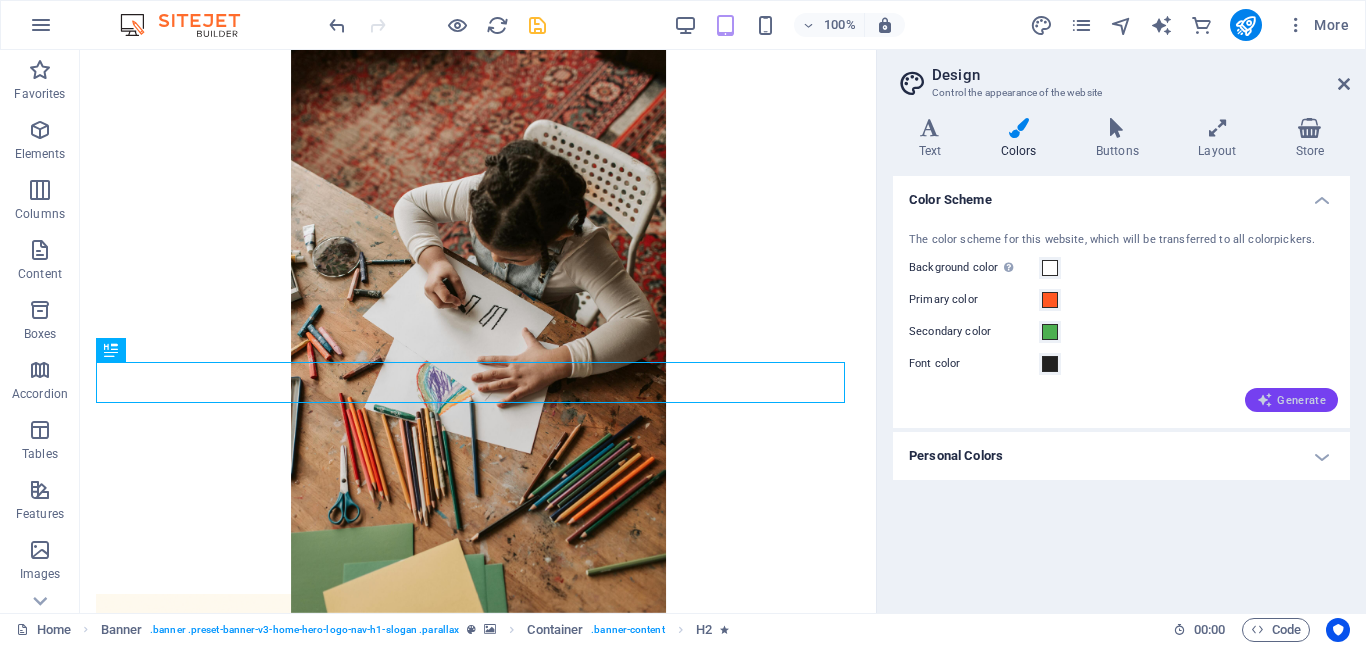 click on "Generate" at bounding box center [1291, 400] 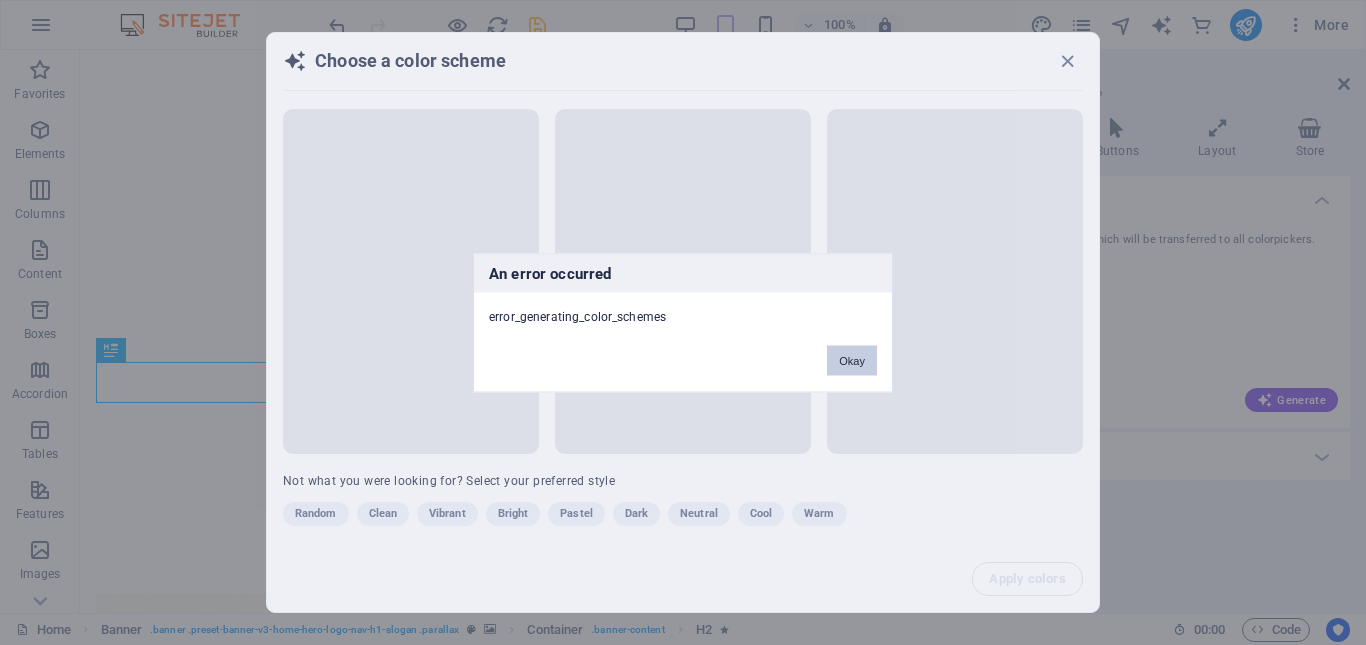 click on "Okay" at bounding box center (852, 360) 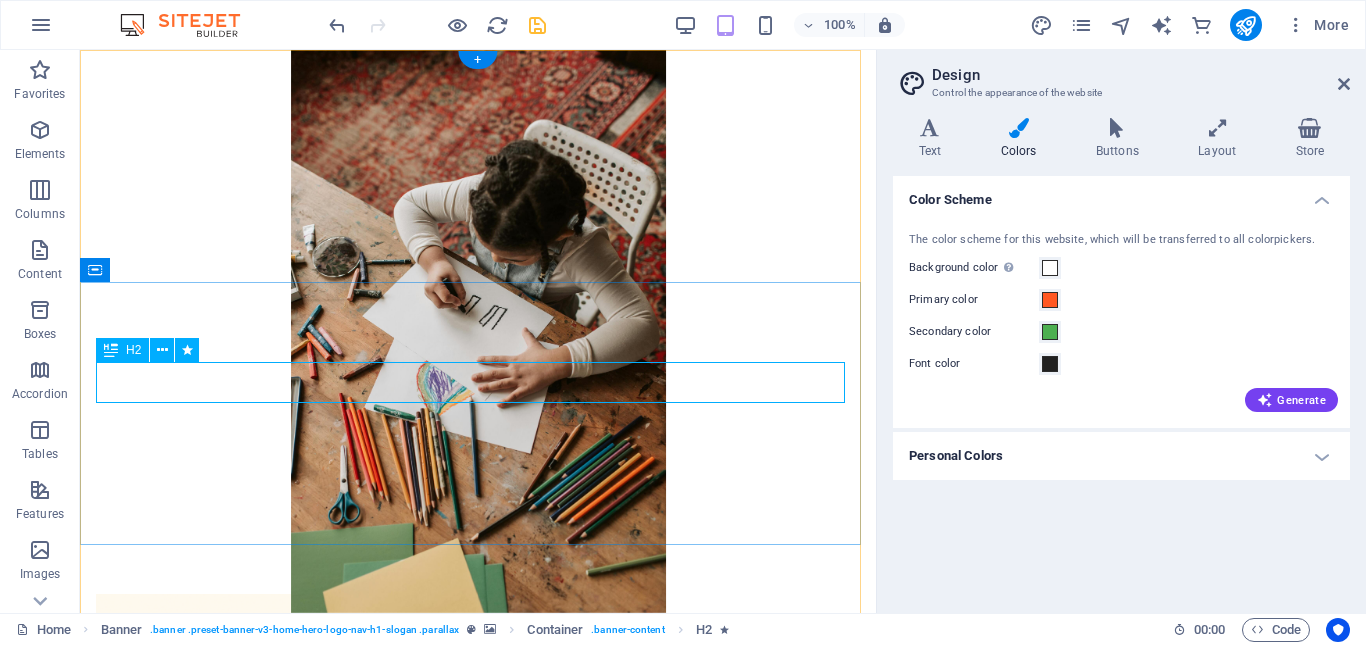 click on "Welcome to Bright Link Academy" at bounding box center [478, 960] 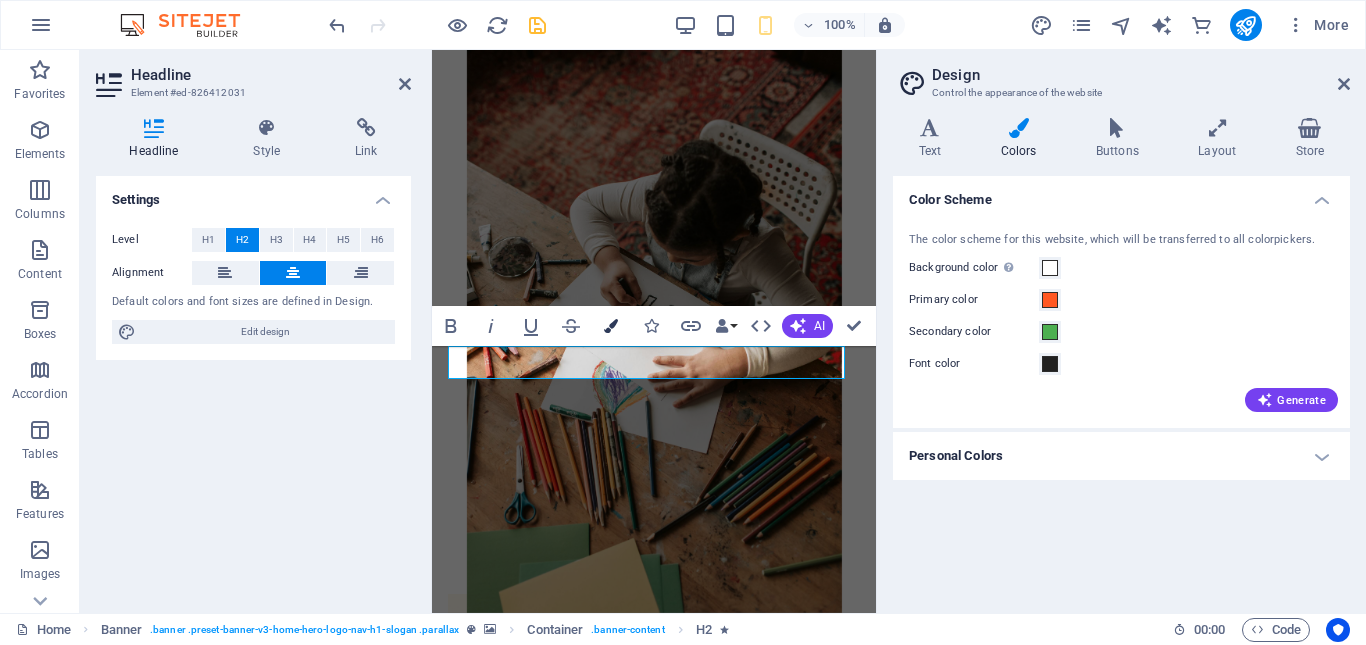 click at bounding box center [611, 326] 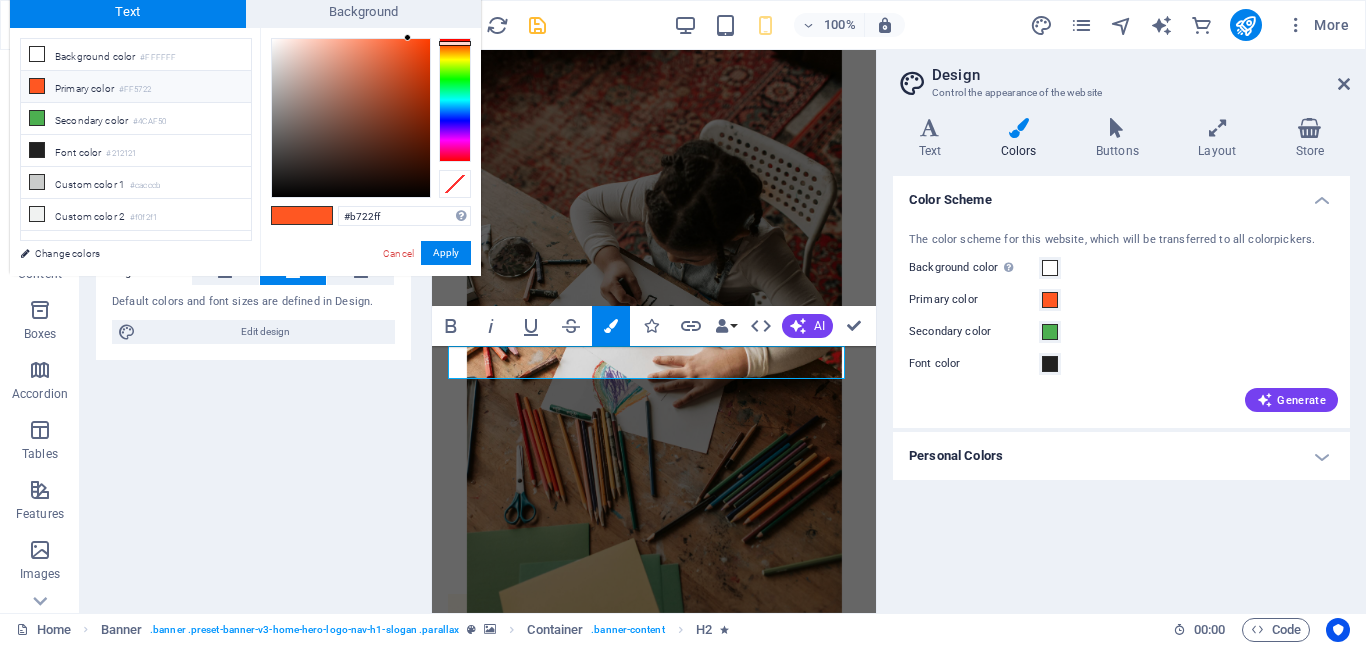 click at bounding box center [455, 100] 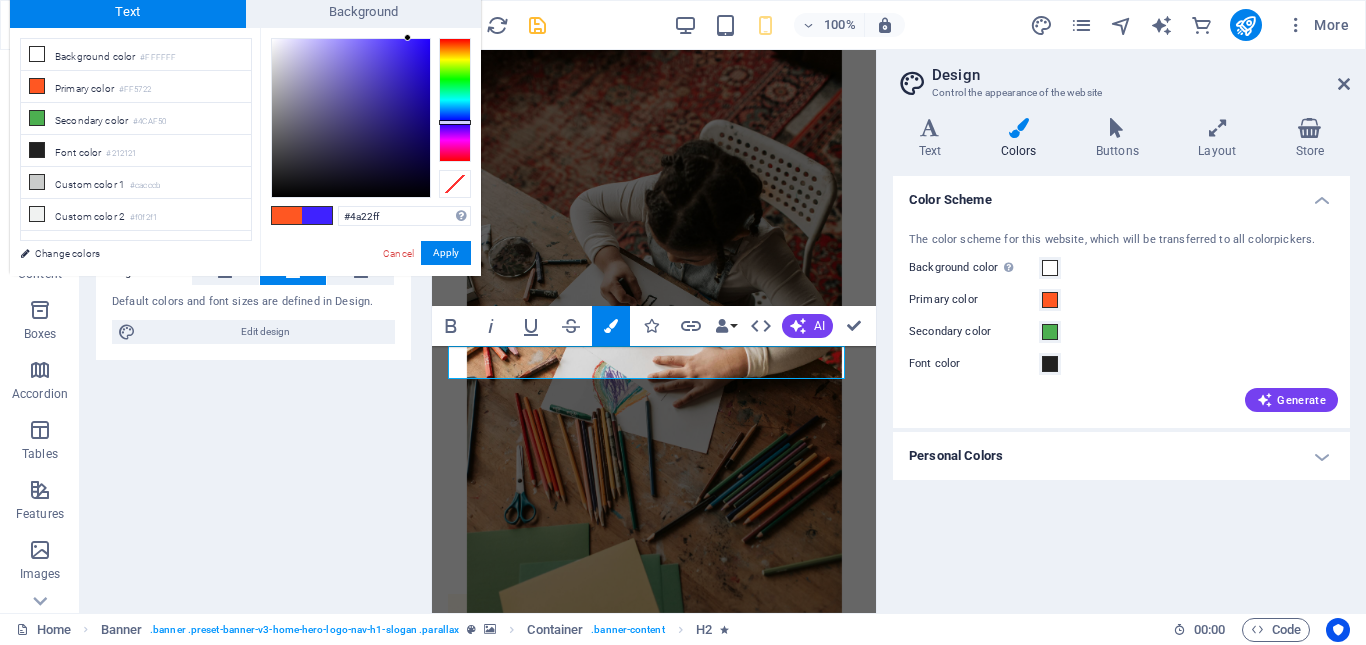 drag, startPoint x: 449, startPoint y: 134, endPoint x: 448, endPoint y: 123, distance: 11.045361 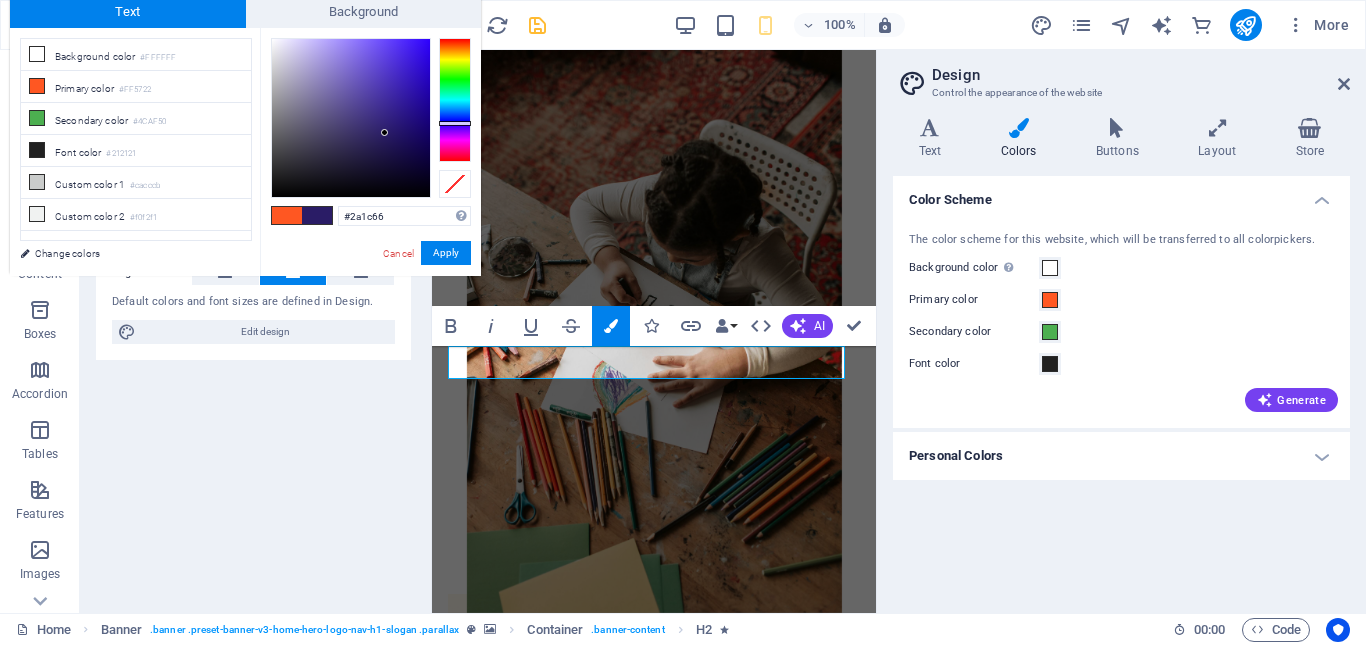 drag, startPoint x: 401, startPoint y: 116, endPoint x: 385, endPoint y: 133, distance: 23.345236 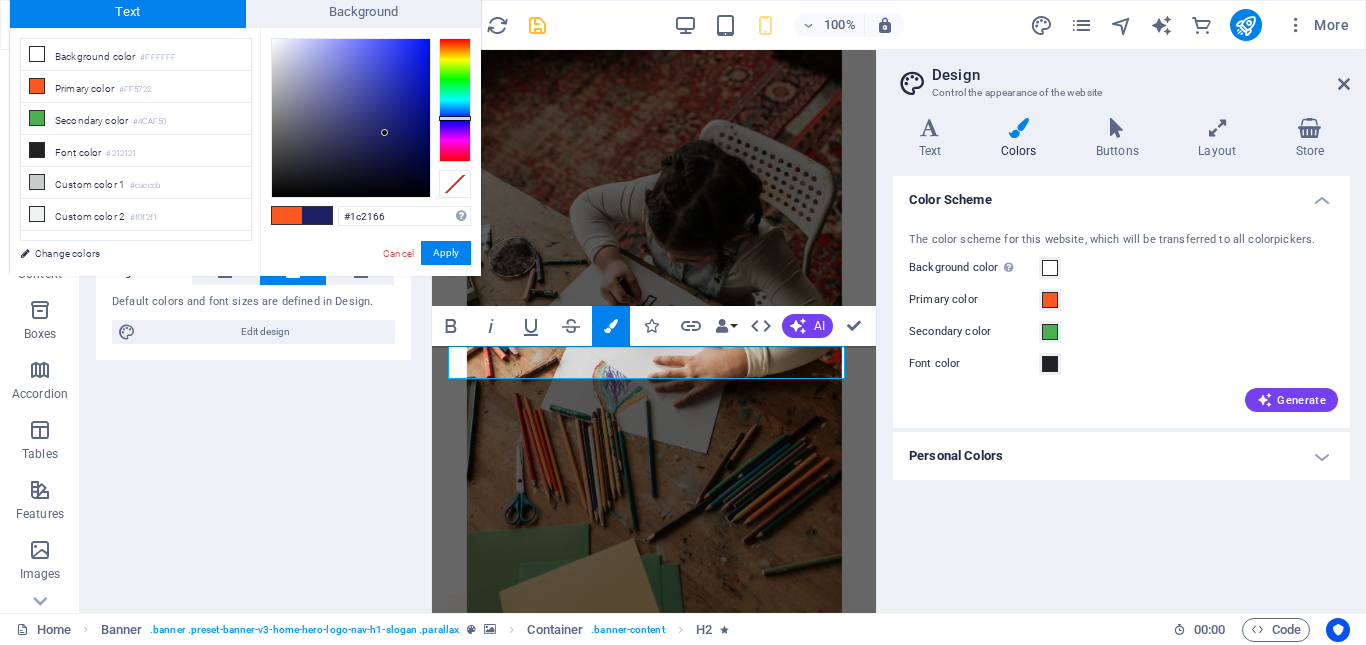 click at bounding box center [455, 118] 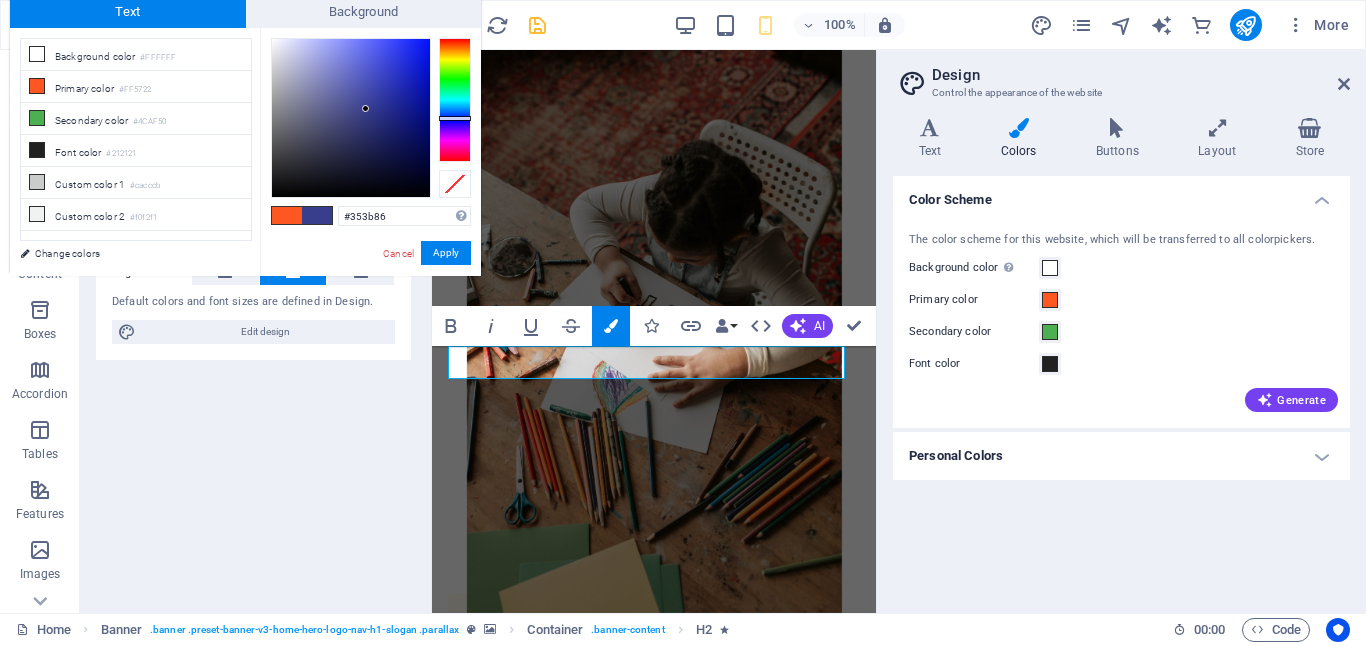 type on "#313681" 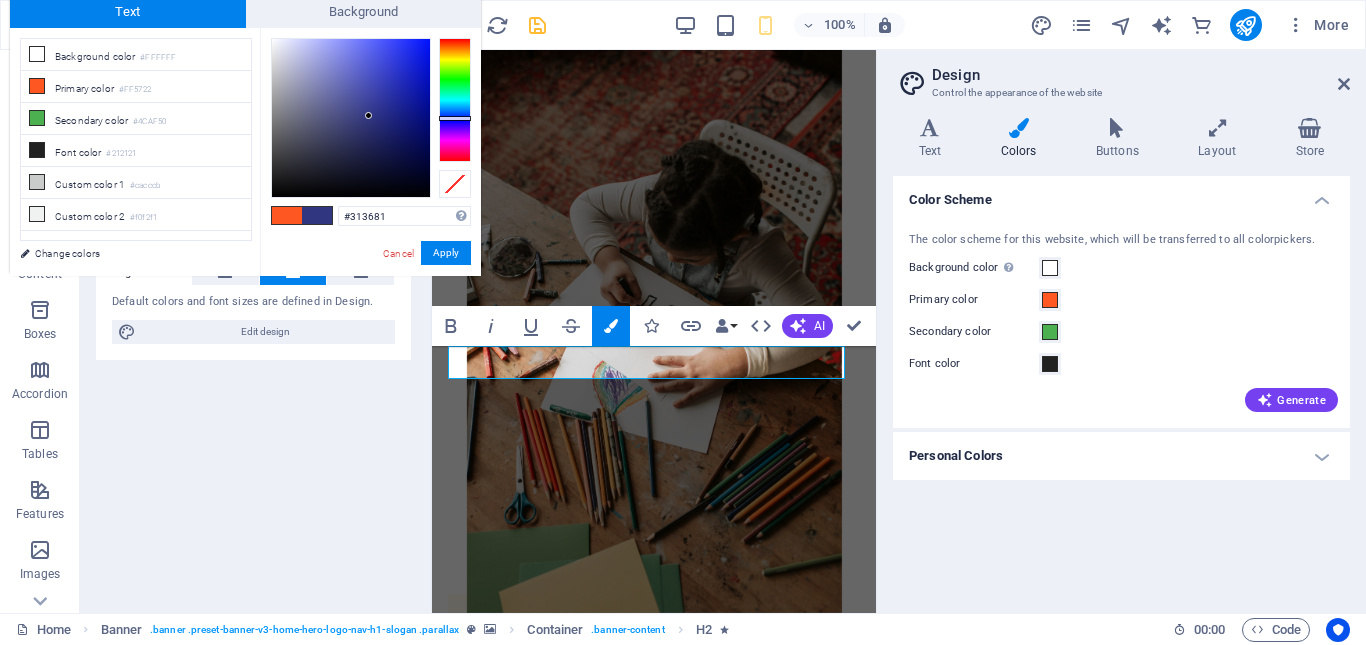 drag, startPoint x: 385, startPoint y: 129, endPoint x: 369, endPoint y: 116, distance: 20.615528 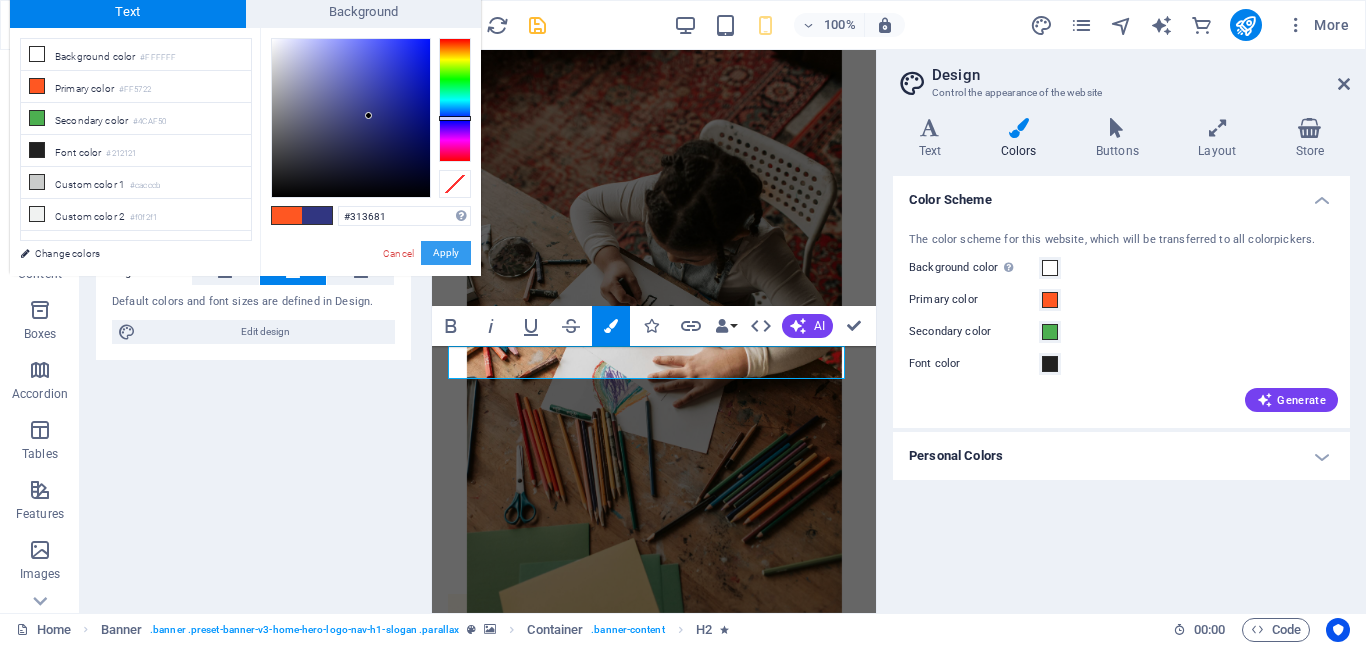 click on "Apply" at bounding box center [446, 253] 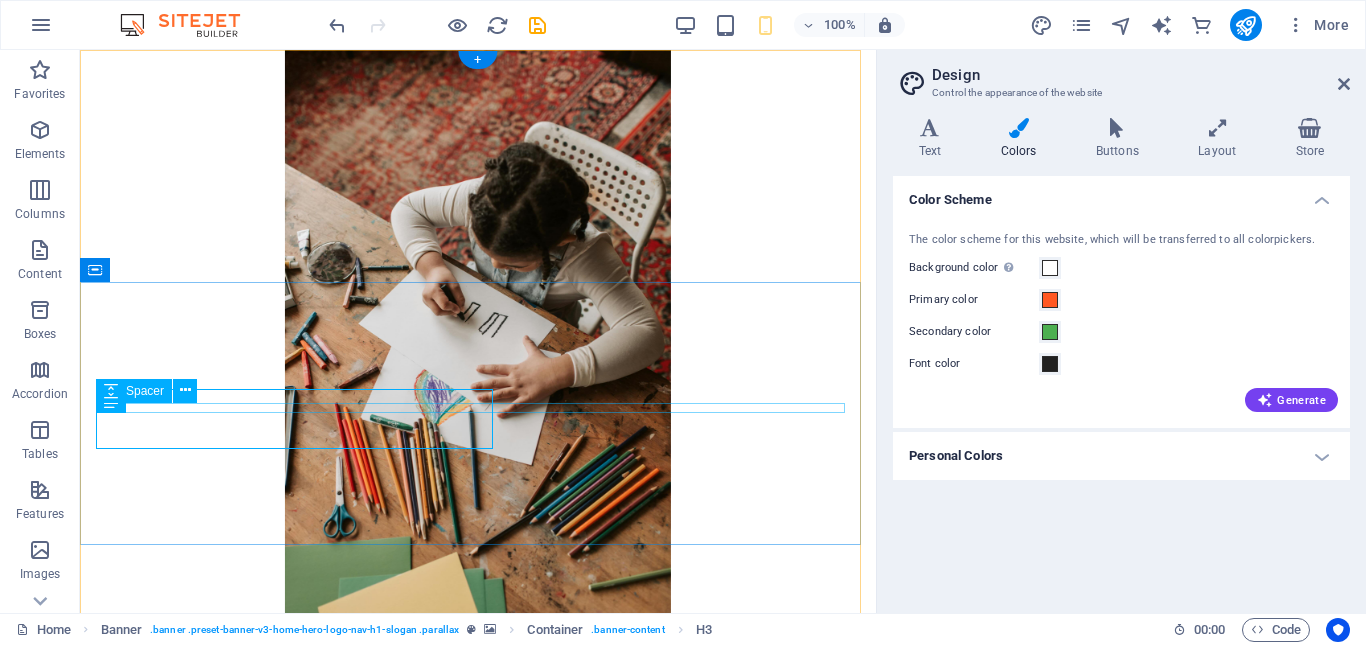 scroll, scrollTop: 0, scrollLeft: 0, axis: both 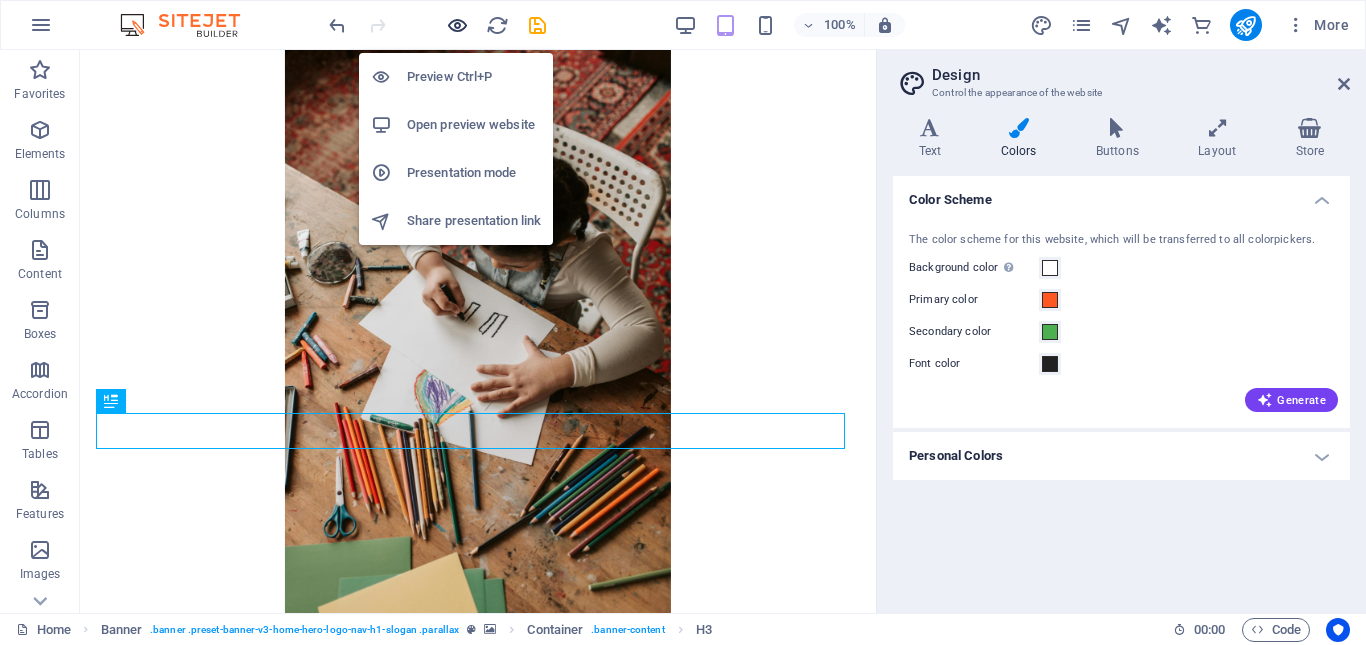 click at bounding box center (457, 25) 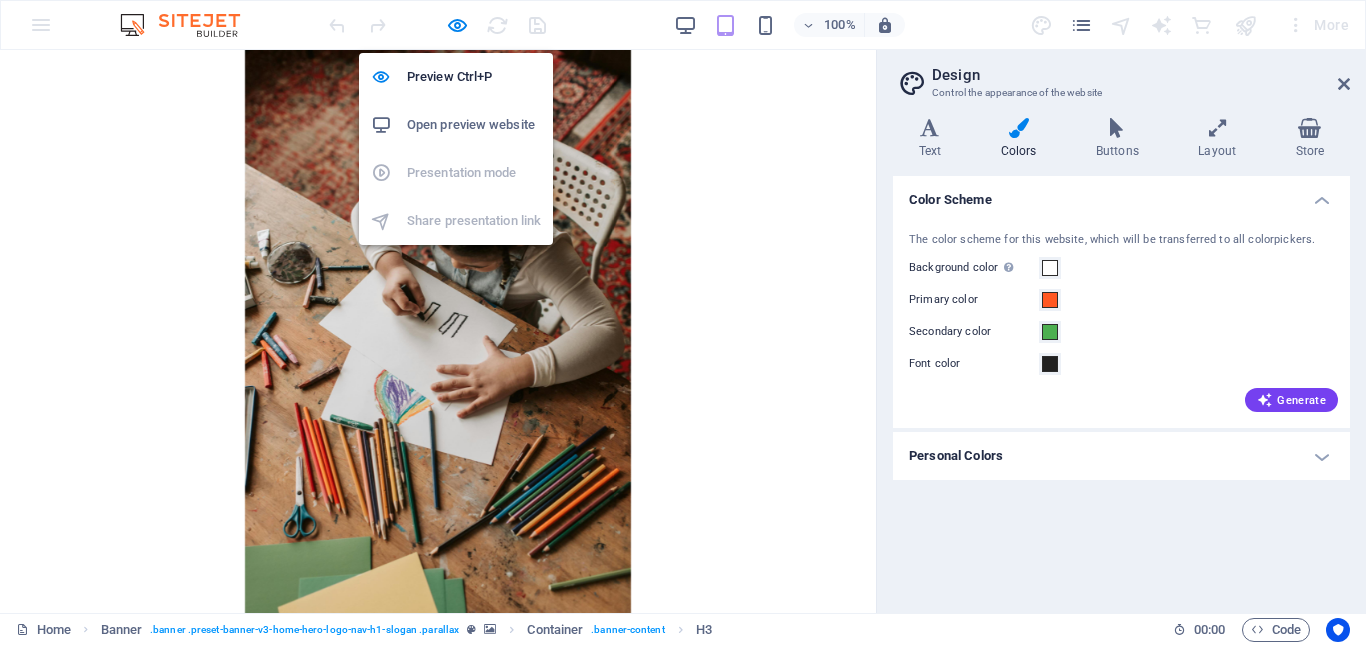 click on "Open preview website" at bounding box center (474, 125) 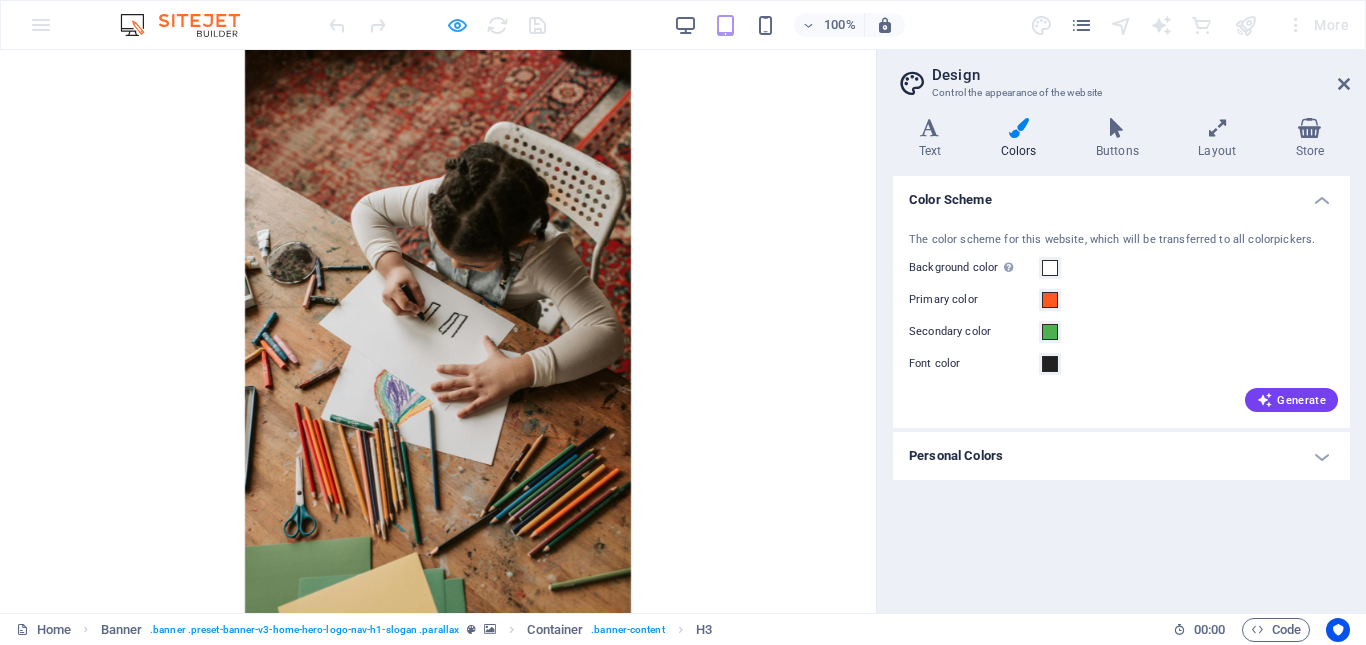 click at bounding box center [457, 25] 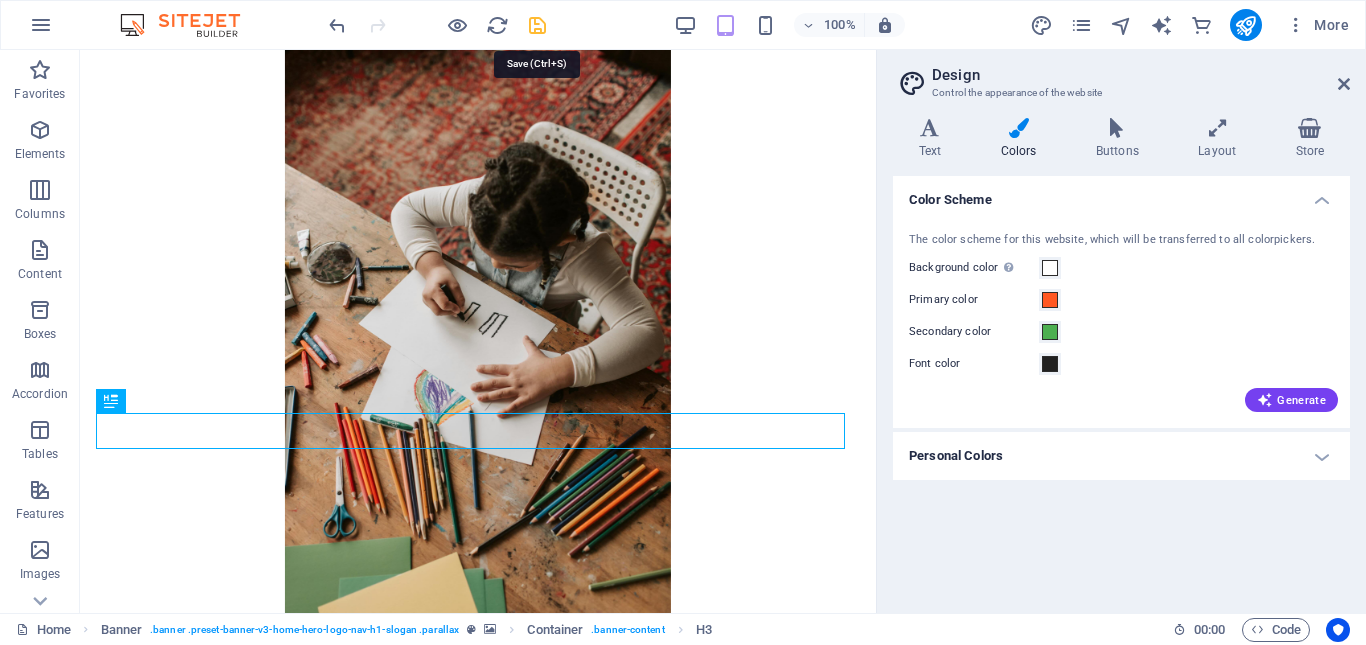 drag, startPoint x: 540, startPoint y: 30, endPoint x: 626, endPoint y: 147, distance: 145.20676 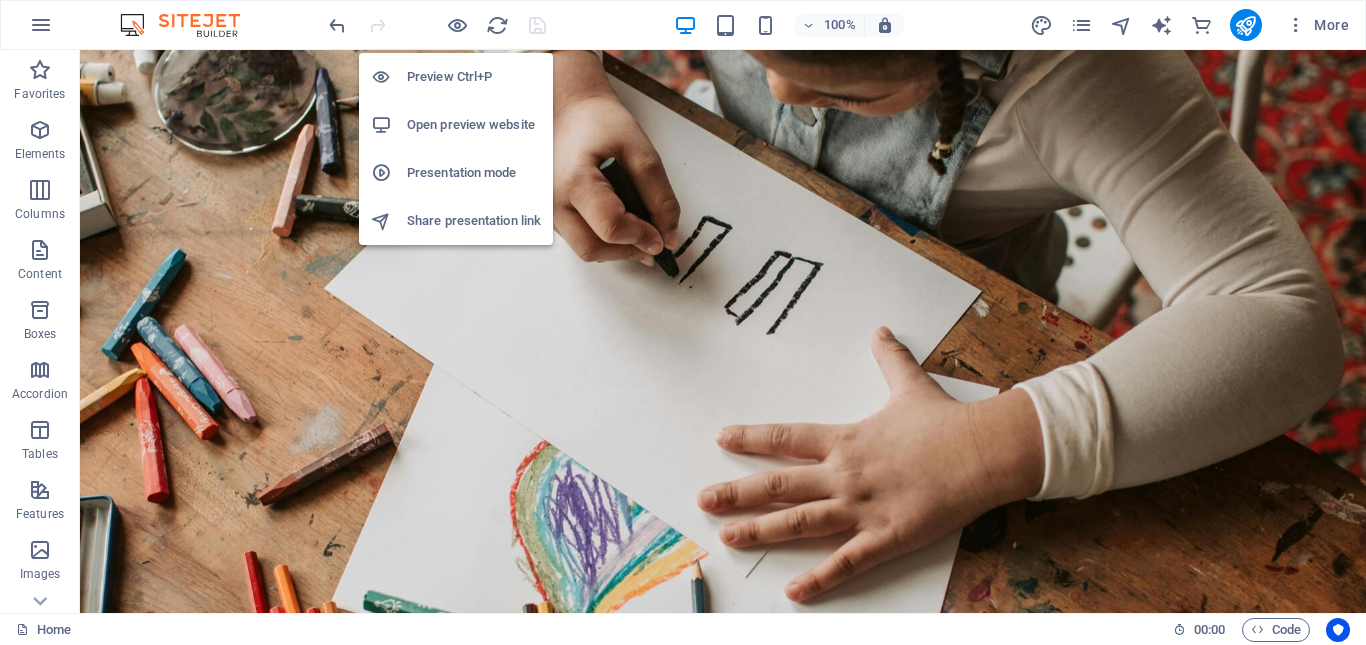 click on "Open preview website" at bounding box center (474, 125) 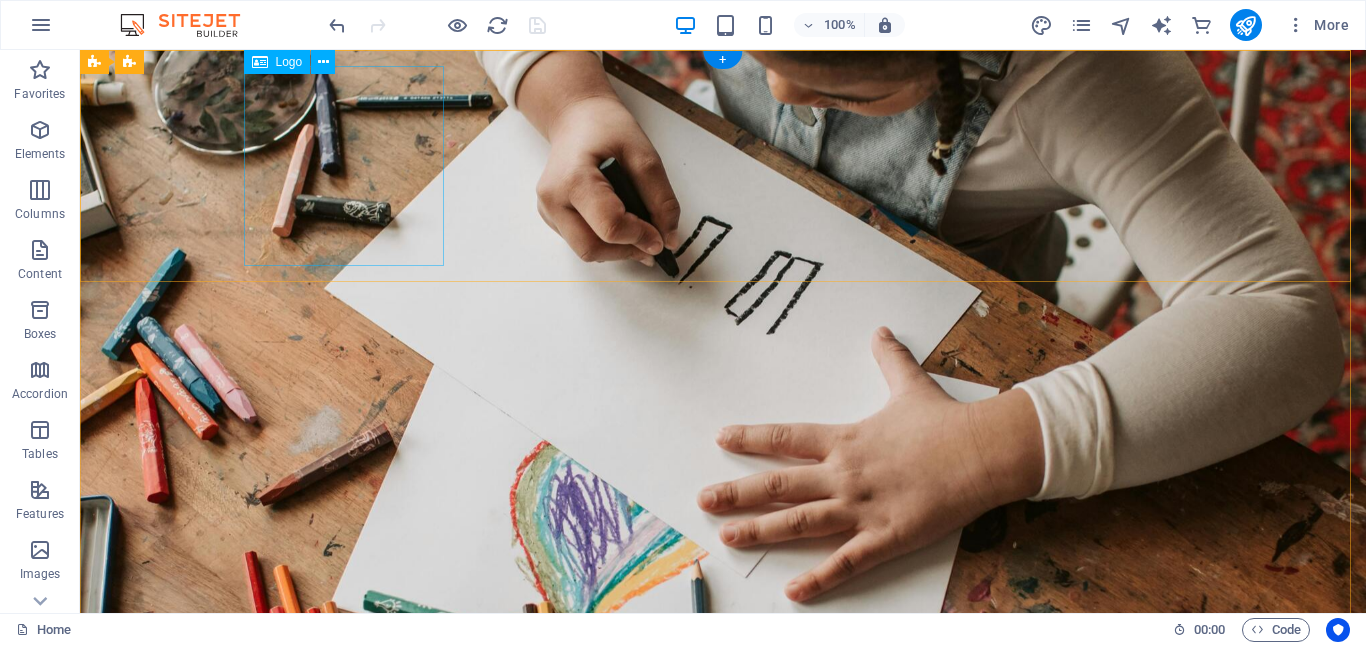 click at bounding box center (723, 748) 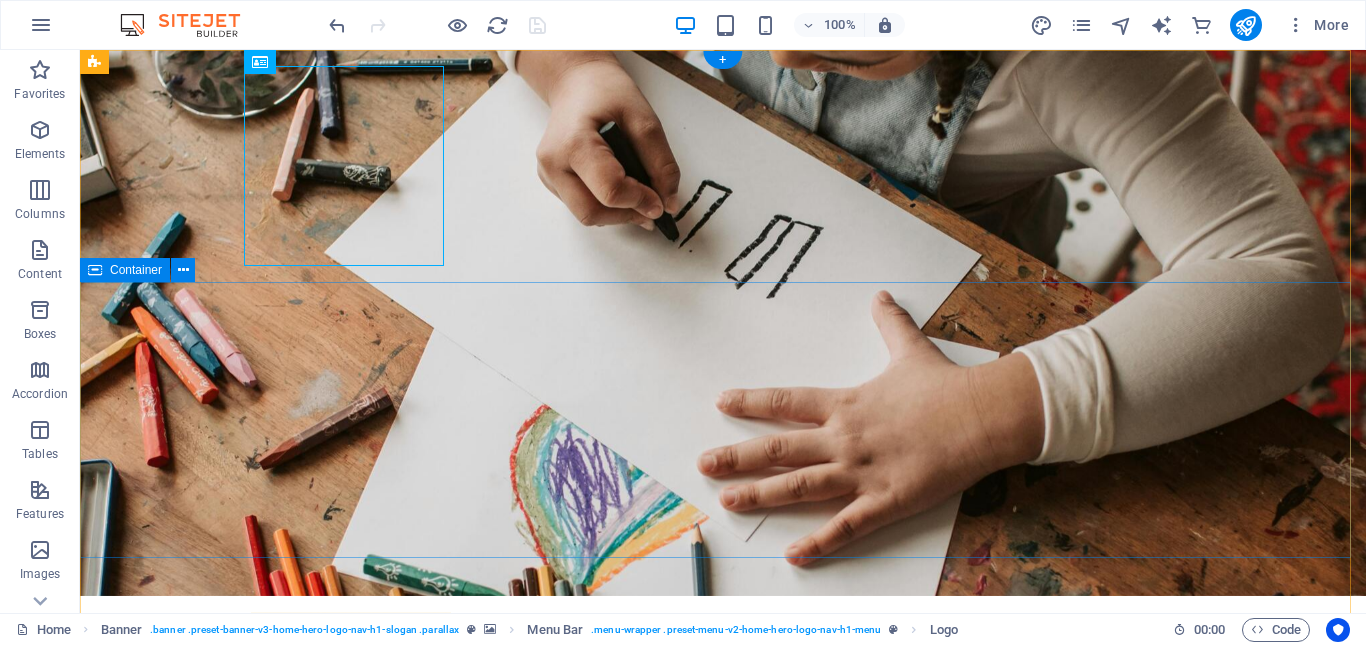 scroll, scrollTop: 0, scrollLeft: 0, axis: both 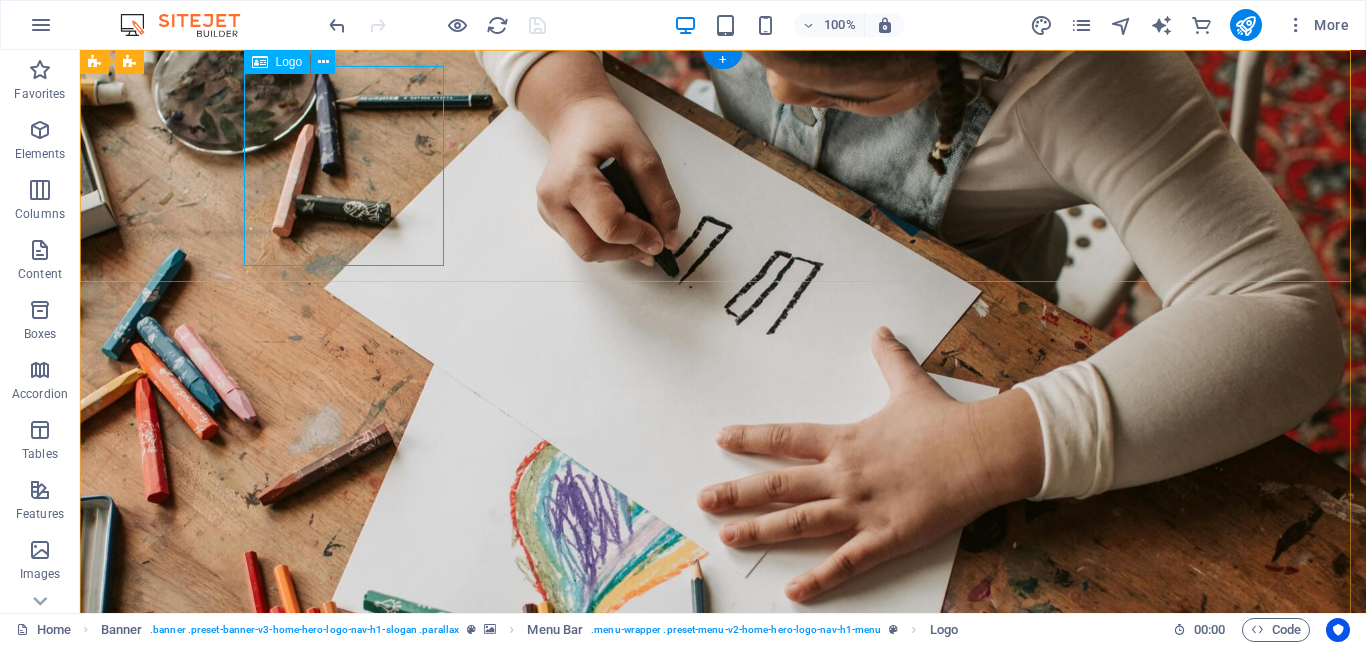 click at bounding box center [723, 748] 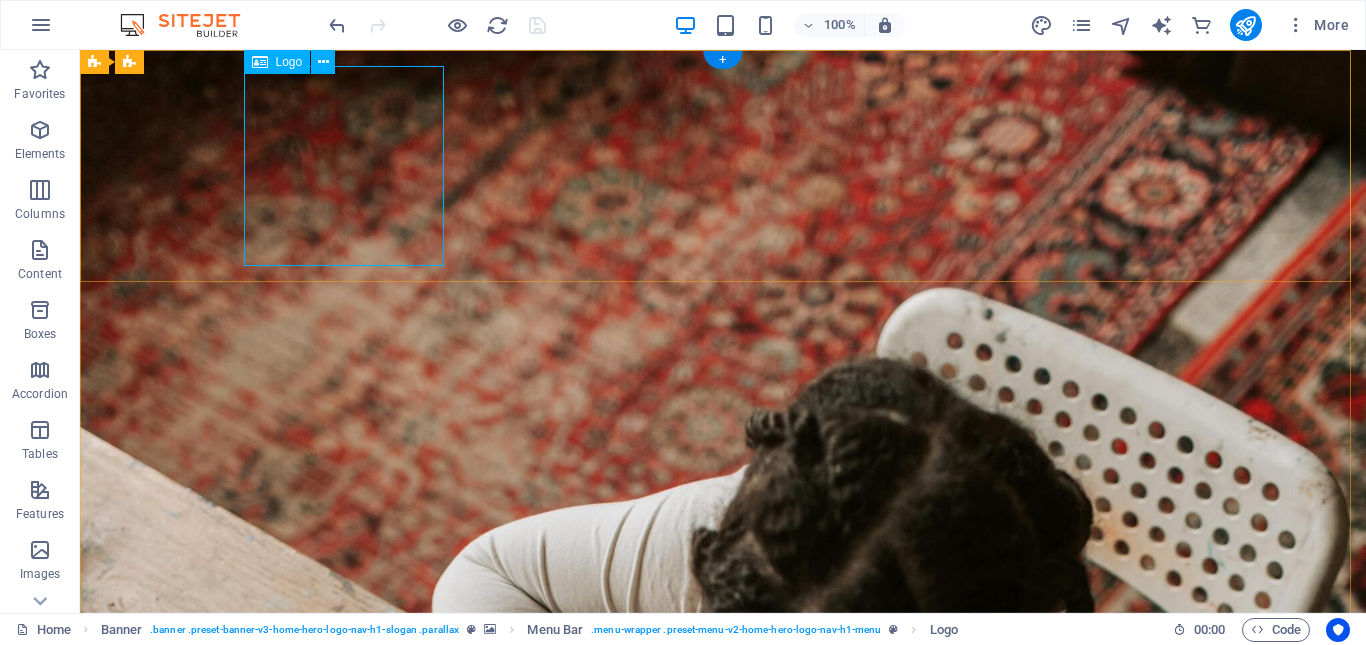 select on "px" 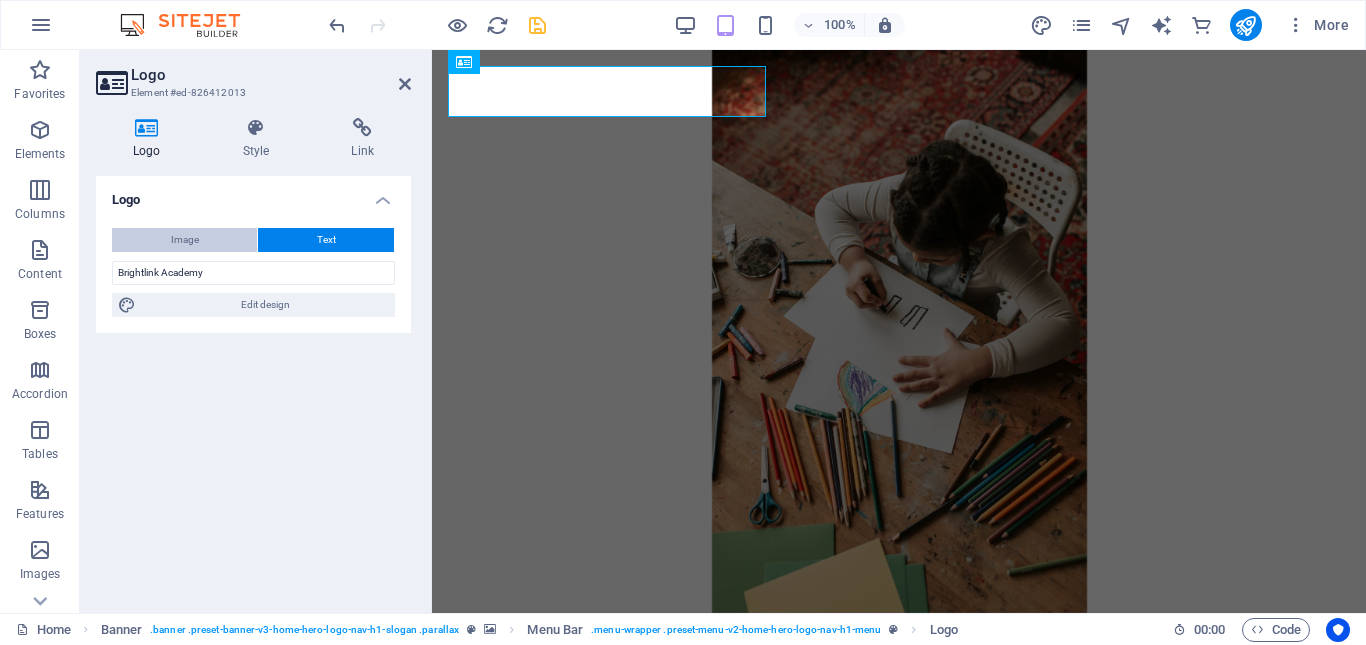 click on "Image" at bounding box center (184, 240) 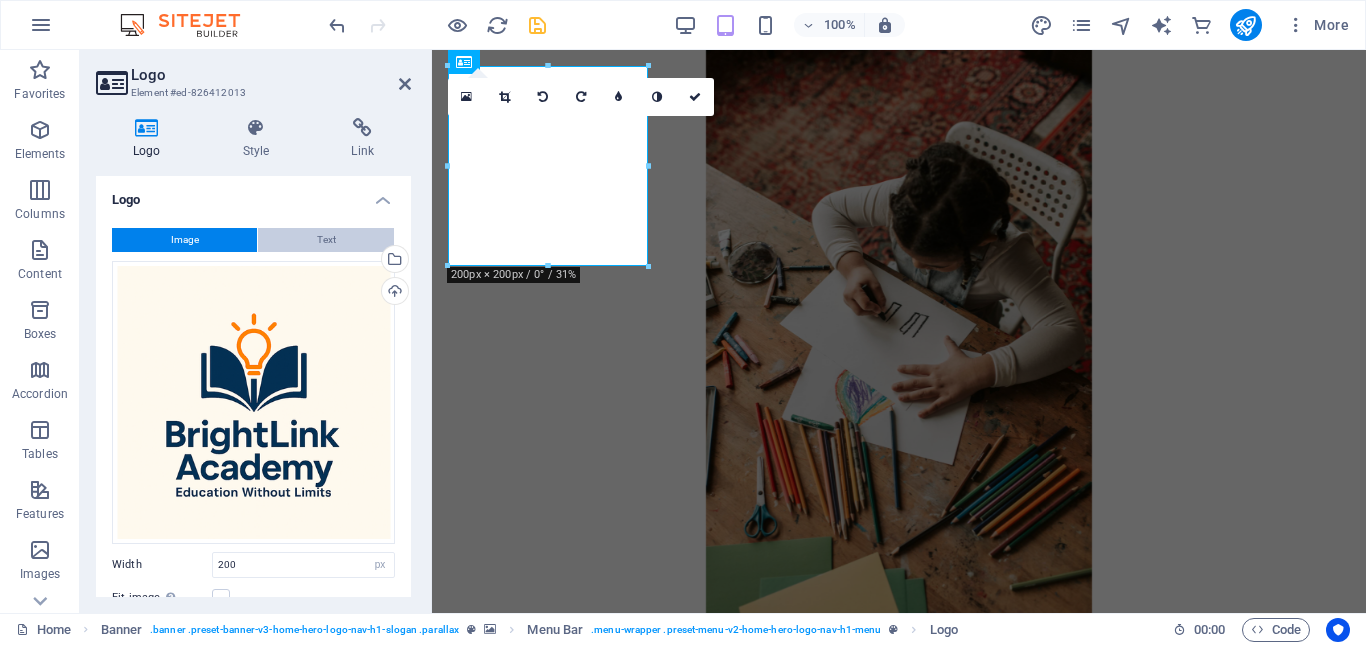 click on "Text" at bounding box center [326, 240] 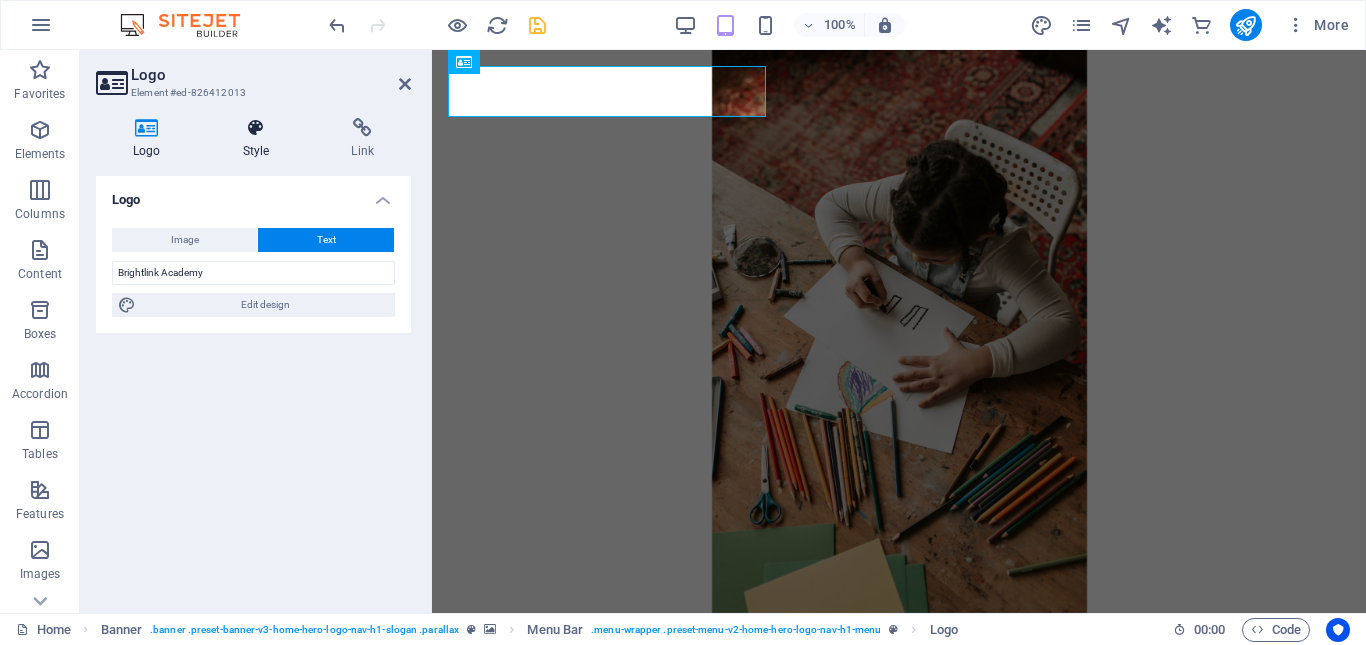 click on "Style" at bounding box center (260, 139) 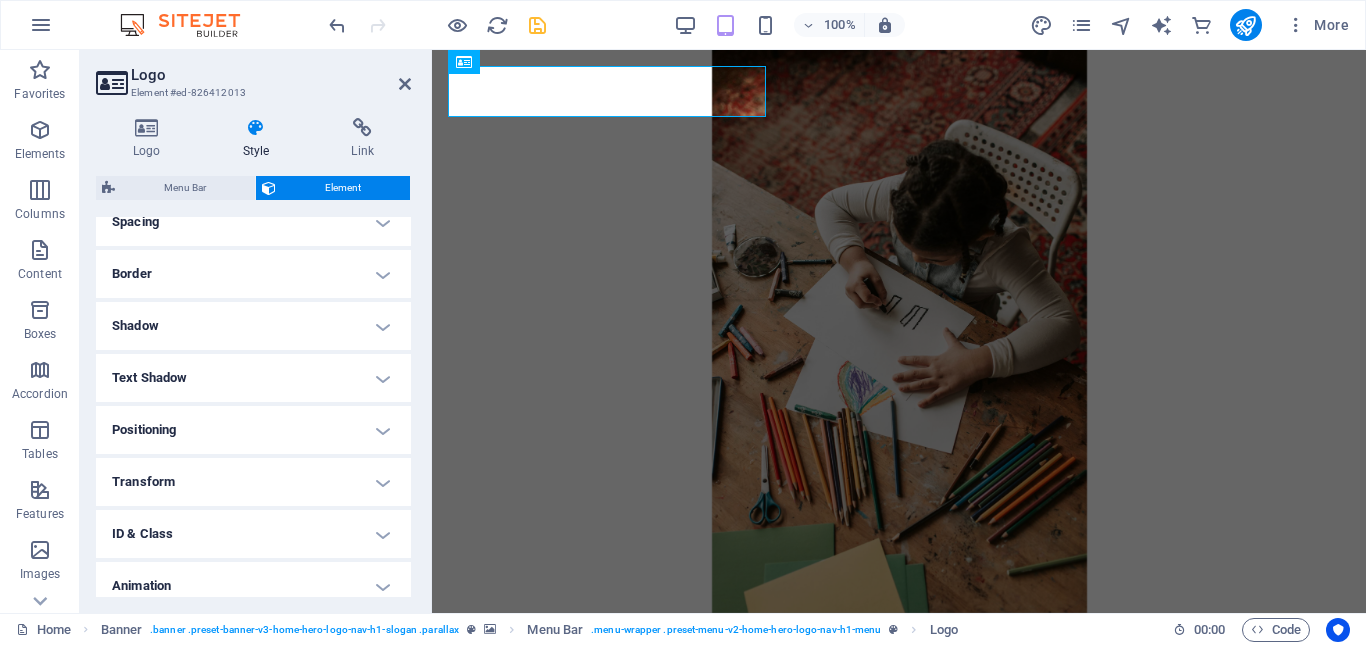 scroll, scrollTop: 465, scrollLeft: 0, axis: vertical 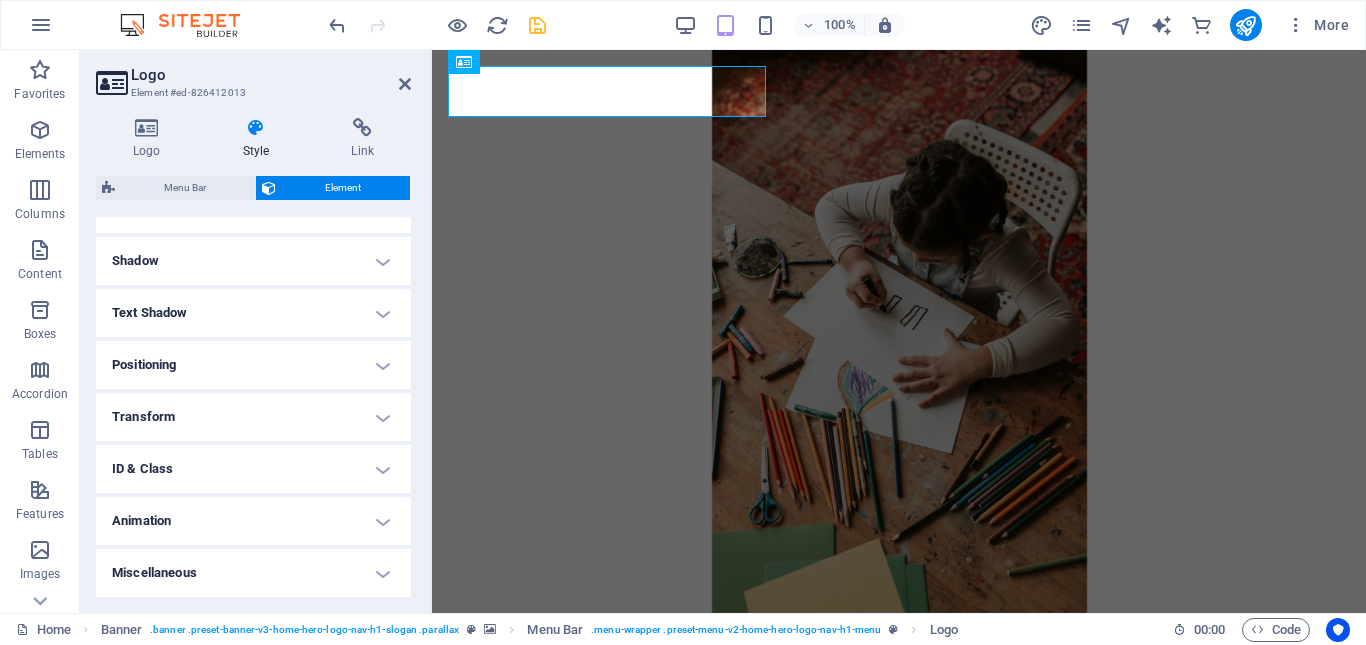 click on "Animation" at bounding box center (253, 521) 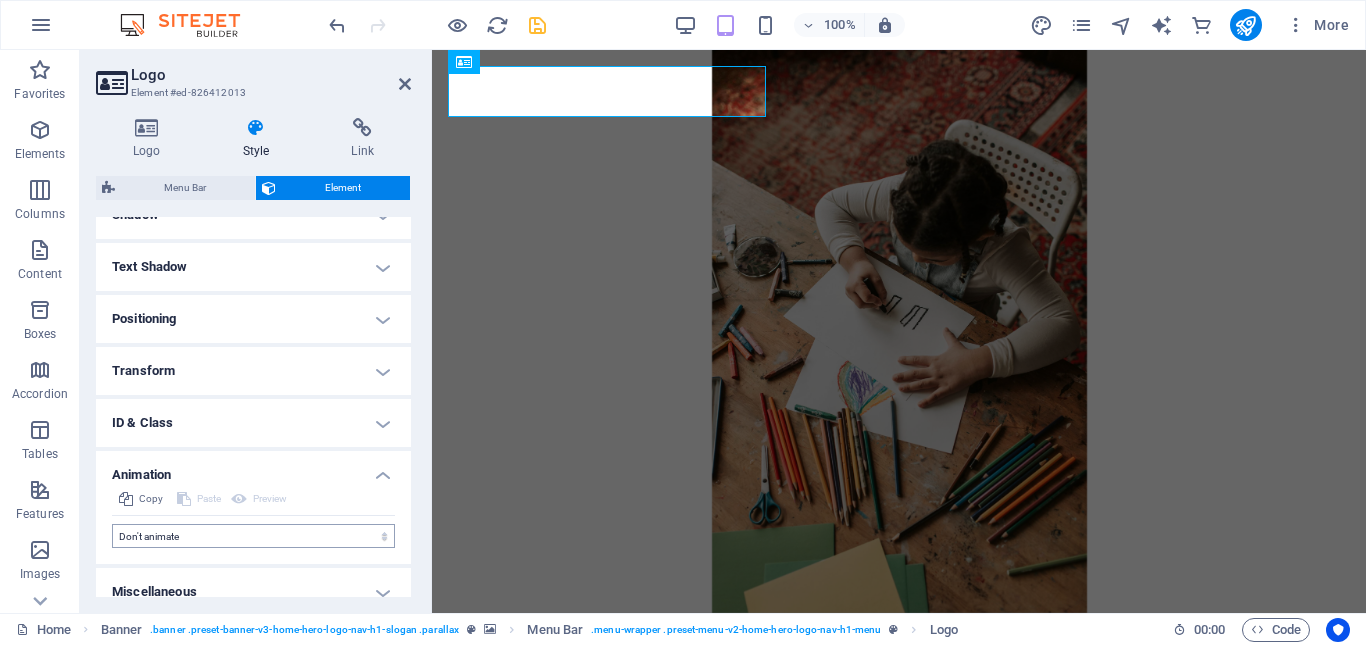 scroll, scrollTop: 530, scrollLeft: 0, axis: vertical 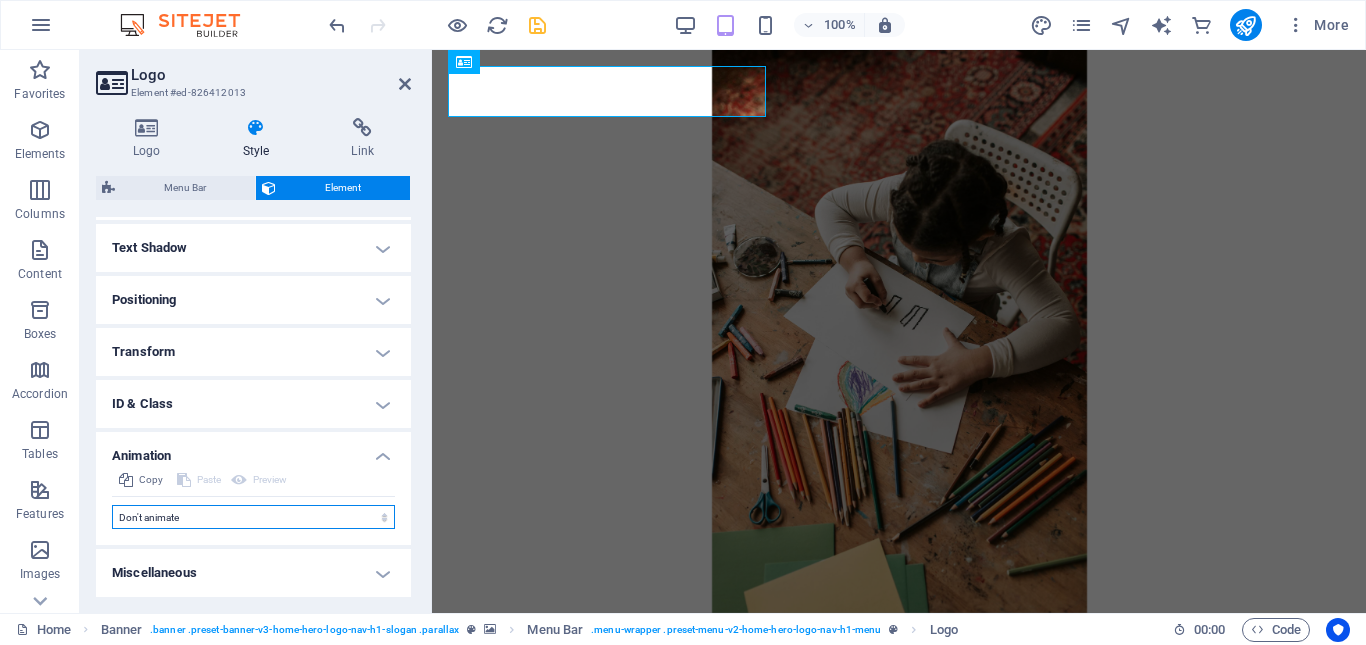 click on "Don't animate Show / Hide Slide up/down Zoom in/out Slide left to right Slide right to left Slide top to bottom Slide bottom to top Pulse Blink Open as overlay" at bounding box center (253, 517) 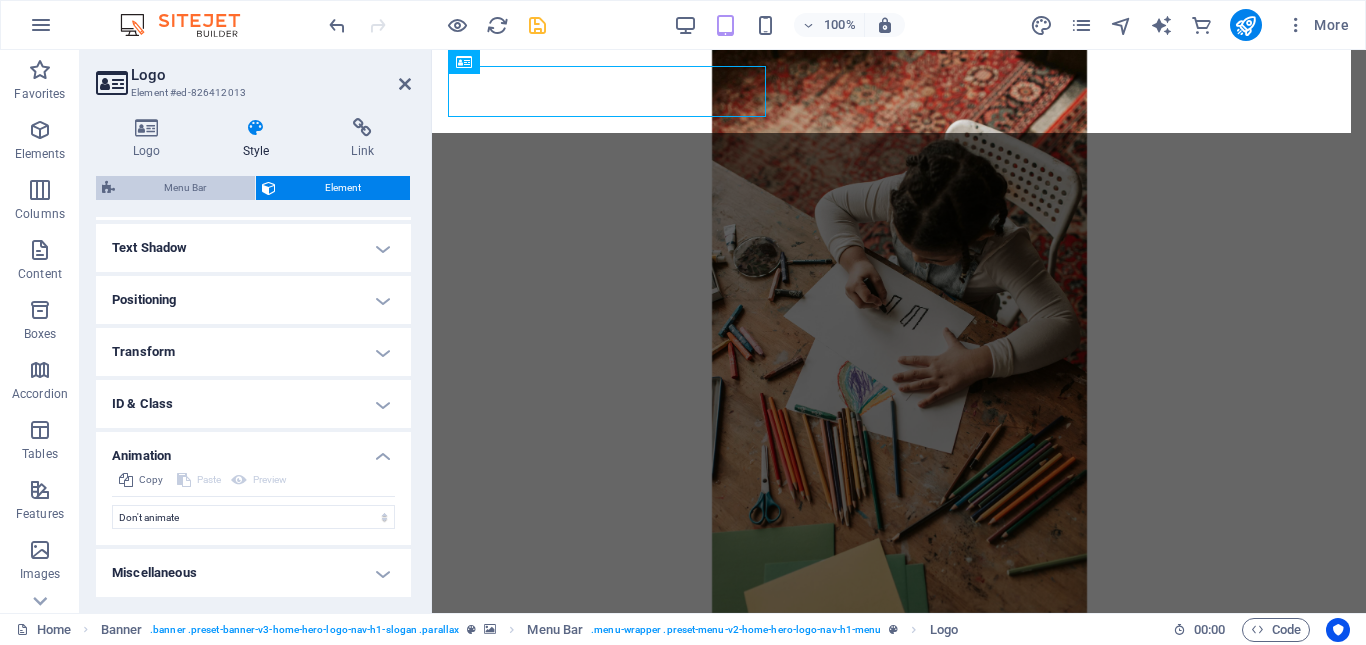 click on "Menu Bar" at bounding box center [185, 188] 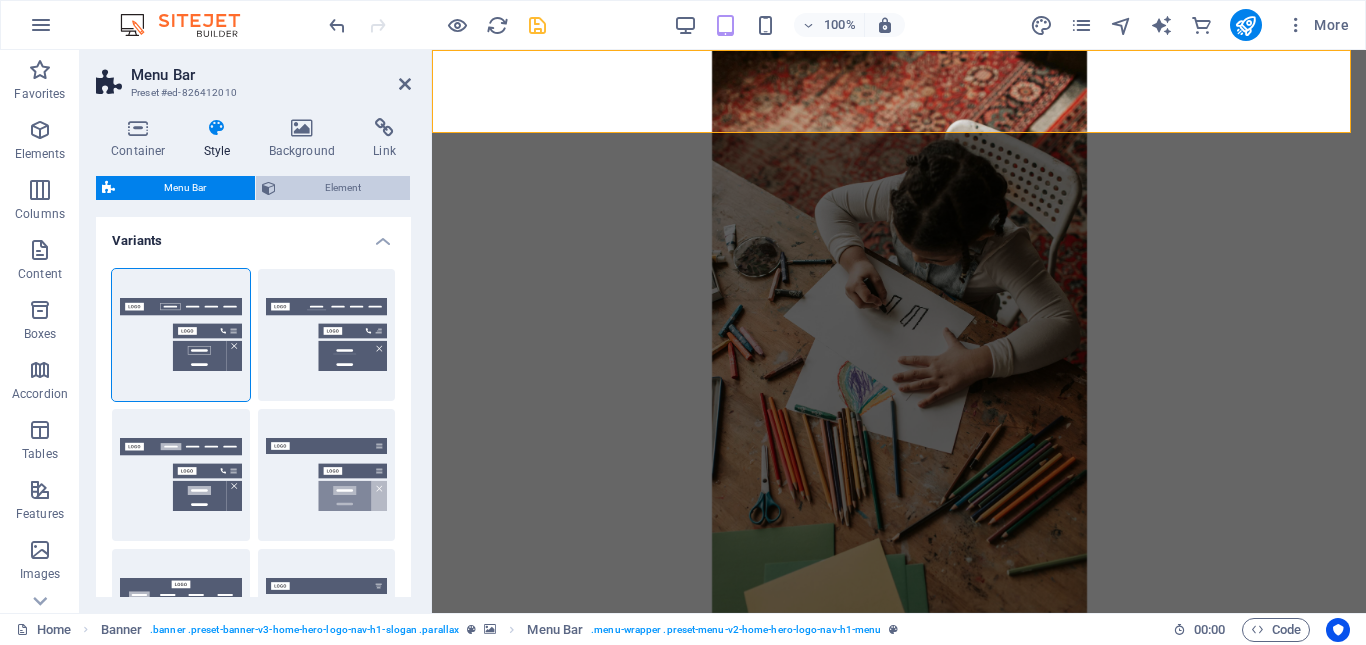 click on "Element" at bounding box center [343, 188] 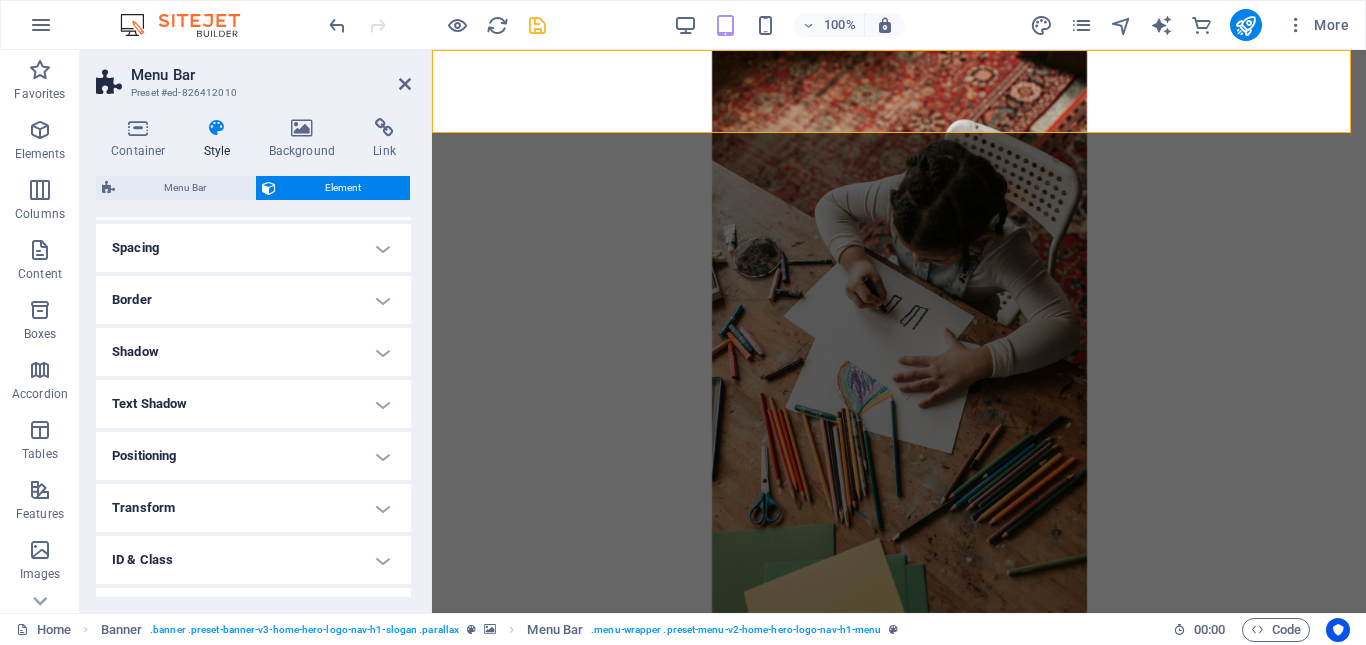scroll, scrollTop: 465, scrollLeft: 0, axis: vertical 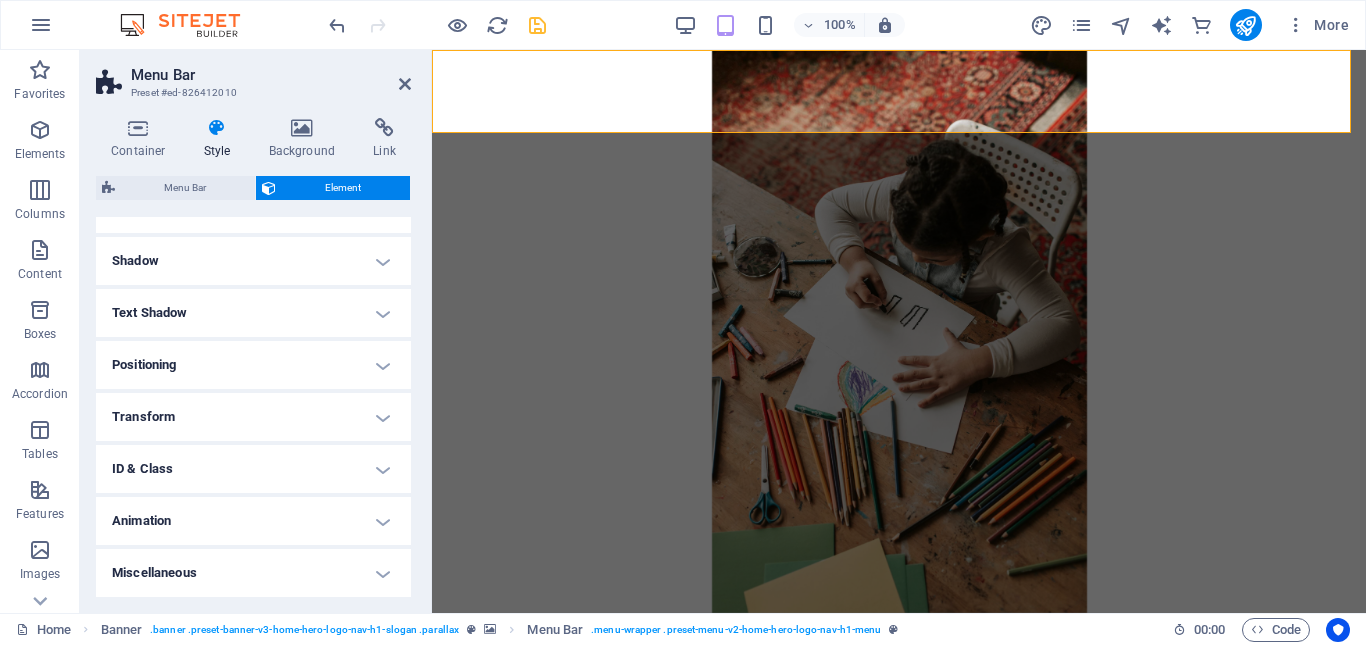 click on "Text Shadow" at bounding box center [253, 313] 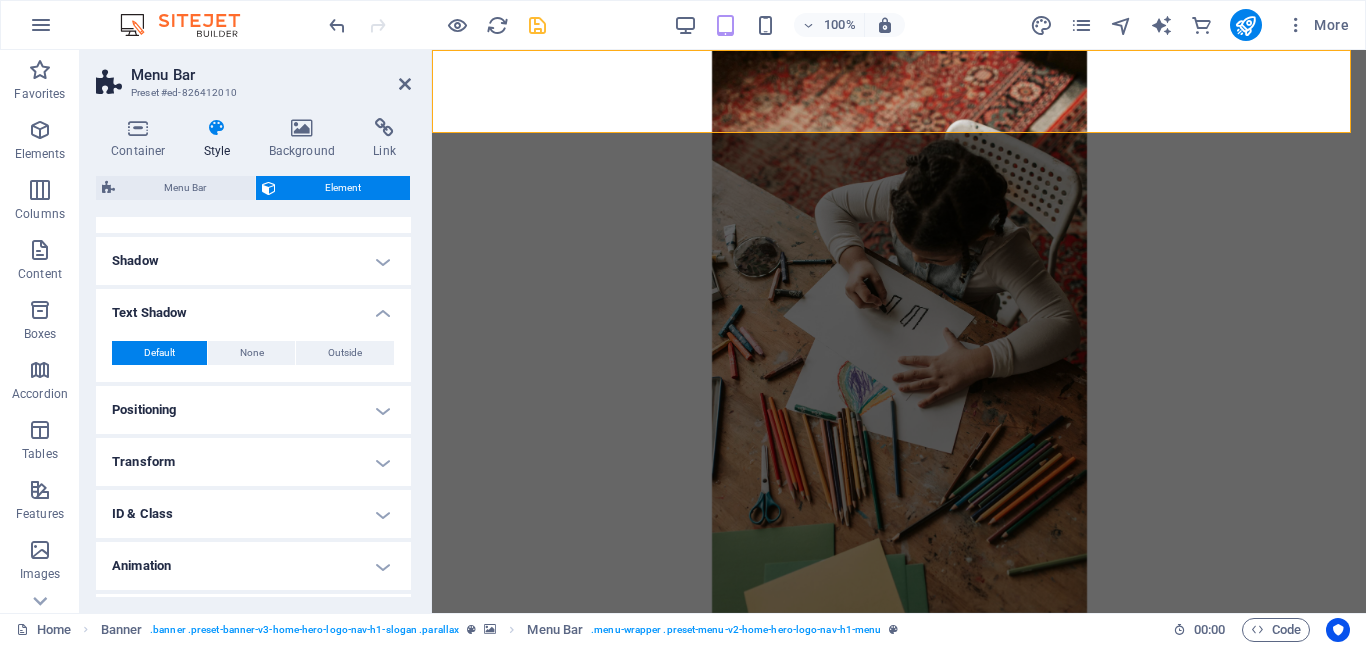 click on "Text Shadow" at bounding box center (253, 307) 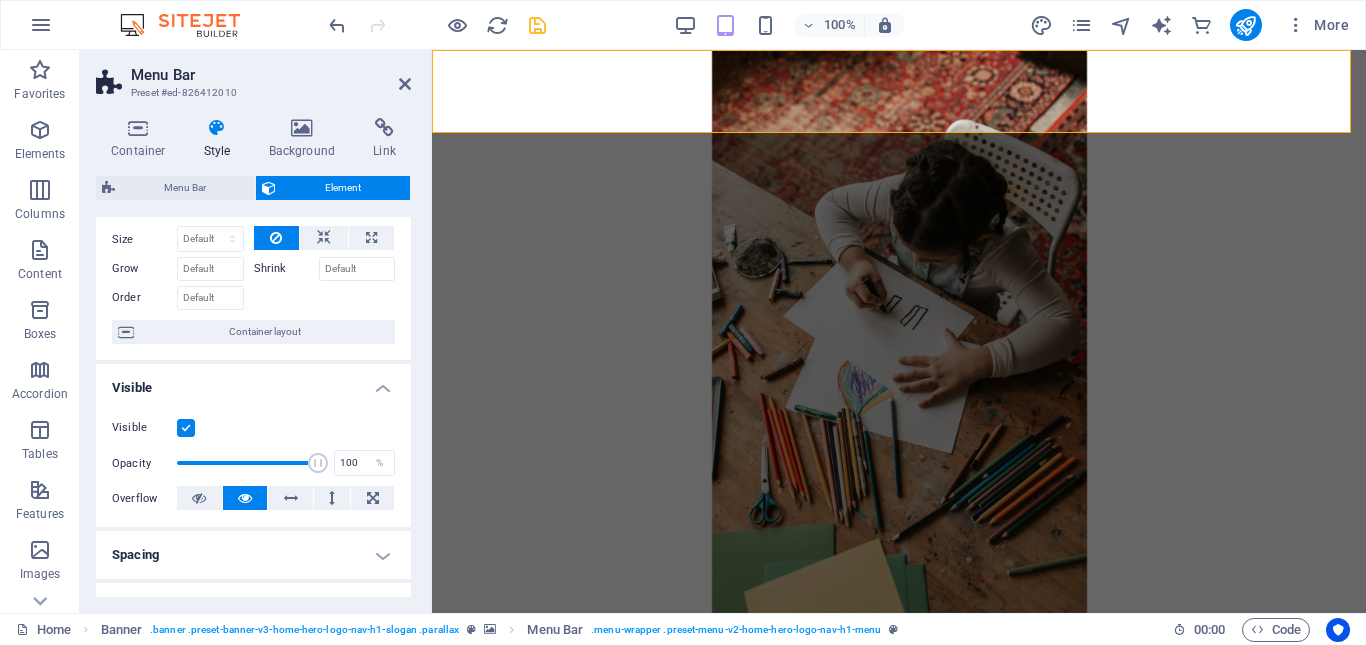 scroll, scrollTop: 200, scrollLeft: 0, axis: vertical 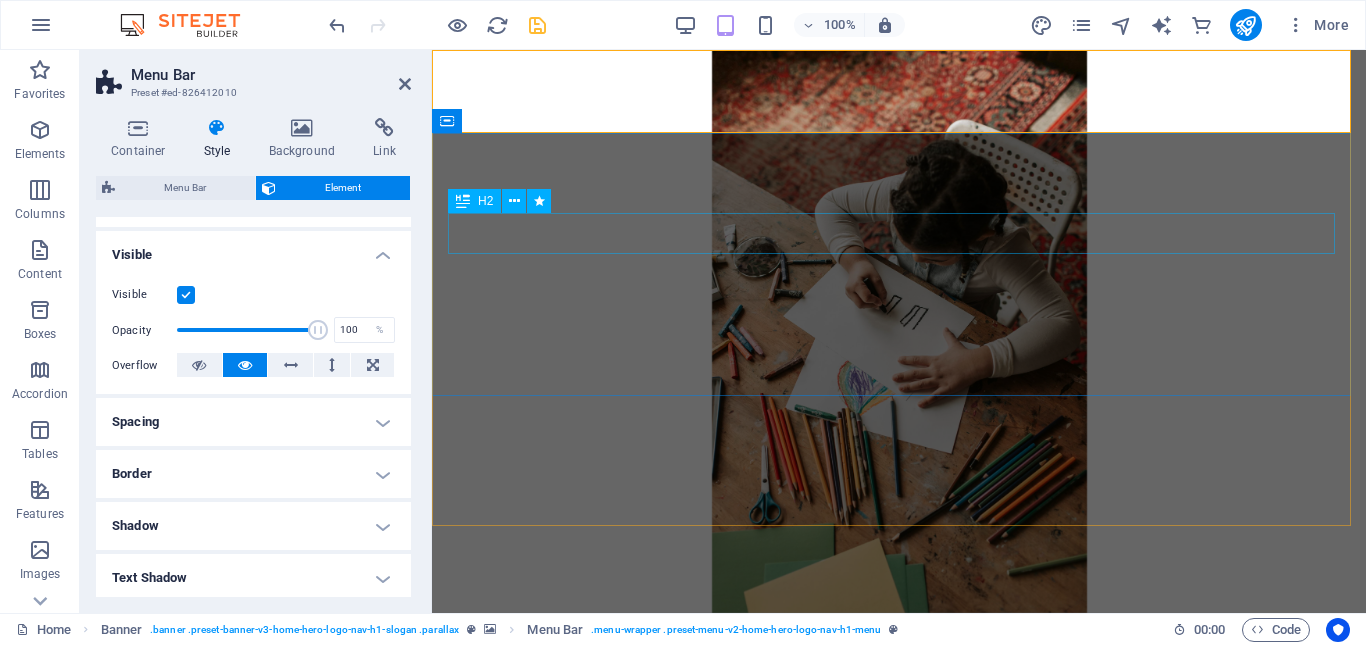 click on "Welcome to Bright Link Academy" at bounding box center [899, 825] 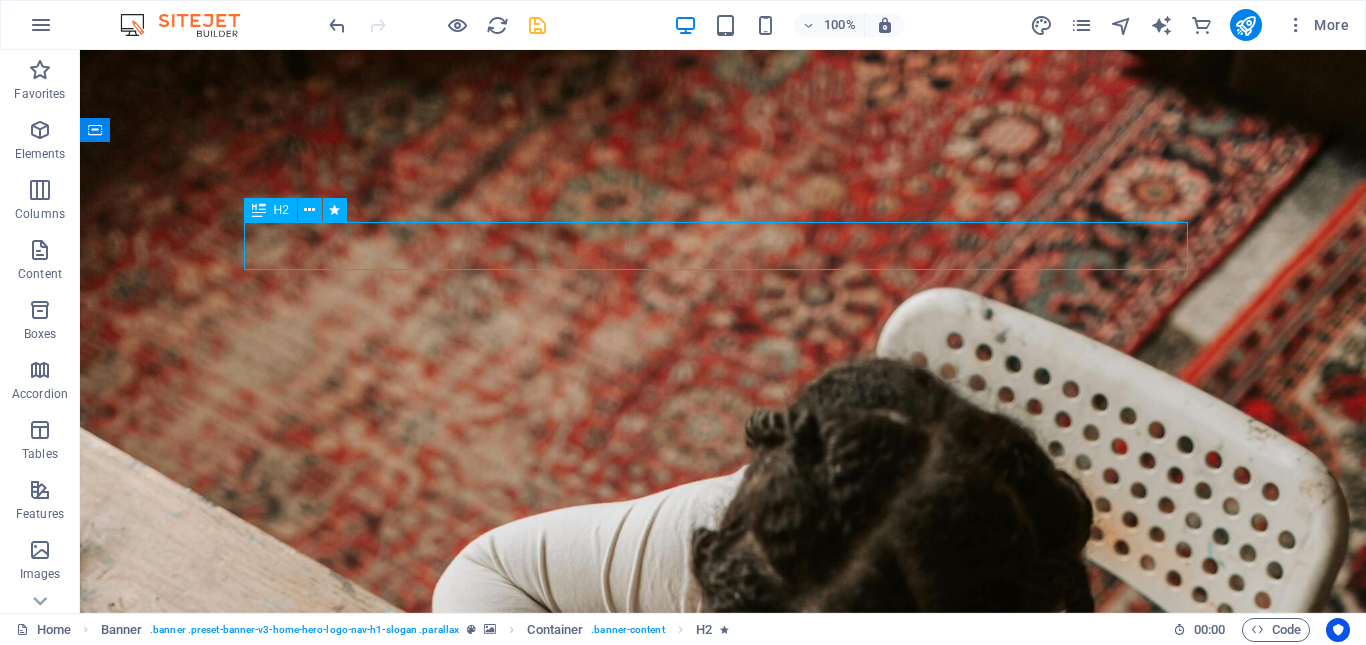 click on "Welcome to Bright Link Academy" at bounding box center (723, 838) 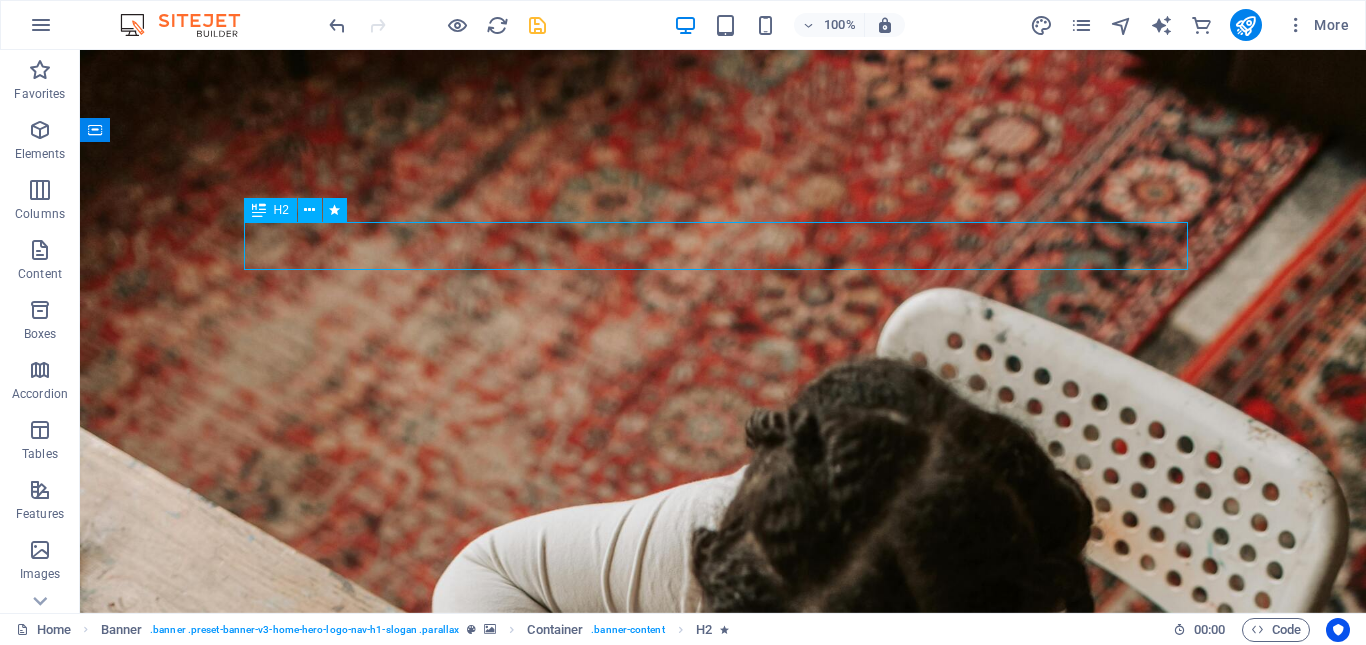 click on "Welcome to Bright Link Academy" at bounding box center [723, 838] 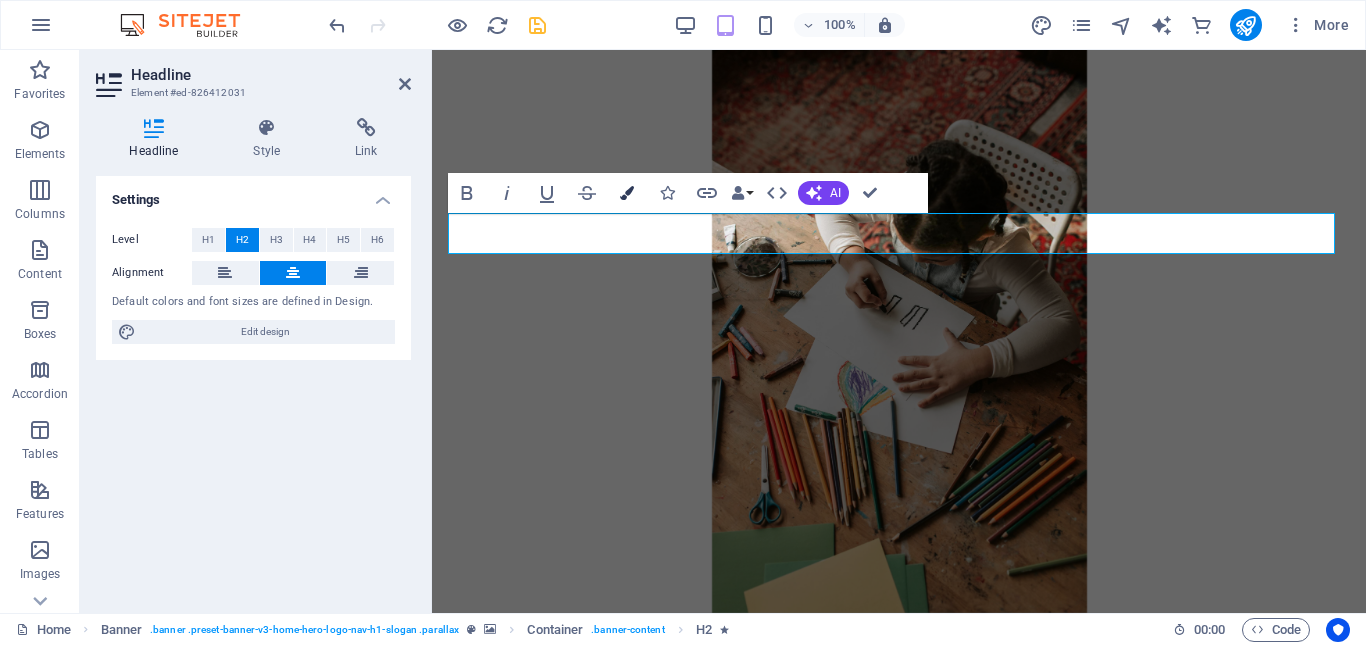 click at bounding box center [627, 193] 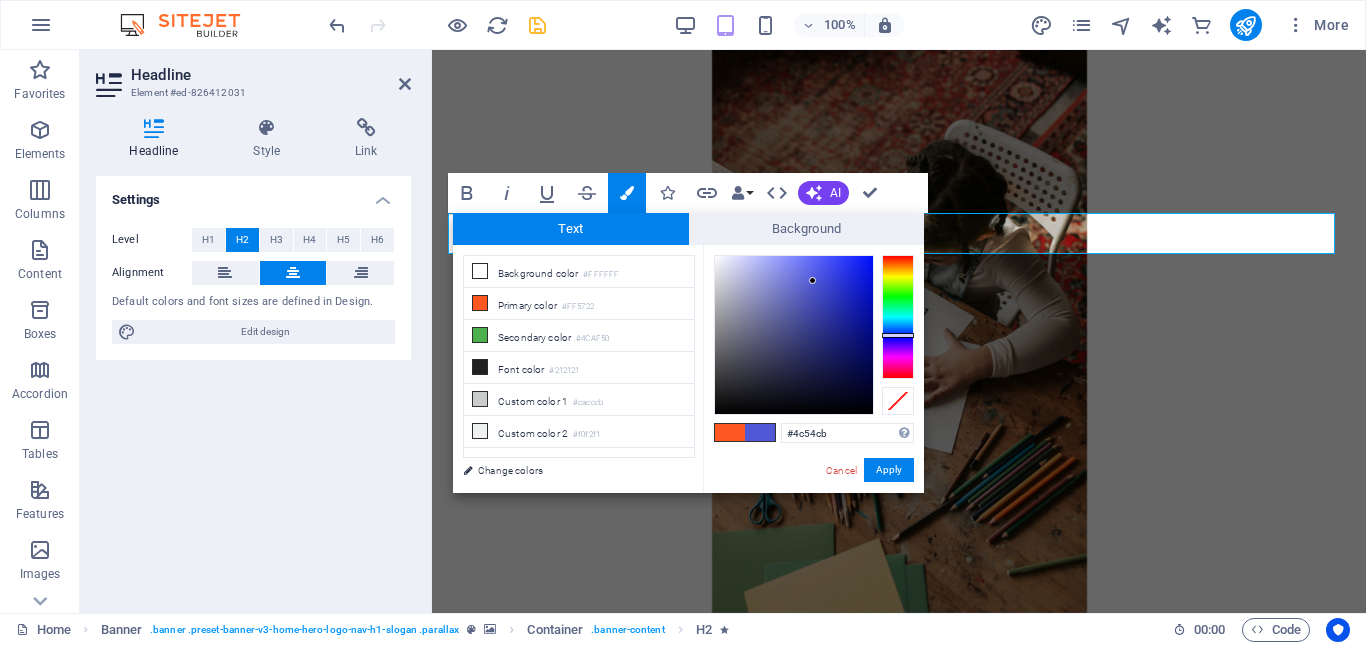 type on "#4d54ca" 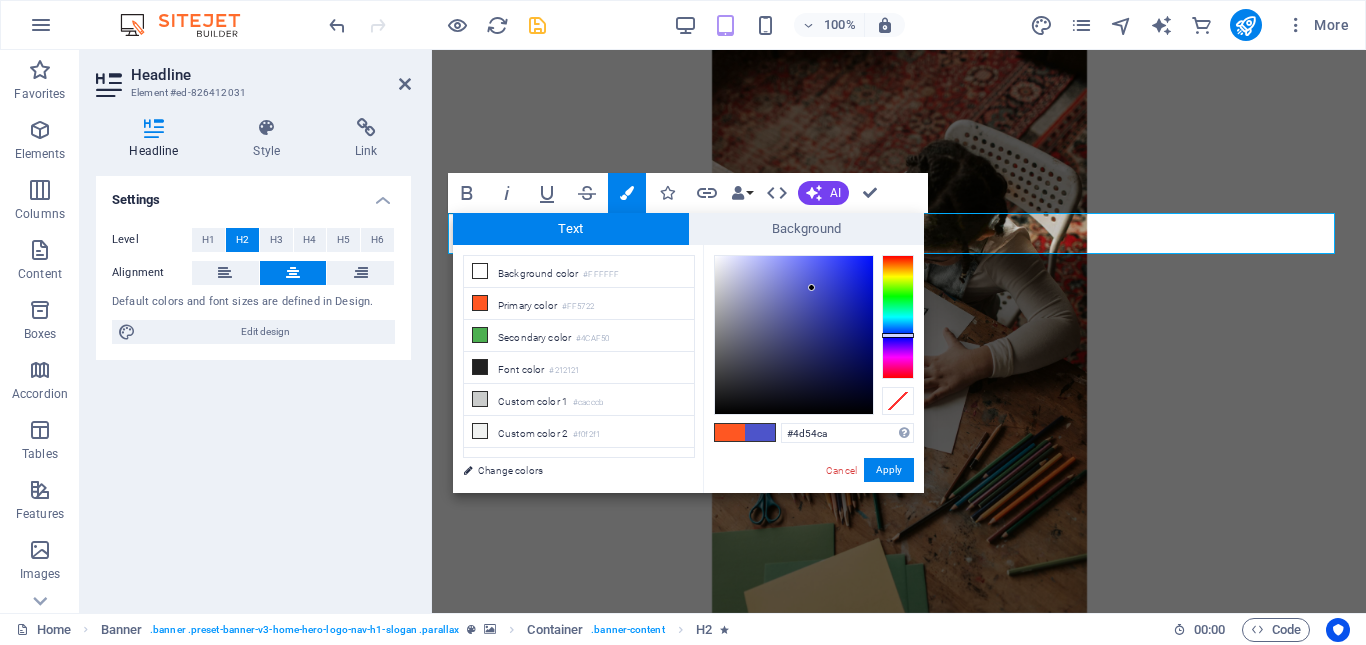 drag, startPoint x: 809, startPoint y: 332, endPoint x: 812, endPoint y: 288, distance: 44.102154 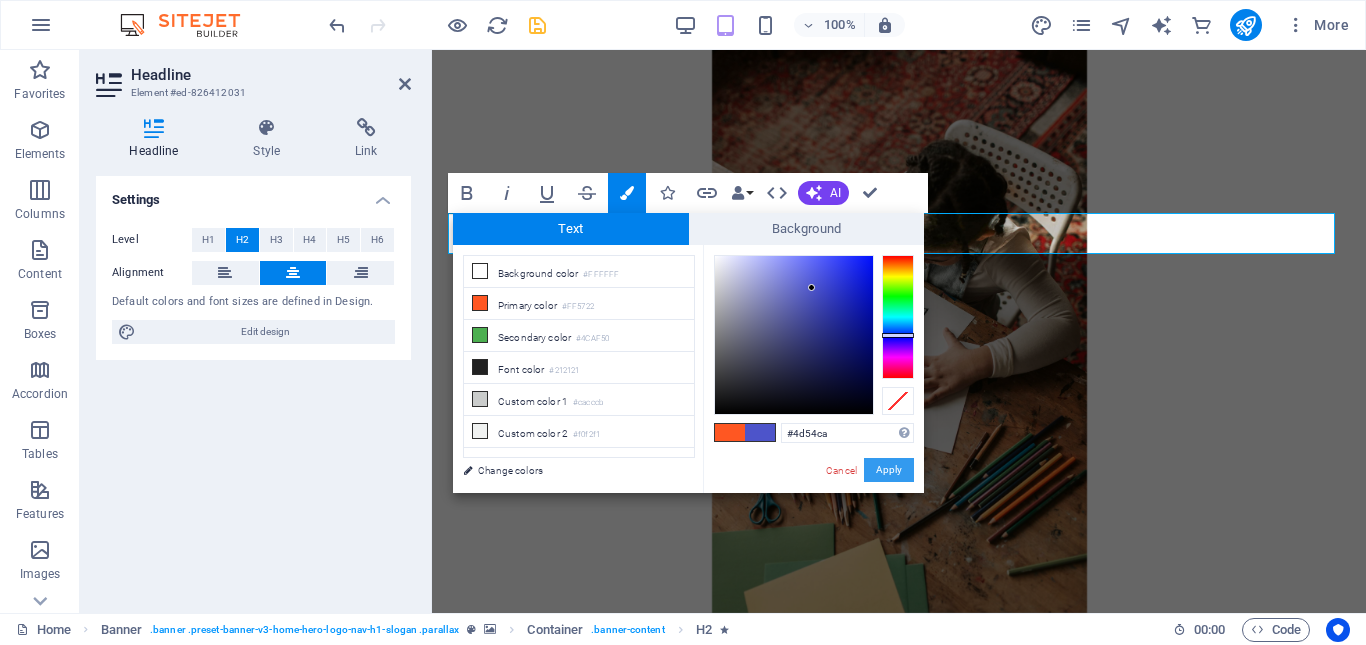 click on "Apply" at bounding box center [889, 470] 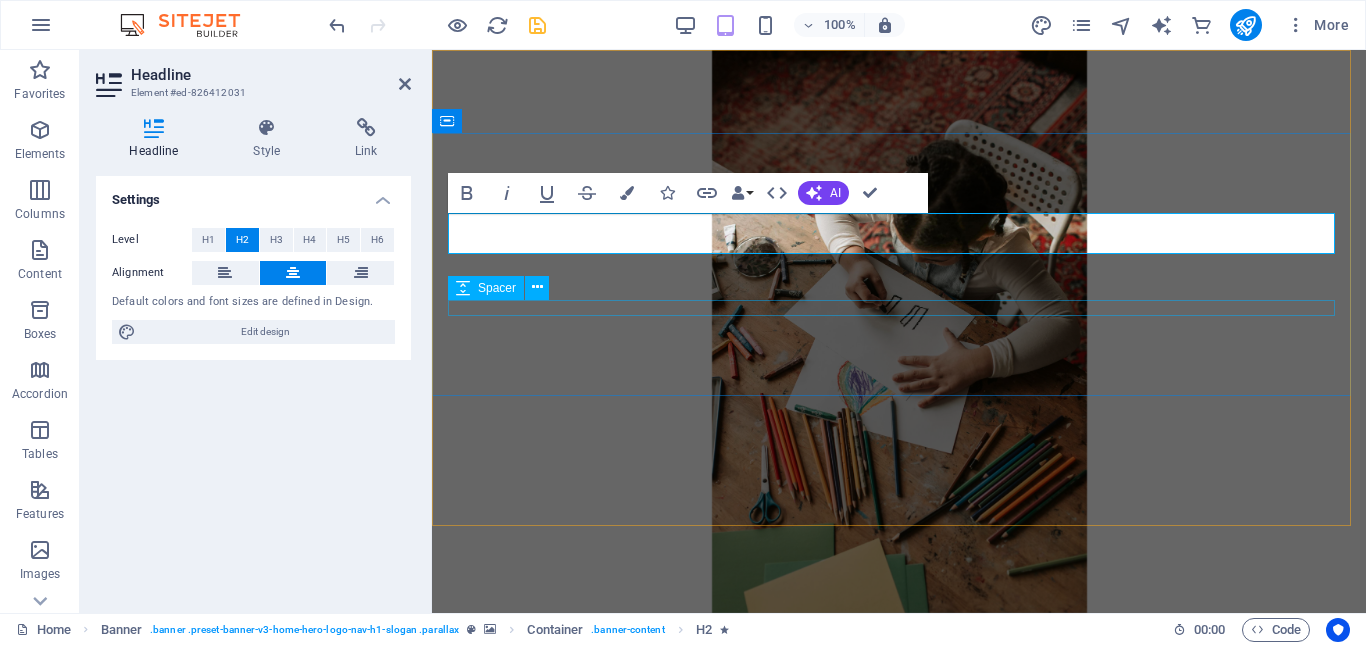 click at bounding box center [899, 900] 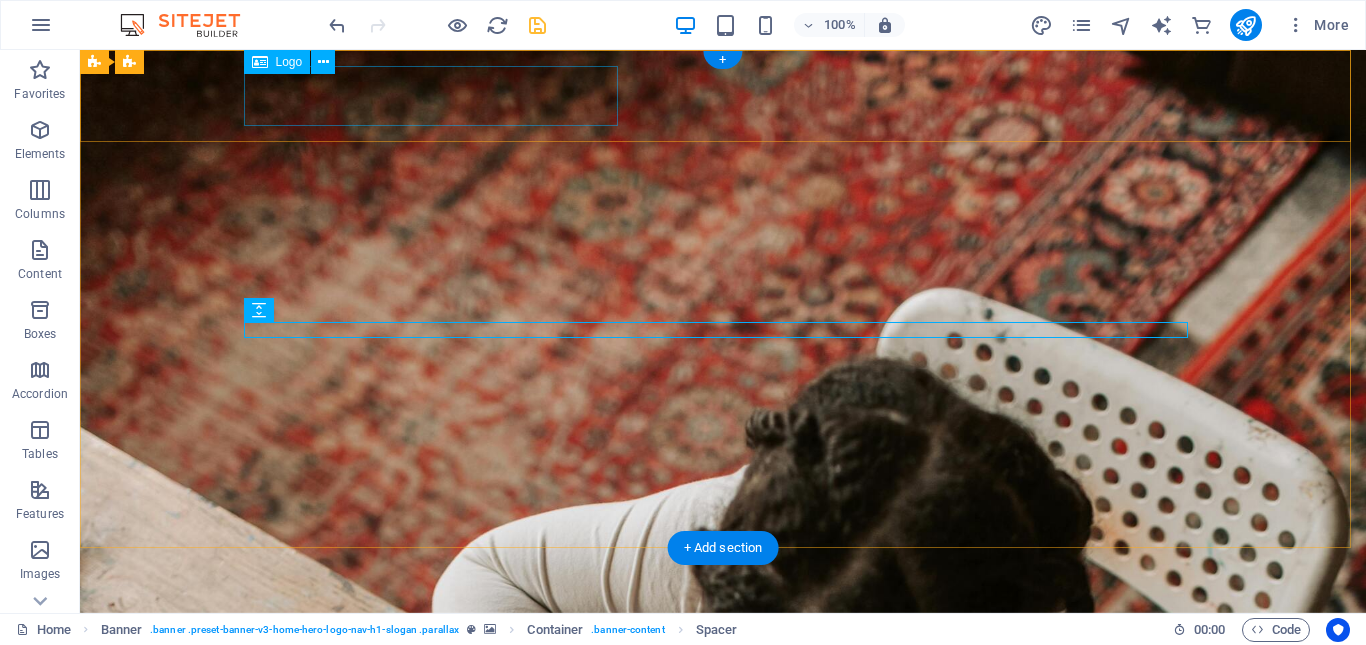 click on "Brightlink Academy" at bounding box center (723, 643) 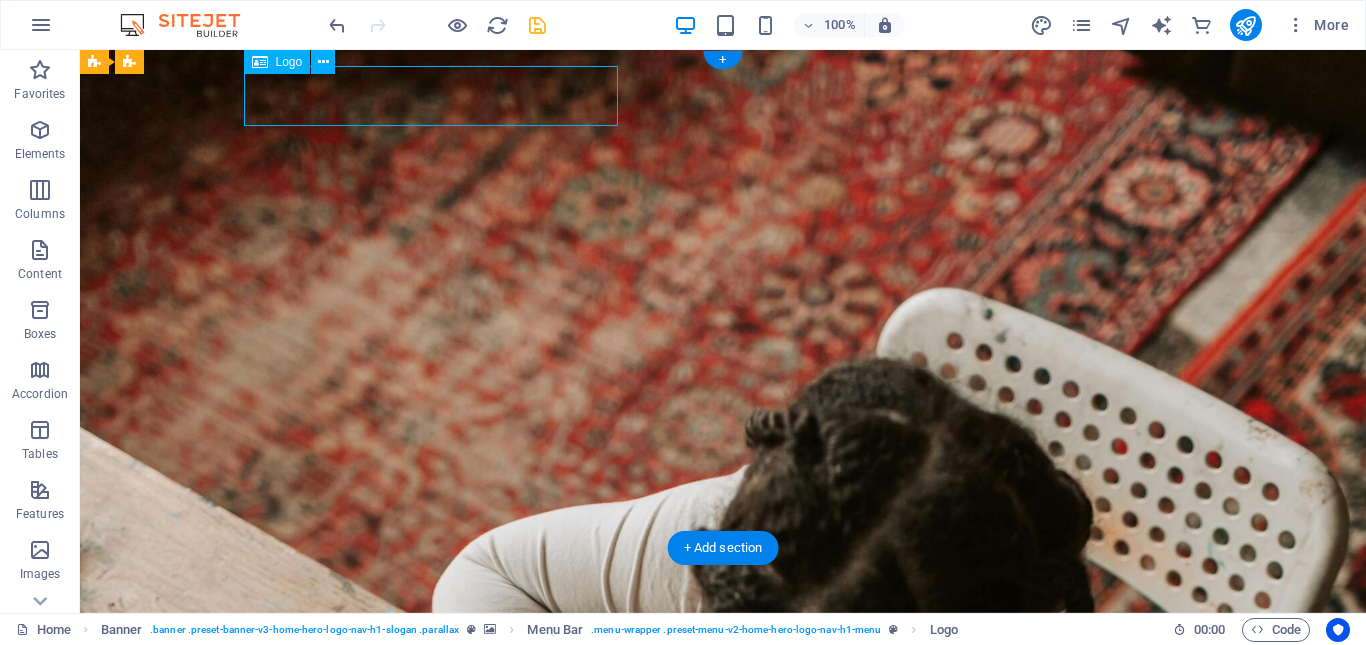 click on "Brightlink Academy" at bounding box center (723, 643) 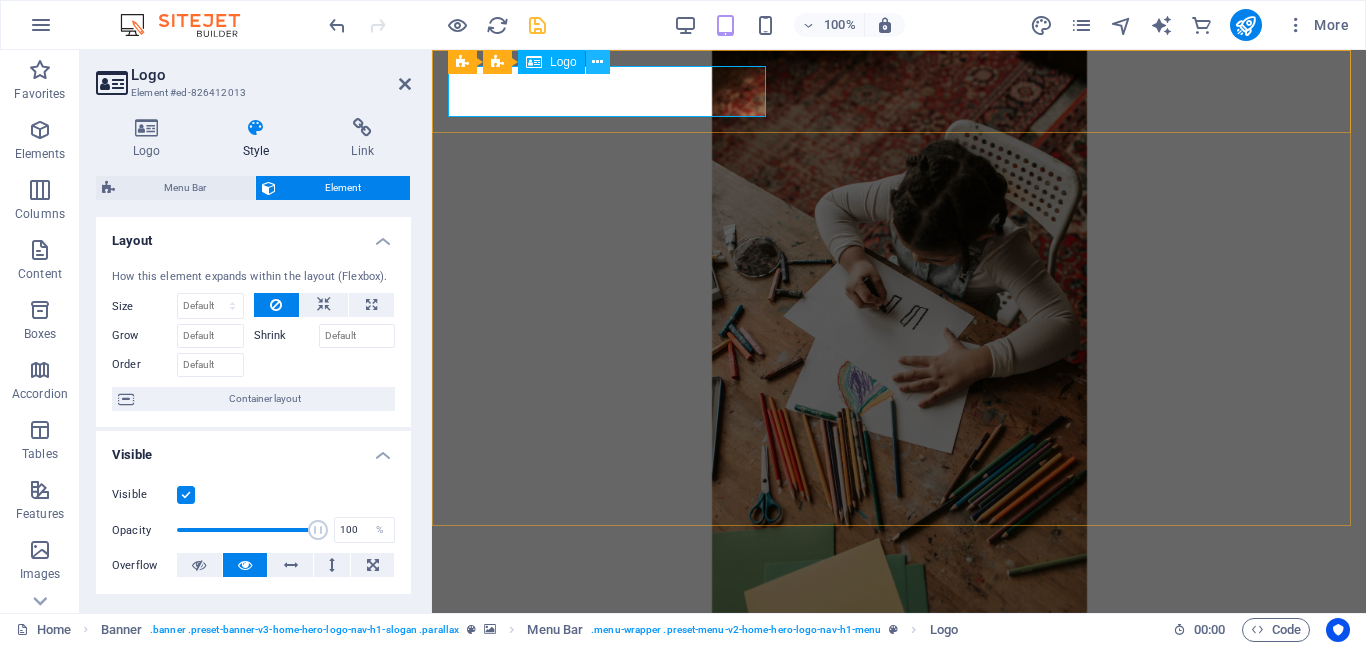 click at bounding box center [597, 62] 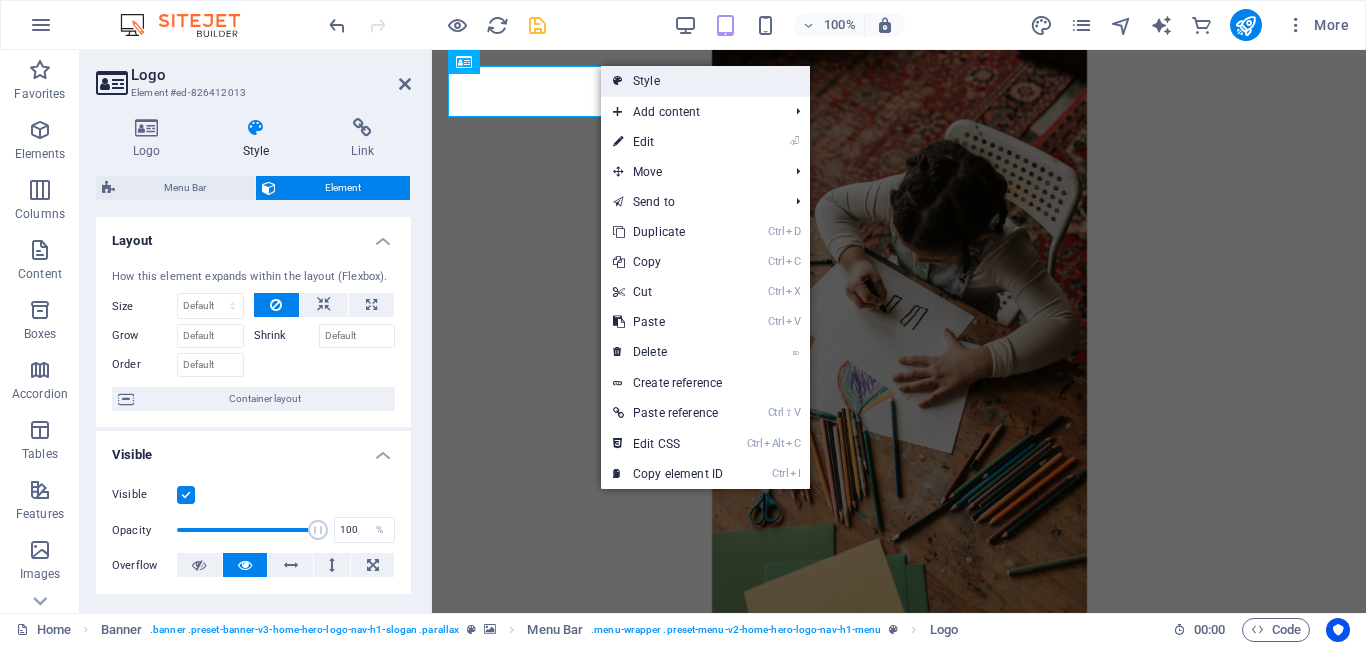 click on "Style" at bounding box center [705, 81] 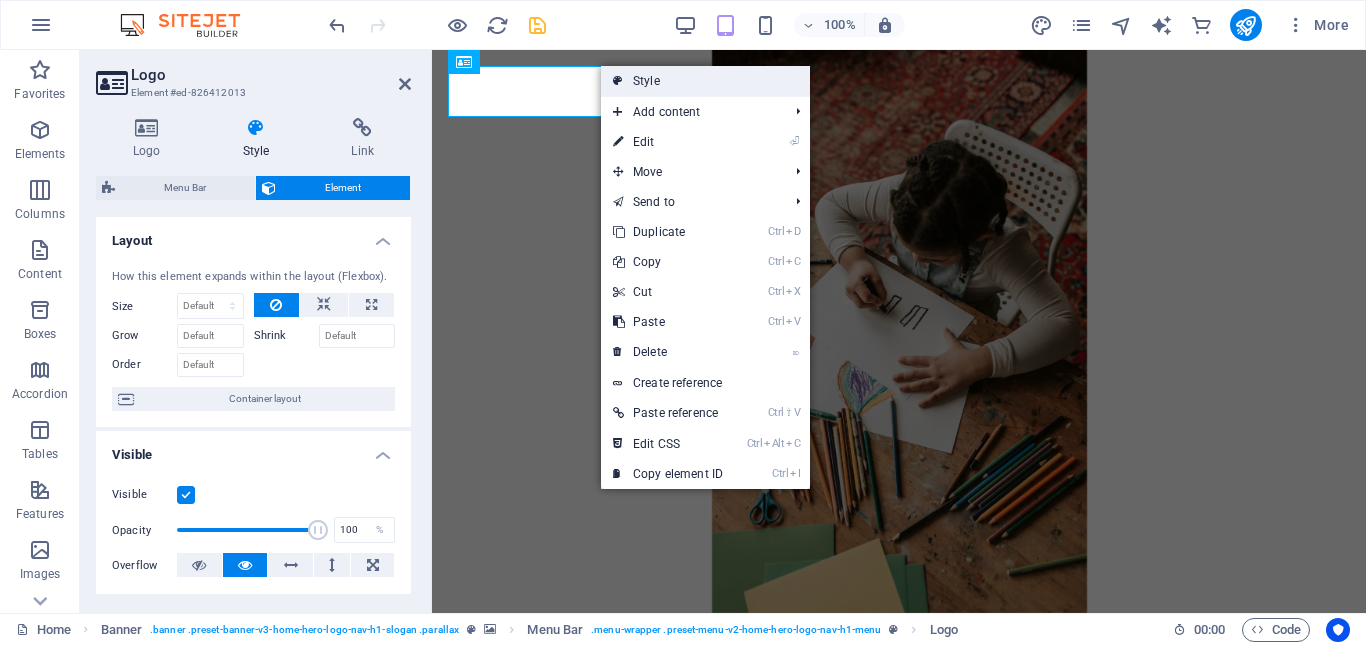 select on "rem" 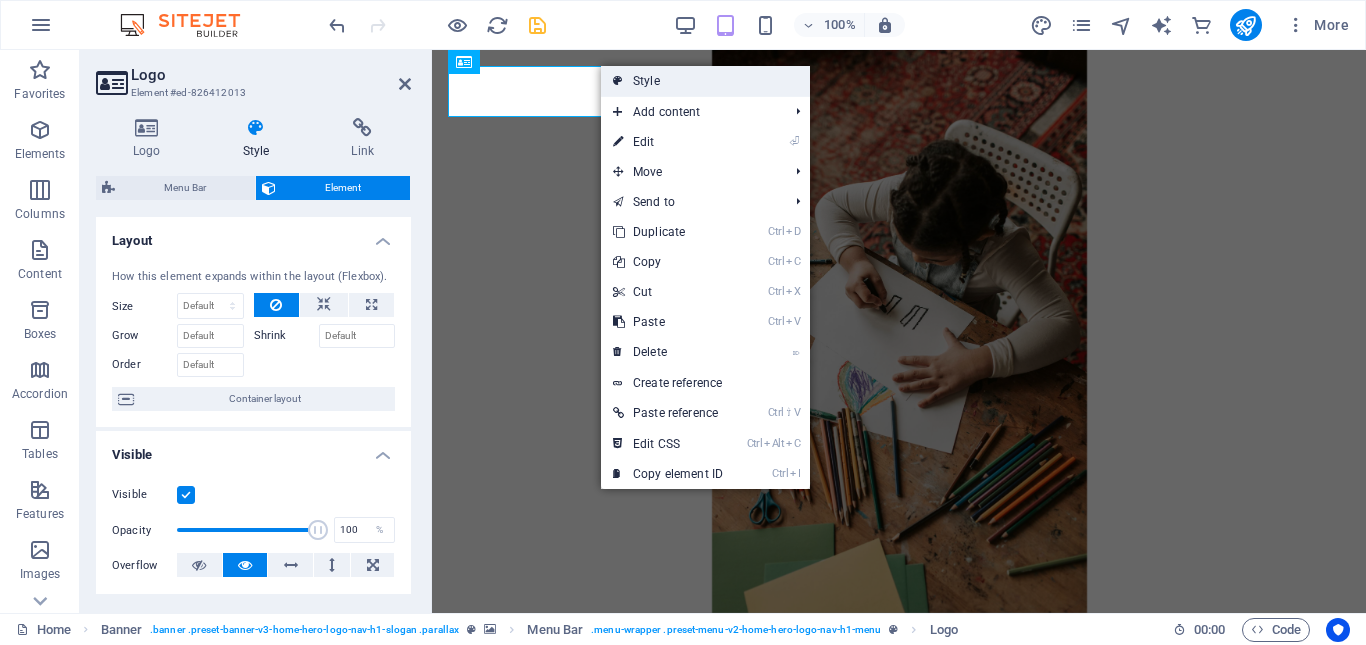 select on "preset-menu-v2-home-hero-logo-nav-h1-menu" 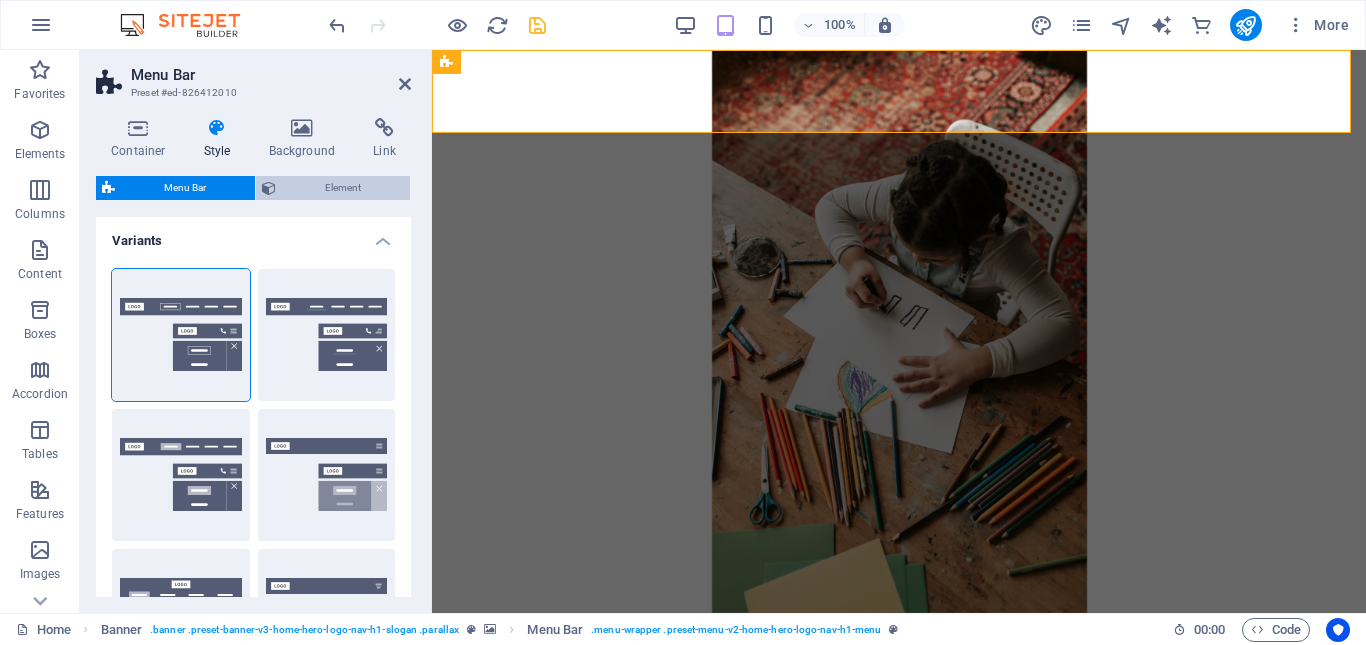 click on "Element" at bounding box center [343, 188] 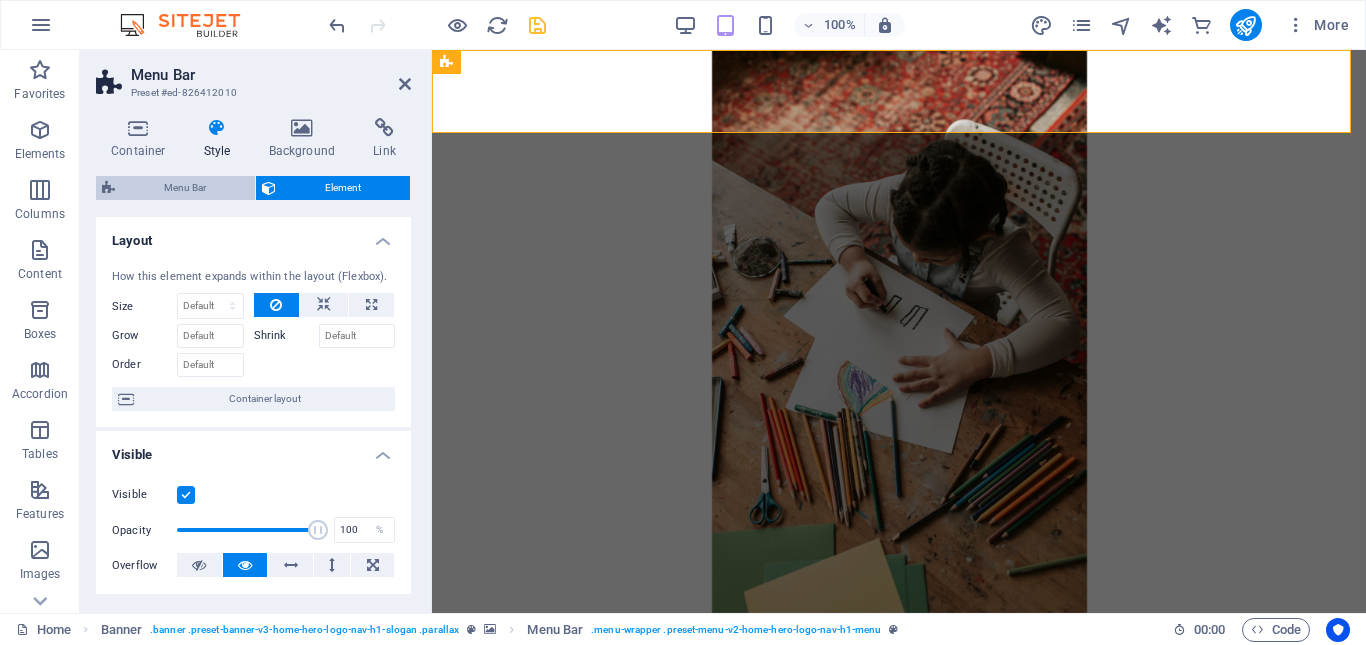 click on "Menu Bar" at bounding box center (185, 188) 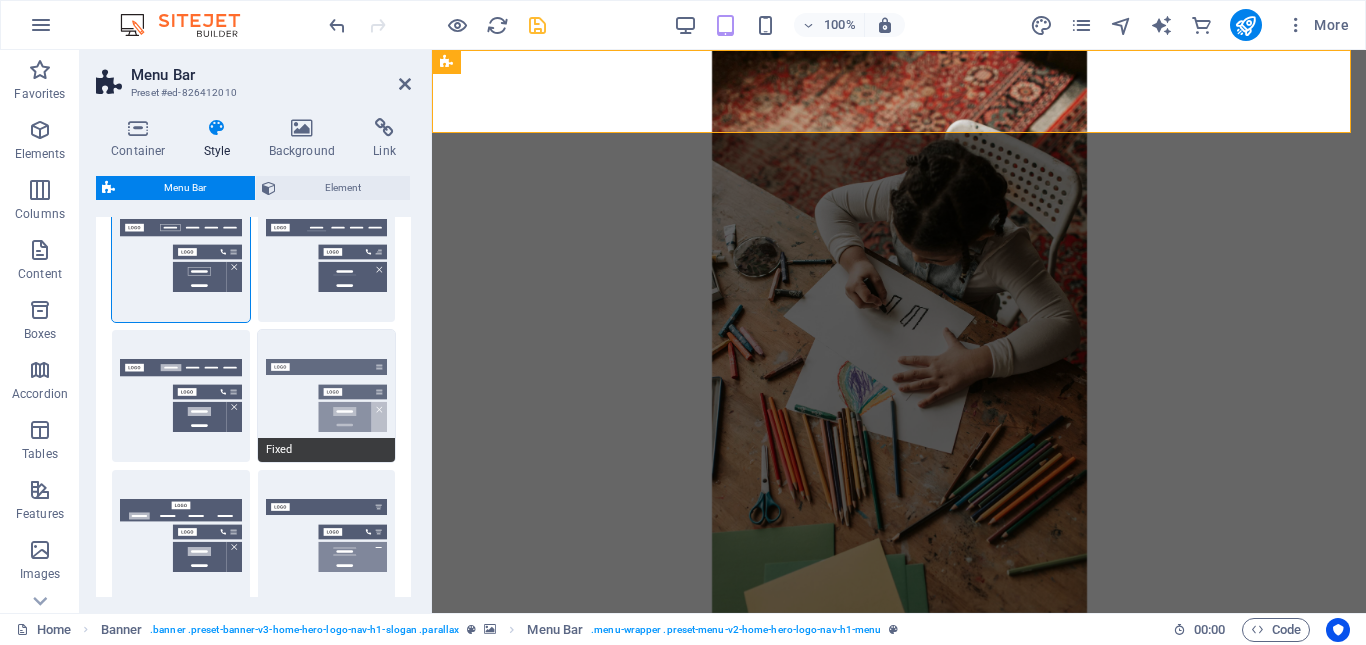 scroll, scrollTop: 100, scrollLeft: 0, axis: vertical 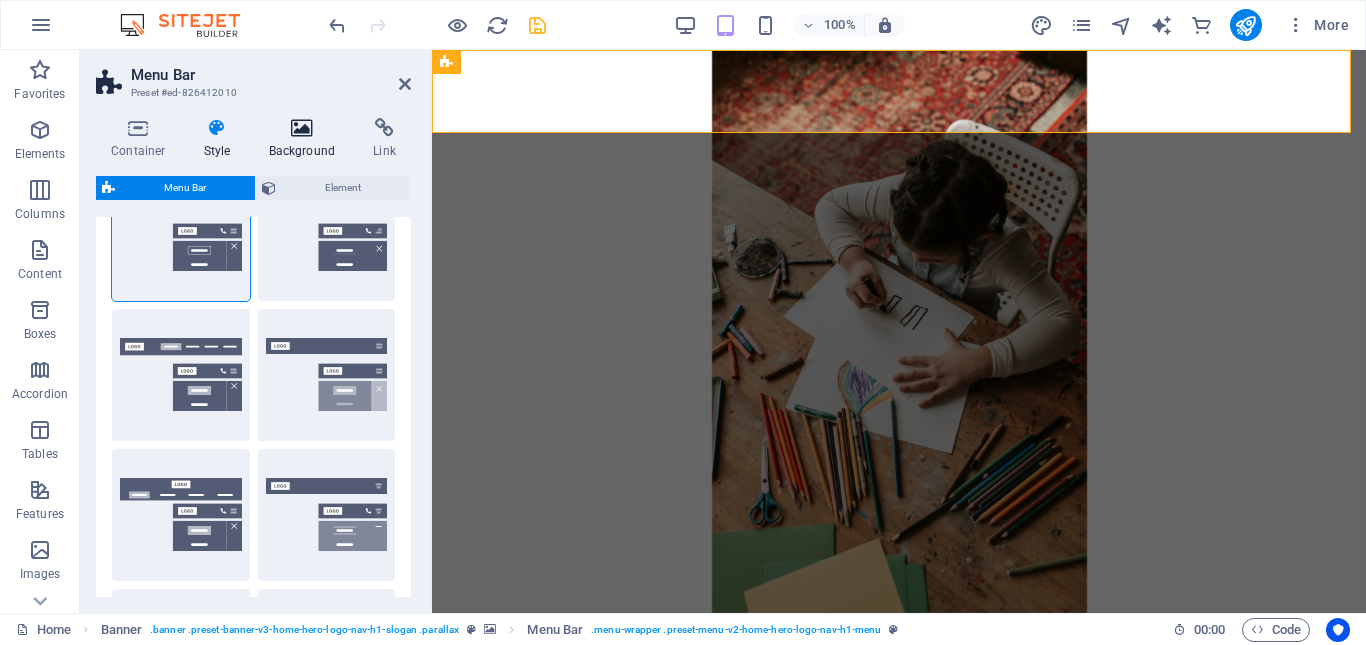 click at bounding box center [302, 128] 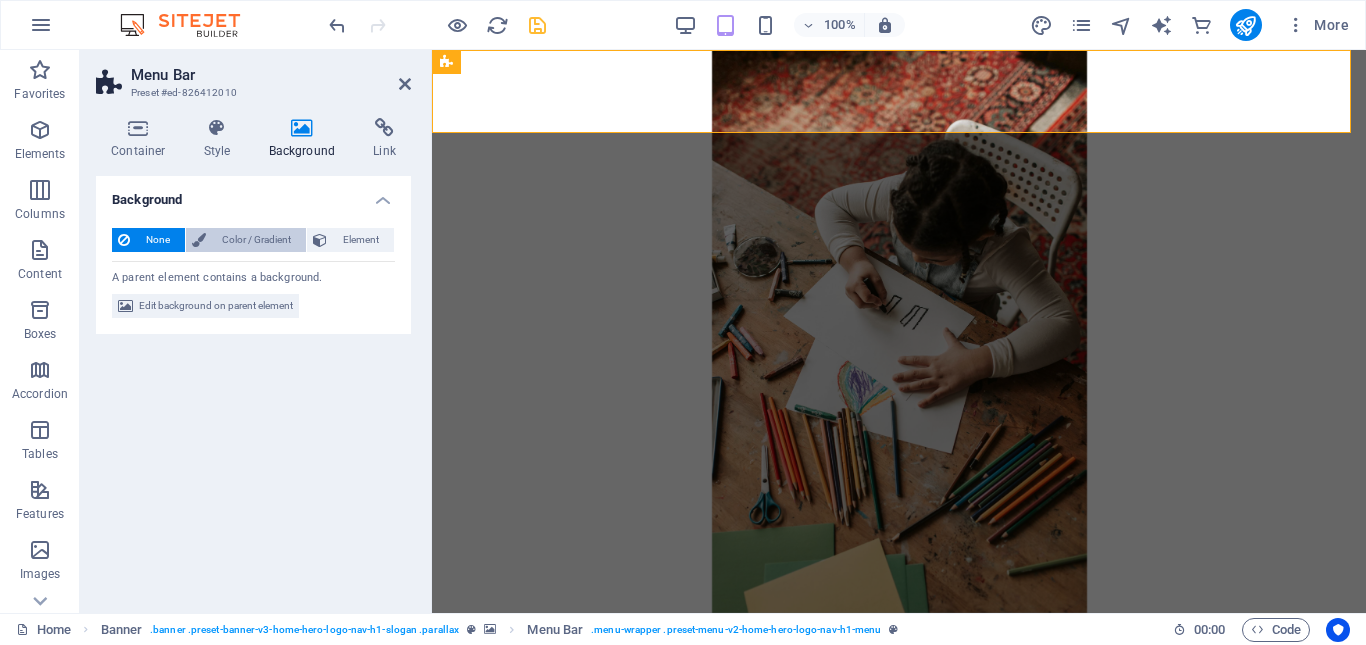click on "Color / Gradient" at bounding box center [256, 240] 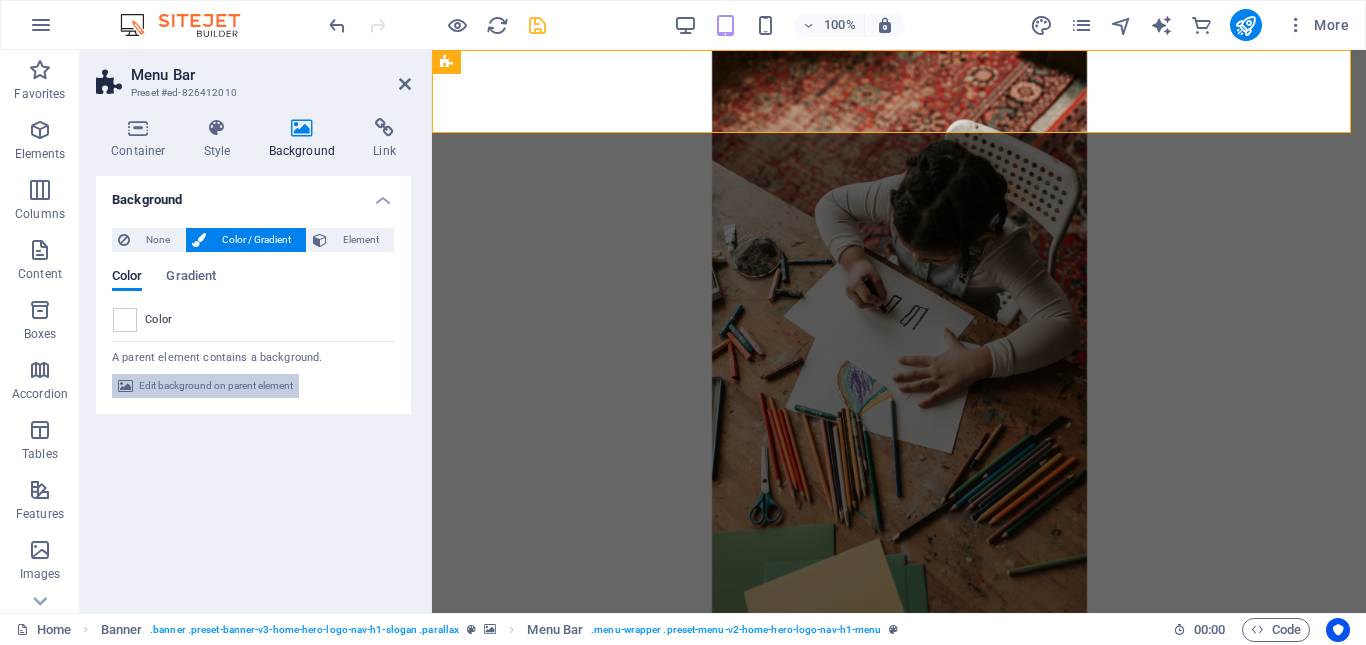 click on "Edit background on parent element" at bounding box center (216, 386) 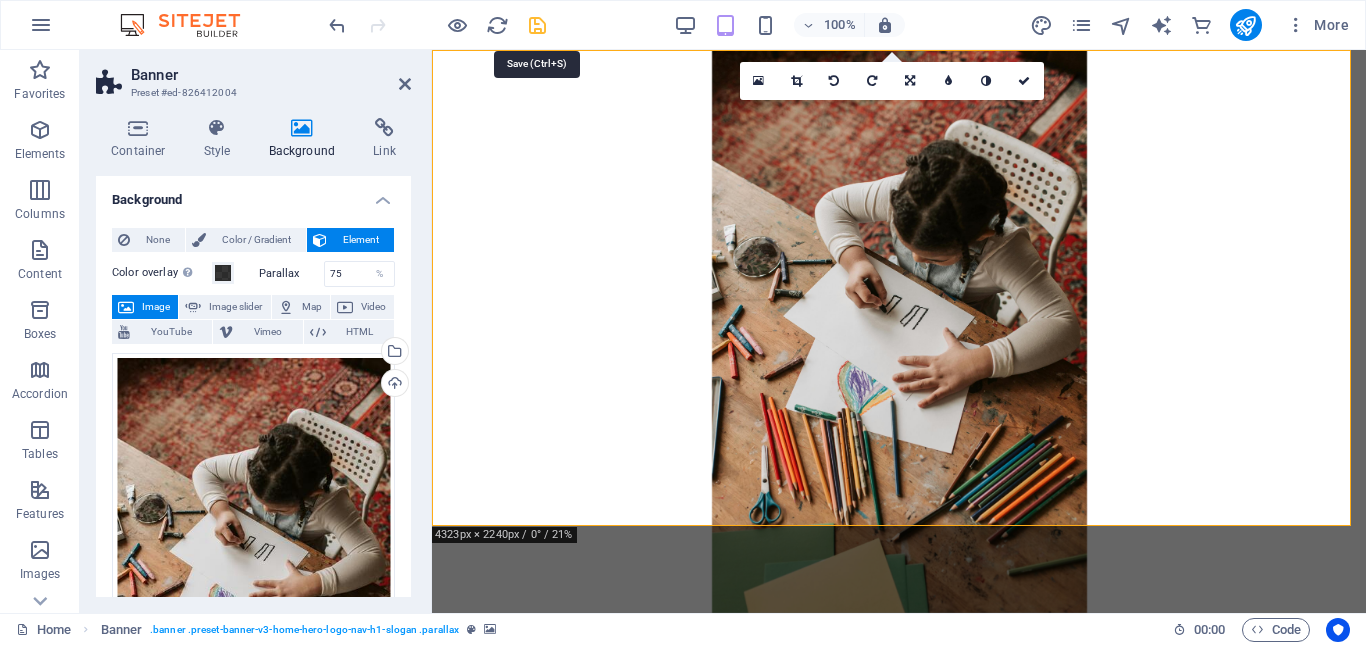 drag, startPoint x: 532, startPoint y: 29, endPoint x: 437, endPoint y: 5, distance: 97.984695 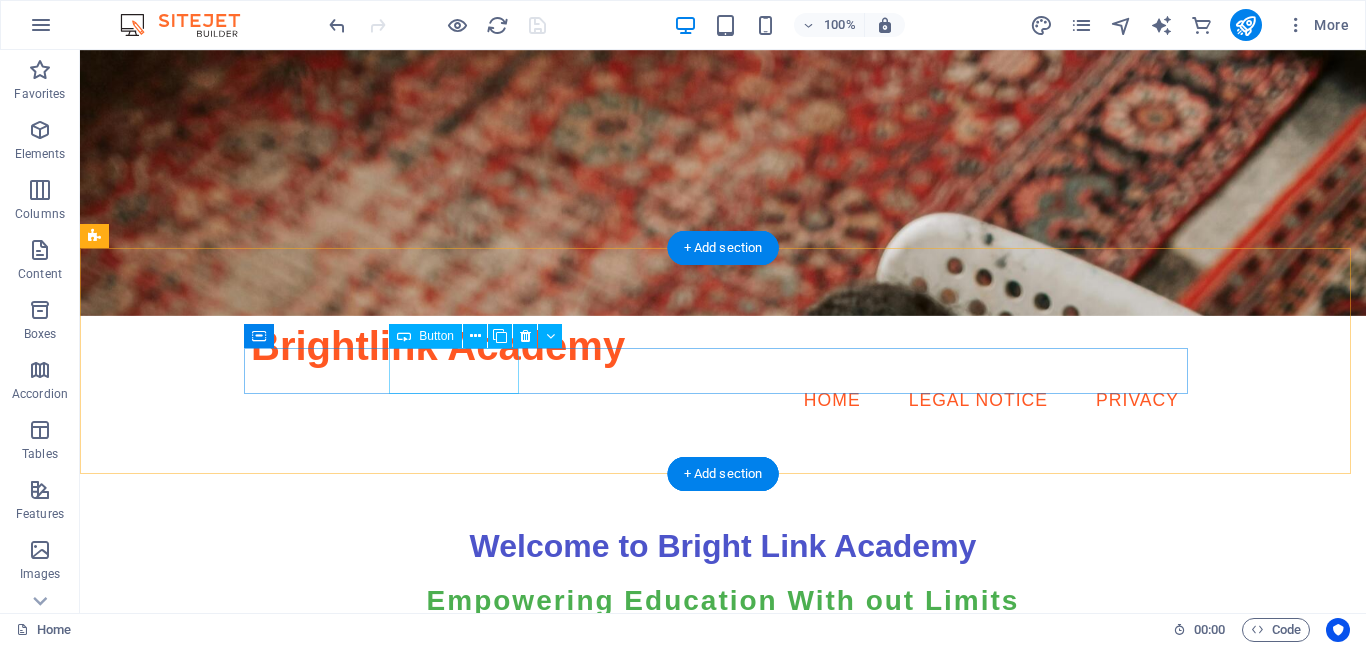 scroll, scrollTop: 300, scrollLeft: 0, axis: vertical 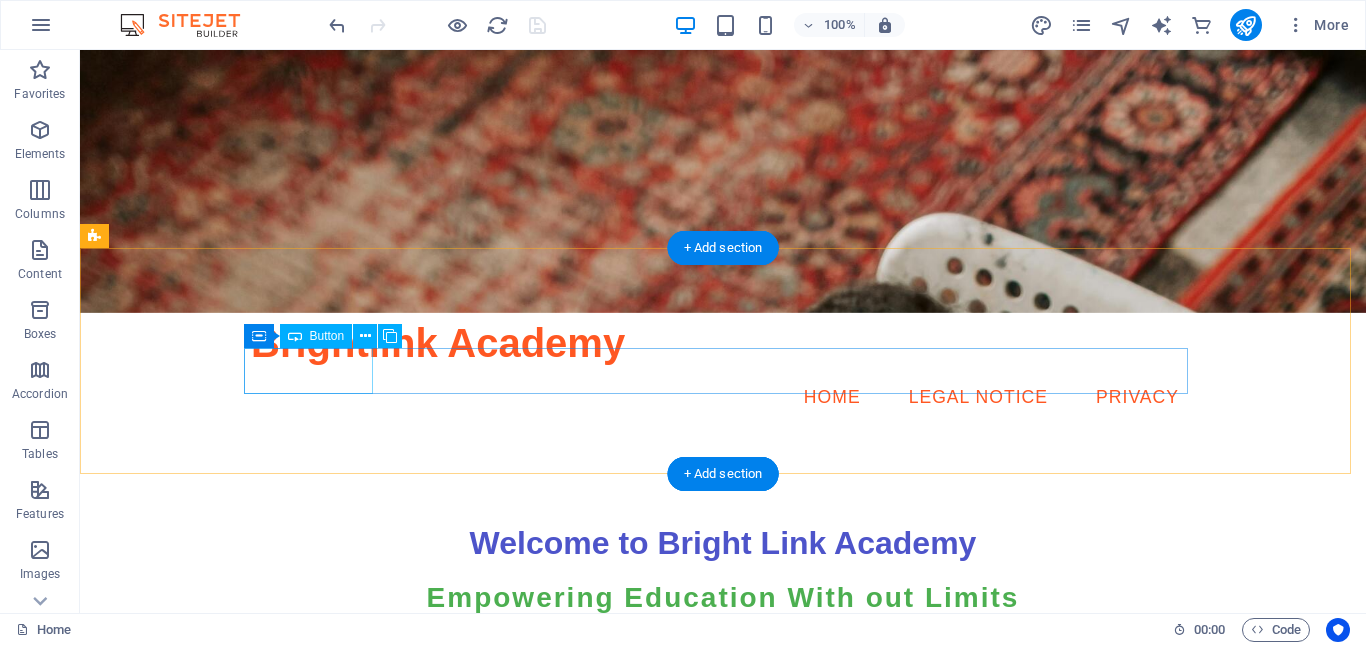 click on "Category 1" at bounding box center (723, 968) 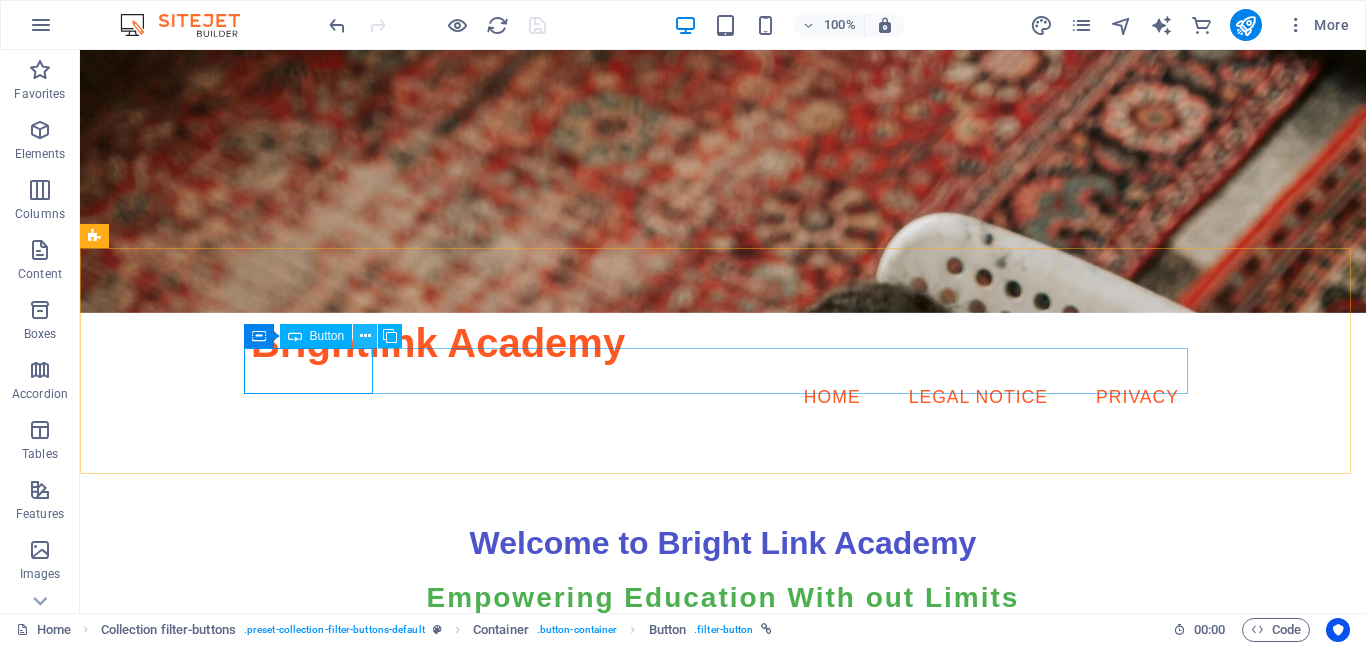click at bounding box center (365, 336) 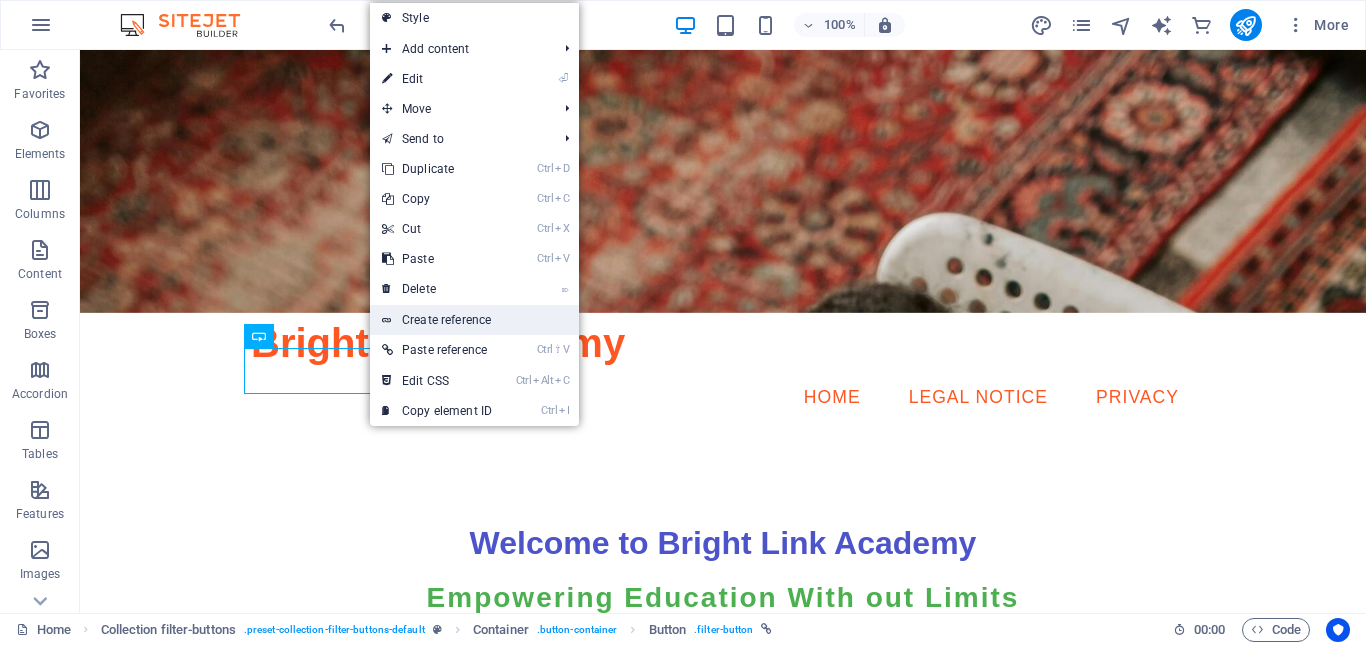 click on "Create reference" at bounding box center [474, 320] 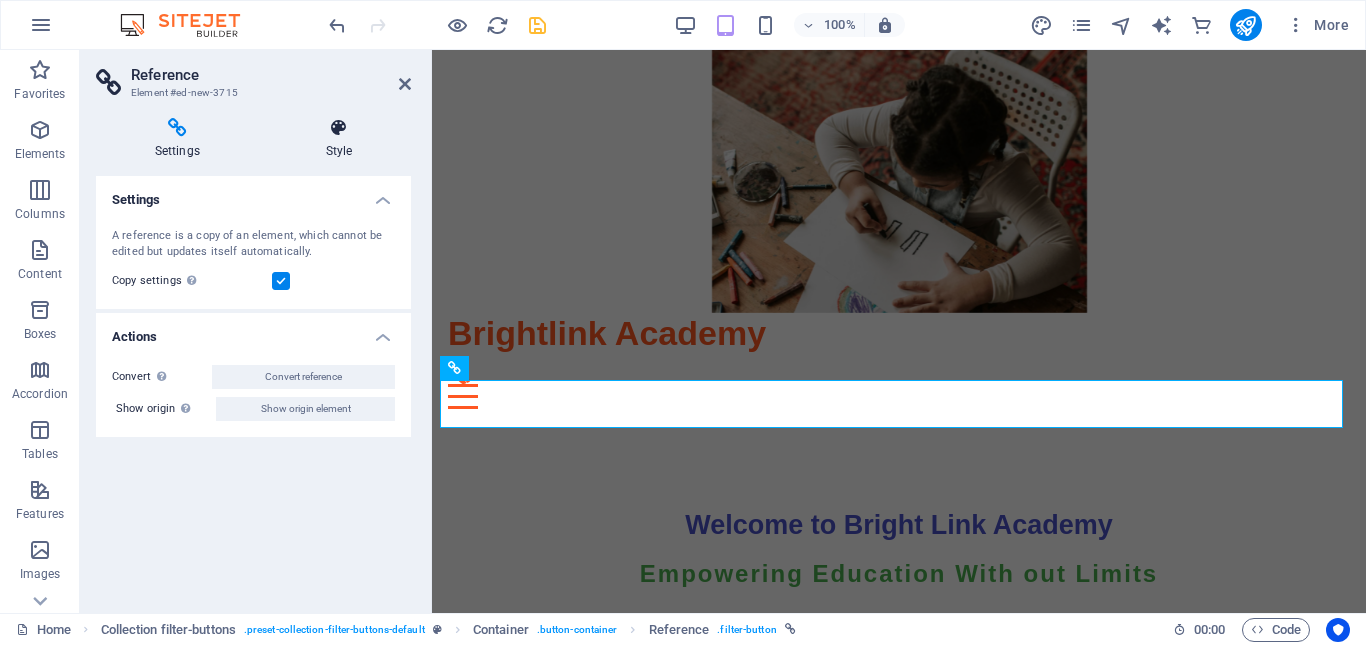 click at bounding box center [339, 128] 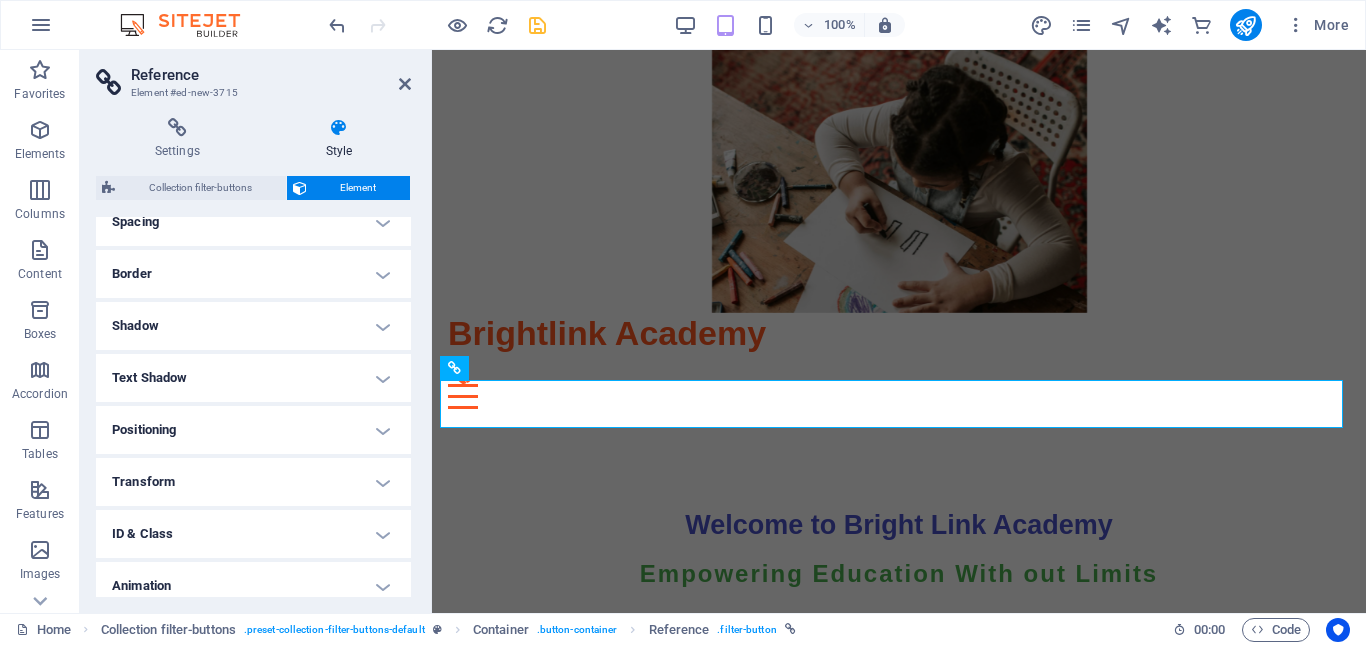scroll, scrollTop: 465, scrollLeft: 0, axis: vertical 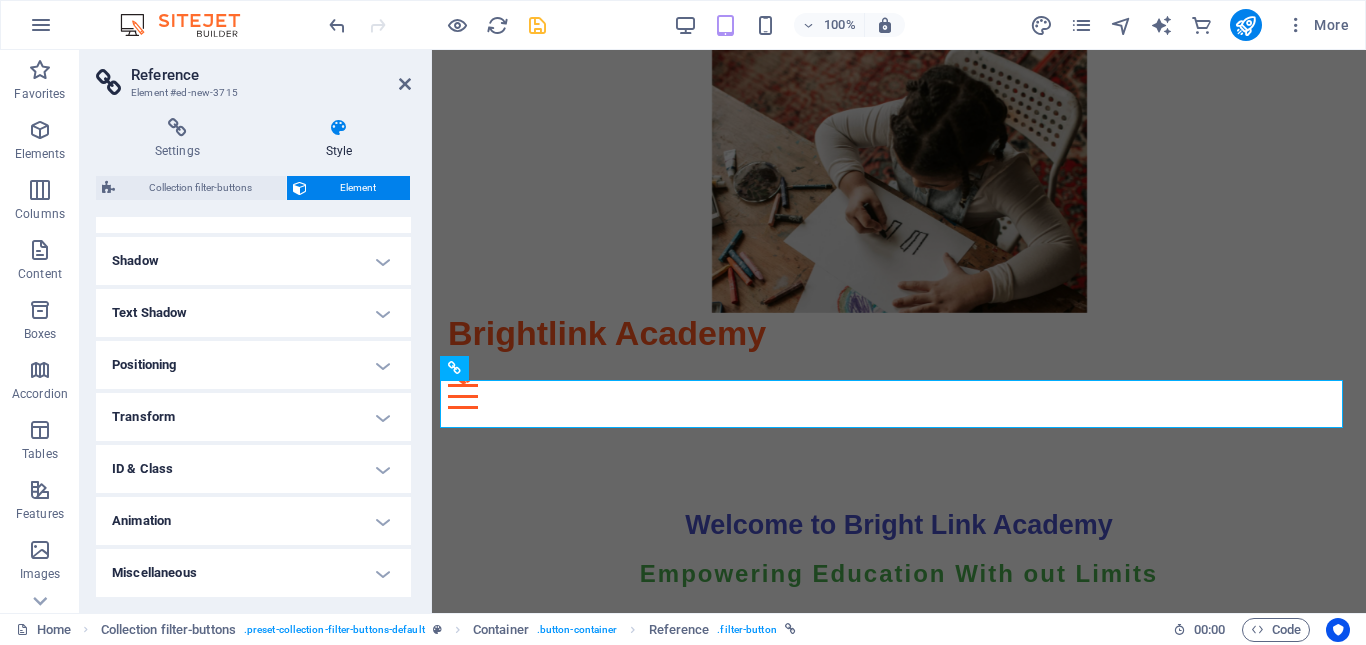 click on "Animation" at bounding box center [253, 521] 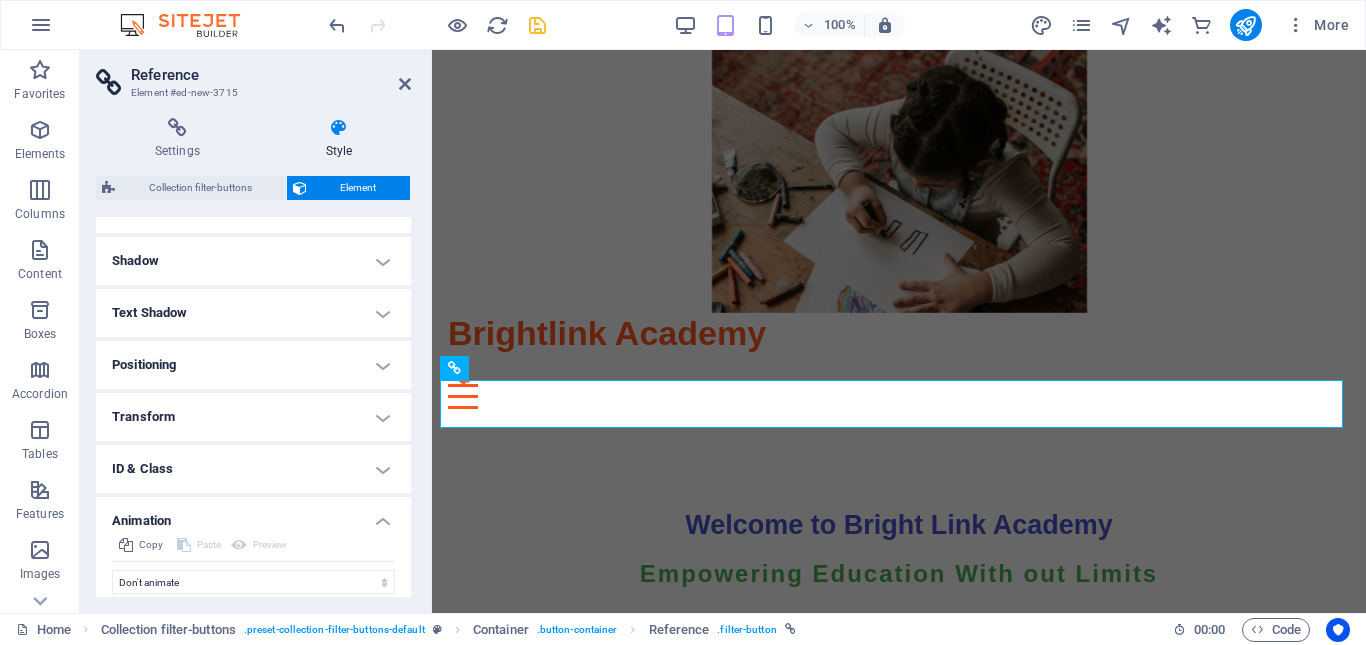 scroll, scrollTop: 530, scrollLeft: 0, axis: vertical 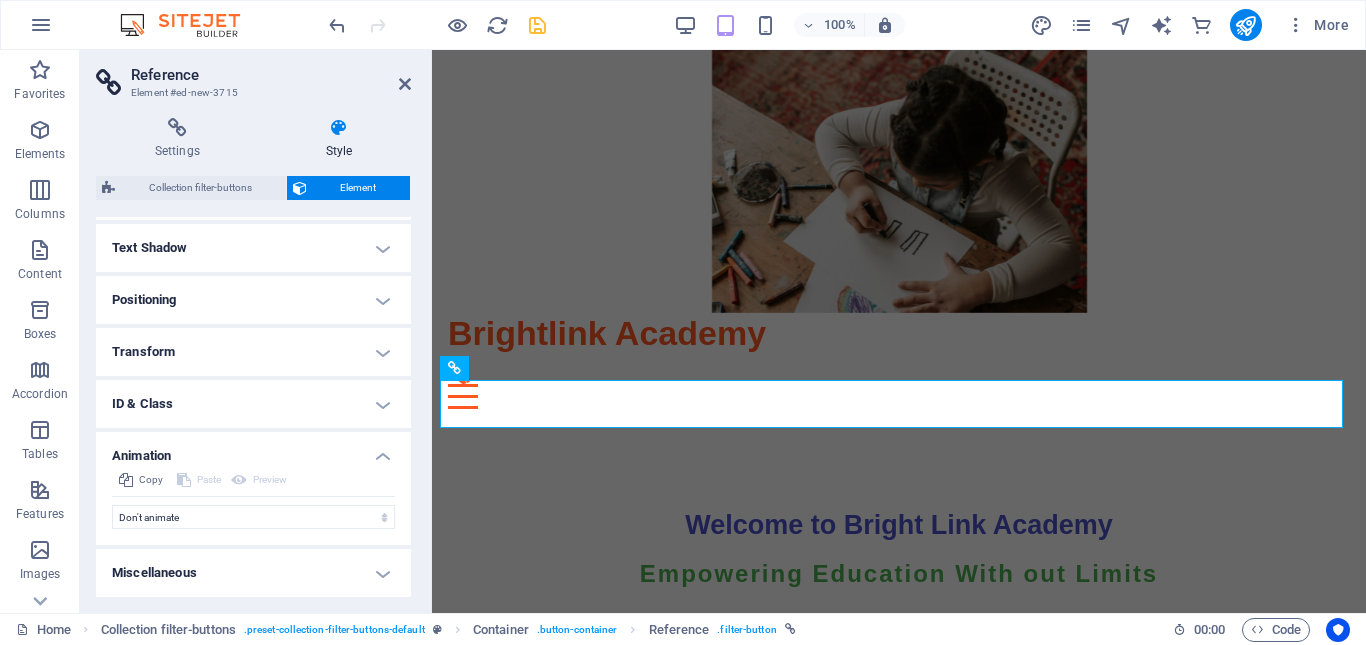 click on "Animation" at bounding box center (253, 450) 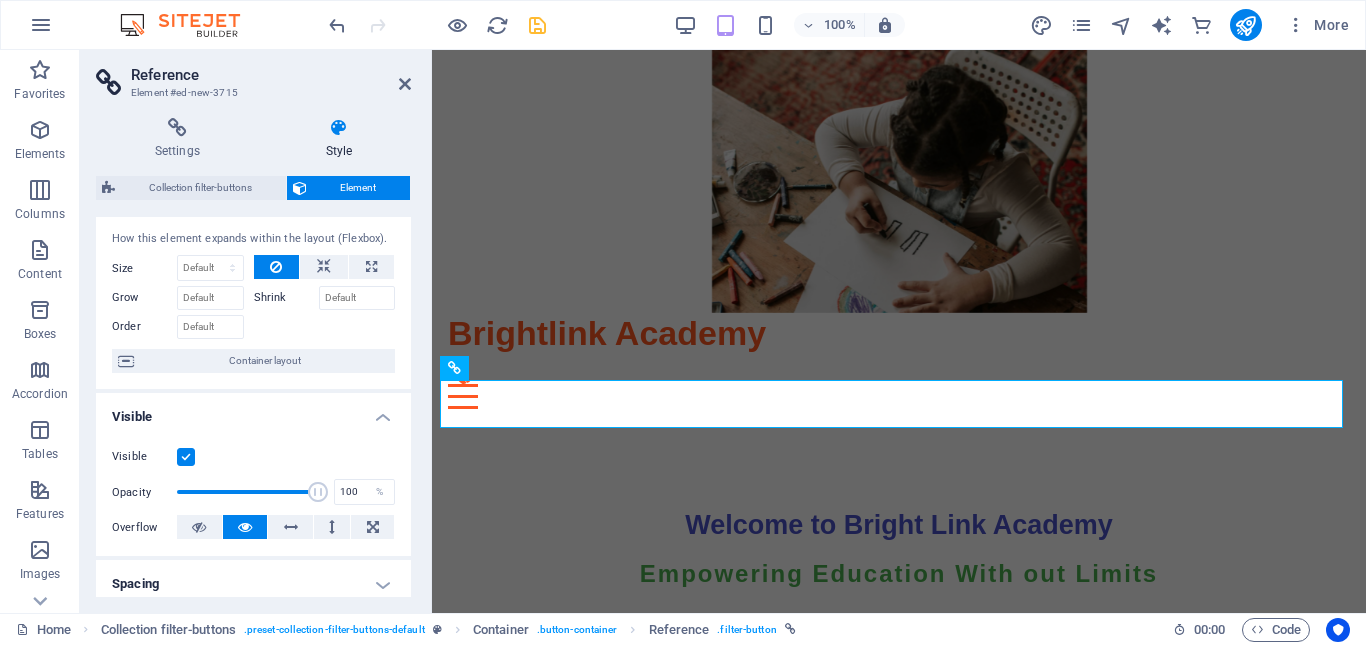 scroll, scrollTop: 0, scrollLeft: 0, axis: both 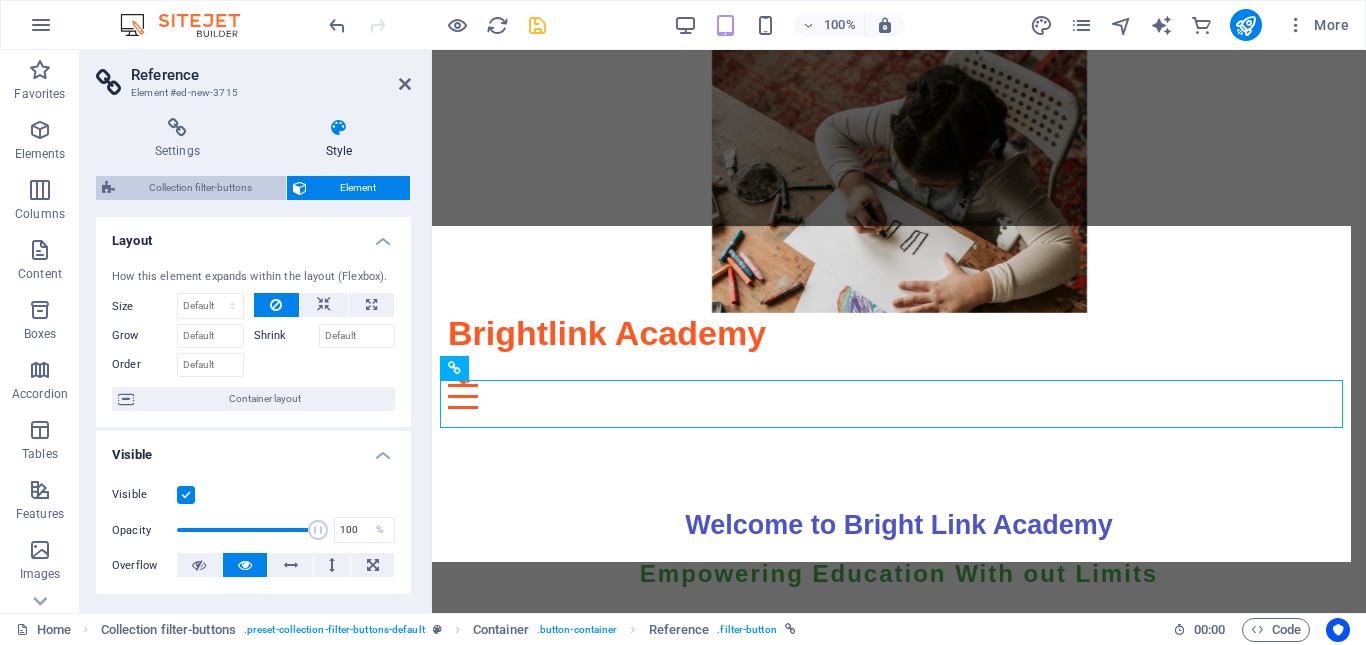 click on "Collection filter-buttons" at bounding box center (200, 188) 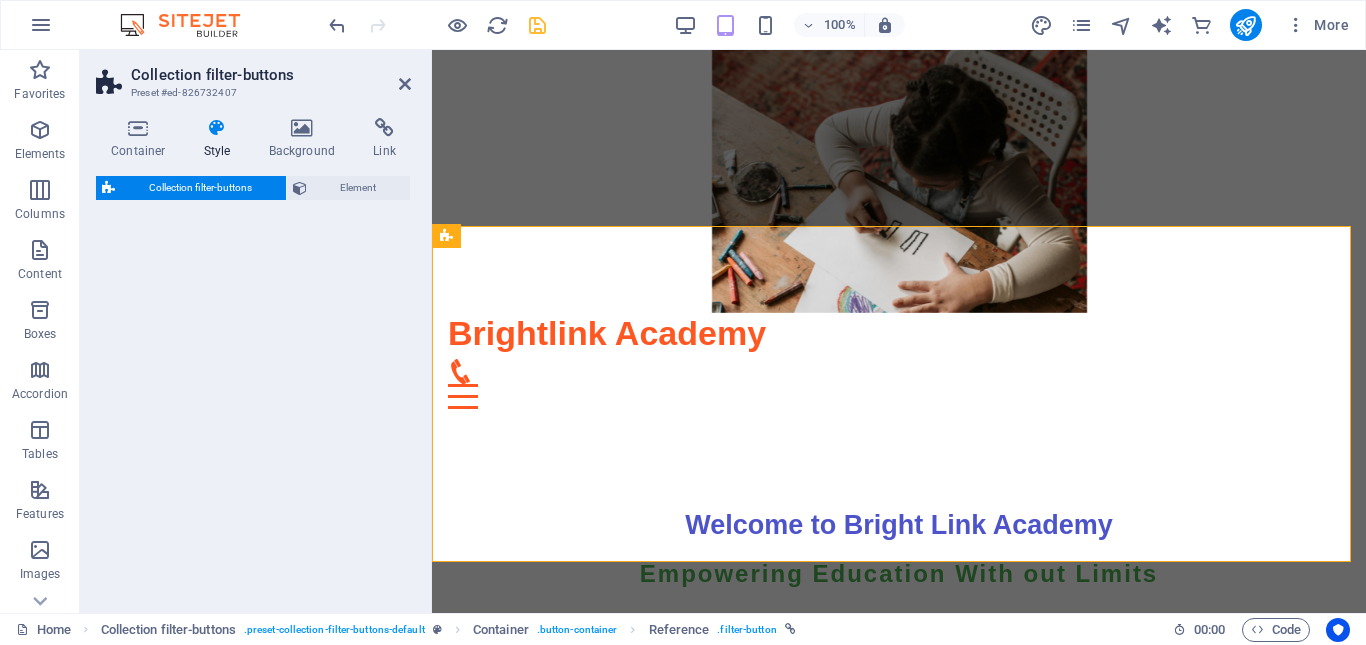 select on "rem" 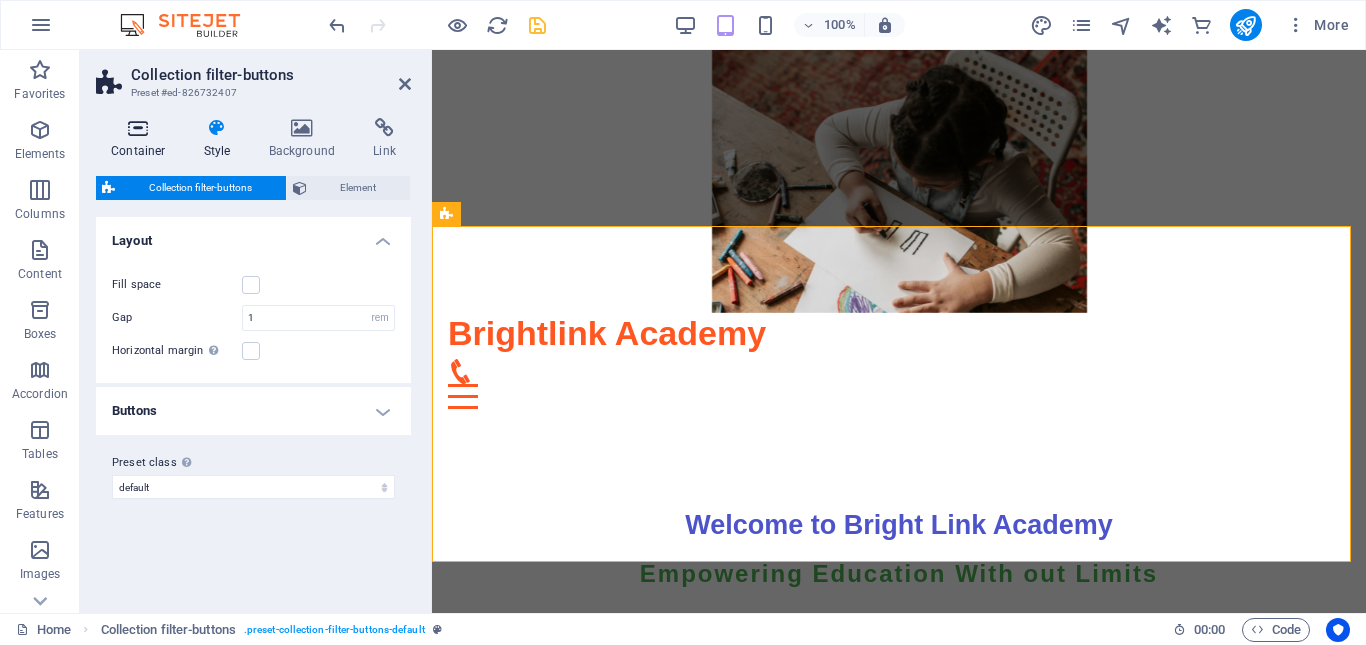 click at bounding box center [138, 128] 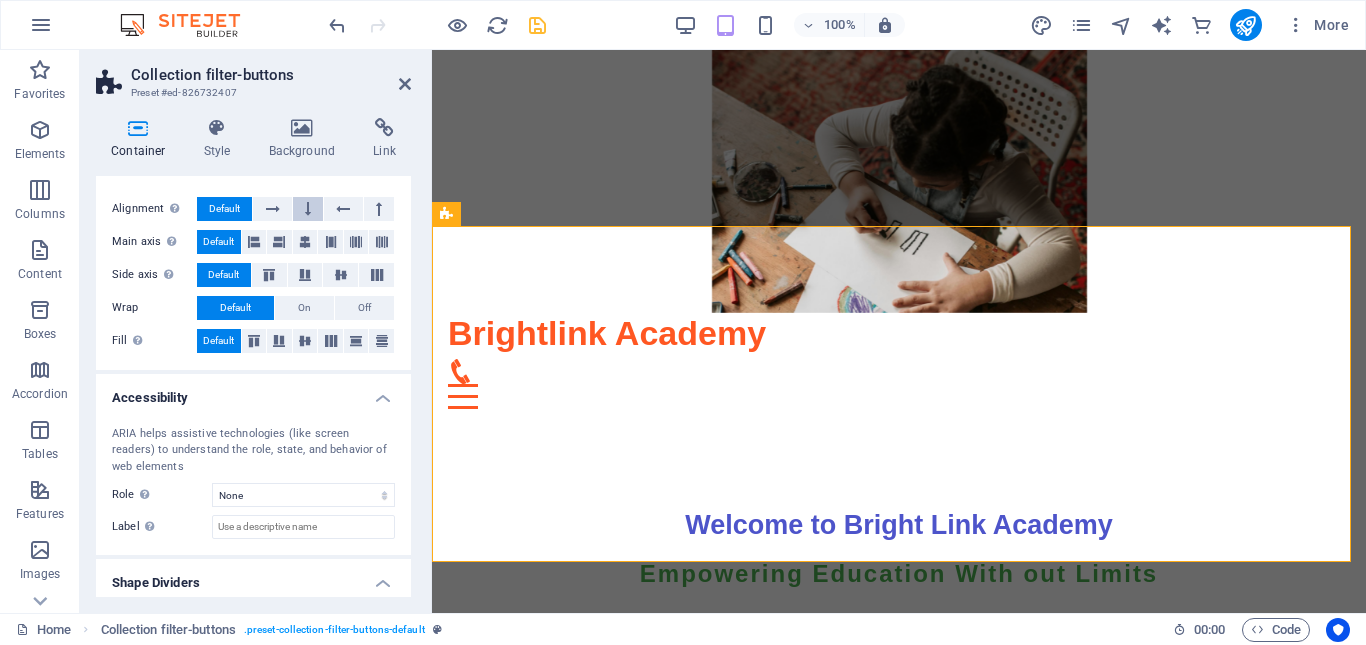 scroll, scrollTop: 354, scrollLeft: 0, axis: vertical 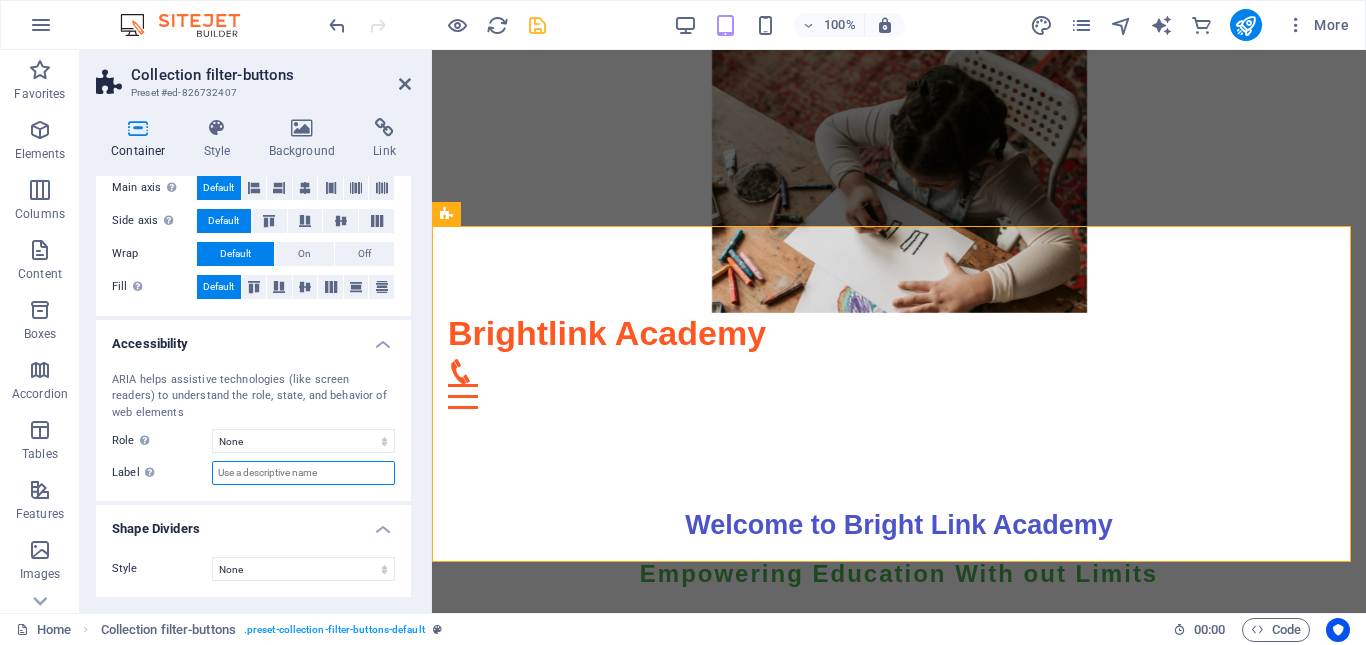 click on "Label Use the  ARIA label  to provide a clear and descriptive name for elements that aren not self-explanatory on their own." at bounding box center (303, 473) 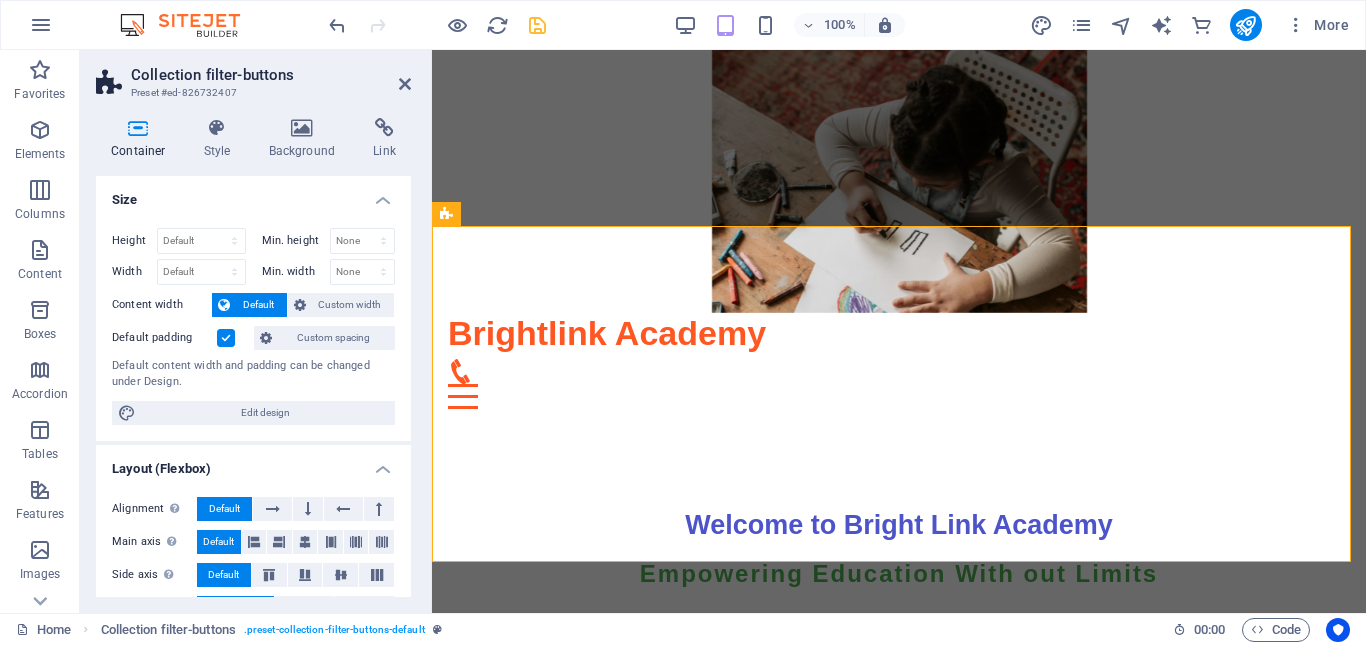 scroll, scrollTop: 354, scrollLeft: 0, axis: vertical 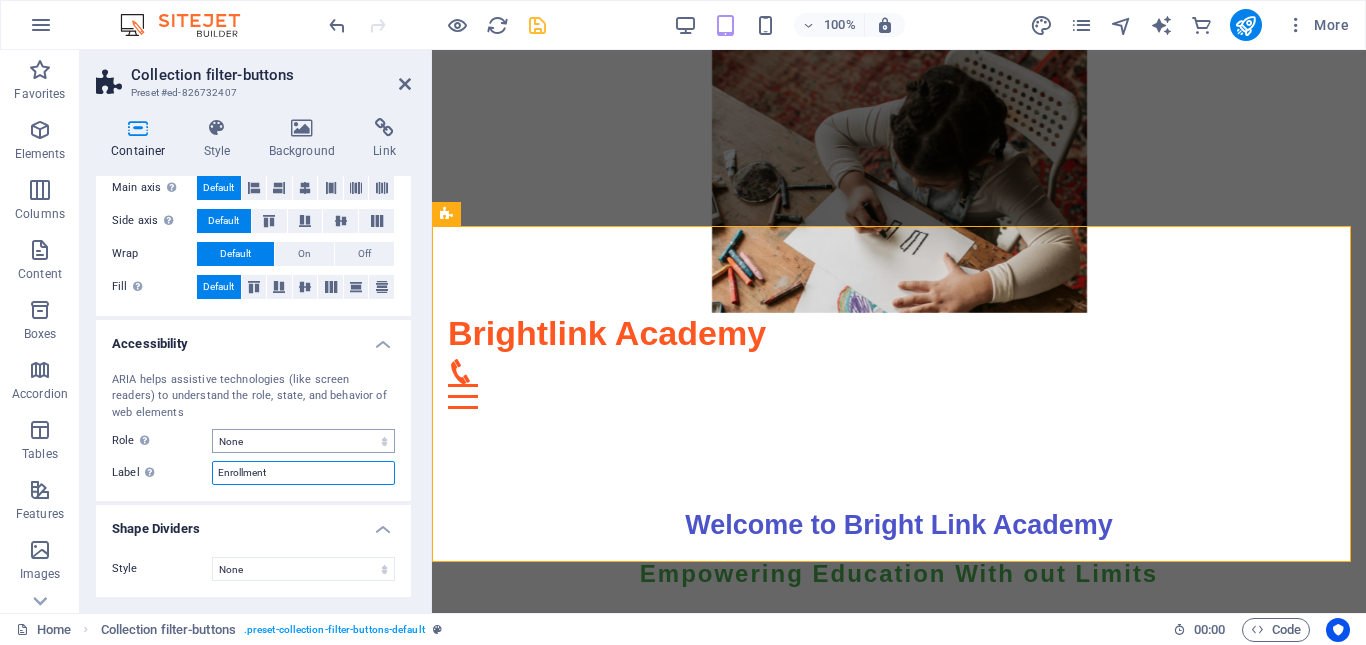 type on "Enrollment" 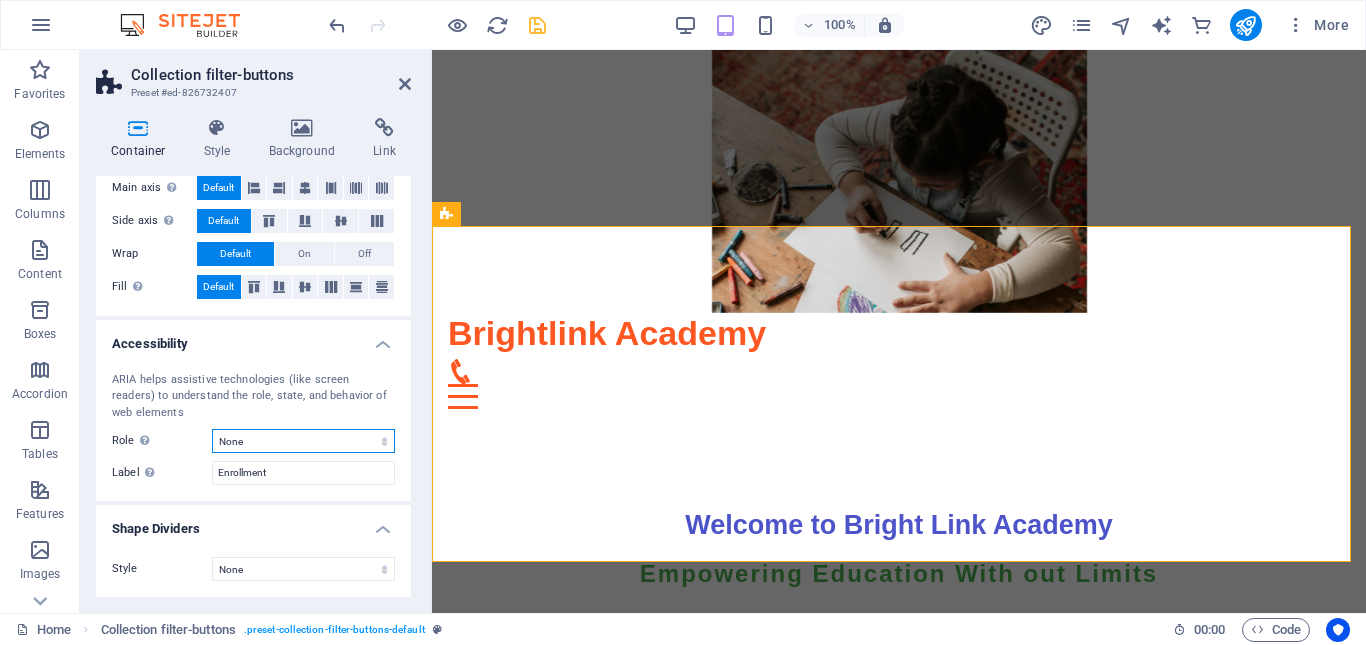 click on "None Alert Article Banner Comment Complementary Dialog Footer Header Marquee Presentation Region Section Separator Status Timer" at bounding box center [303, 441] 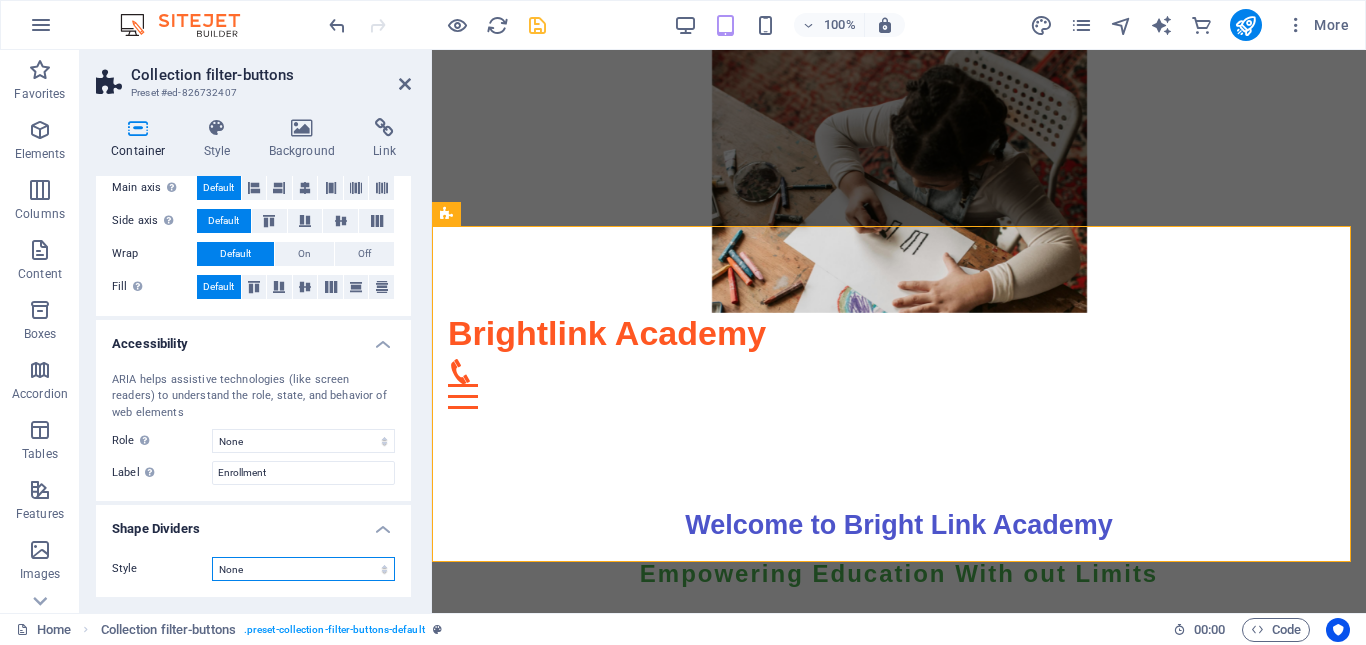 click on "None Triangle Square Diagonal Polygon 1 Polygon 2 Zigzag Multiple Zigzags Waves Multiple Waves Half Circle Circle Circle Shadow Blocks Hexagons Clouds Multiple Clouds Fan Pyramids Book Paint Drip Fire Shredded Paper Arrow" at bounding box center (303, 569) 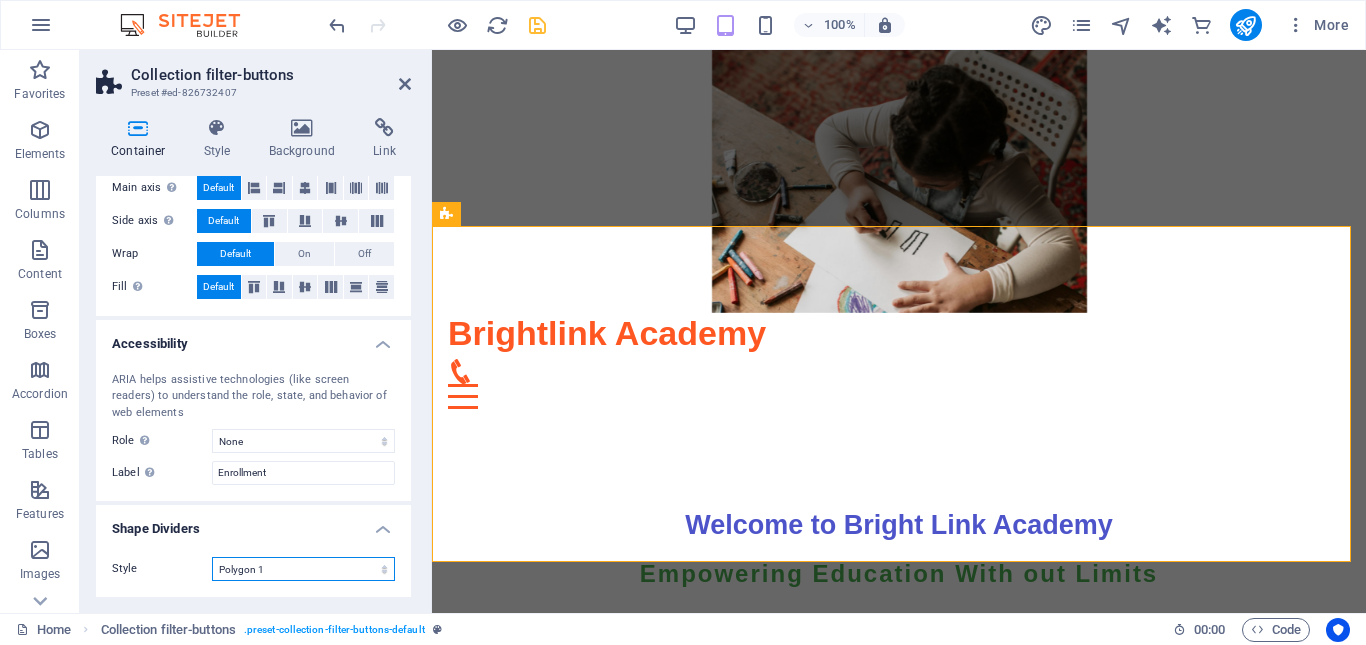 click on "None Triangle Square Diagonal Polygon 1 Polygon 2 Zigzag Multiple Zigzags Waves Multiple Waves Half Circle Circle Circle Shadow Blocks Hexagons Clouds Multiple Clouds Fan Pyramids Book Paint Drip Fire Shredded Paper Arrow" at bounding box center [303, 569] 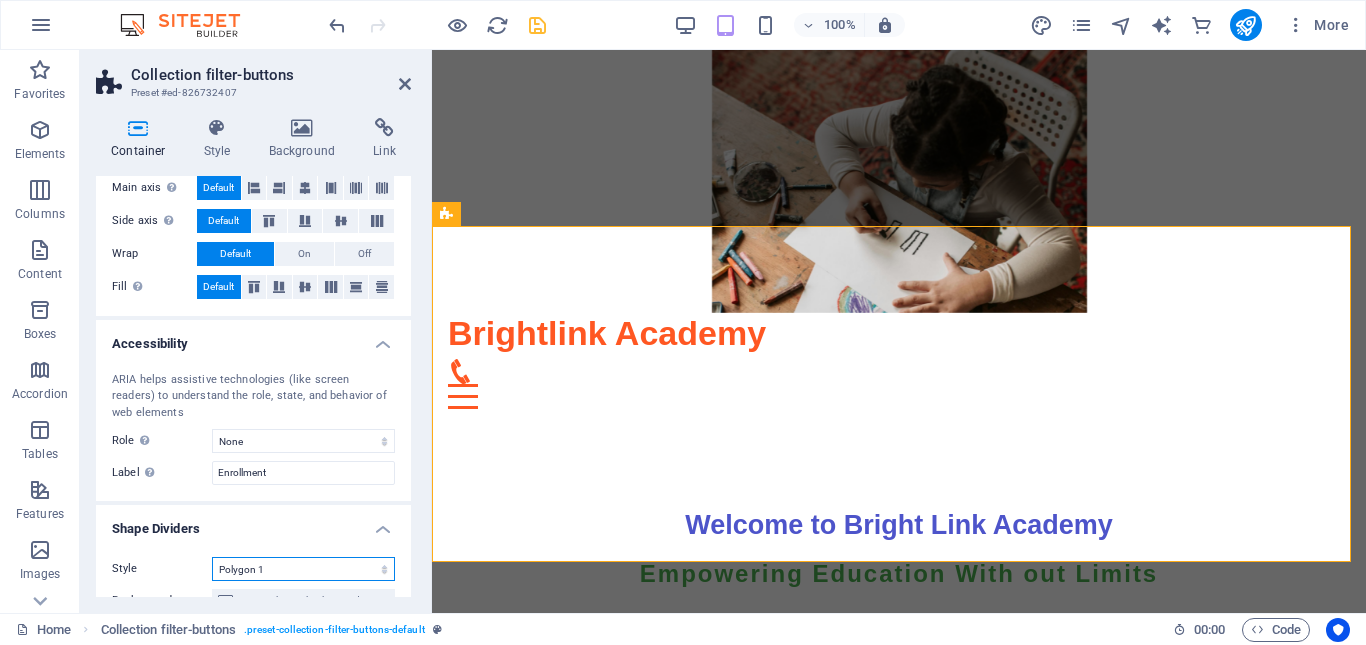 click on "None Triangle Square Diagonal Polygon 1 Polygon 2 Zigzag Multiple Zigzags Waves Multiple Waves Half Circle Circle Circle Shadow Blocks Hexagons Clouds Multiple Clouds Fan Pyramids Book Paint Drip Fire Shredded Paper Arrow" at bounding box center [303, 569] 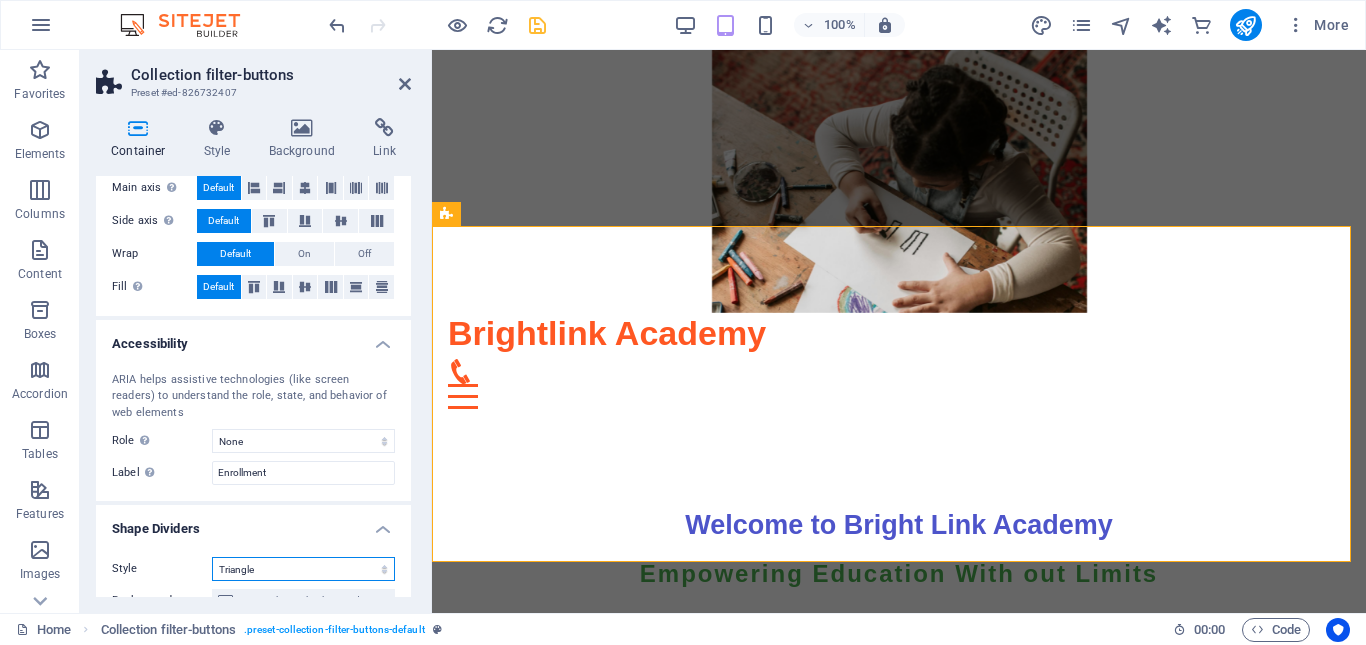 click on "None Triangle Square Diagonal Polygon 1 Polygon 2 Zigzag Multiple Zigzags Waves Multiple Waves Half Circle Circle Circle Shadow Blocks Hexagons Clouds Multiple Clouds Fan Pyramids Book Paint Drip Fire Shredded Paper Arrow" at bounding box center [303, 569] 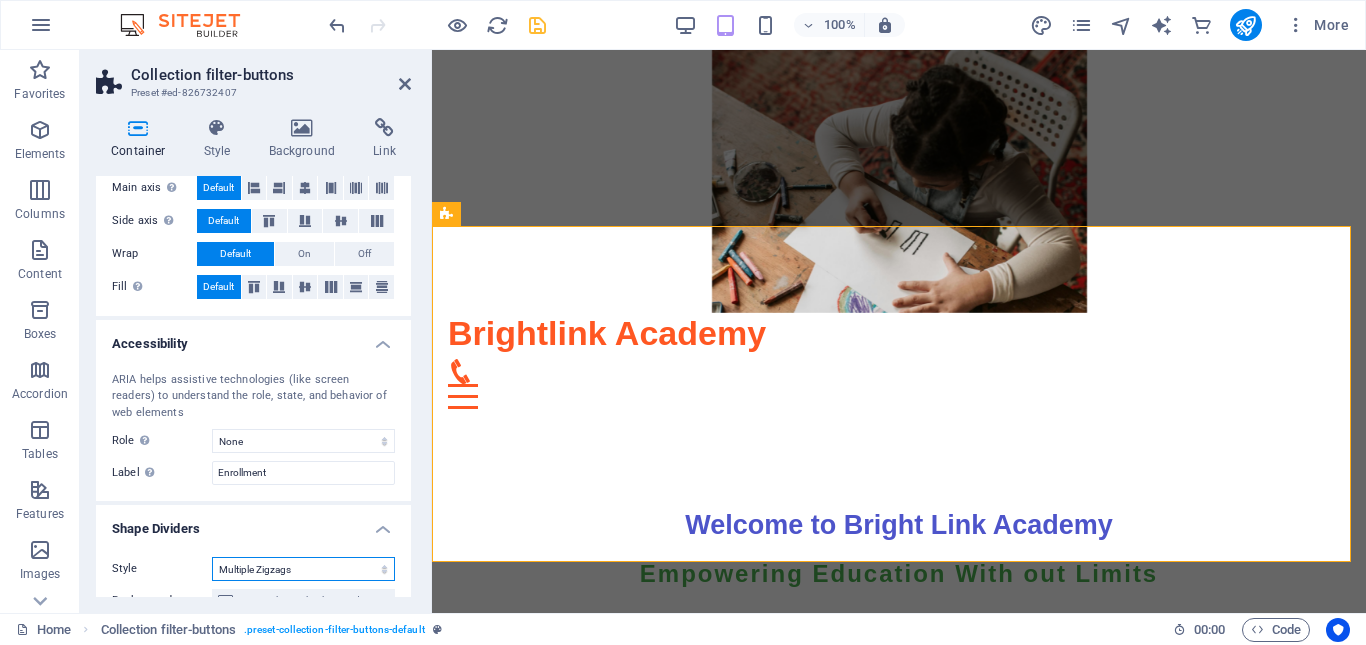 click on "None Triangle Square Diagonal Polygon 1 Polygon 2 Zigzag Multiple Zigzags Waves Multiple Waves Half Circle Circle Circle Shadow Blocks Hexagons Clouds Multiple Clouds Fan Pyramids Book Paint Drip Fire Shredded Paper Arrow" at bounding box center [303, 569] 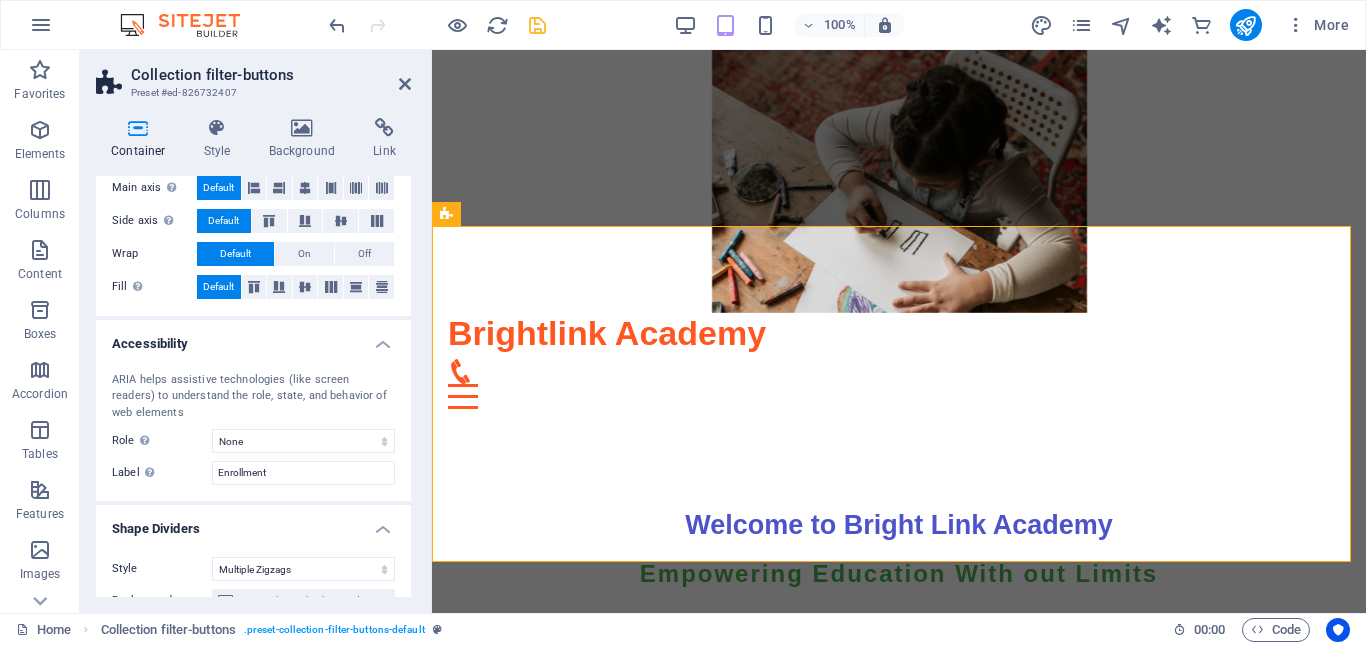 click on "Background Change background Color 2nd Color 3rd Color Width 100 % Height auto px rem em vh vw Horiz. Position 0 % Position Flip Invert Animation  - Direction  - Duration 60 s" at bounding box center [253, 733] 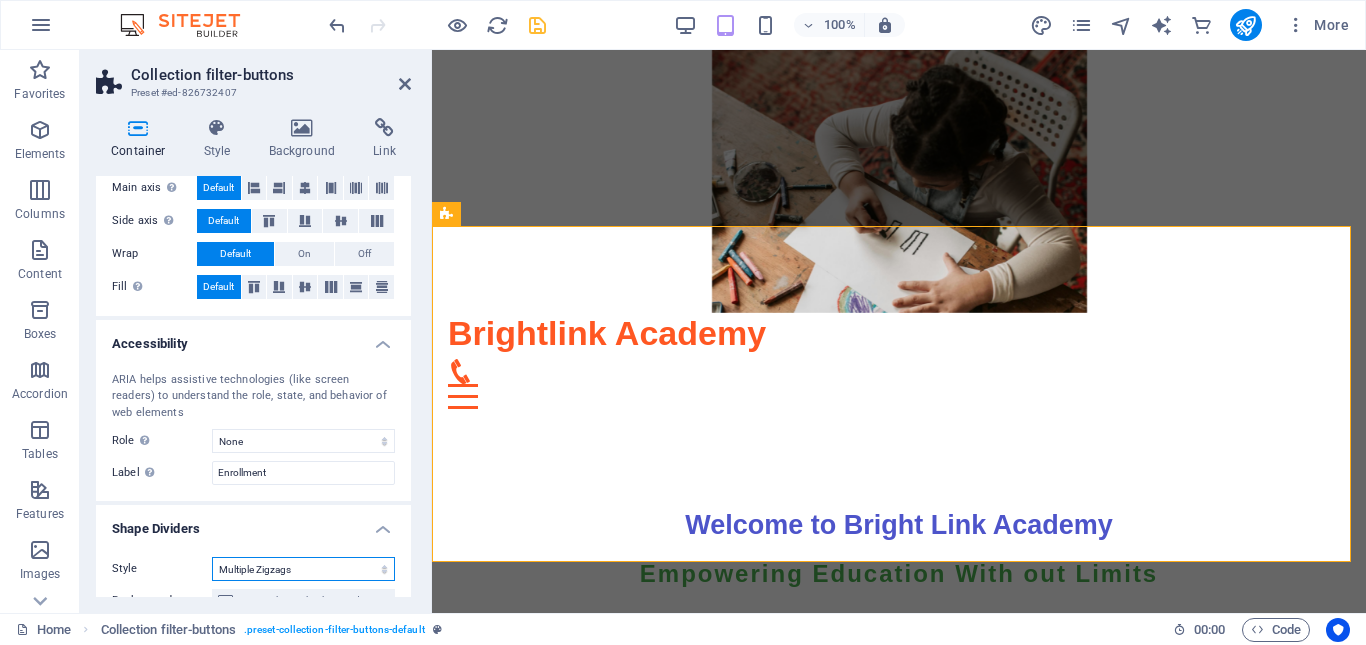 click on "None Triangle Square Diagonal Polygon 1 Polygon 2 Zigzag Multiple Zigzags Waves Multiple Waves Half Circle Circle Circle Shadow Blocks Hexagons Clouds Multiple Clouds Fan Pyramids Book Paint Drip Fire Shredded Paper Arrow" at bounding box center [303, 569] 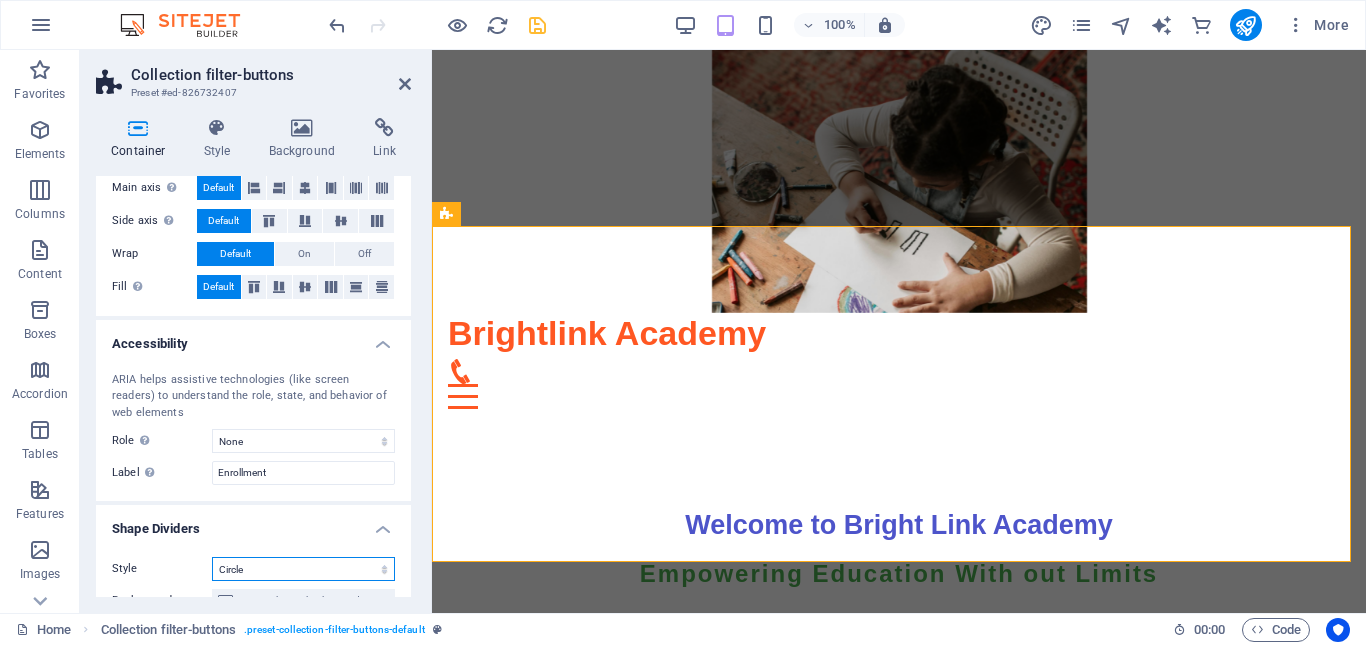 click on "None Triangle Square Diagonal Polygon 1 Polygon 2 Zigzag Multiple Zigzags Waves Multiple Waves Half Circle Circle Circle Shadow Blocks Hexagons Clouds Multiple Clouds Fan Pyramids Book Paint Drip Fire Shredded Paper Arrow" at bounding box center [303, 569] 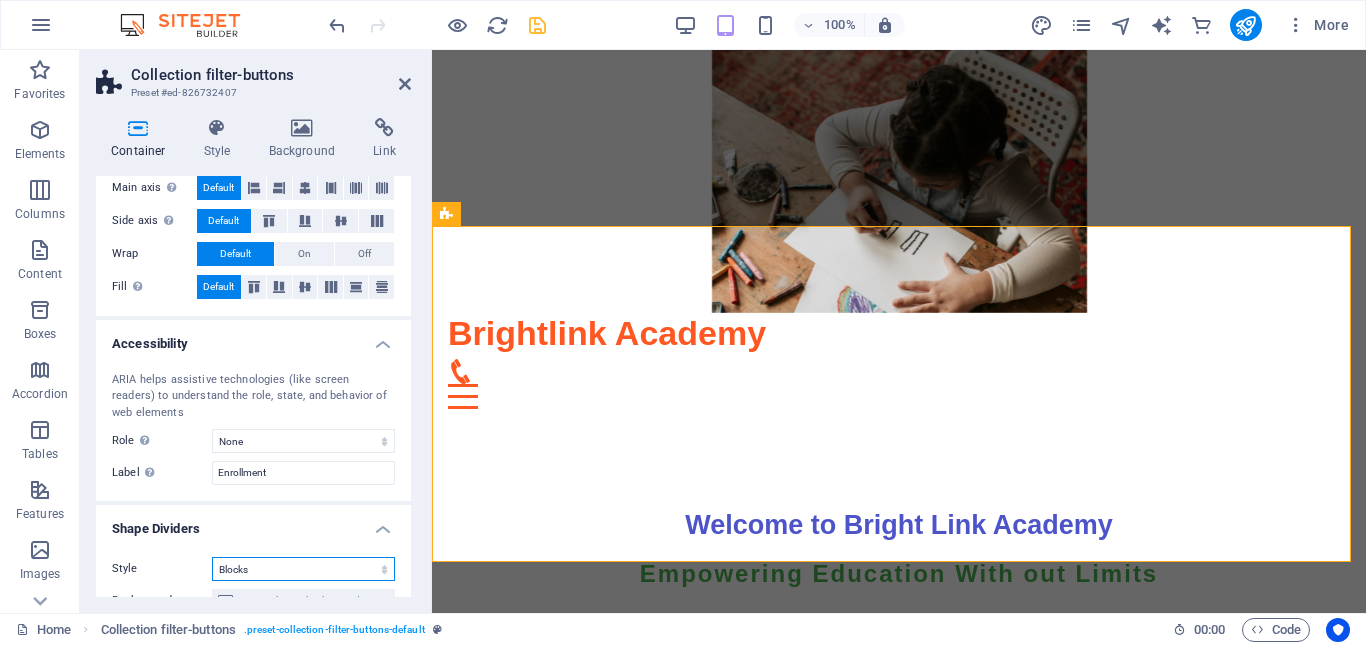 click on "None Triangle Square Diagonal Polygon 1 Polygon 2 Zigzag Multiple Zigzags Waves Multiple Waves Half Circle Circle Circle Shadow Blocks Hexagons Clouds Multiple Clouds Fan Pyramids Book Paint Drip Fire Shredded Paper Arrow" at bounding box center [303, 569] 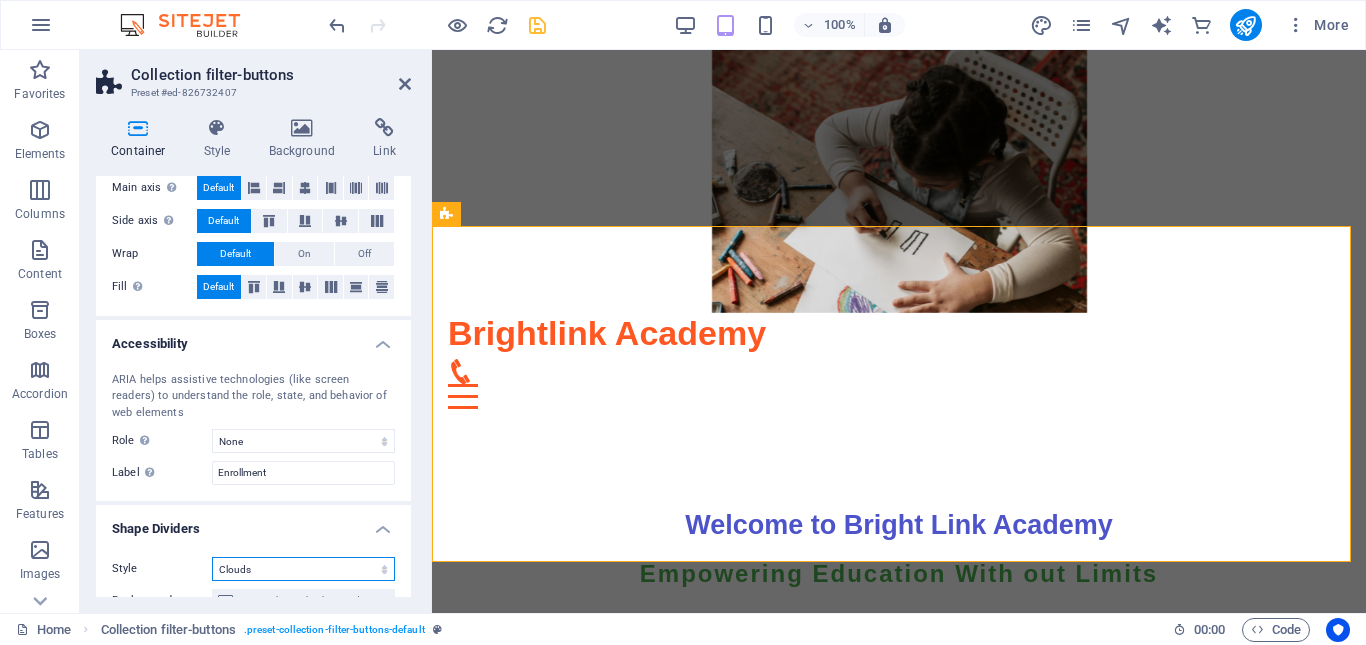 click on "None Triangle Square Diagonal Polygon 1 Polygon 2 Zigzag Multiple Zigzags Waves Multiple Waves Half Circle Circle Circle Shadow Blocks Hexagons Clouds Multiple Clouds Fan Pyramids Book Paint Drip Fire Shredded Paper Arrow" at bounding box center [303, 569] 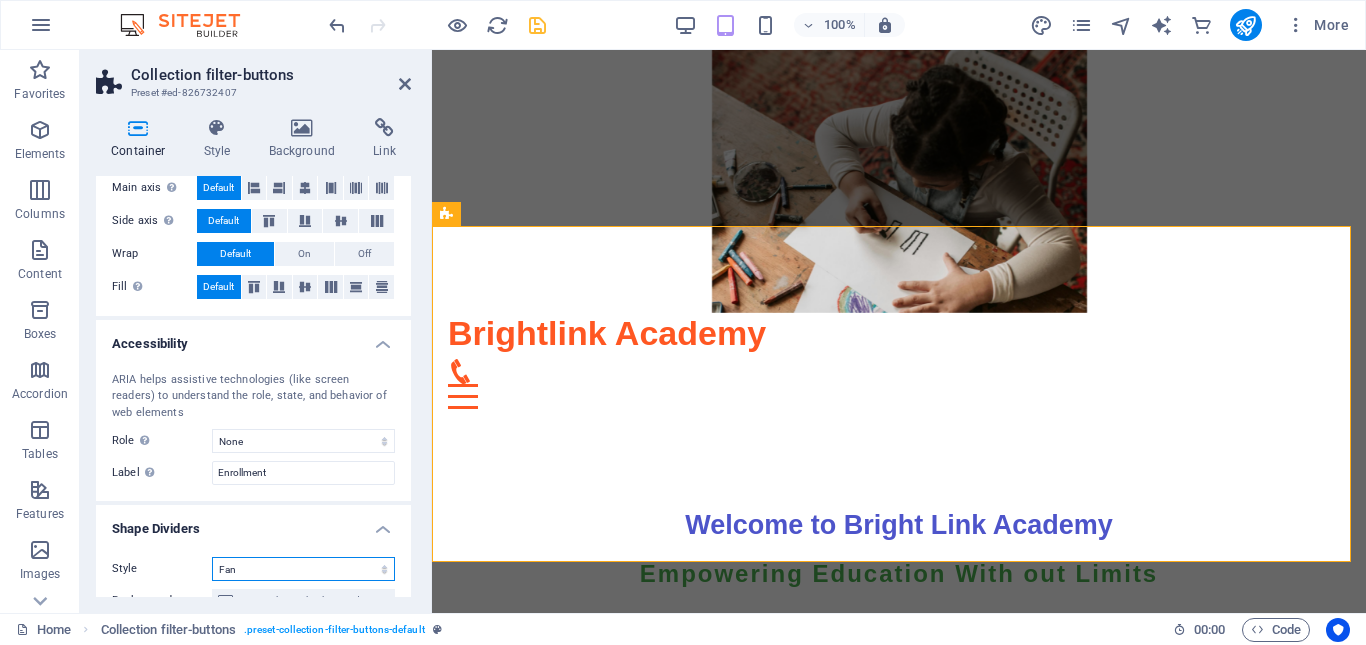 click on "None Triangle Square Diagonal Polygon 1 Polygon 2 Zigzag Multiple Zigzags Waves Multiple Waves Half Circle Circle Circle Shadow Blocks Hexagons Clouds Multiple Clouds Fan Pyramids Book Paint Drip Fire Shredded Paper Arrow" at bounding box center [303, 569] 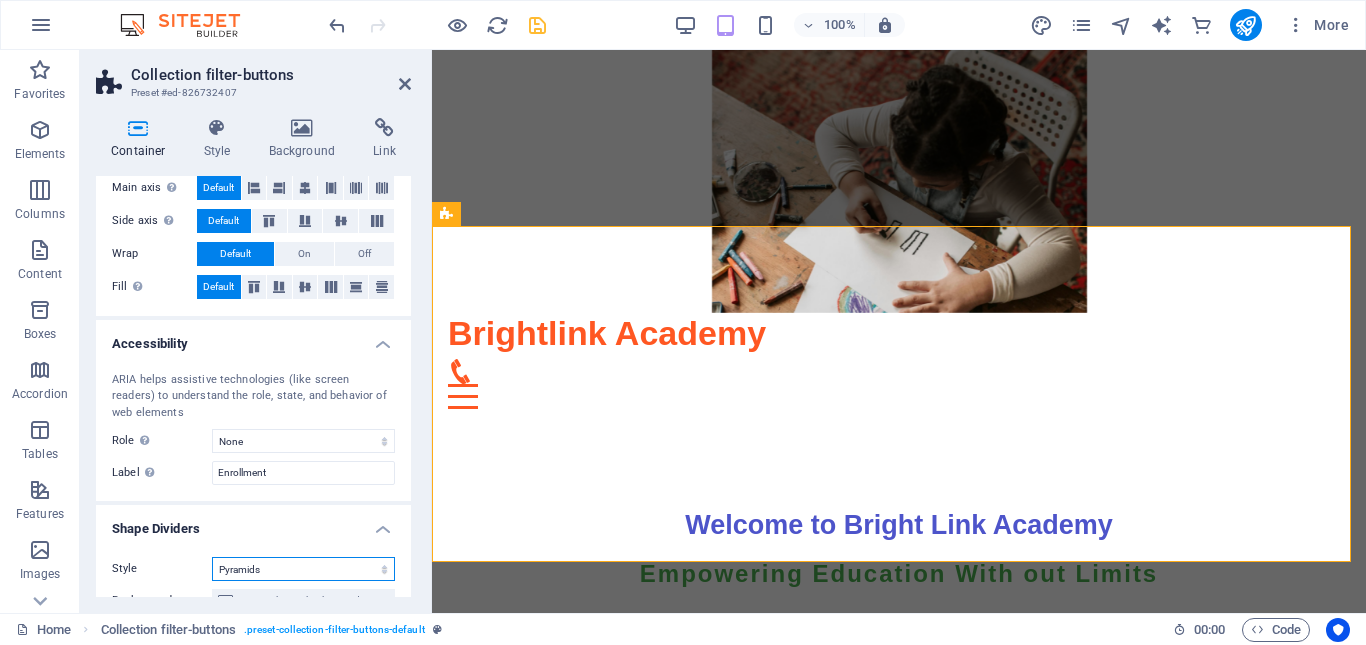 click on "None Triangle Square Diagonal Polygon 1 Polygon 2 Zigzag Multiple Zigzags Waves Multiple Waves Half Circle Circle Circle Shadow Blocks Hexagons Clouds Multiple Clouds Fan Pyramids Book Paint Drip Fire Shredded Paper Arrow" at bounding box center [303, 569] 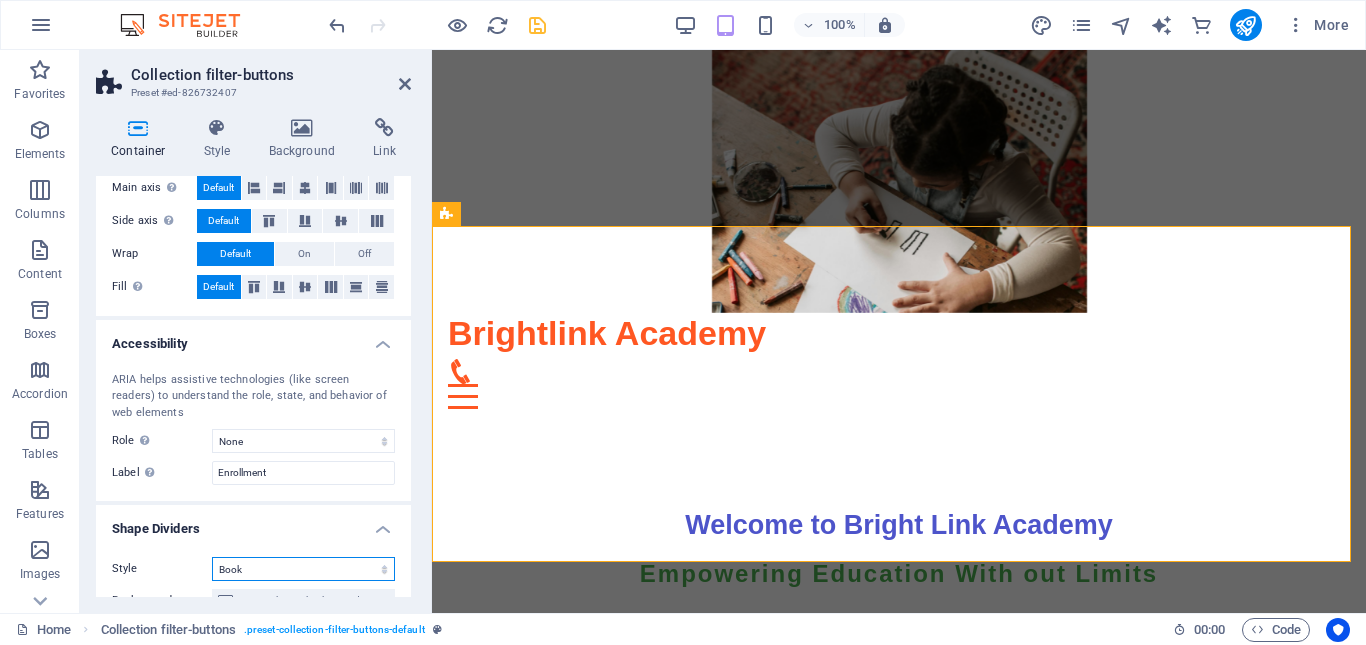 click on "None Triangle Square Diagonal Polygon 1 Polygon 2 Zigzag Multiple Zigzags Waves Multiple Waves Half Circle Circle Circle Shadow Blocks Hexagons Clouds Multiple Clouds Fan Pyramids Book Paint Drip Fire Shredded Paper Arrow" at bounding box center [303, 569] 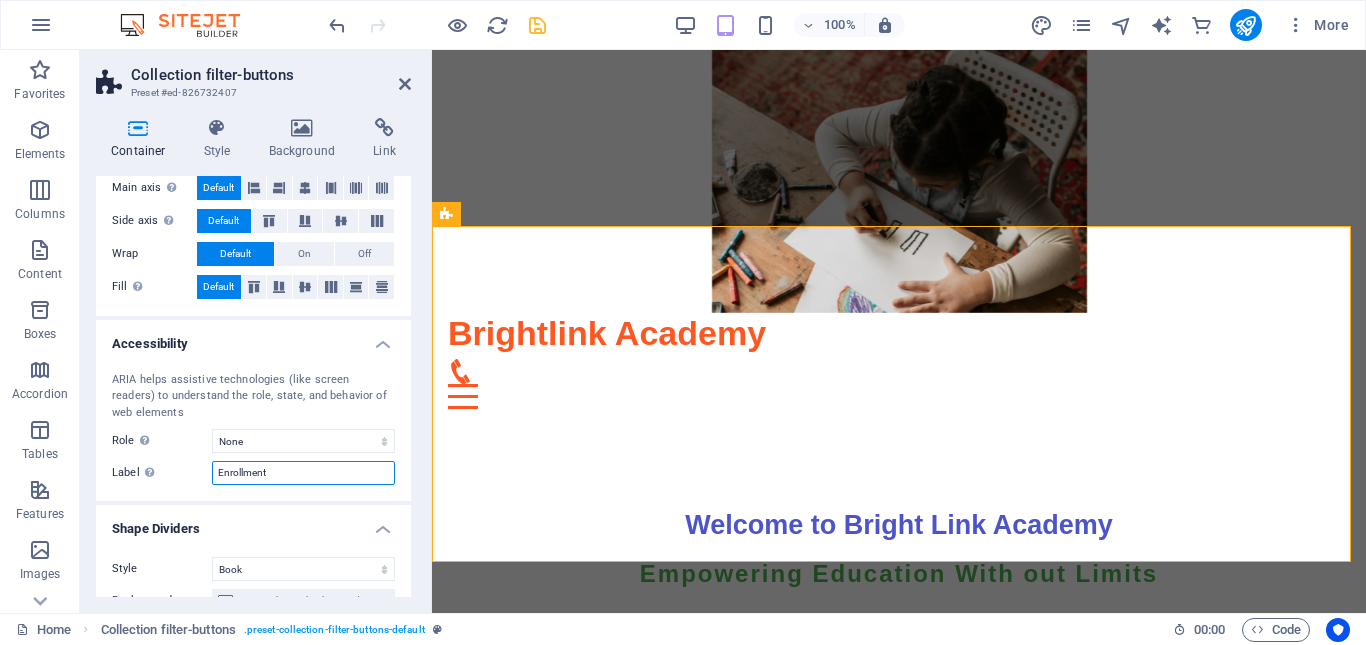 click on "Enrollment" at bounding box center (303, 473) 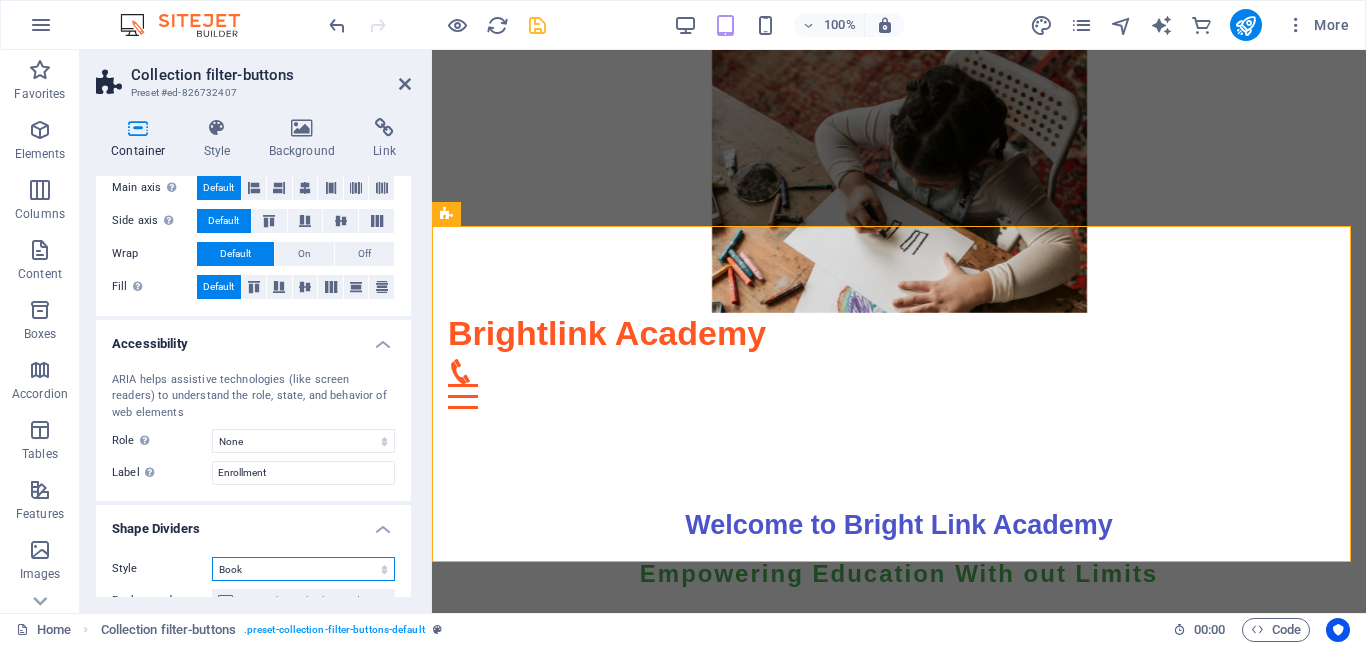 click on "None Triangle Square Diagonal Polygon 1 Polygon 2 Zigzag Multiple Zigzags Waves Multiple Waves Half Circle Circle Circle Shadow Blocks Hexagons Clouds Multiple Clouds Fan Pyramids Book Paint Drip Fire Shredded Paper Arrow" at bounding box center [303, 569] 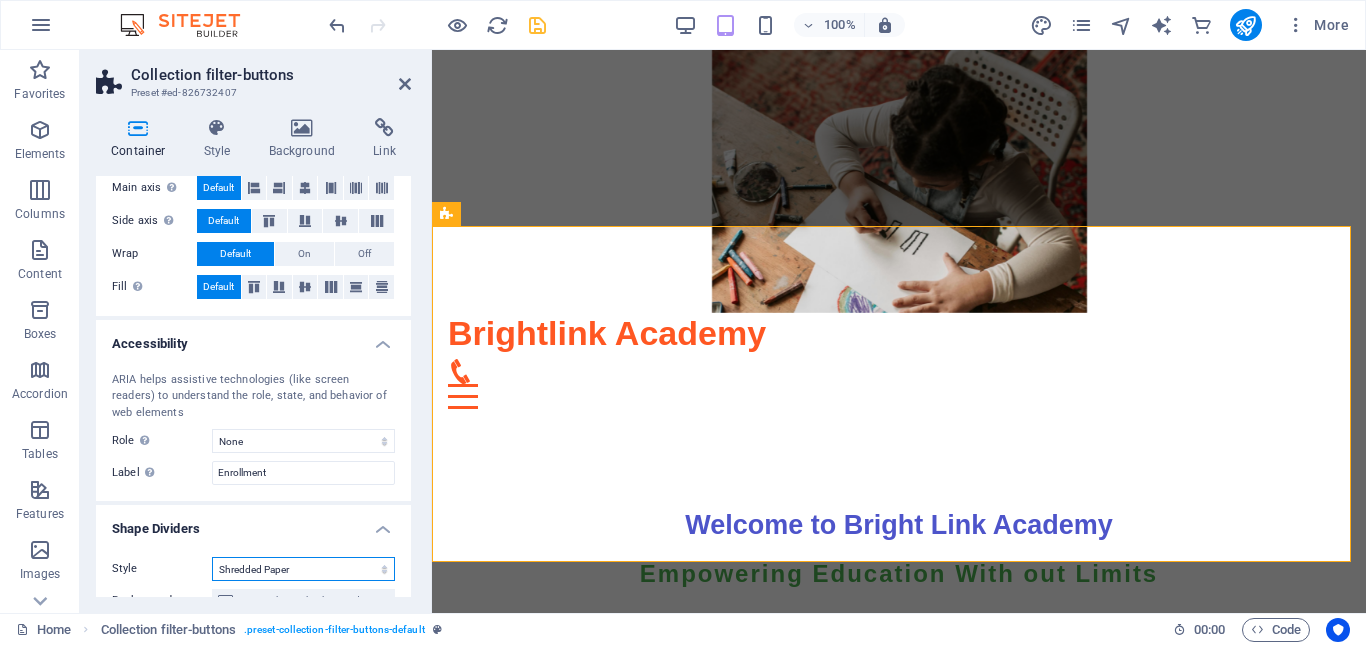 click on "None Triangle Square Diagonal Polygon 1 Polygon 2 Zigzag Multiple Zigzags Waves Multiple Waves Half Circle Circle Circle Shadow Blocks Hexagons Clouds Multiple Clouds Fan Pyramids Book Paint Drip Fire Shredded Paper Arrow" at bounding box center (303, 569) 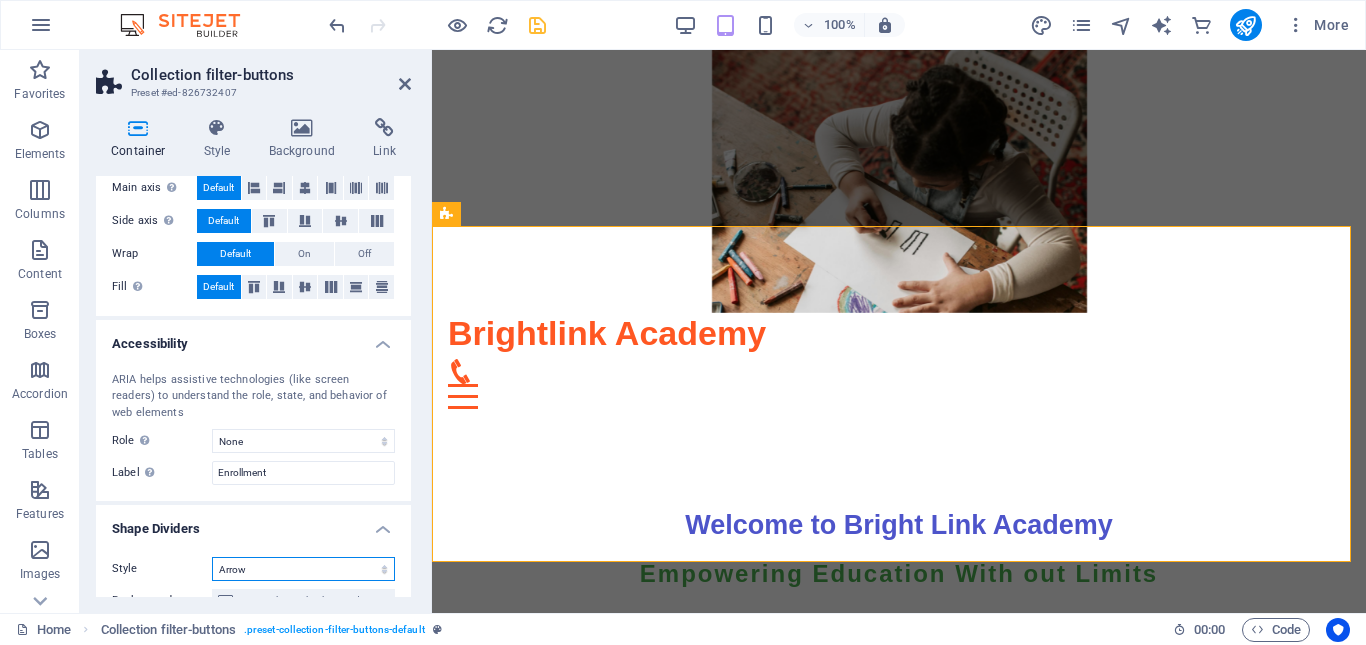 click on "None Triangle Square Diagonal Polygon 1 Polygon 2 Zigzag Multiple Zigzags Waves Multiple Waves Half Circle Circle Circle Shadow Blocks Hexagons Clouds Multiple Clouds Fan Pyramids Book Paint Drip Fire Shredded Paper Arrow" at bounding box center (303, 569) 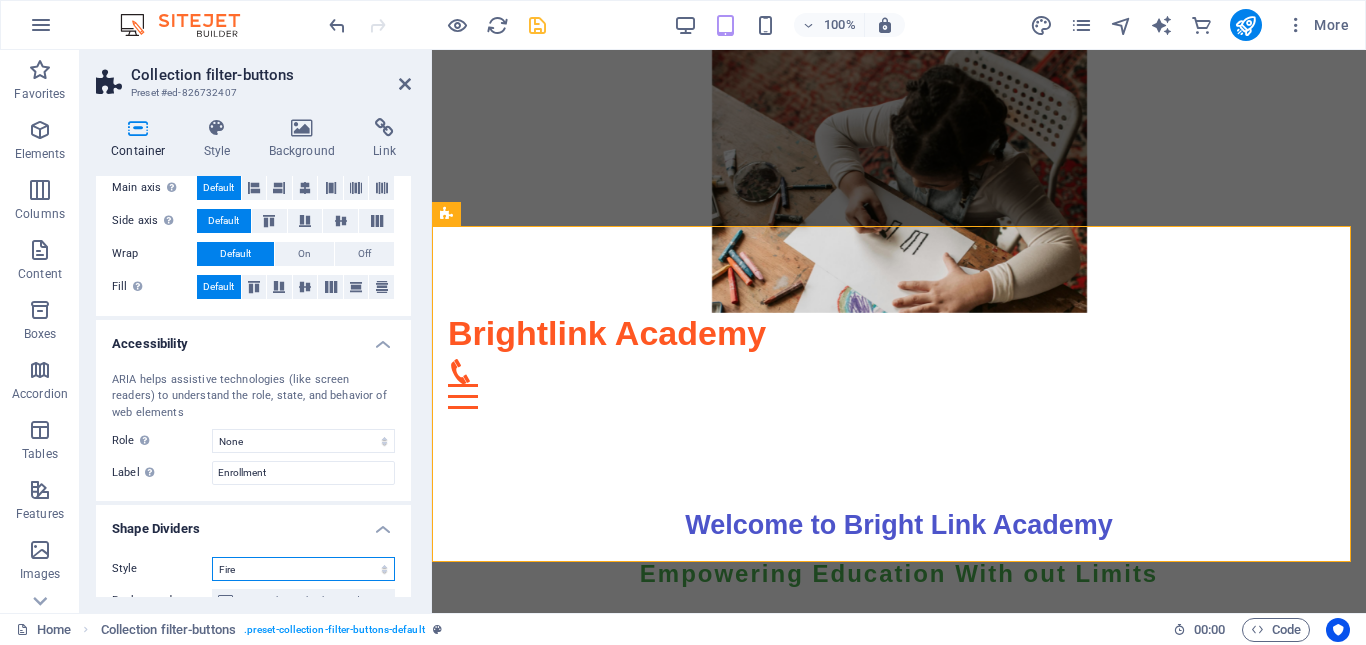 click on "None Triangle Square Diagonal Polygon 1 Polygon 2 Zigzag Multiple Zigzags Waves Multiple Waves Half Circle Circle Circle Shadow Blocks Hexagons Clouds Multiple Clouds Fan Pyramids Book Paint Drip Fire Shredded Paper Arrow" at bounding box center (303, 569) 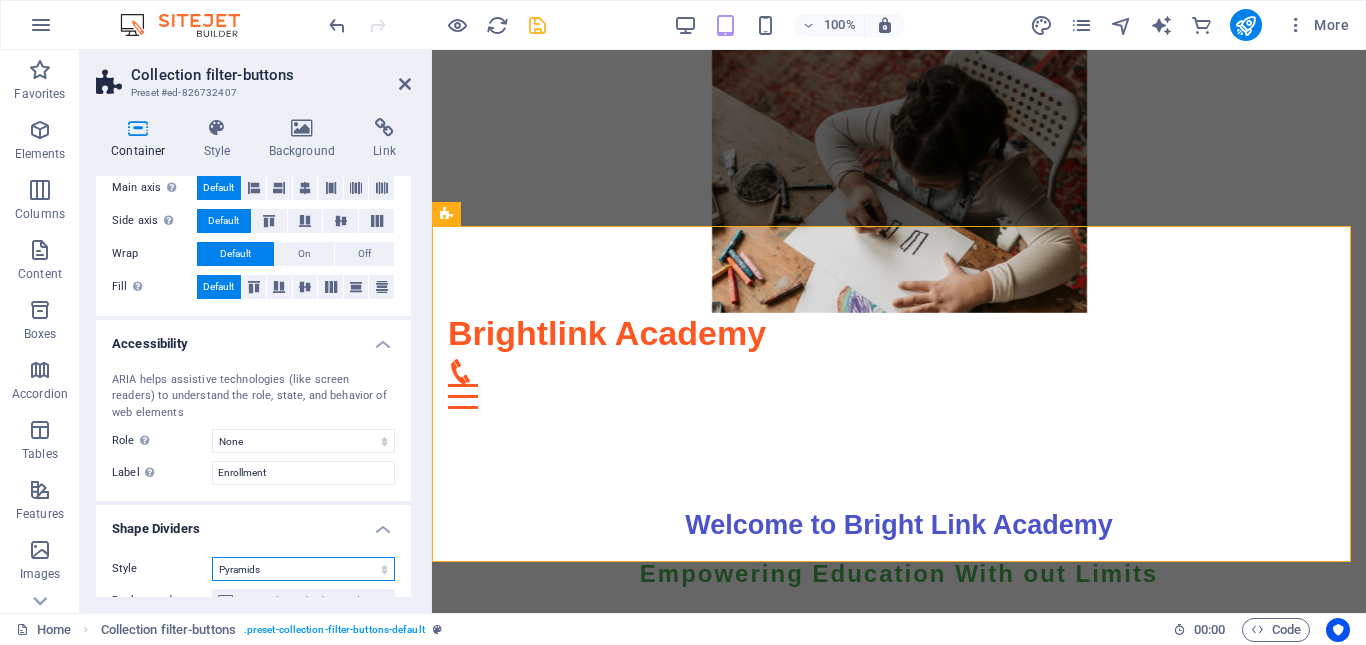 click on "None Triangle Square Diagonal Polygon 1 Polygon 2 Zigzag Multiple Zigzags Waves Multiple Waves Half Circle Circle Circle Shadow Blocks Hexagons Clouds Multiple Clouds Fan Pyramids Book Paint Drip Fire Shredded Paper Arrow" at bounding box center [303, 569] 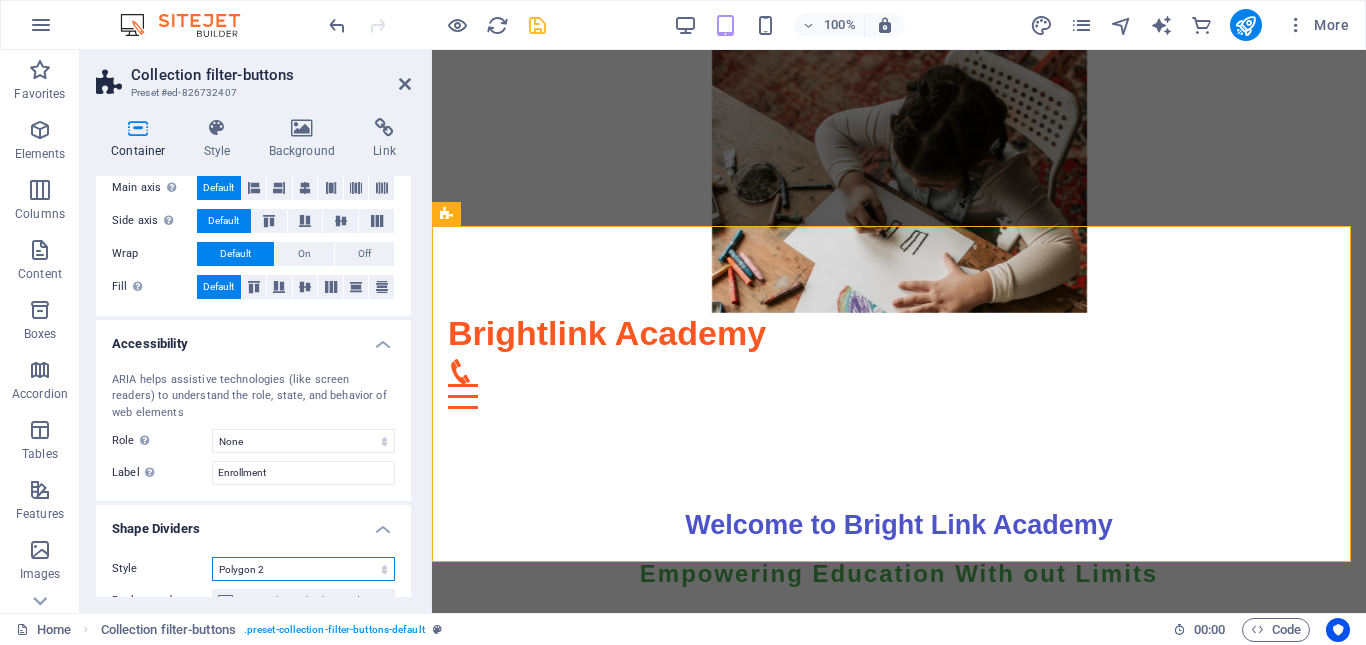 click on "None Triangle Square Diagonal Polygon 1 Polygon 2 Zigzag Multiple Zigzags Waves Multiple Waves Half Circle Circle Circle Shadow Blocks Hexagons Clouds Multiple Clouds Fan Pyramids Book Paint Drip Fire Shredded Paper Arrow" at bounding box center (303, 569) 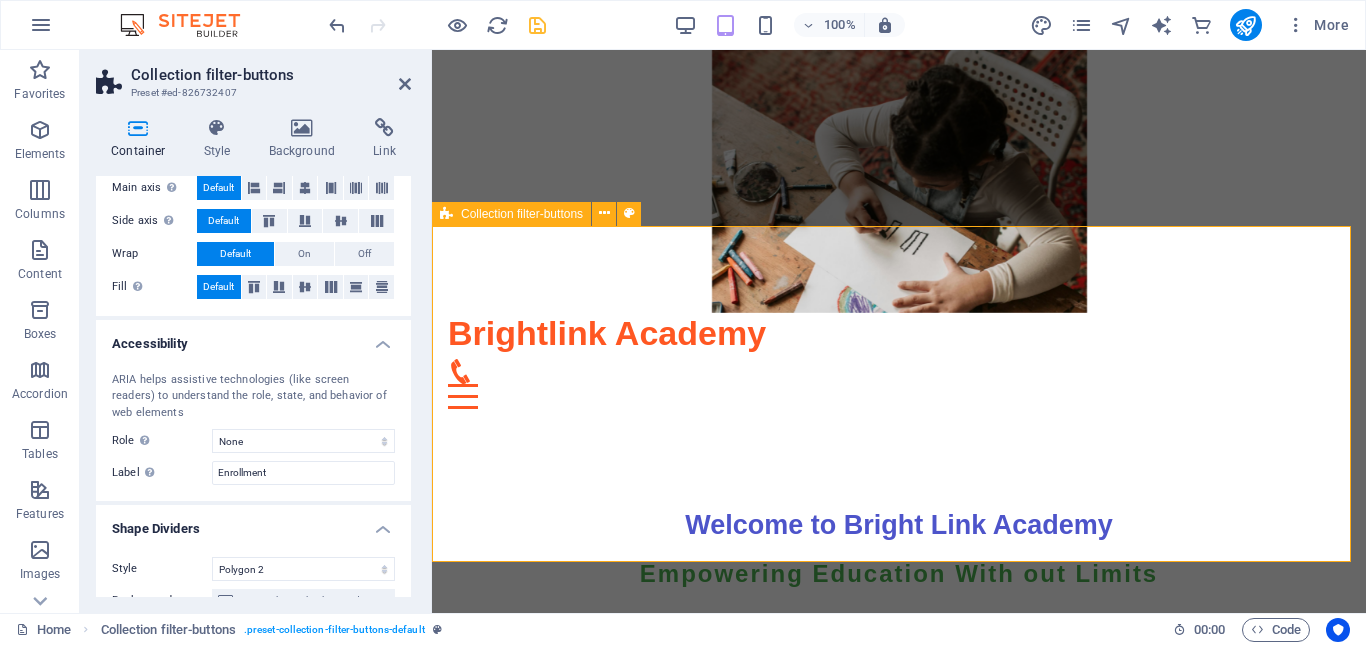 click on "Category 1 Category 1 Category 2 All categories" at bounding box center [899, 1055] 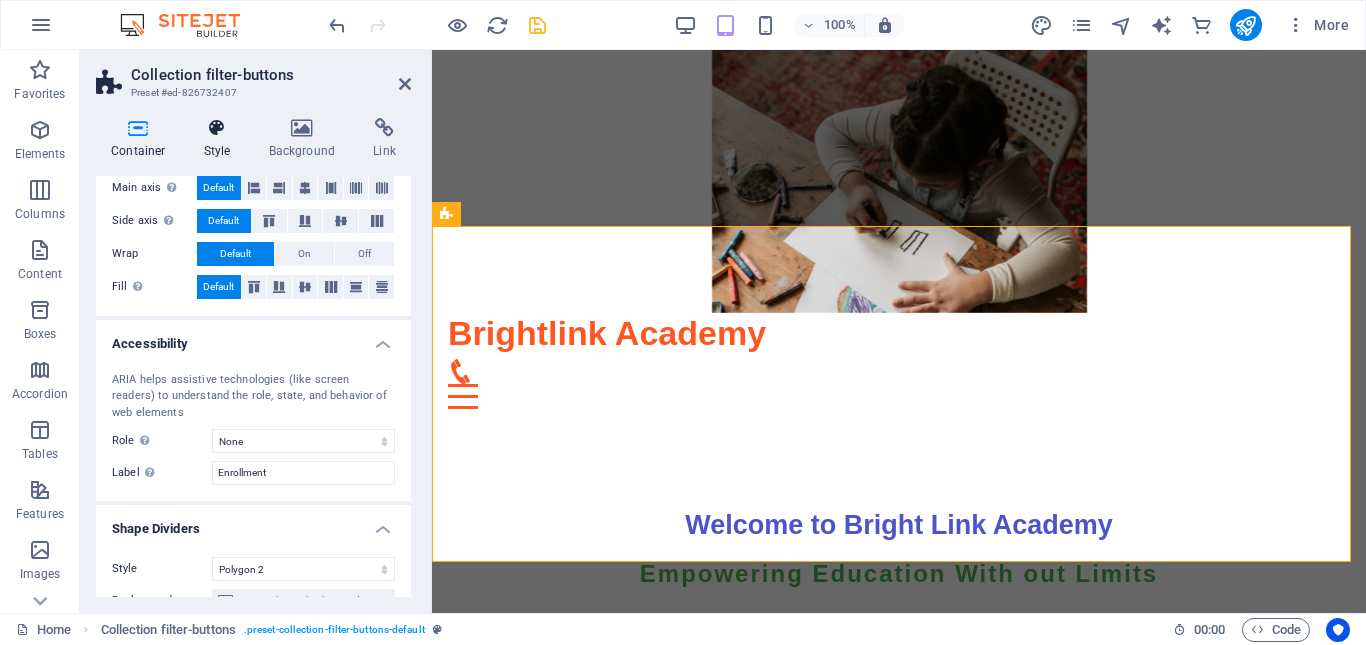 click at bounding box center (217, 128) 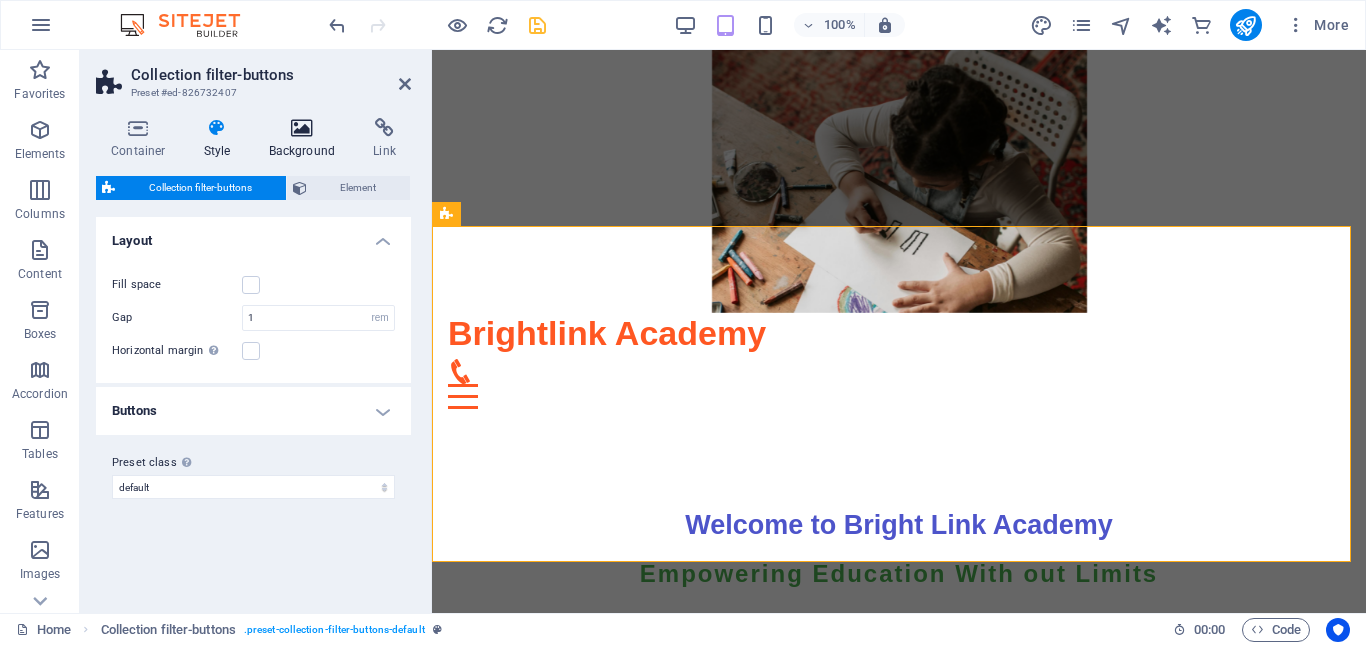 click on "Background" at bounding box center [306, 139] 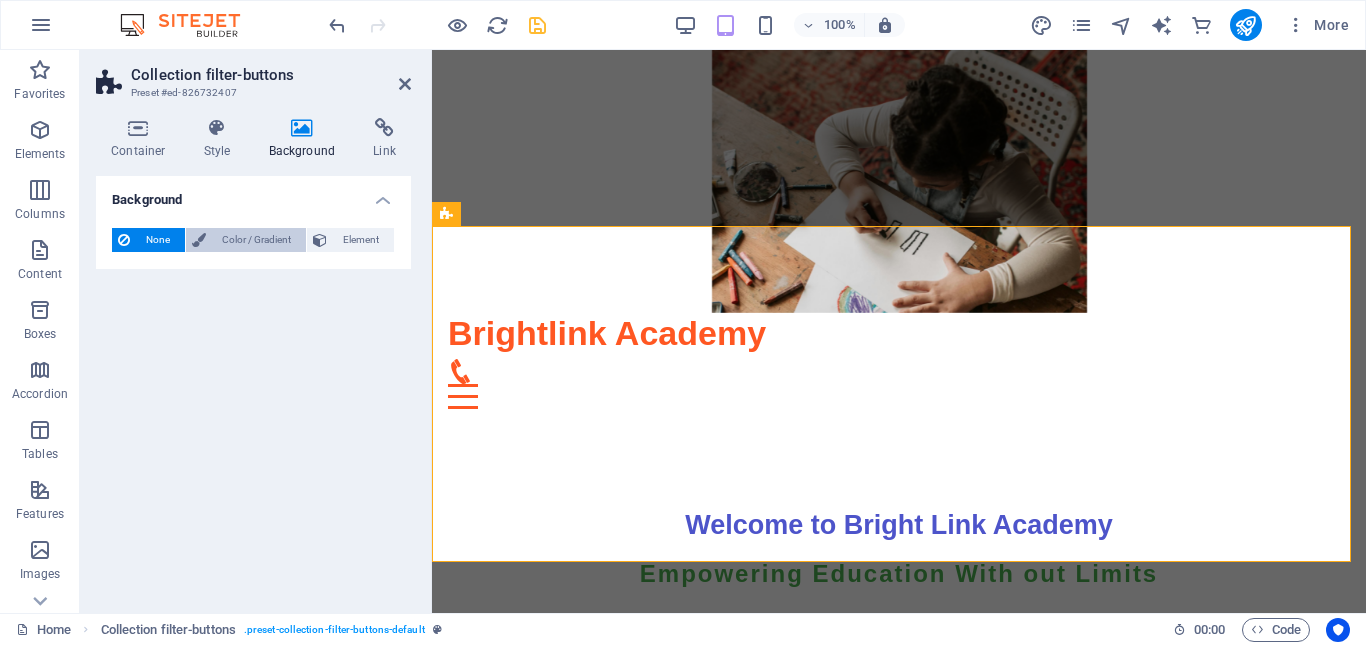 click on "Color / Gradient" at bounding box center [256, 240] 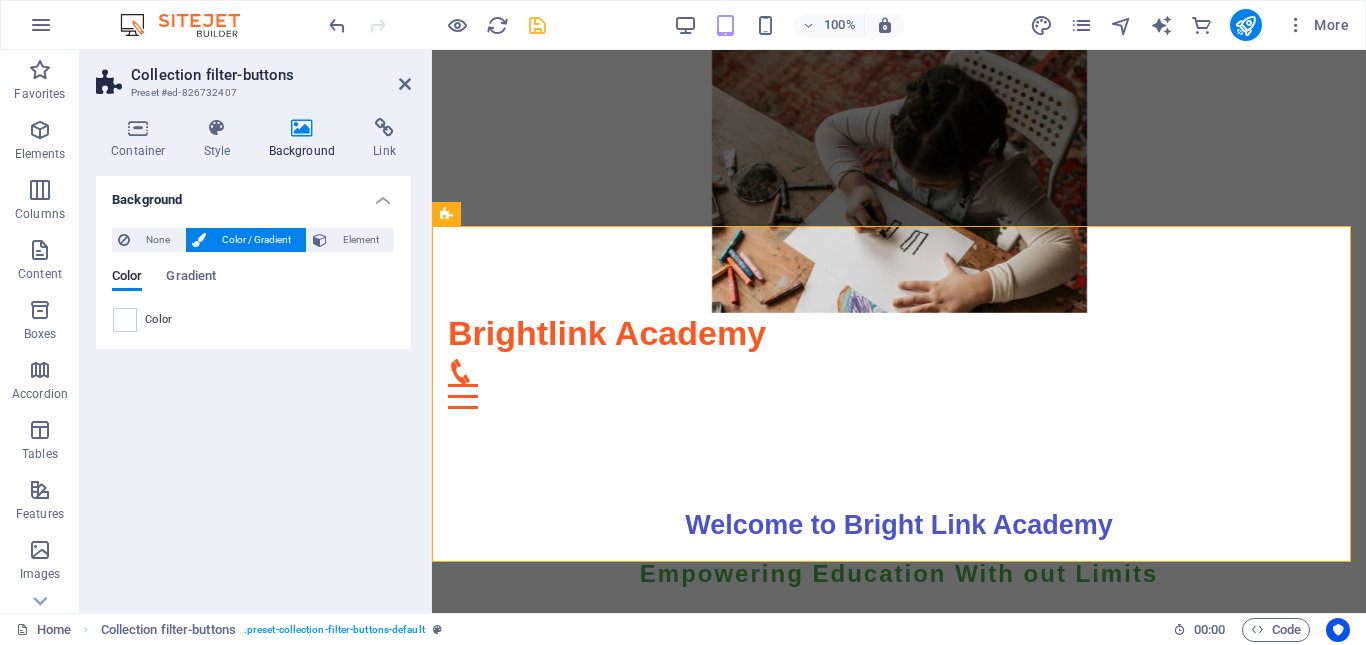 click at bounding box center (125, 320) 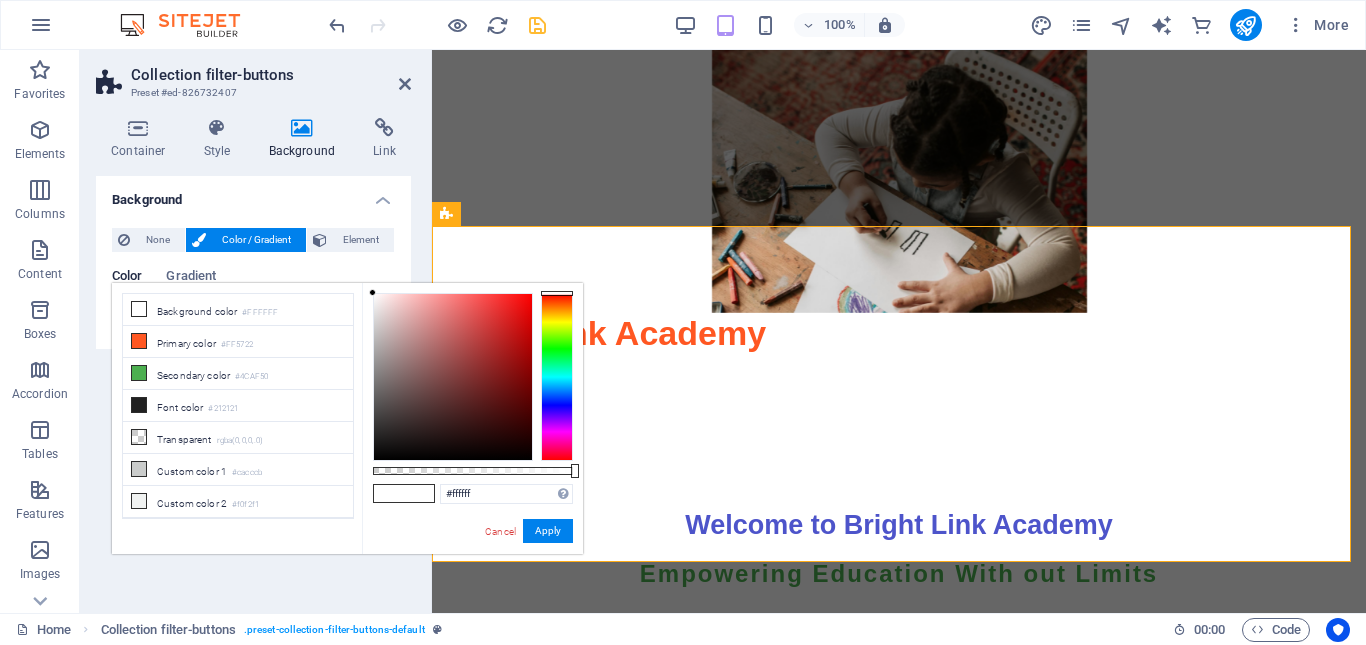 click at bounding box center (557, 377) 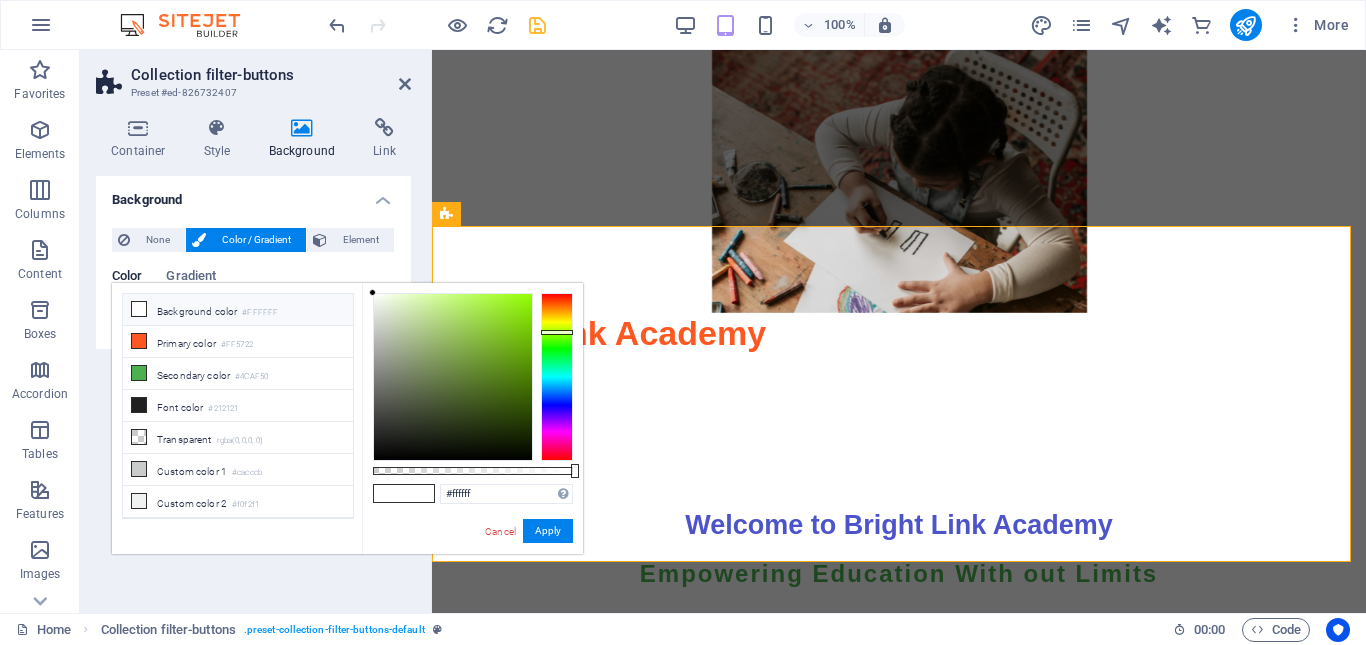 drag, startPoint x: 550, startPoint y: 369, endPoint x: 542, endPoint y: 332, distance: 37.85499 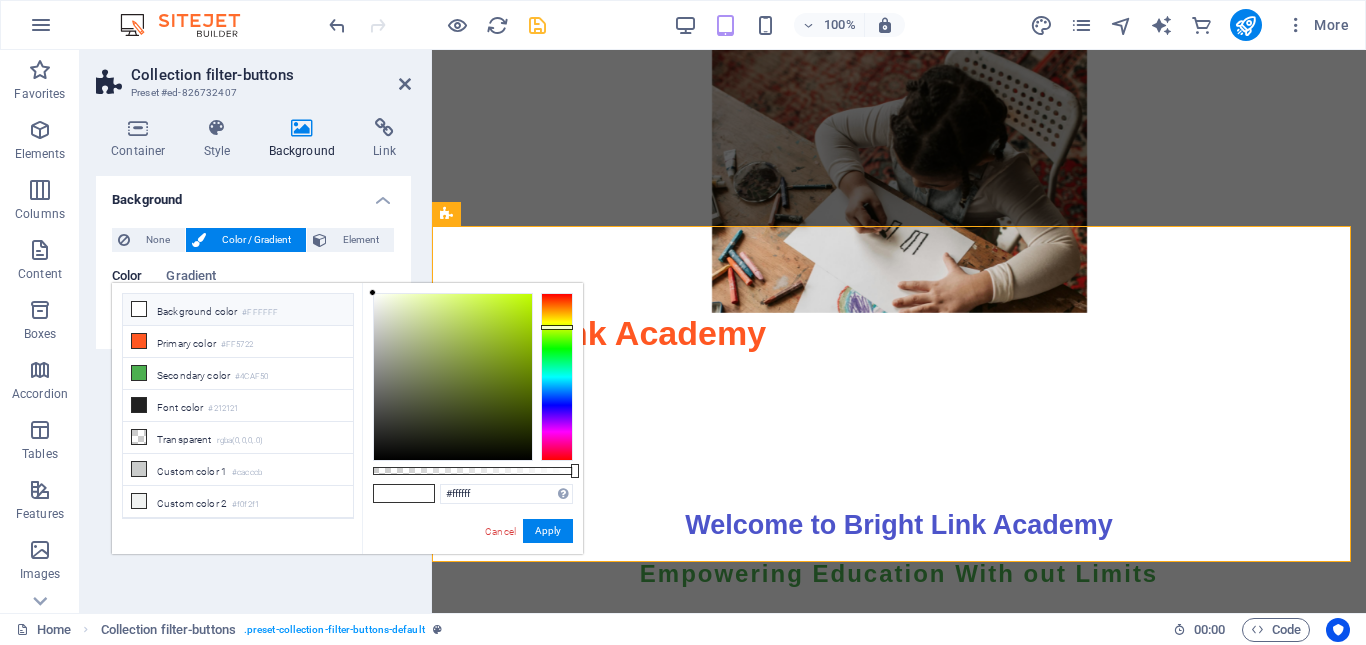 click at bounding box center [557, 327] 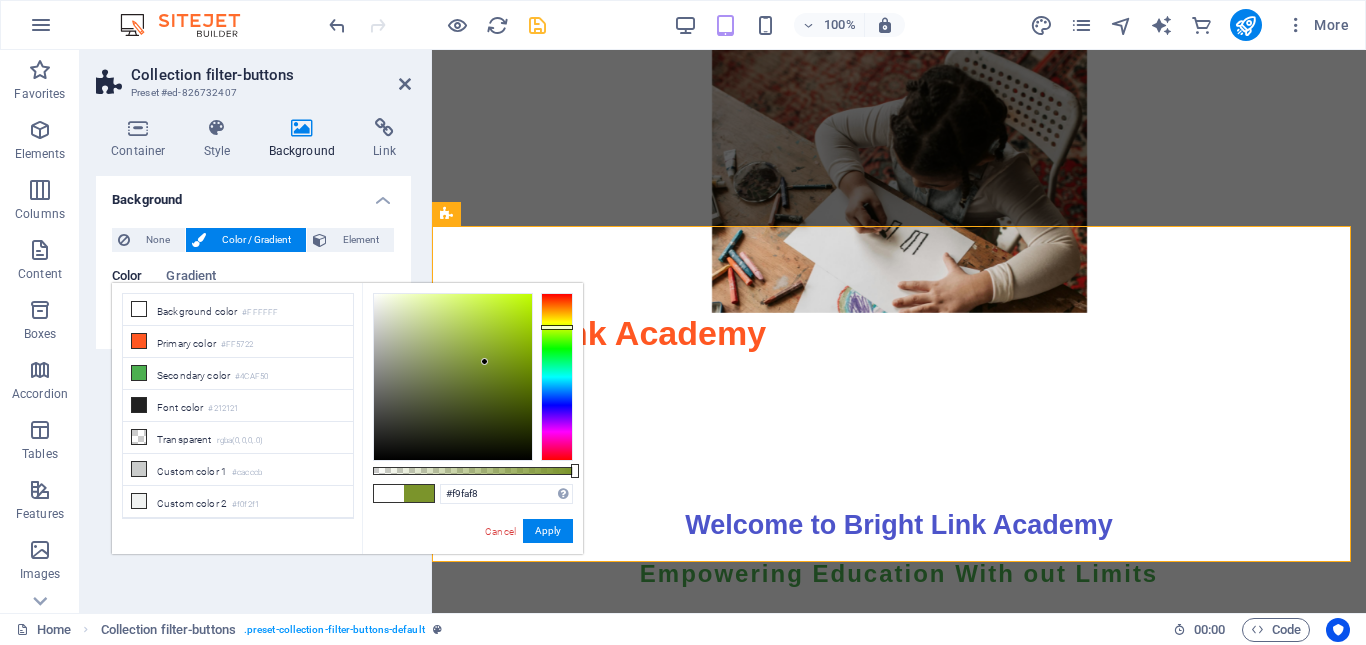 type on "#ffffff" 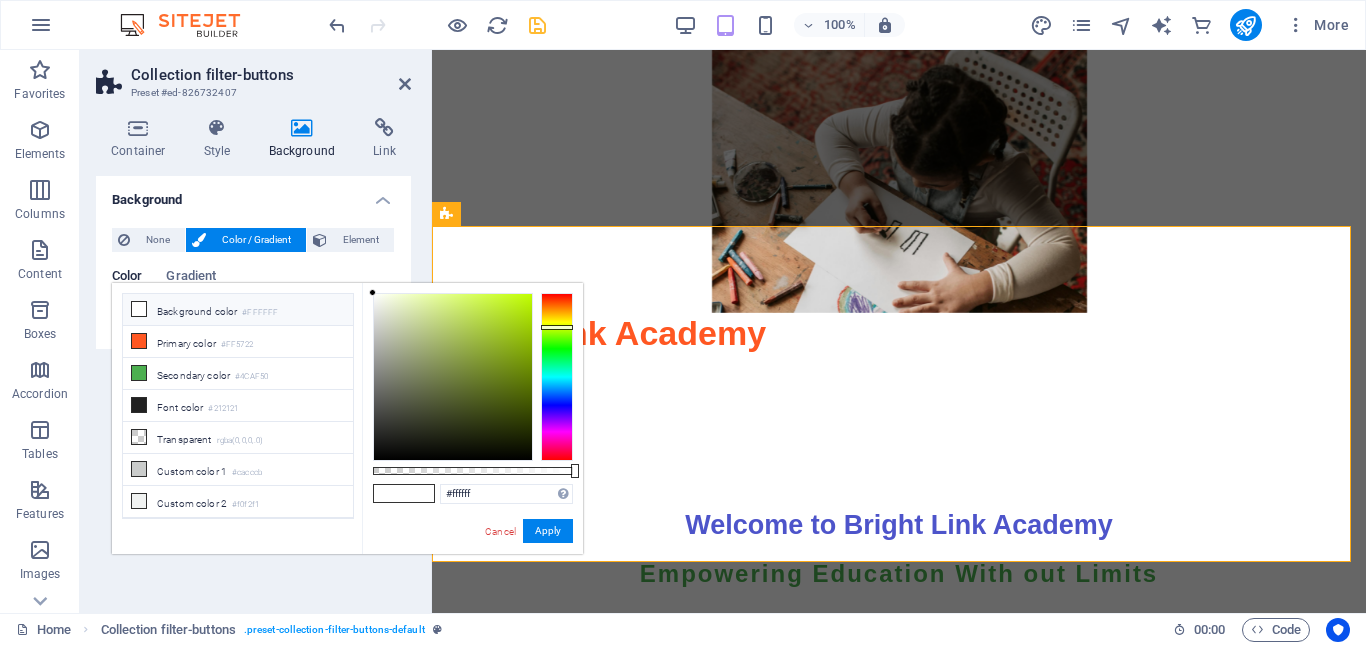 click on "#ffffff Supported formats #0852ed rgb(8, 82, 237) rgba(8, 82, 237, 90%) hsv(221,97,93) hsl(221, 93%, 48%) Cancel Apply" at bounding box center [472, 563] 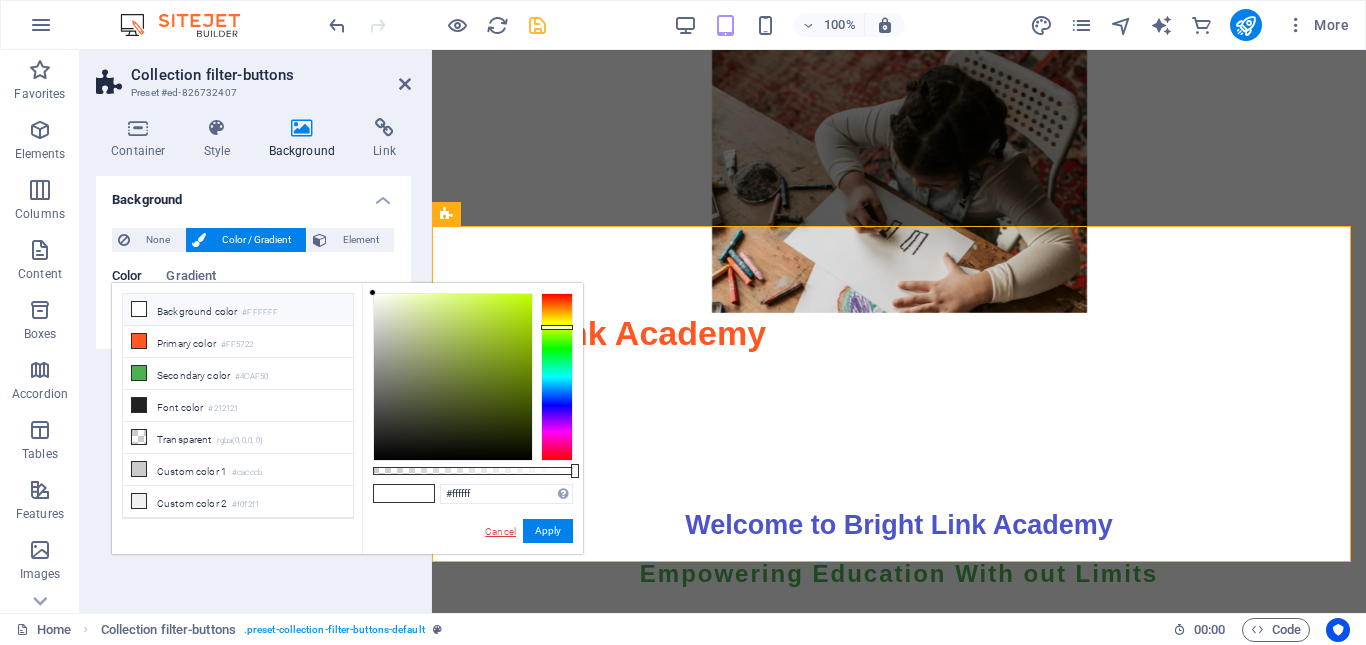 drag, startPoint x: 504, startPoint y: 528, endPoint x: 71, endPoint y: 478, distance: 435.8773 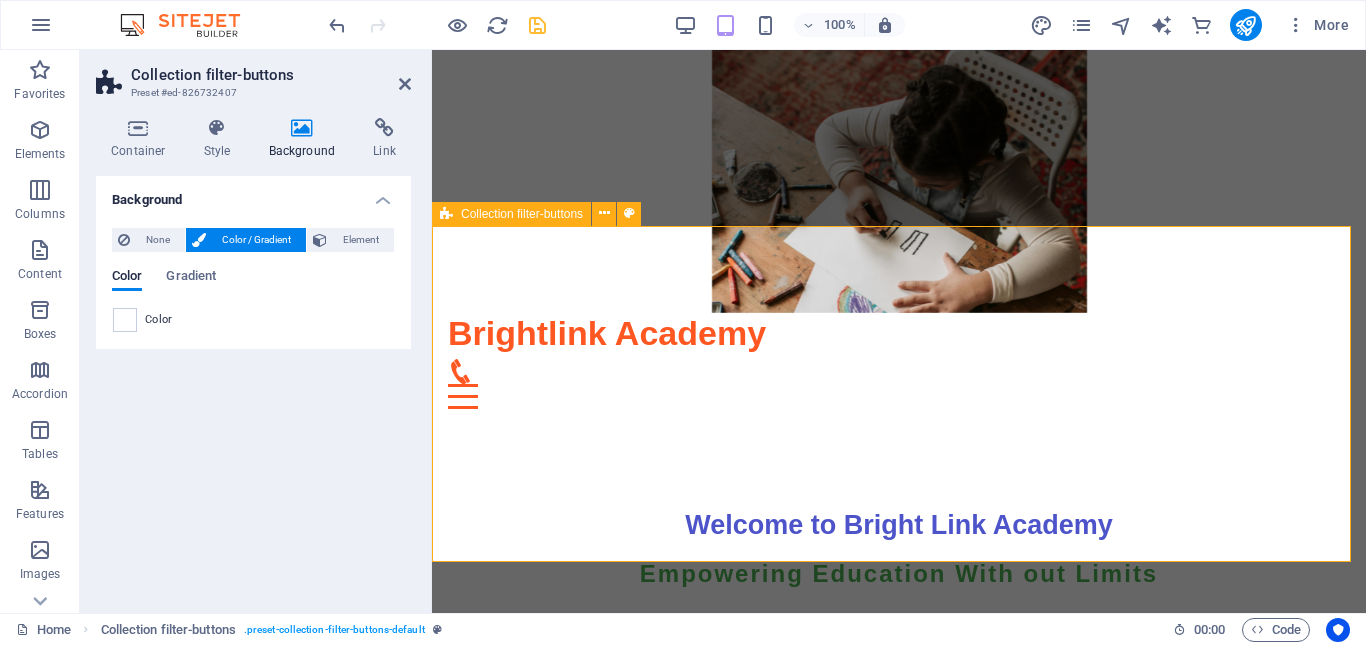 click on "Category 1 Category 1 Category 2 All categories" at bounding box center (899, 1055) 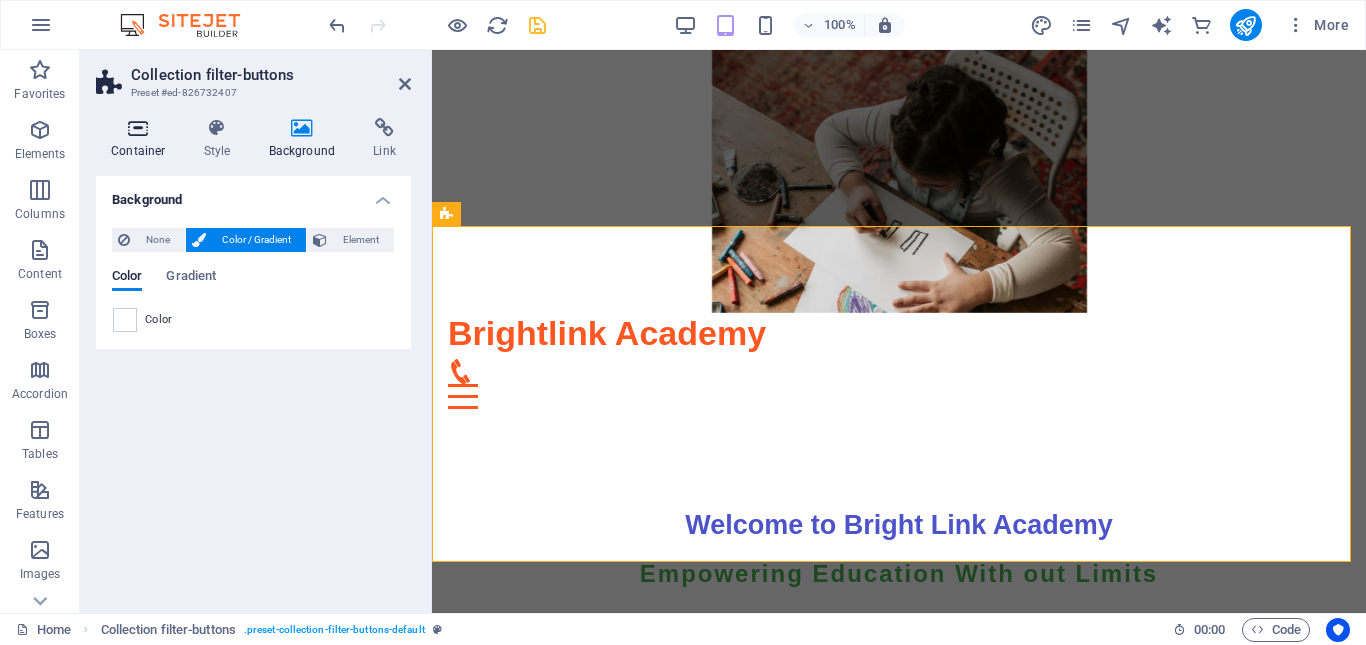 click on "Container" at bounding box center (142, 139) 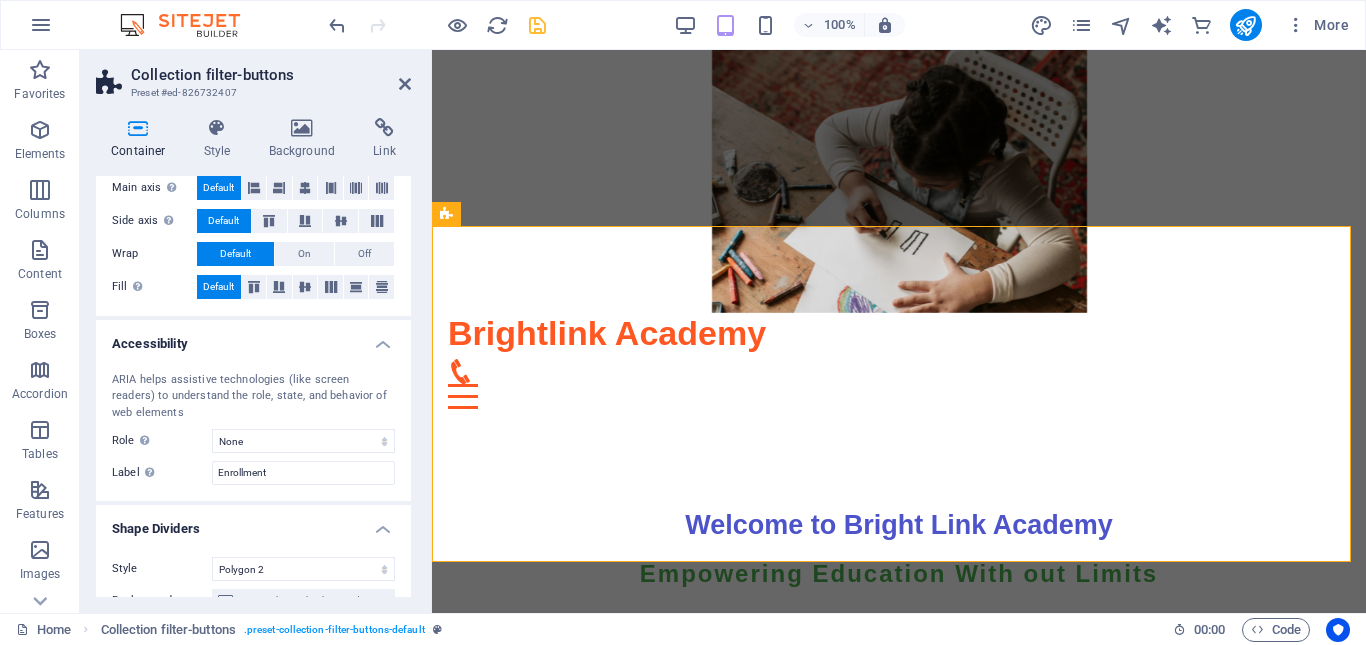 scroll, scrollTop: 554, scrollLeft: 0, axis: vertical 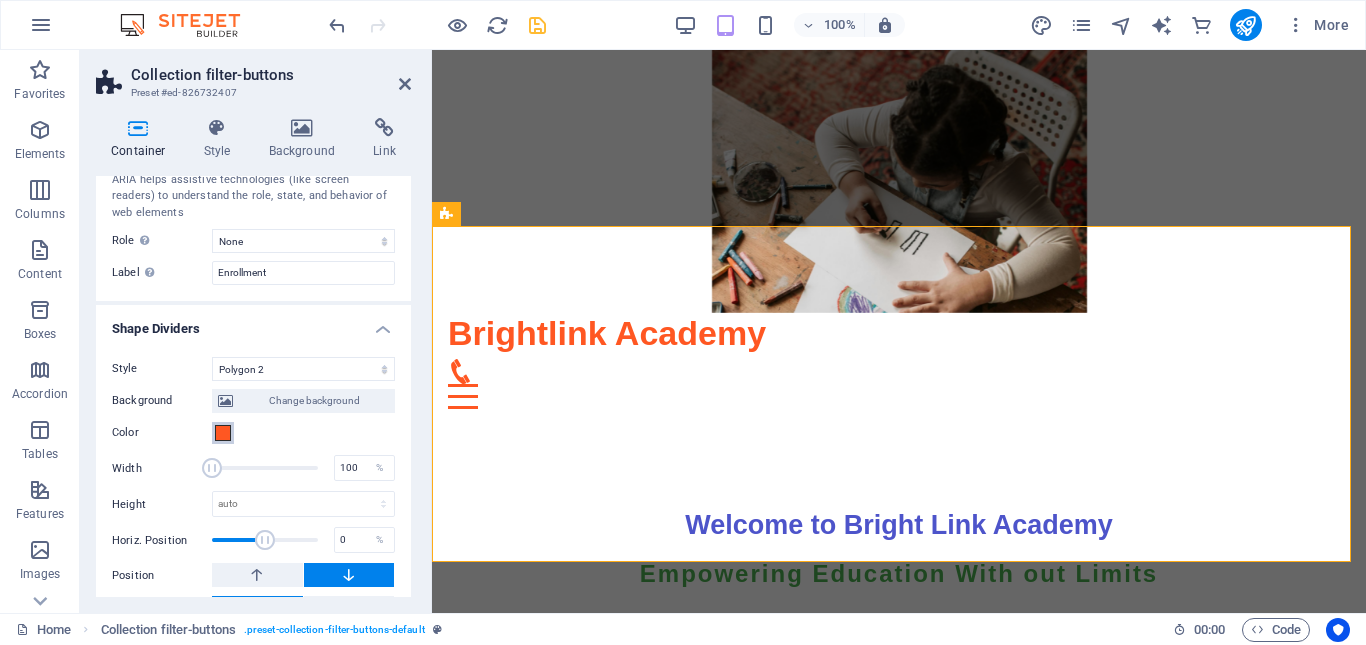 click at bounding box center [223, 433] 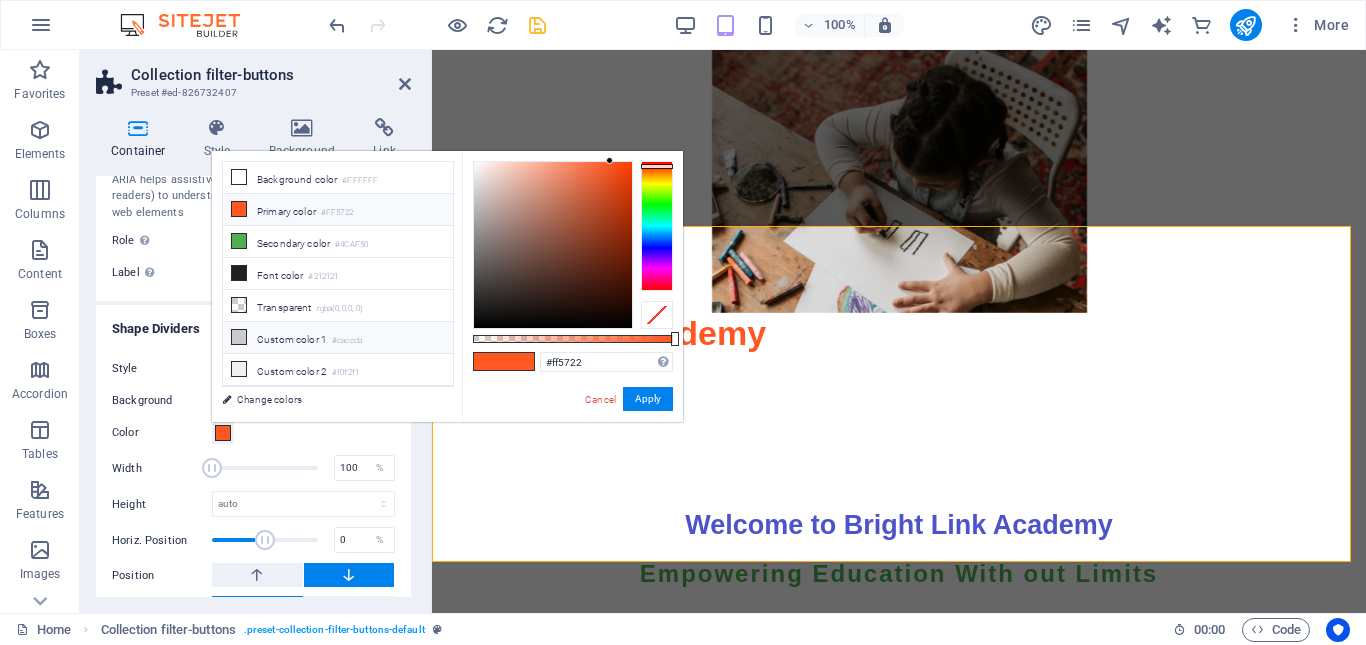 click on "Custom color 1
#cacccb" at bounding box center [338, 338] 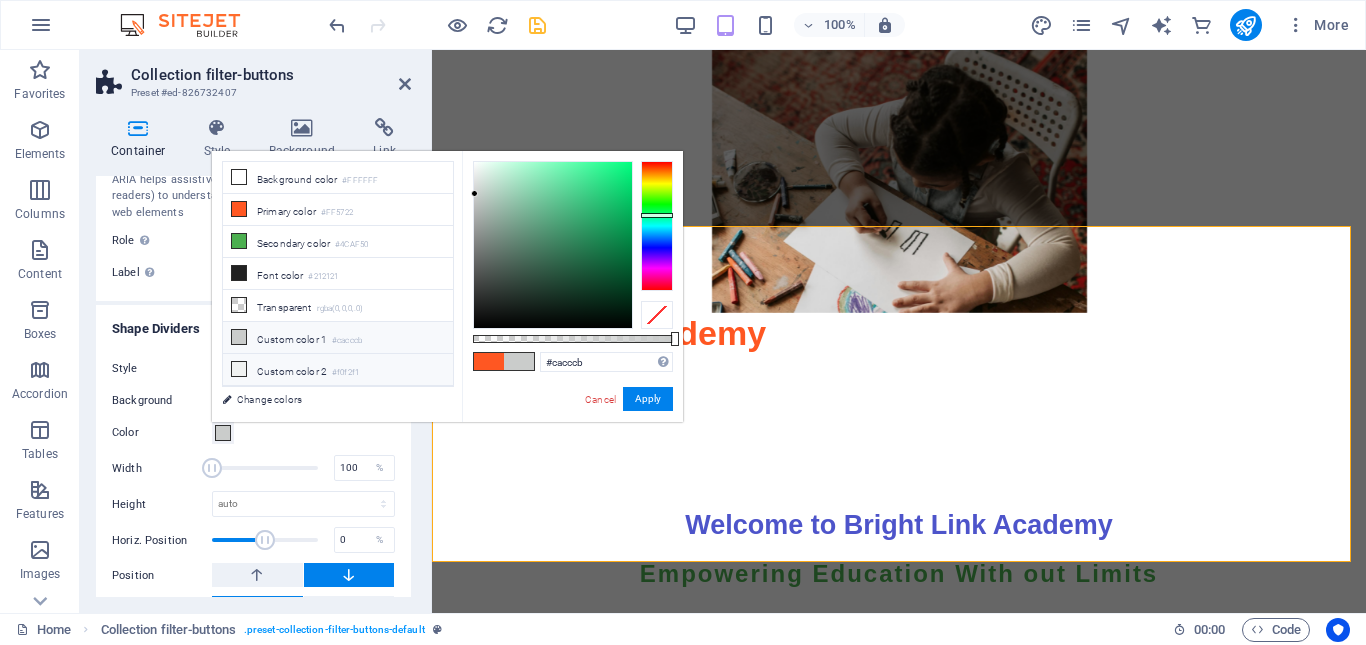 click on "Custom color 2
#f0f2f1" at bounding box center (338, 370) 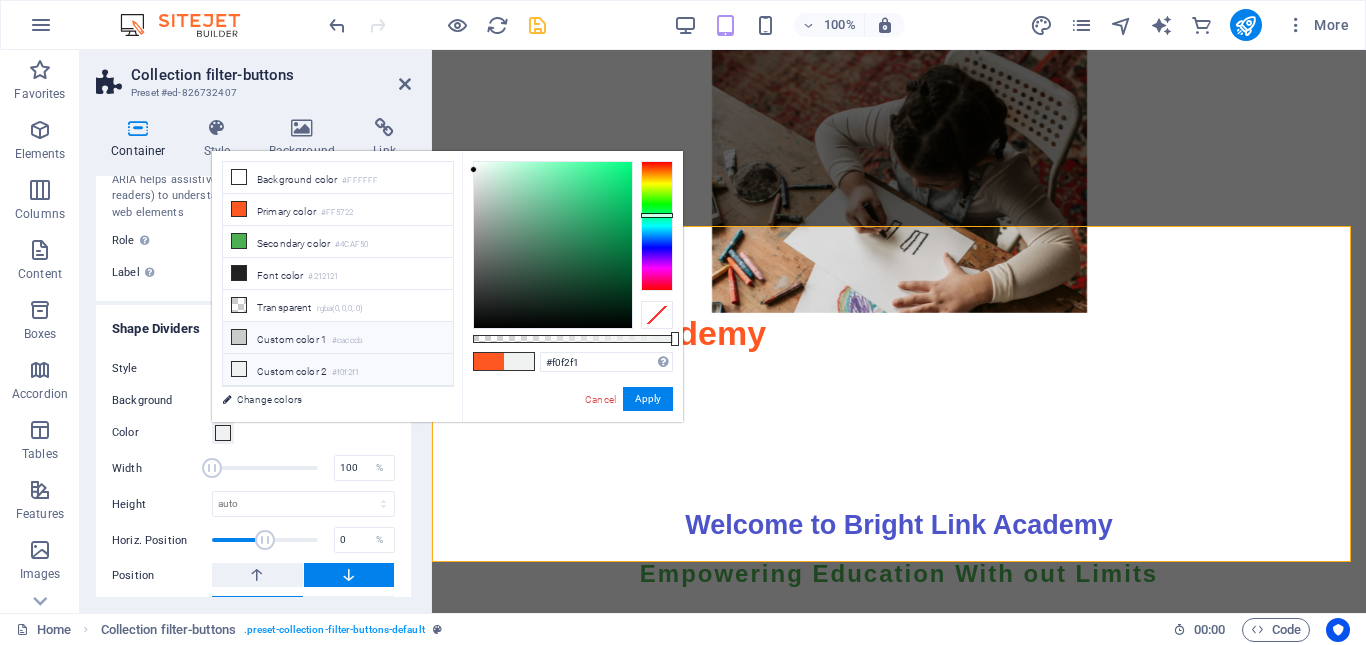 click on "Custom color 1
#cacccb" at bounding box center [338, 338] 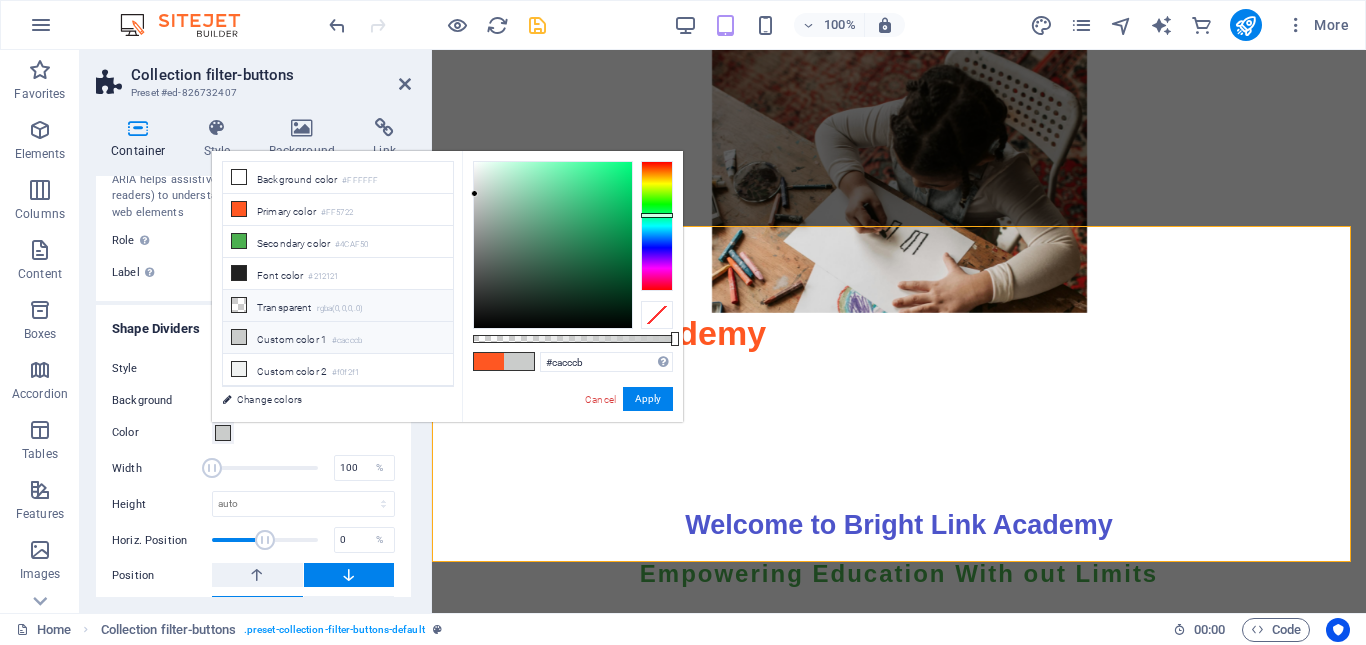 click on "Transparent
rgba(0,0,0,.0)" at bounding box center [338, 306] 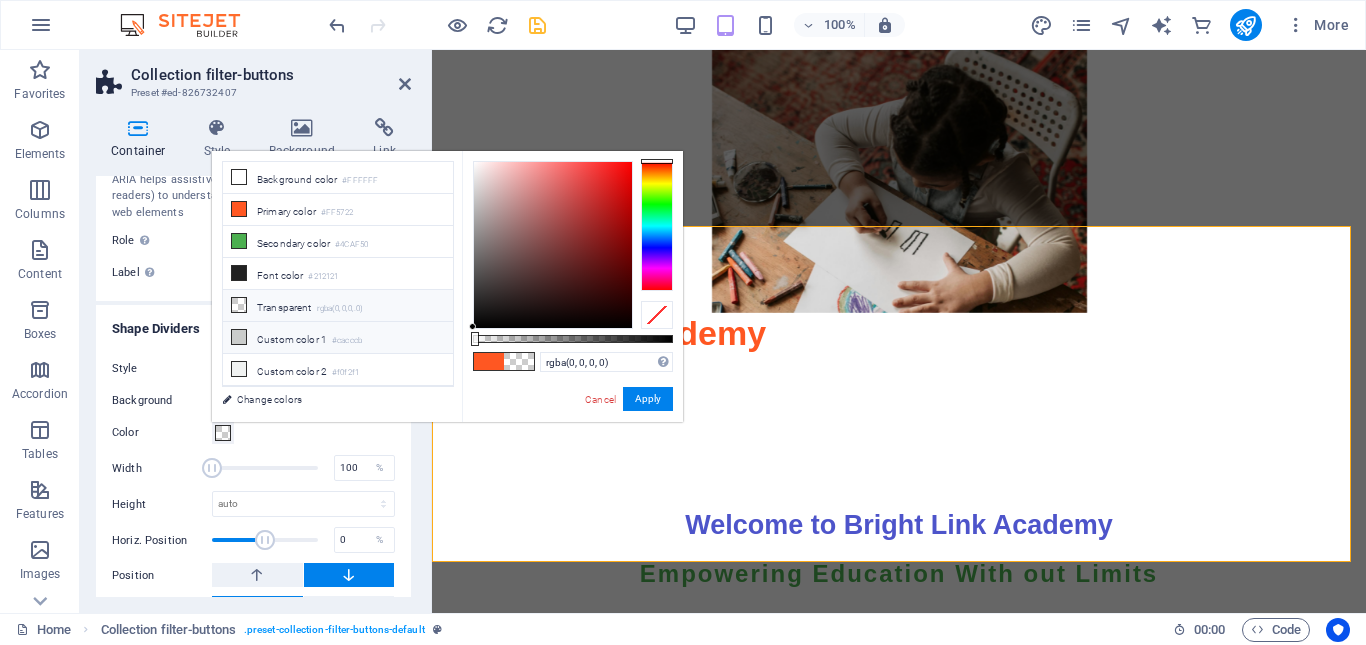 click on "Custom color 1
#cacccb" at bounding box center [338, 338] 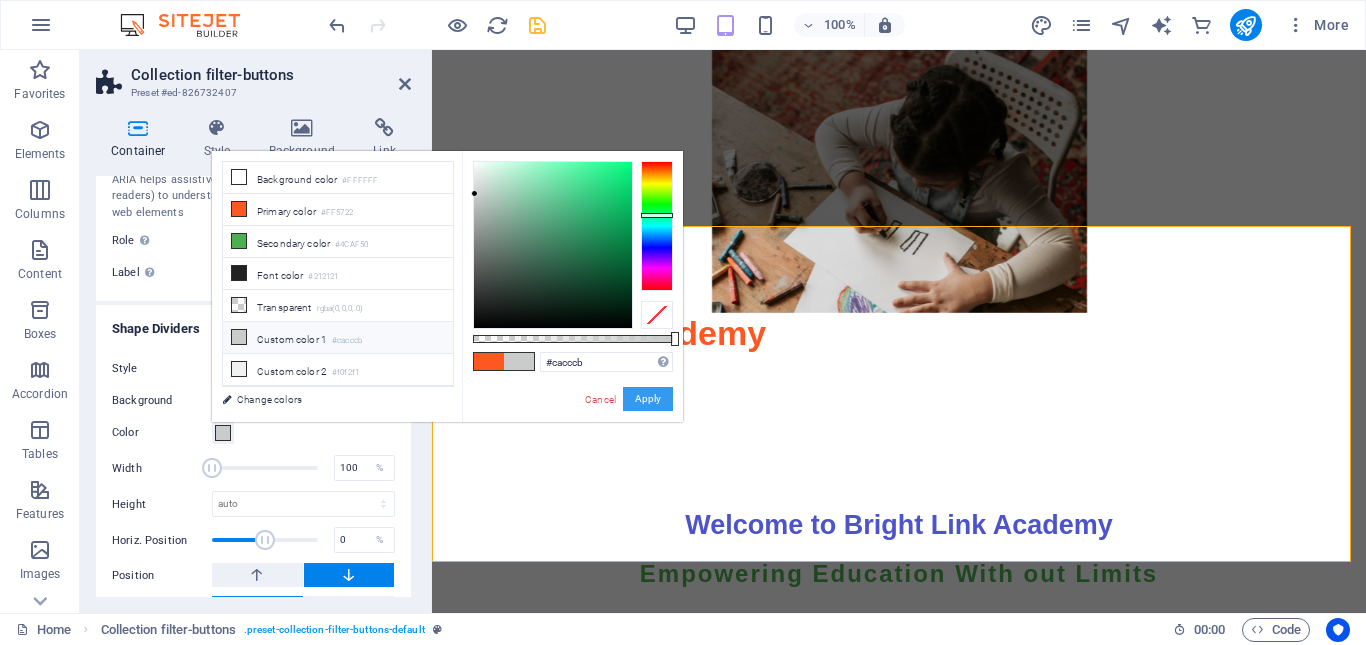 click on "Apply" at bounding box center (648, 399) 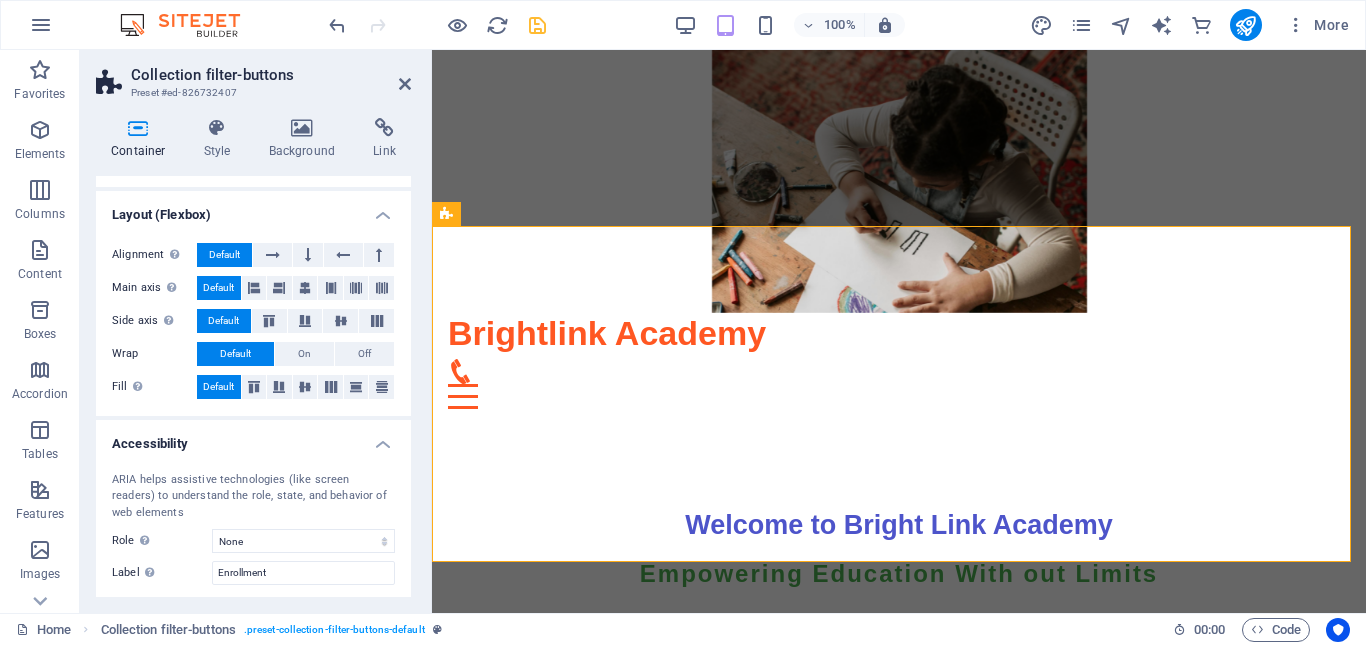 scroll, scrollTop: 0, scrollLeft: 0, axis: both 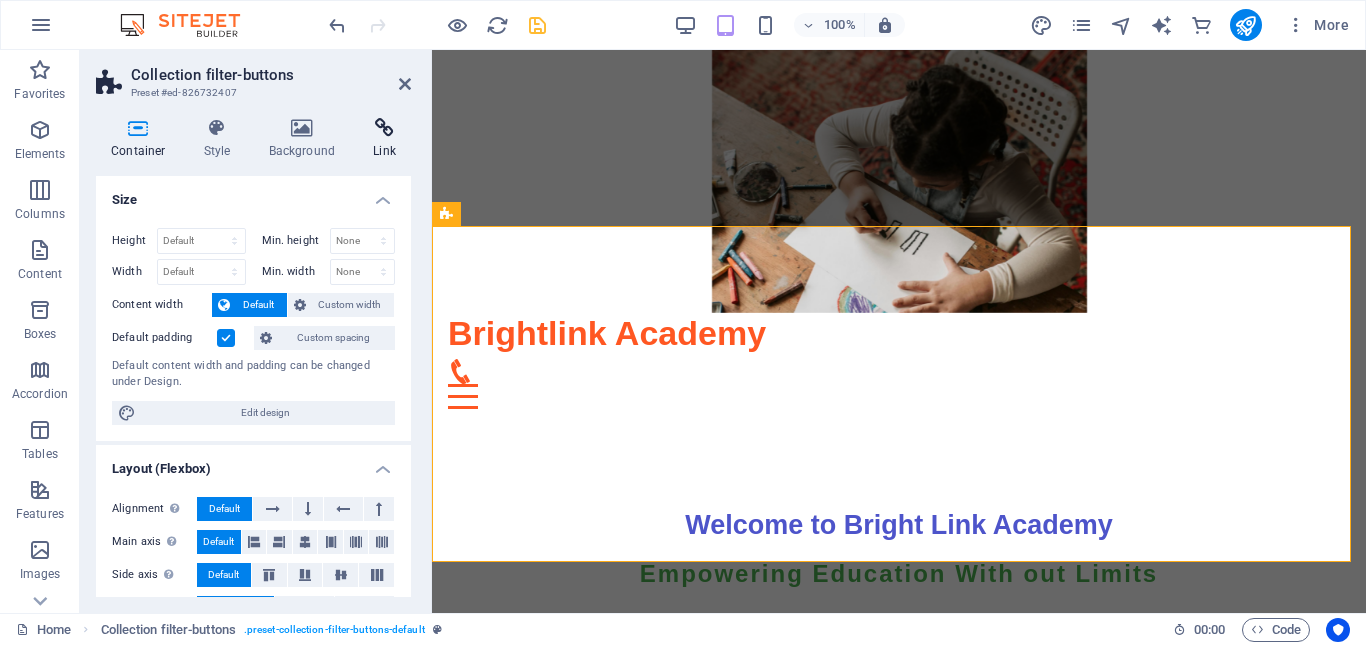 click on "Link" at bounding box center [384, 139] 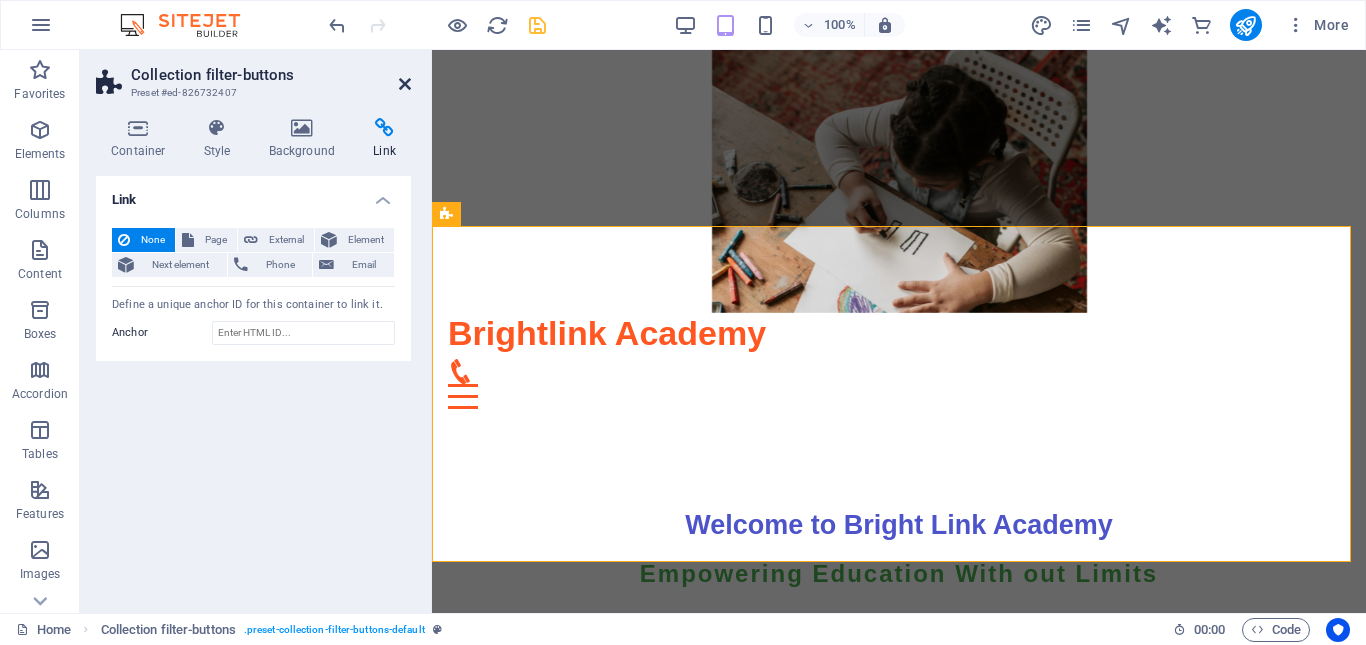click at bounding box center [405, 84] 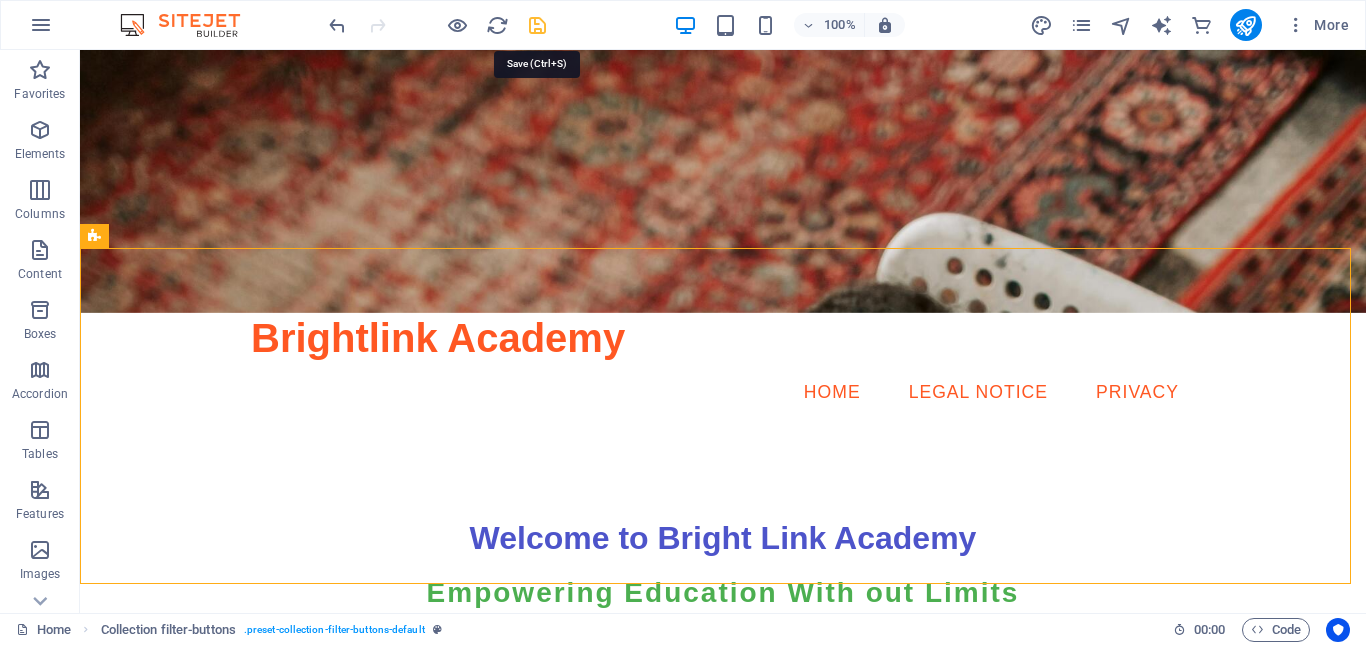 click at bounding box center [537, 25] 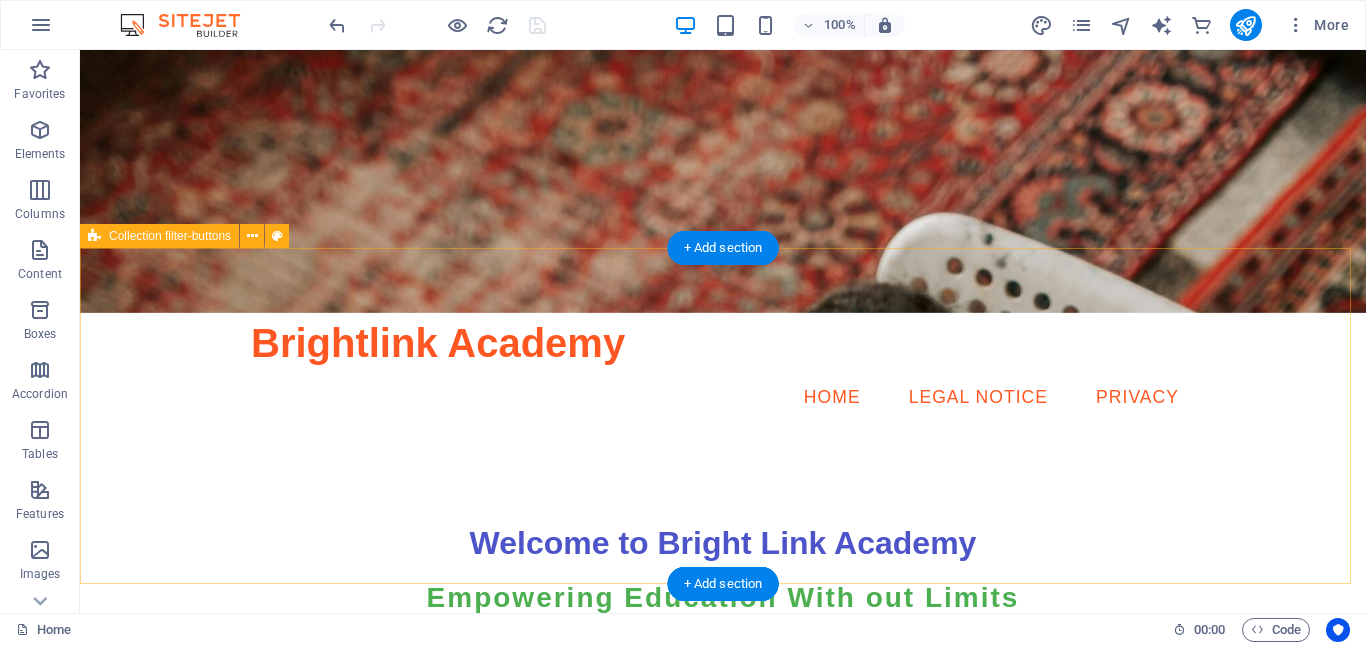 click on "Category 1 Category 1 Category 2 All categories" at bounding box center [723, 1096] 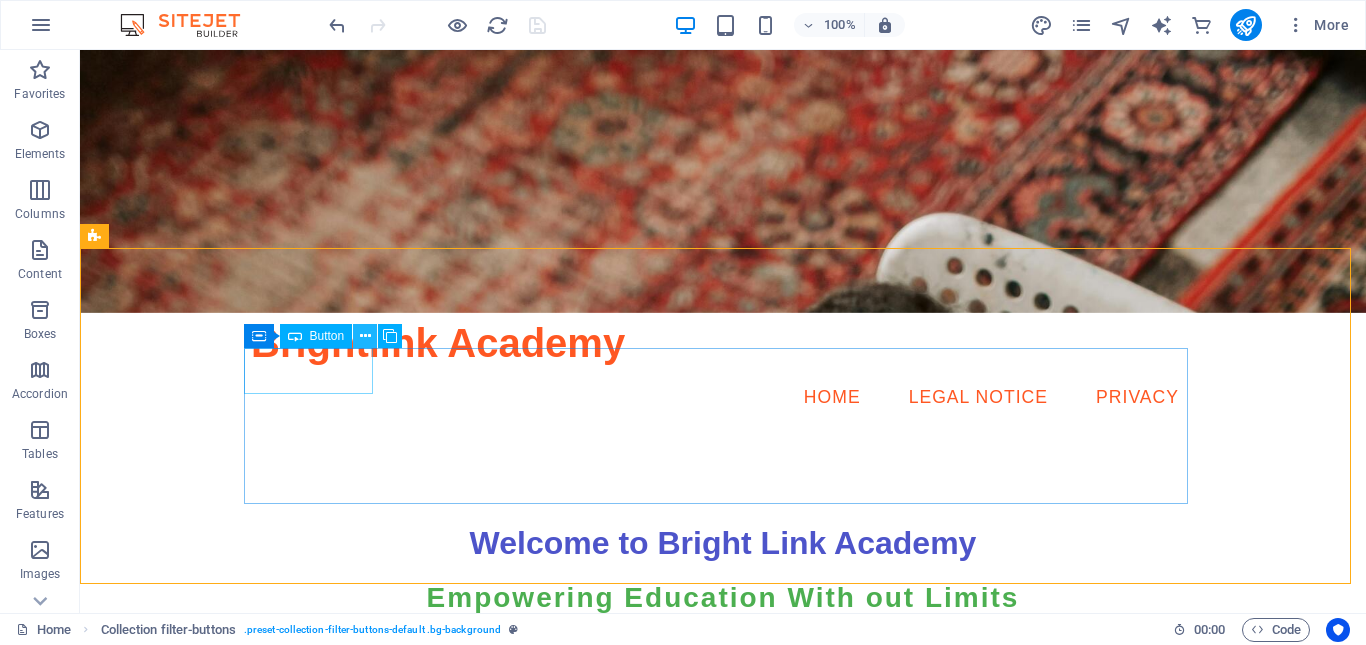 click at bounding box center (365, 336) 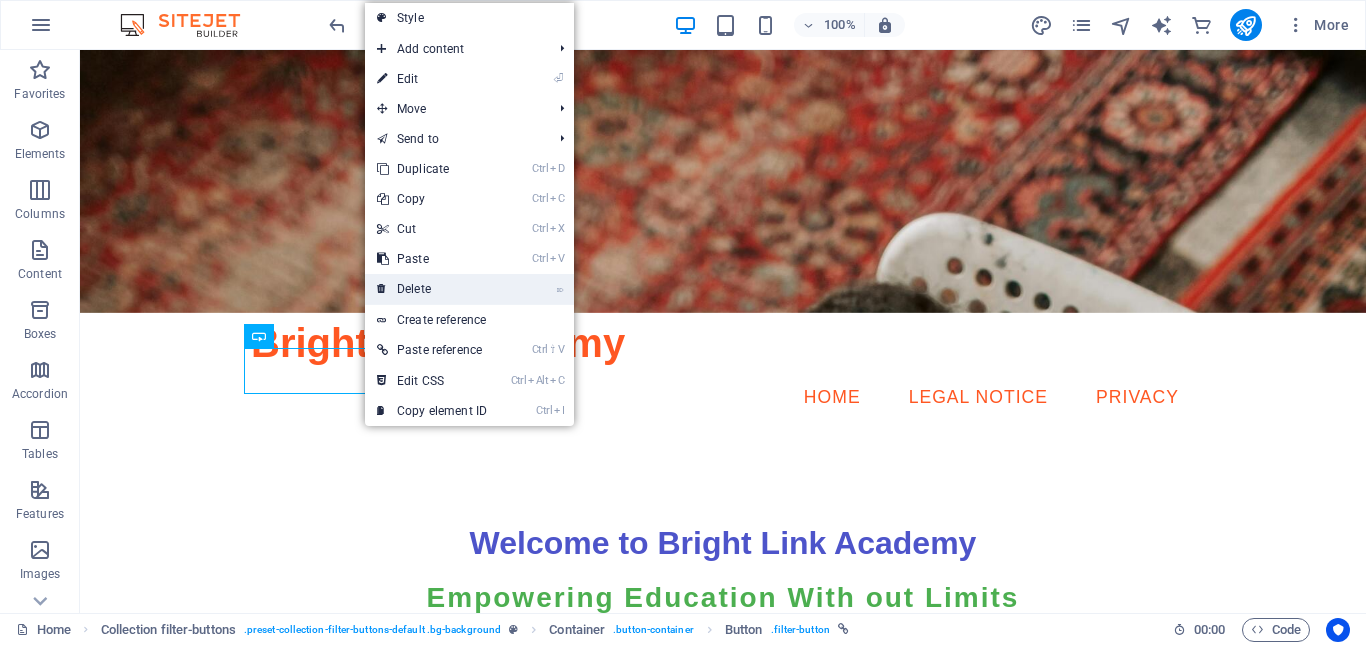 click on "⌦  Delete" at bounding box center [432, 289] 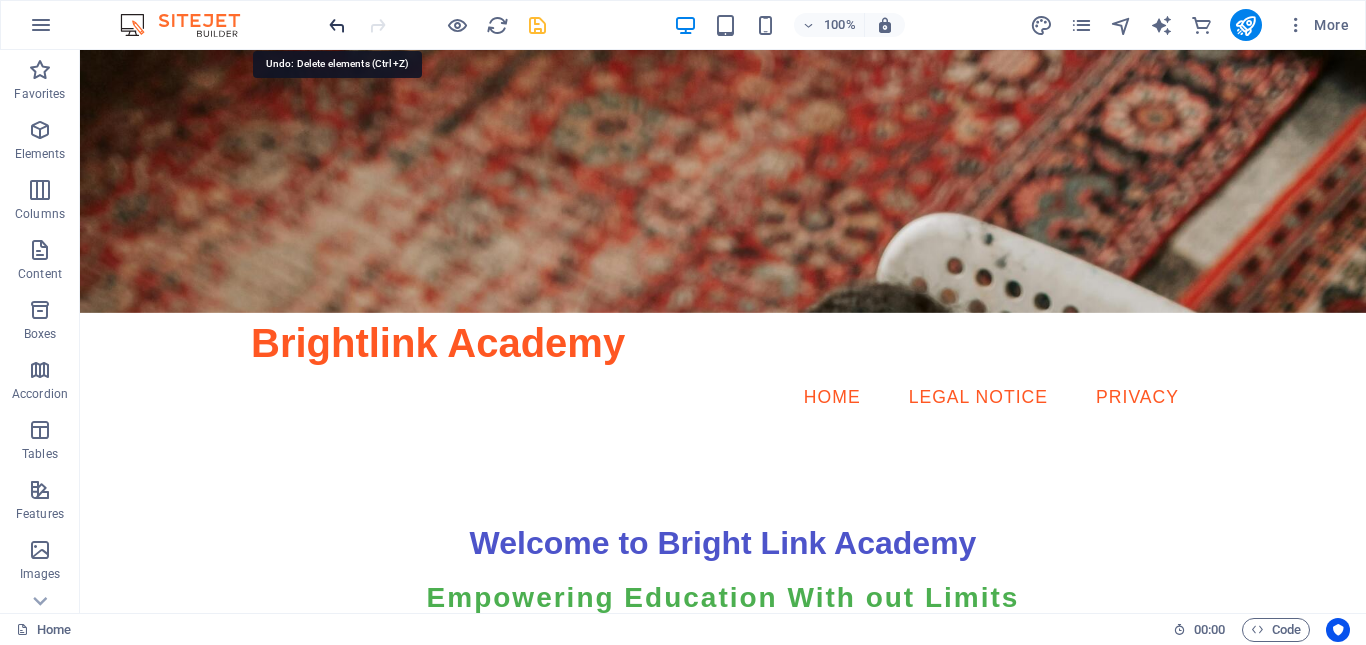 click at bounding box center (337, 25) 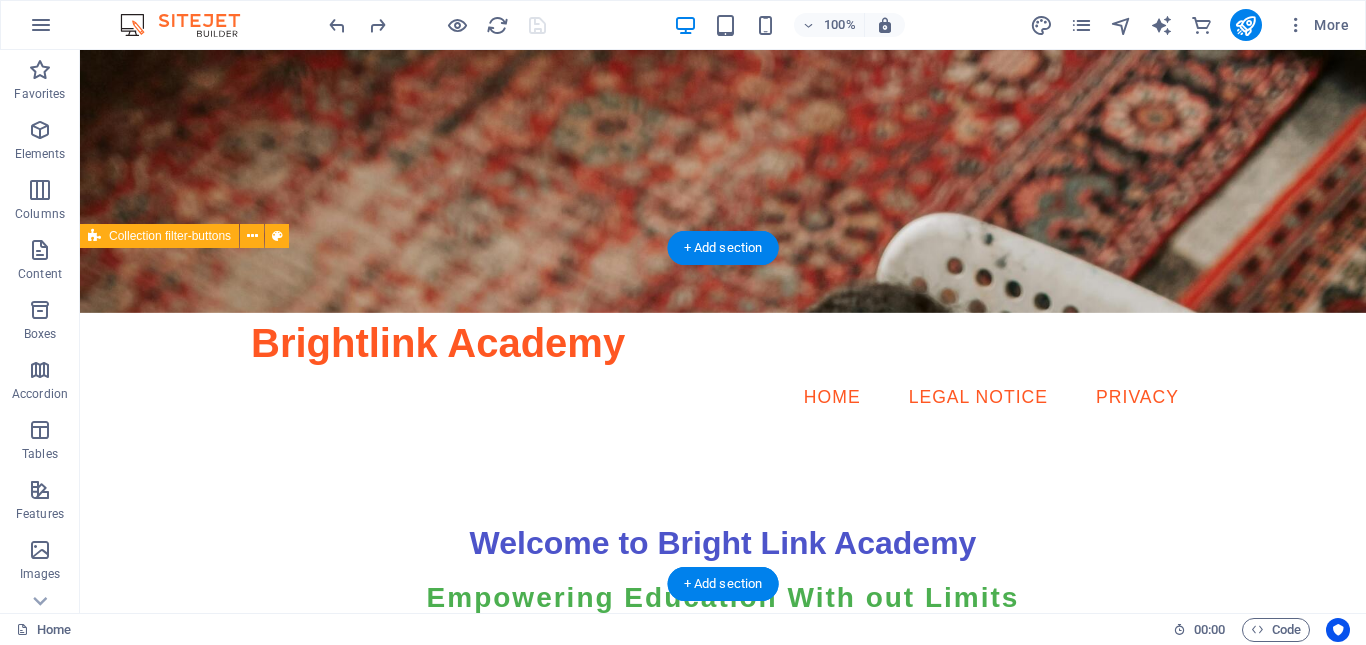 click on "Category 1 Category 1 Category 2 All categories" at bounding box center [723, 1096] 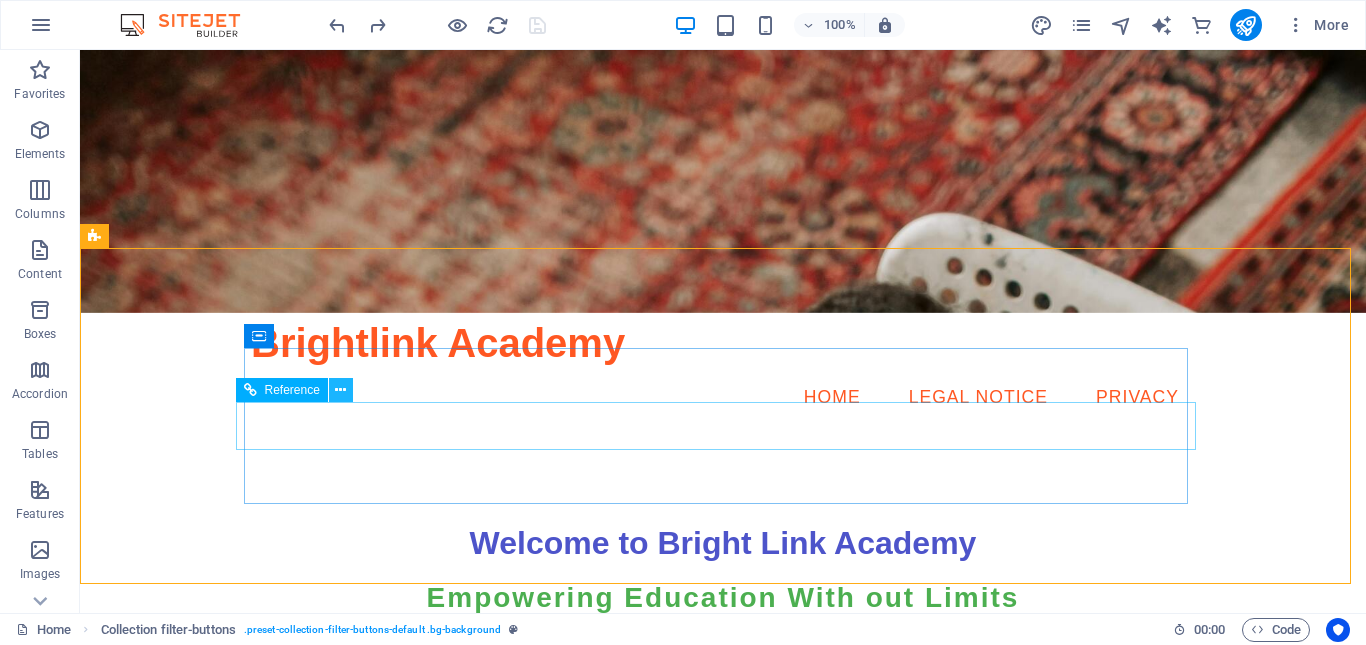 click at bounding box center [340, 390] 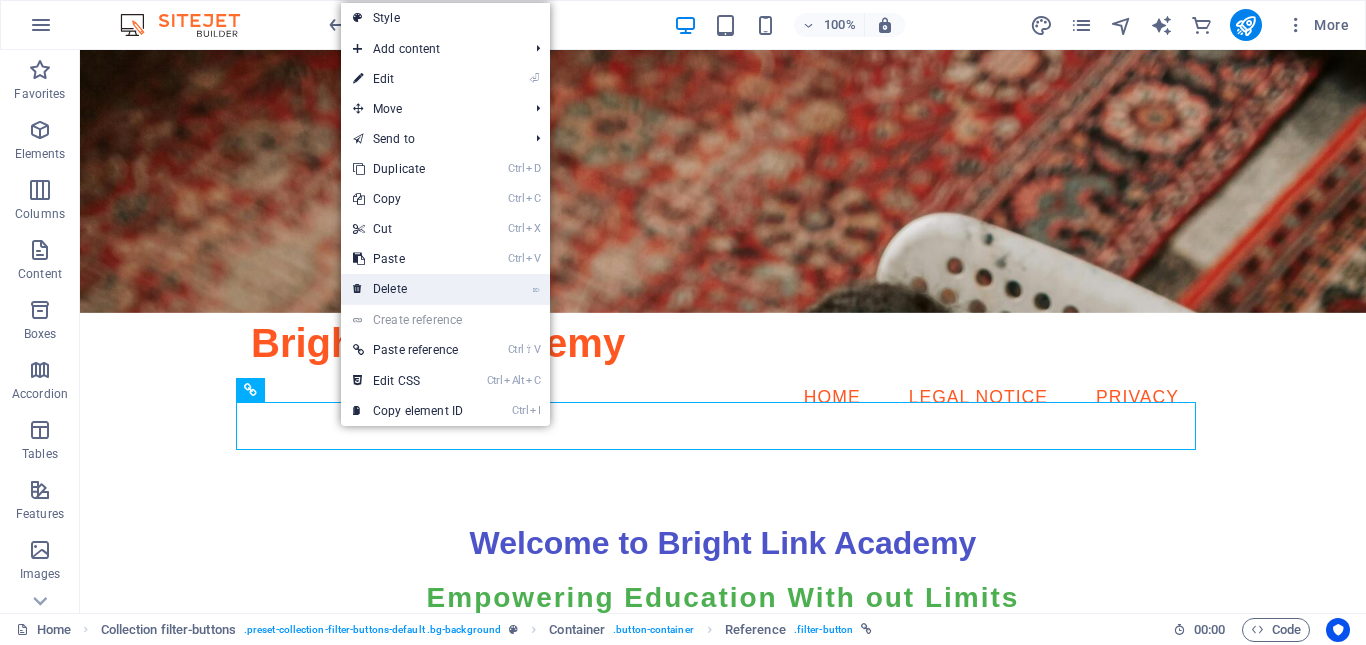 click on "⌦  Delete" at bounding box center [408, 289] 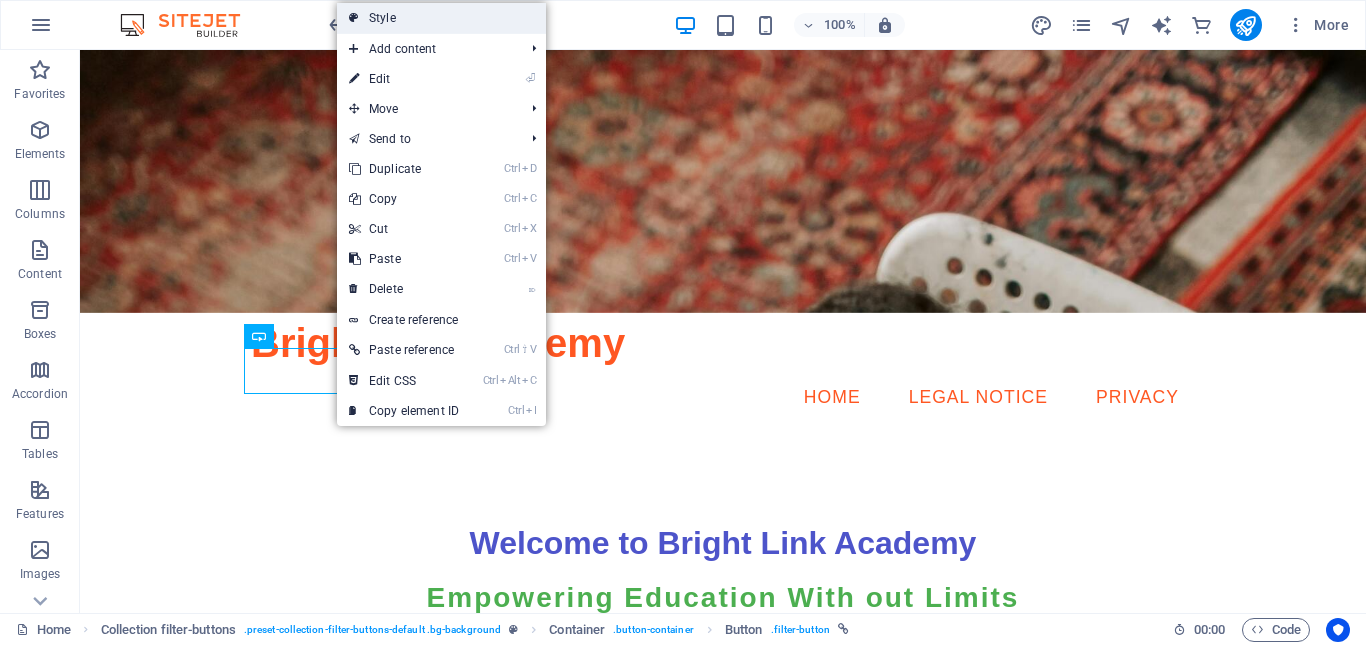 click on "Style" at bounding box center [441, 18] 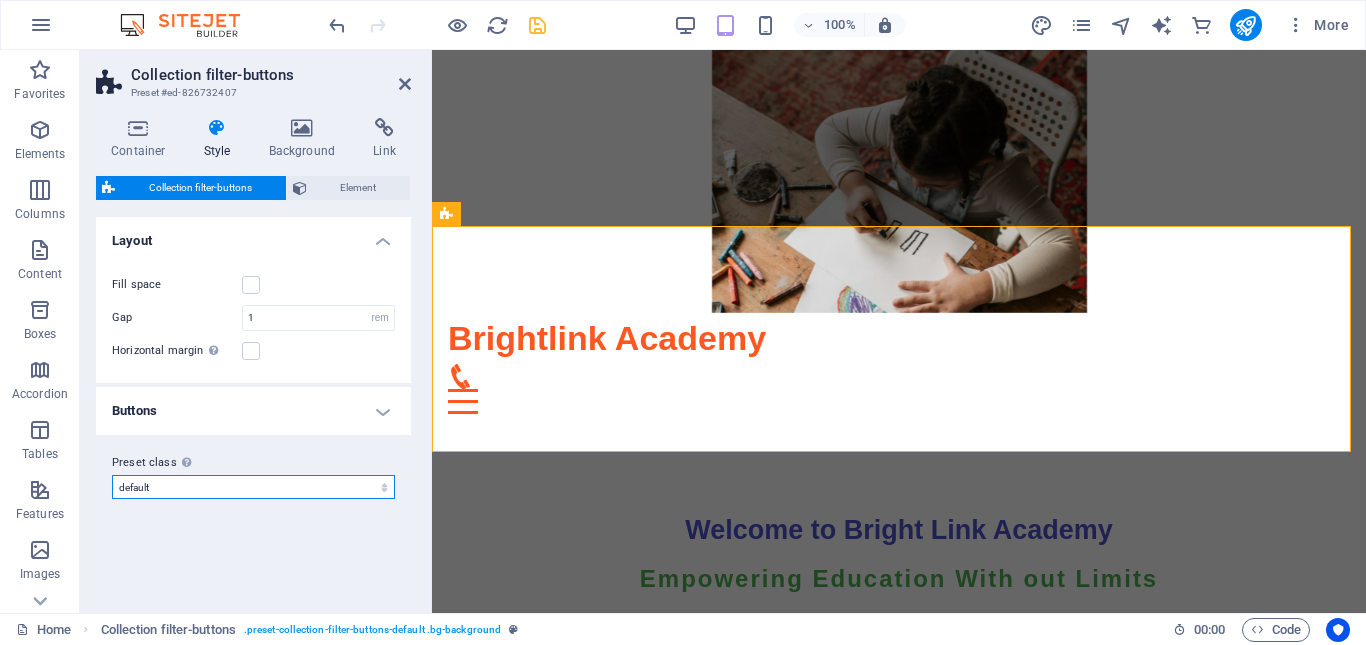 click on "default Add preset class" at bounding box center [253, 487] 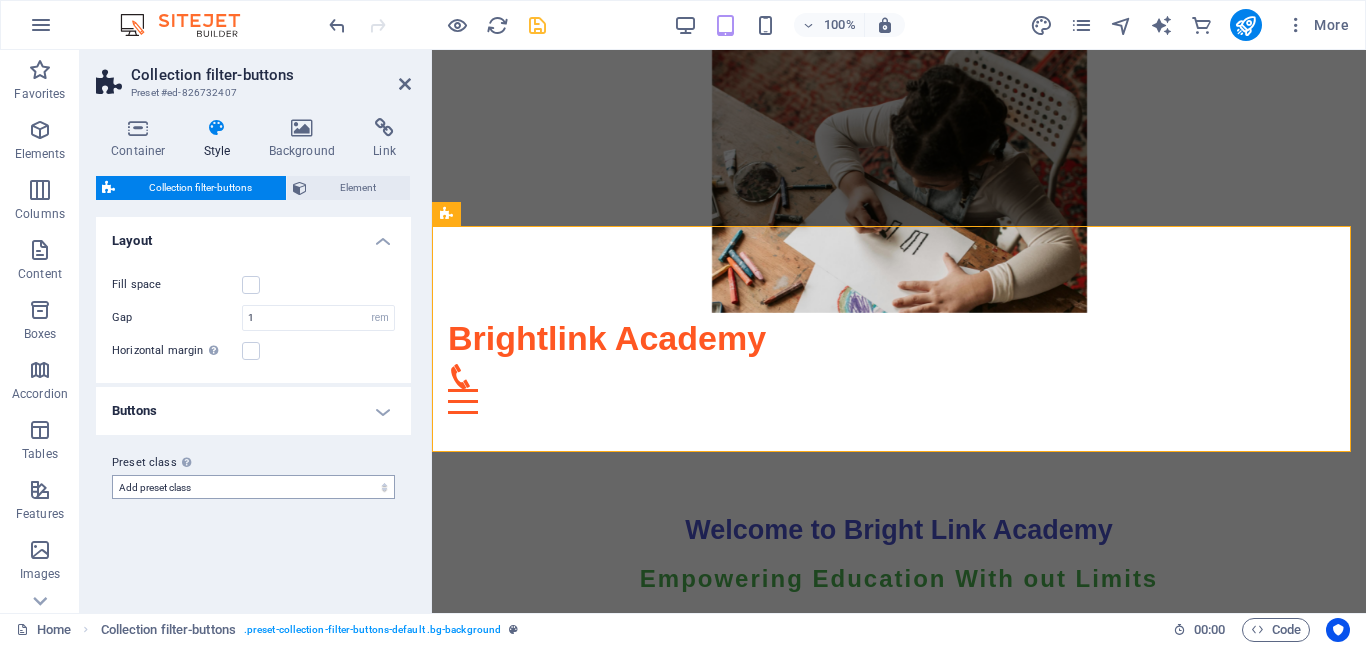 click on "default Add preset class" at bounding box center [253, 487] 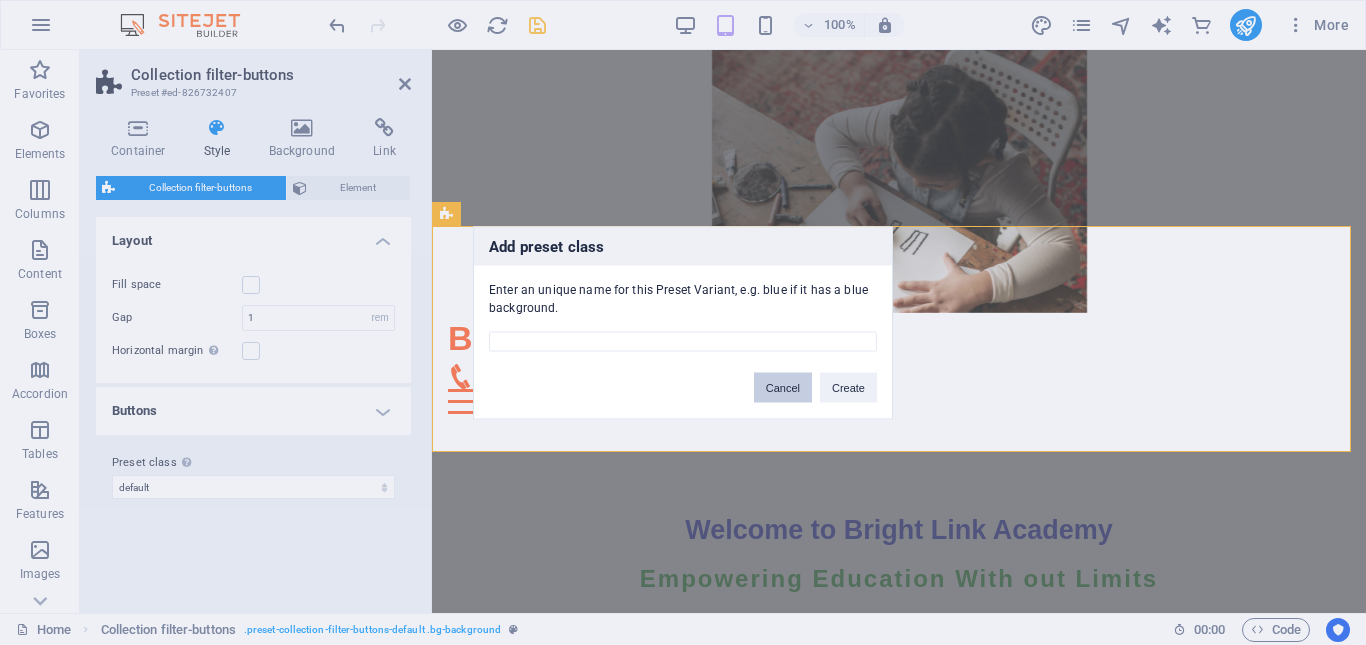 click on "Cancel" at bounding box center [783, 387] 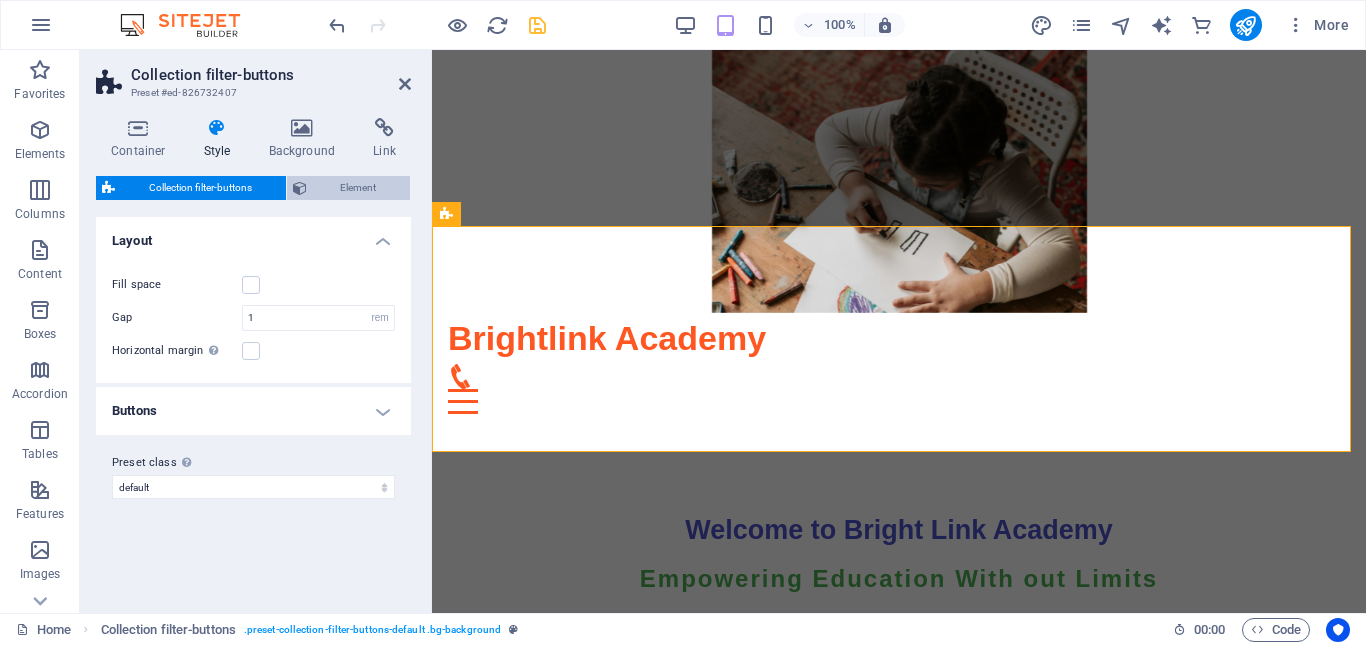 click on "Element" at bounding box center (359, 188) 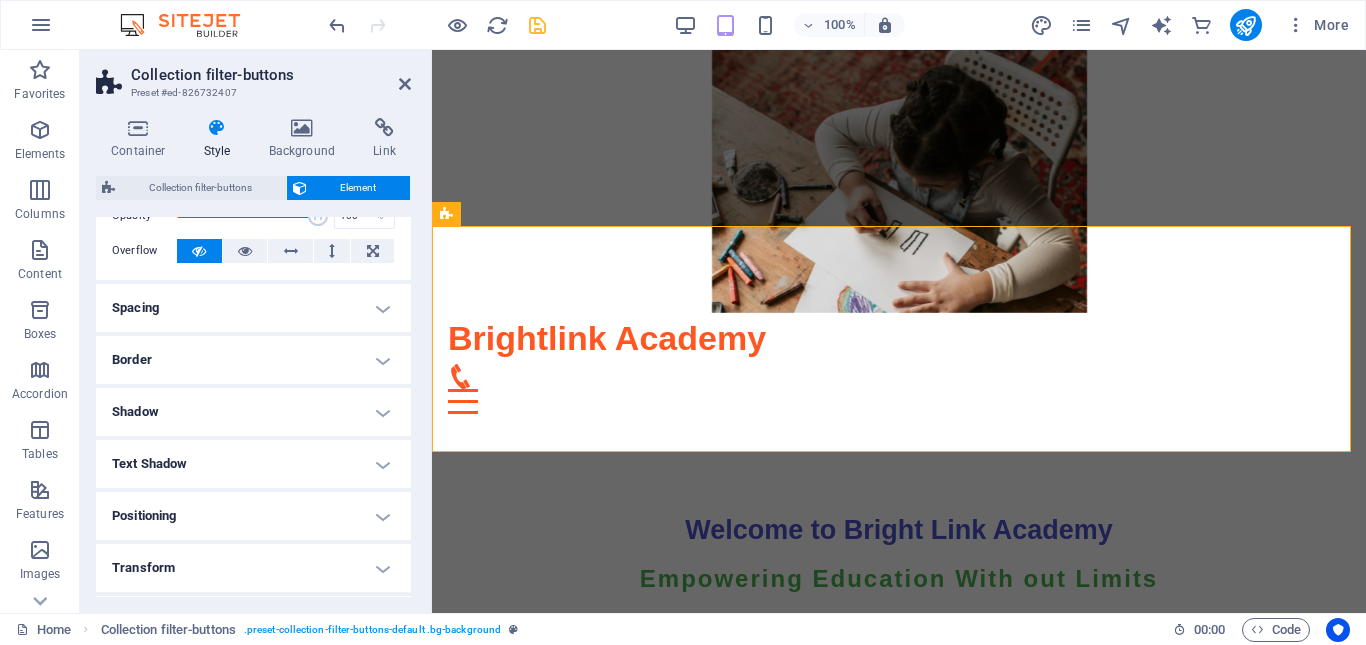 scroll, scrollTop: 0, scrollLeft: 0, axis: both 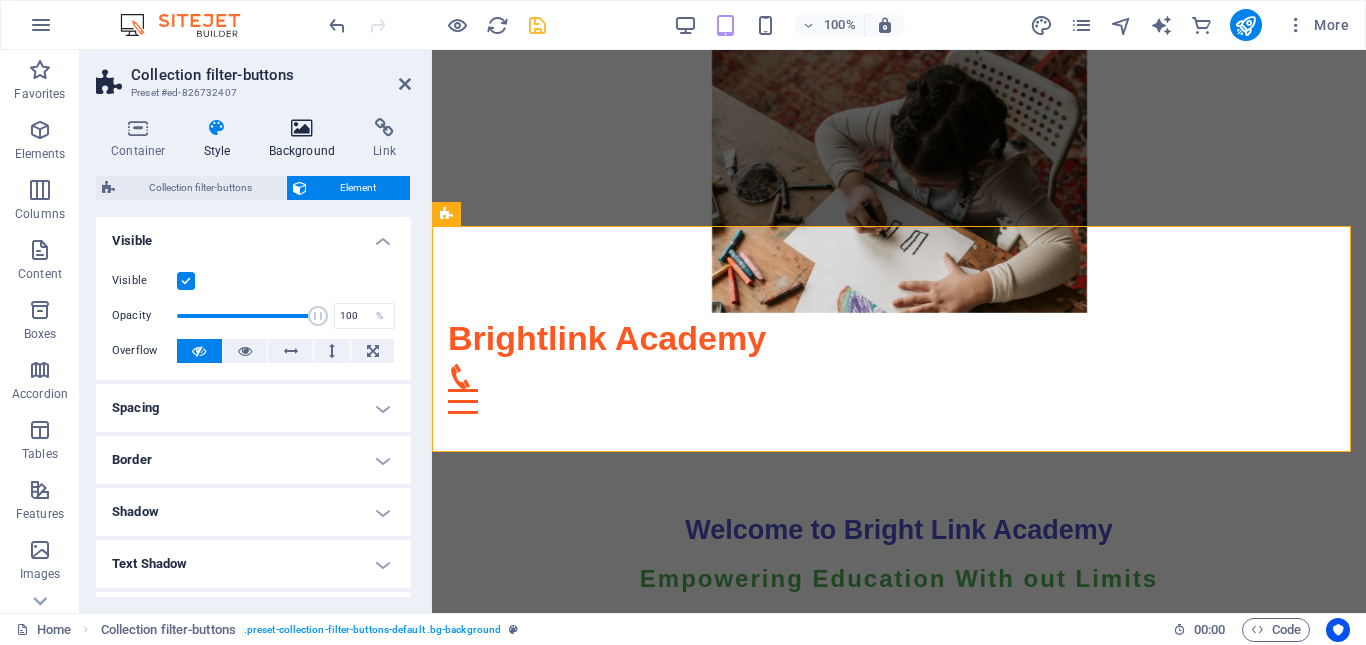 click on "Background" at bounding box center [306, 139] 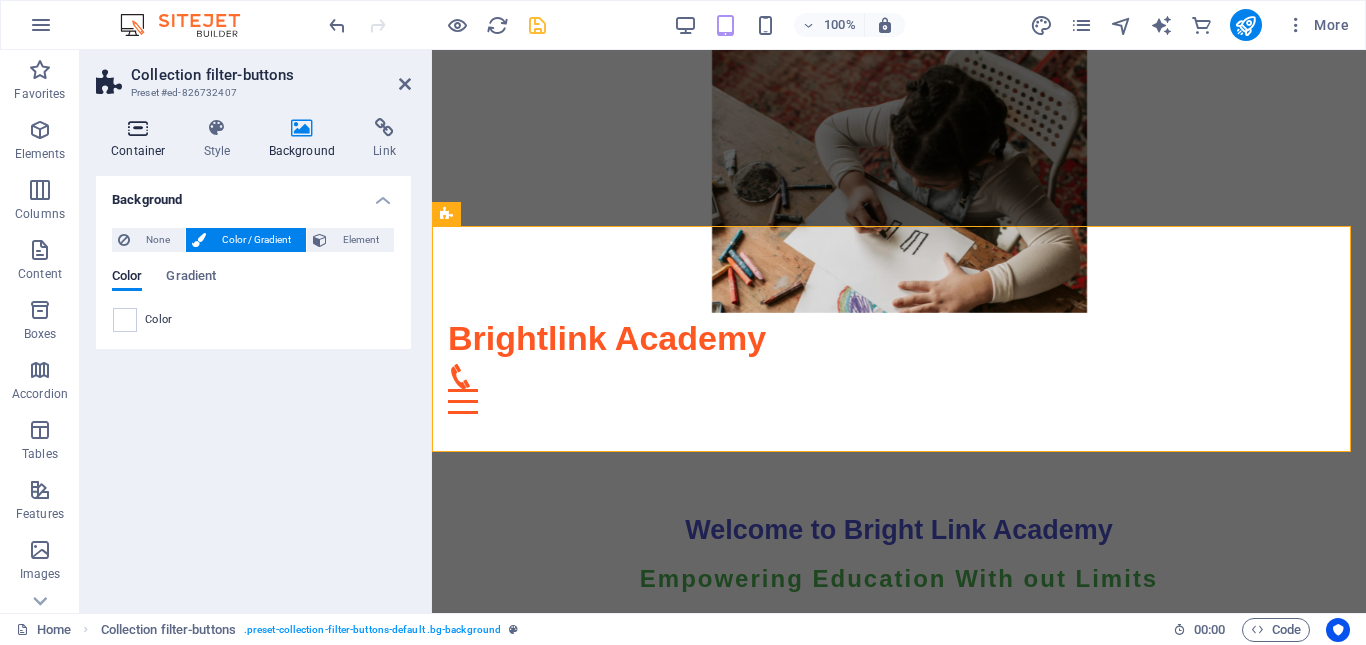 click at bounding box center [138, 128] 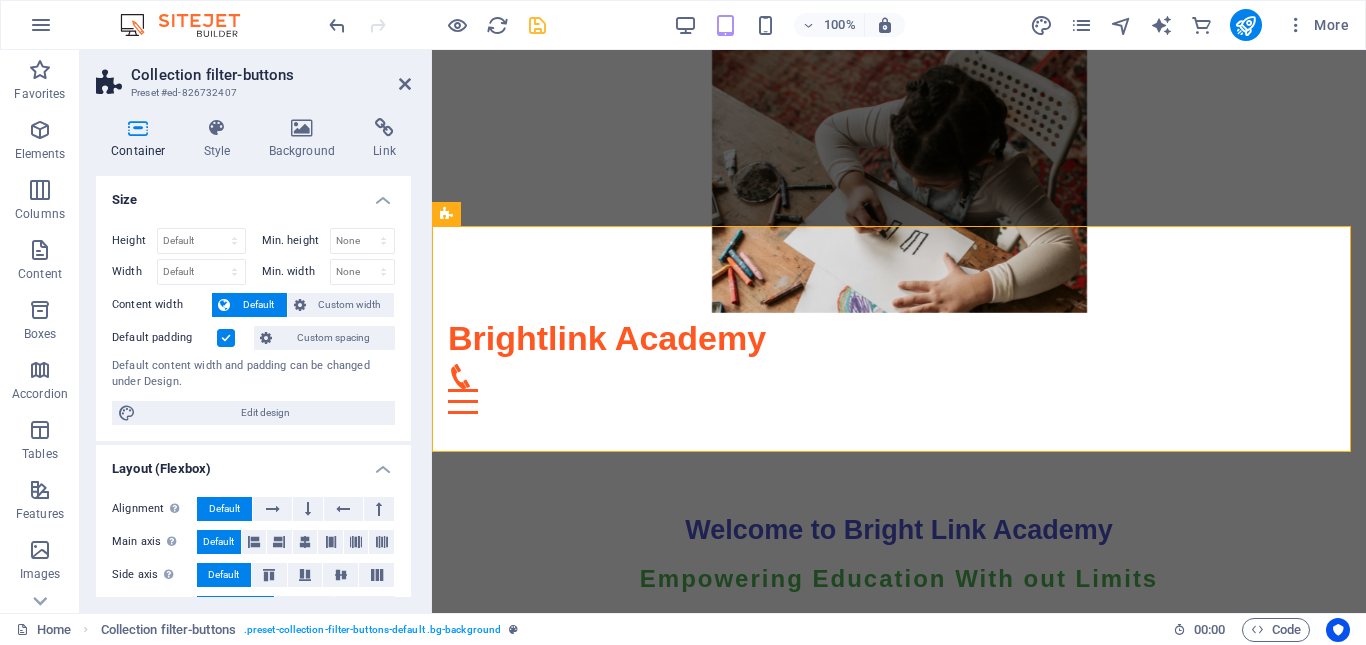 click on "Collection filter-buttons" at bounding box center (271, 75) 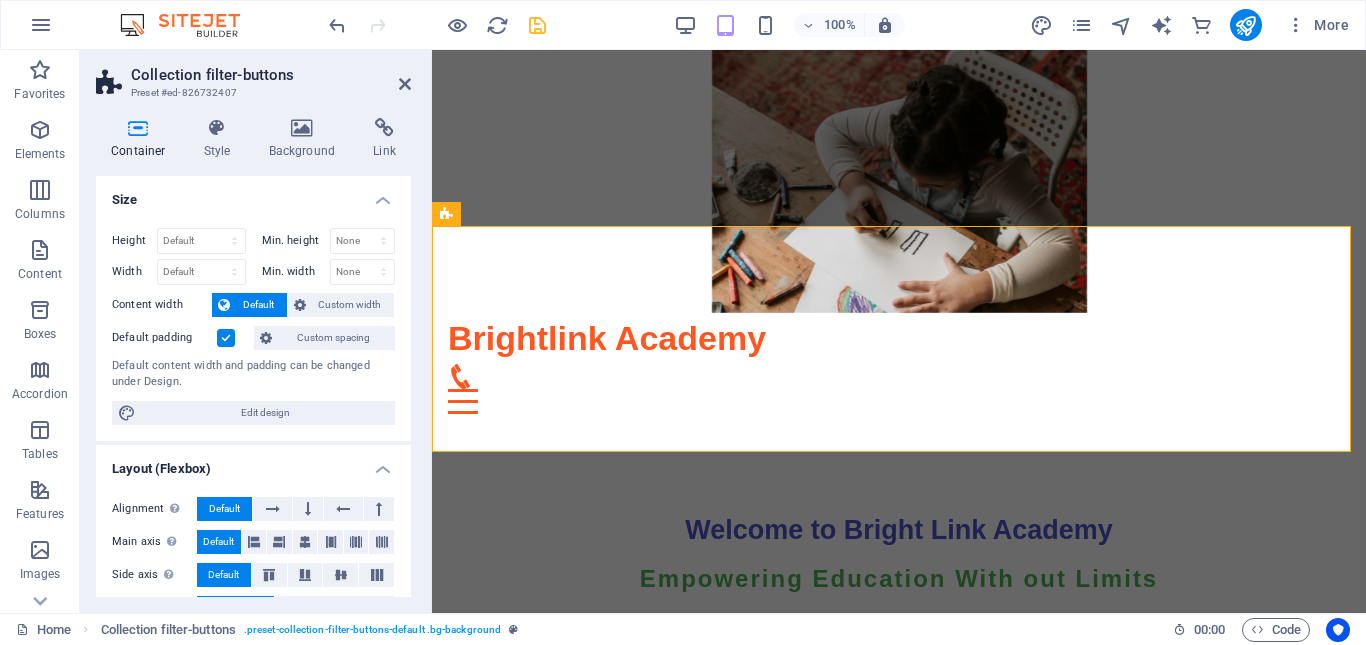 click on "Collection filter-buttons Preset #ed-826732407
Container Style Background Link Size Height Default px rem % vh vw Min. height None px rem % vh vw Width Default px rem % em vh vw Min. width None px rem % vh vw Content width Default Custom width Width Default px rem % em vh vw Min. width None px rem % vh vw Default padding Custom spacing Default content width and padding can be changed under Design. Edit design Layout (Flexbox) Alignment Determines the flex direction. Default Main axis Determine how elements should behave along the main axis inside this container (justify content). Default Side axis Control the vertical direction of the element inside of the container (align items). Default Wrap Default On Off Fill Controls the distances and direction of elements on the y-axis across several lines (align content). Default Accessibility ARIA helps assistive technologies (like screen readers) to understand the role, state, and behavior of web elements Role None Alert Article Banner Comment Dialog" at bounding box center [256, 331] 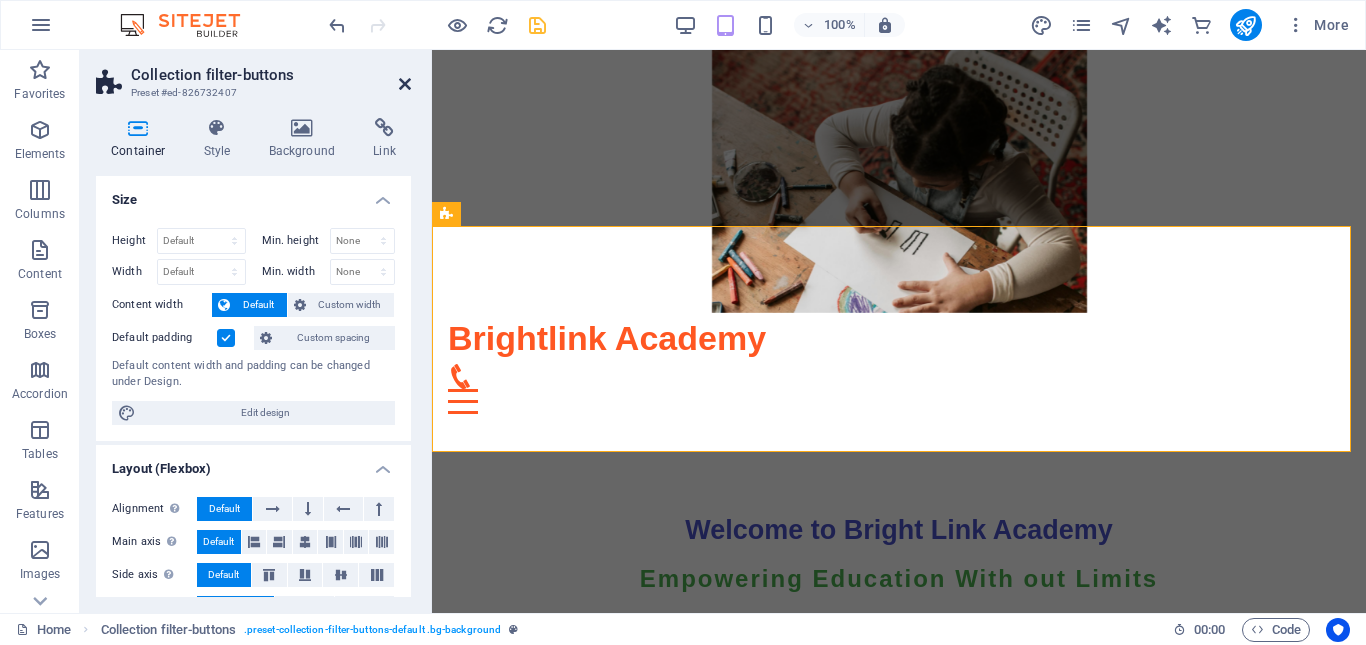 click at bounding box center (405, 84) 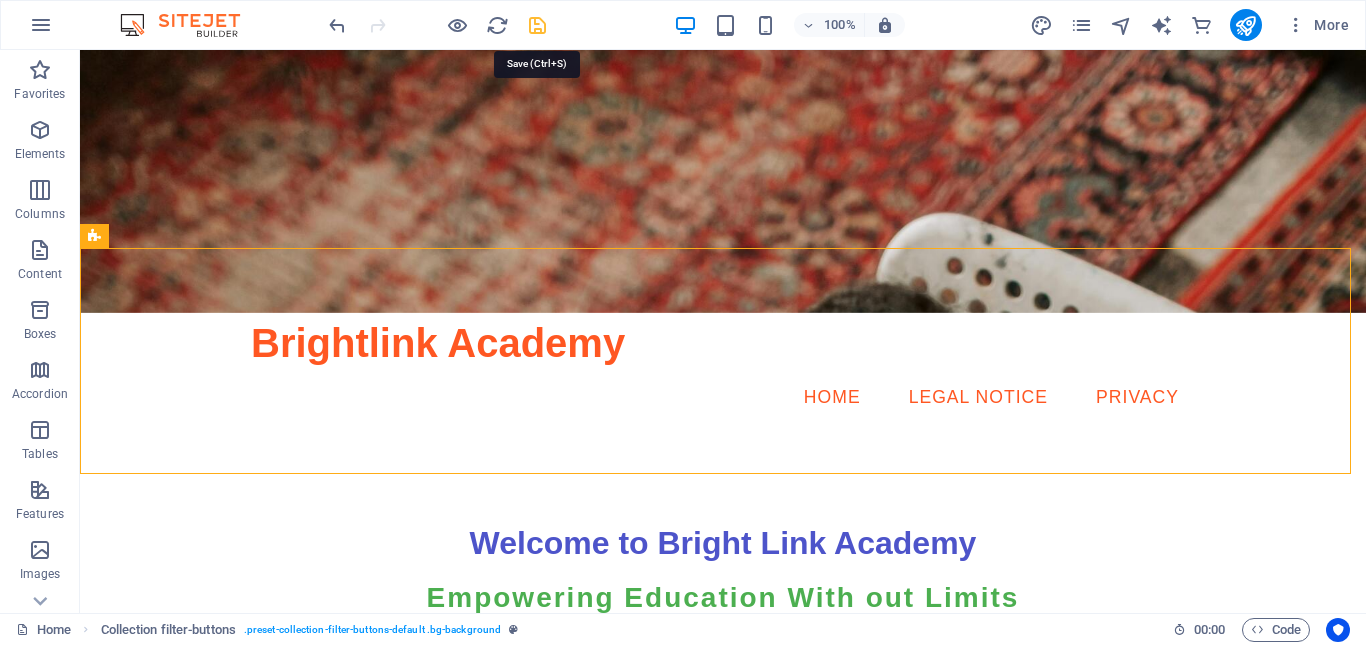click at bounding box center [537, 25] 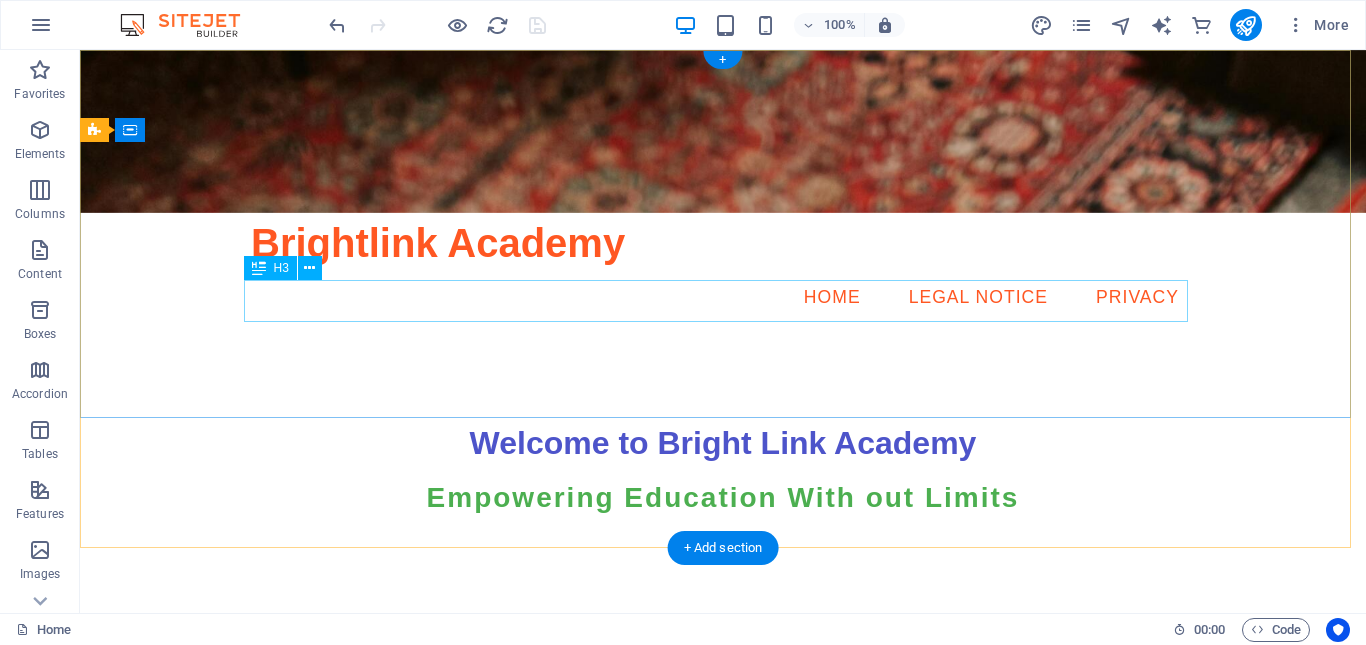 scroll, scrollTop: 0, scrollLeft: 0, axis: both 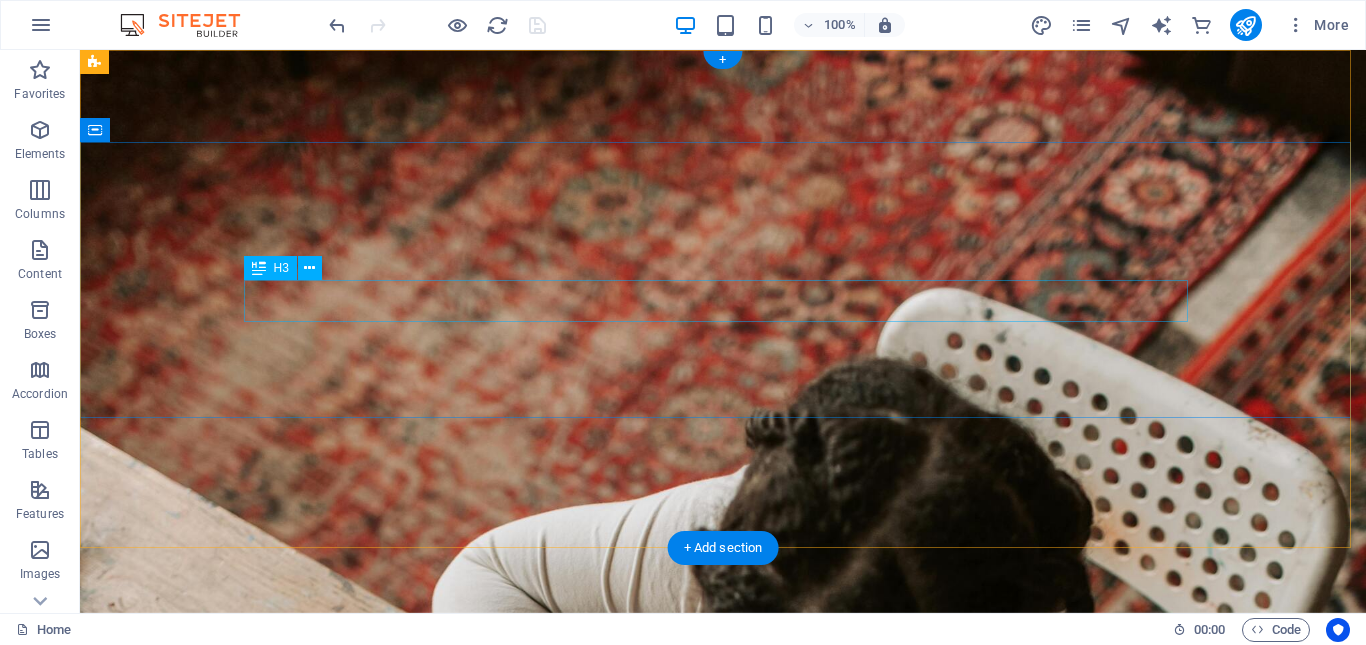 click on "Empowering Education With out Limits" at bounding box center [723, 898] 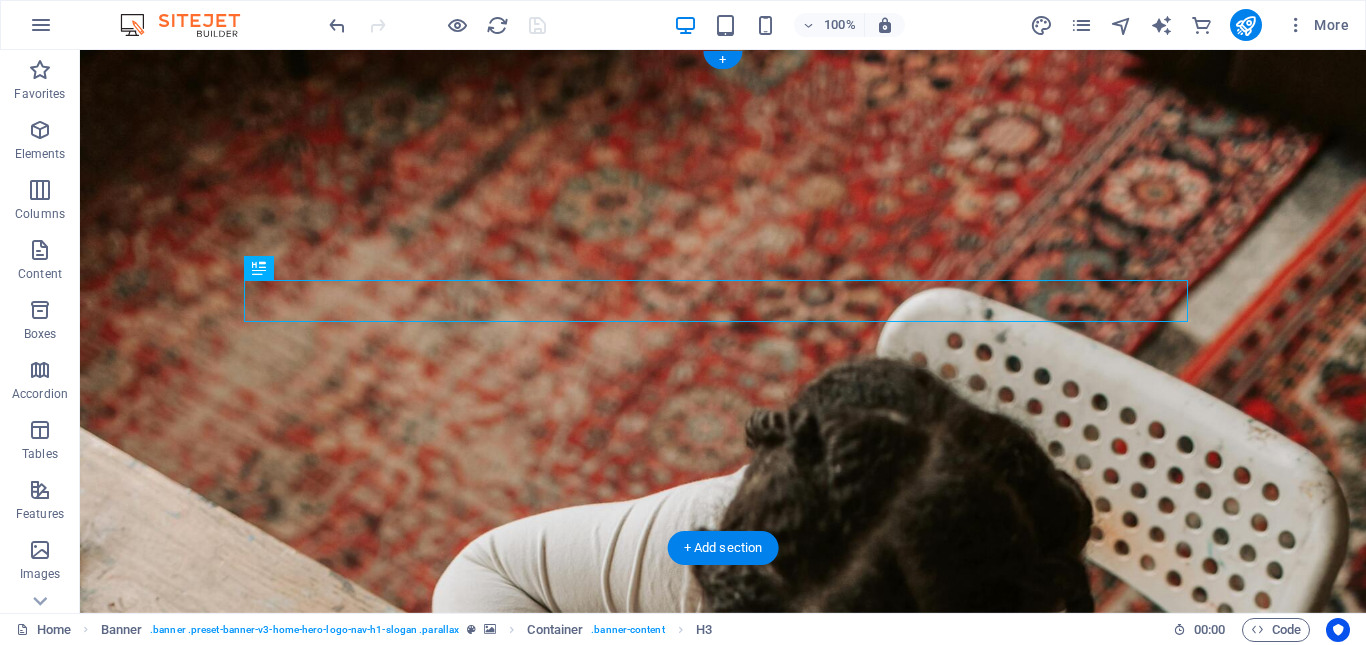click at bounding box center [723, 331] 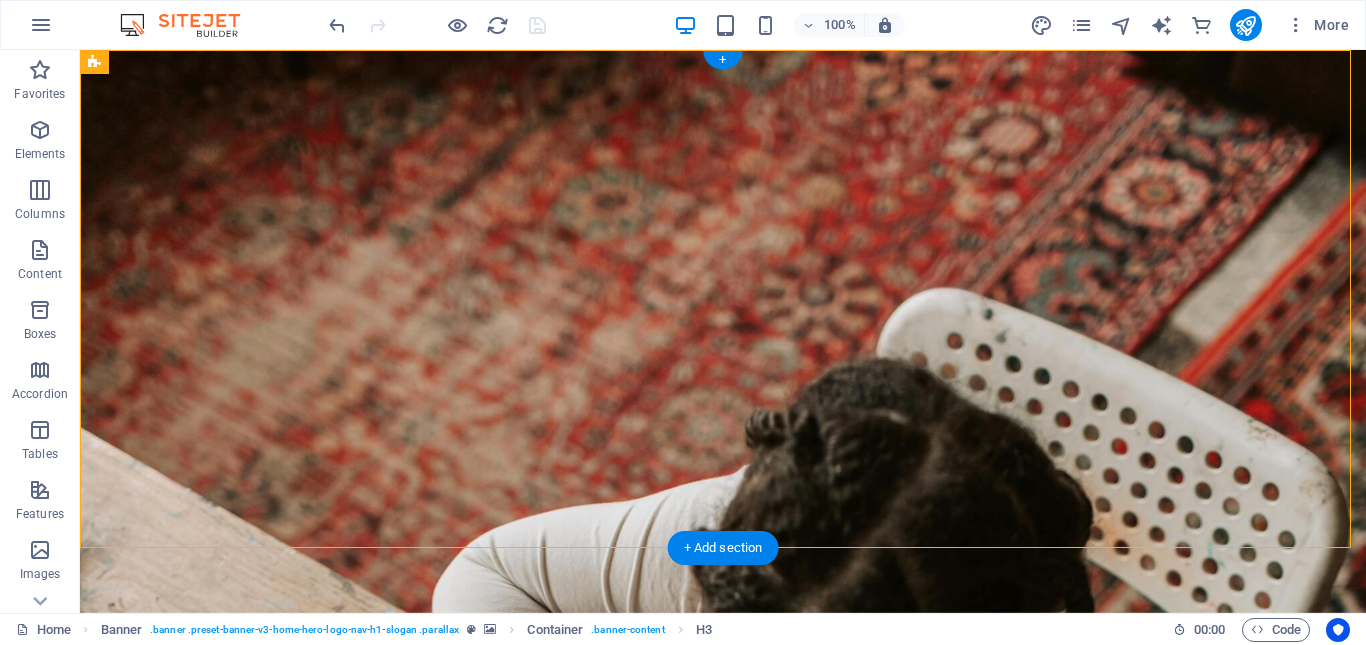 click at bounding box center [723, 331] 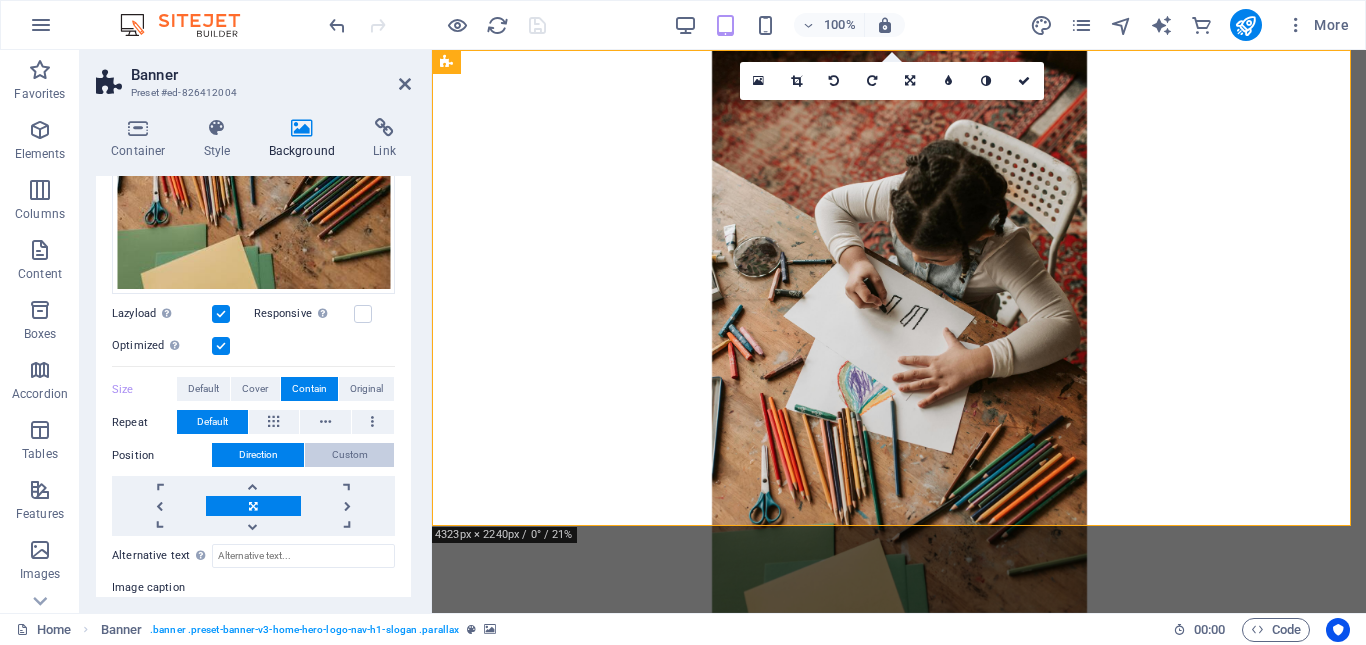 scroll, scrollTop: 500, scrollLeft: 0, axis: vertical 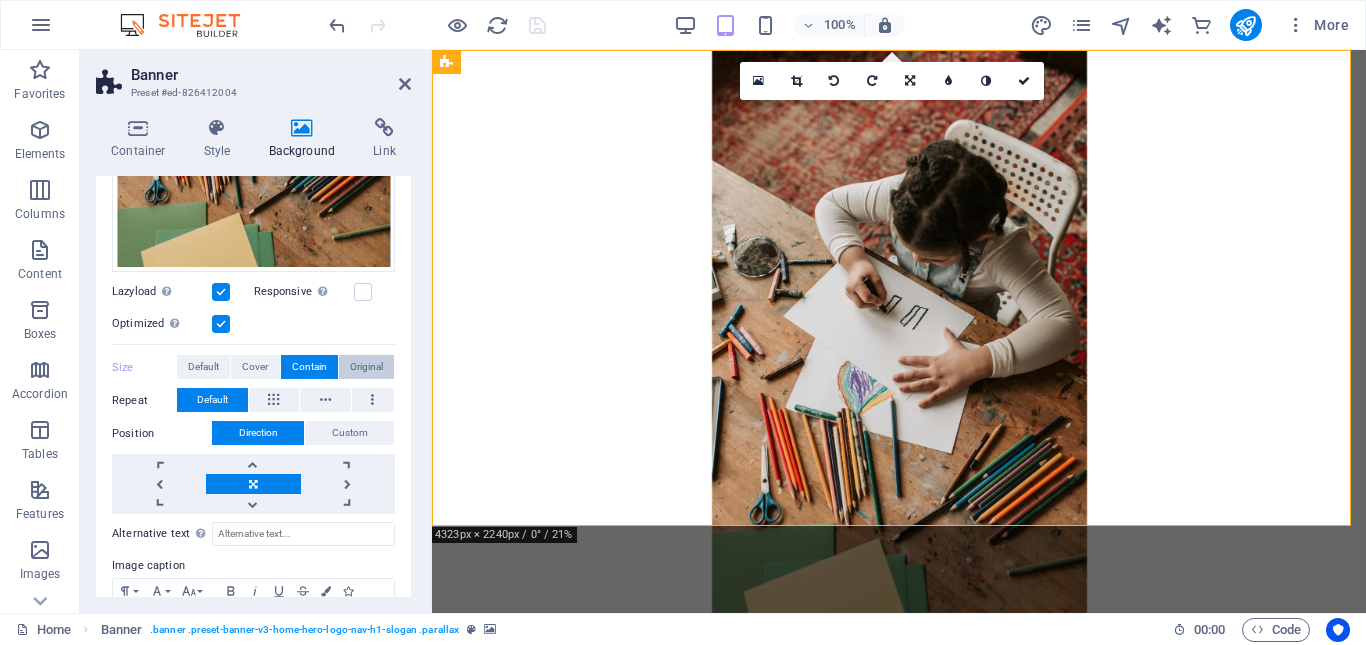click on "Original" at bounding box center [366, 367] 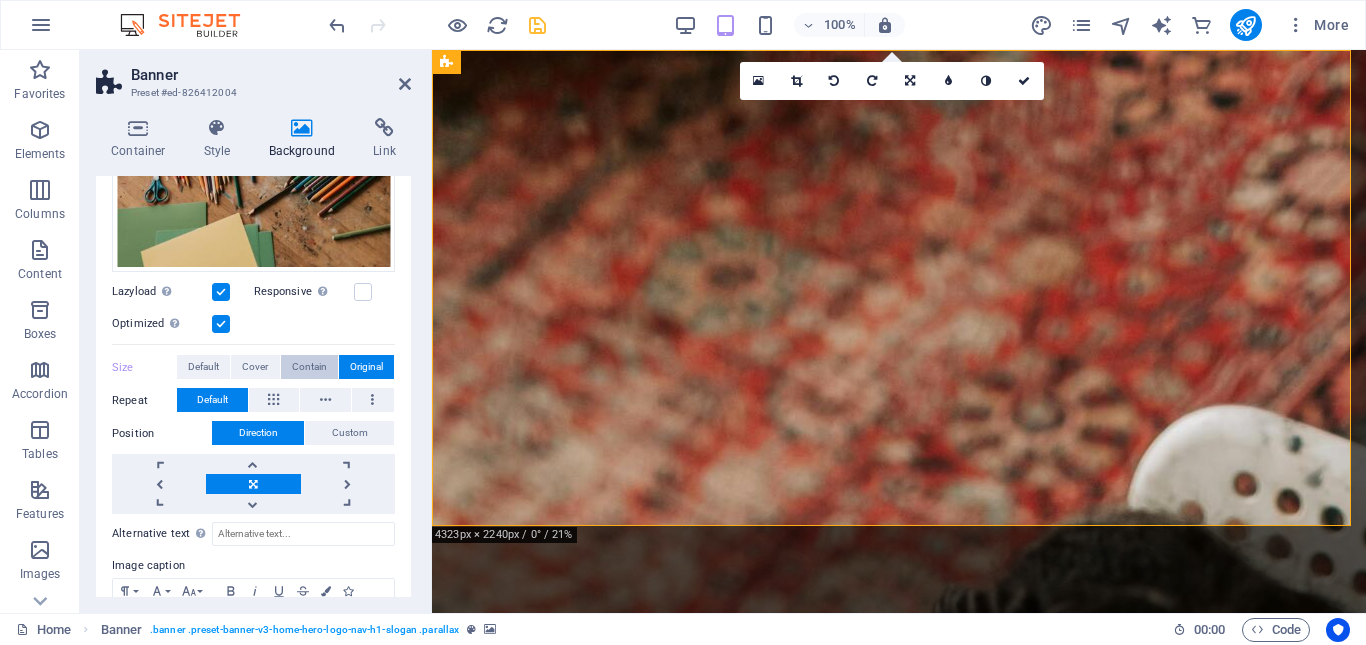 click on "Contain" at bounding box center [309, 367] 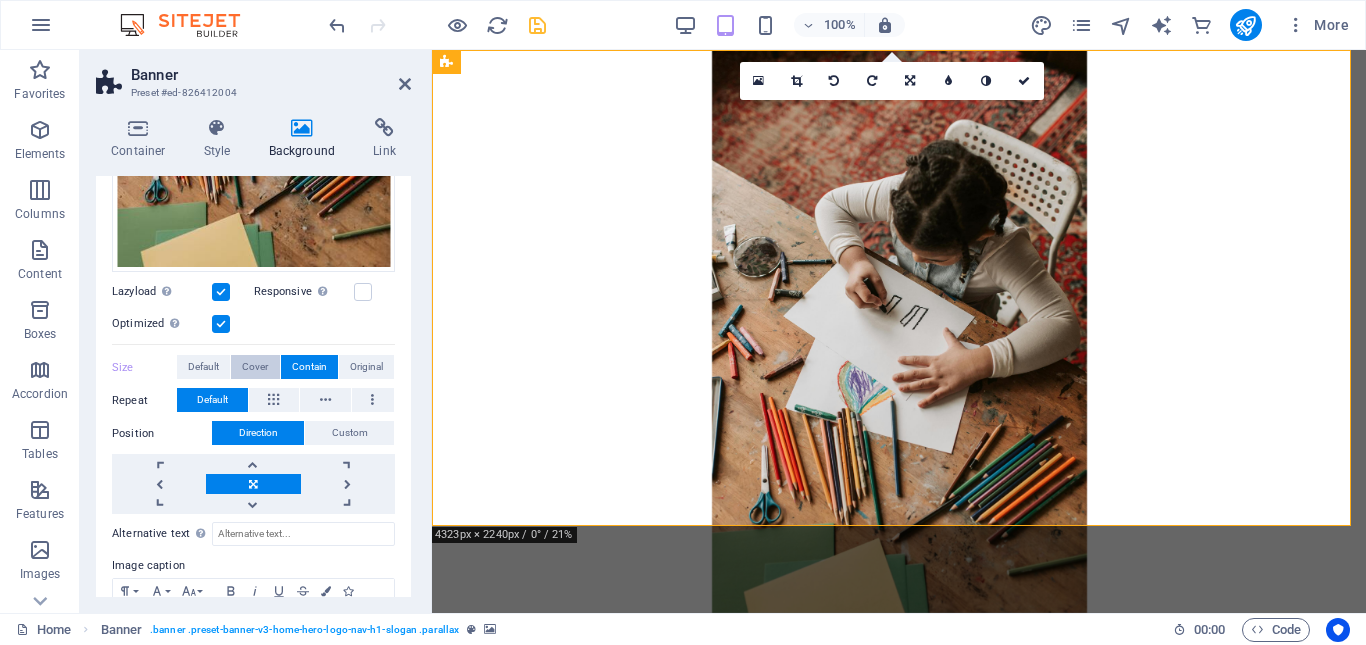 click on "Cover" at bounding box center (255, 367) 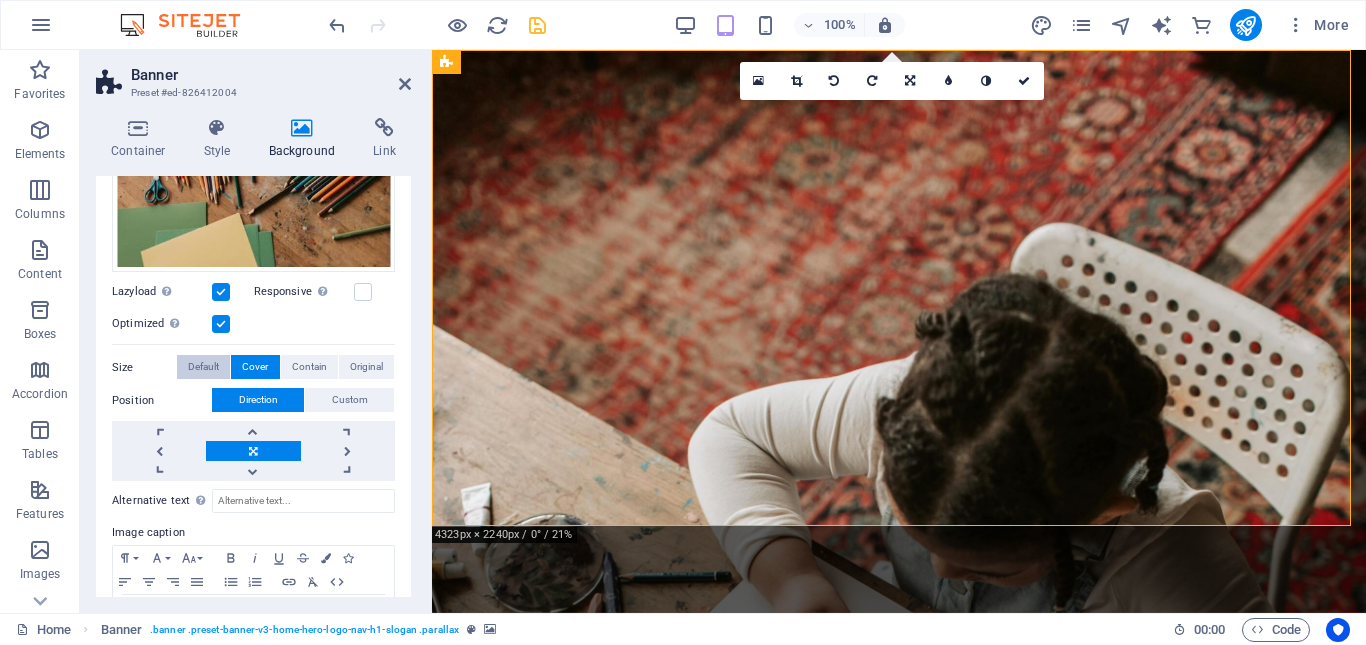 click on "Default" at bounding box center (203, 367) 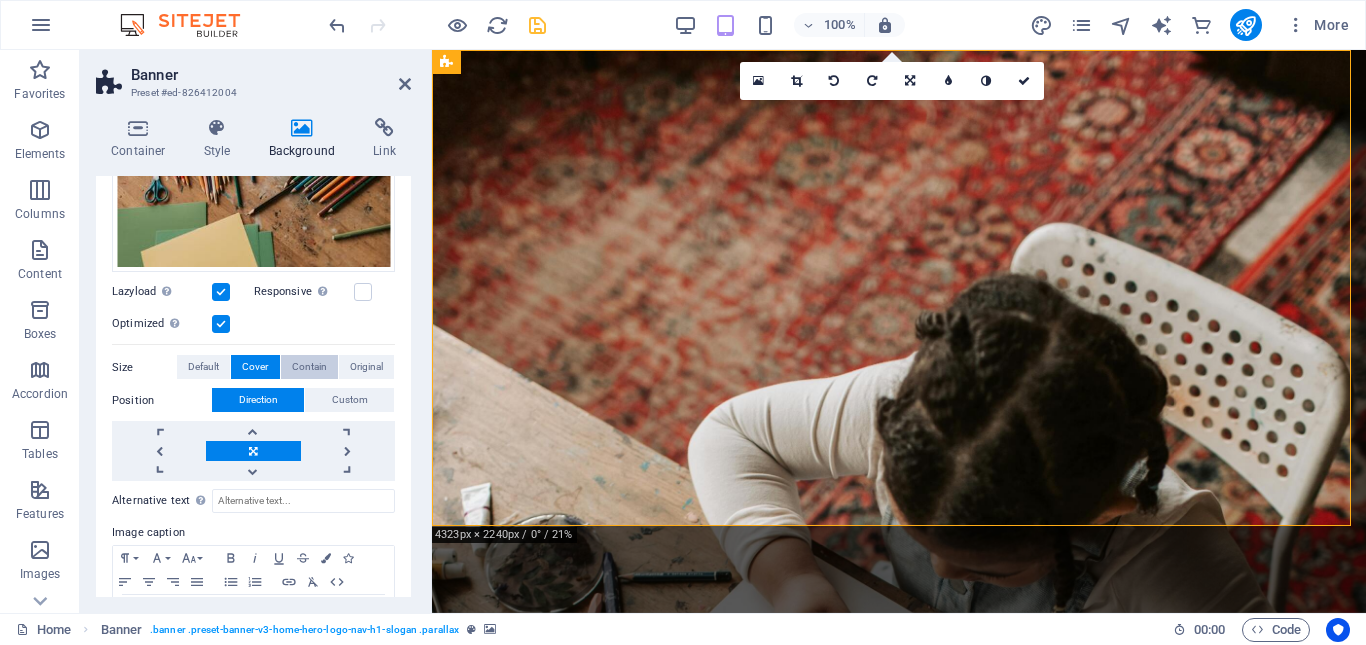 click on "Contain" at bounding box center [309, 367] 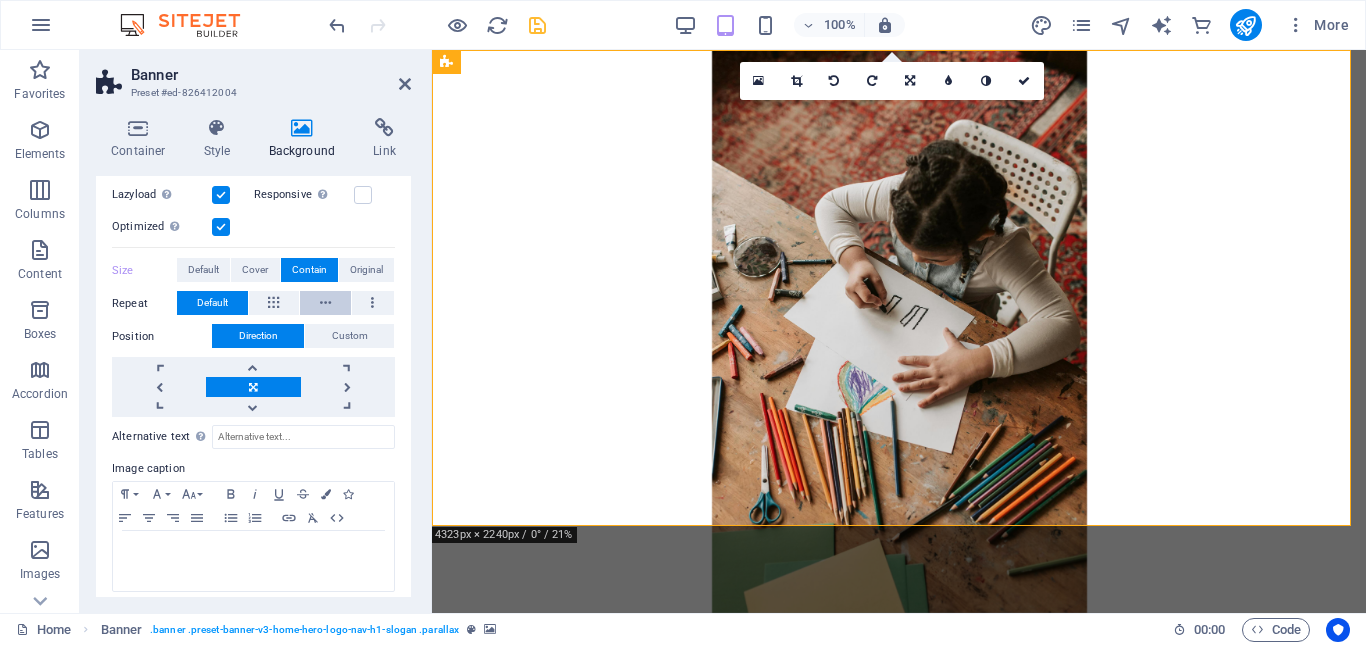 scroll, scrollTop: 603, scrollLeft: 0, axis: vertical 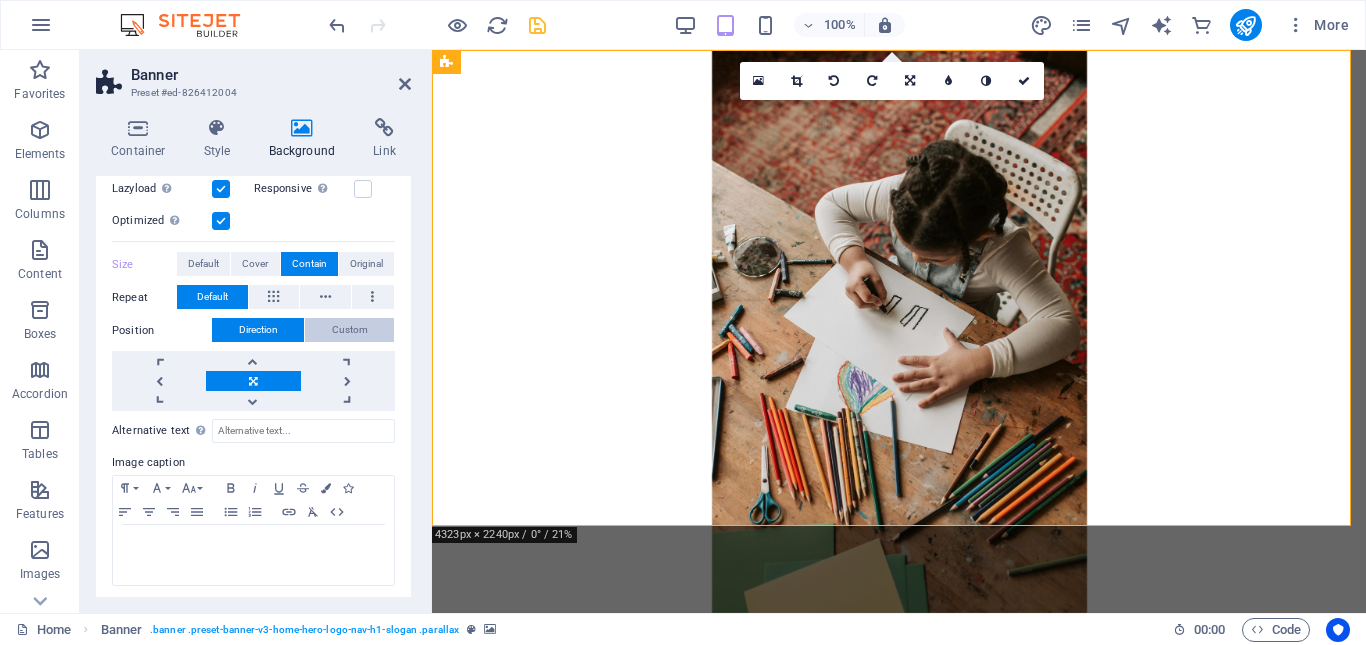 click on "Custom" at bounding box center [350, 330] 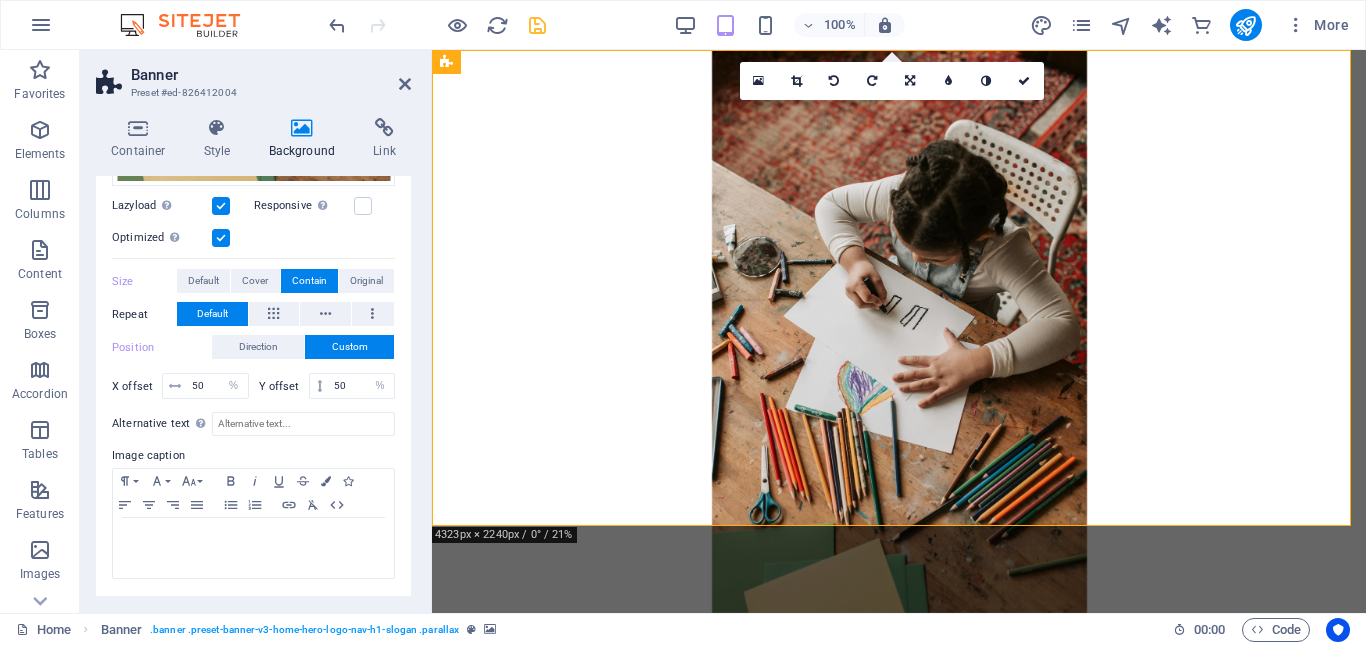 scroll, scrollTop: 580, scrollLeft: 0, axis: vertical 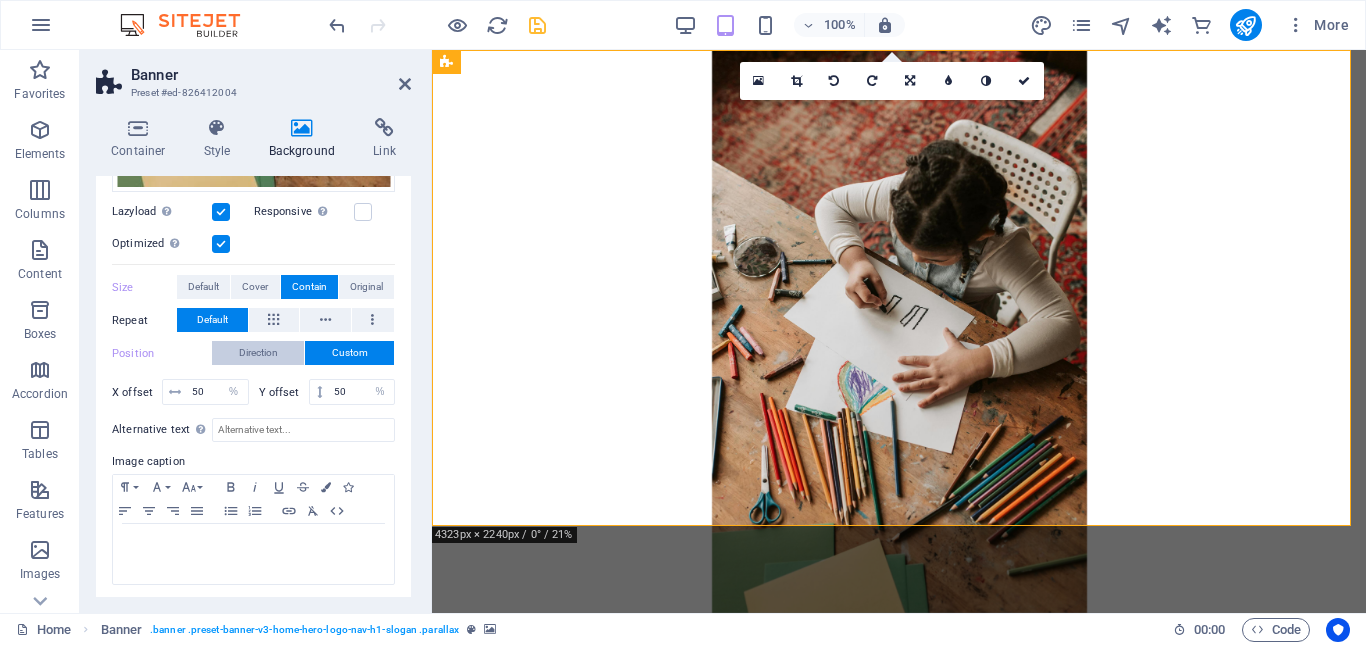 click on "Direction" at bounding box center [258, 353] 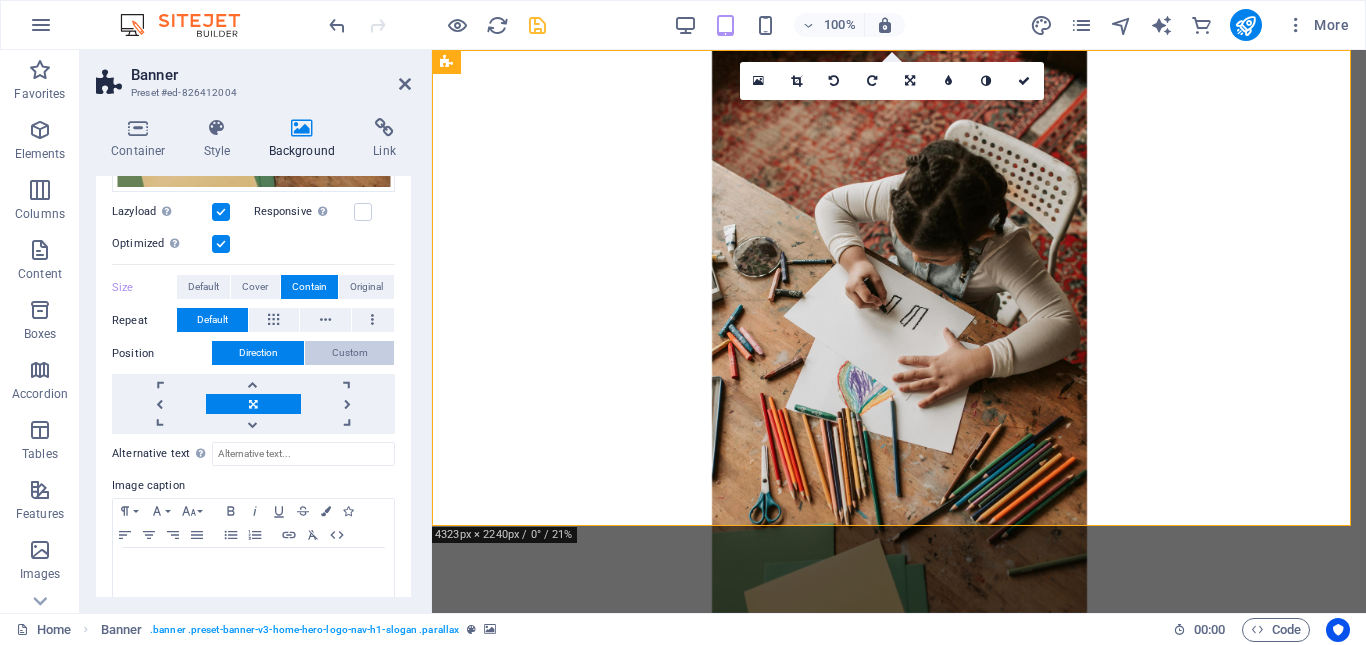 click on "Custom" at bounding box center [350, 353] 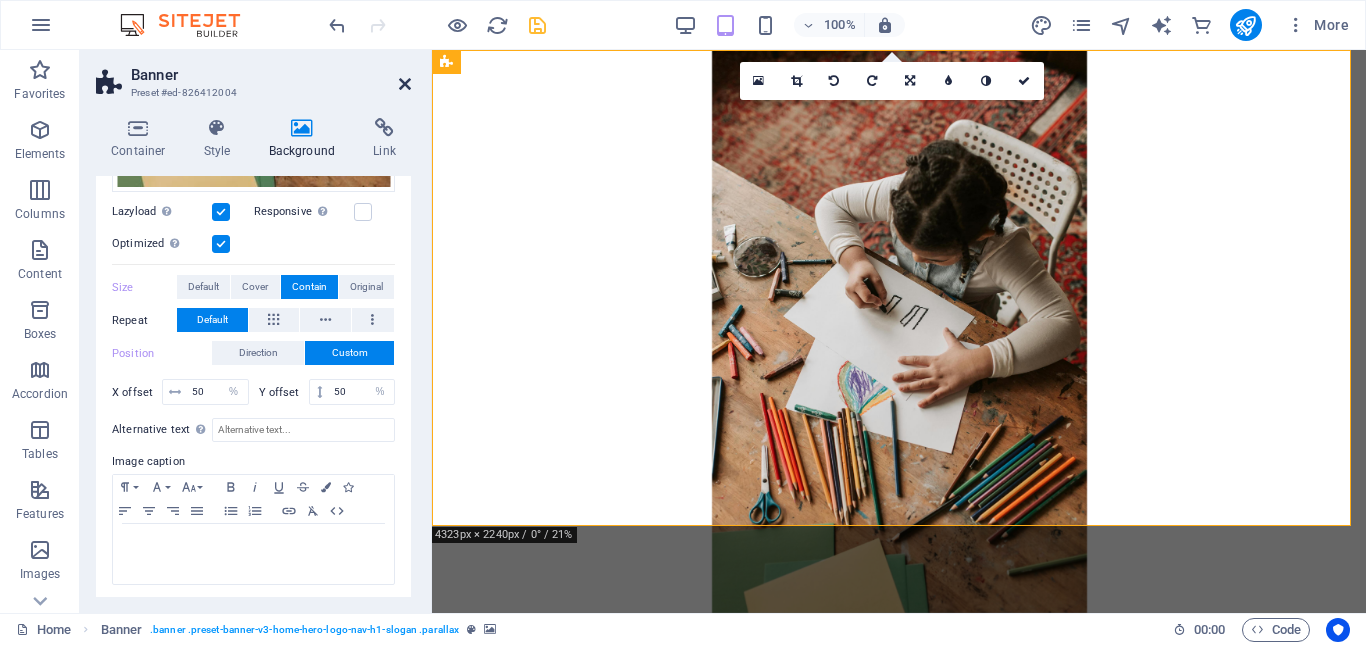 drag, startPoint x: 404, startPoint y: 79, endPoint x: 418, endPoint y: 7, distance: 73.34848 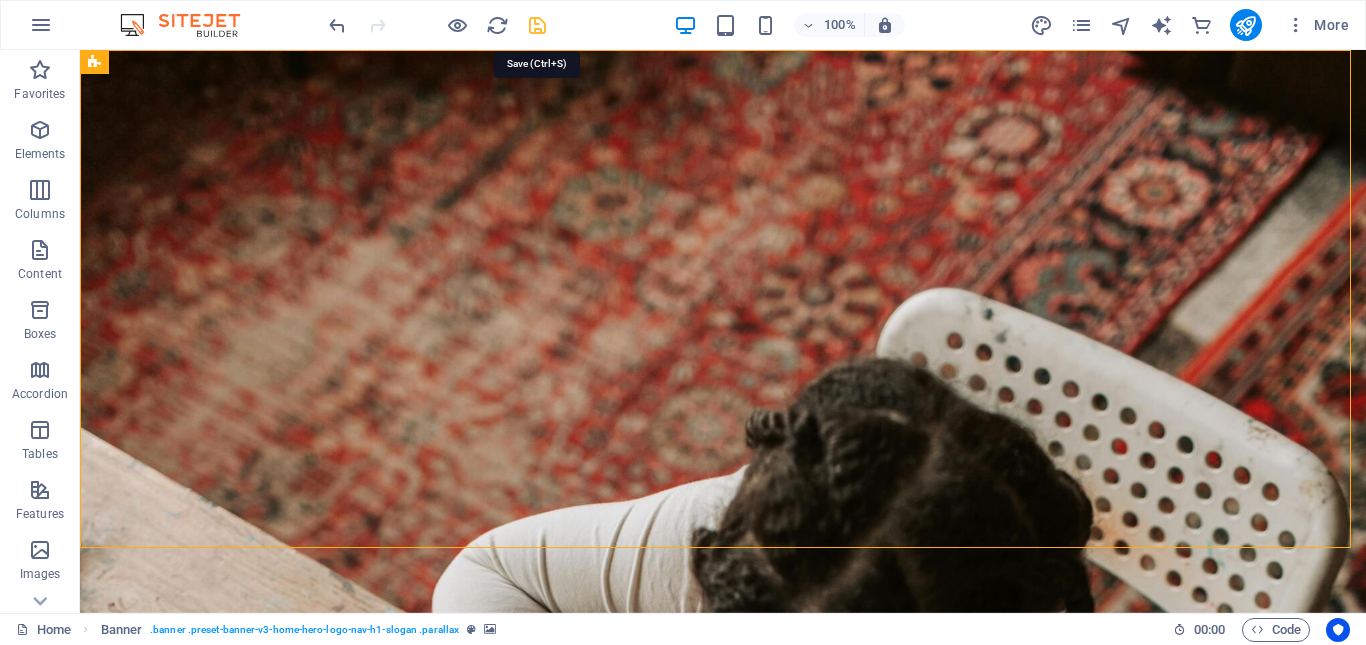 click at bounding box center [537, 25] 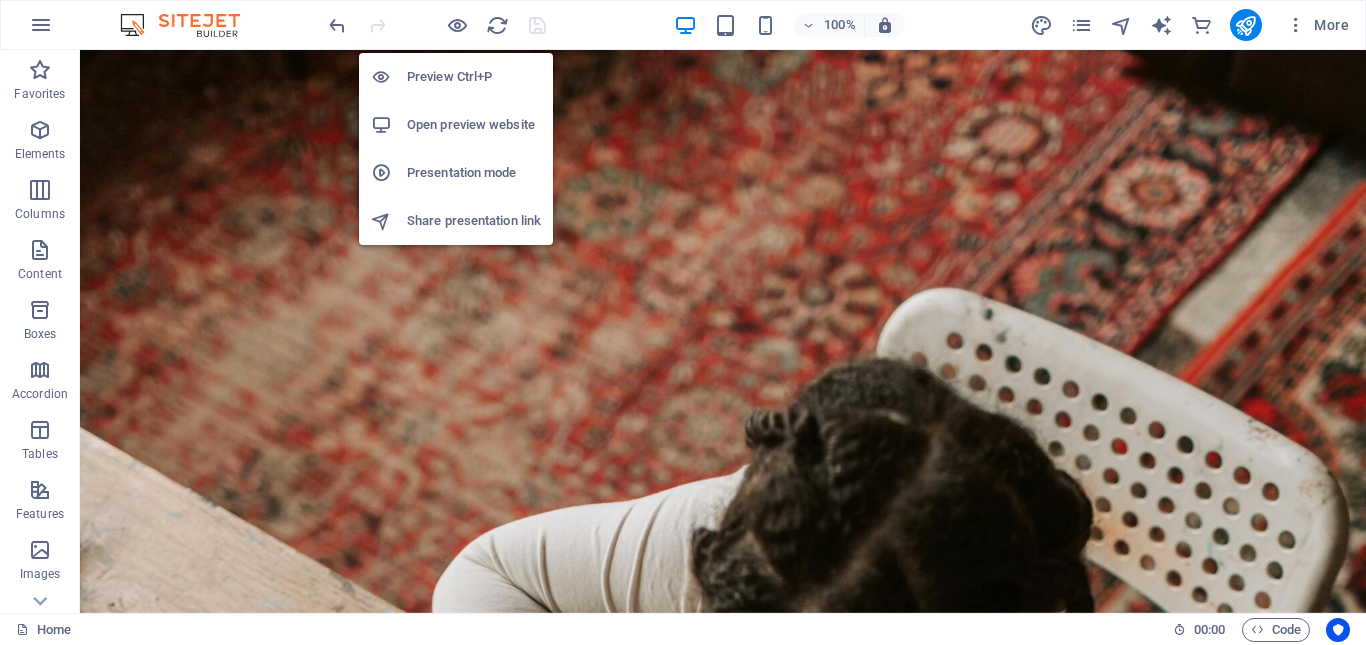 click on "Open preview website" at bounding box center (474, 125) 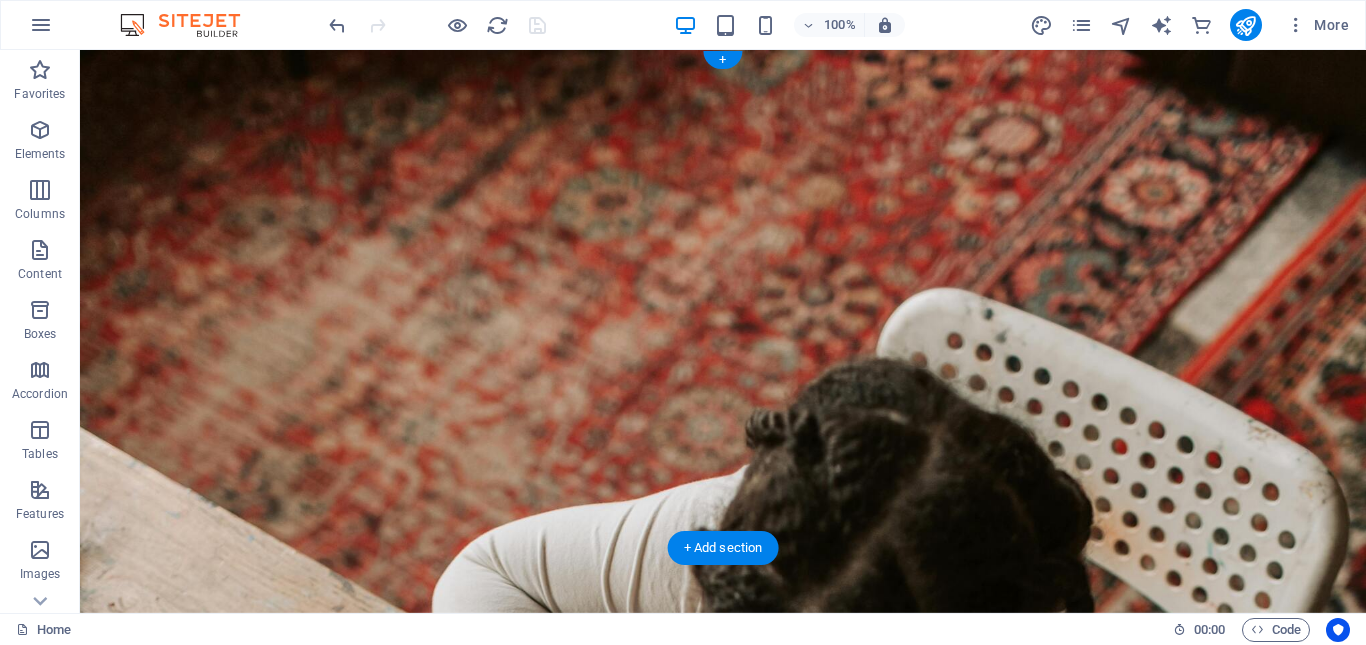 click at bounding box center (723, 331) 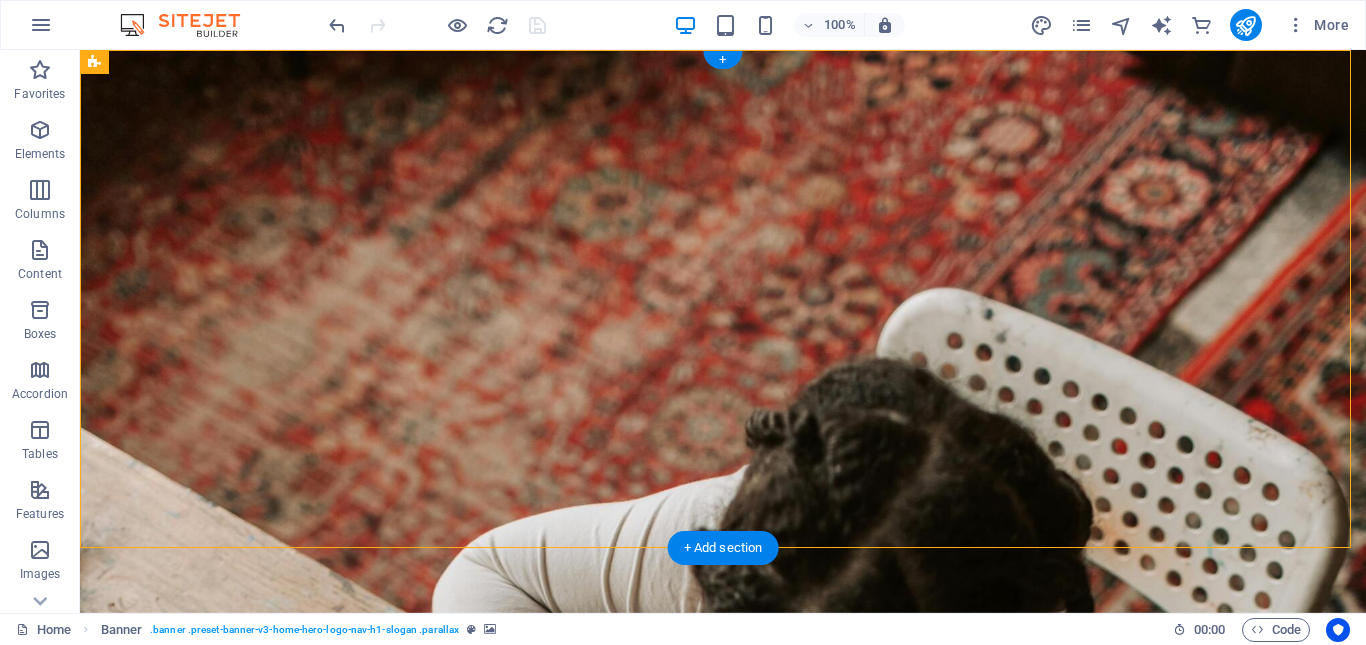 click at bounding box center (723, 331) 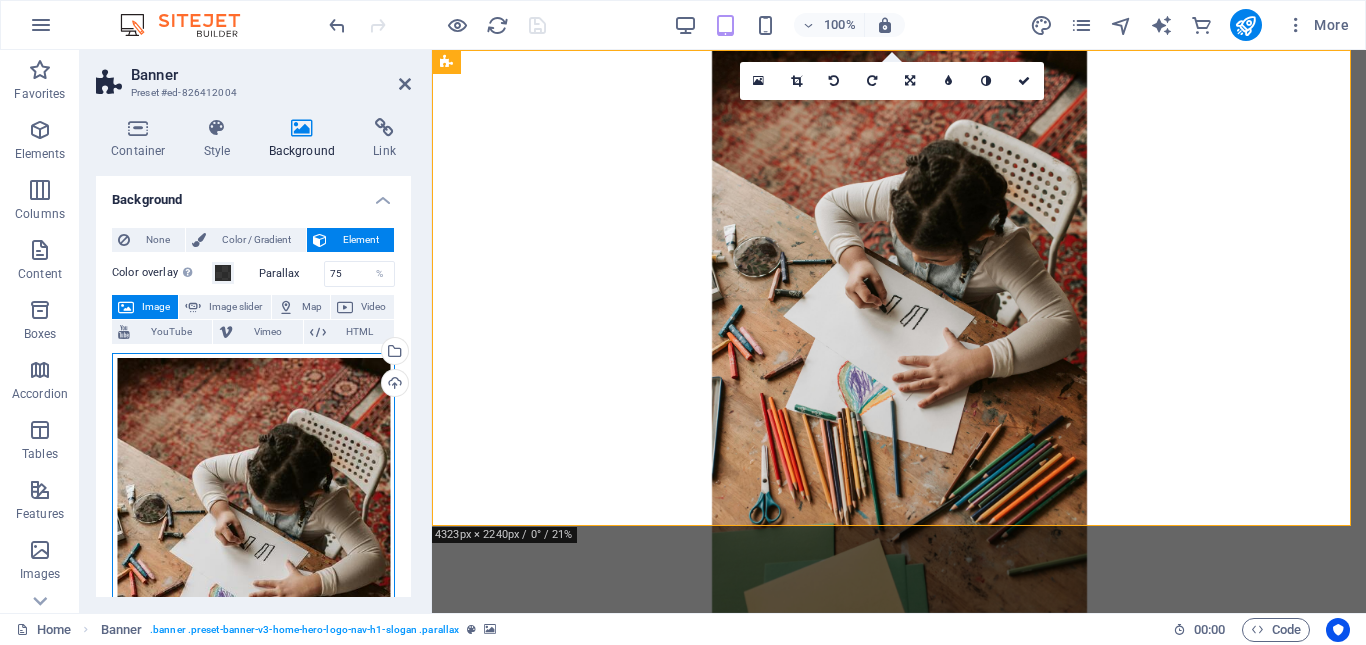 drag, startPoint x: 237, startPoint y: 511, endPoint x: 307, endPoint y: 429, distance: 107.81466 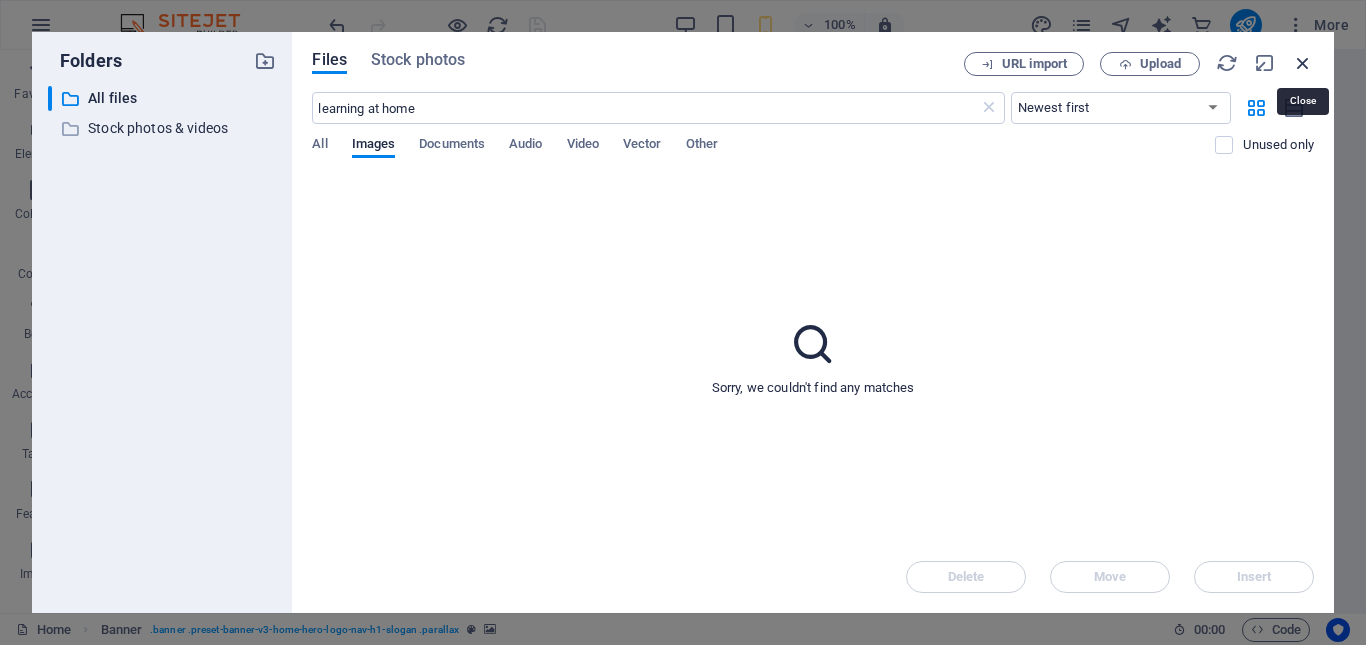 drag, startPoint x: 1299, startPoint y: 67, endPoint x: 870, endPoint y: 18, distance: 431.7893 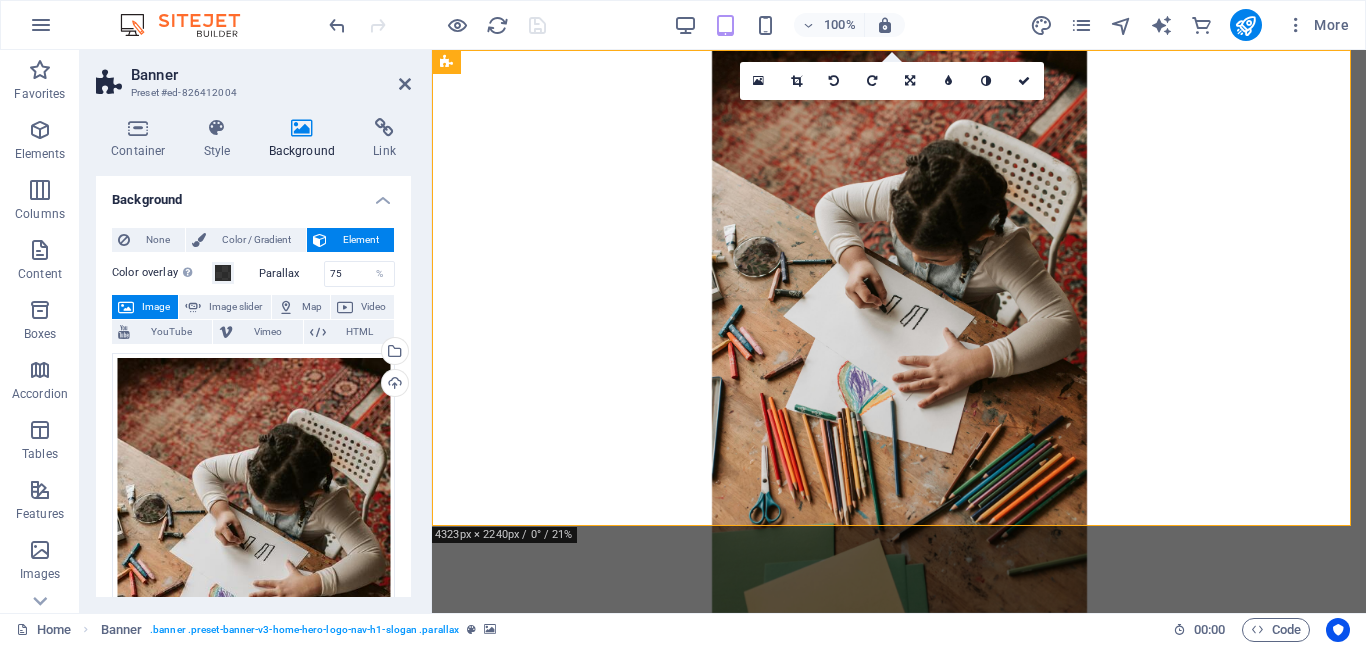 click at bounding box center (302, 128) 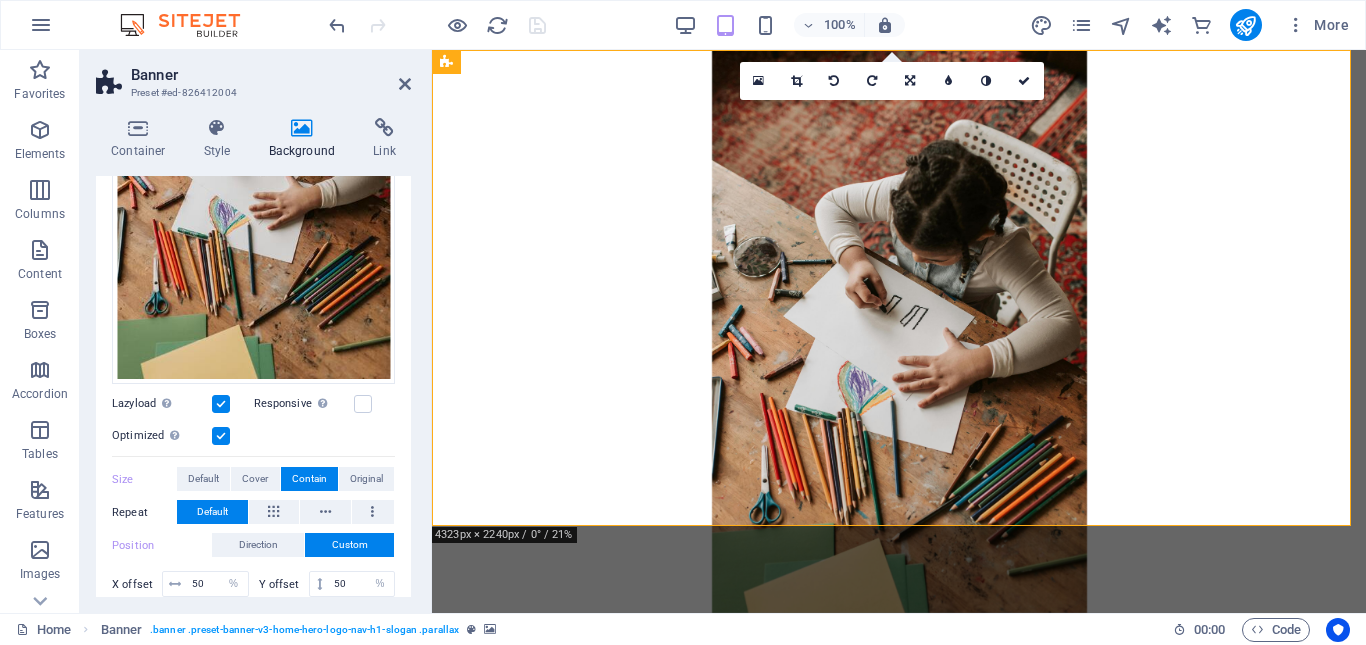 scroll, scrollTop: 400, scrollLeft: 0, axis: vertical 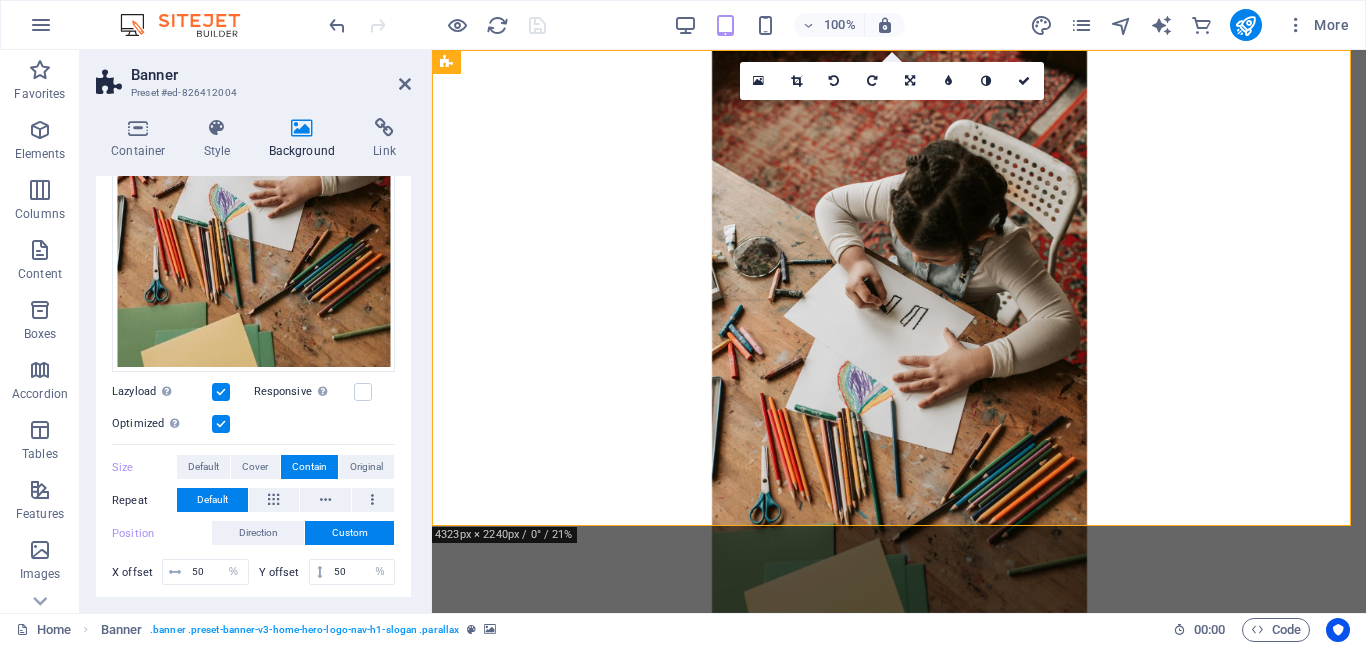 click at bounding box center (221, 424) 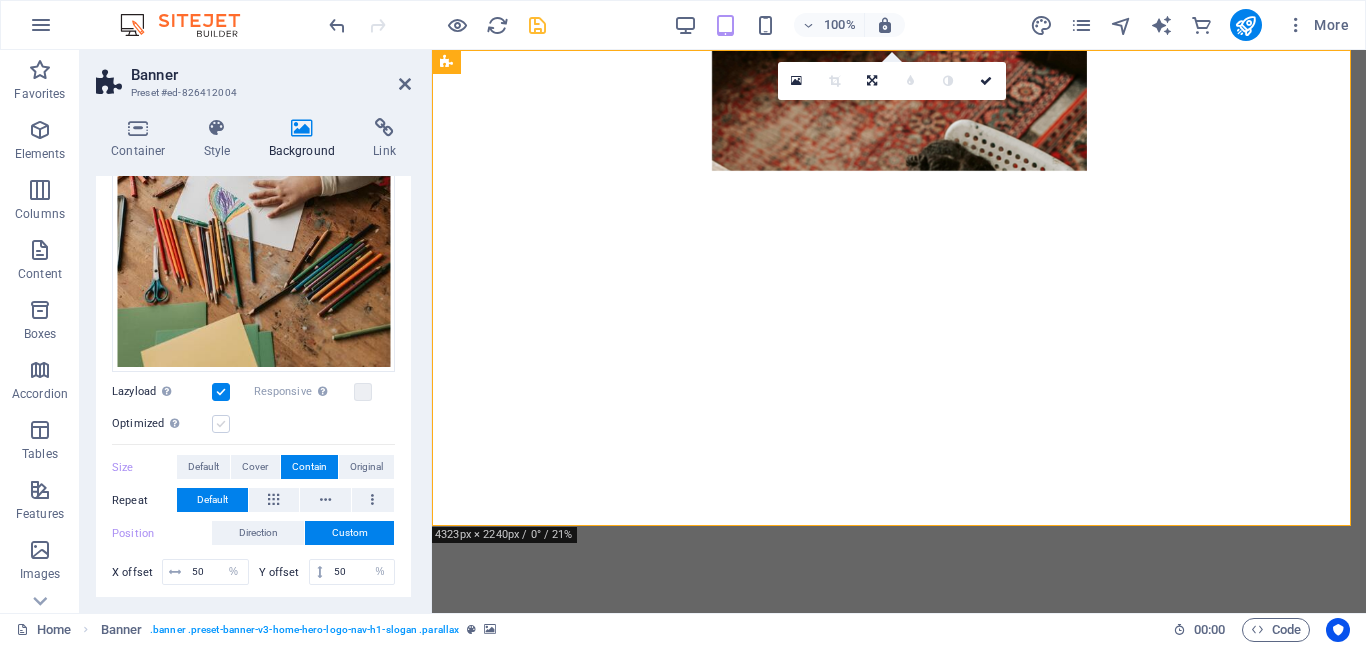click at bounding box center [221, 424] 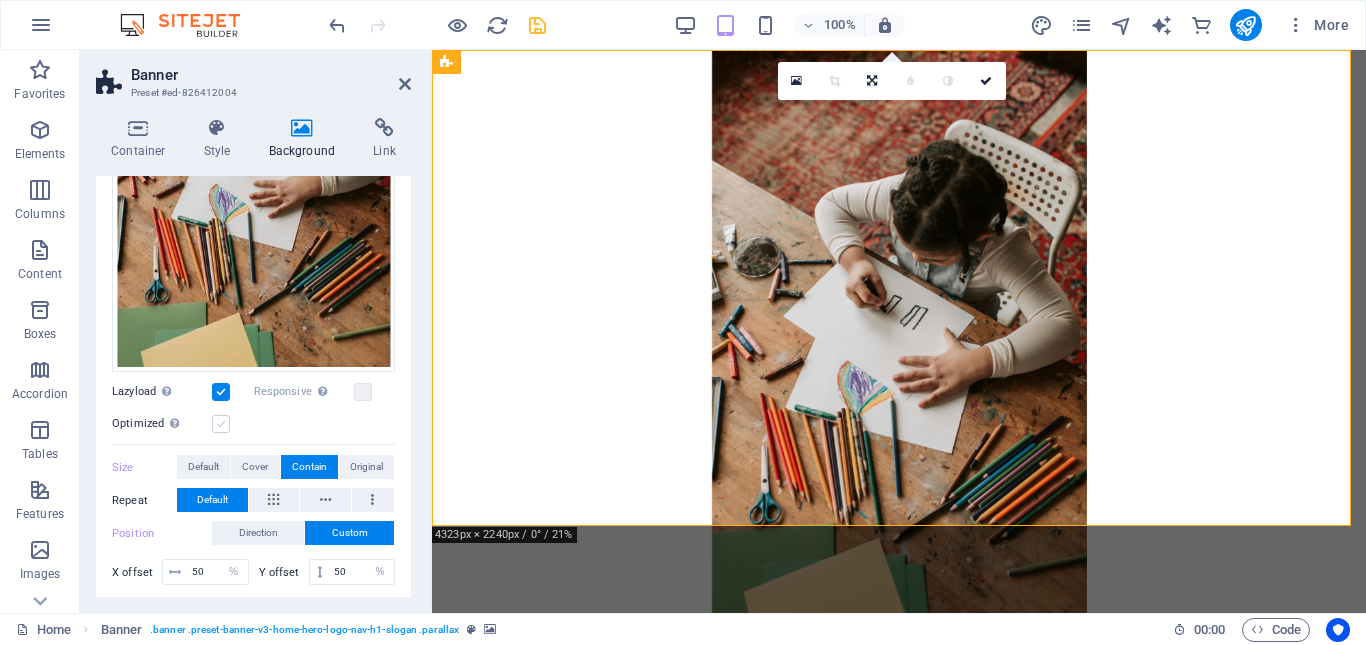 click on "Optimized Images are compressed to improve page speed." at bounding box center [0, 0] 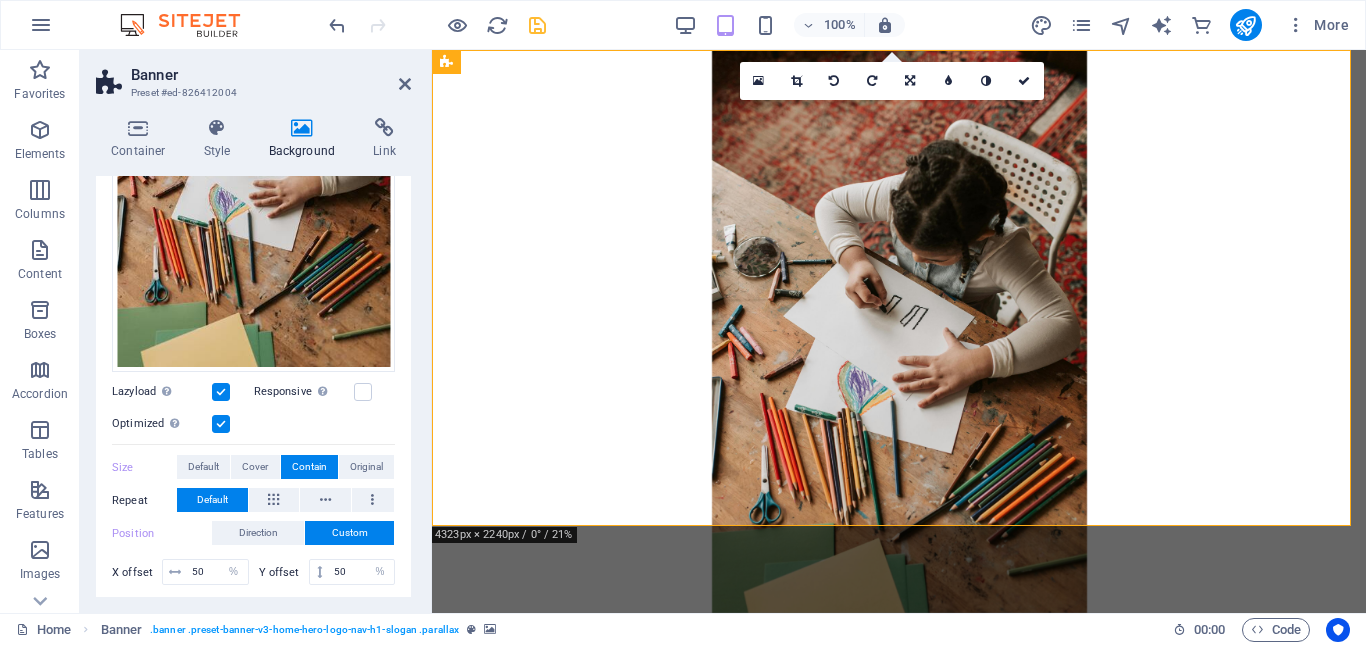click at bounding box center [221, 392] 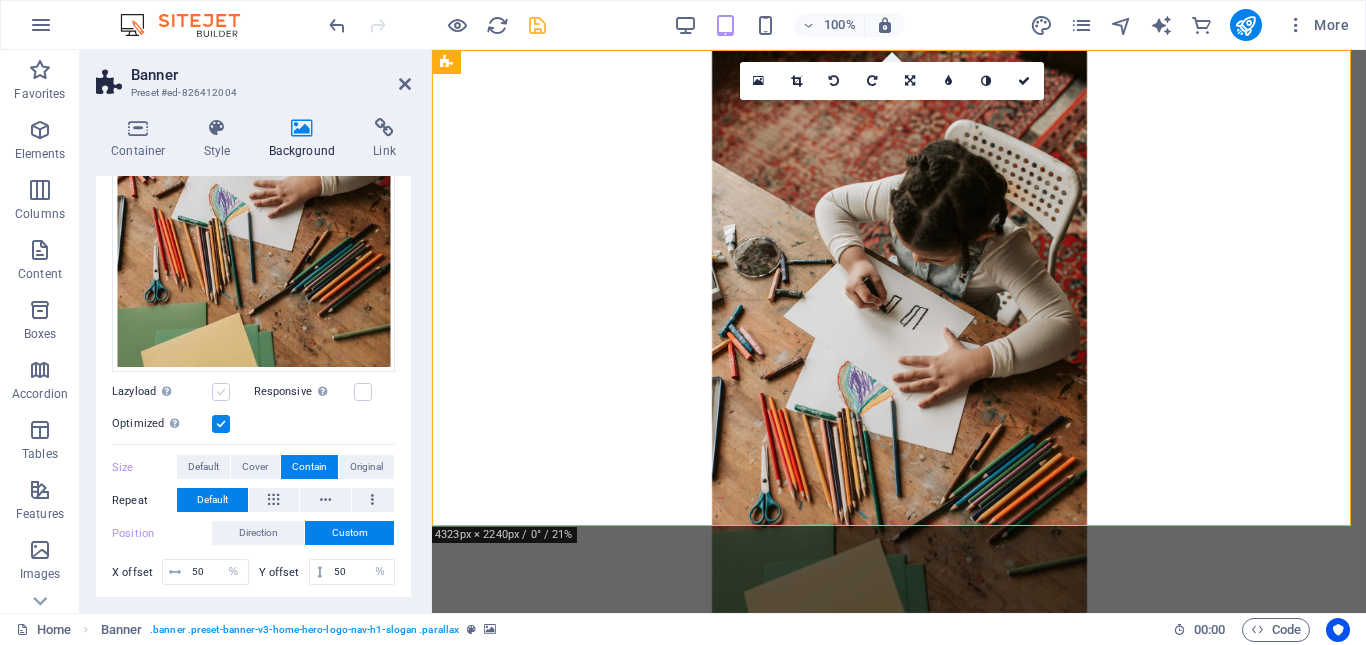 click at bounding box center (221, 392) 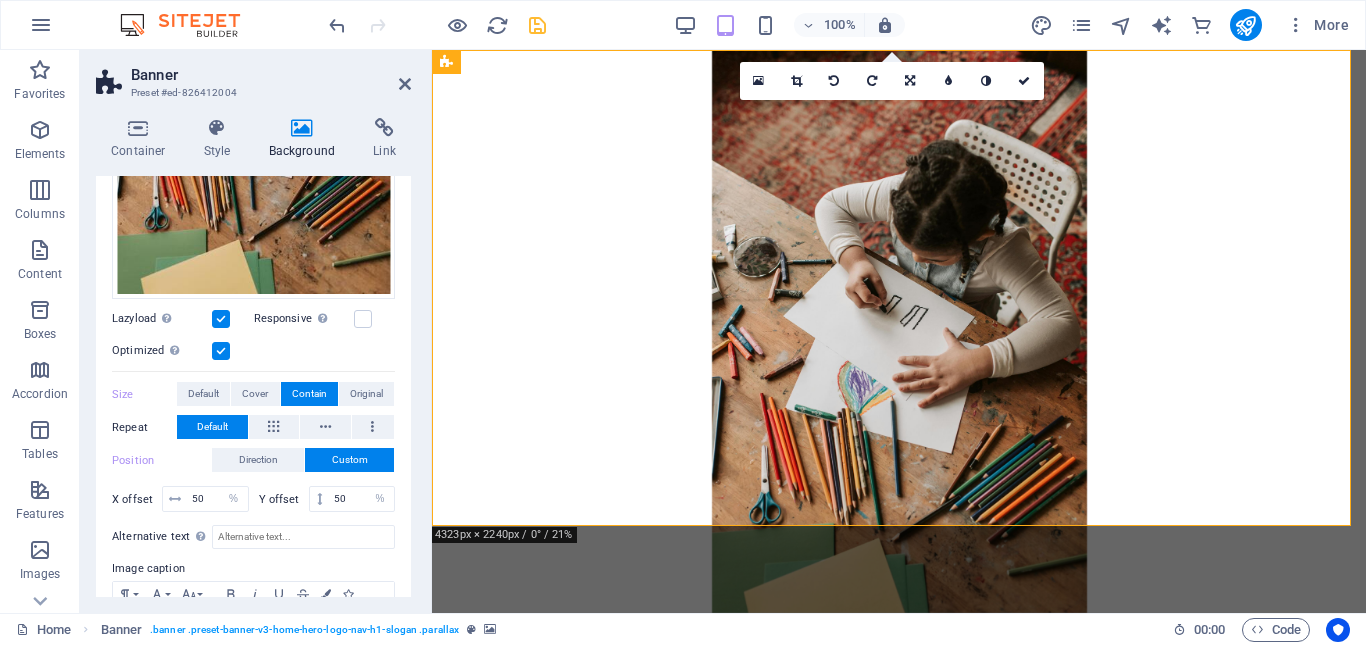 scroll, scrollTop: 500, scrollLeft: 0, axis: vertical 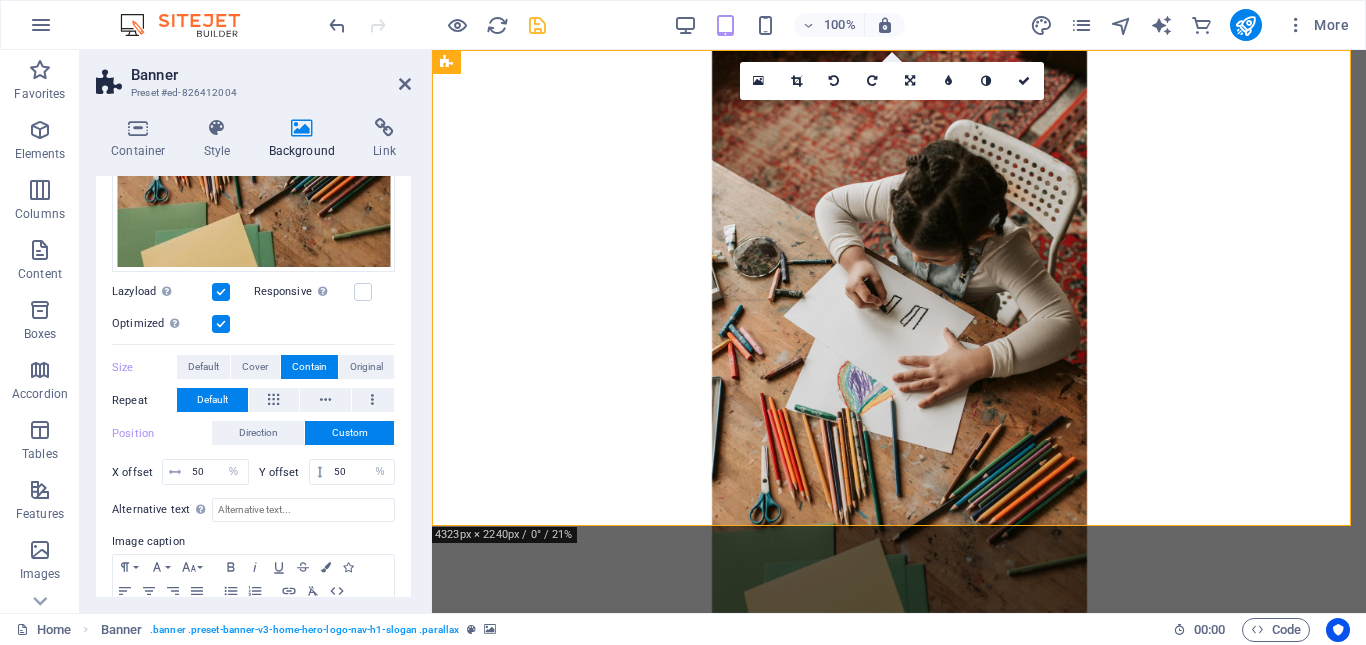 click on "Contain" at bounding box center (309, 367) 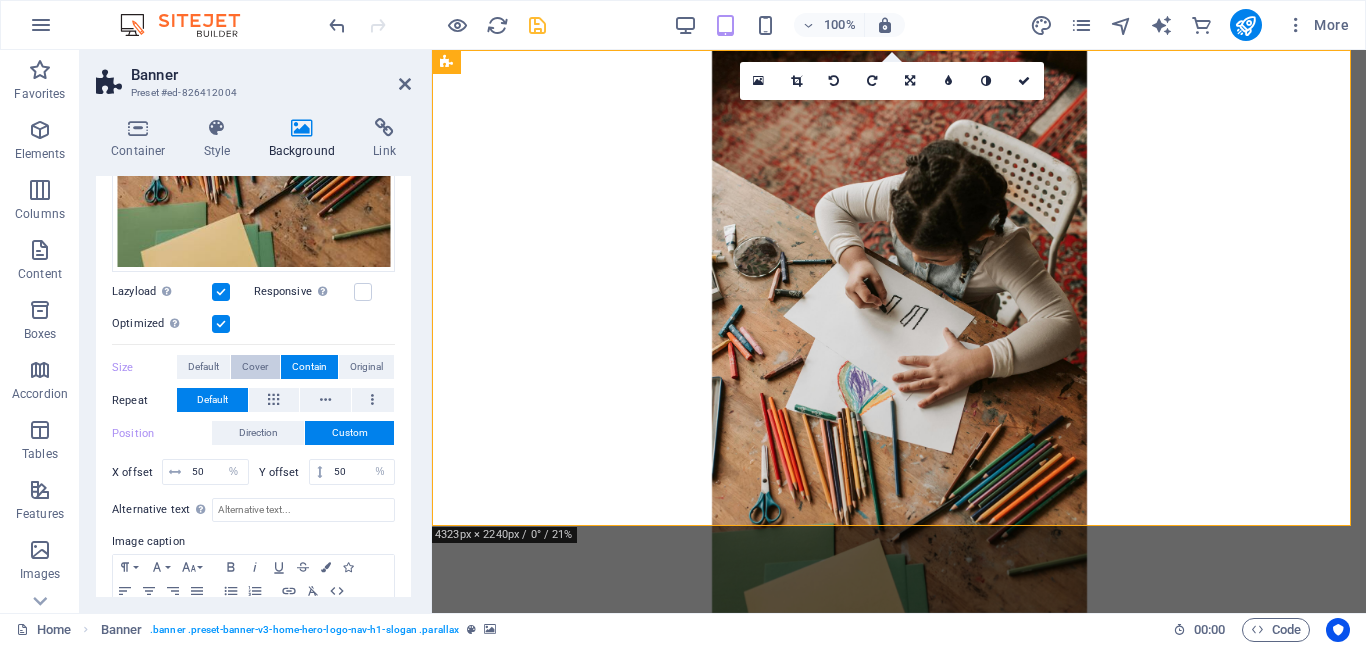 click on "Cover" at bounding box center (255, 367) 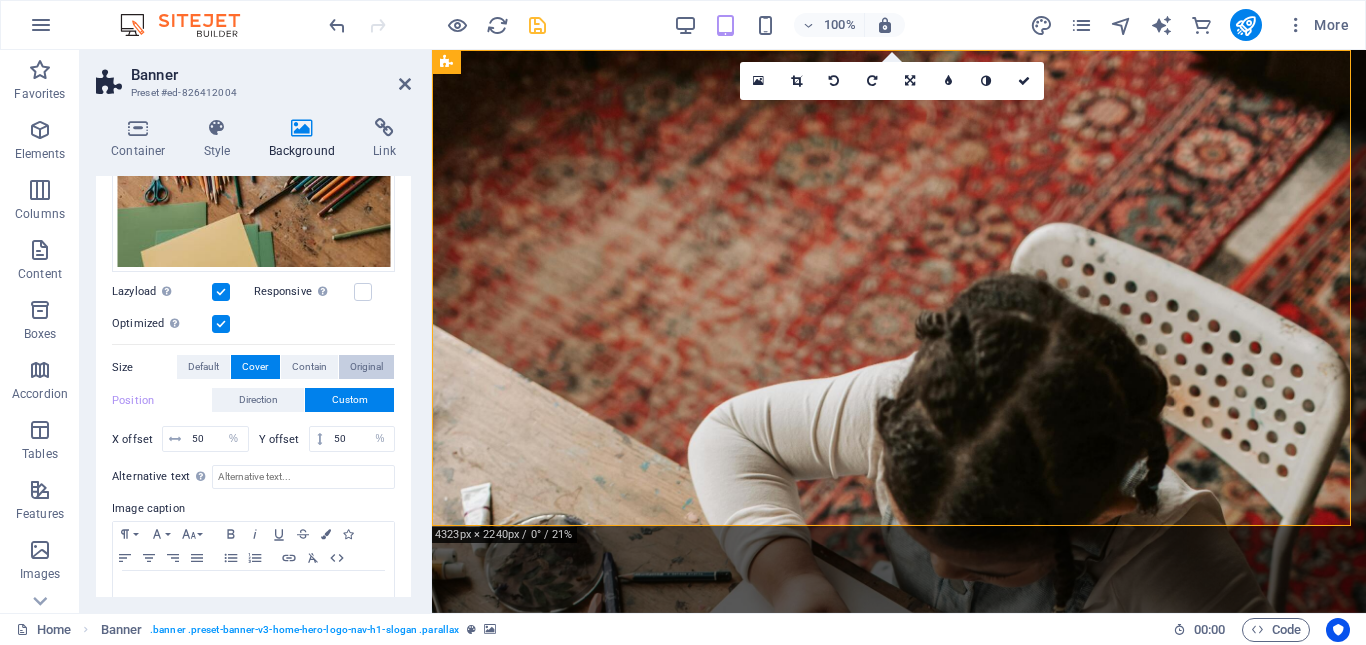 click on "Original" at bounding box center (366, 367) 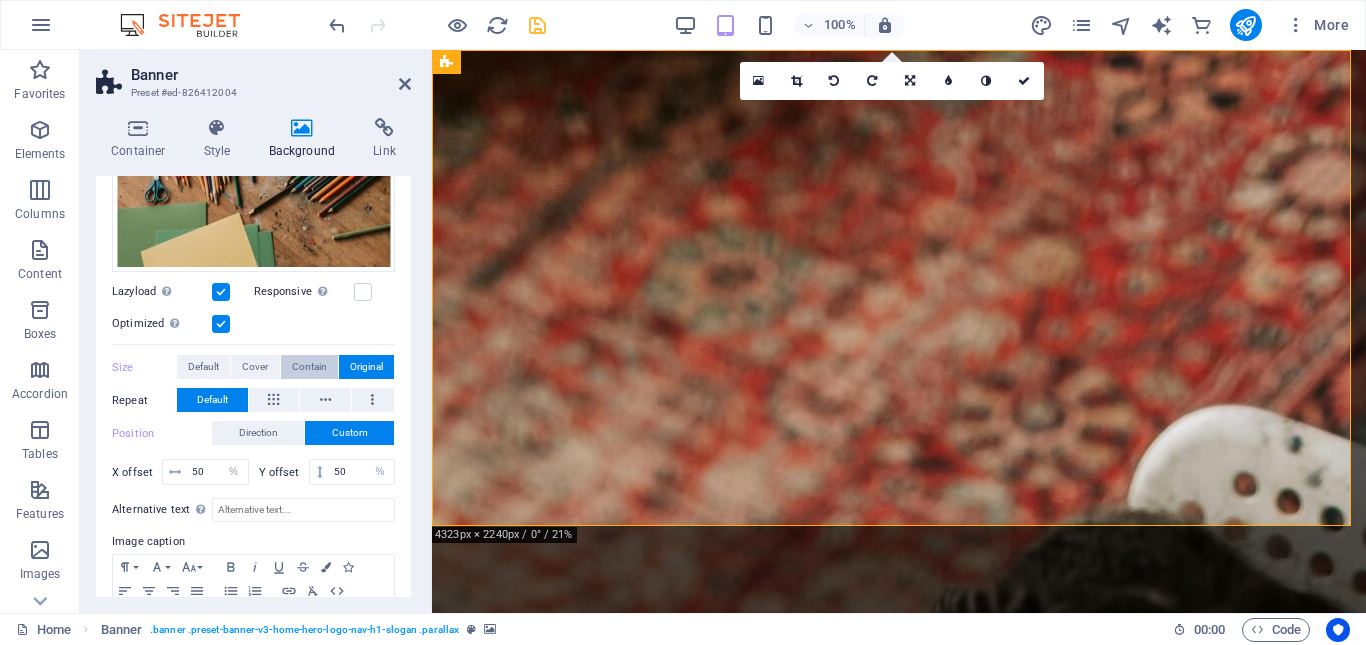 click on "Contain" at bounding box center [309, 367] 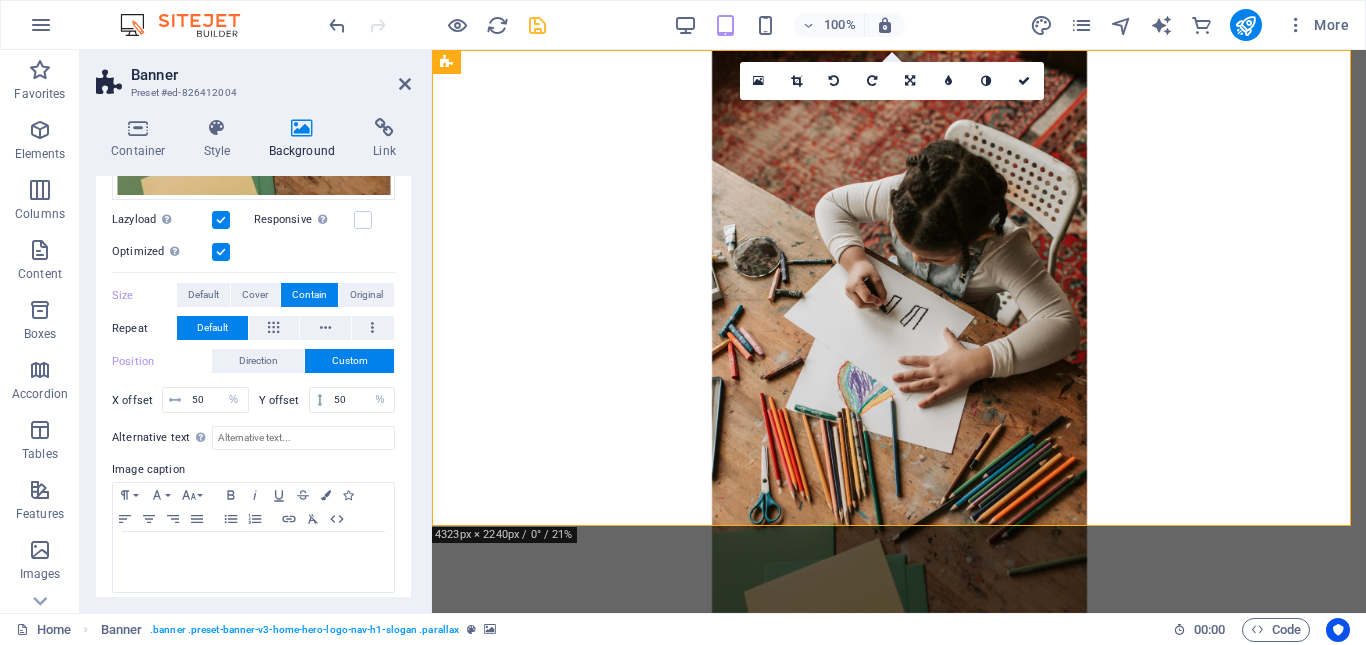 scroll, scrollTop: 579, scrollLeft: 0, axis: vertical 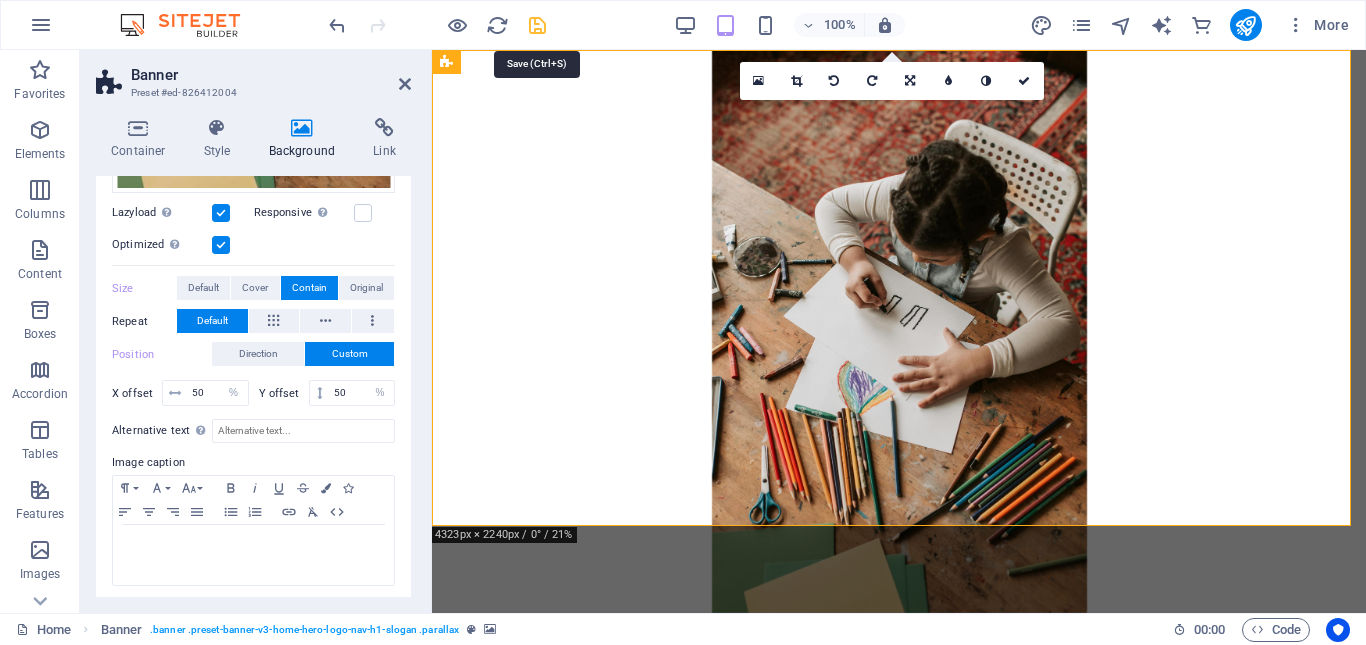 click at bounding box center [537, 25] 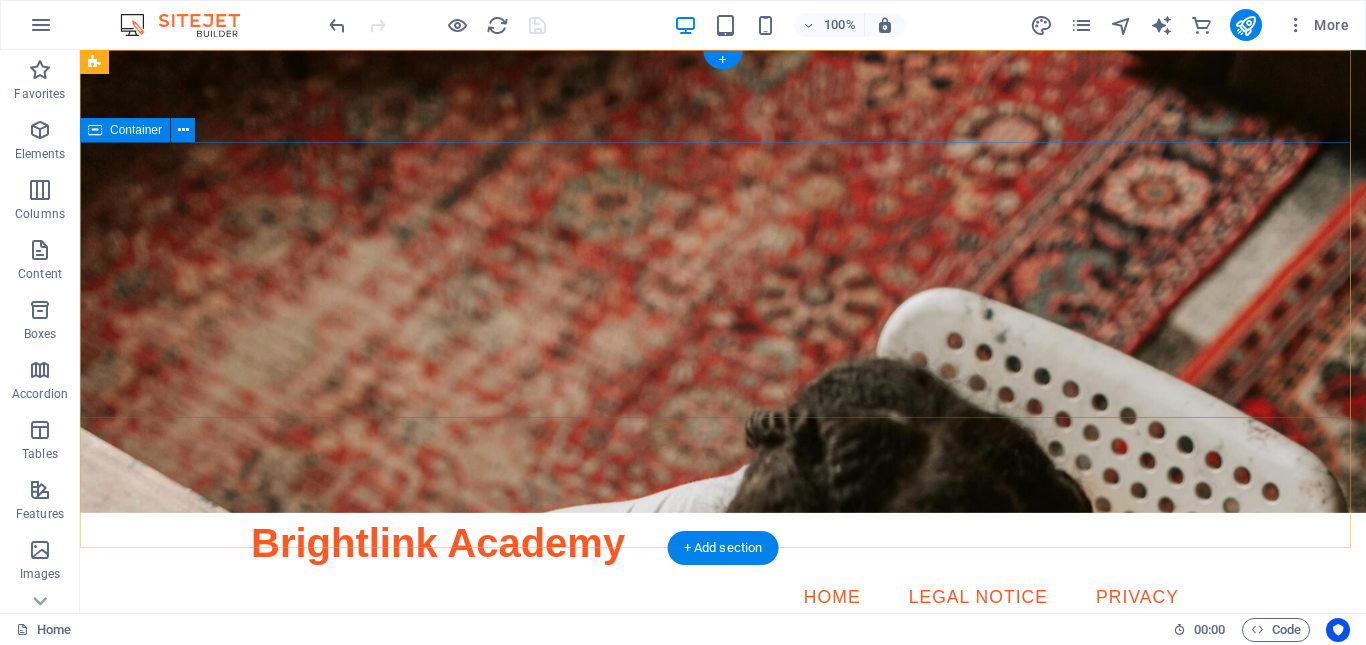 scroll, scrollTop: 0, scrollLeft: 0, axis: both 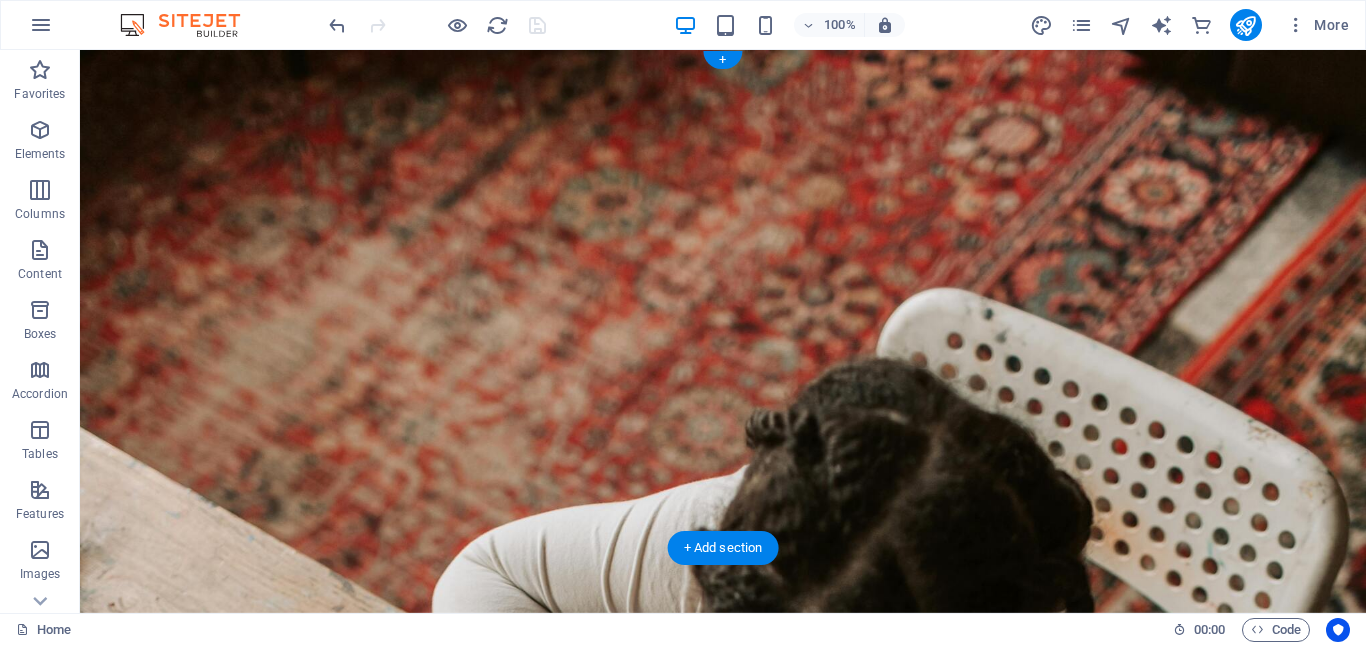 click at bounding box center (723, 331) 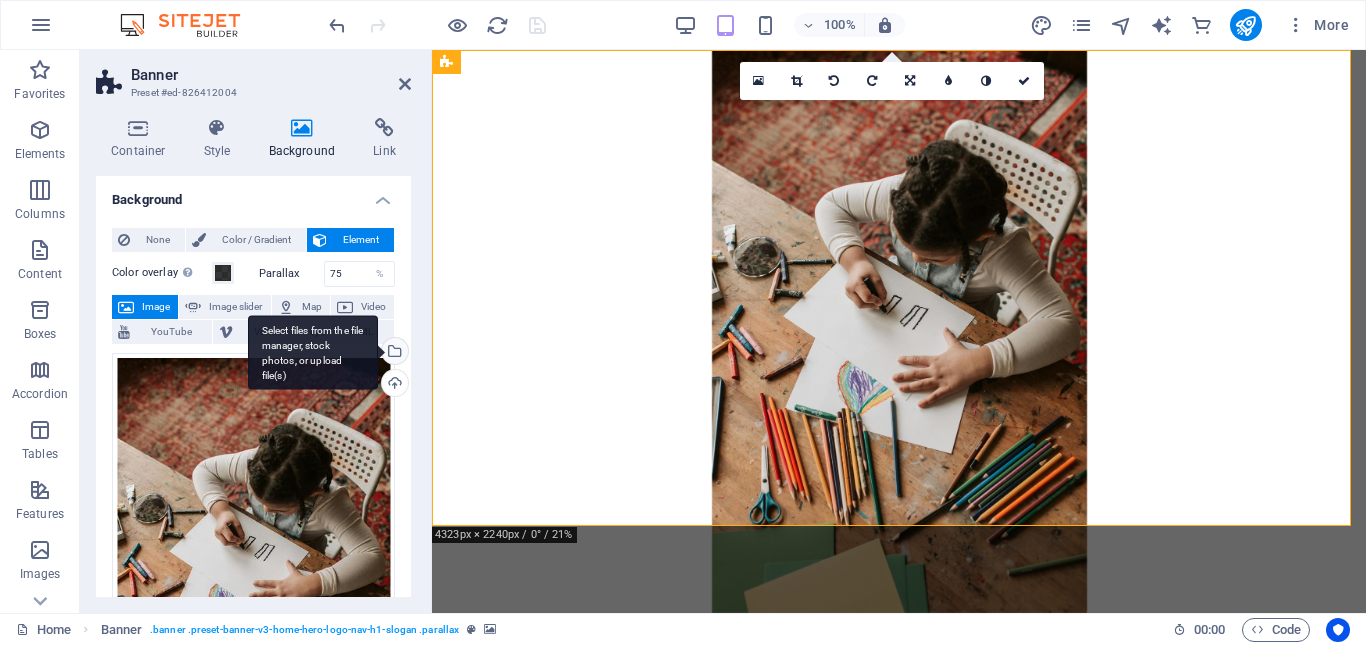 click on "Select files from the file manager, stock photos, or upload file(s)" at bounding box center (393, 353) 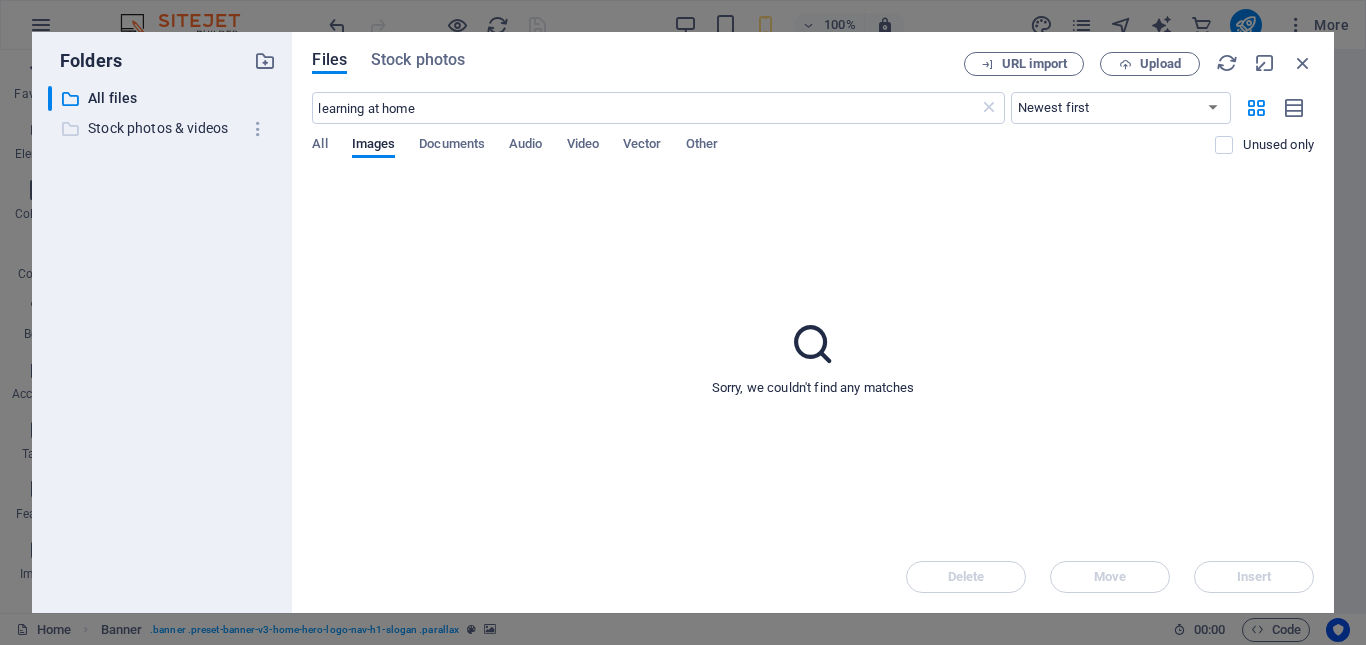 click on "Stock photos & videos" at bounding box center [164, 128] 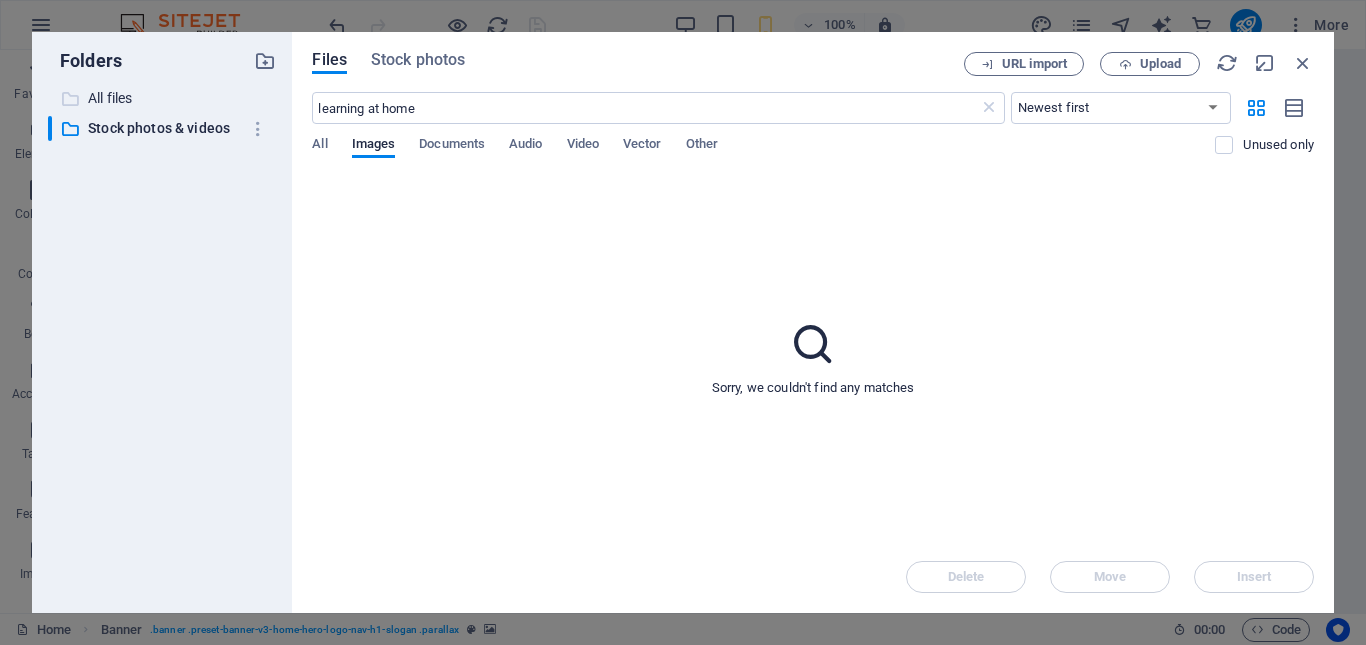 click on "All files" at bounding box center (164, 98) 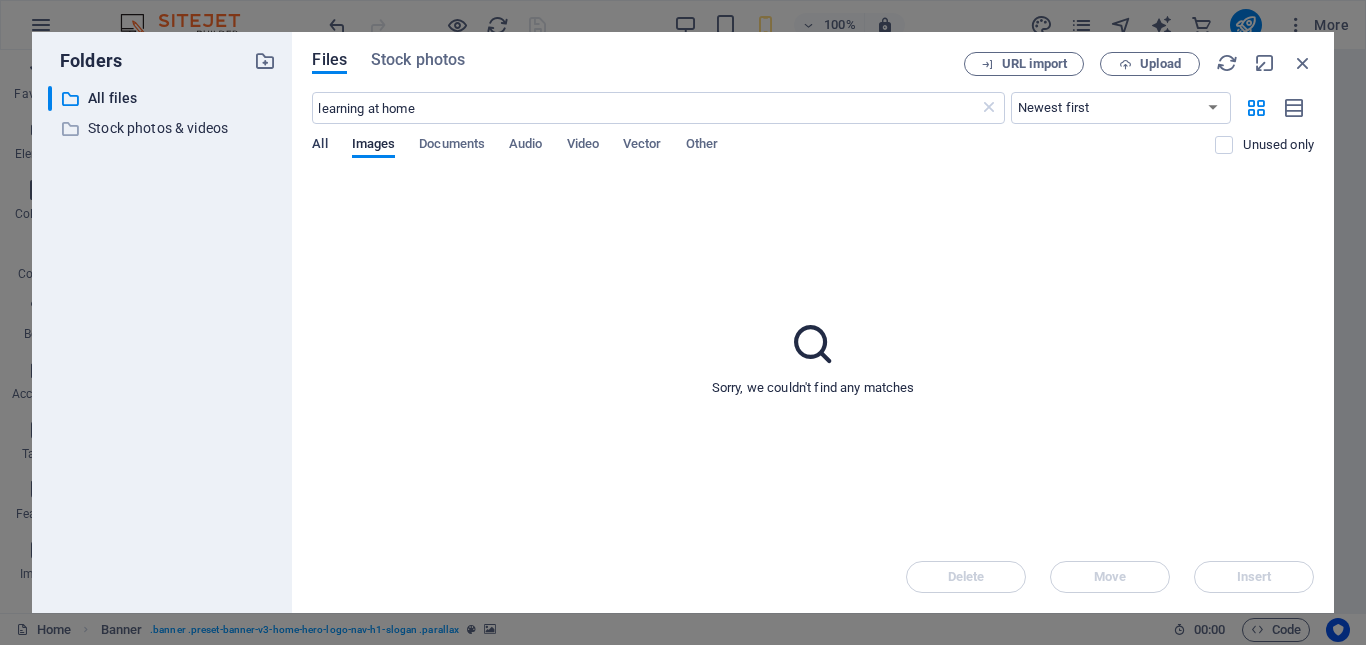 click on "All" at bounding box center (319, 146) 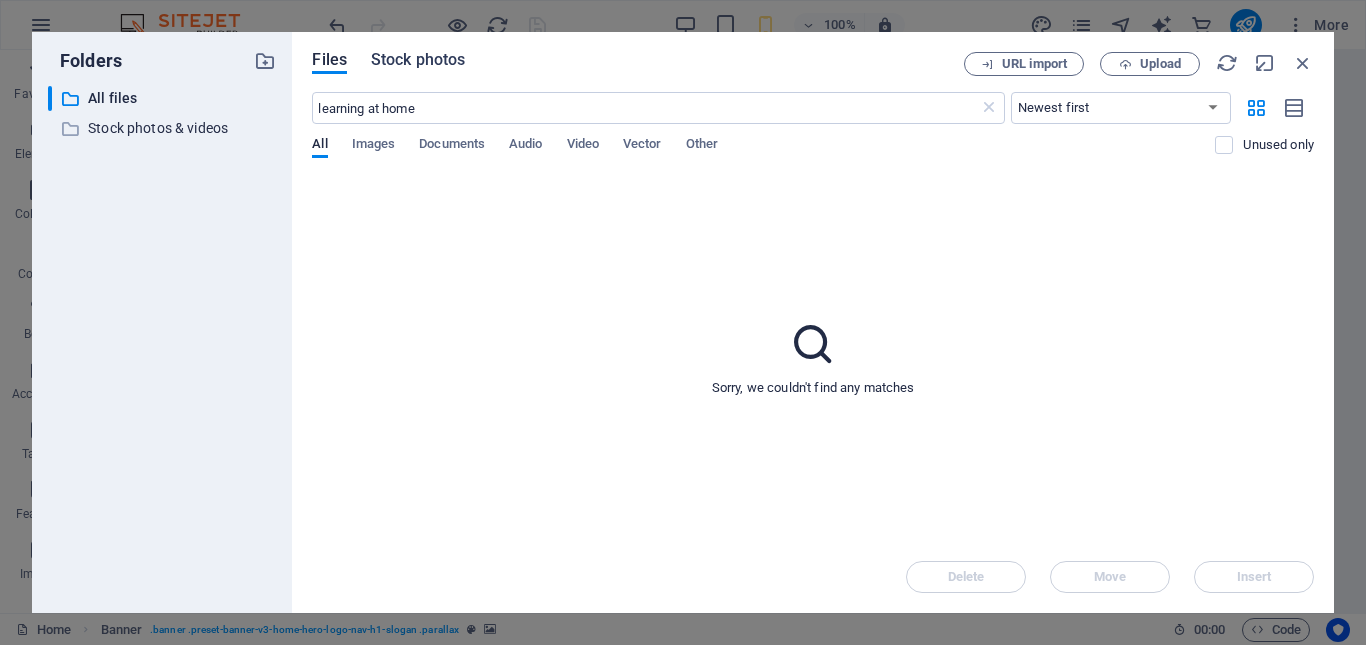 click on "Stock photos" at bounding box center (418, 63) 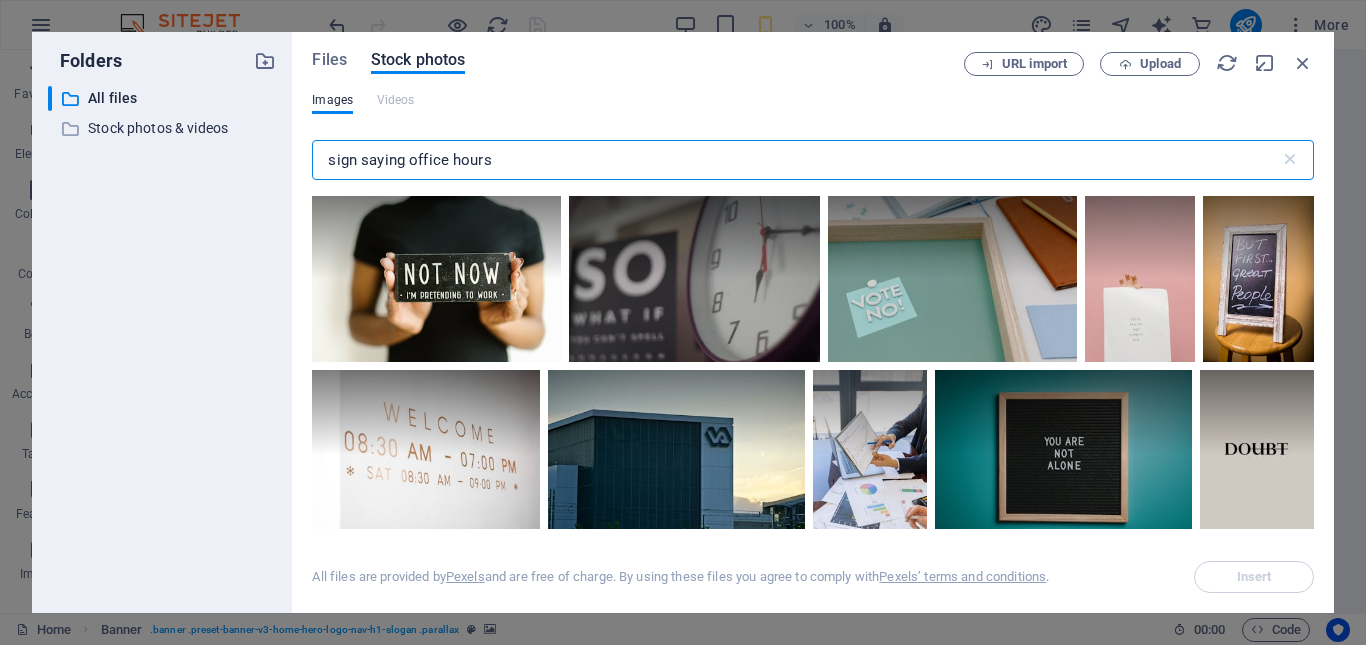 drag, startPoint x: 541, startPoint y: 153, endPoint x: 239, endPoint y: 195, distance: 304.90656 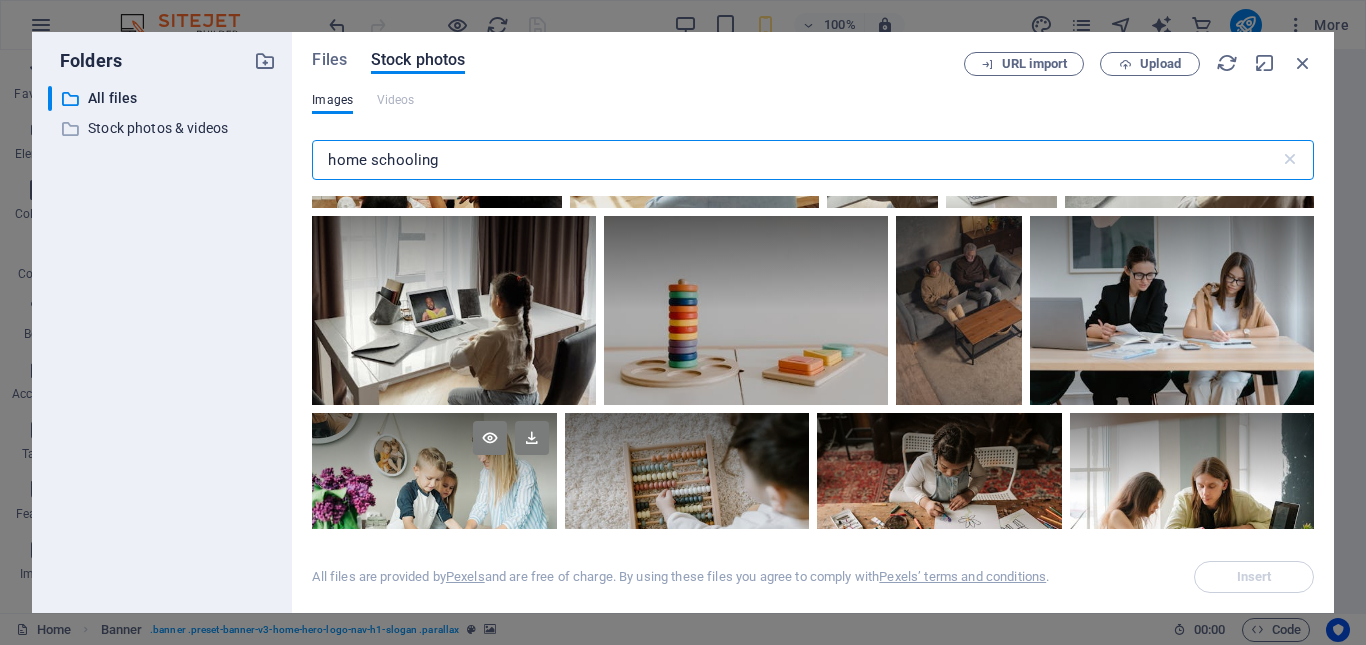 scroll, scrollTop: 700, scrollLeft: 0, axis: vertical 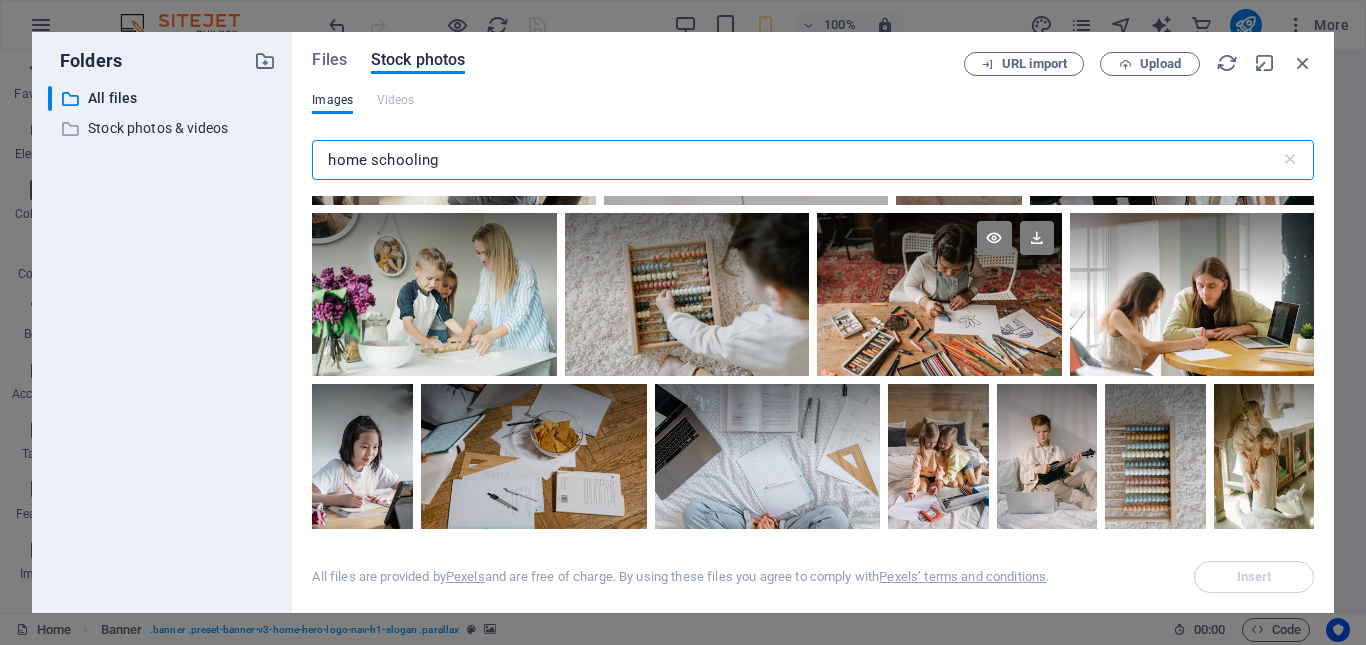 type on "home schooling" 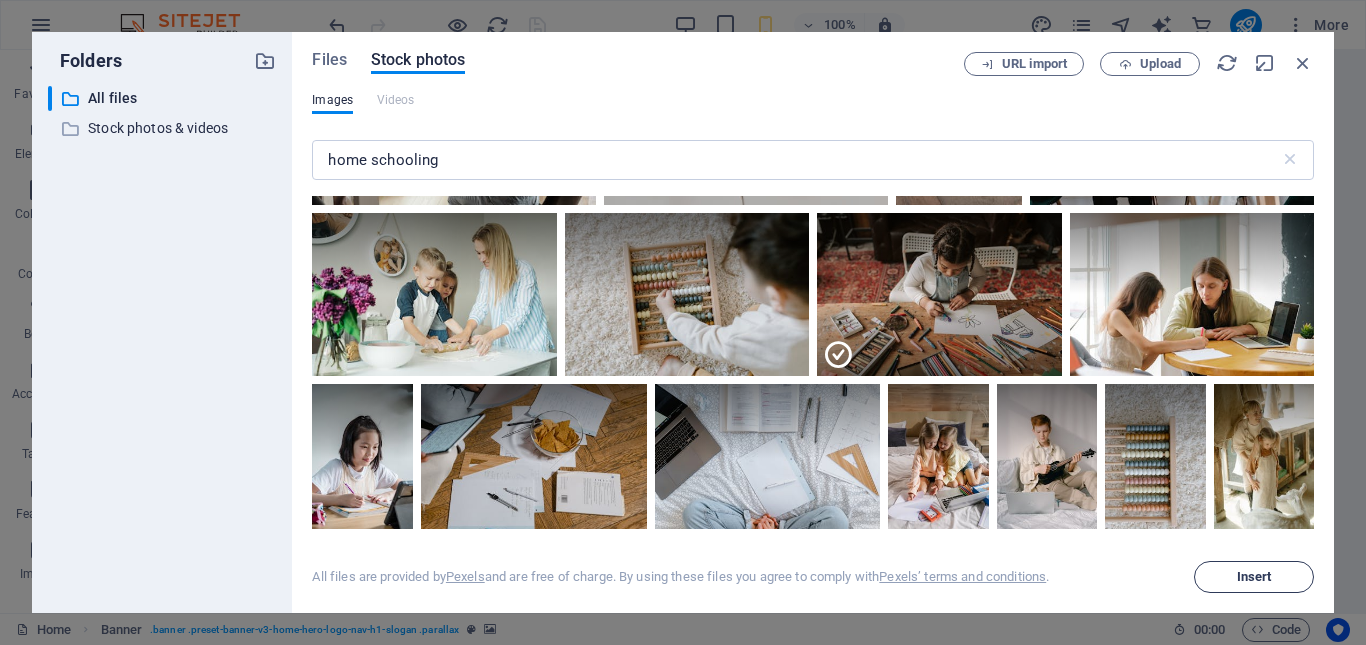 click on "Insert" at bounding box center [1254, 577] 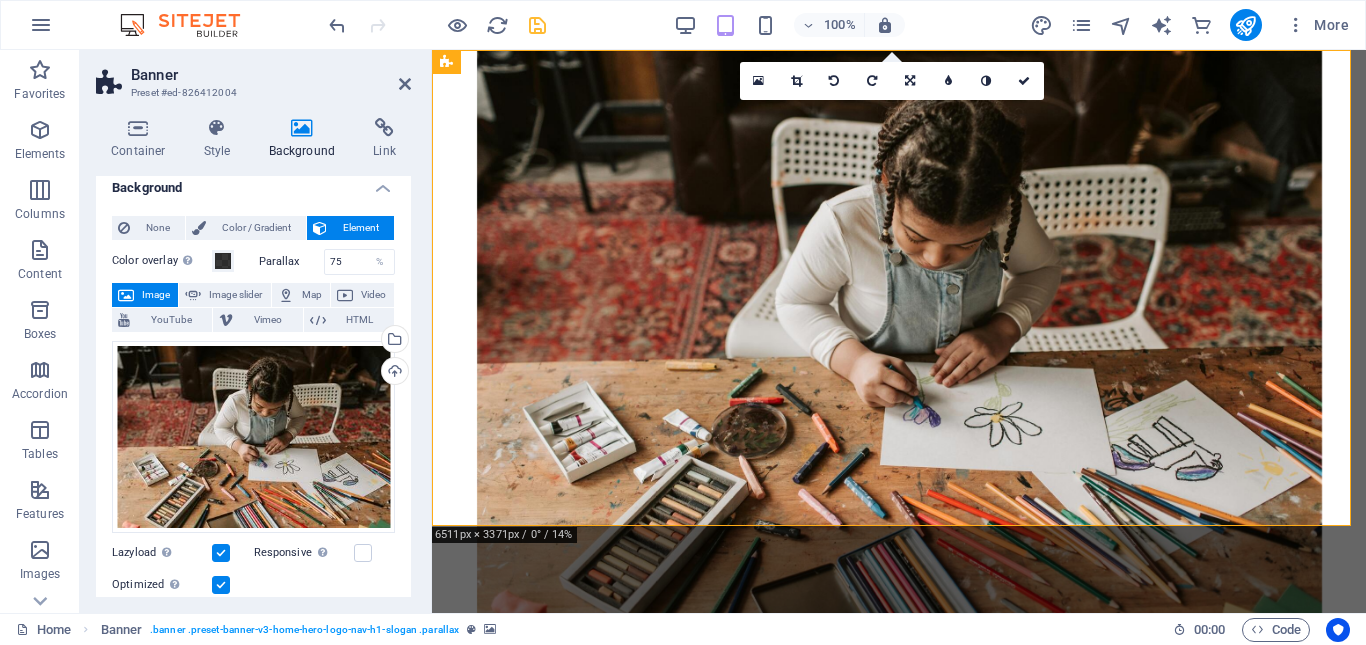 scroll, scrollTop: 0, scrollLeft: 0, axis: both 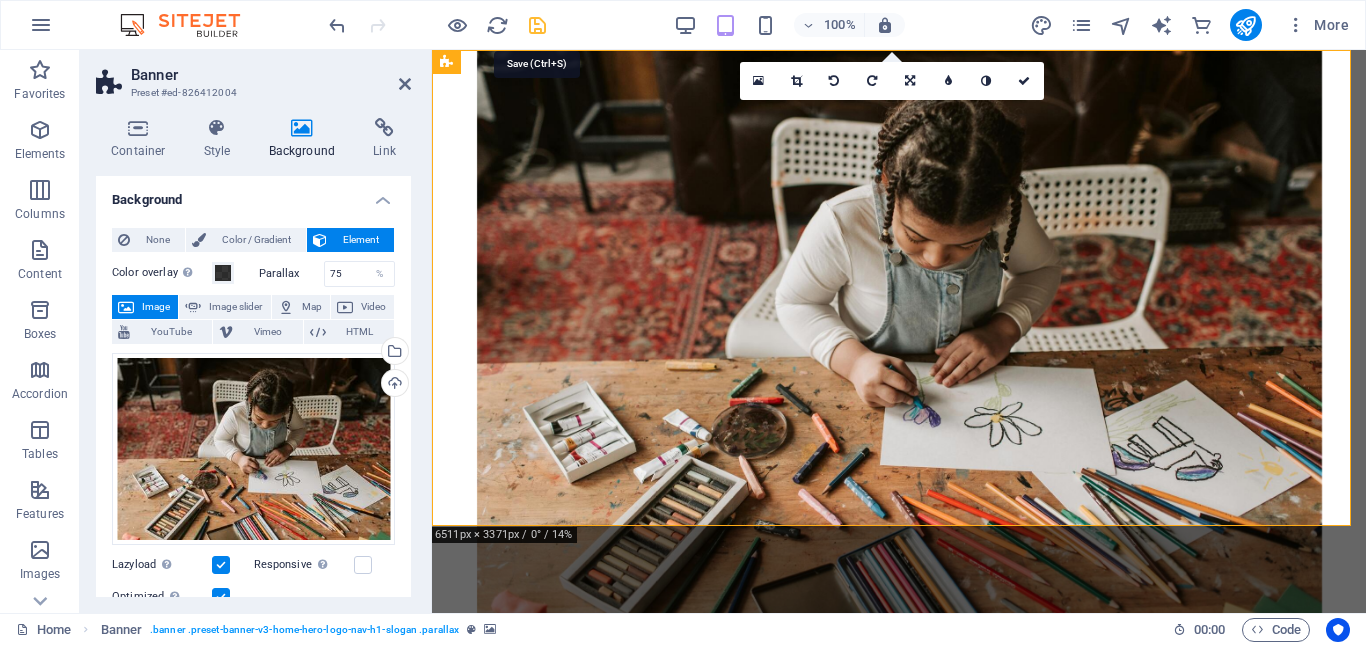 click at bounding box center [537, 25] 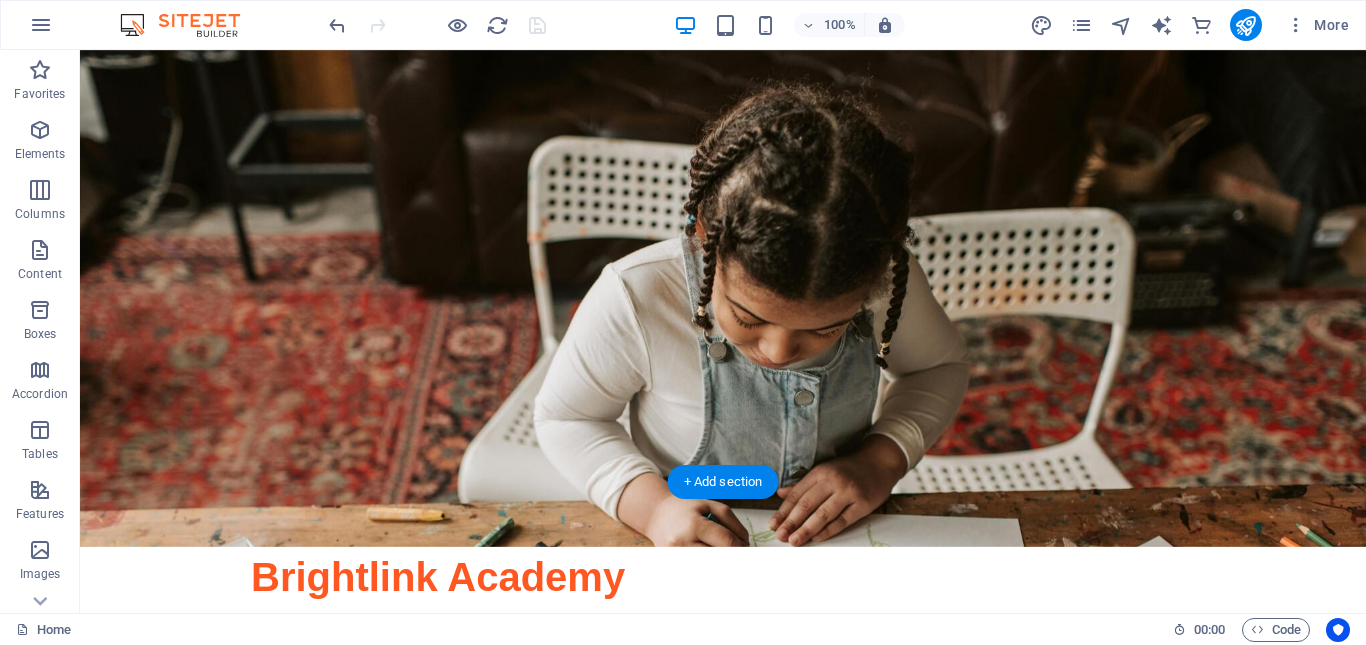 scroll, scrollTop: 0, scrollLeft: 0, axis: both 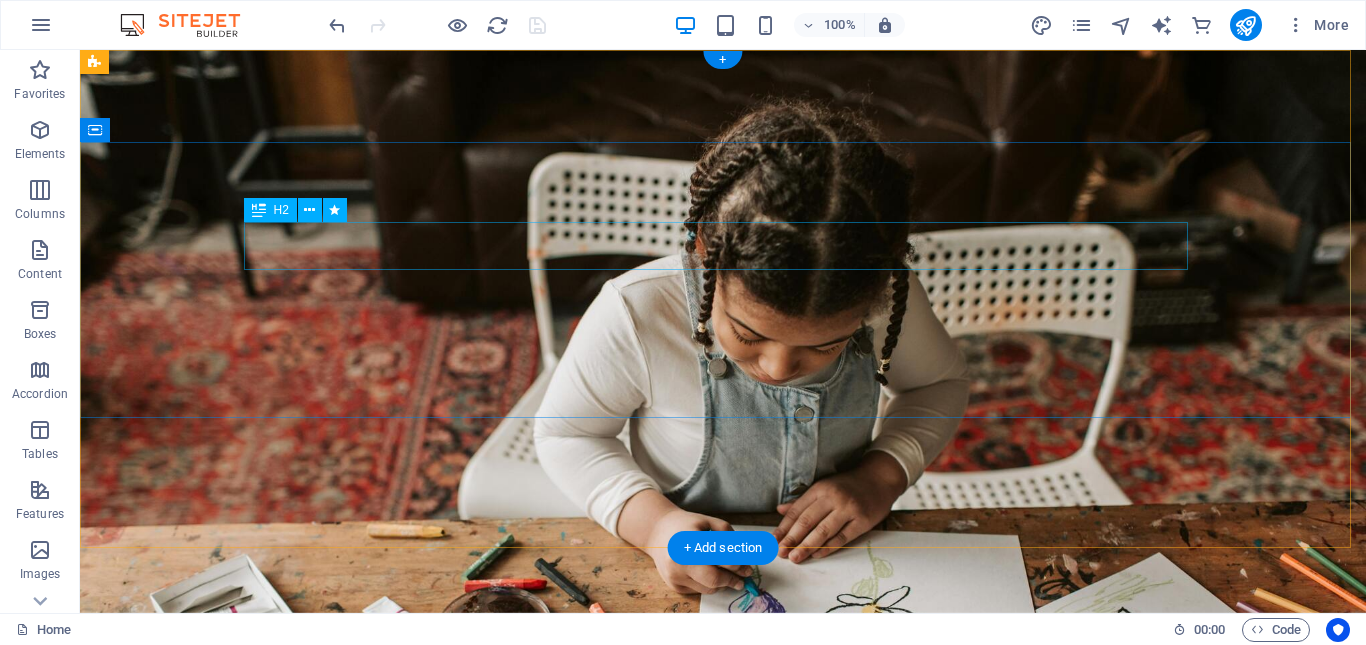 click on "Welcome to Bright Link Academy" at bounding box center [723, 843] 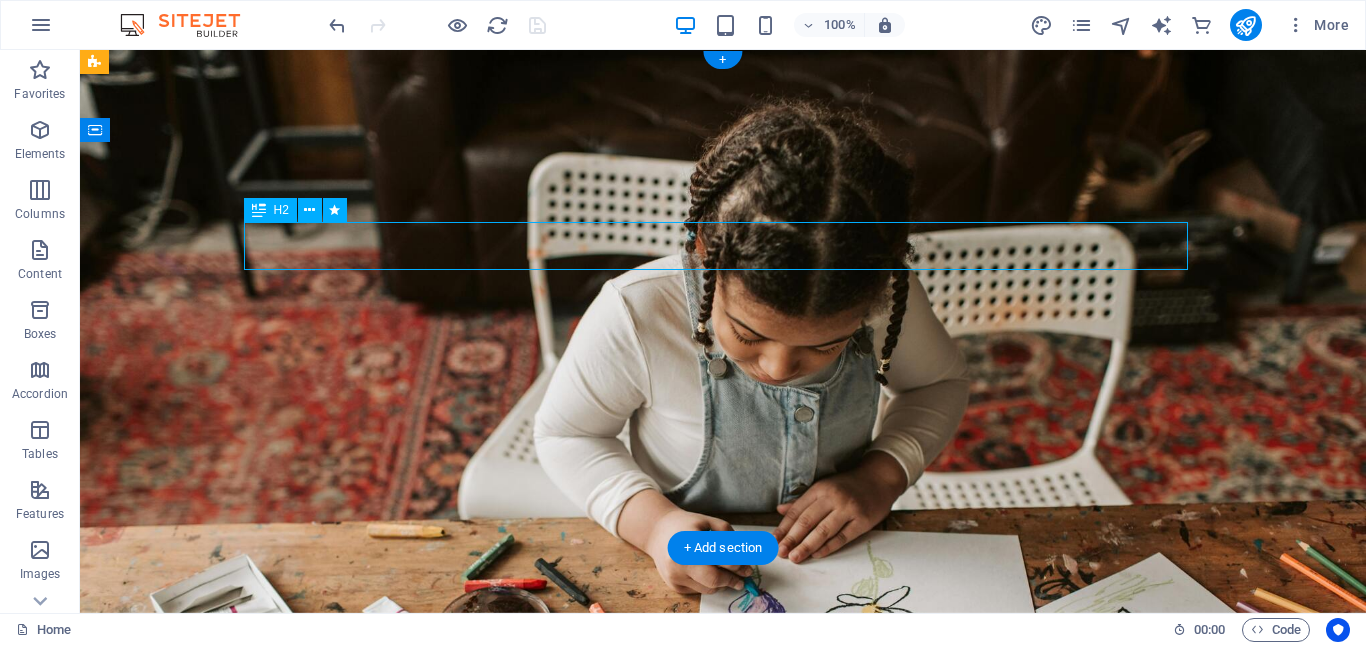 click on "Welcome to Bright Link Academy" at bounding box center [723, 843] 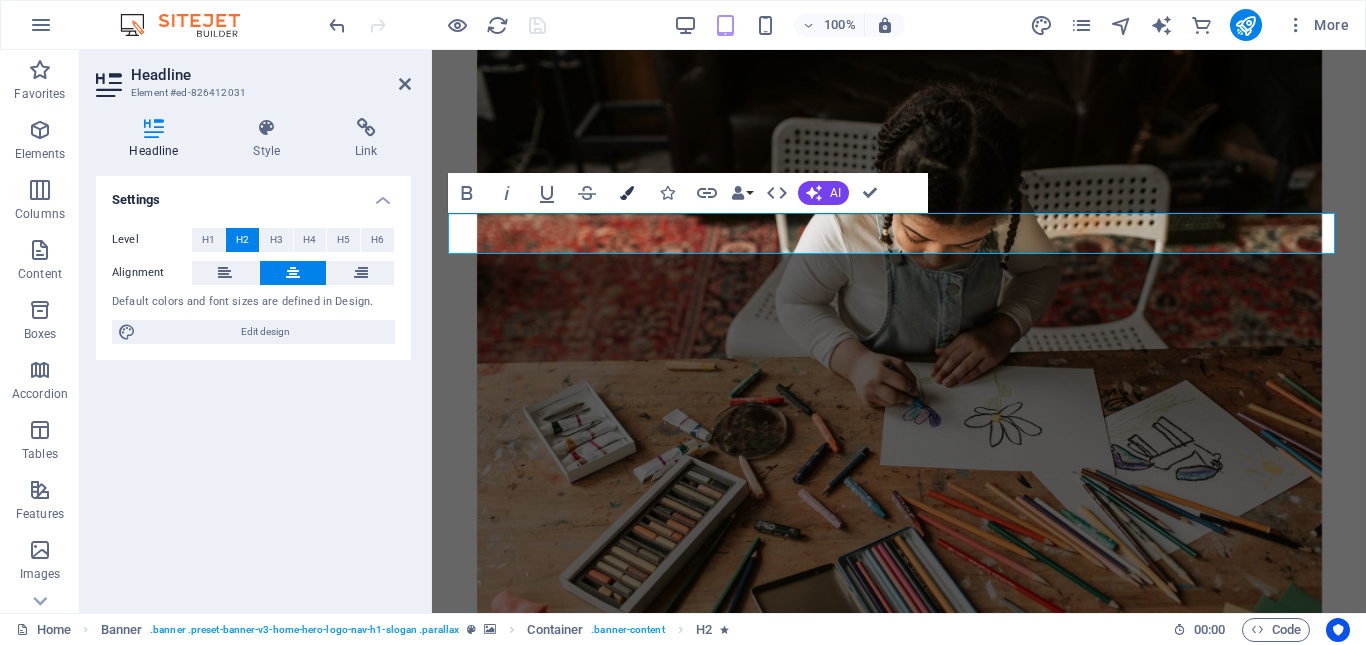 click at bounding box center [627, 193] 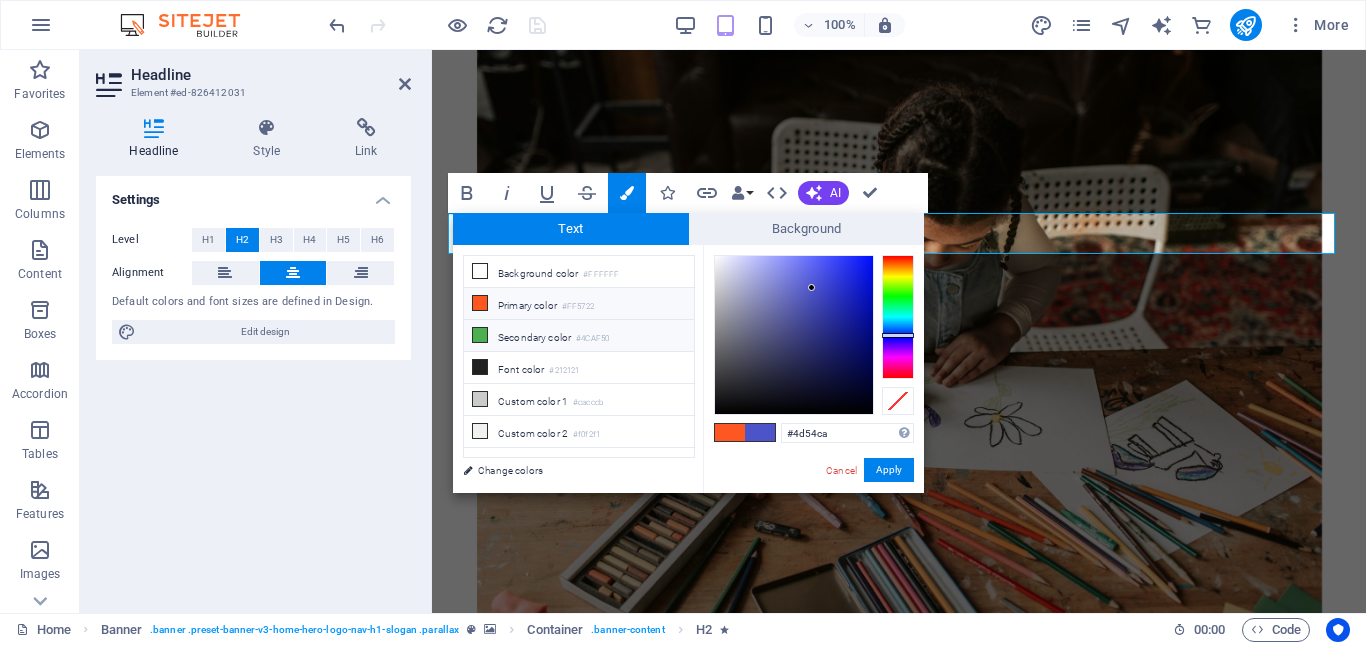 click at bounding box center (480, 335) 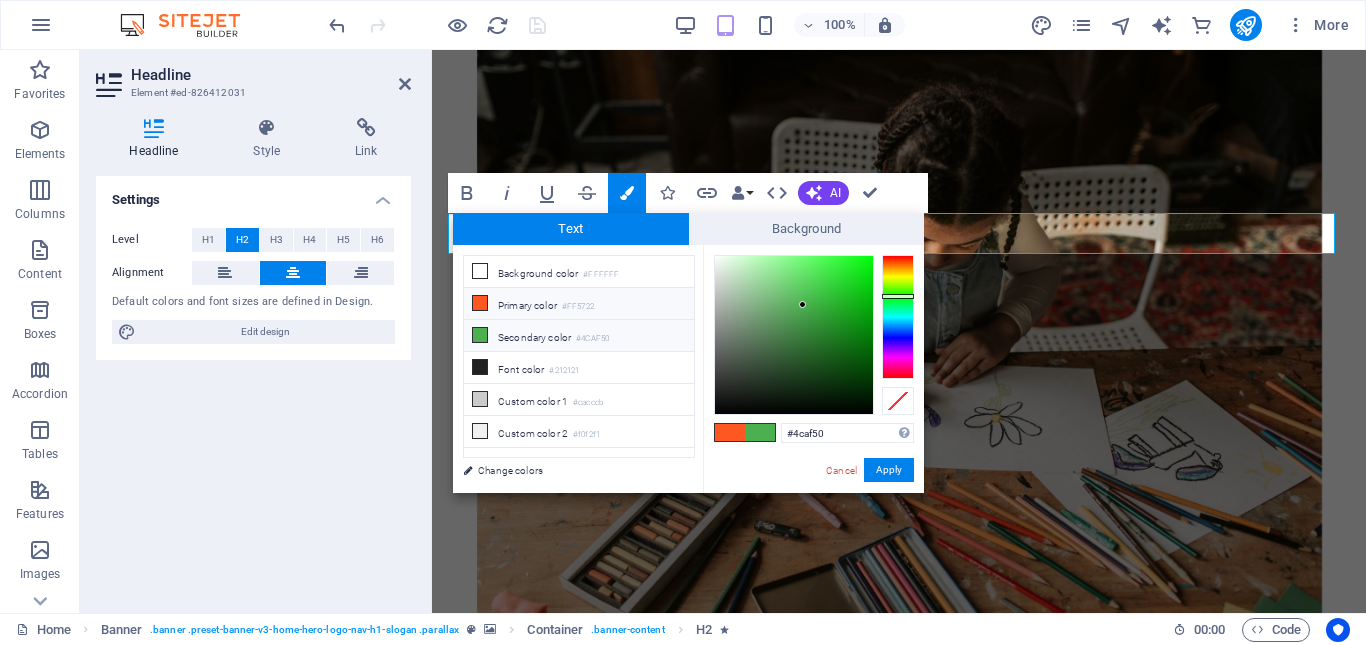click at bounding box center (480, 303) 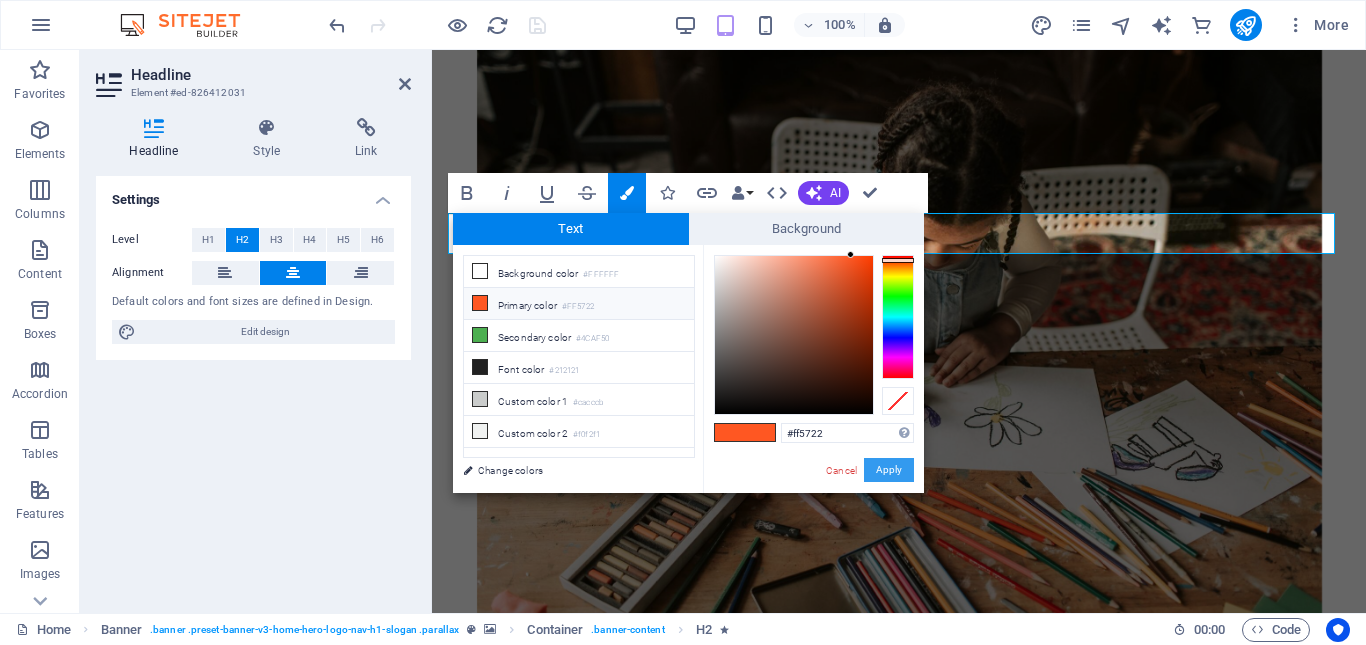 drag, startPoint x: 896, startPoint y: 472, endPoint x: 540, endPoint y: 472, distance: 356 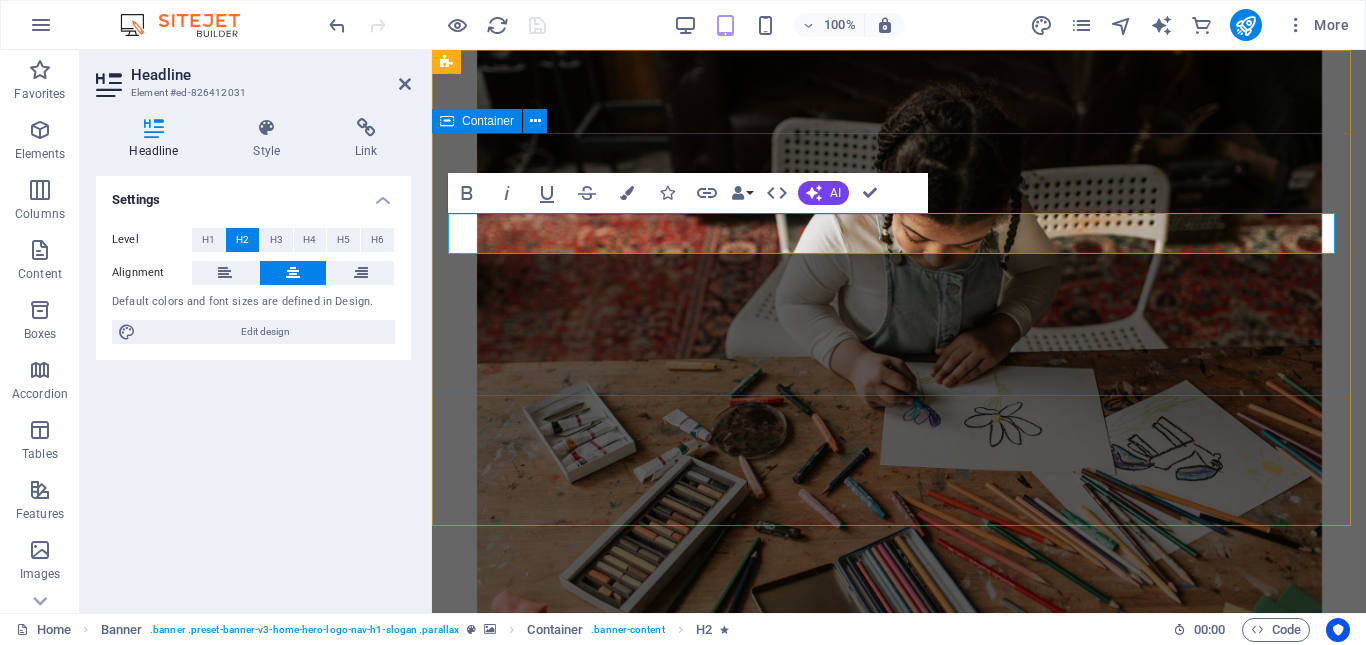 click on "Welcome to Bright Link Academy Empowering Education With out Limits" at bounding box center (899, 856) 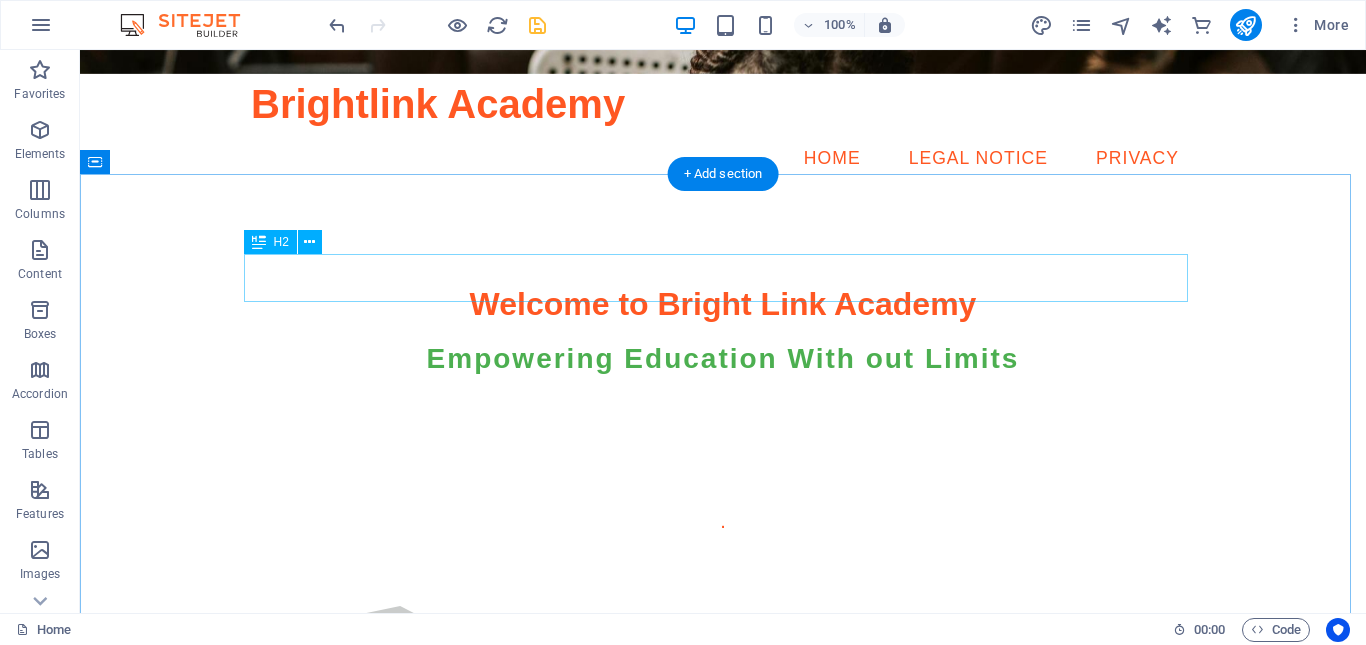 scroll, scrollTop: 600, scrollLeft: 0, axis: vertical 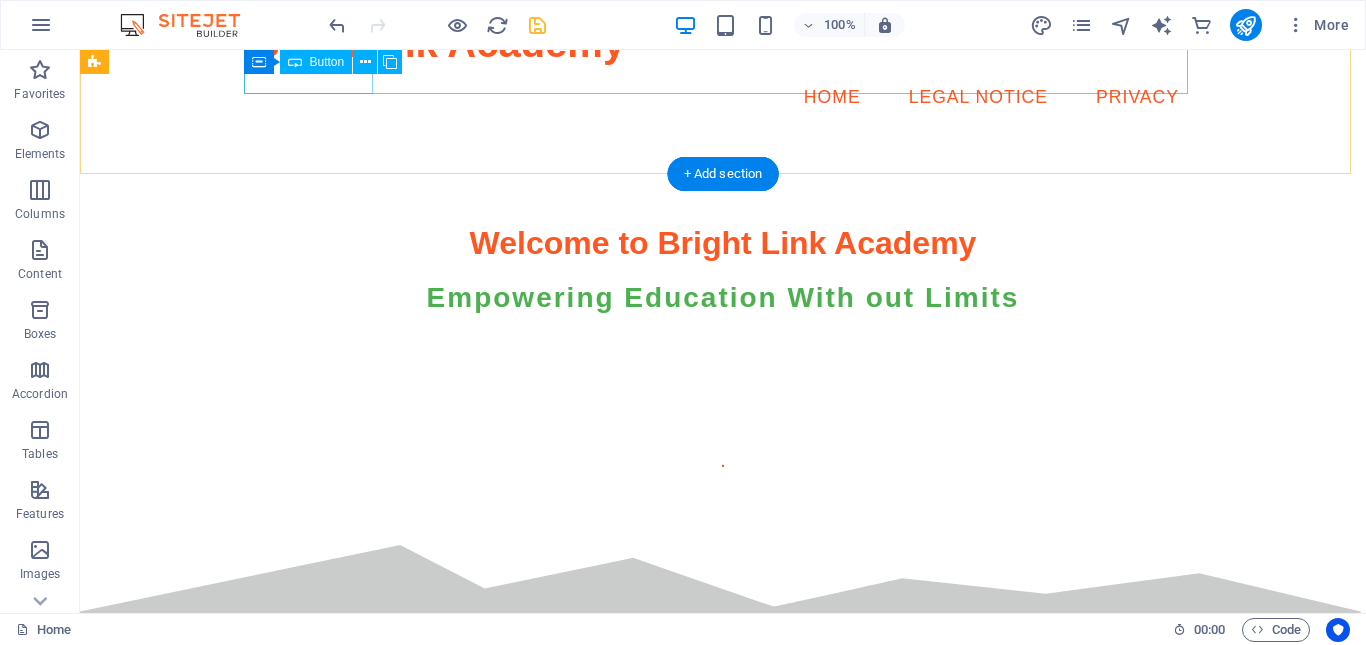 click on "Category 1" at bounding box center (723, 781) 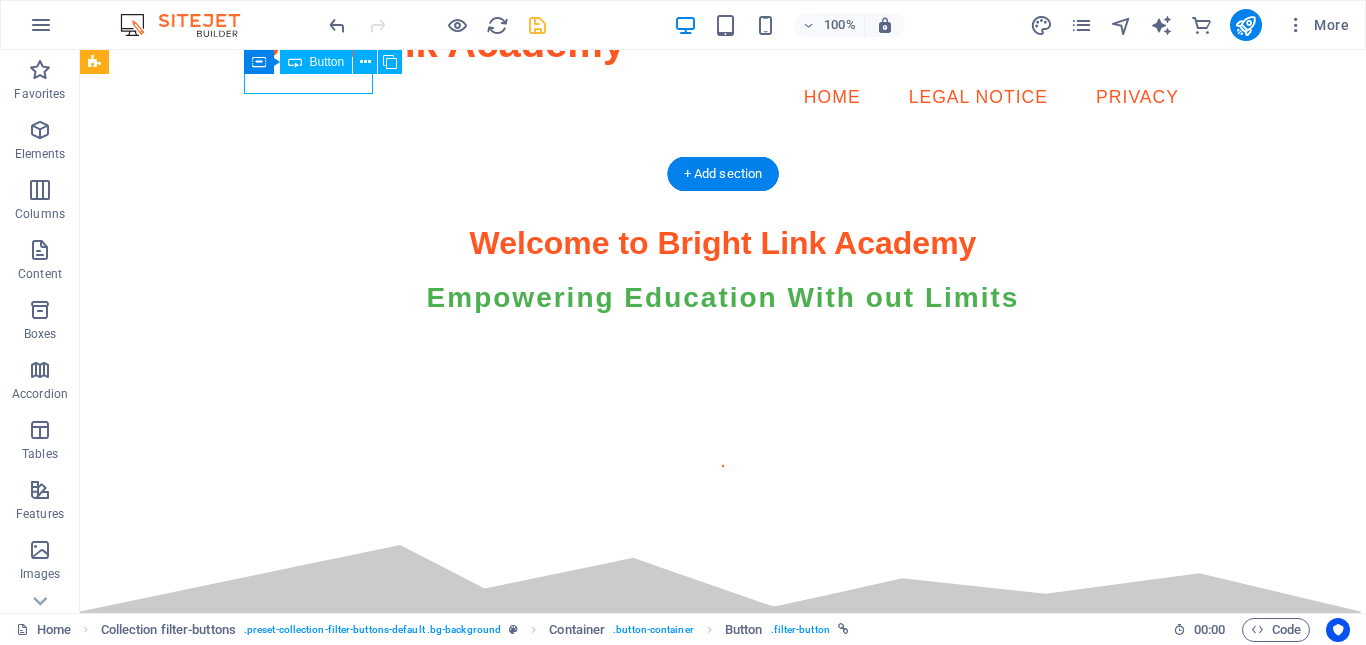 click on "Category 1" at bounding box center (723, 781) 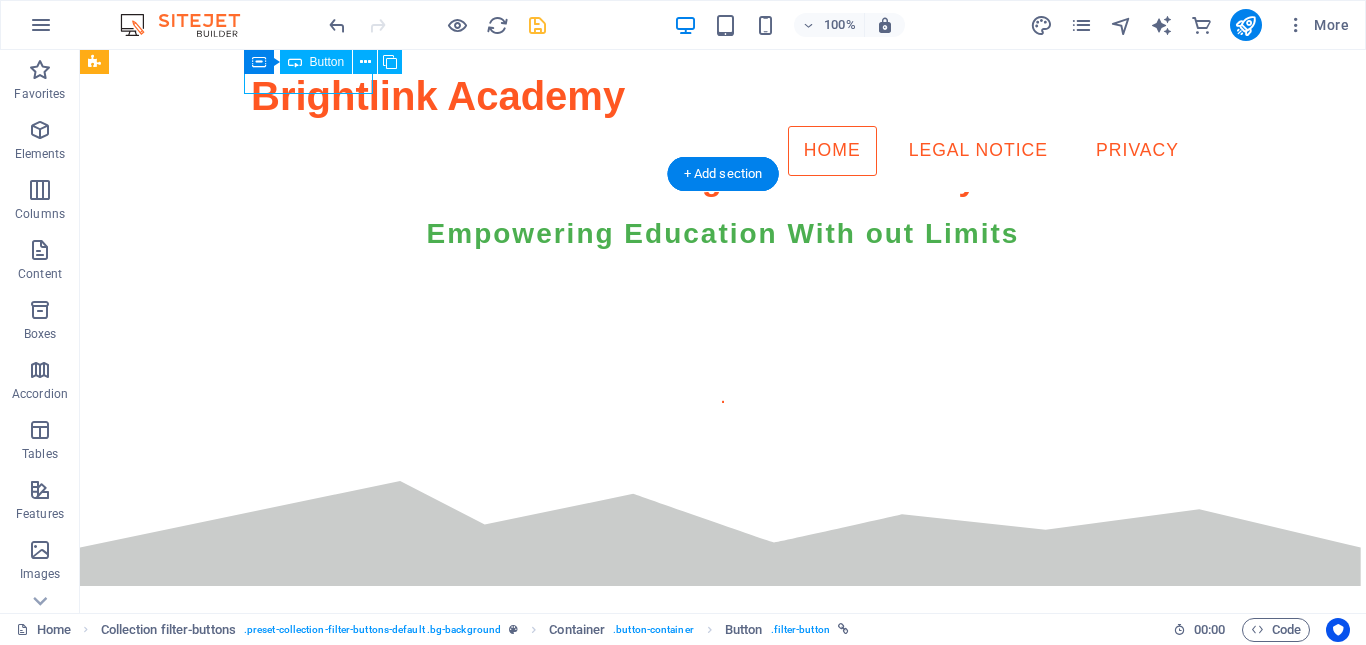 select 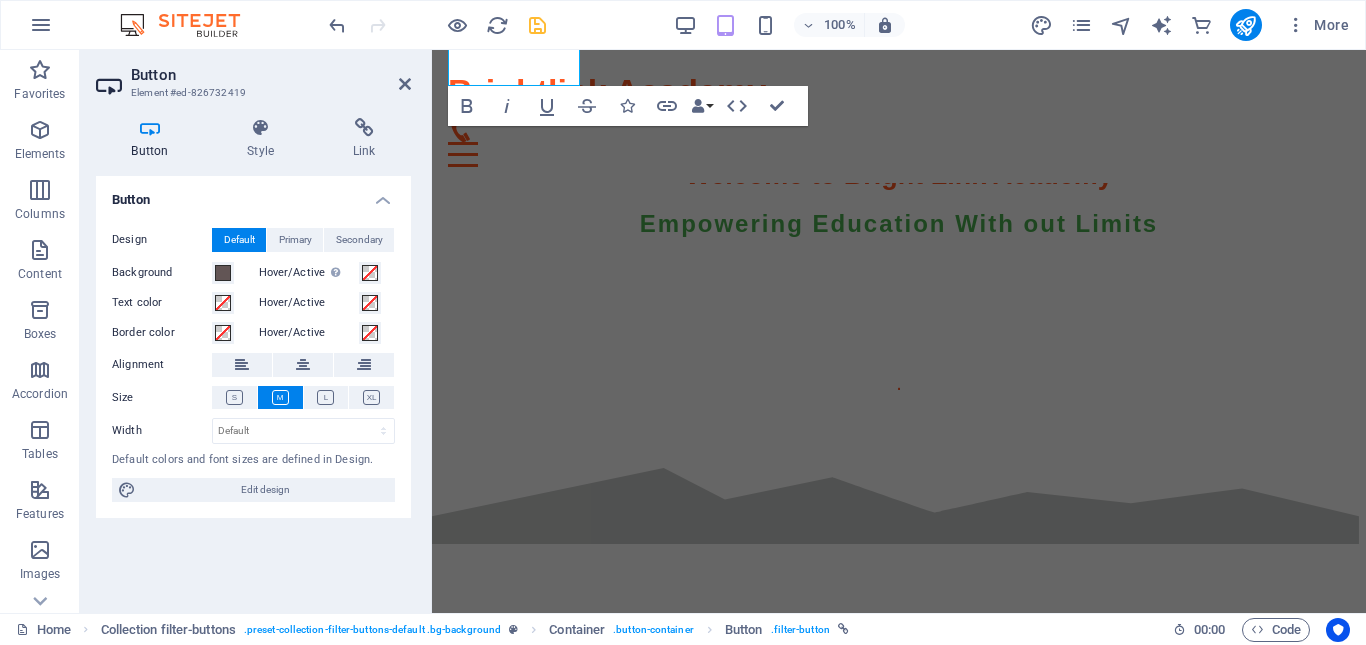 scroll, scrollTop: 588, scrollLeft: 0, axis: vertical 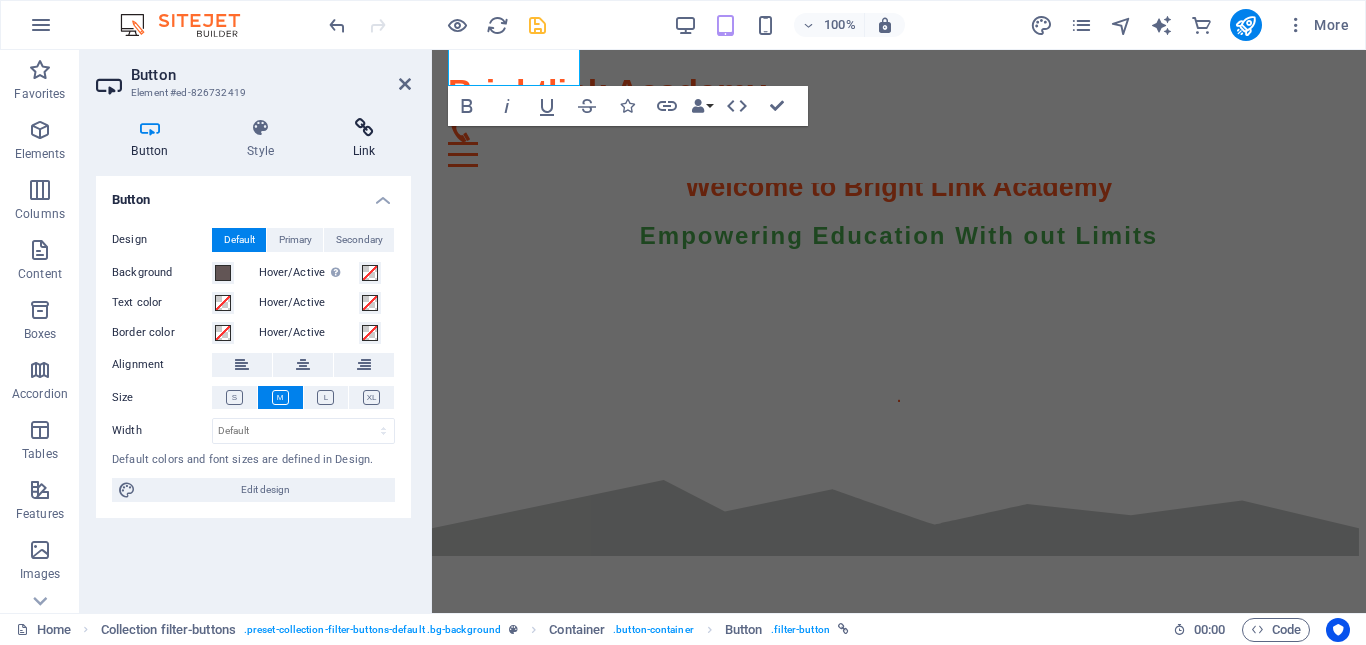 click at bounding box center [364, 128] 